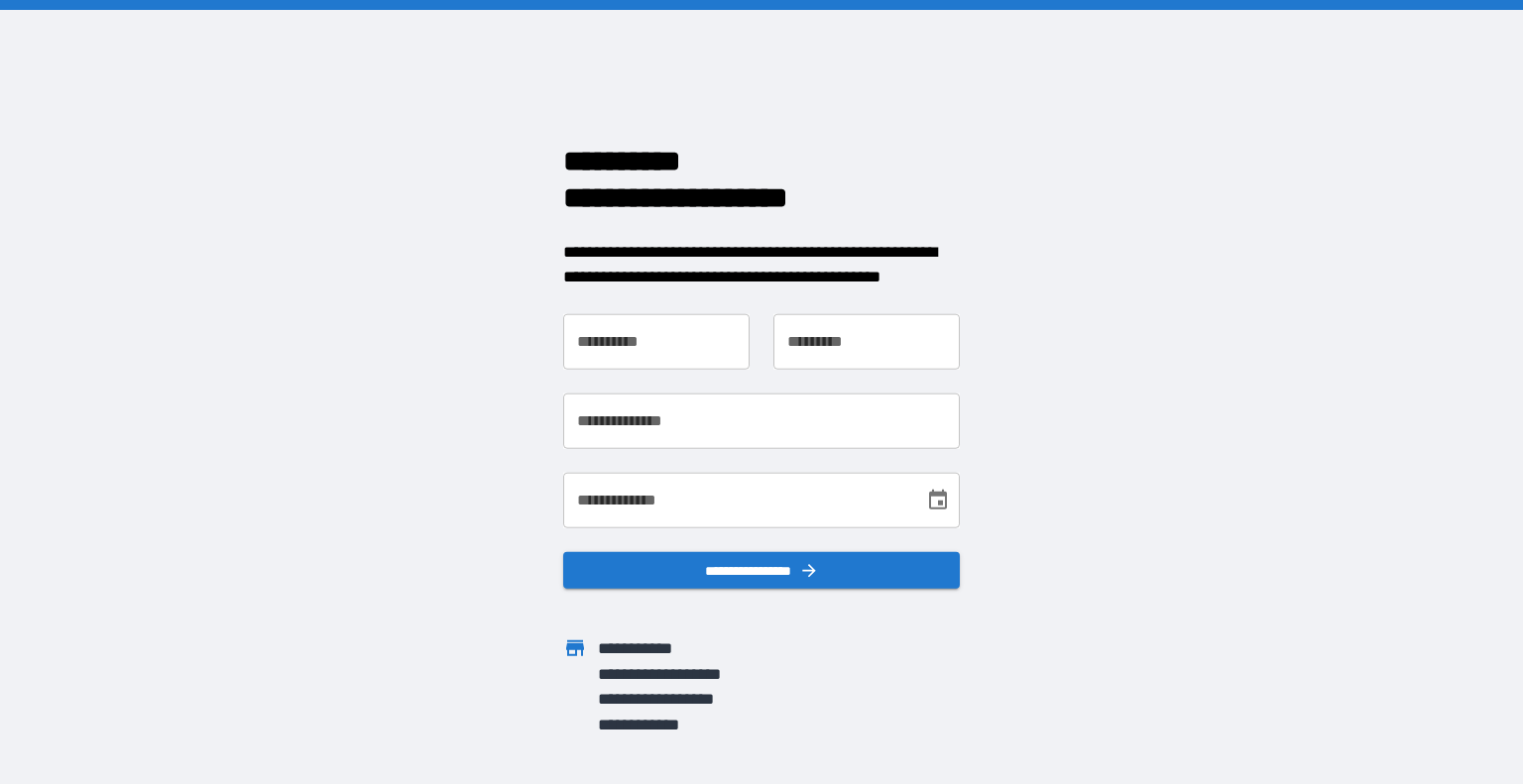 scroll, scrollTop: 0, scrollLeft: 0, axis: both 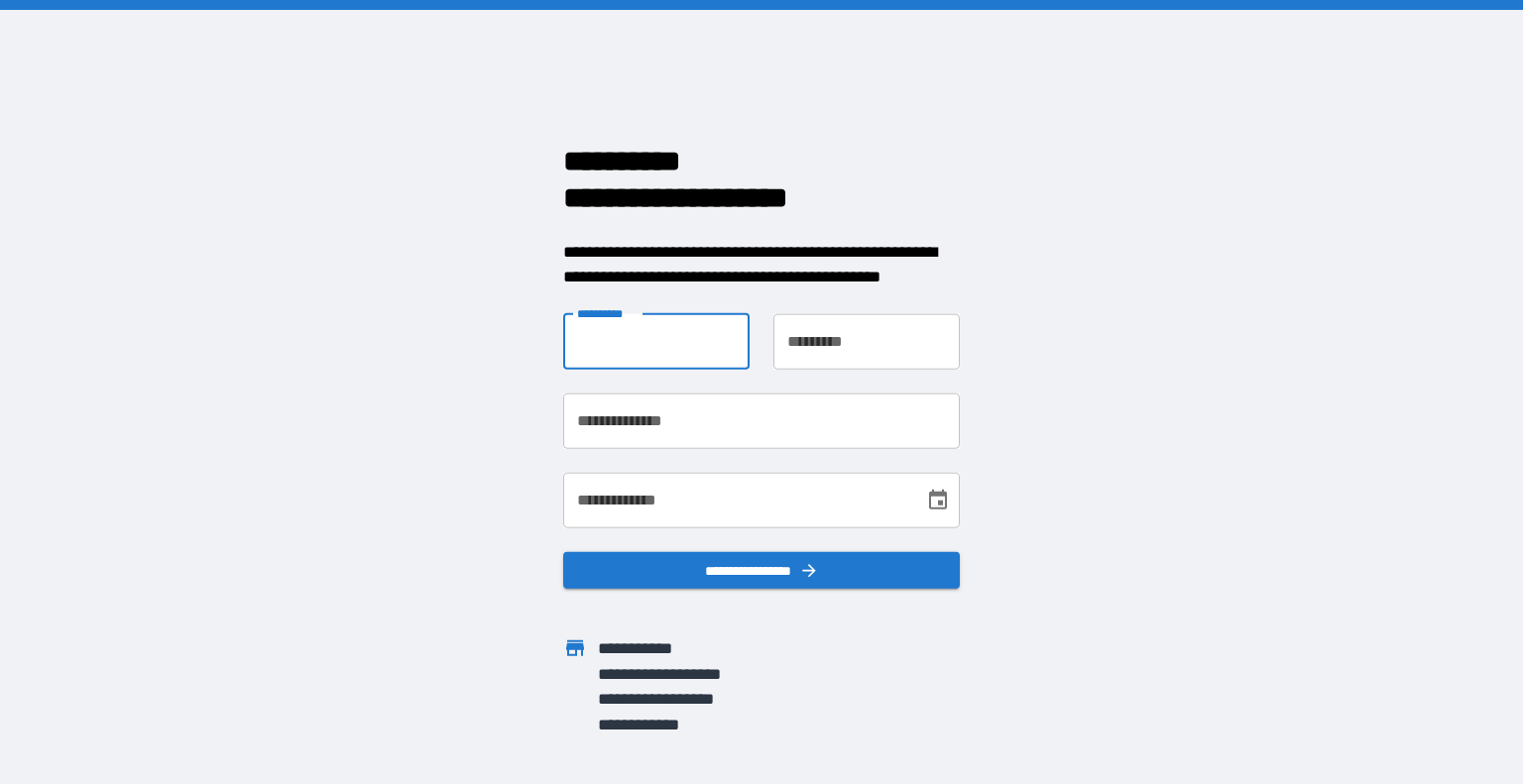 click on "**********" at bounding box center [656, 341] 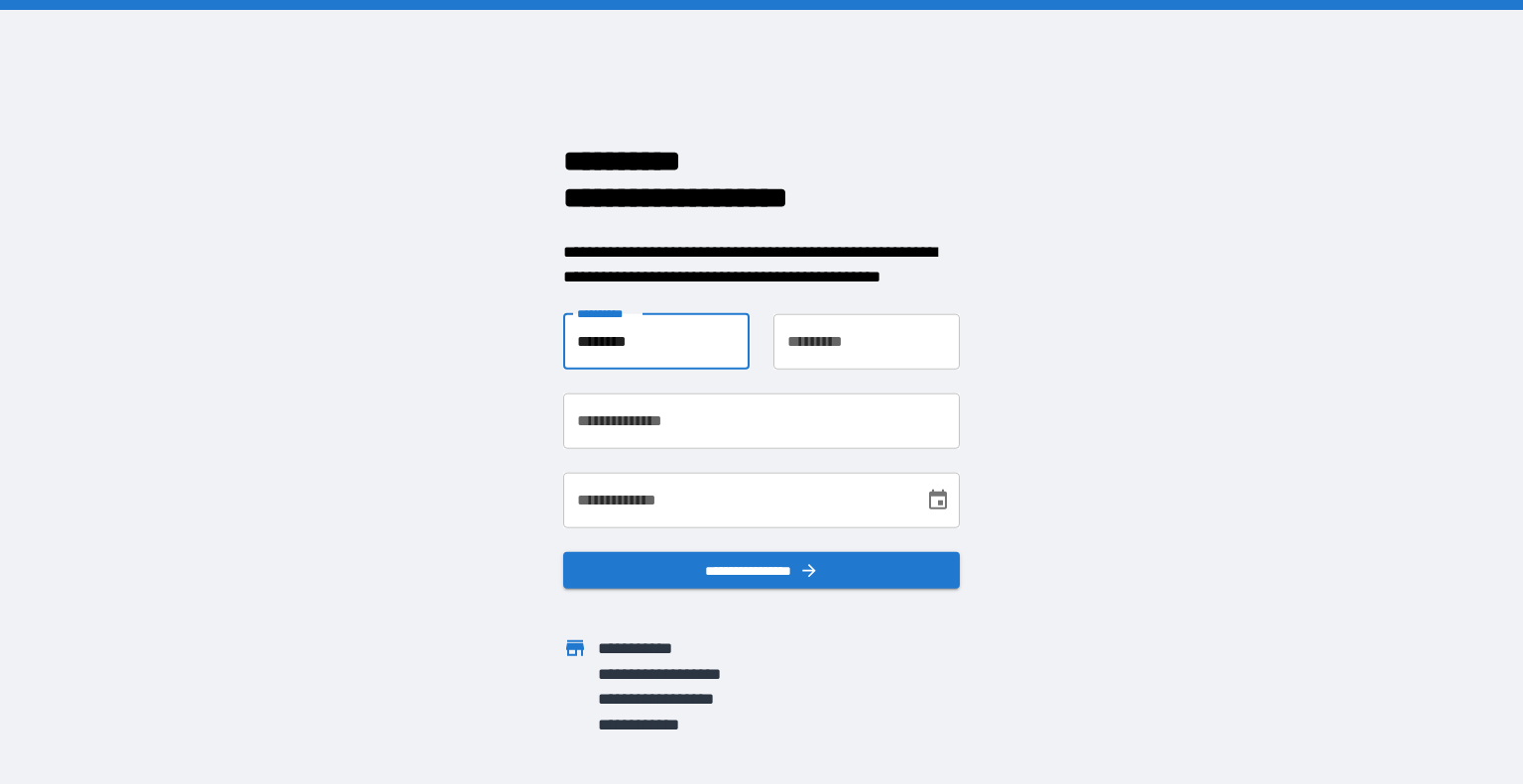 type on "********" 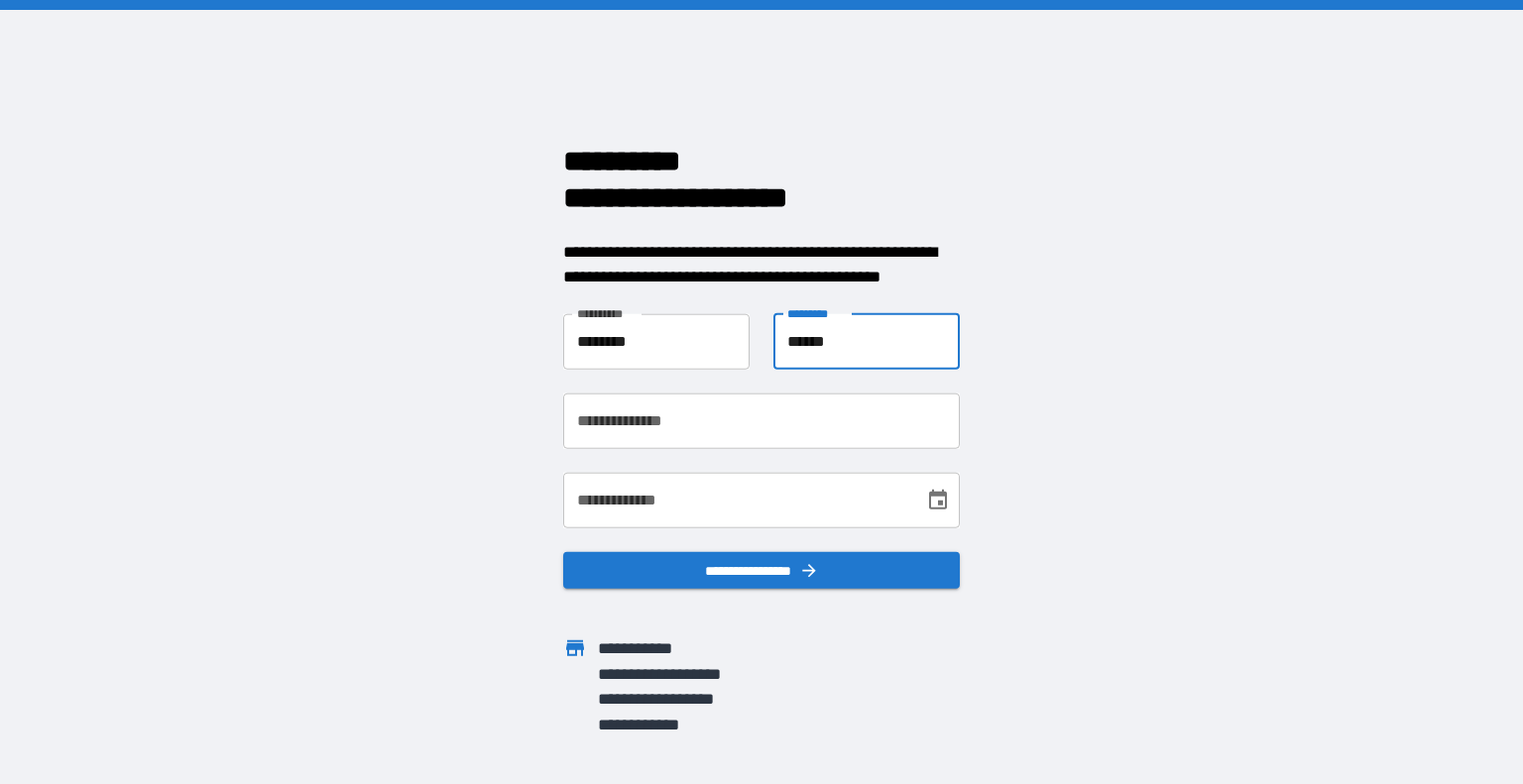 type on "******" 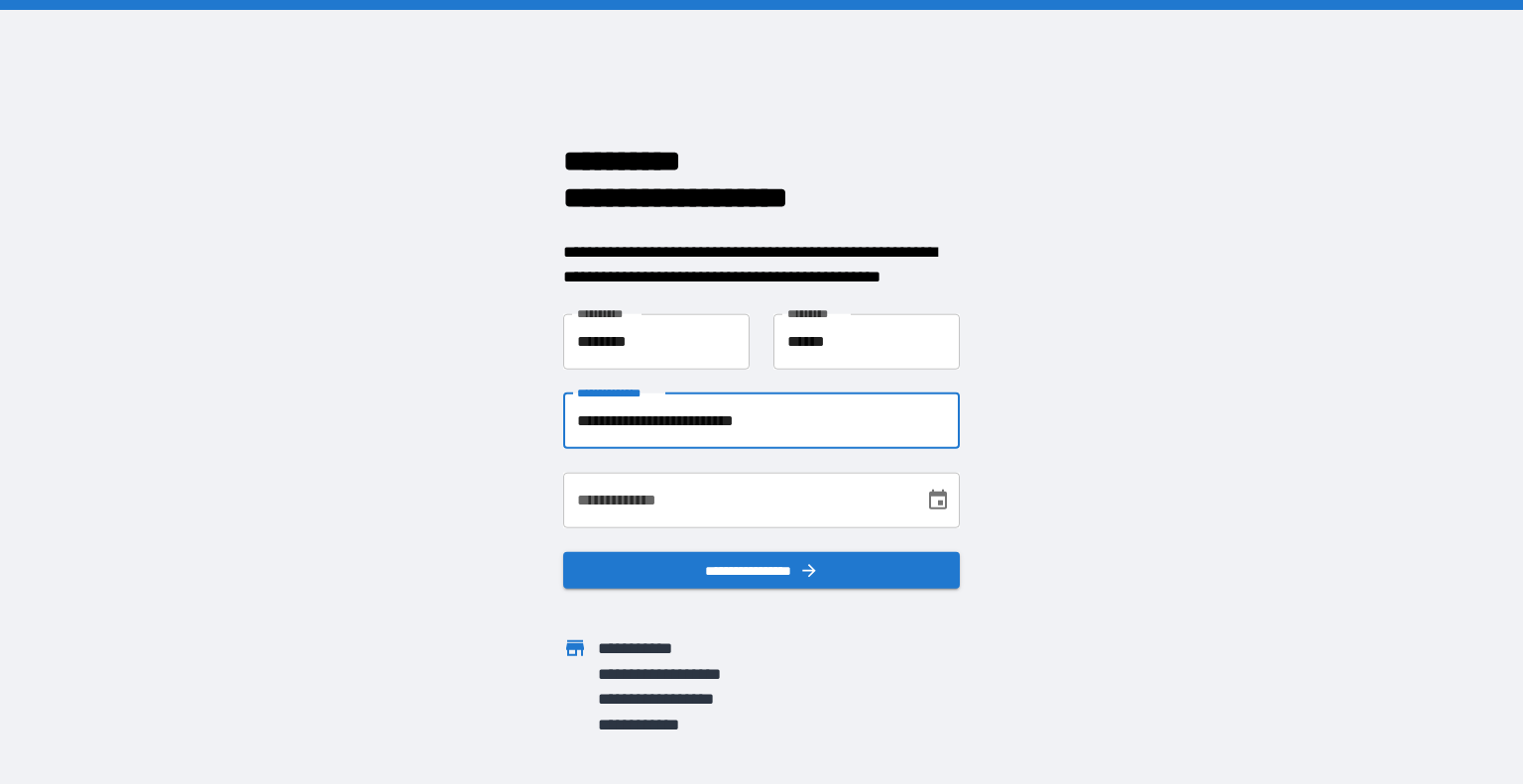 type on "**********" 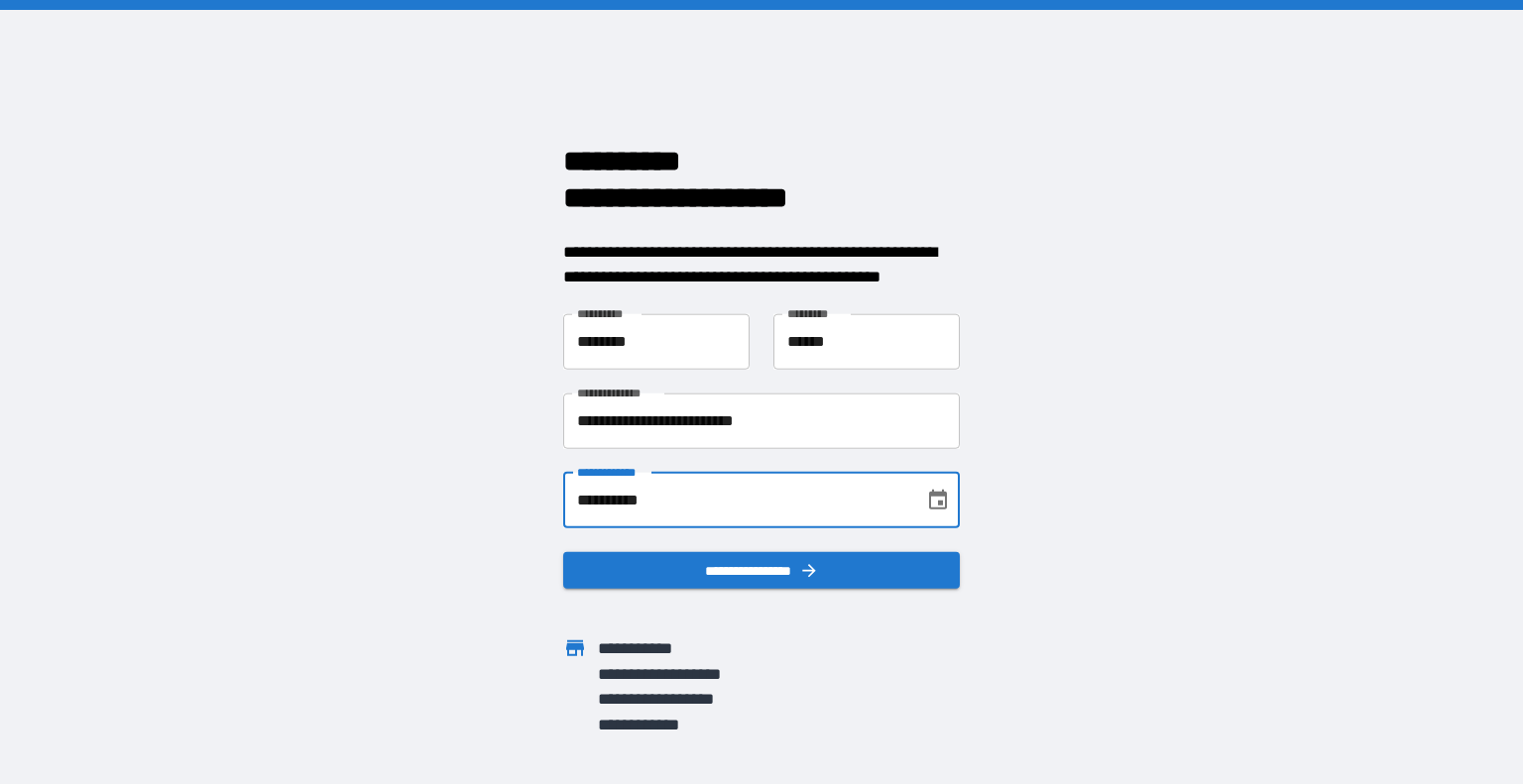 type on "**********" 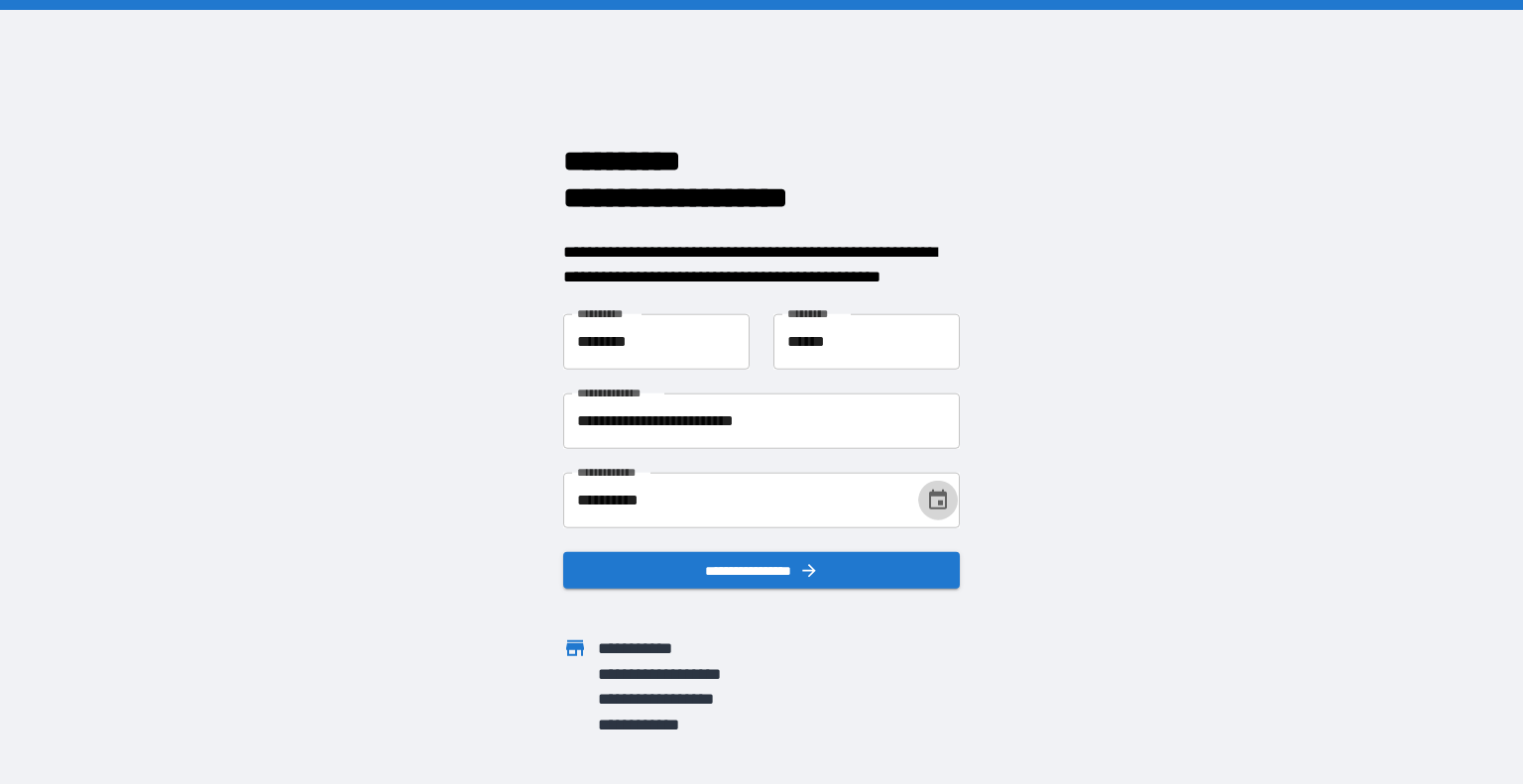 type 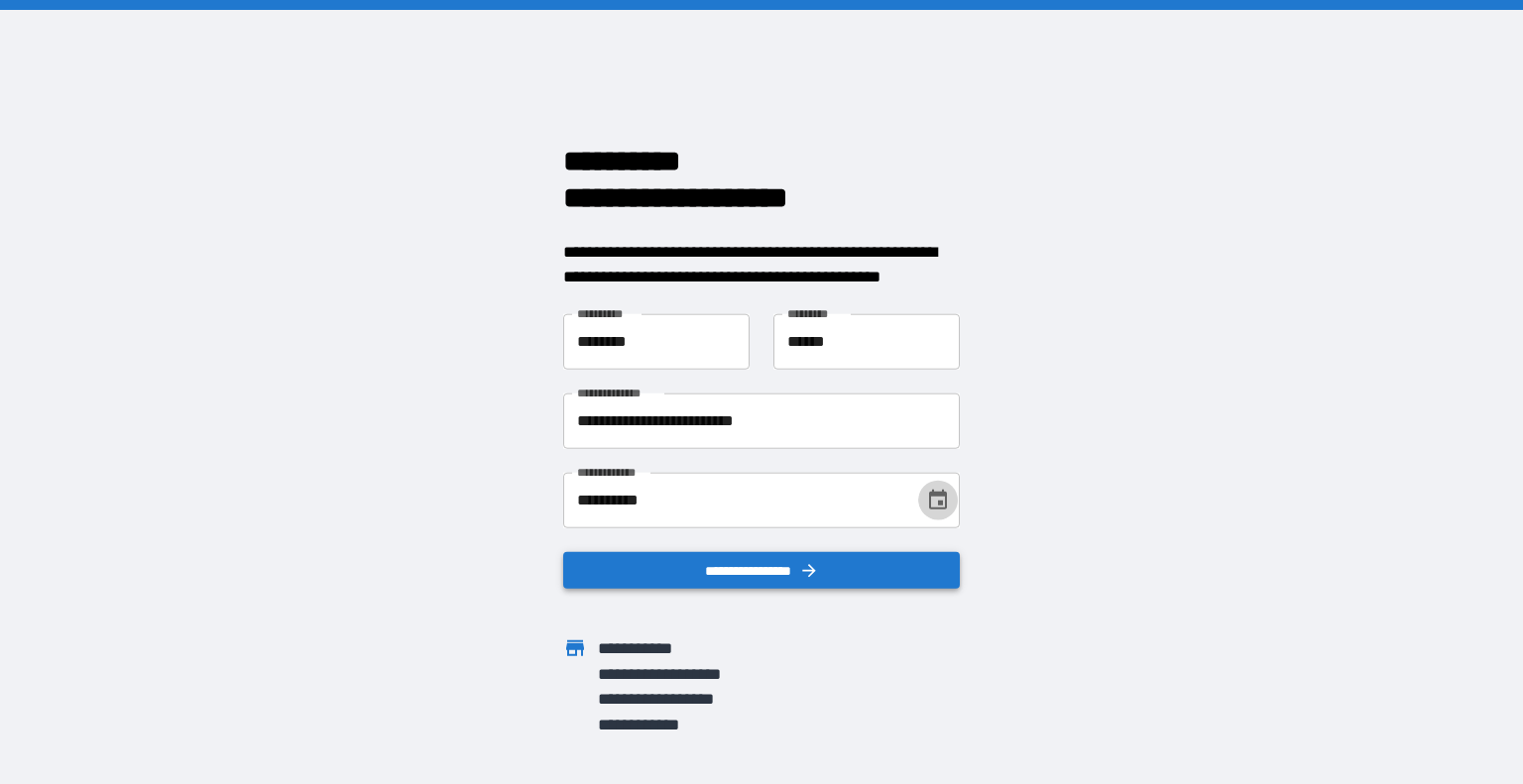 click on "**********" at bounding box center [762, 570] 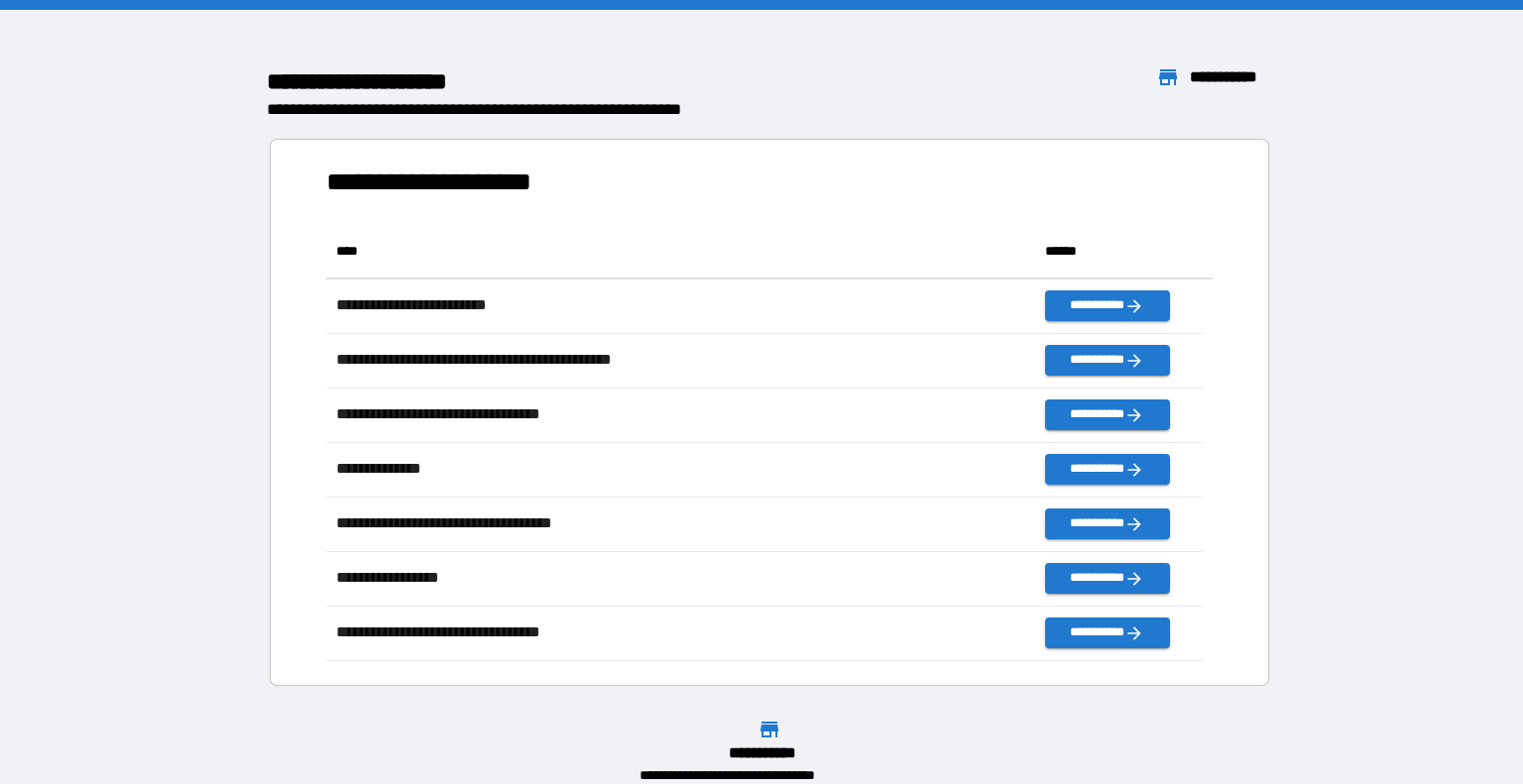 scroll, scrollTop: 422, scrollLeft: 862, axis: both 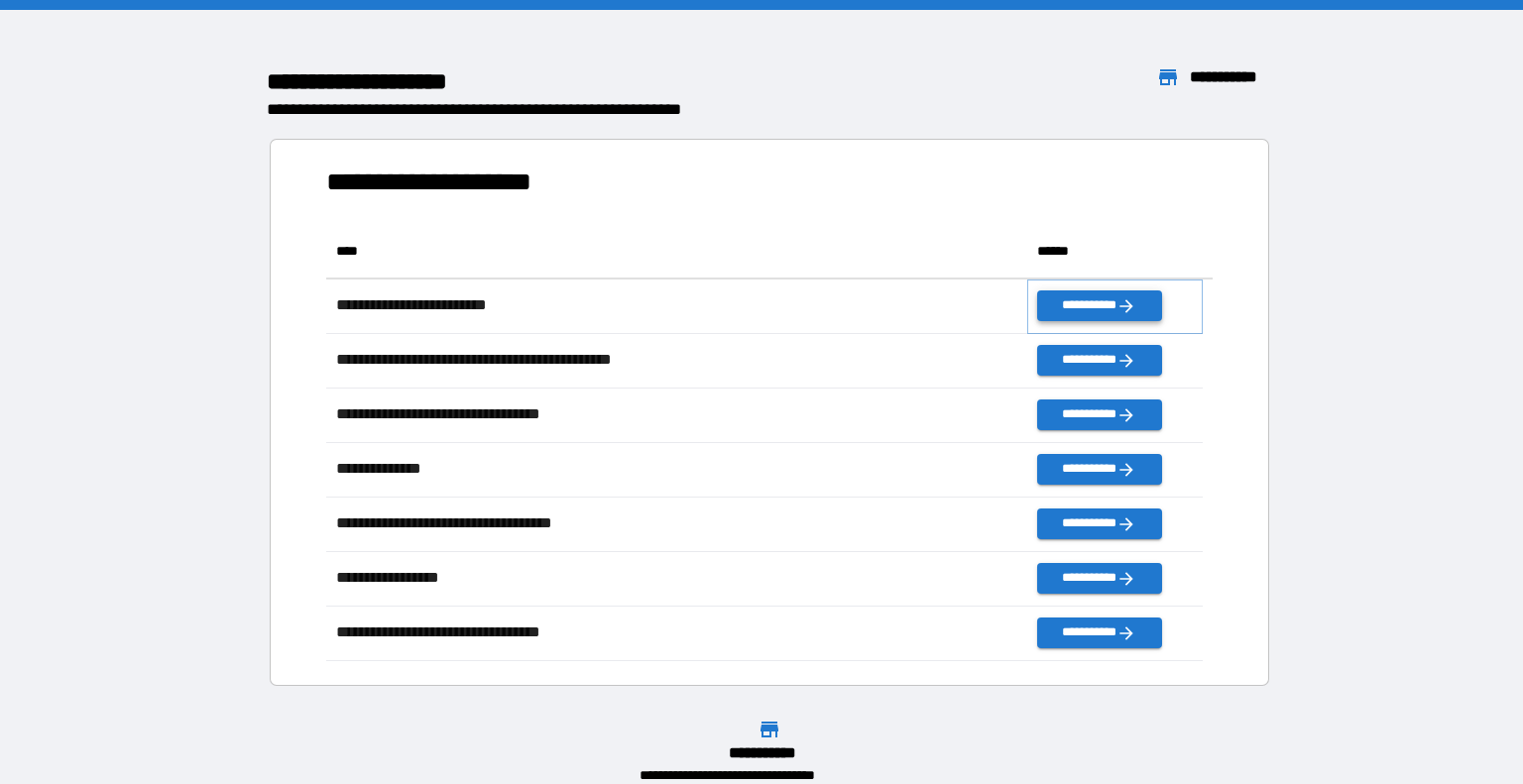 click on "**********" at bounding box center (1099, 305) 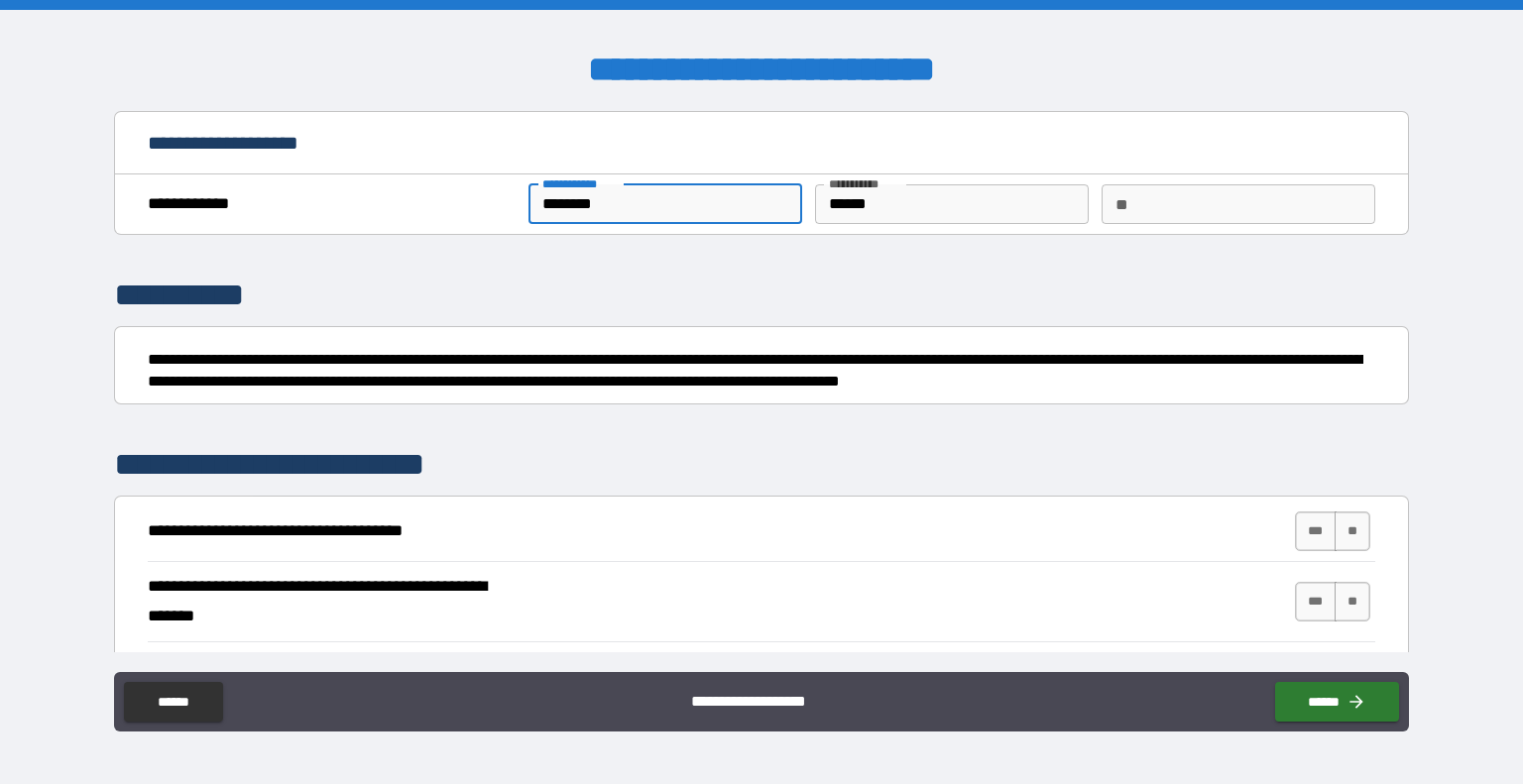 drag, startPoint x: 668, startPoint y: 206, endPoint x: 452, endPoint y: 208, distance: 216.00926 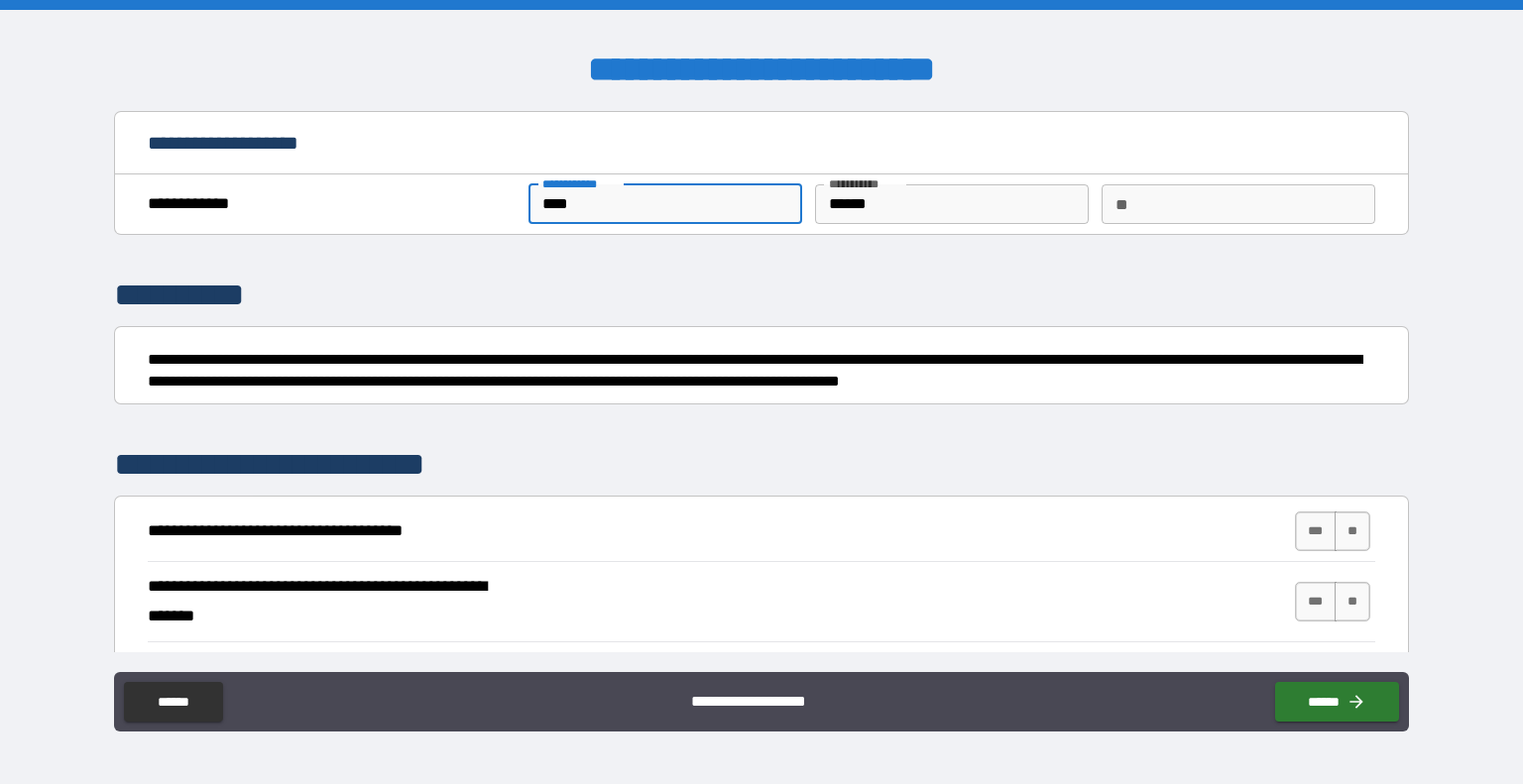 type on "****" 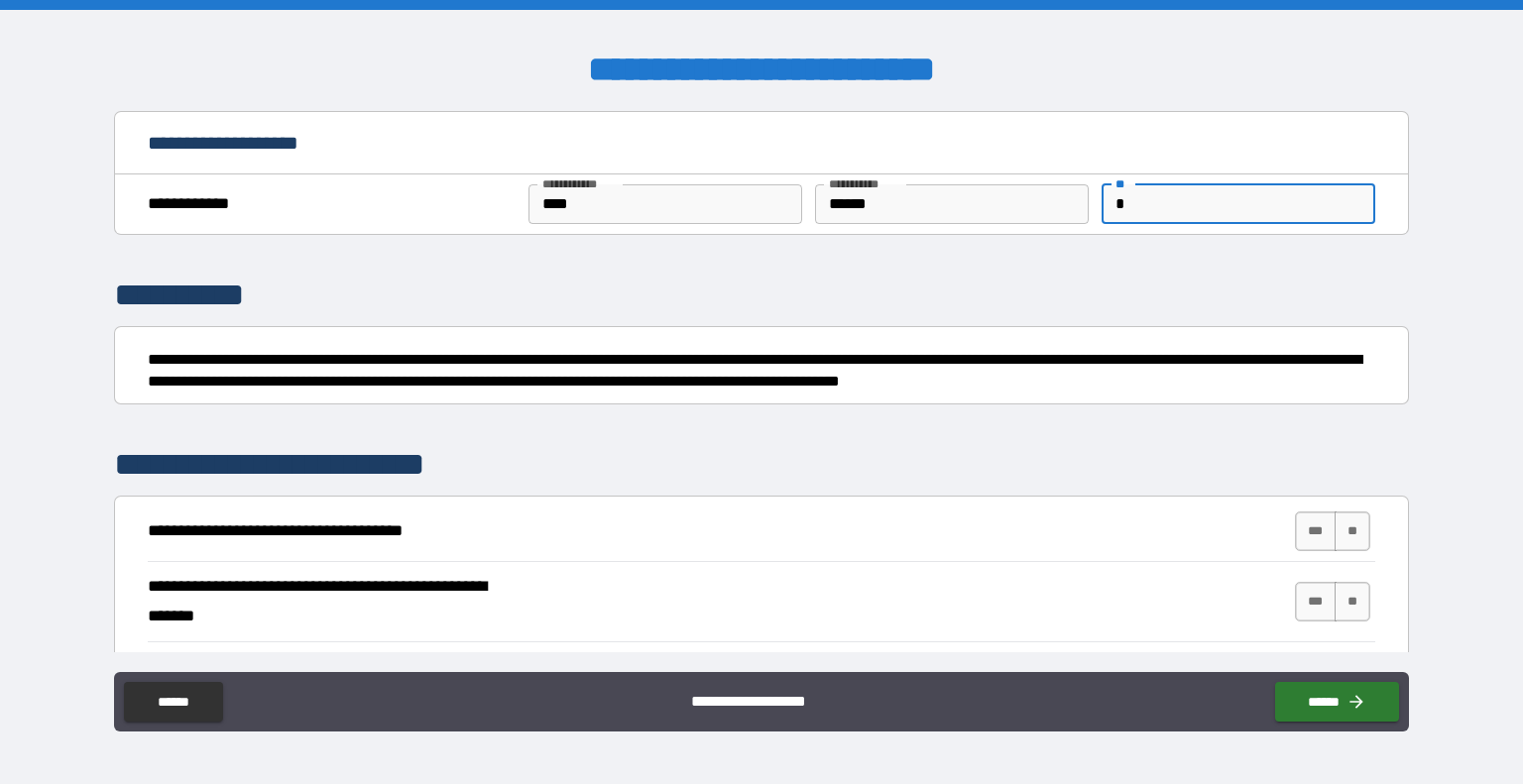 type on "*" 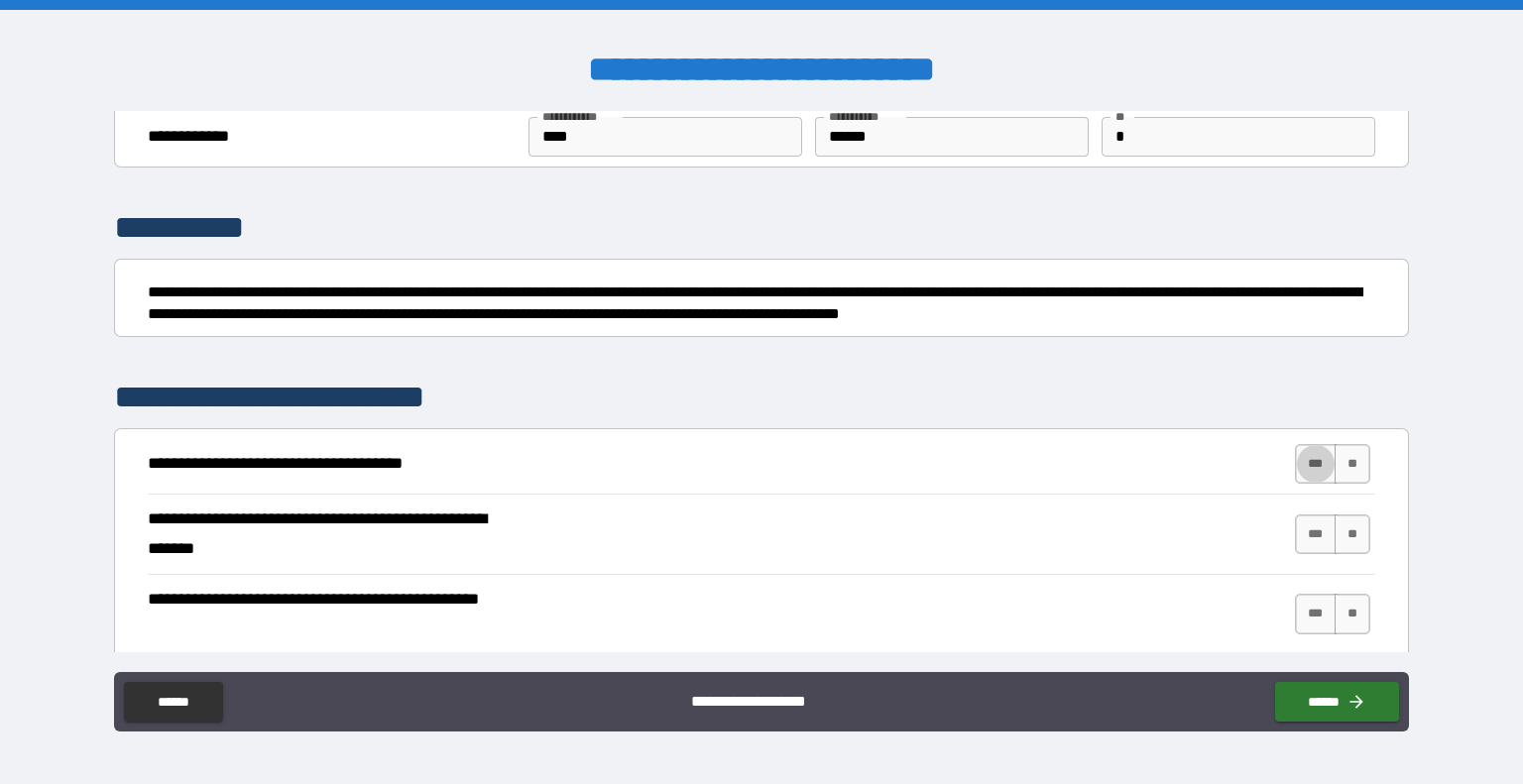 scroll, scrollTop: 73, scrollLeft: 0, axis: vertical 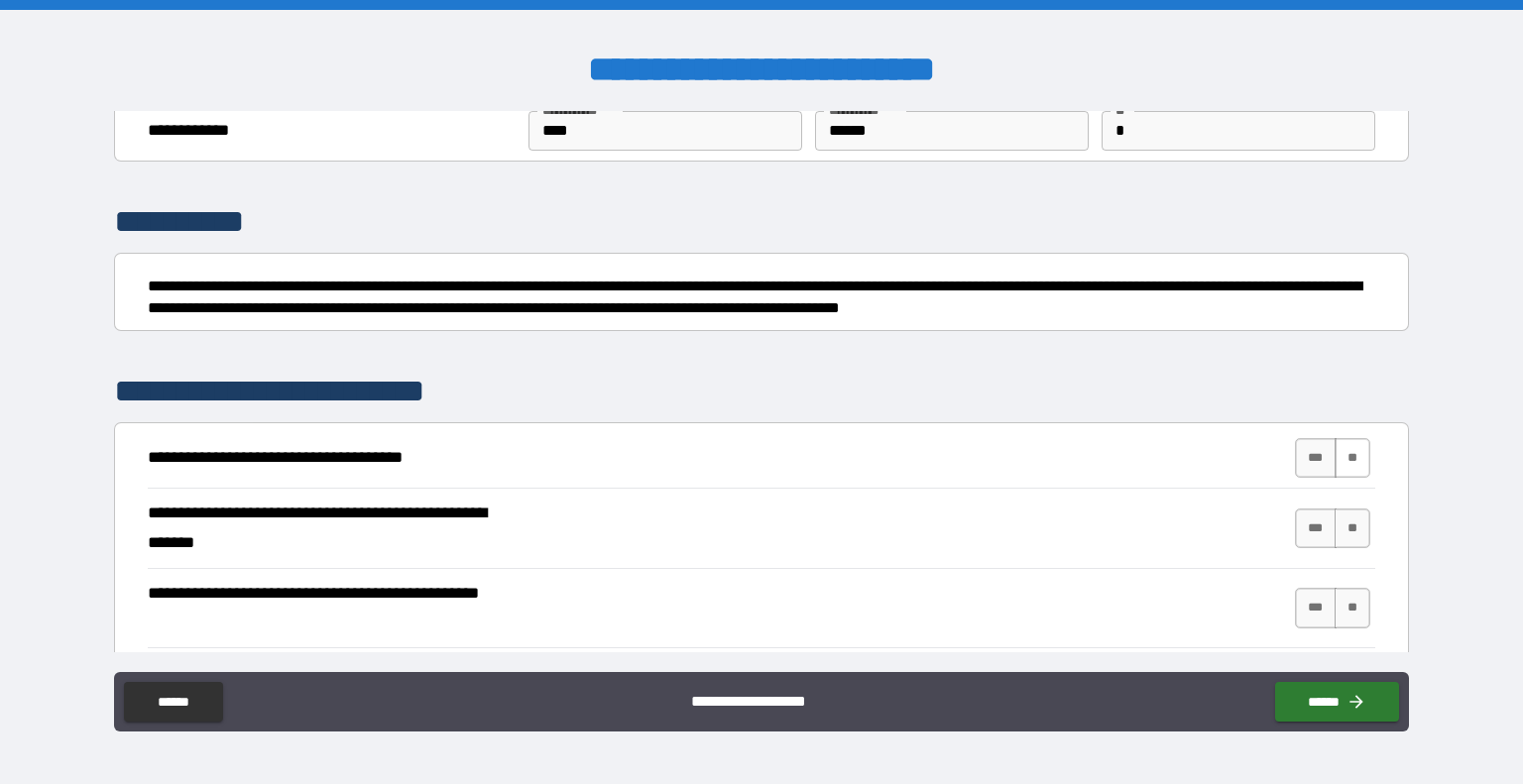 click on "**" at bounding box center (1352, 458) 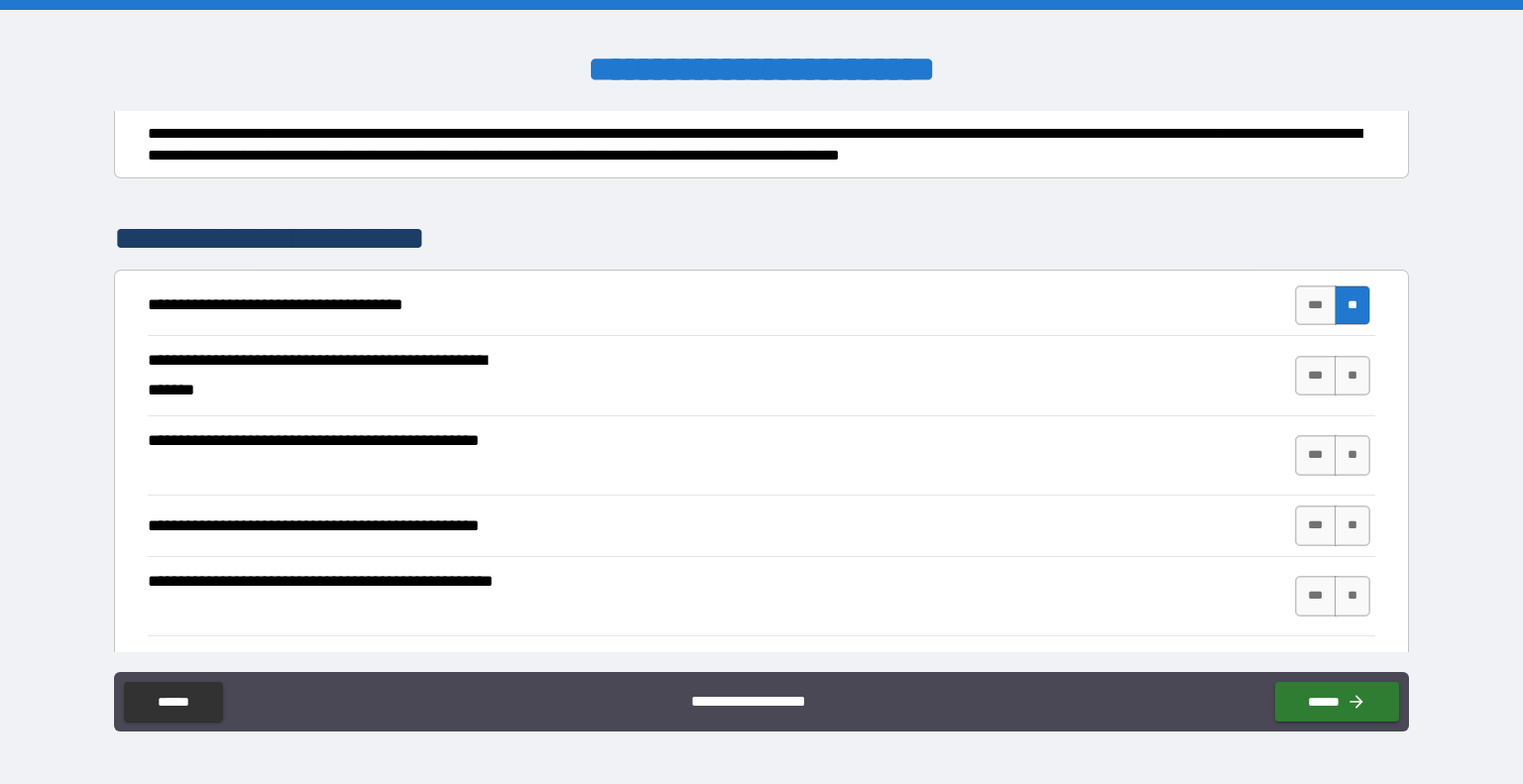 scroll, scrollTop: 229, scrollLeft: 0, axis: vertical 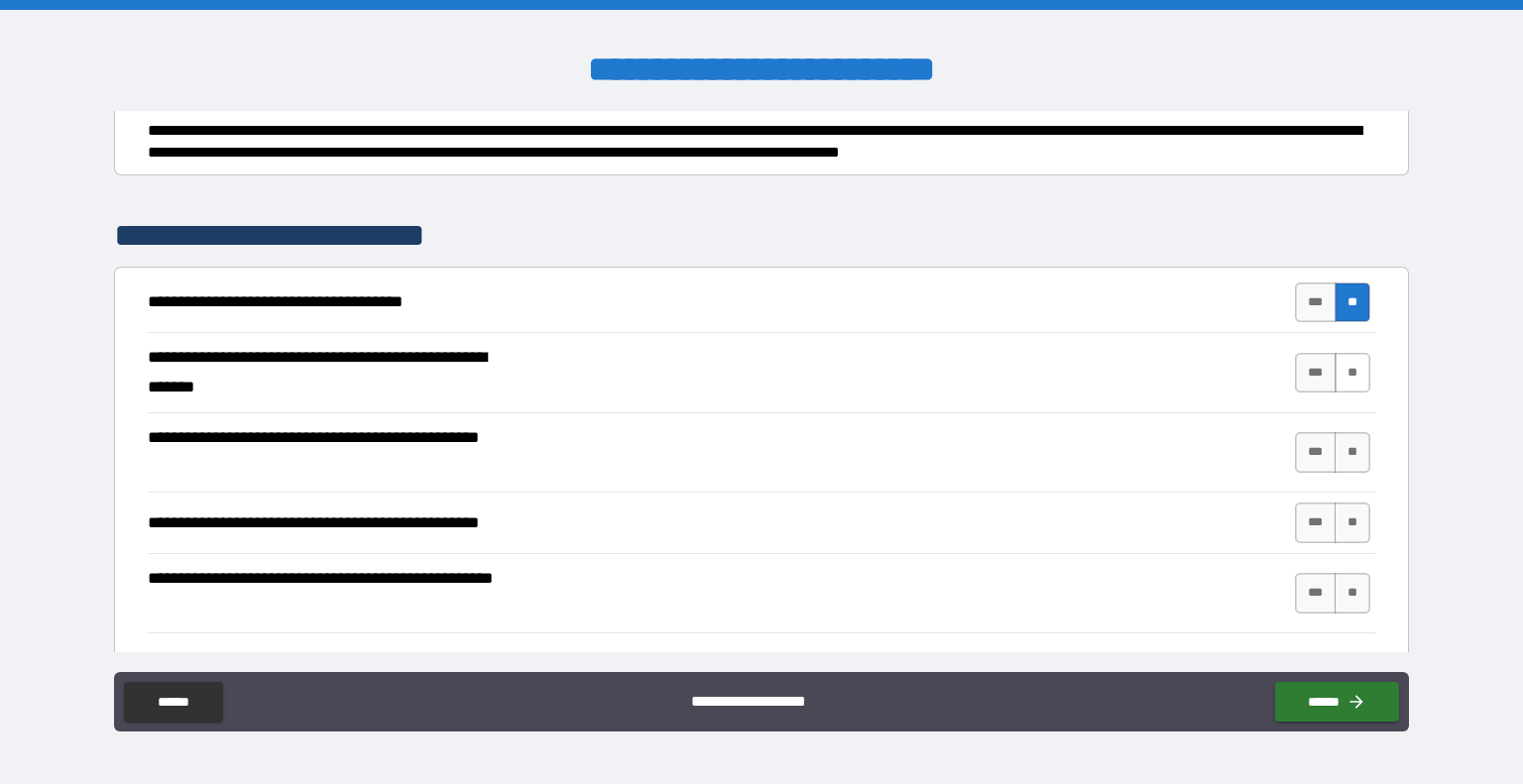 click on "**" at bounding box center [1352, 373] 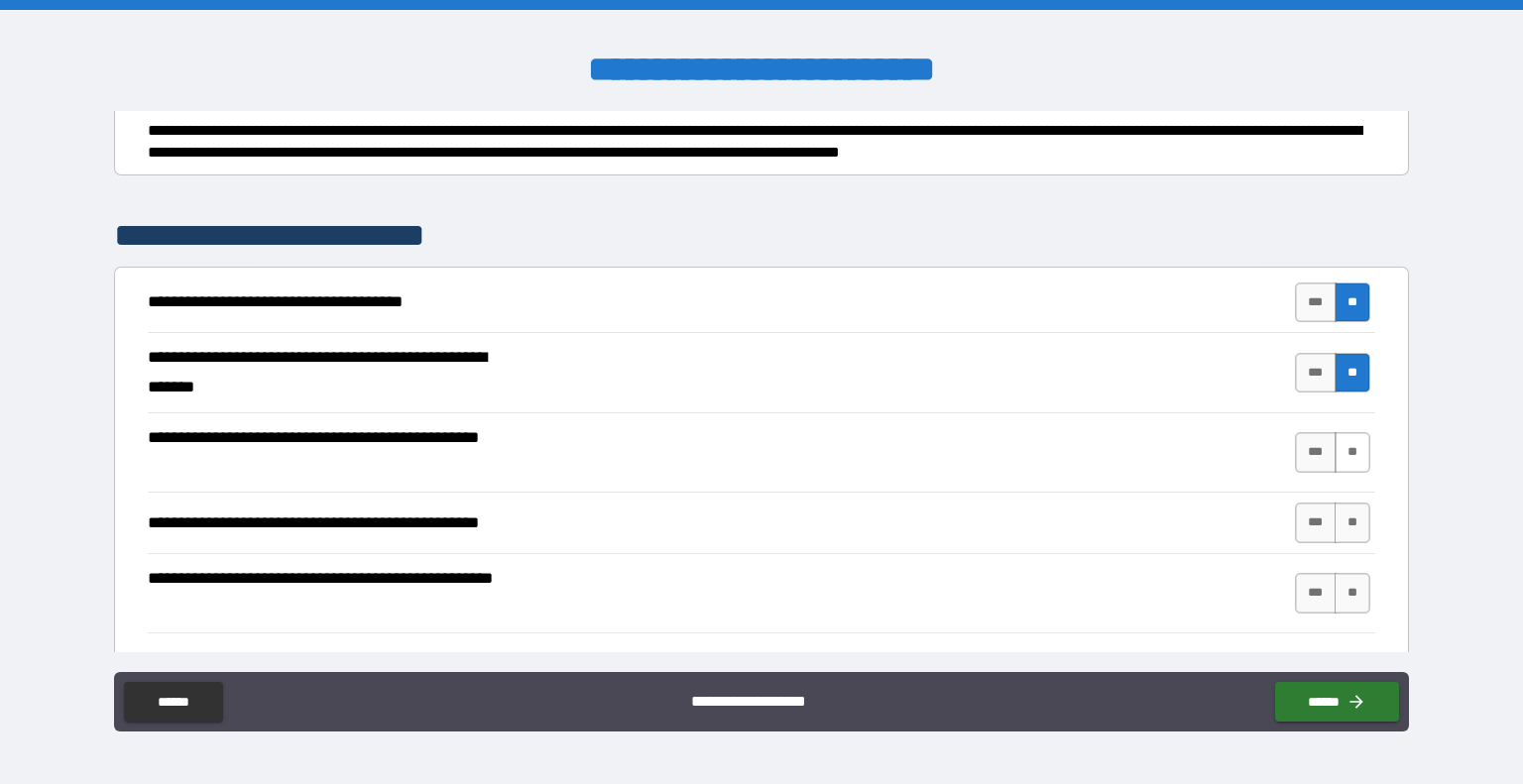 click on "**" at bounding box center (1352, 452) 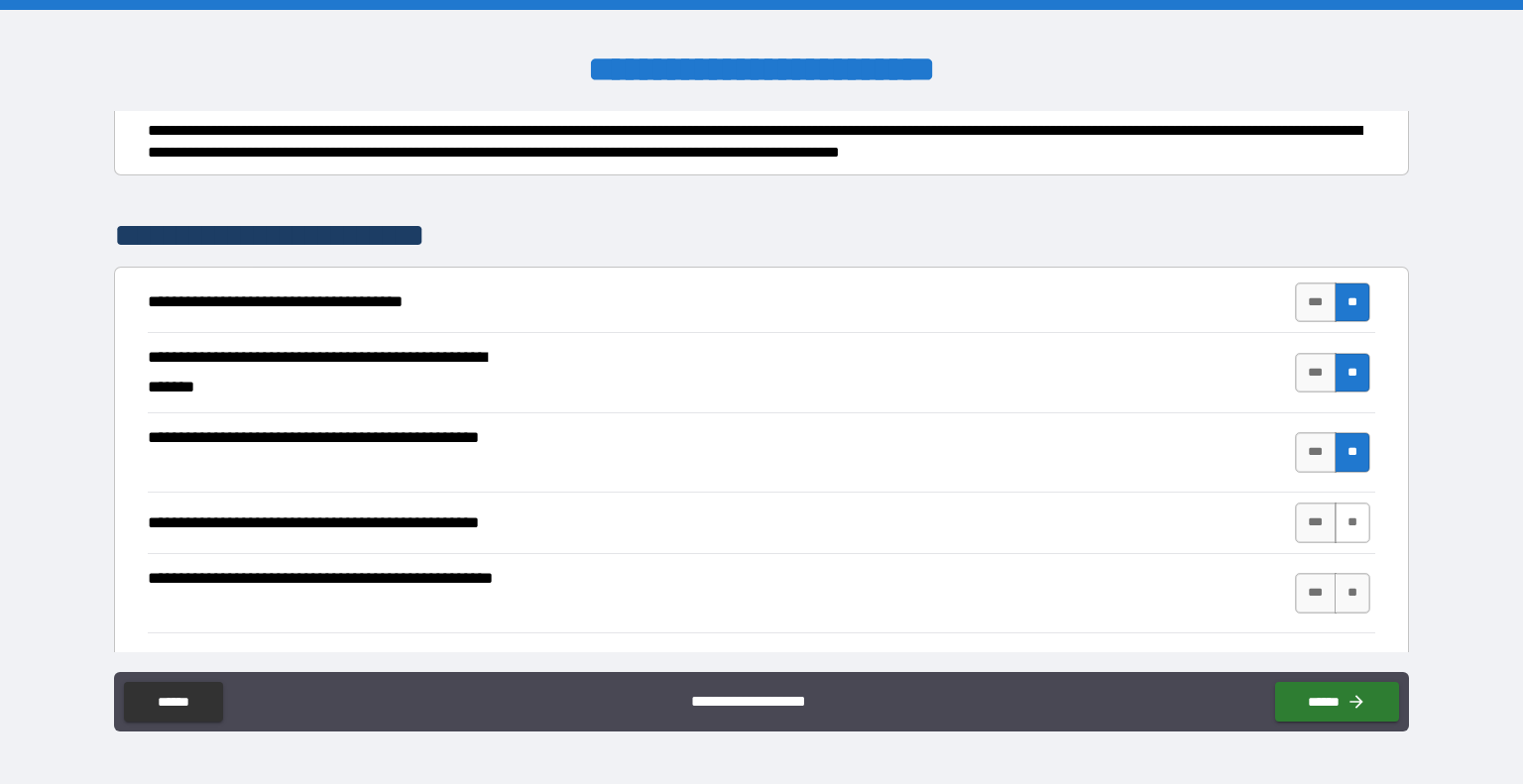 click on "**" at bounding box center (1352, 522) 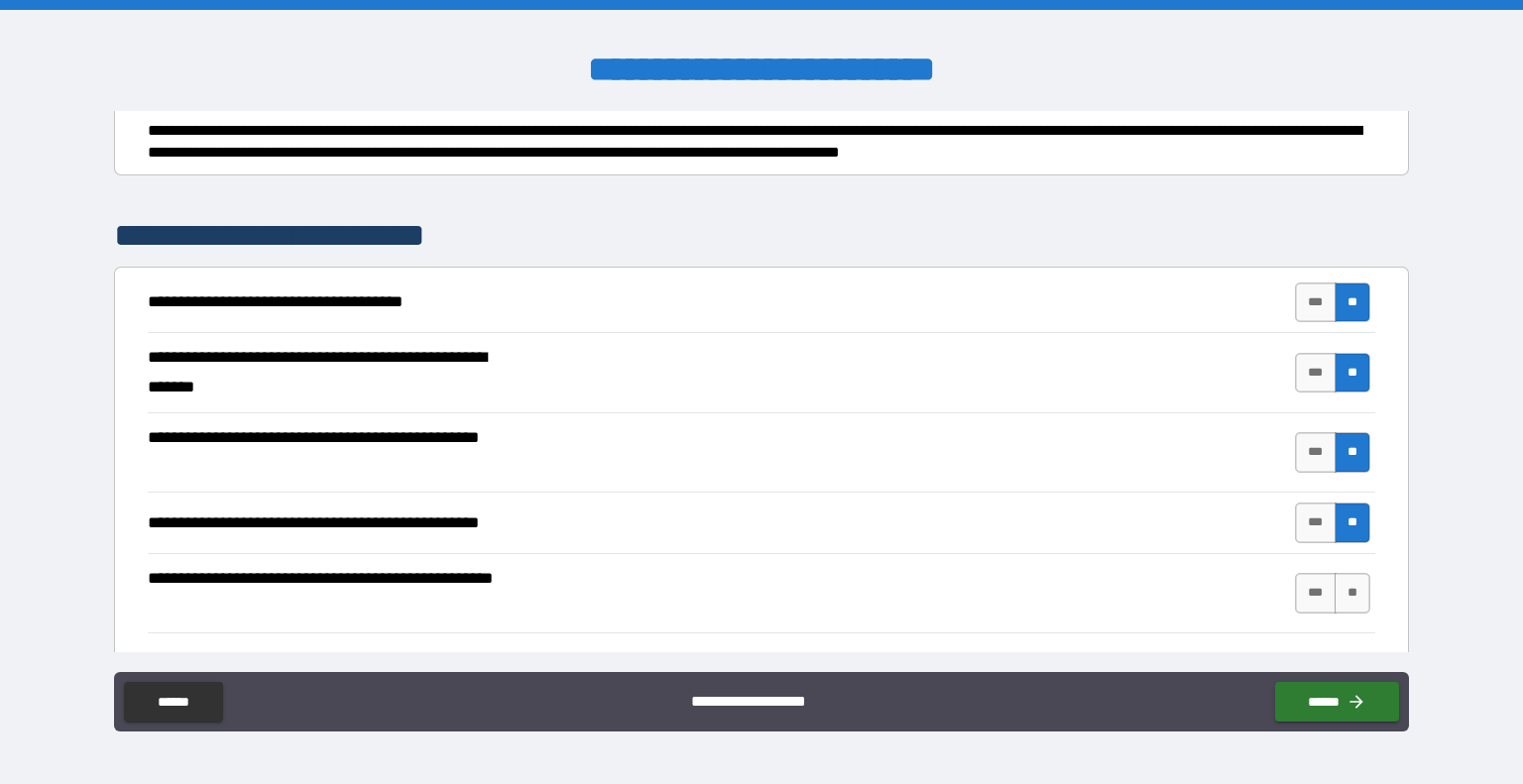 click on "*** **" at bounding box center [1335, 594] 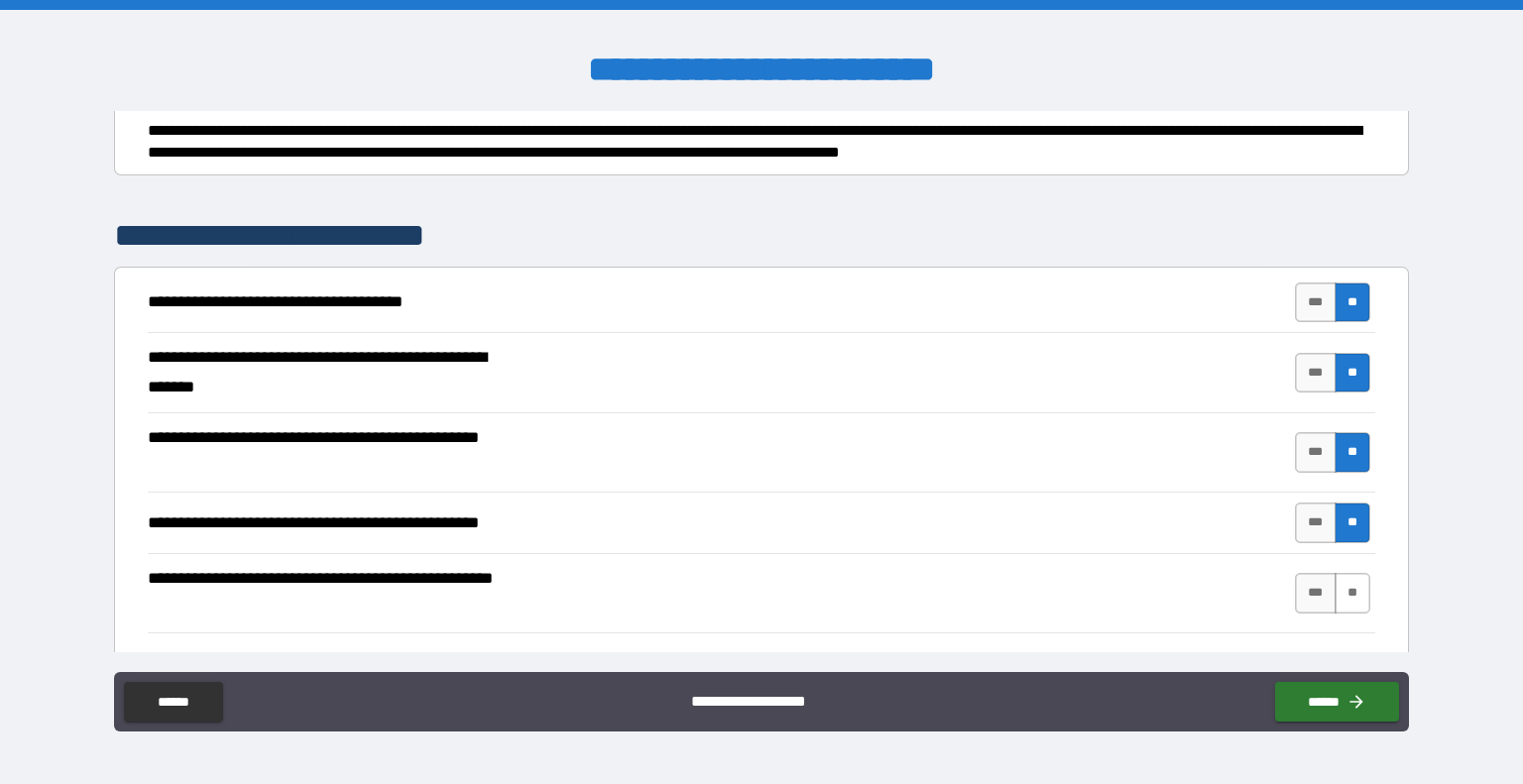 click on "**" at bounding box center [1352, 593] 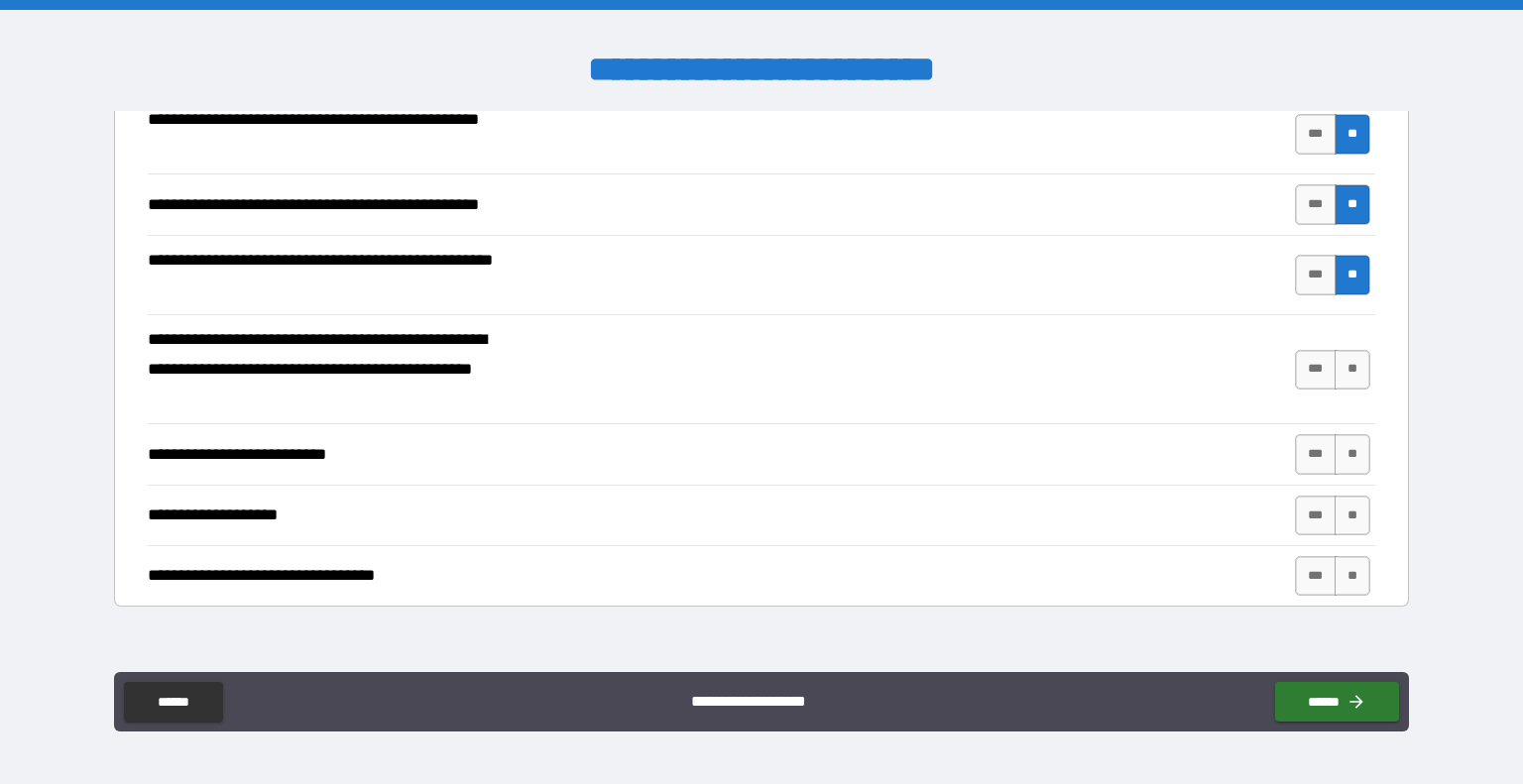 scroll, scrollTop: 550, scrollLeft: 0, axis: vertical 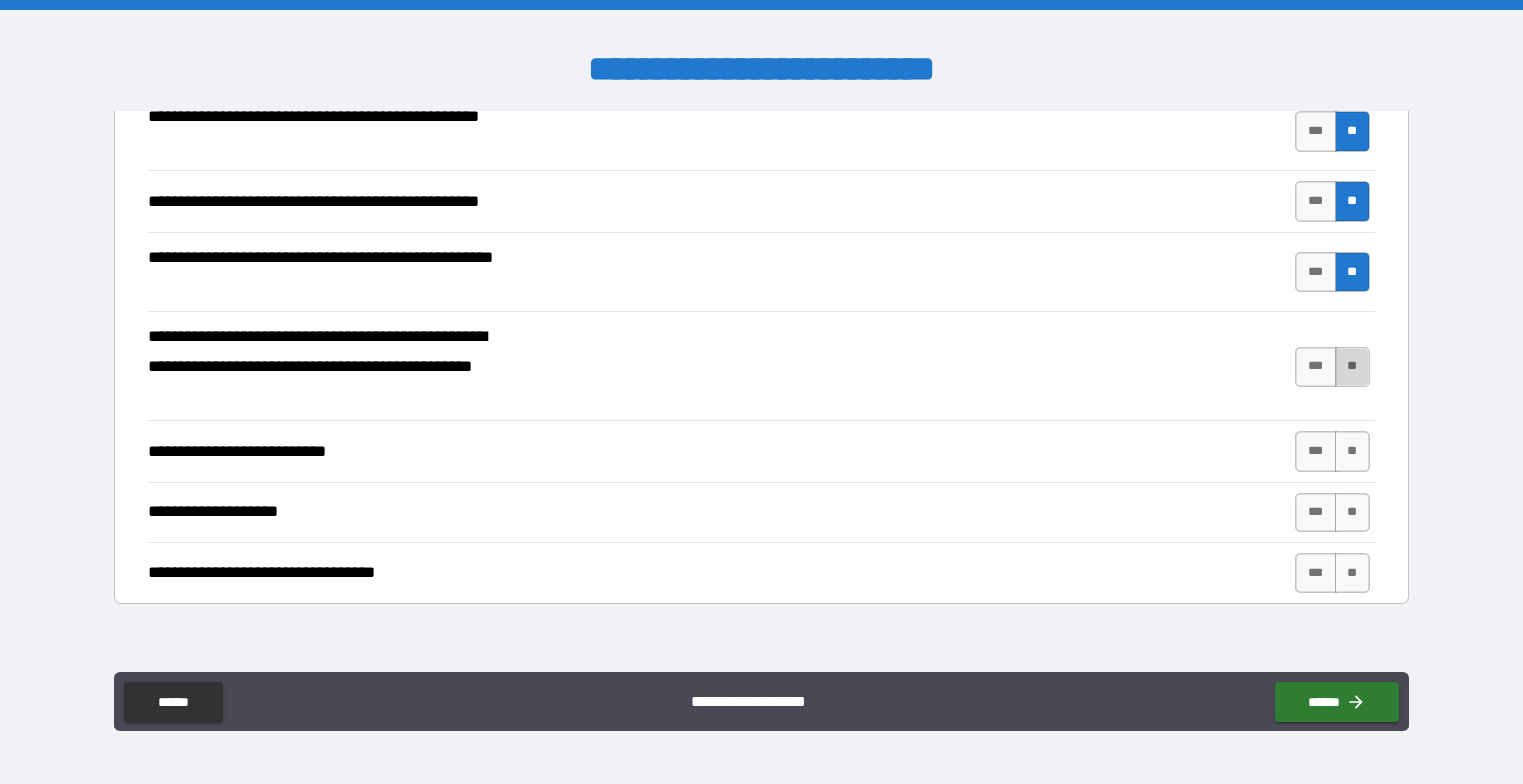 click on "**" at bounding box center (1352, 367) 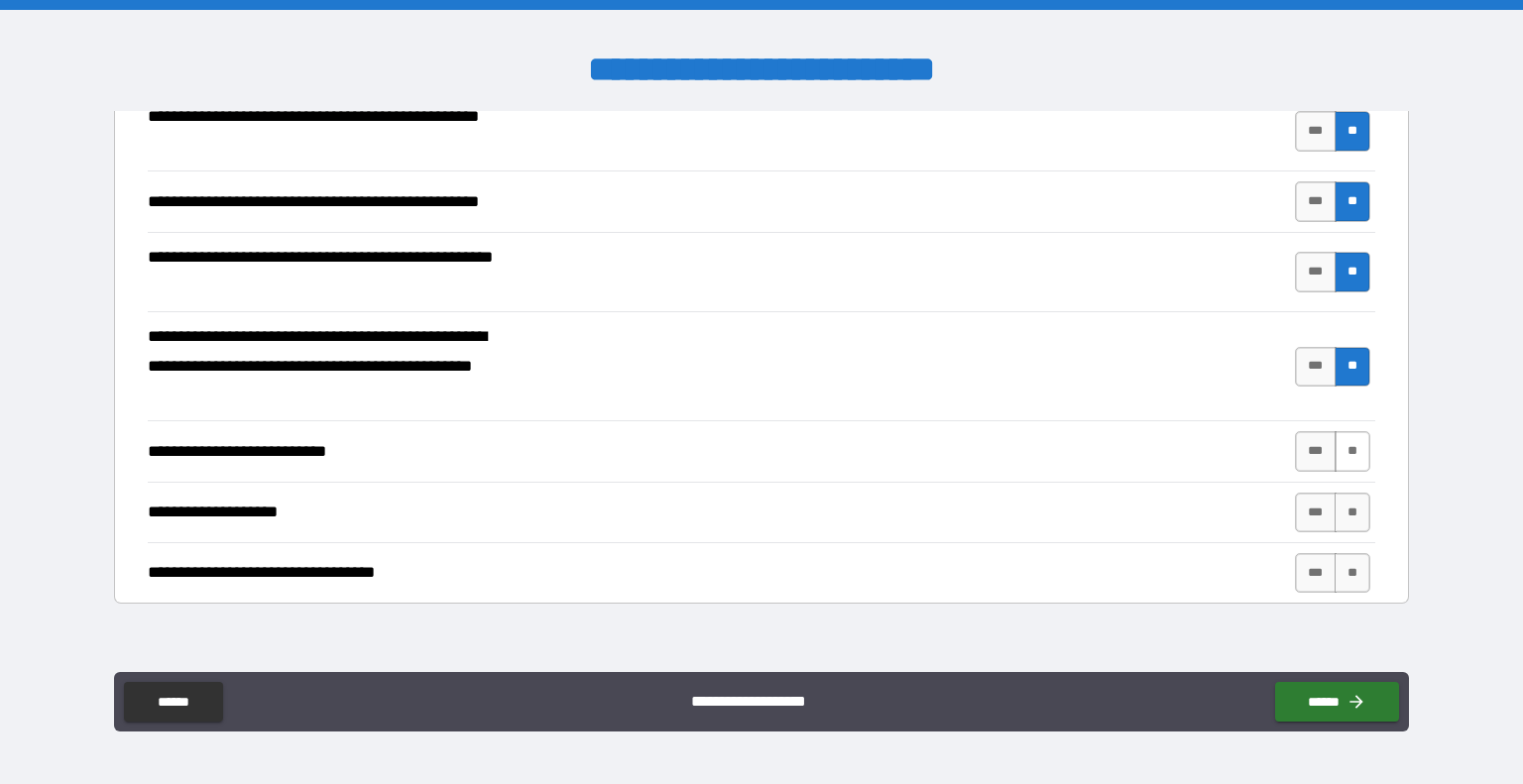 click on "**" at bounding box center (1352, 451) 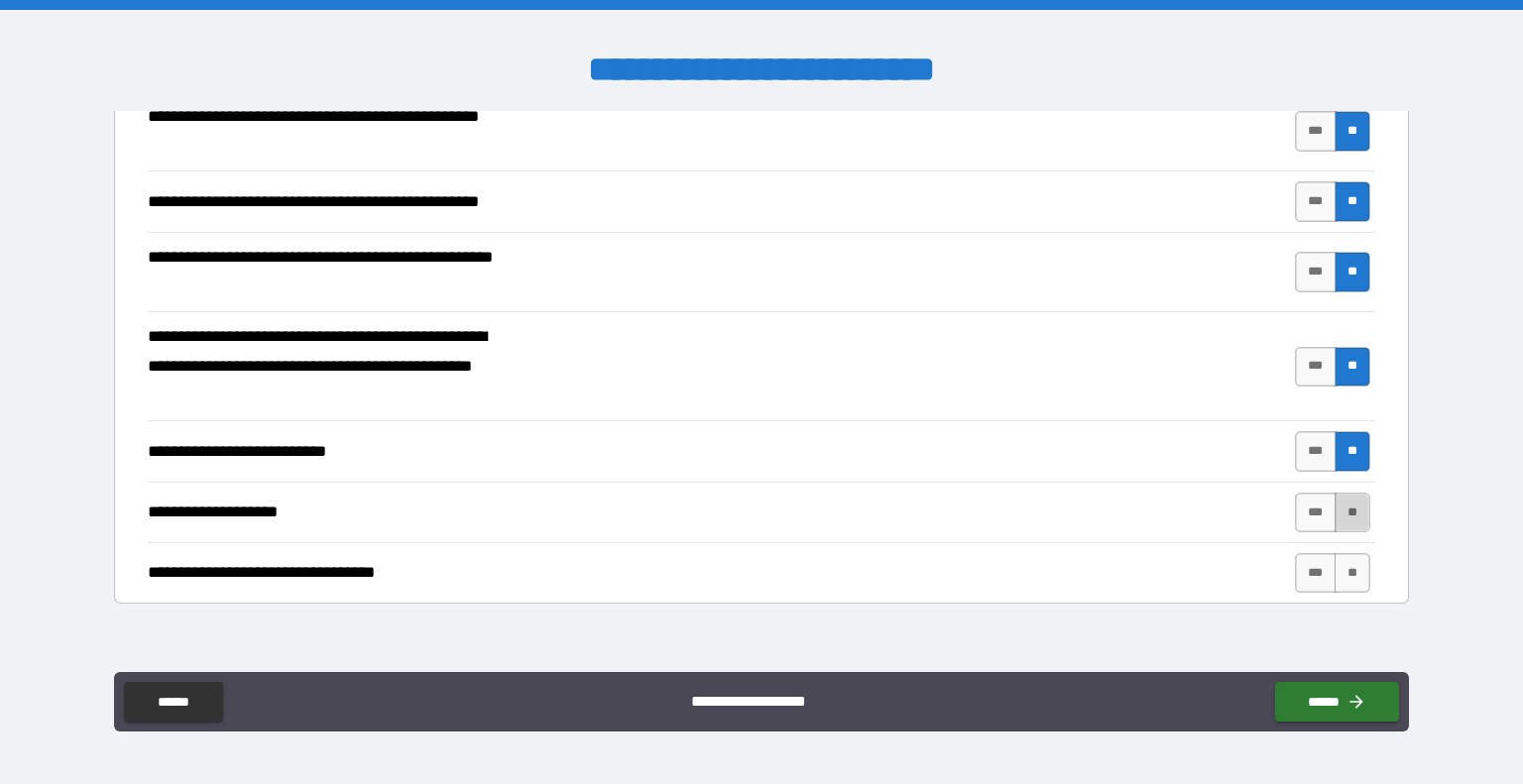 click on "**" at bounding box center (1352, 512) 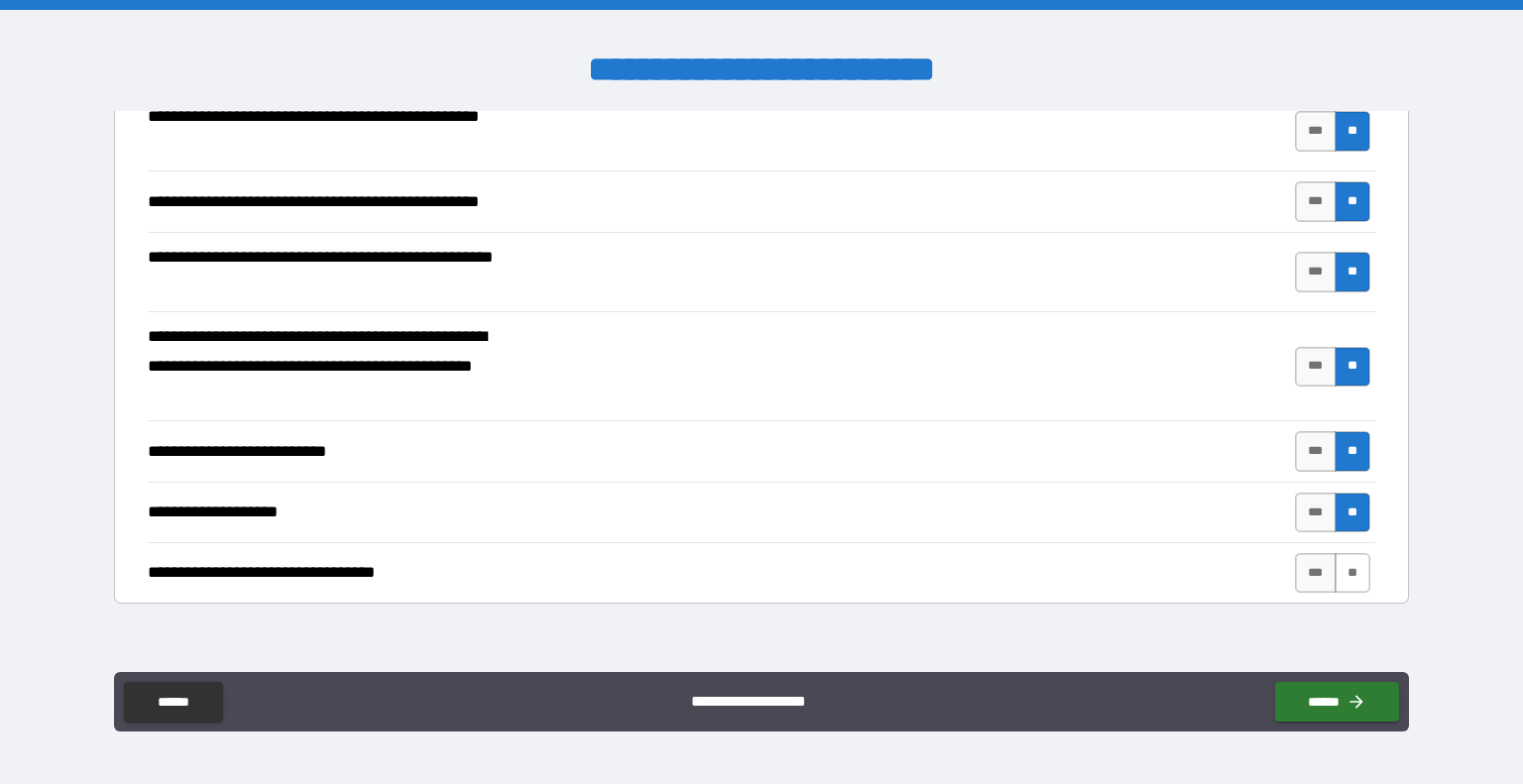click on "**" at bounding box center [1352, 573] 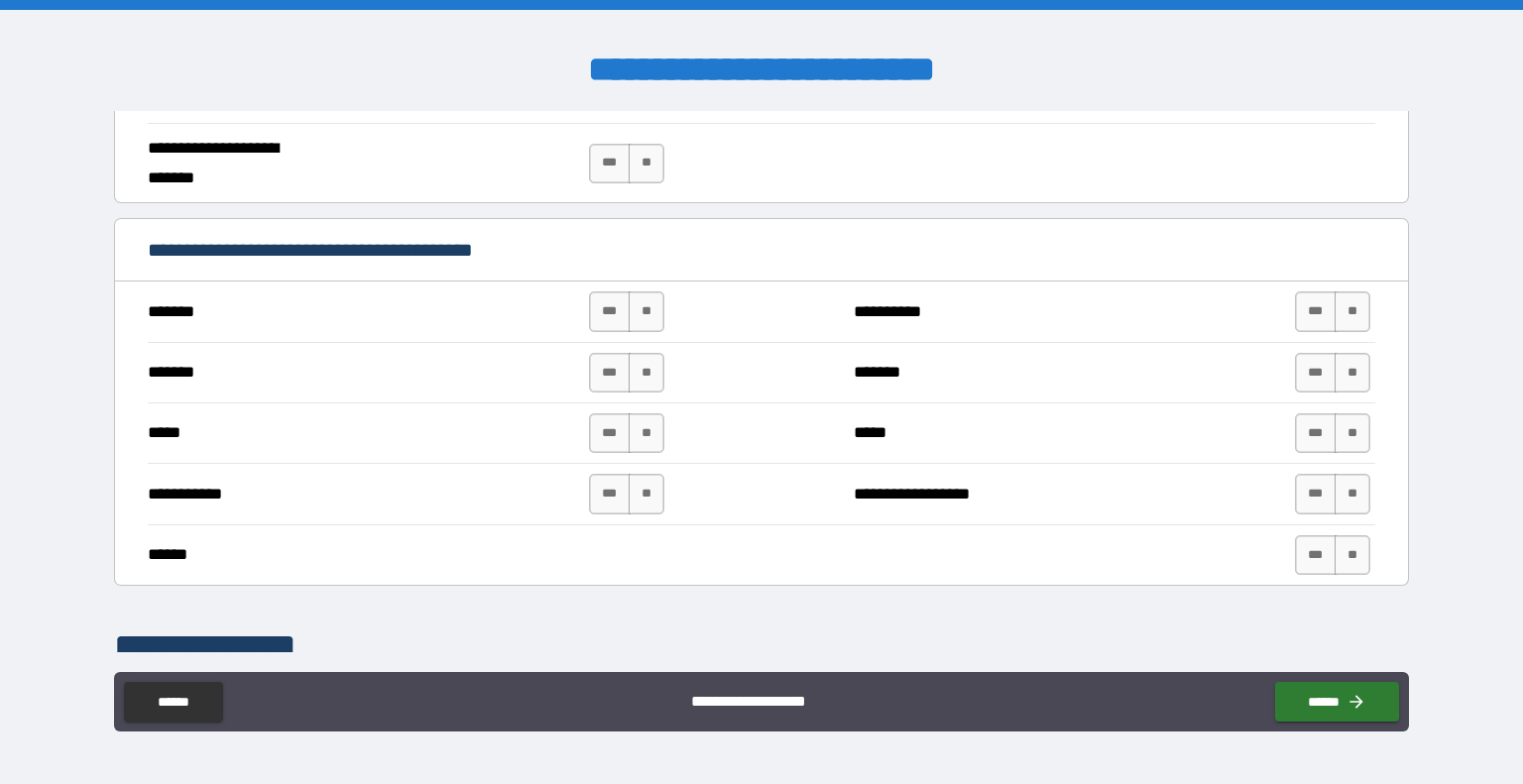 scroll, scrollTop: 1281, scrollLeft: 0, axis: vertical 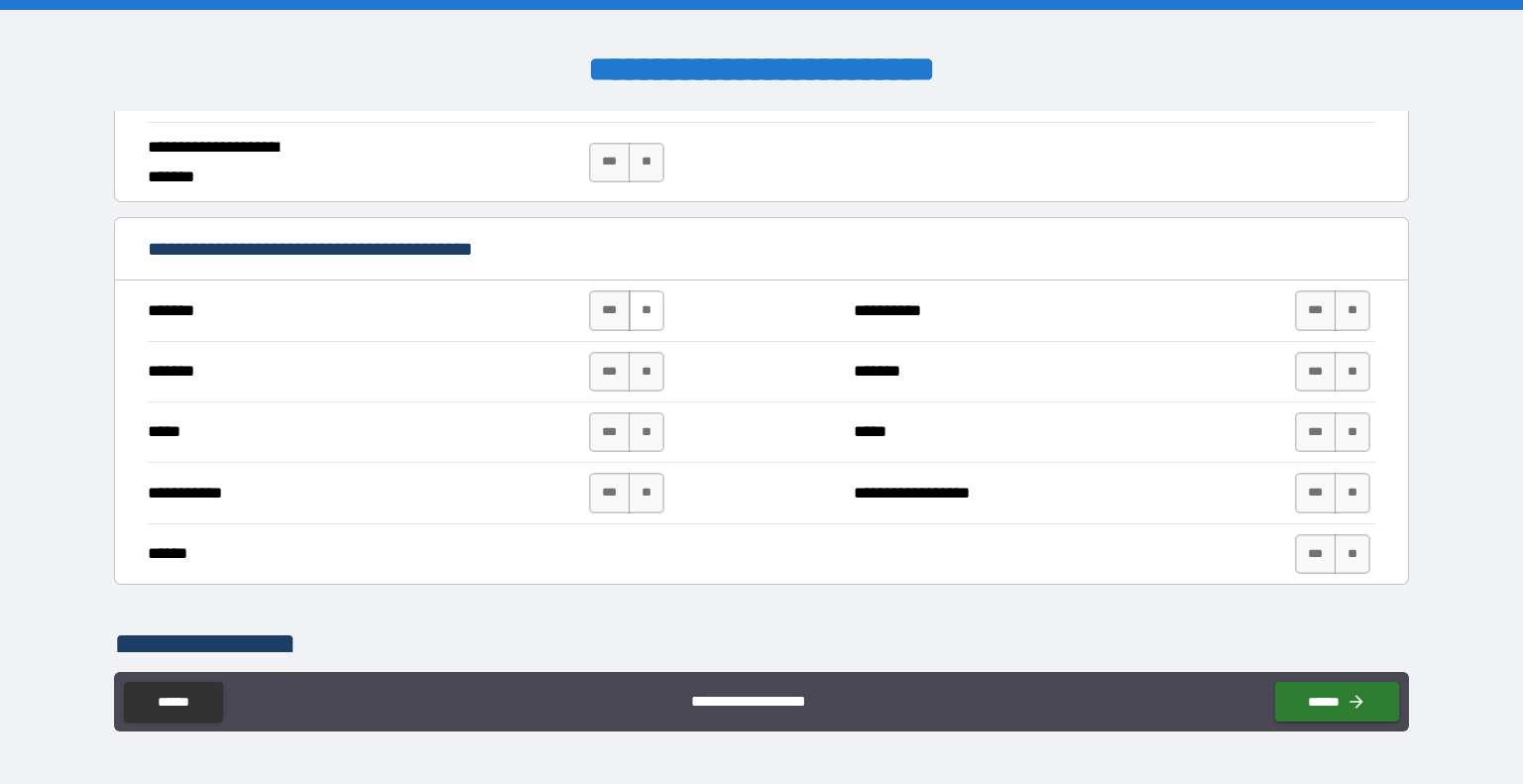click on "**" at bounding box center (646, 310) 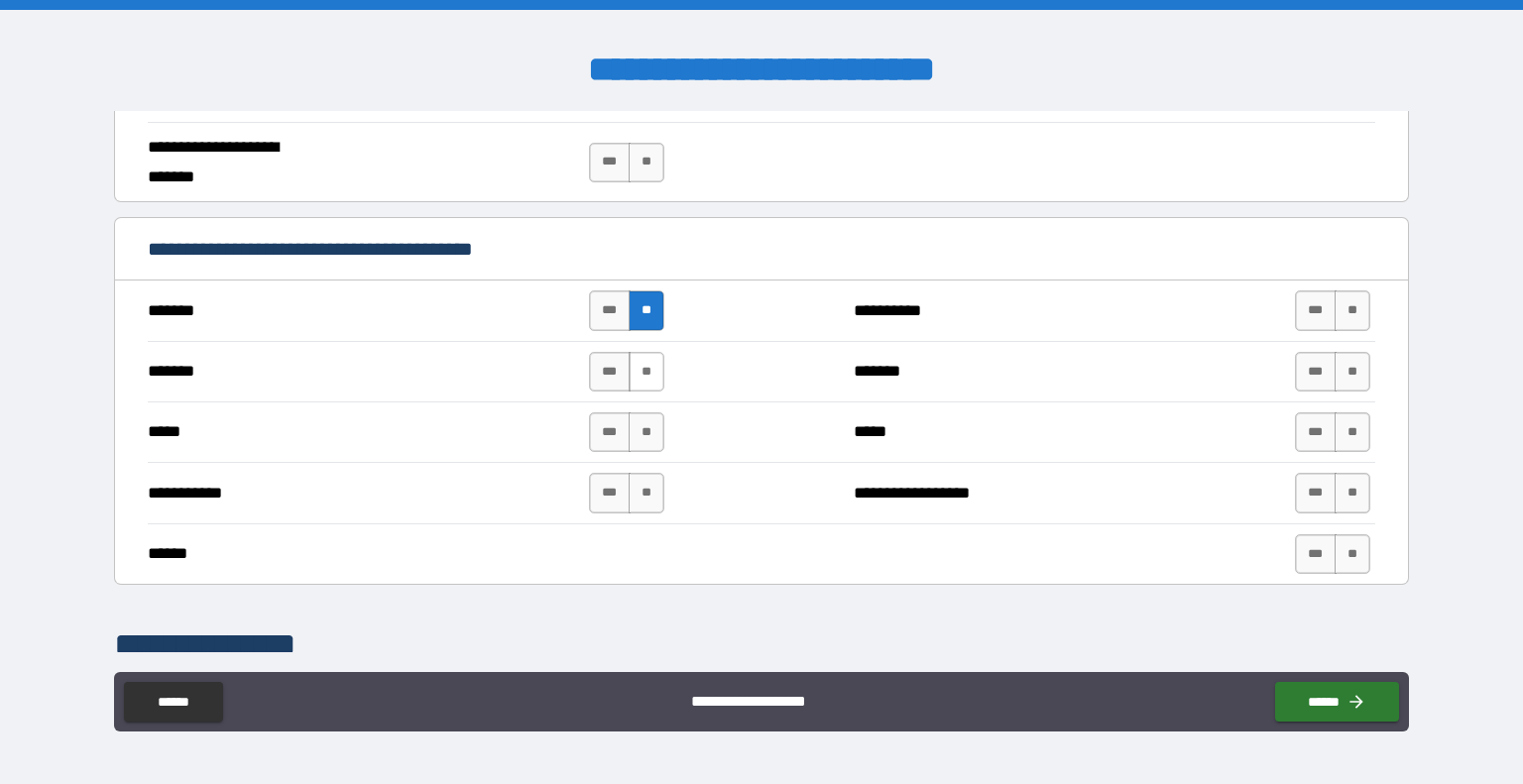 click on "**" at bounding box center [646, 372] 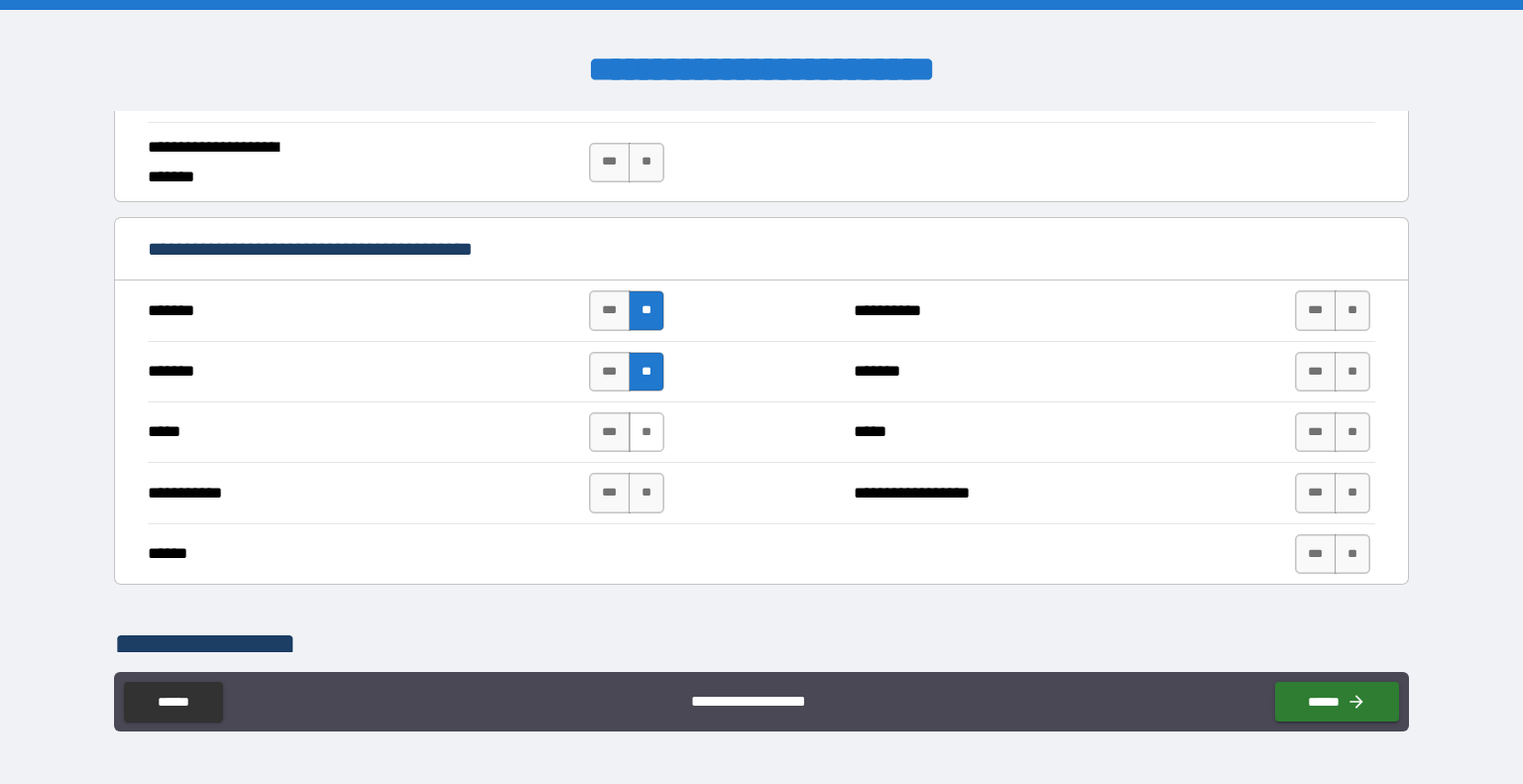 click on "**" at bounding box center [646, 432] 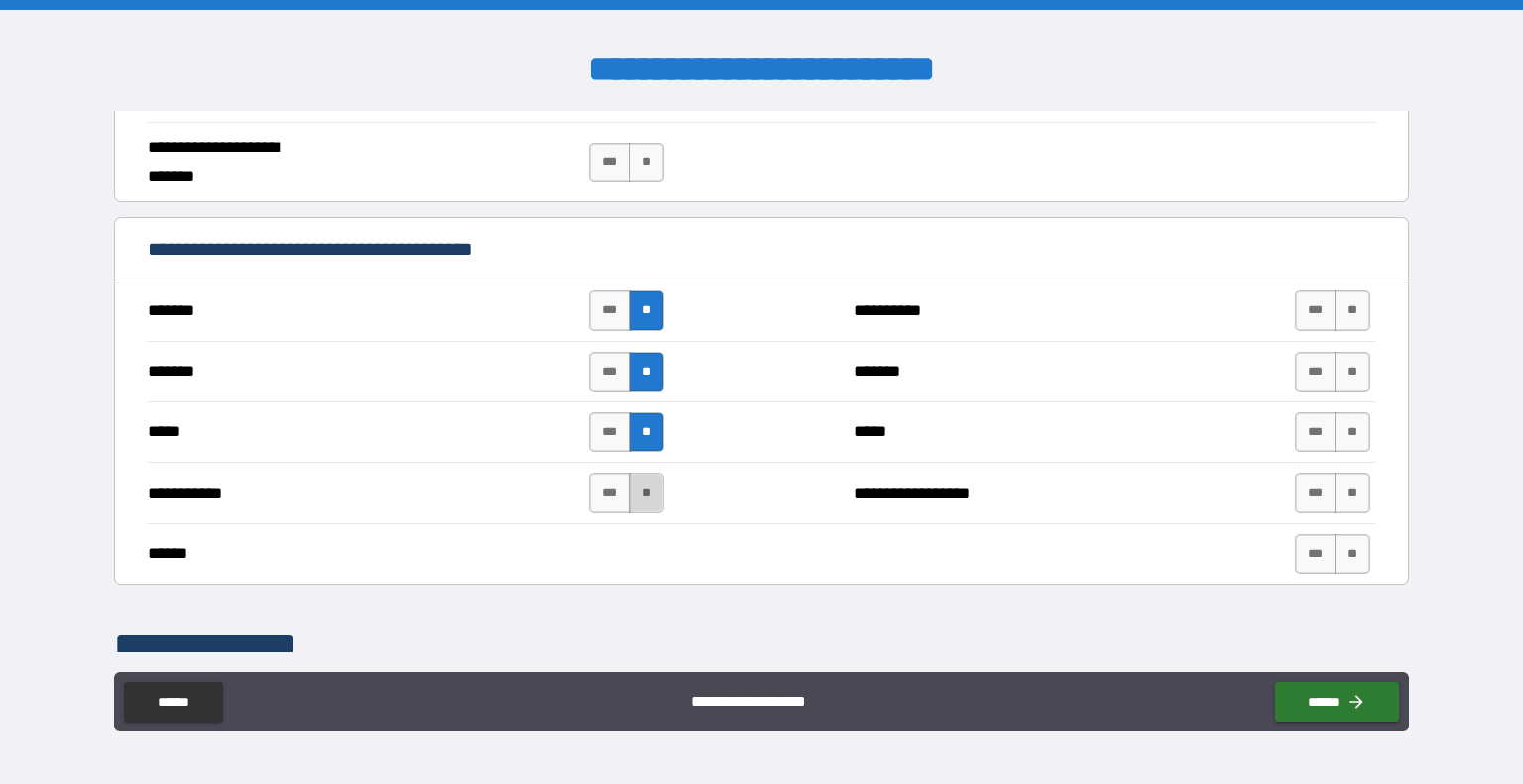 click on "**" at bounding box center (646, 493) 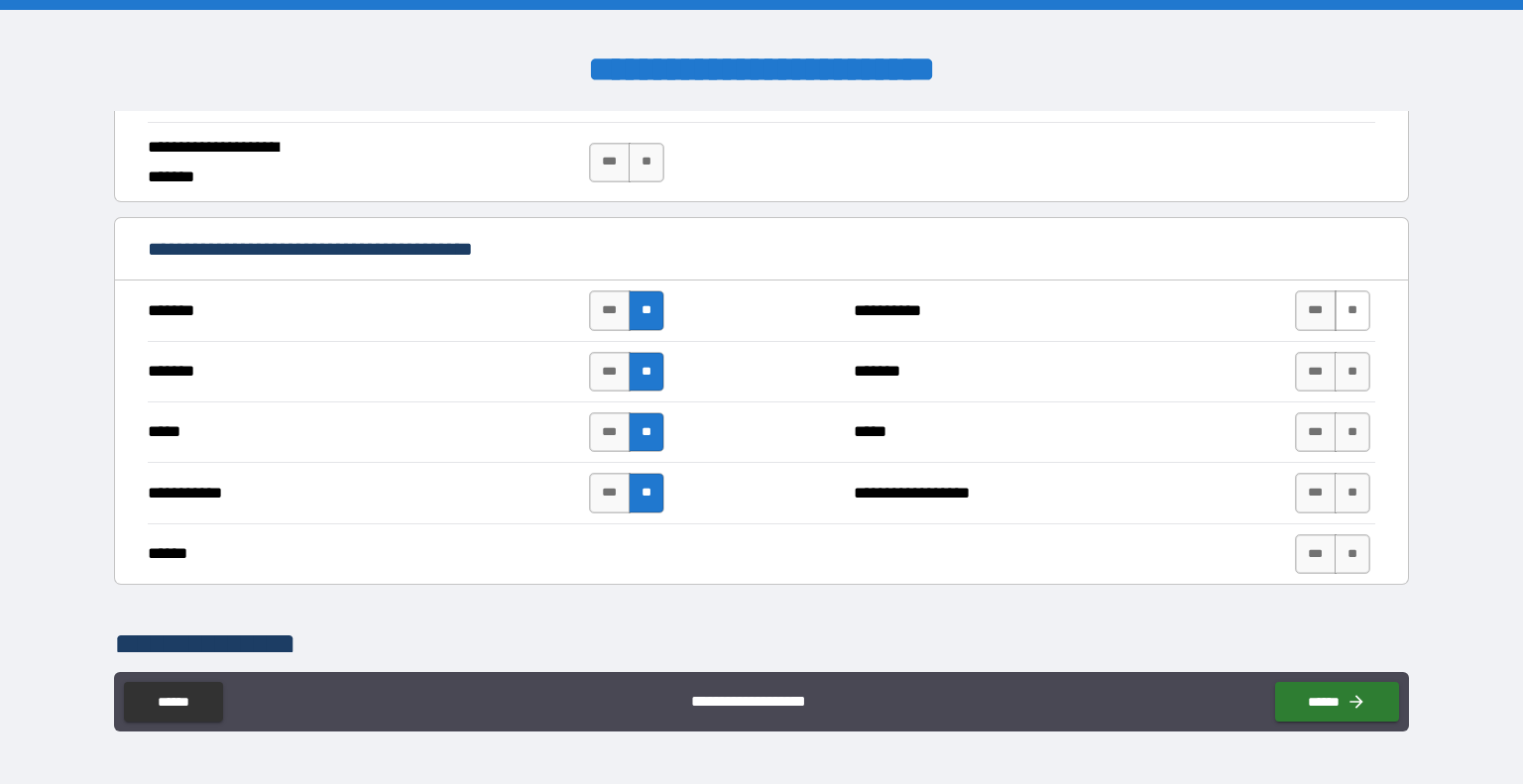 click on "**" at bounding box center (1352, 310) 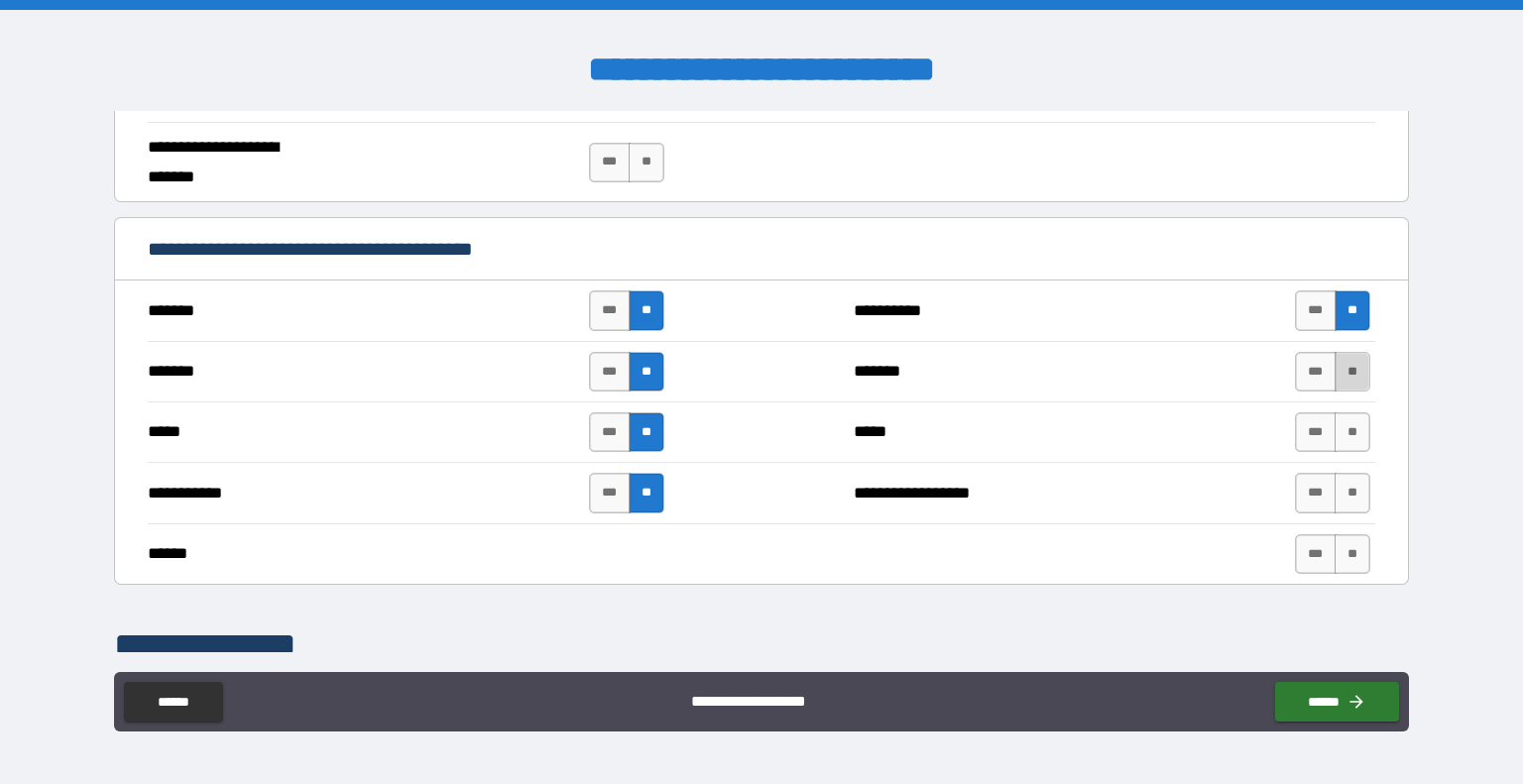 click on "**" at bounding box center (1352, 372) 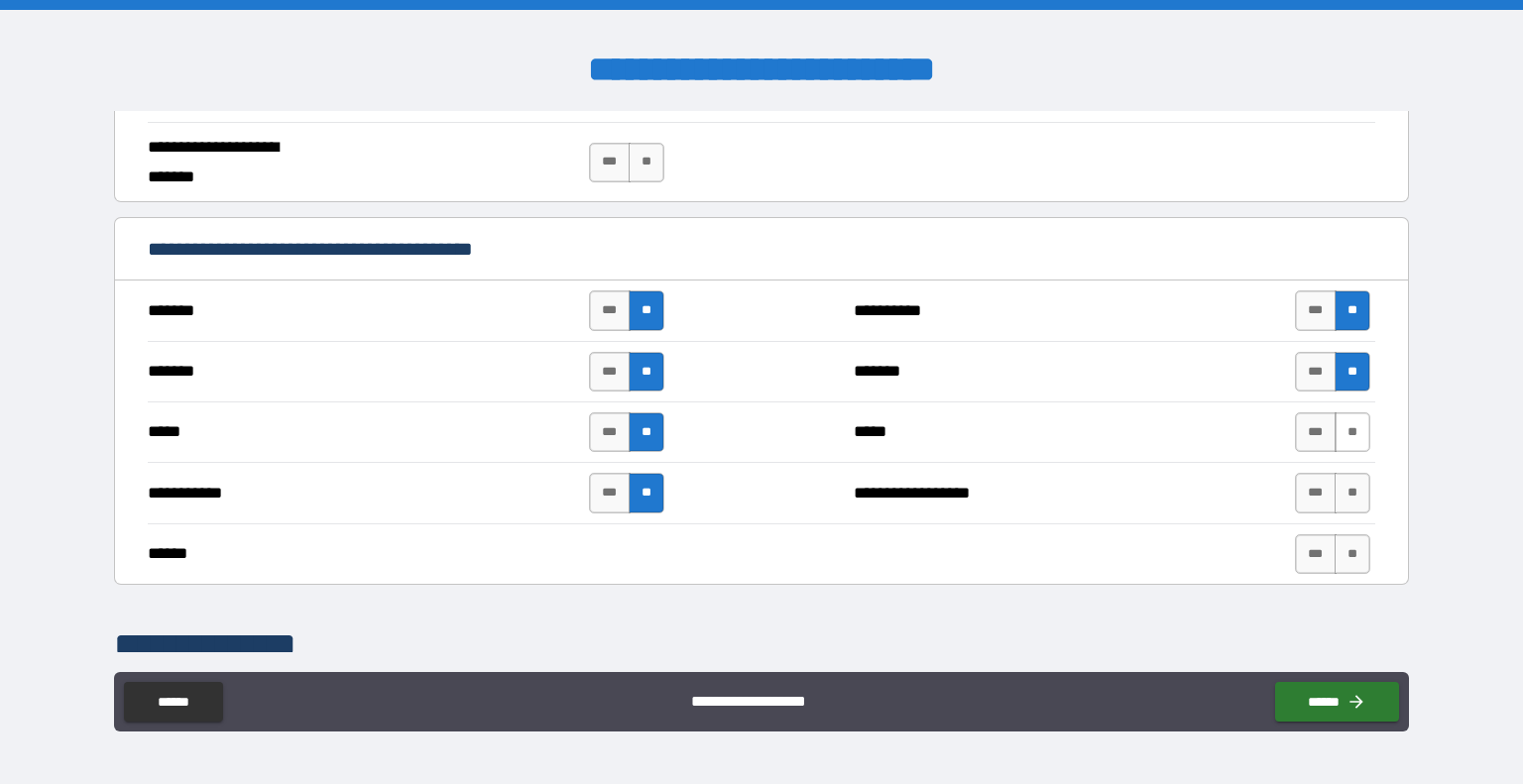 click on "**" at bounding box center (1352, 432) 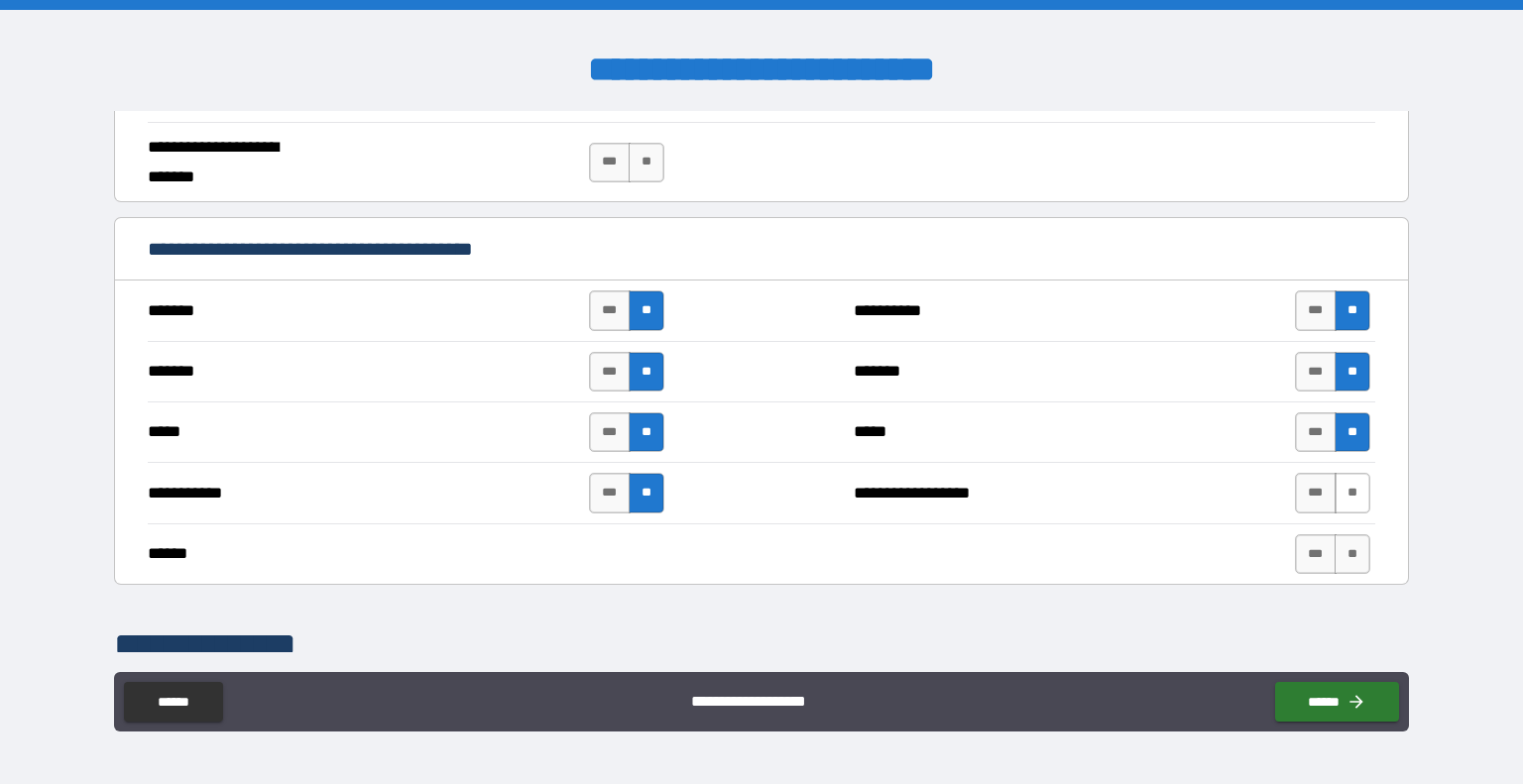 click on "**" at bounding box center [1352, 493] 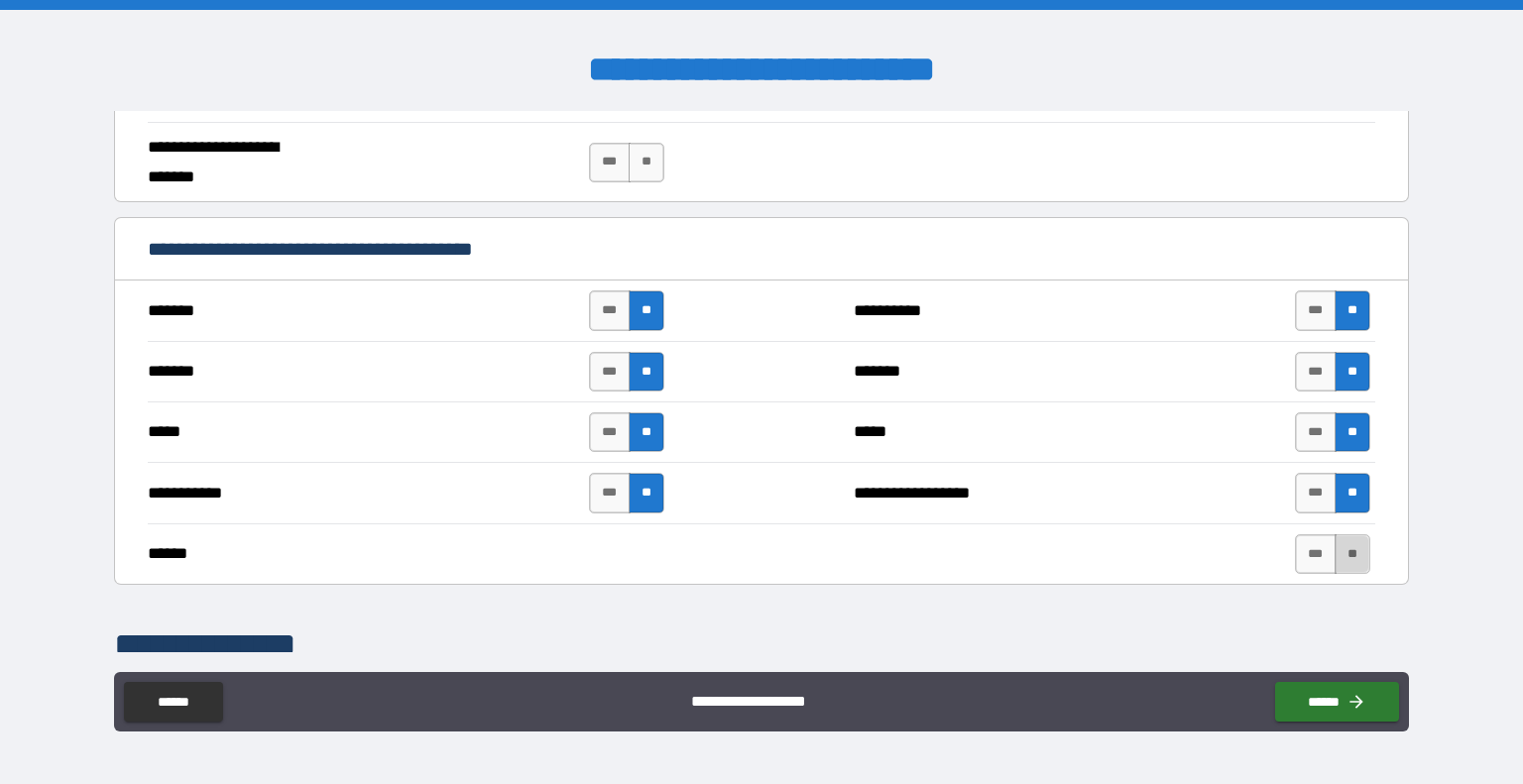 click on "**" at bounding box center (1352, 554) 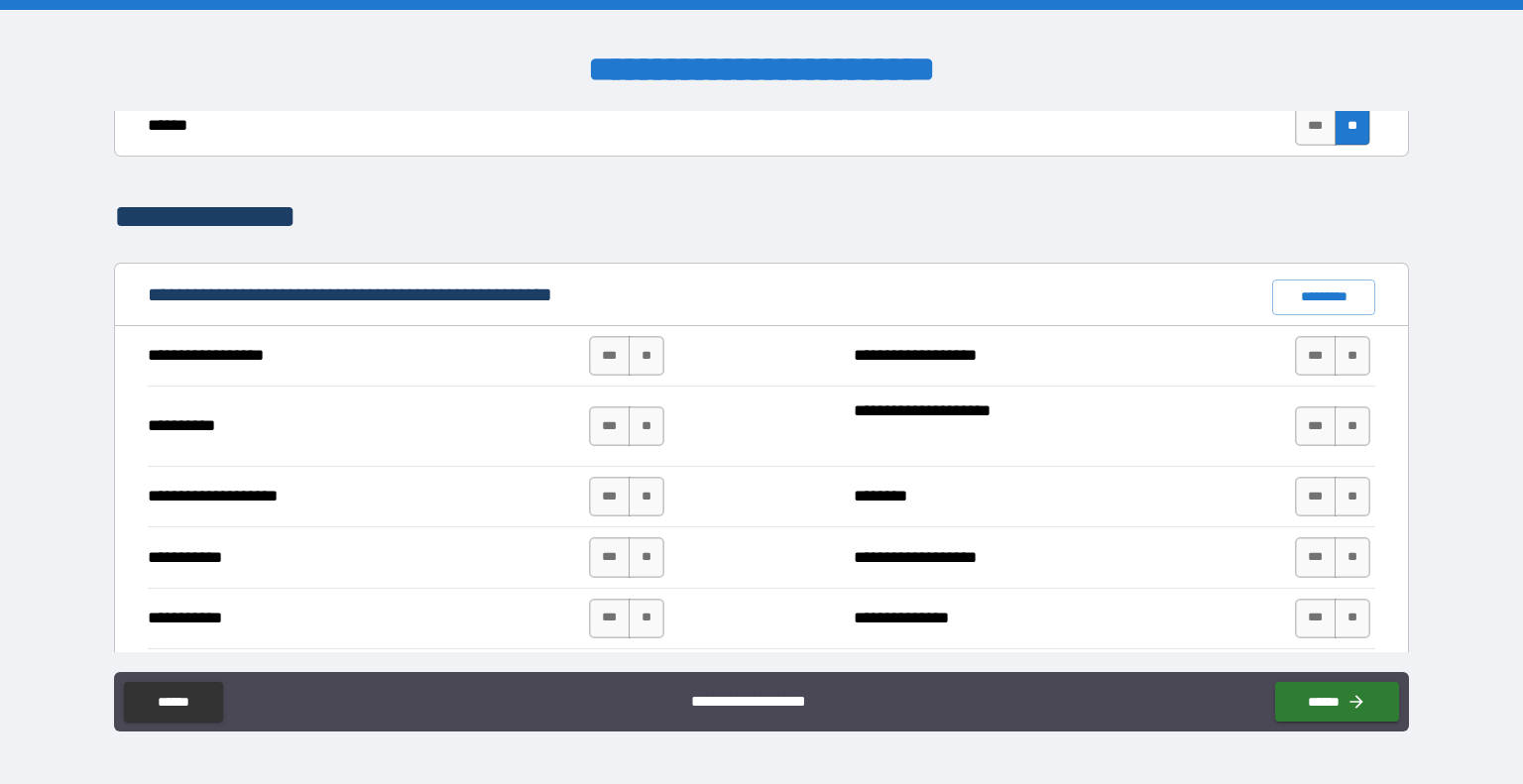 scroll, scrollTop: 1712, scrollLeft: 0, axis: vertical 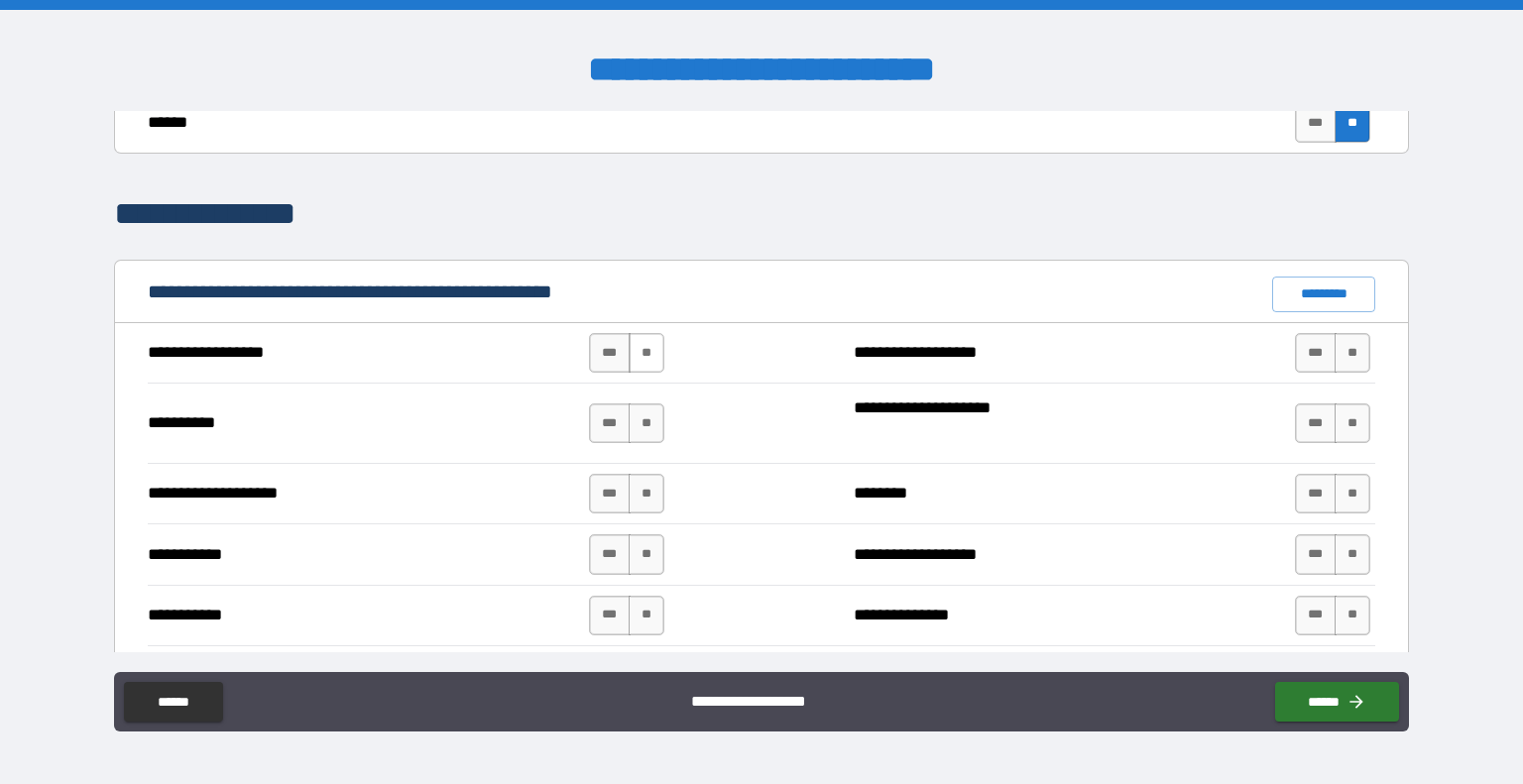 click on "**" at bounding box center [646, 353] 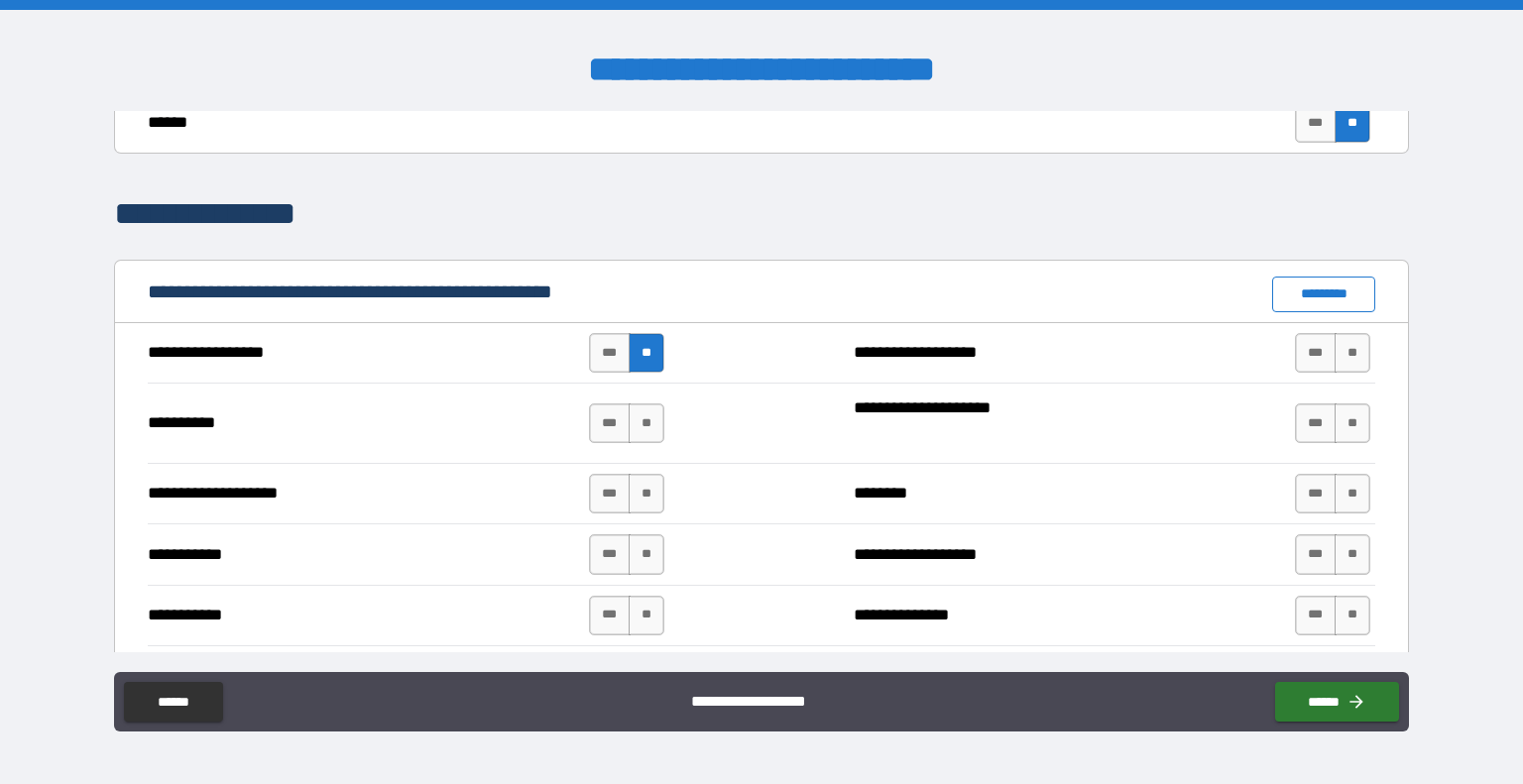 click on "*********" at bounding box center [1324, 294] 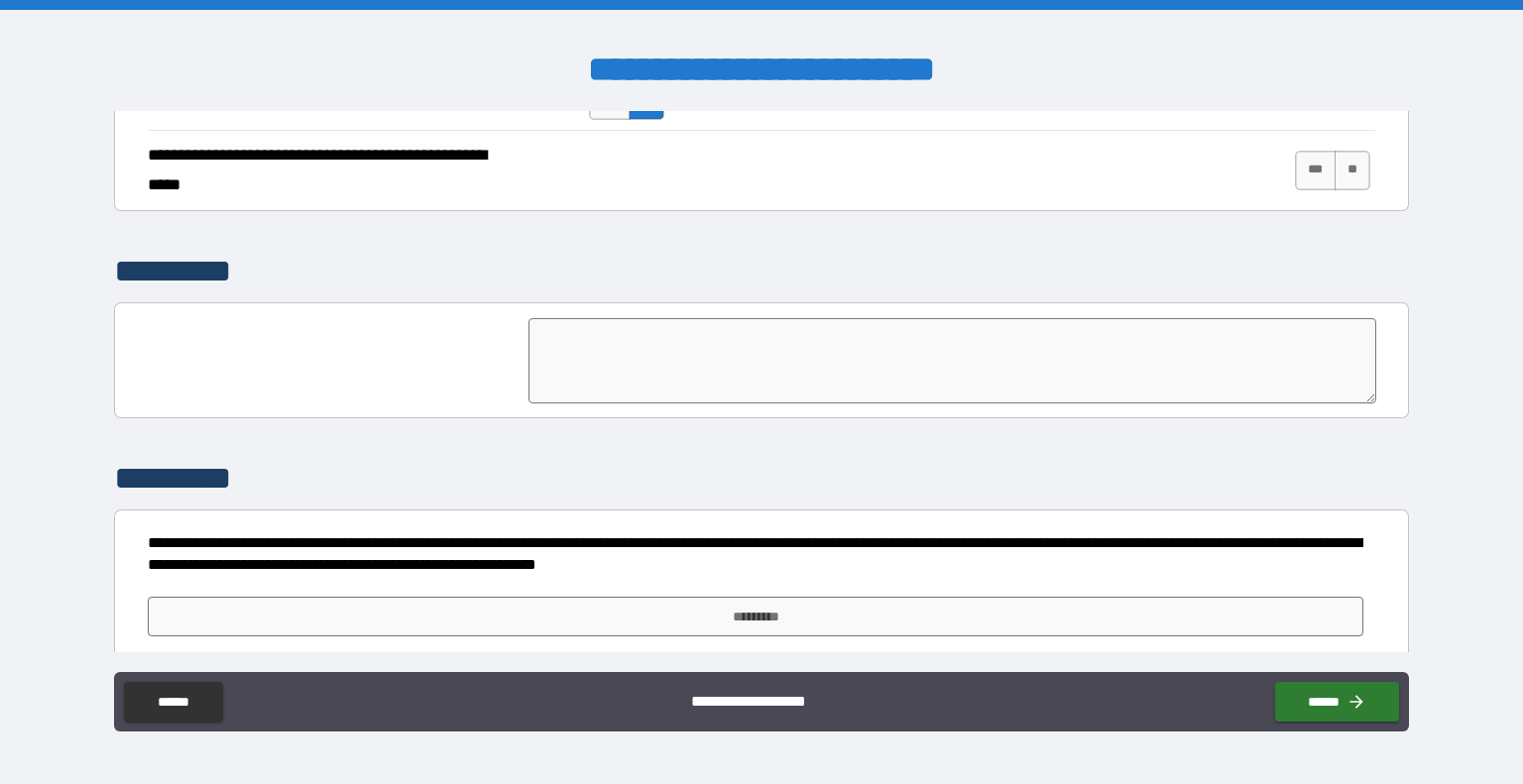 scroll, scrollTop: 4464, scrollLeft: 0, axis: vertical 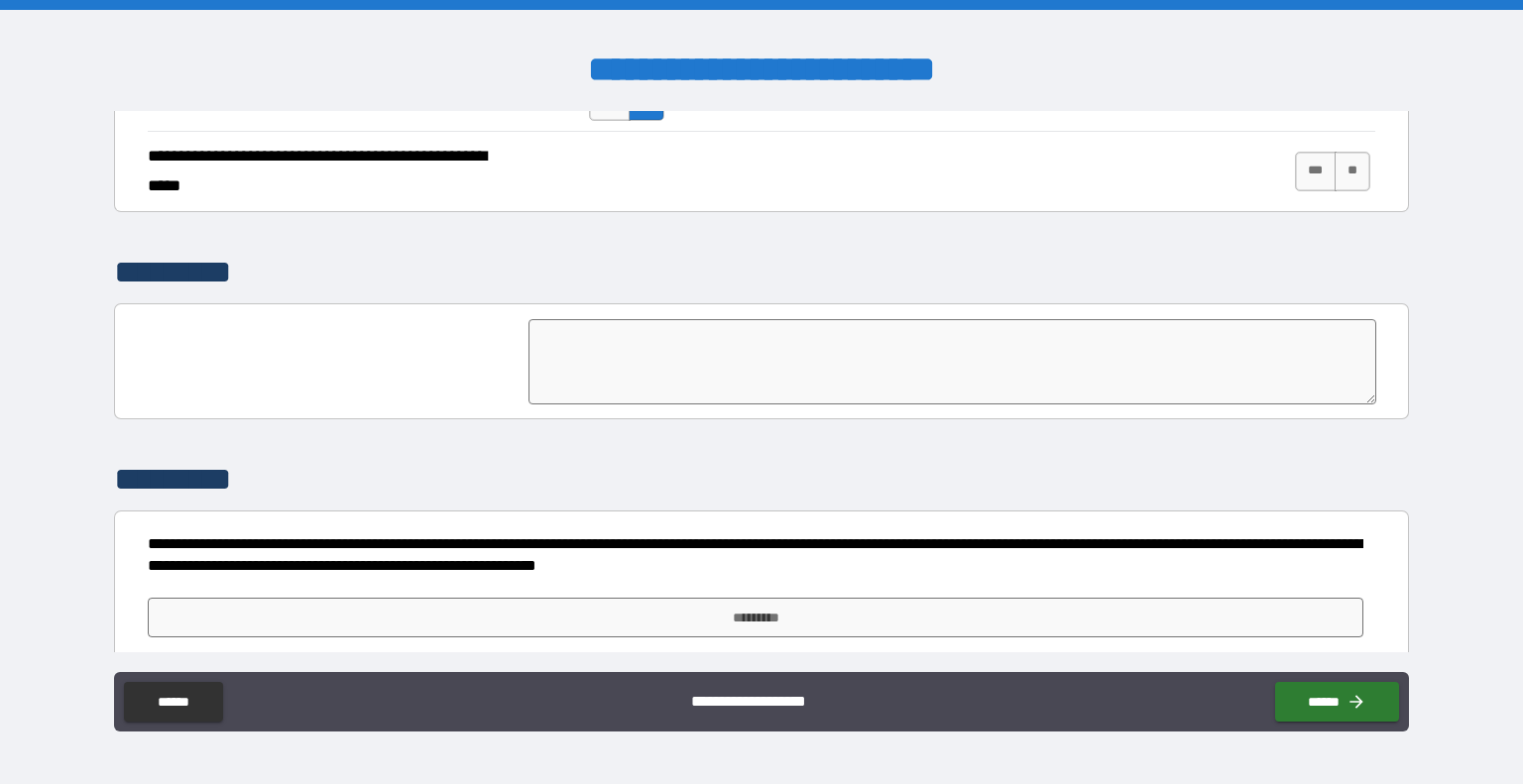 click on "*********" at bounding box center [762, 617] 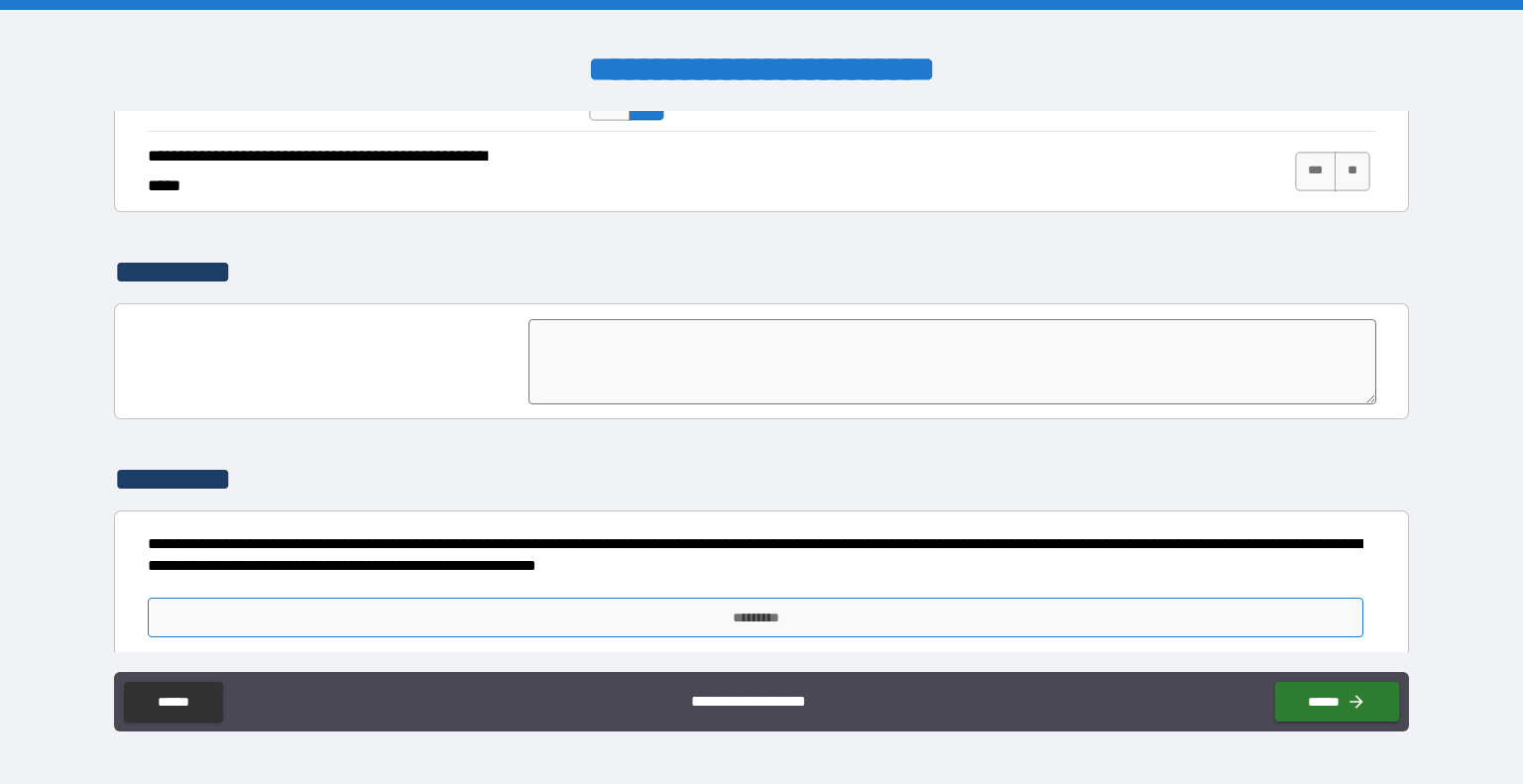 click on "*********" at bounding box center (756, 617) 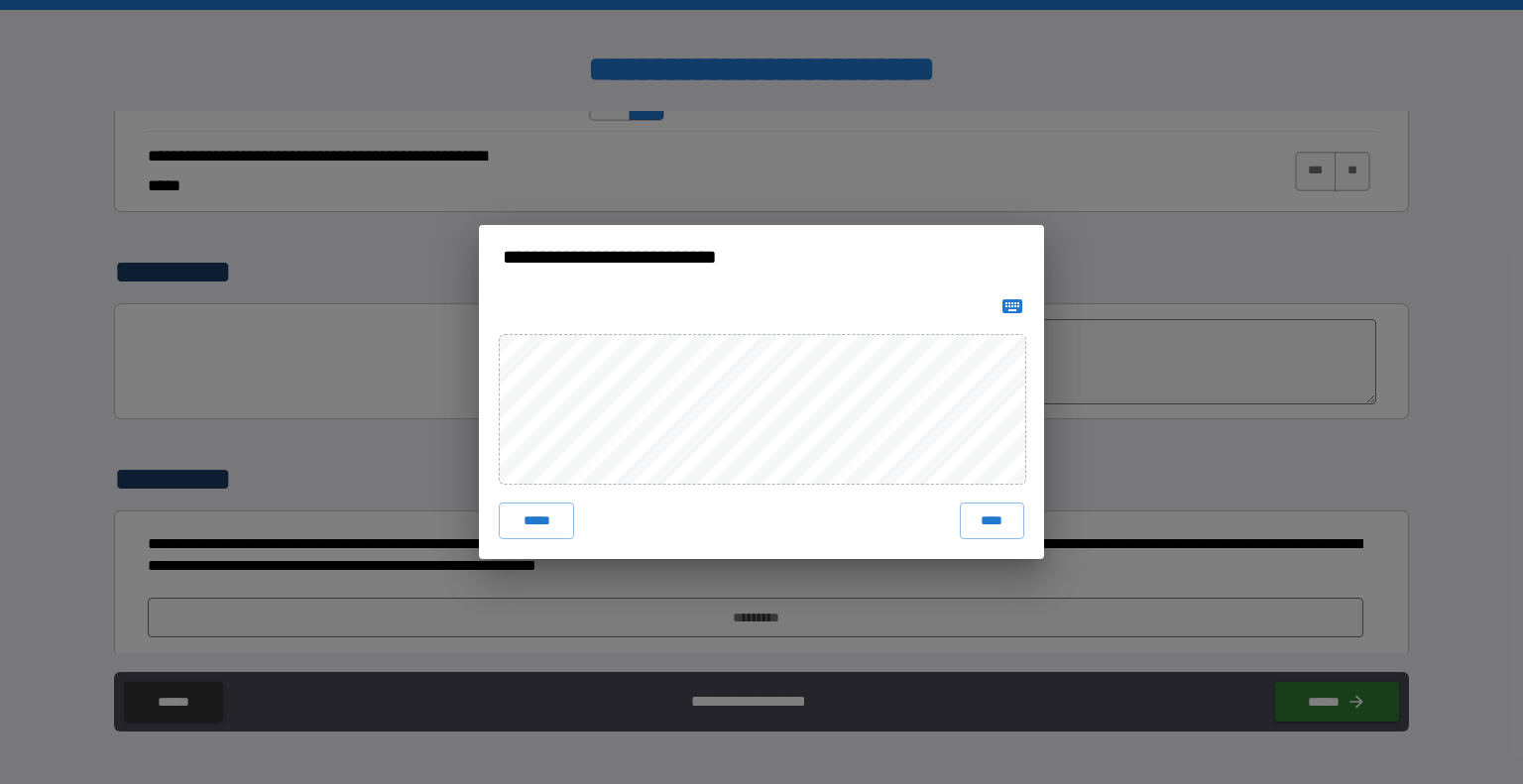 click at bounding box center [1012, 306] 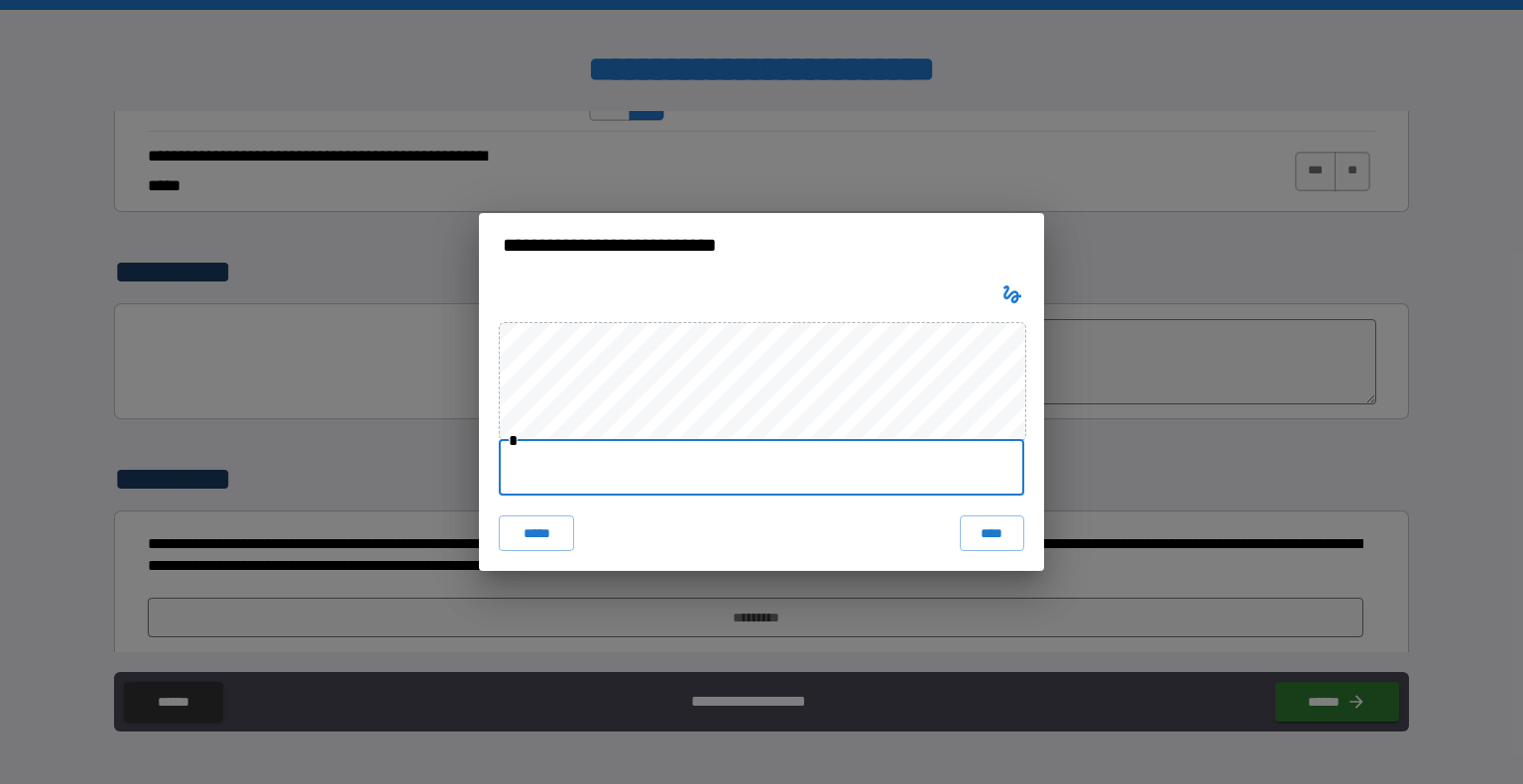 click at bounding box center (762, 468) 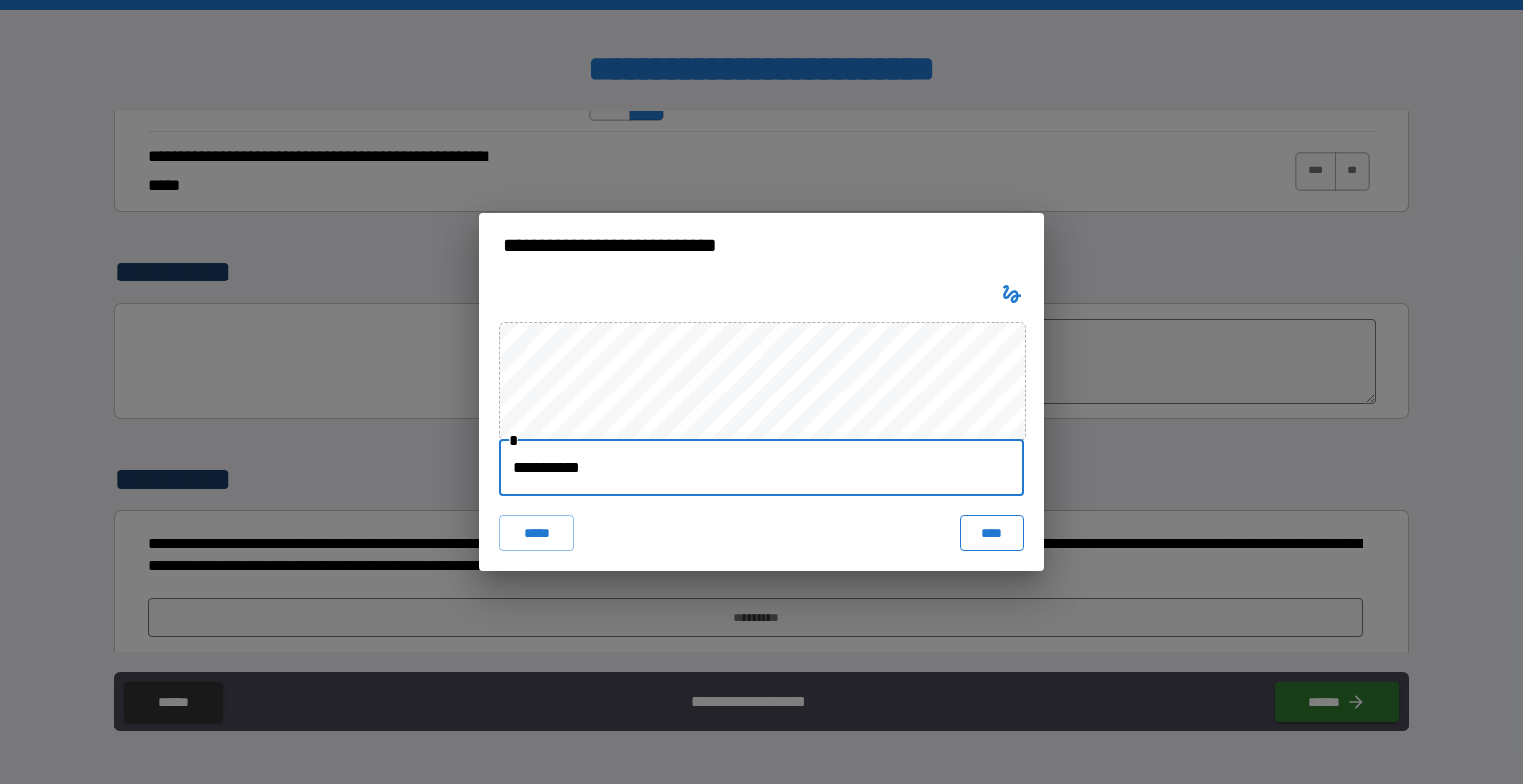 type on "**********" 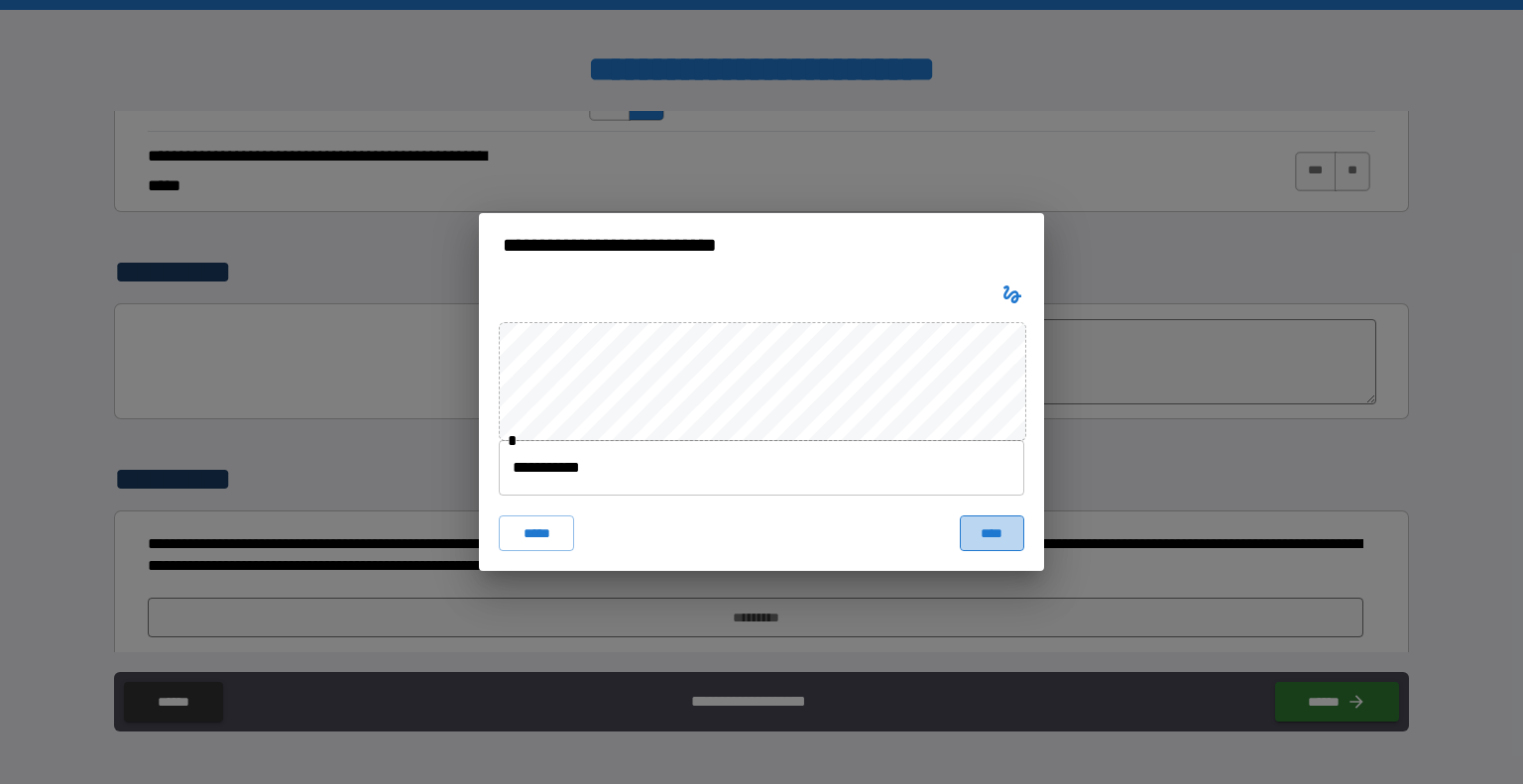 click on "****" at bounding box center (992, 533) 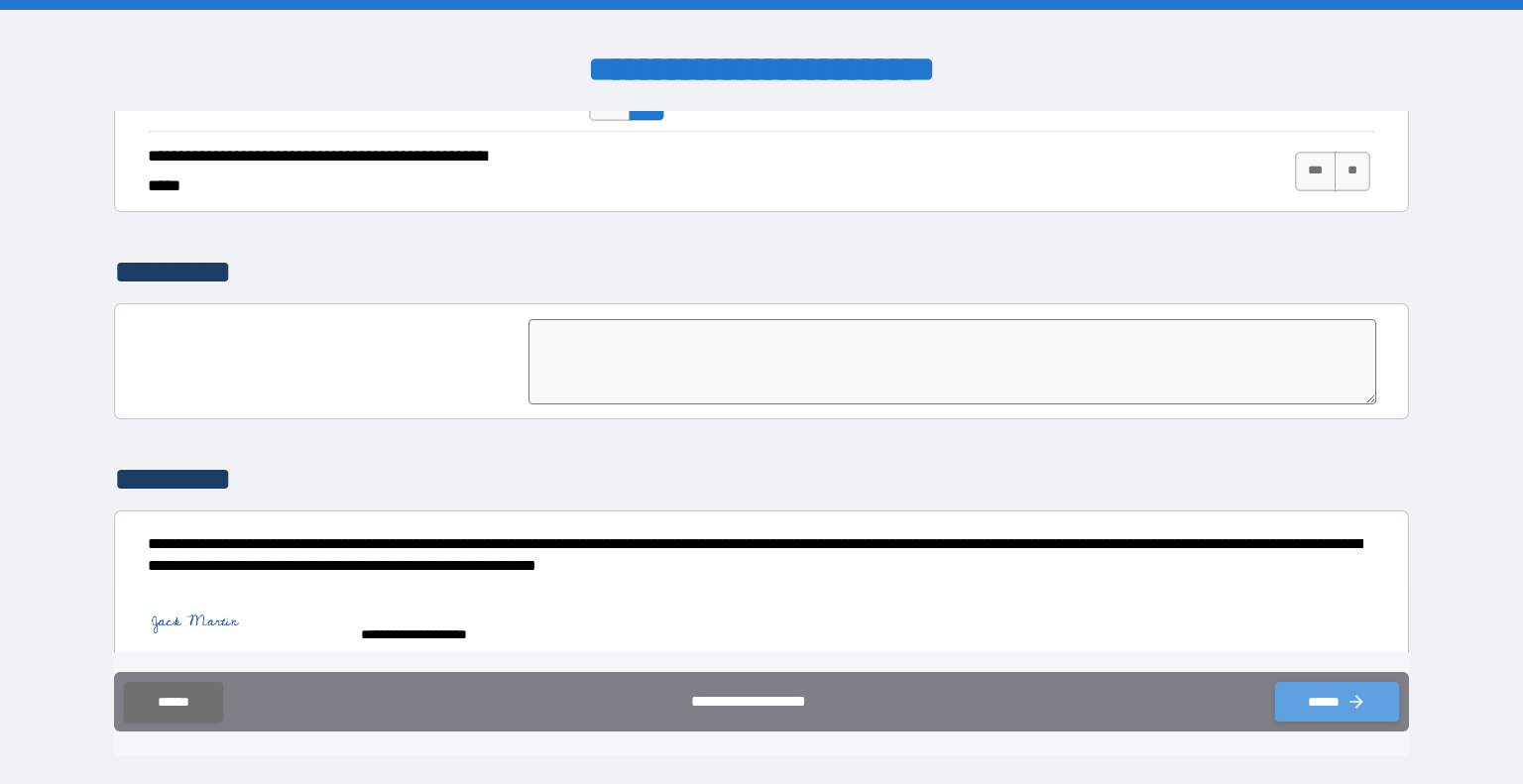click on "******" at bounding box center (1337, 702) 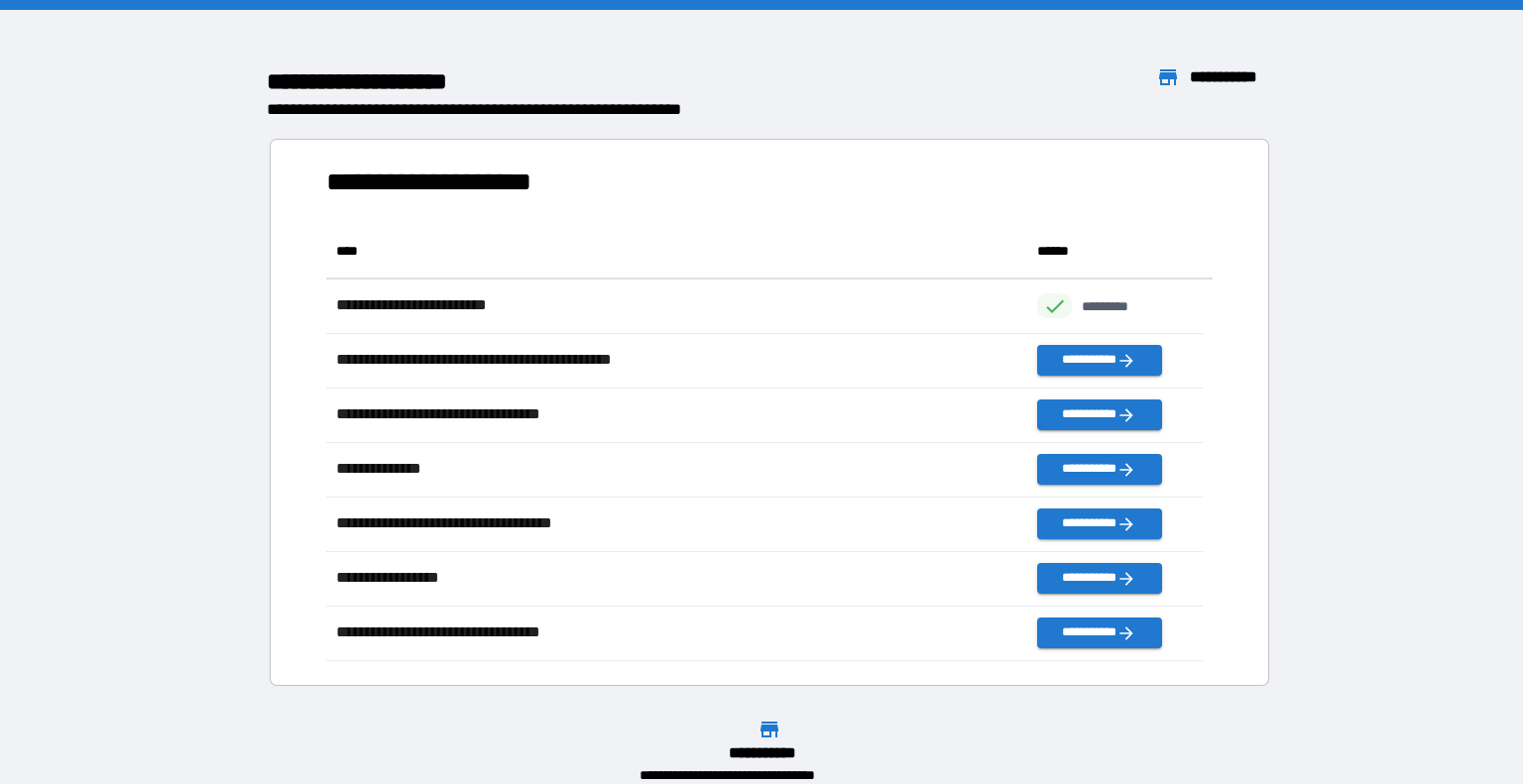scroll, scrollTop: 16, scrollLeft: 16, axis: both 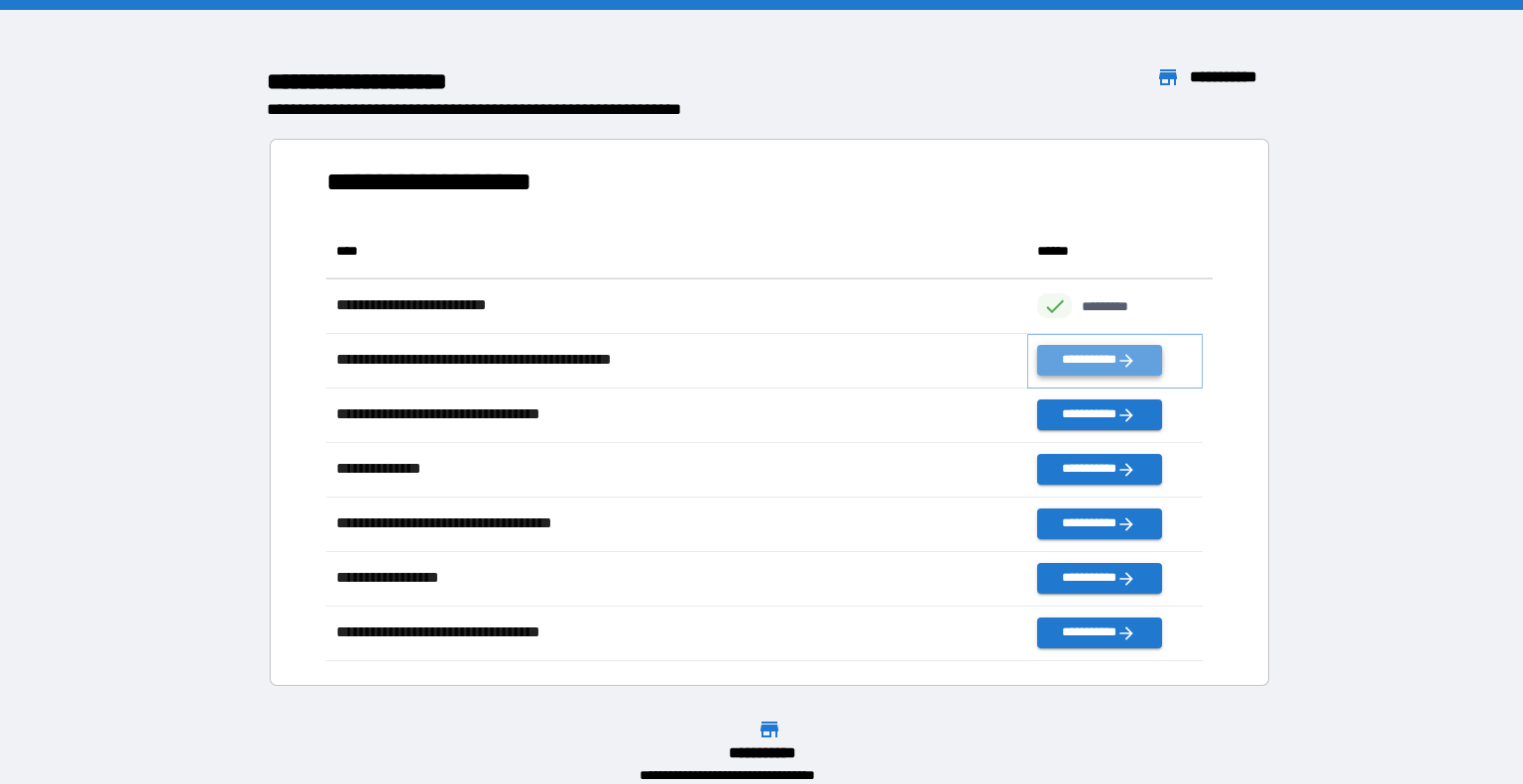 click on "**********" at bounding box center (1099, 360) 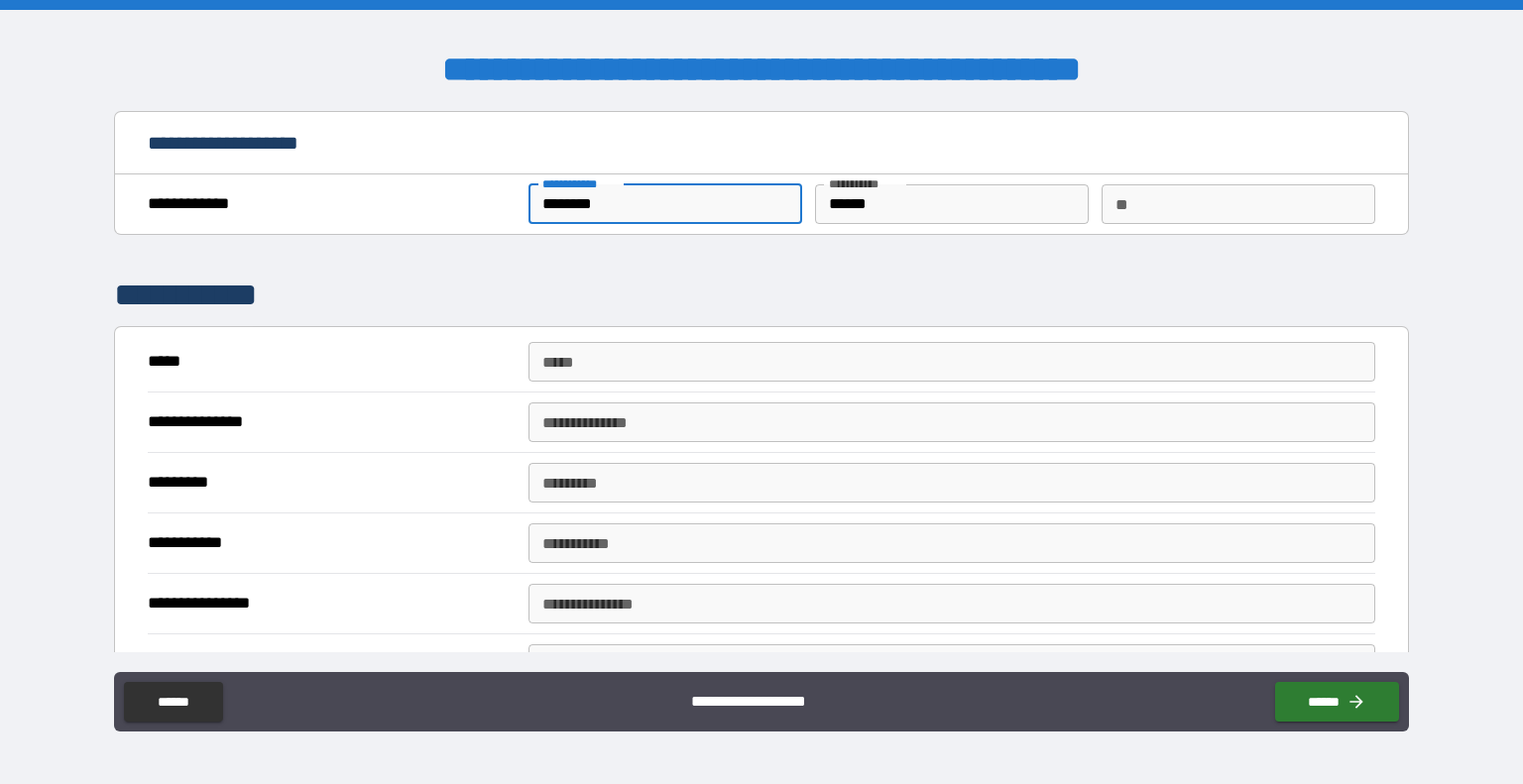 drag, startPoint x: 627, startPoint y: 202, endPoint x: 301, endPoint y: 181, distance: 326.67568 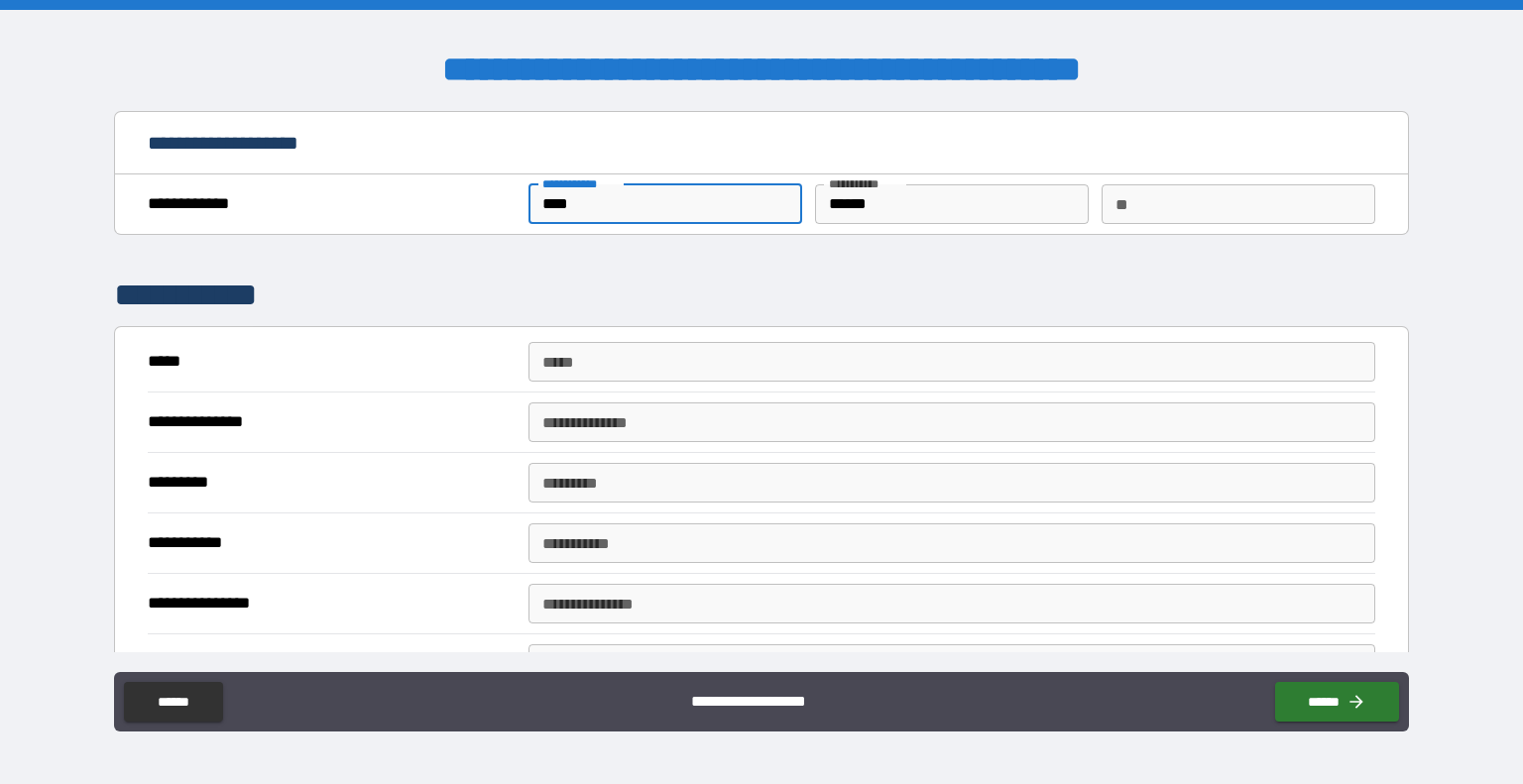 type on "****" 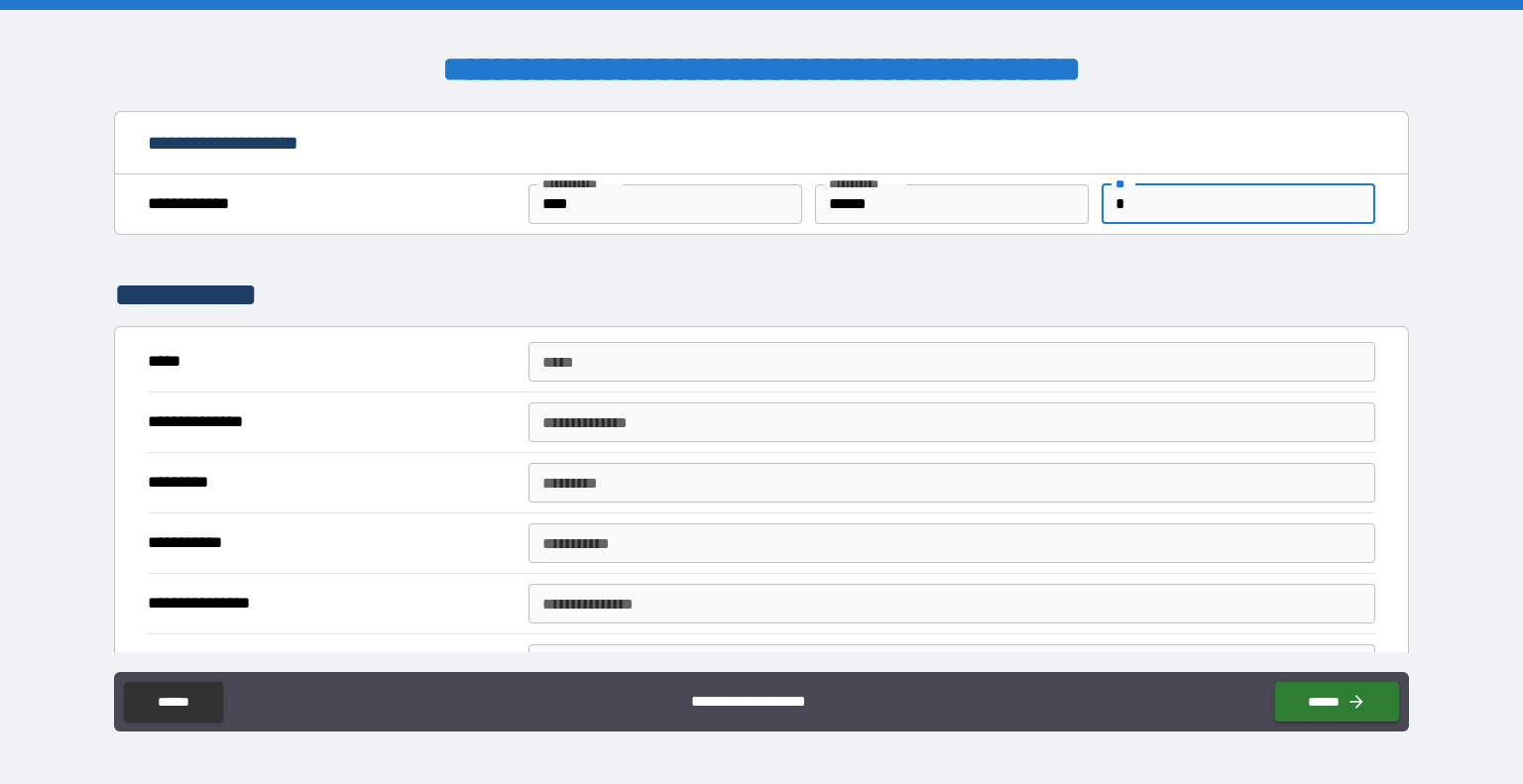 type on "*" 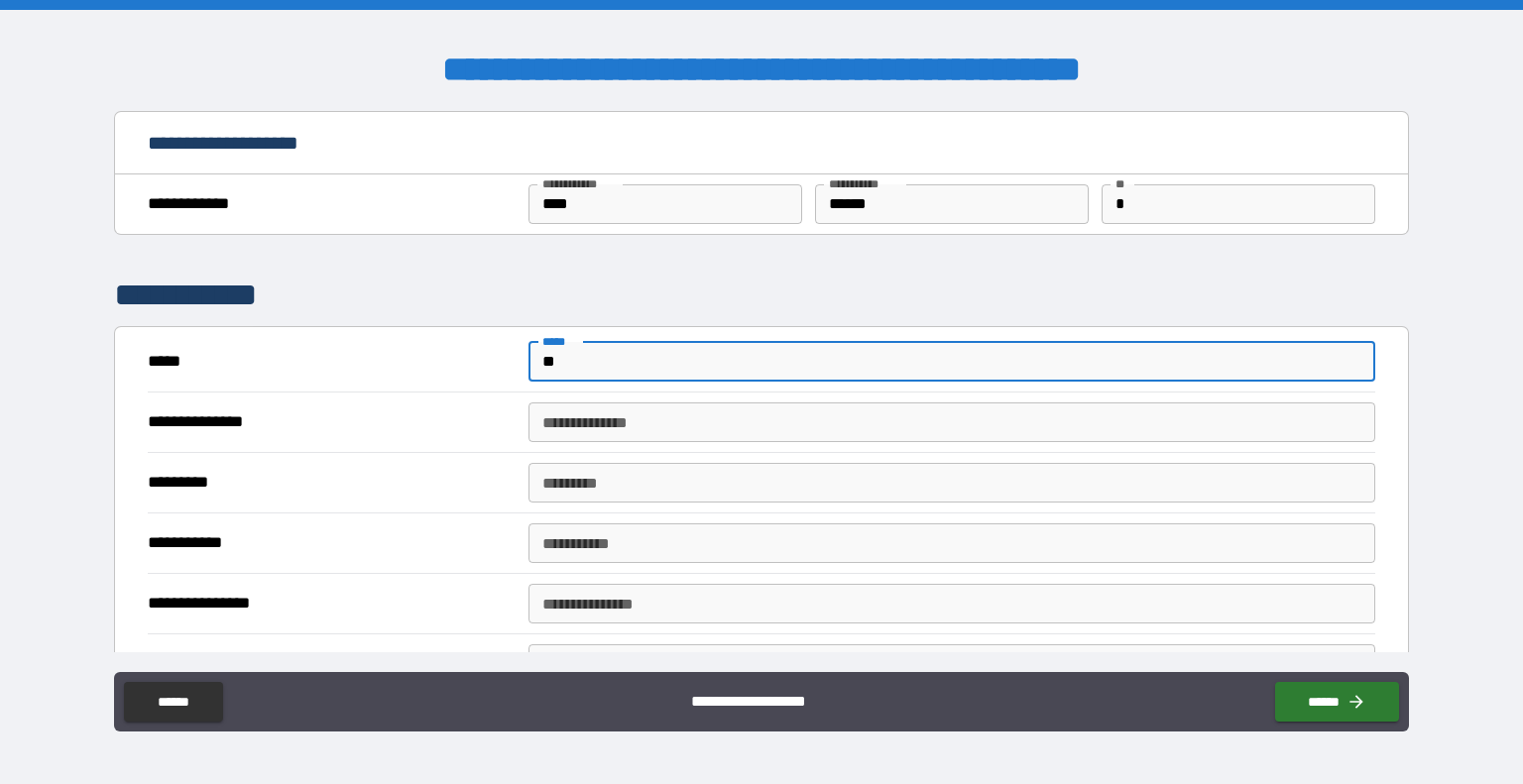 type on "*" 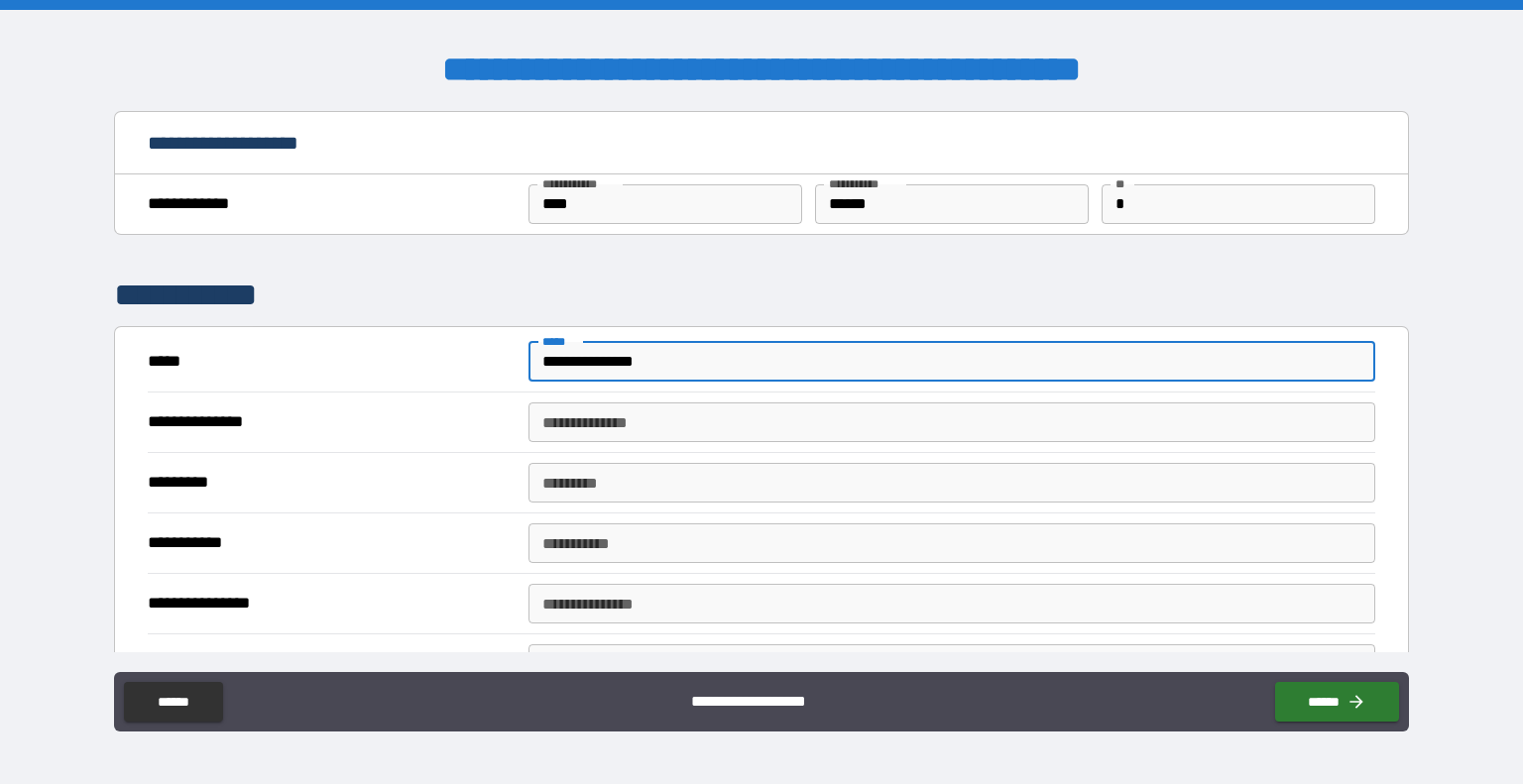 type on "**********" 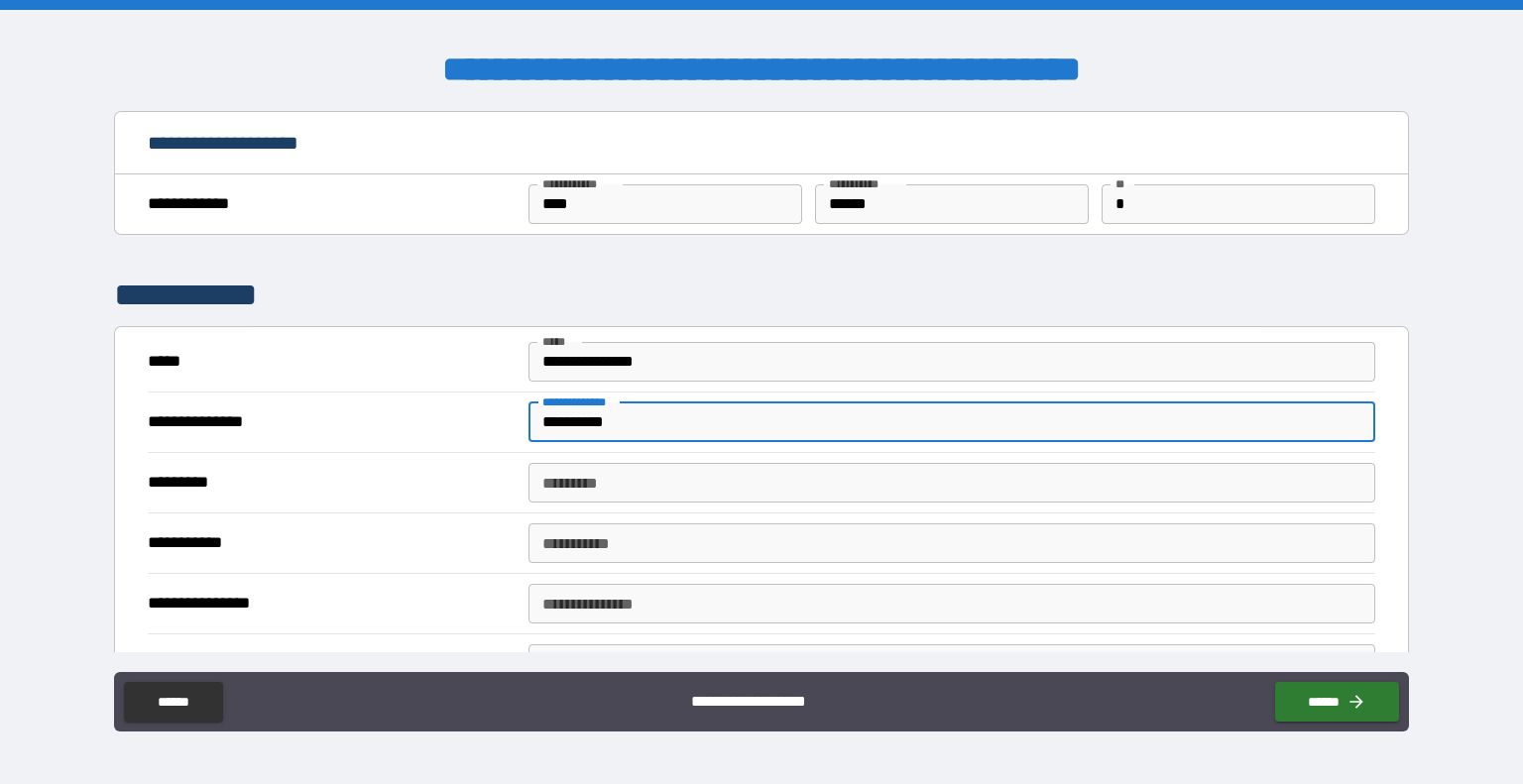 type on "**********" 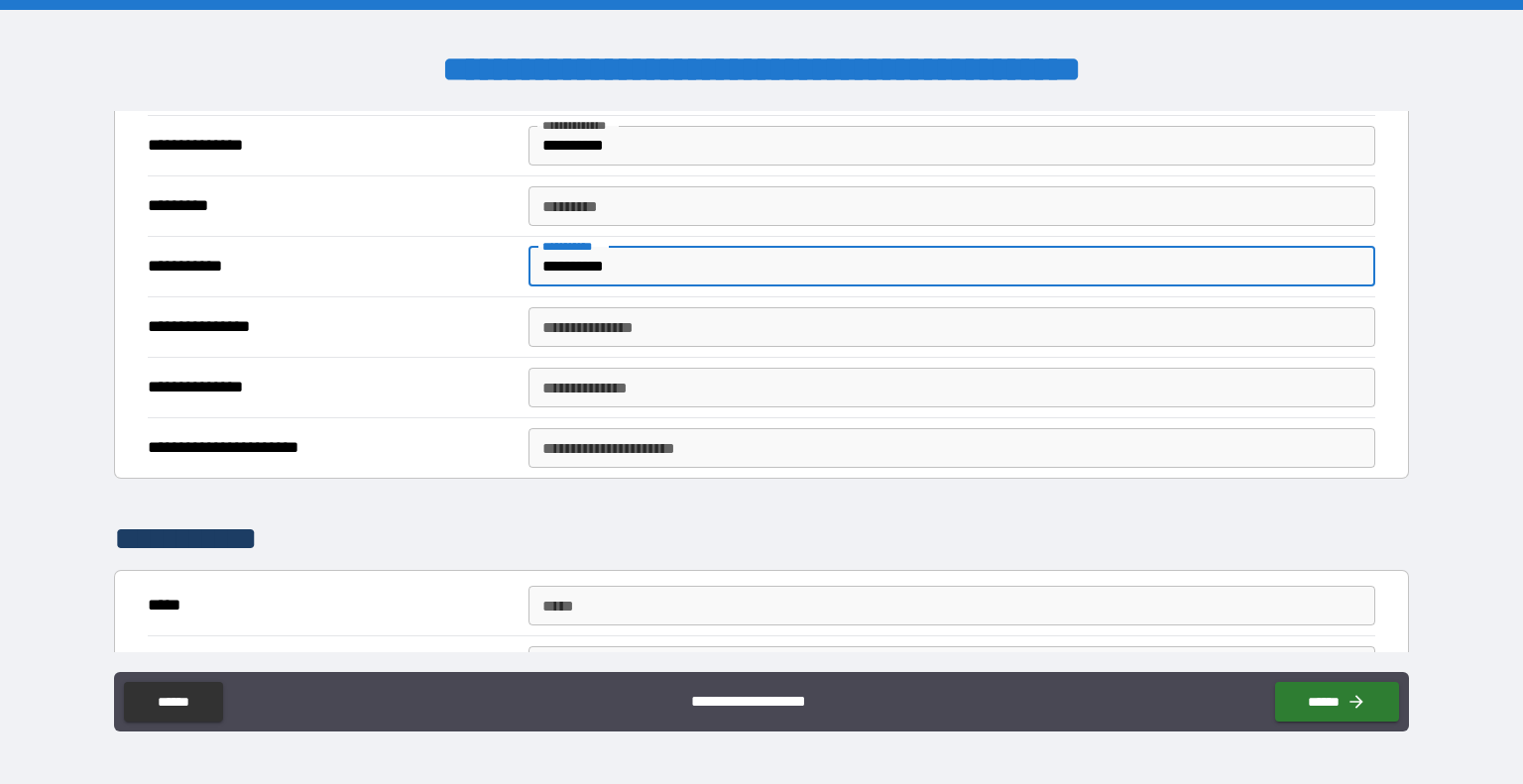 scroll, scrollTop: 281, scrollLeft: 0, axis: vertical 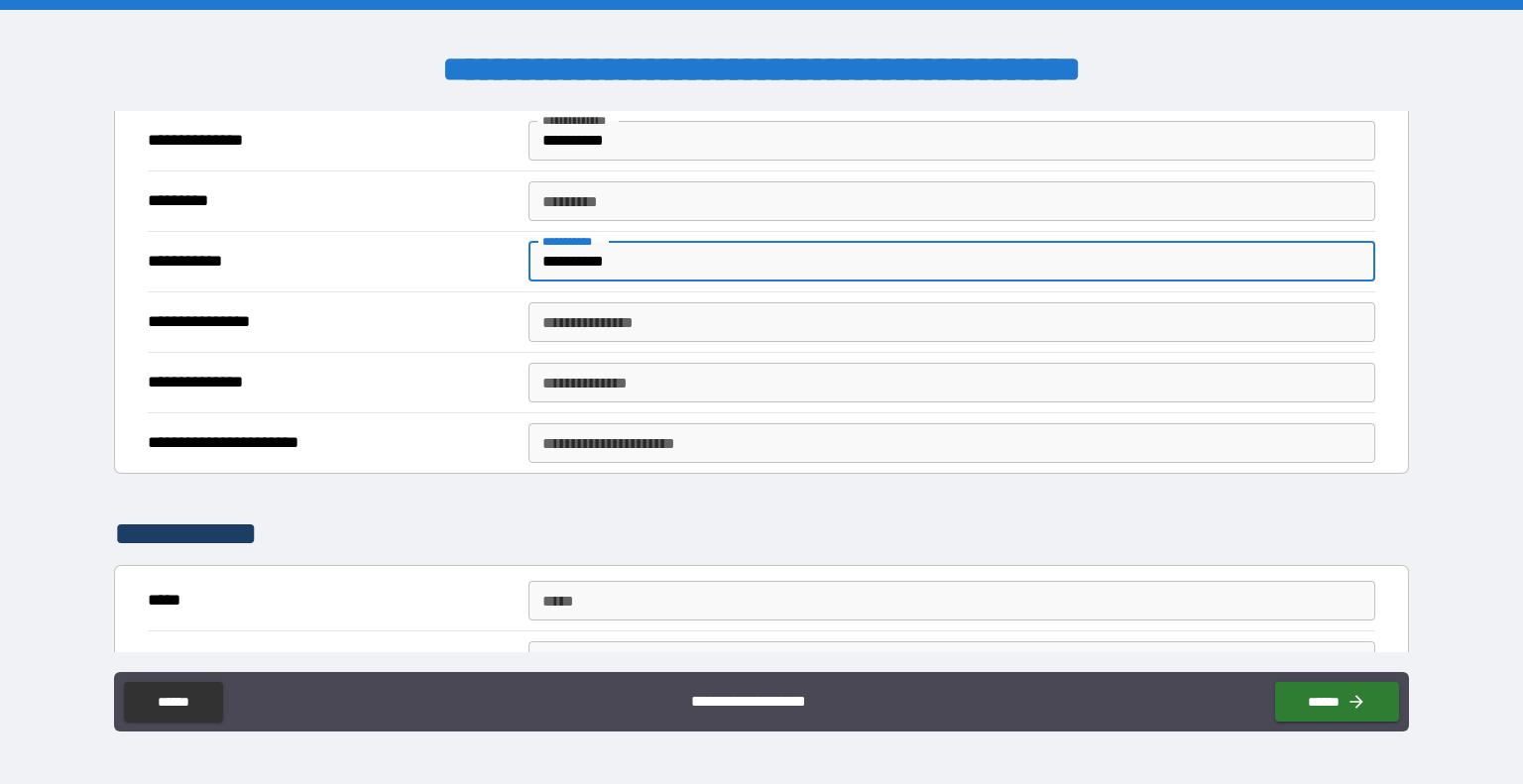 type on "**********" 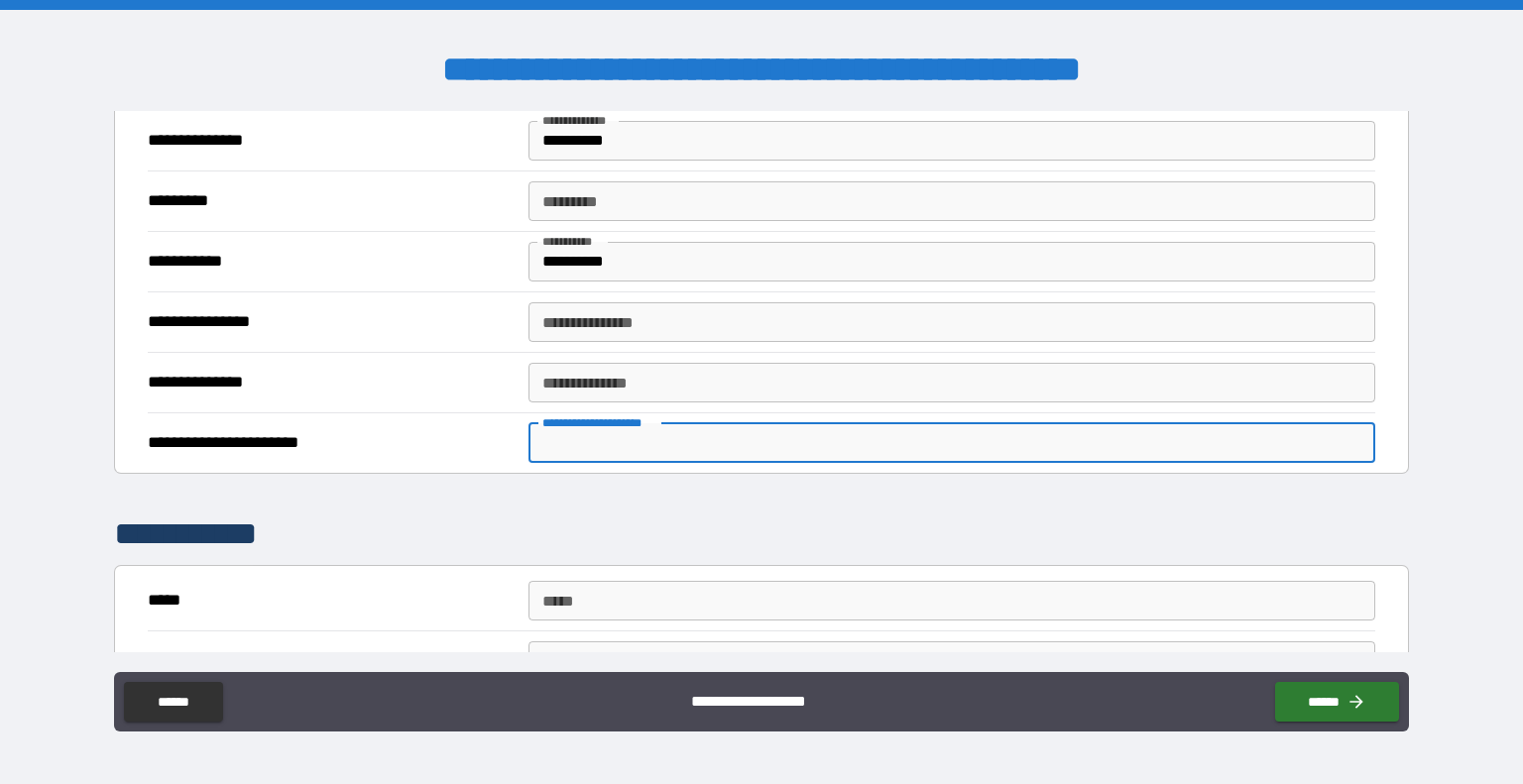 click on "**********" at bounding box center [952, 443] 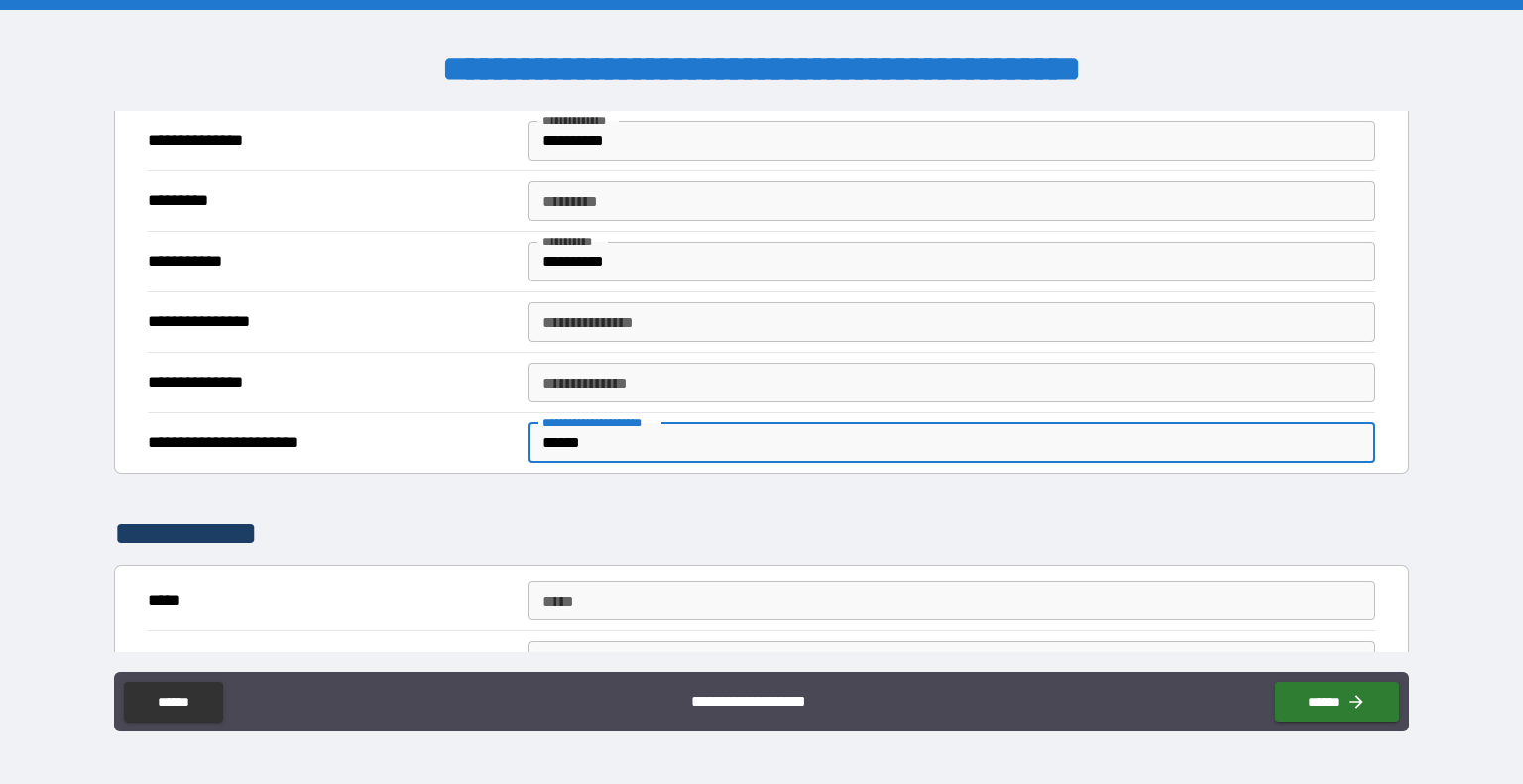 type on "******" 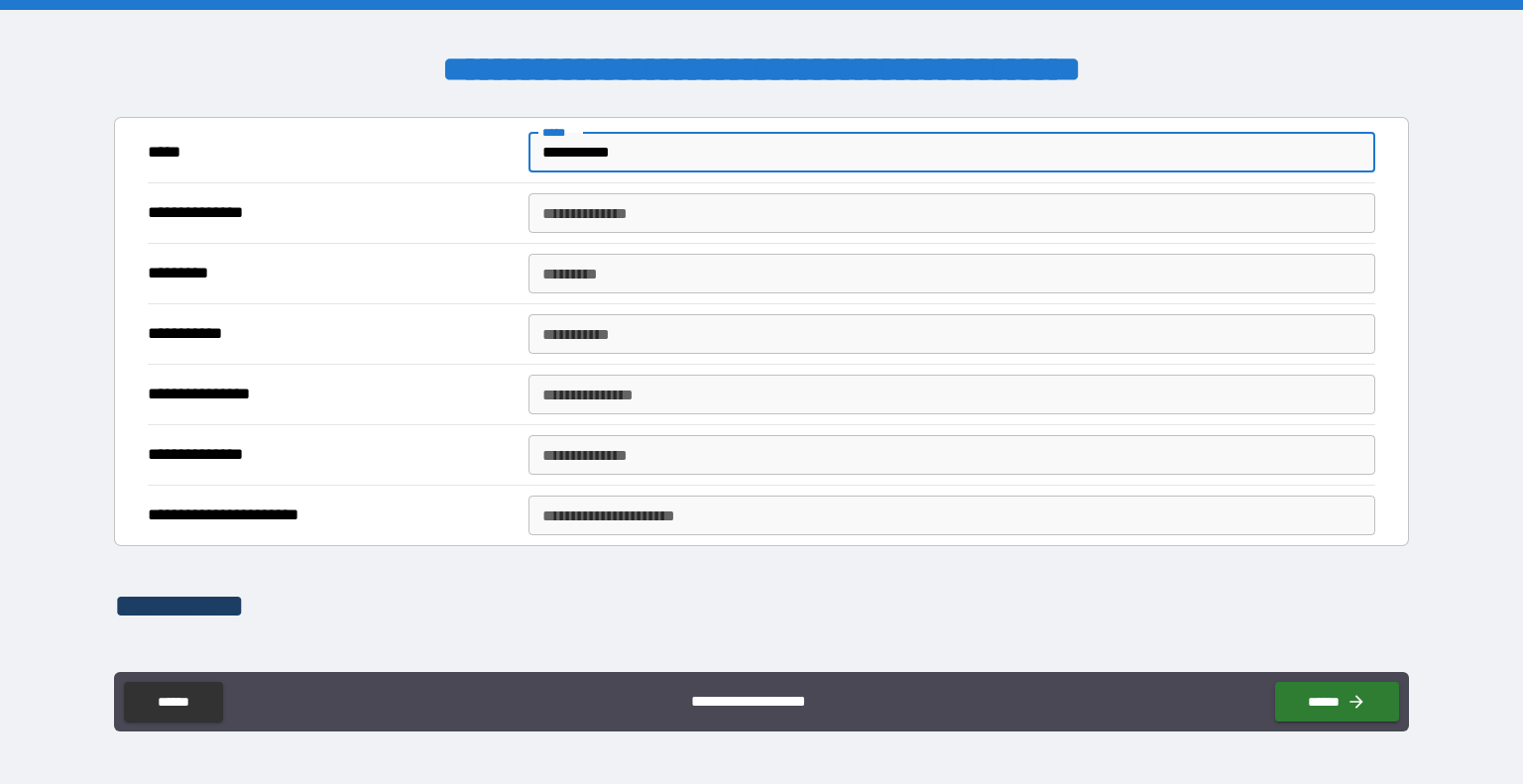 scroll, scrollTop: 732, scrollLeft: 0, axis: vertical 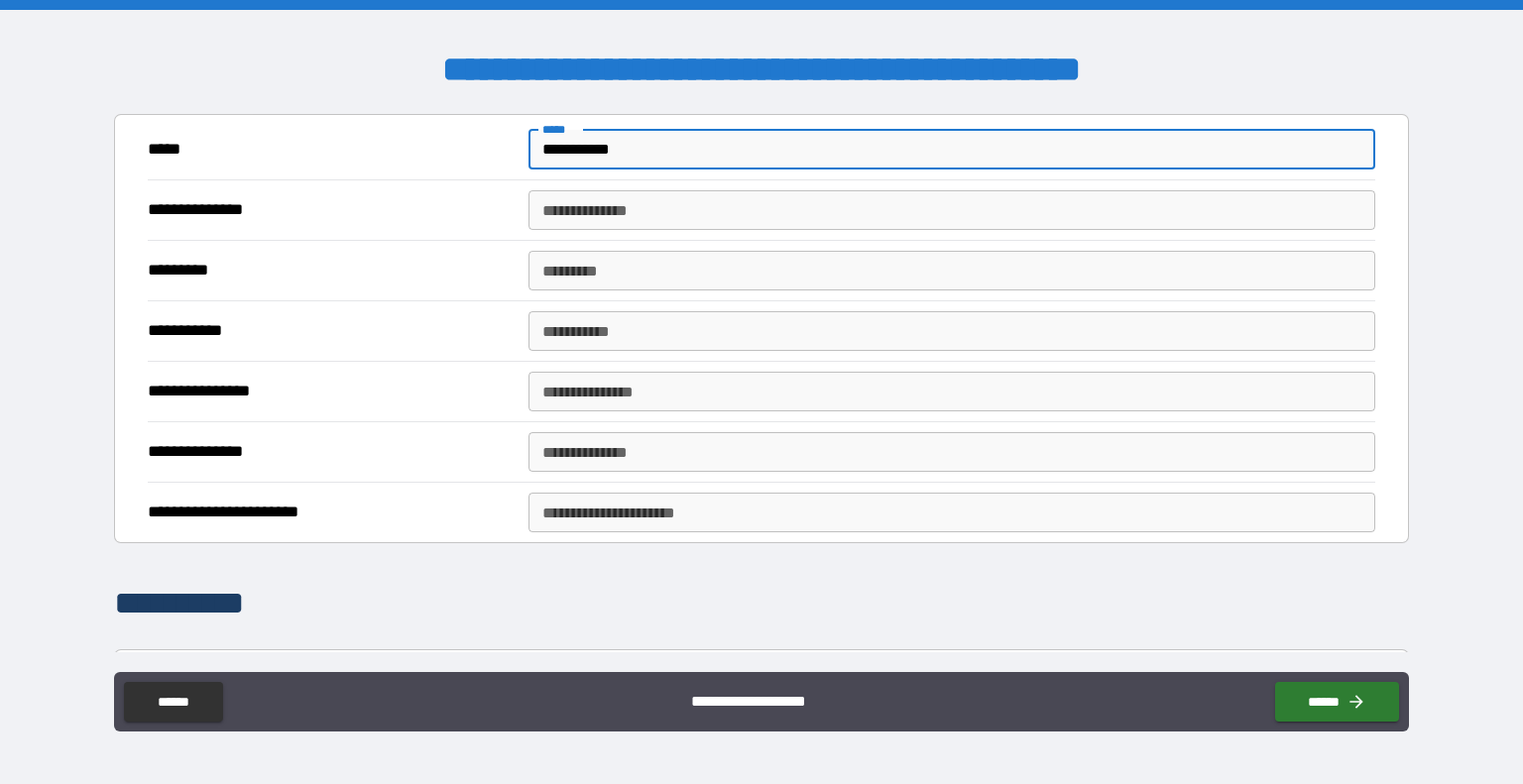 type on "**********" 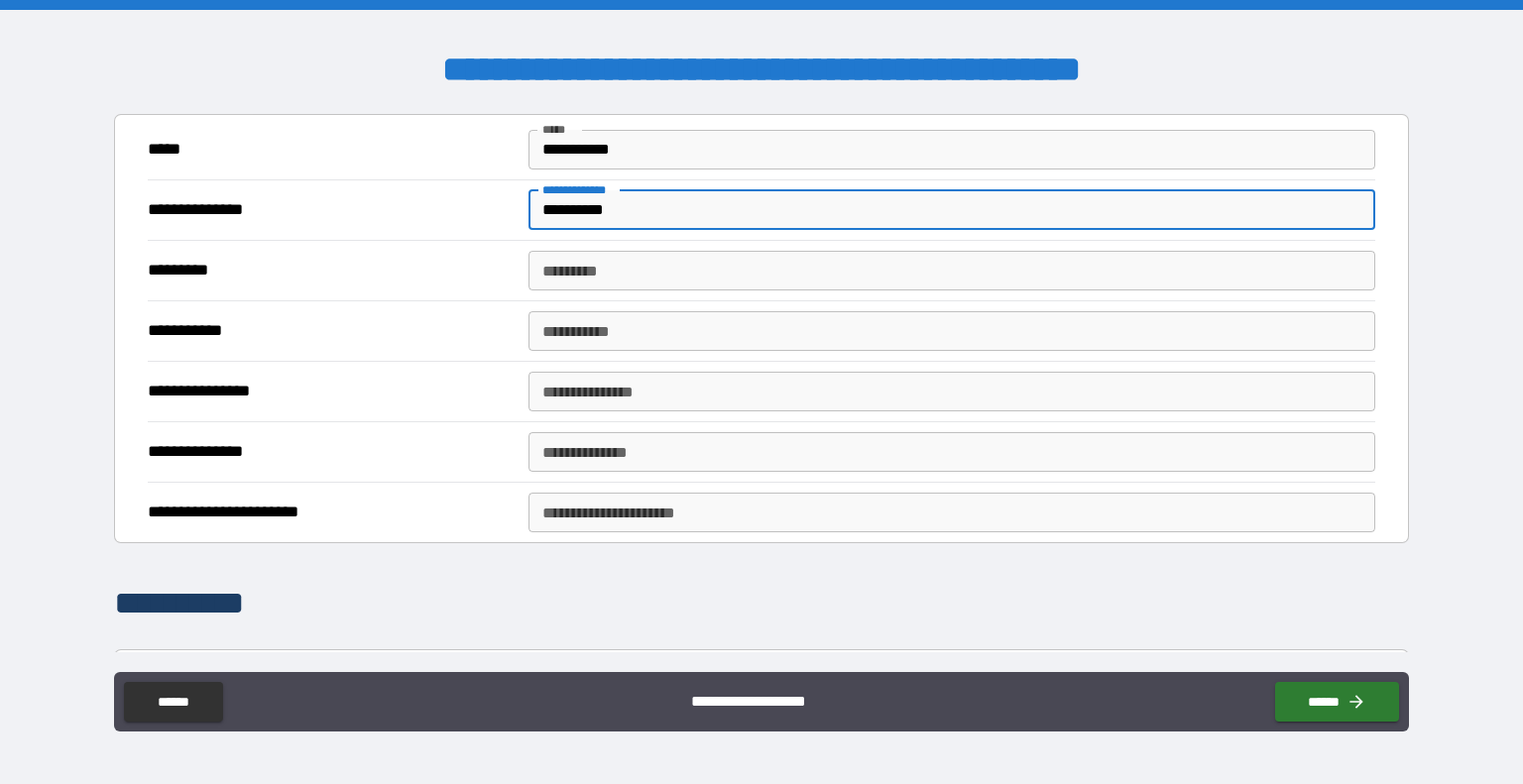 type on "**********" 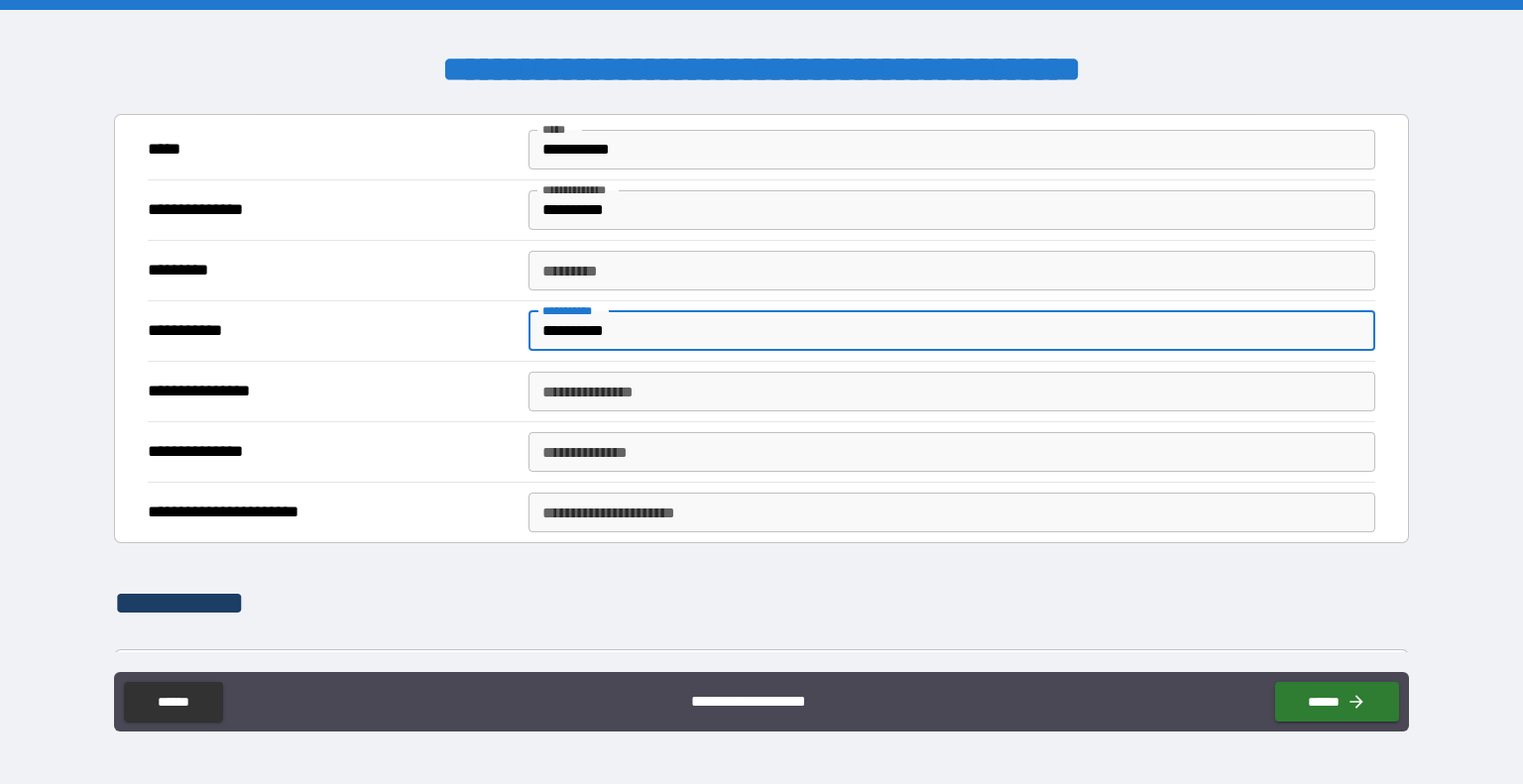 type on "**********" 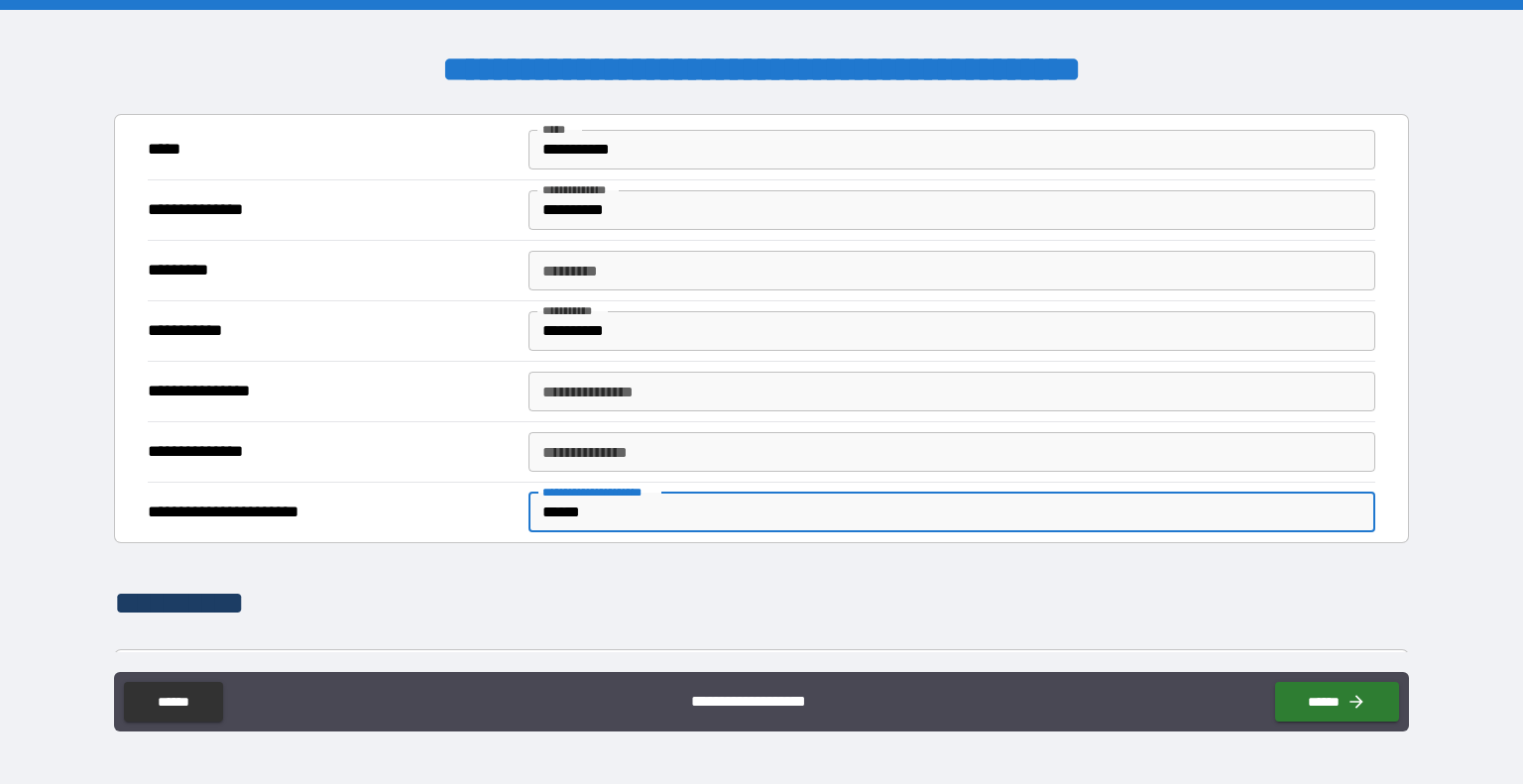 type on "******" 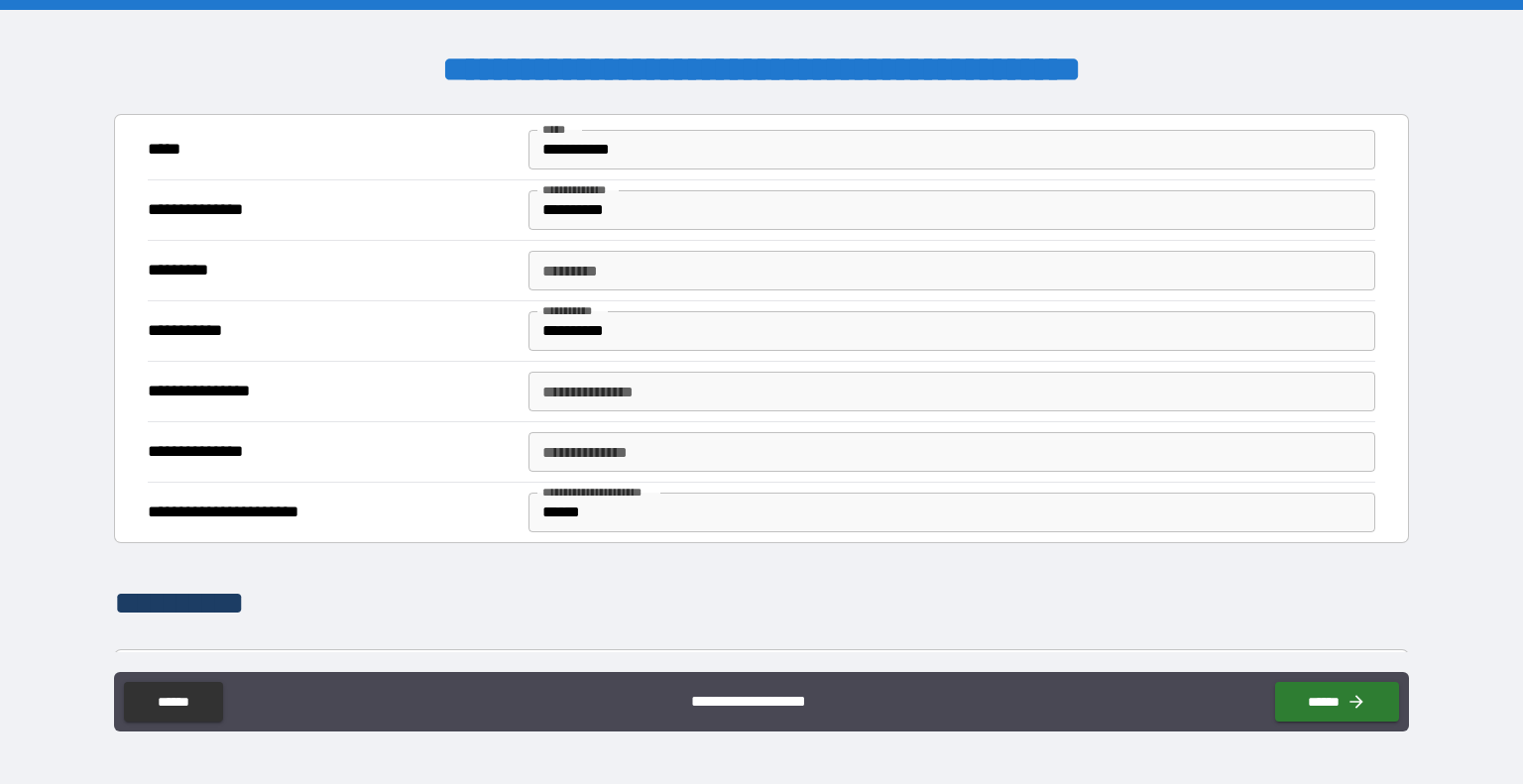 type on "****" 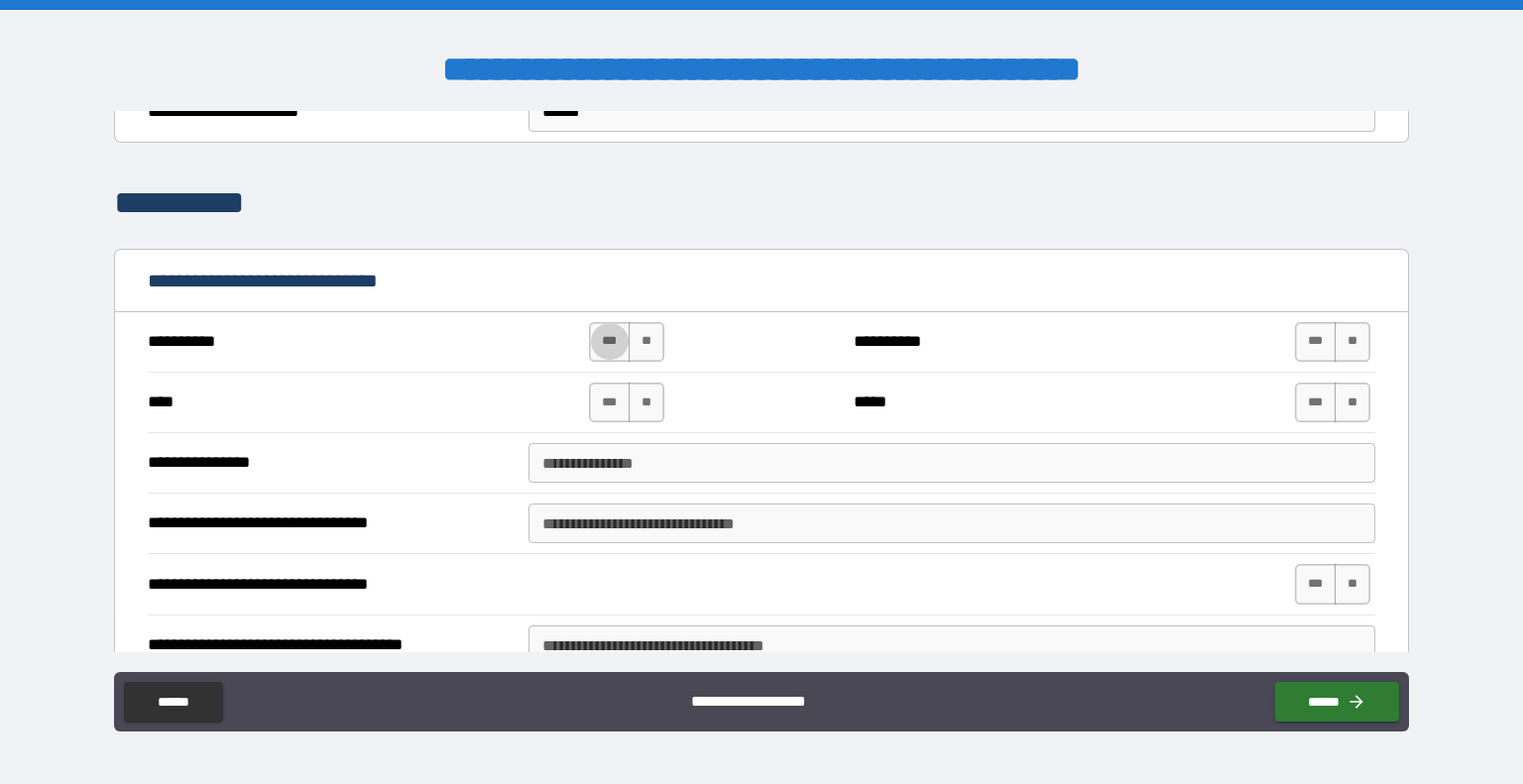 scroll, scrollTop: 1137, scrollLeft: 0, axis: vertical 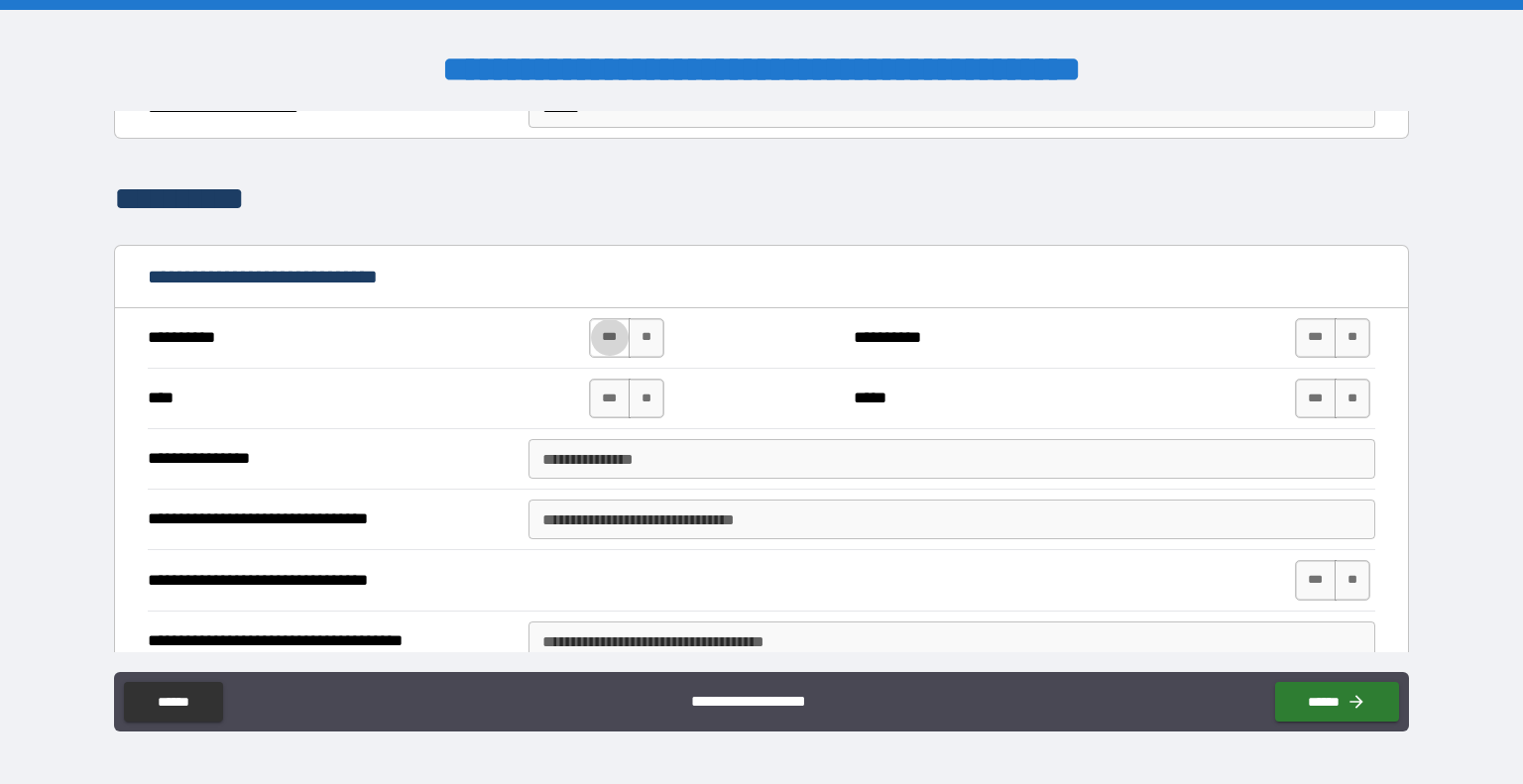 click on "***" at bounding box center (610, 338) 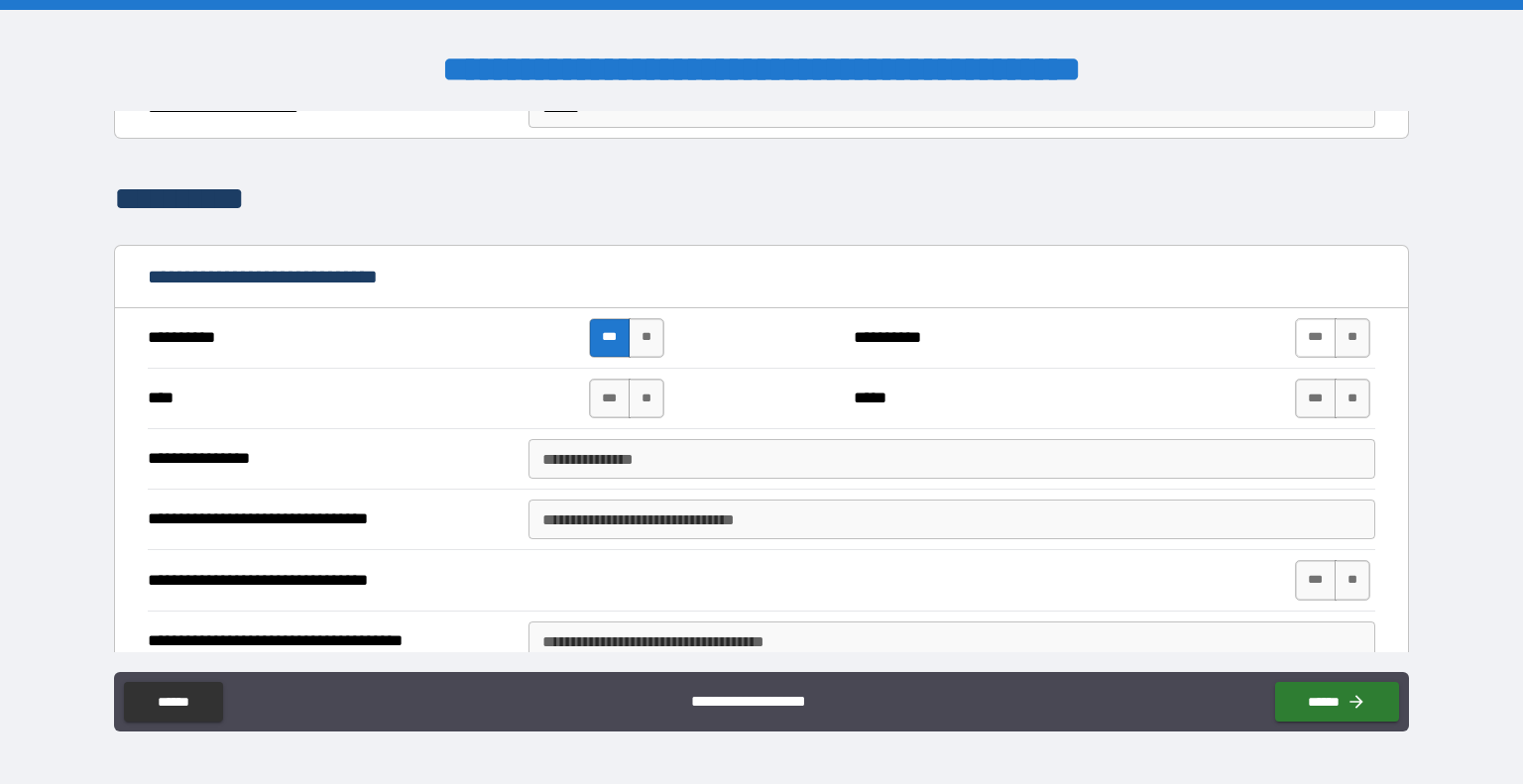 click on "***" at bounding box center (1316, 338) 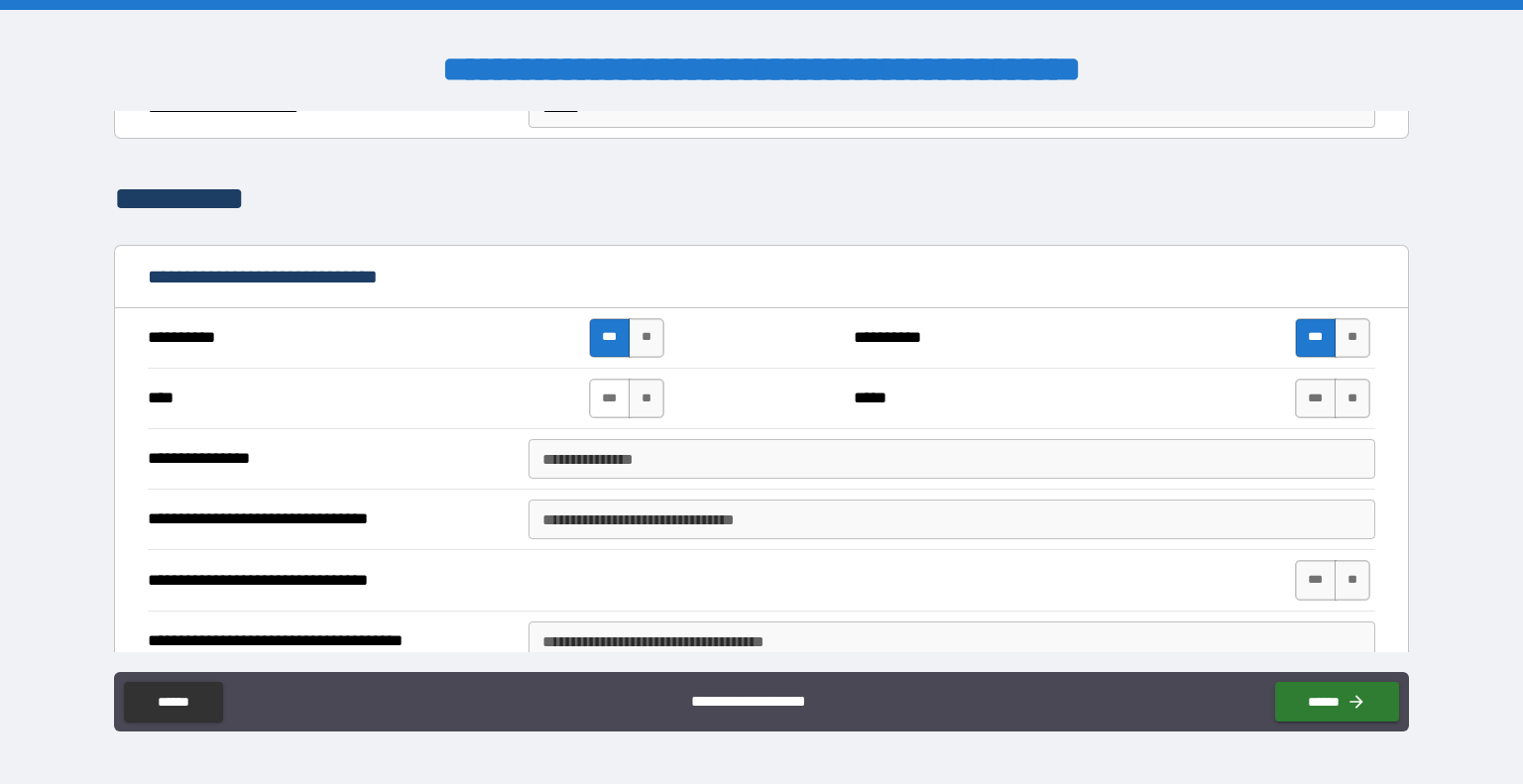 click on "***" at bounding box center (610, 398) 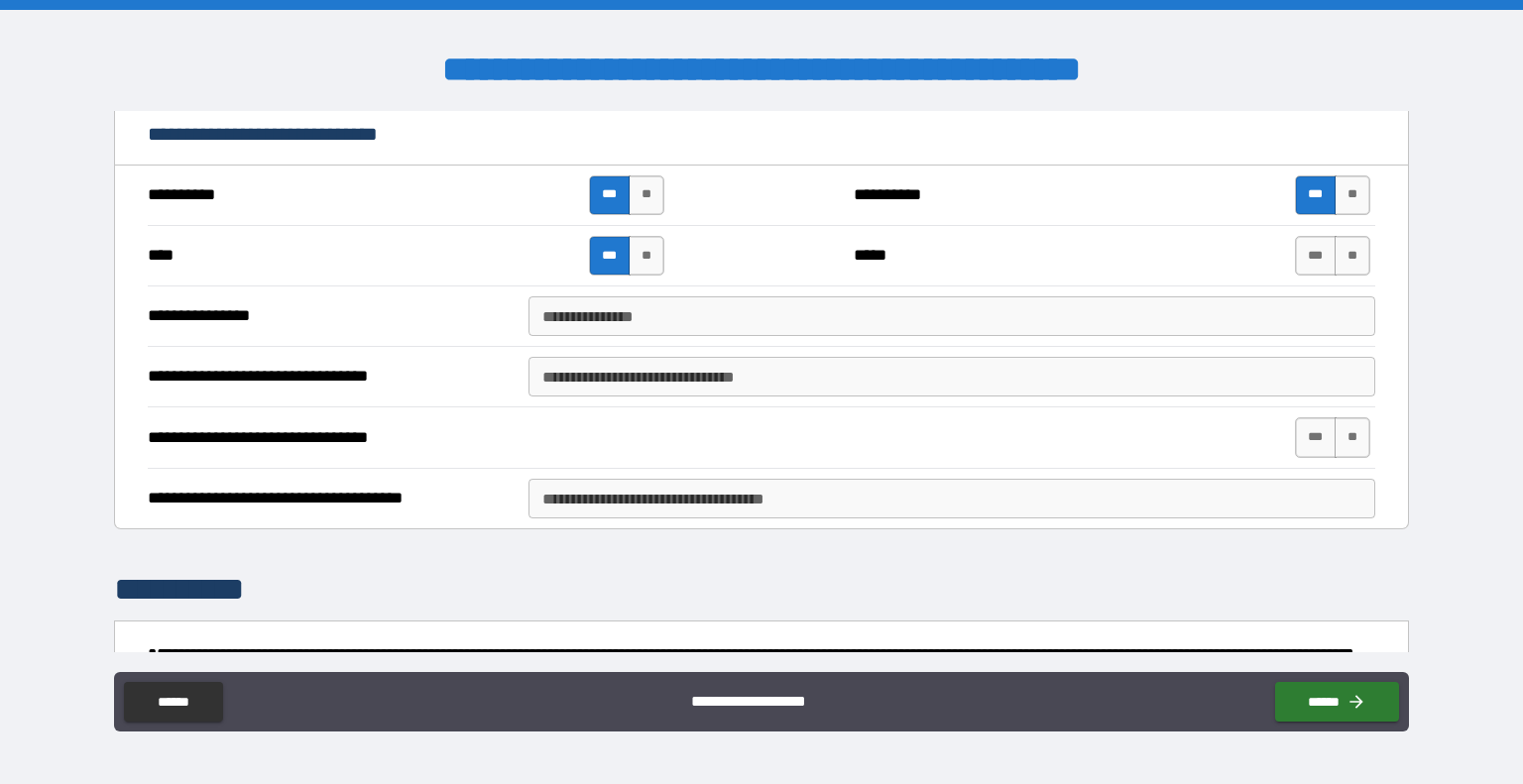 scroll, scrollTop: 1291, scrollLeft: 0, axis: vertical 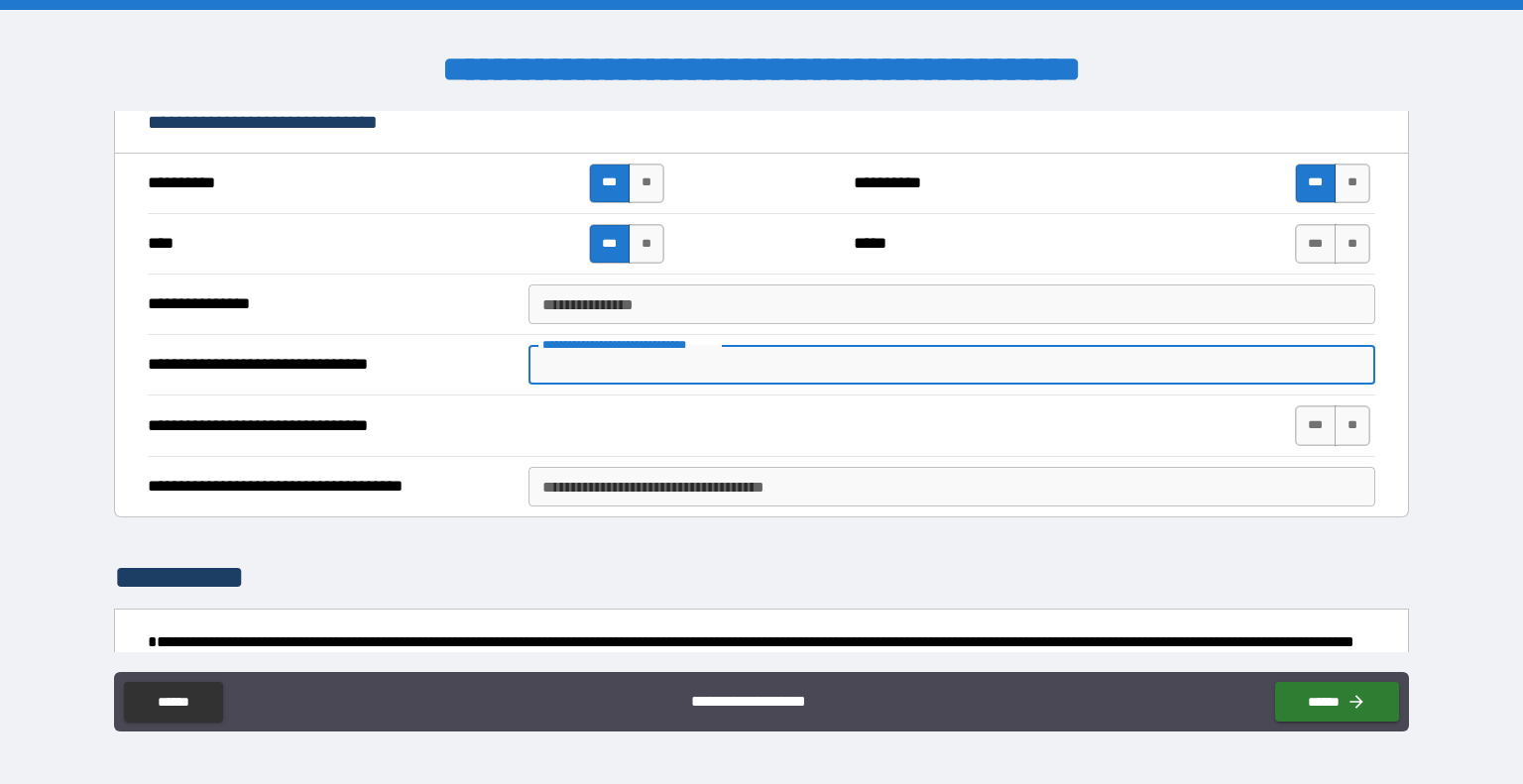 click on "**********" at bounding box center (952, 365) 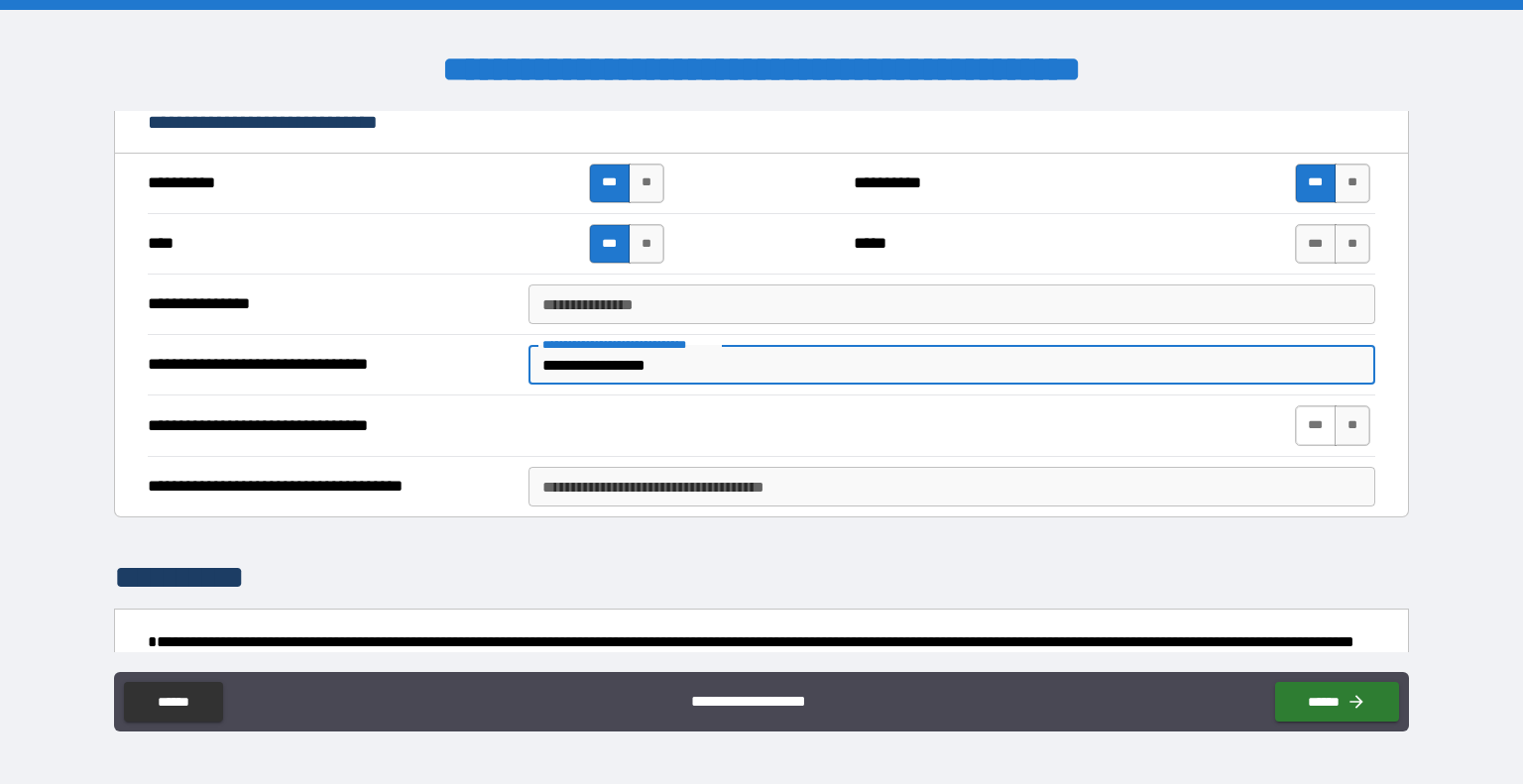 type on "**********" 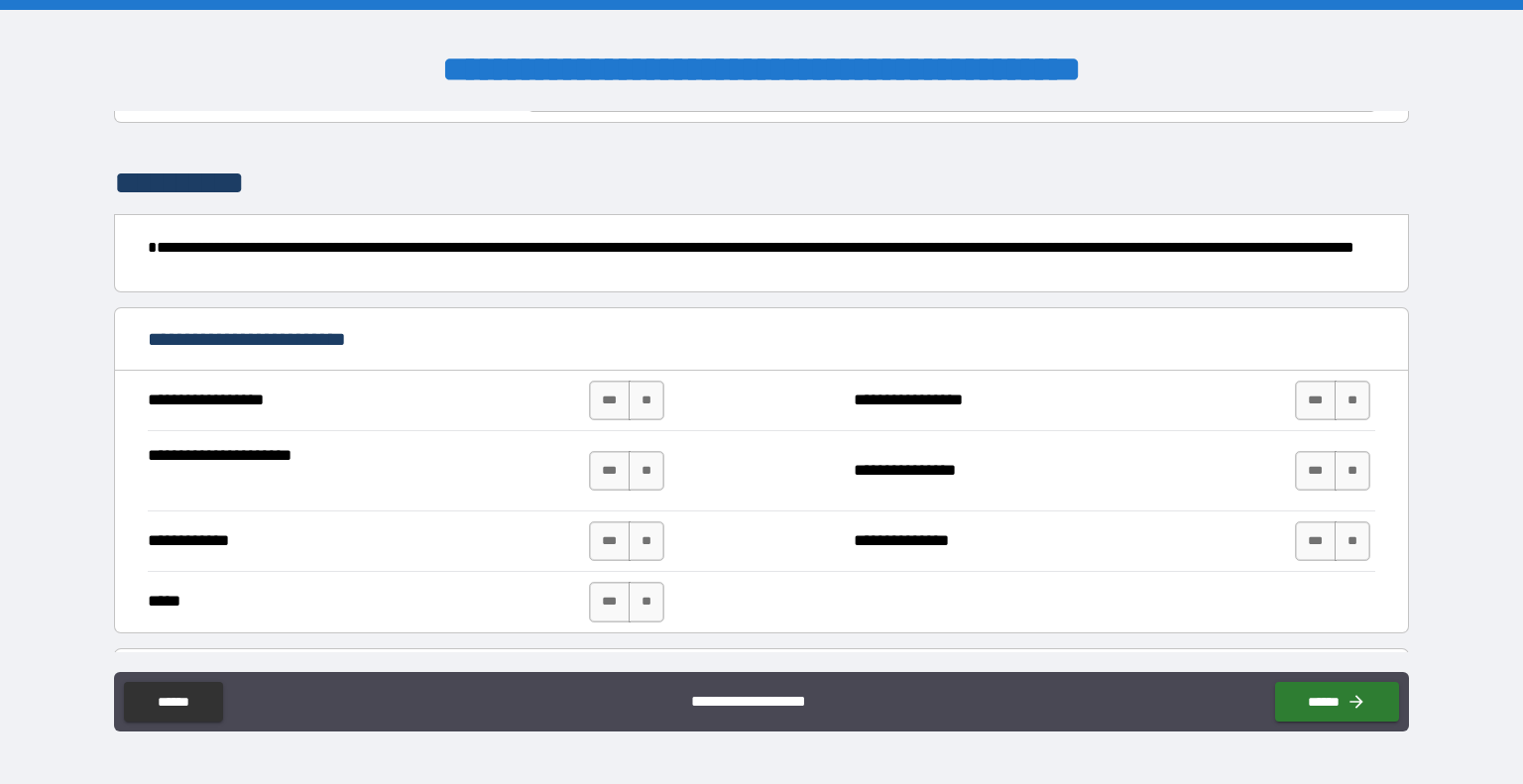 scroll, scrollTop: 1688, scrollLeft: 0, axis: vertical 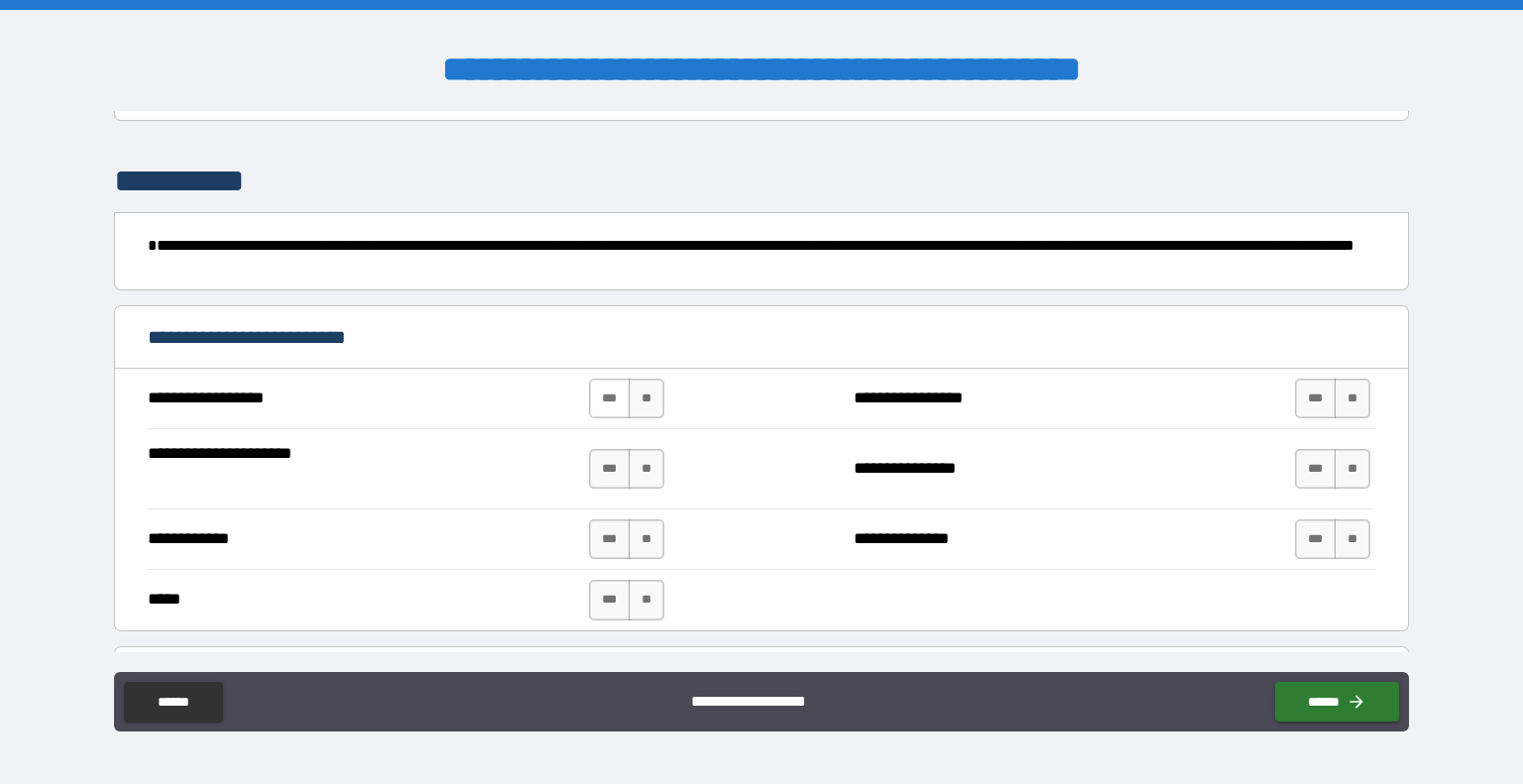 click on "***" at bounding box center [610, 398] 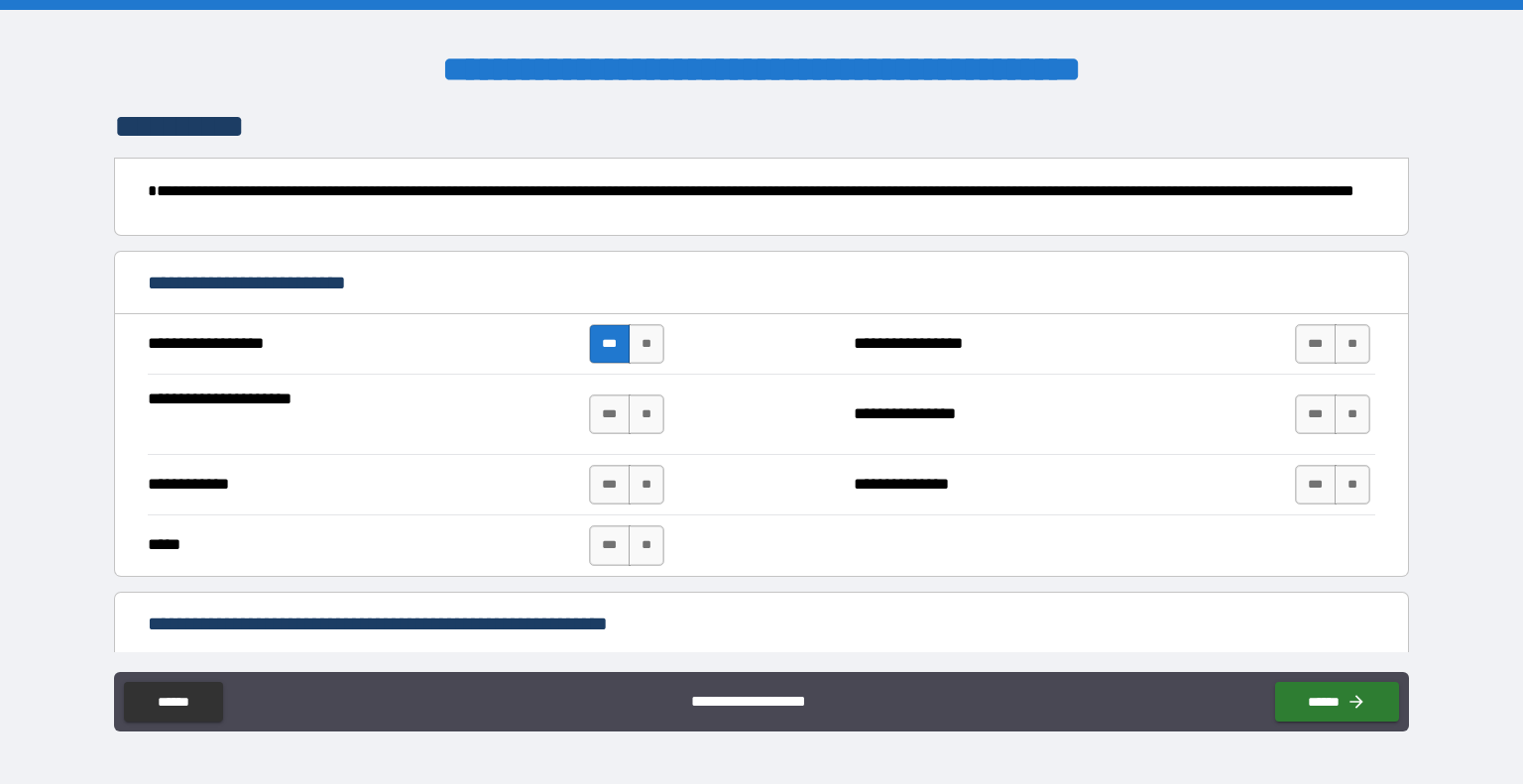 scroll, scrollTop: 1751, scrollLeft: 0, axis: vertical 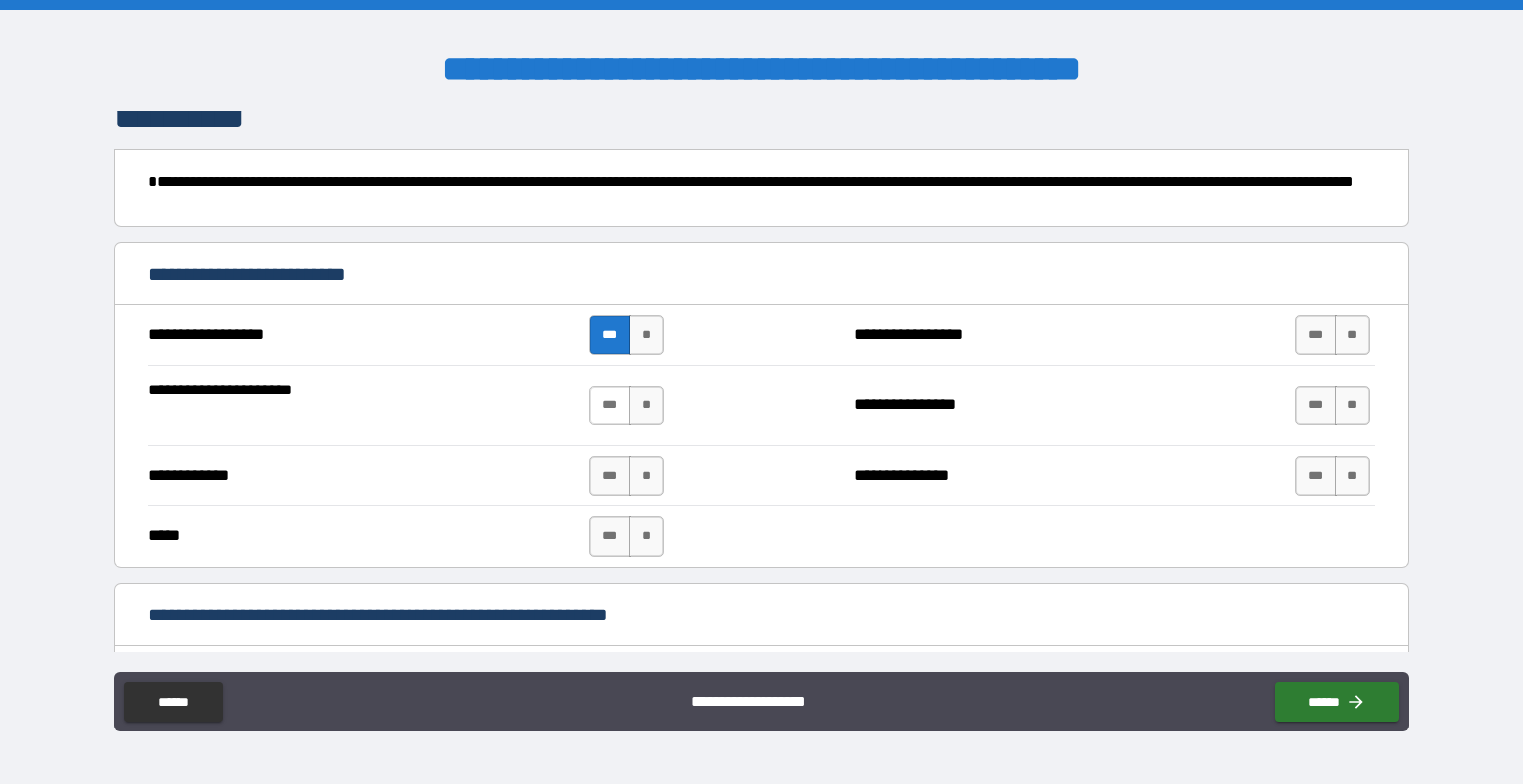 click on "***" at bounding box center [610, 405] 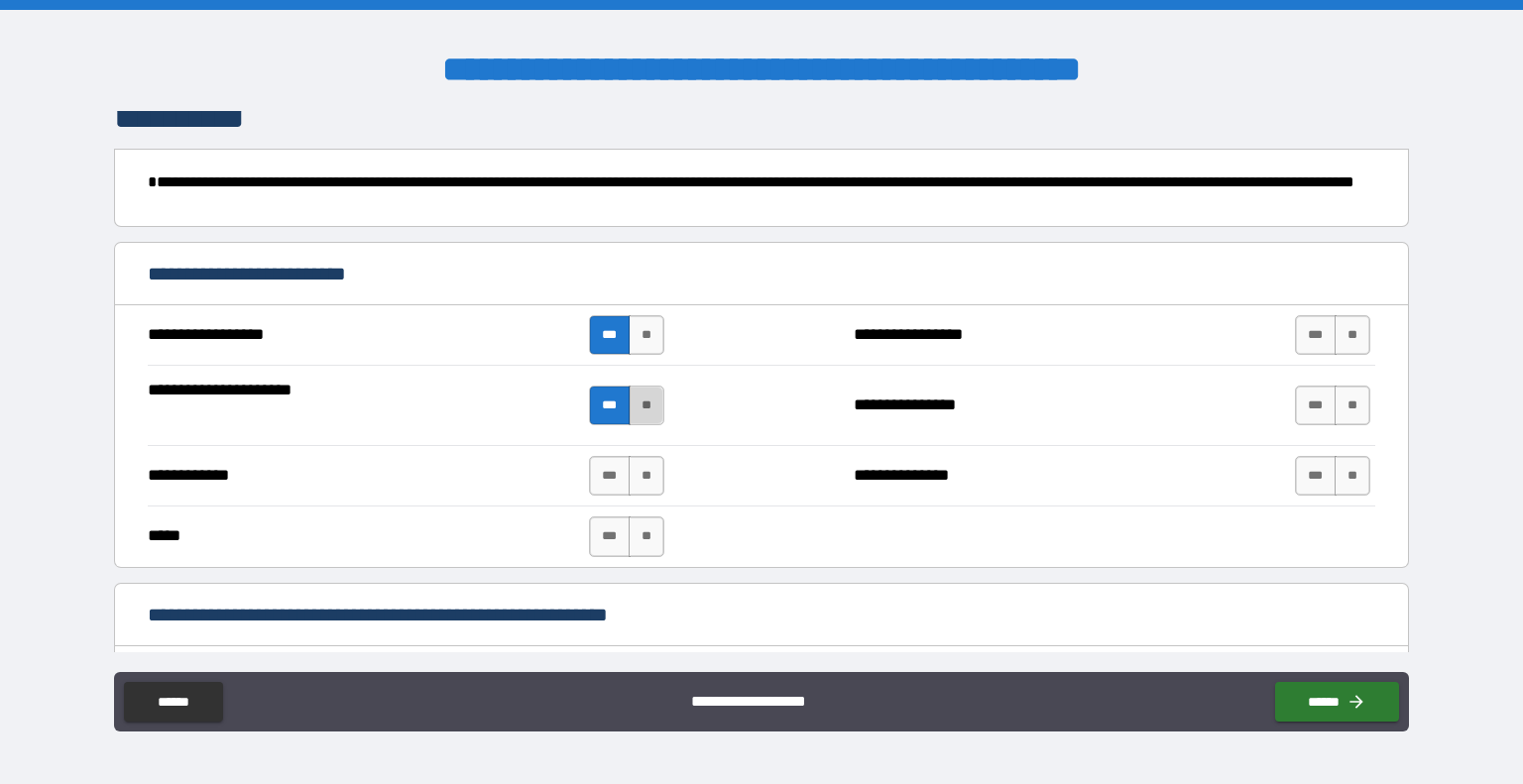 click on "**" at bounding box center [646, 405] 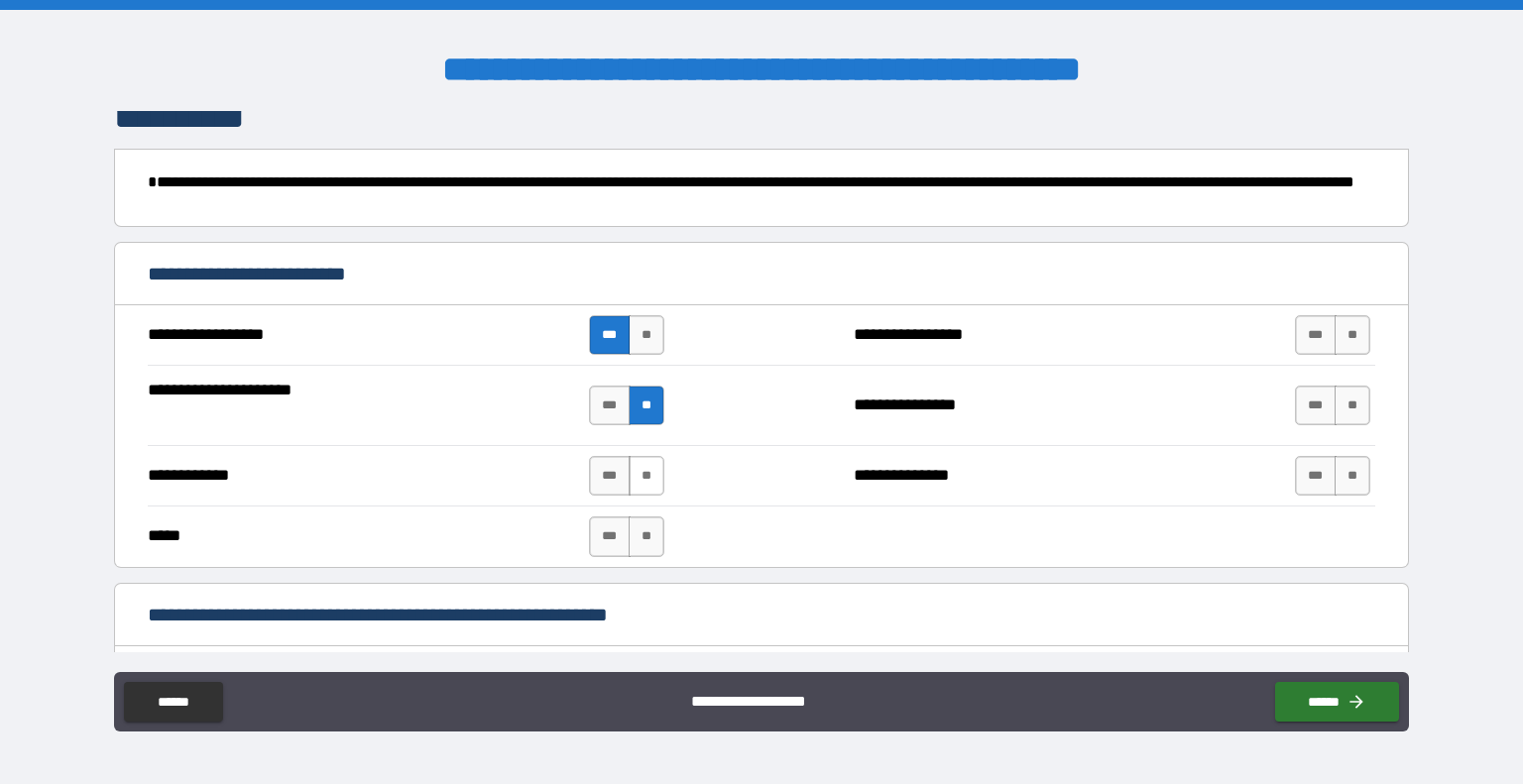 click on "**" at bounding box center (646, 476) 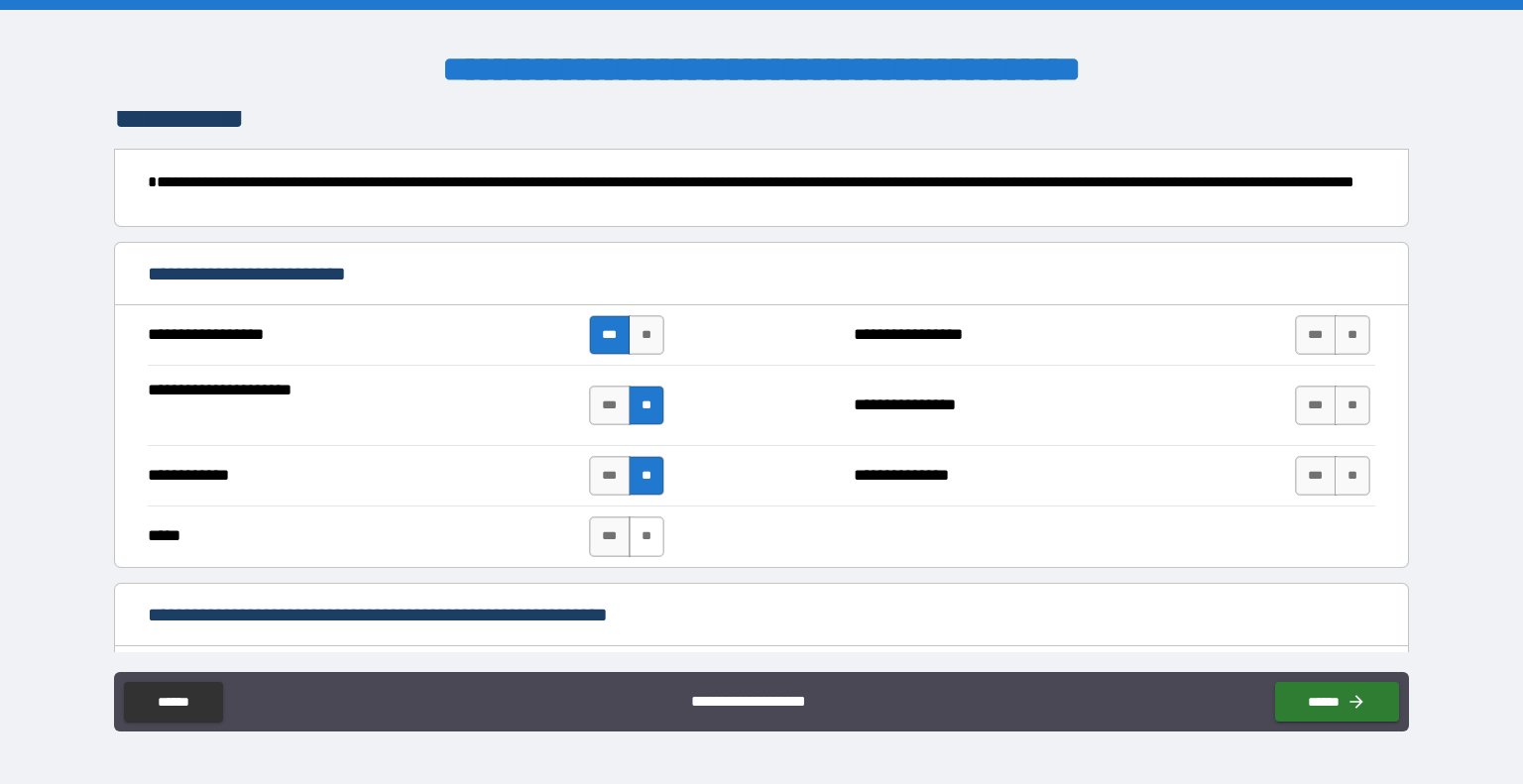 click on "**" at bounding box center [646, 536] 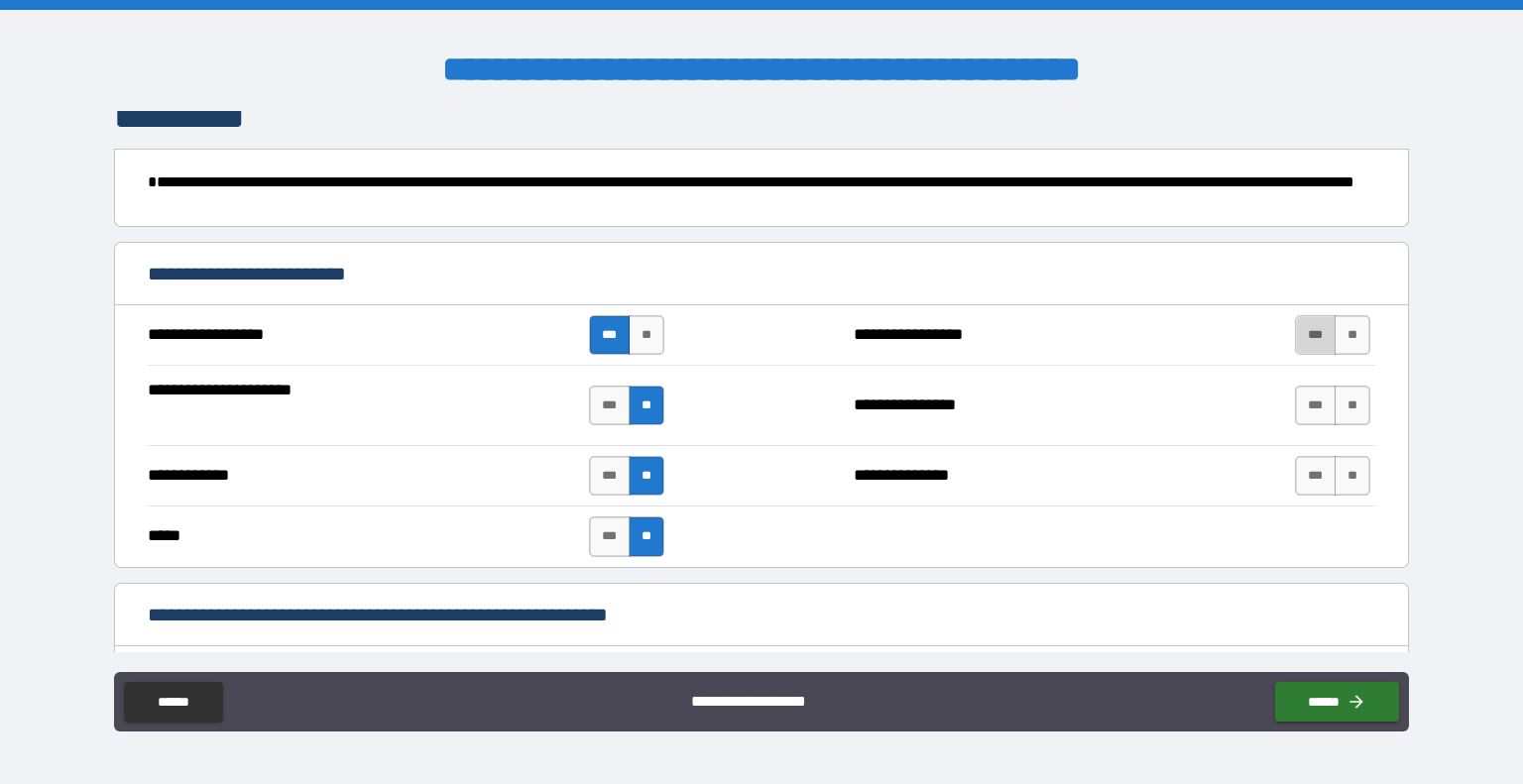 click on "***" at bounding box center (1316, 335) 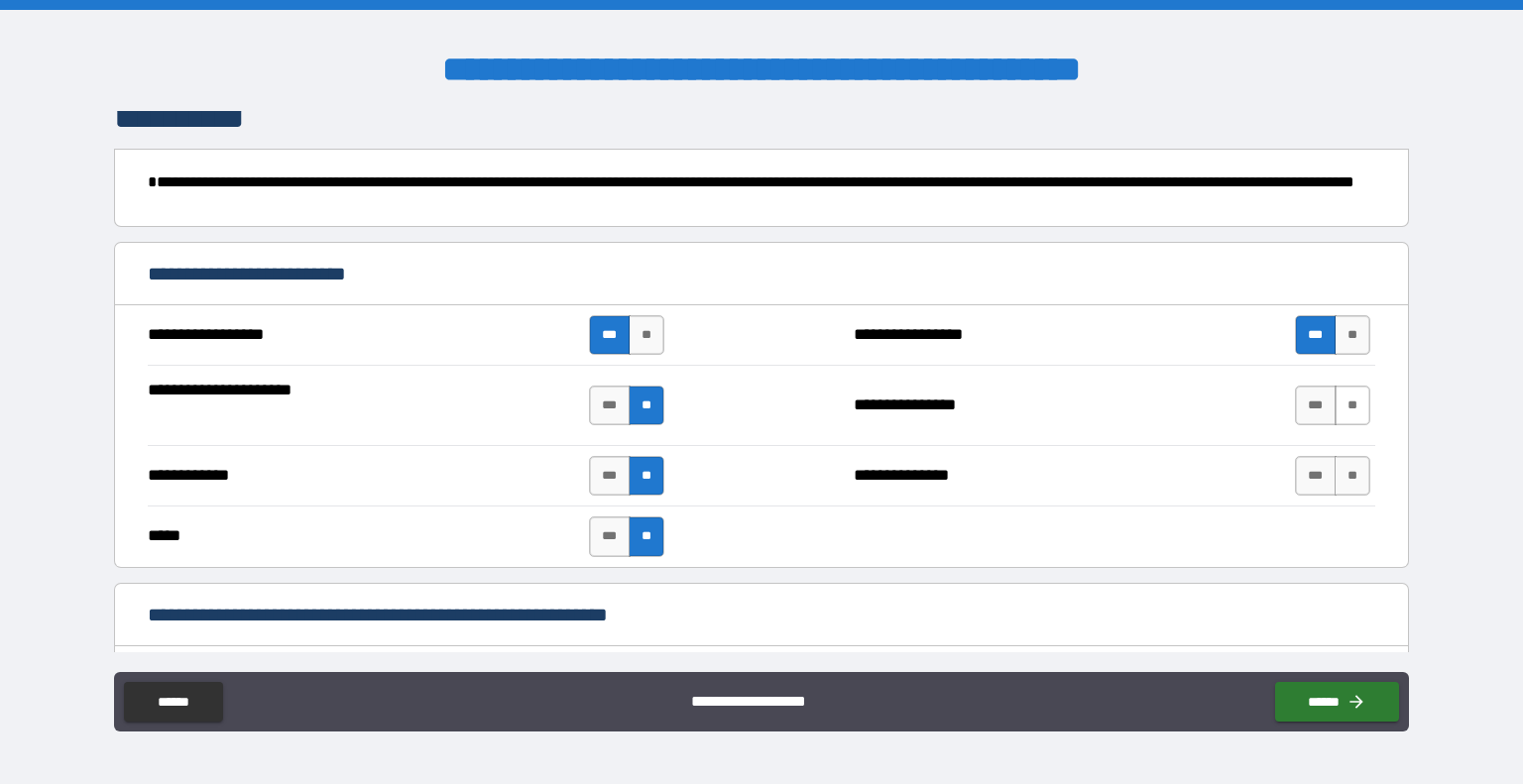 click on "**" at bounding box center [1352, 405] 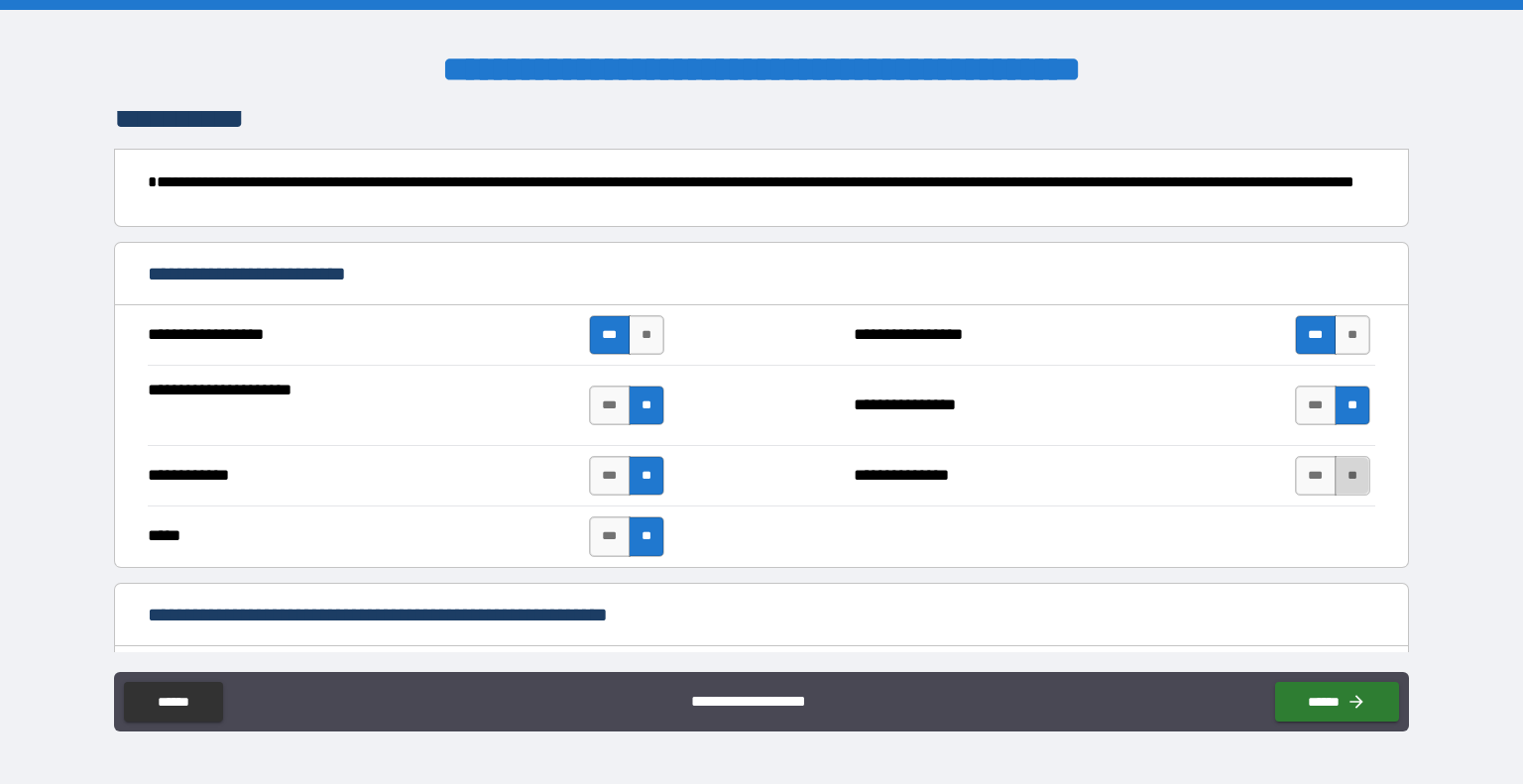 click on "**" at bounding box center (1352, 476) 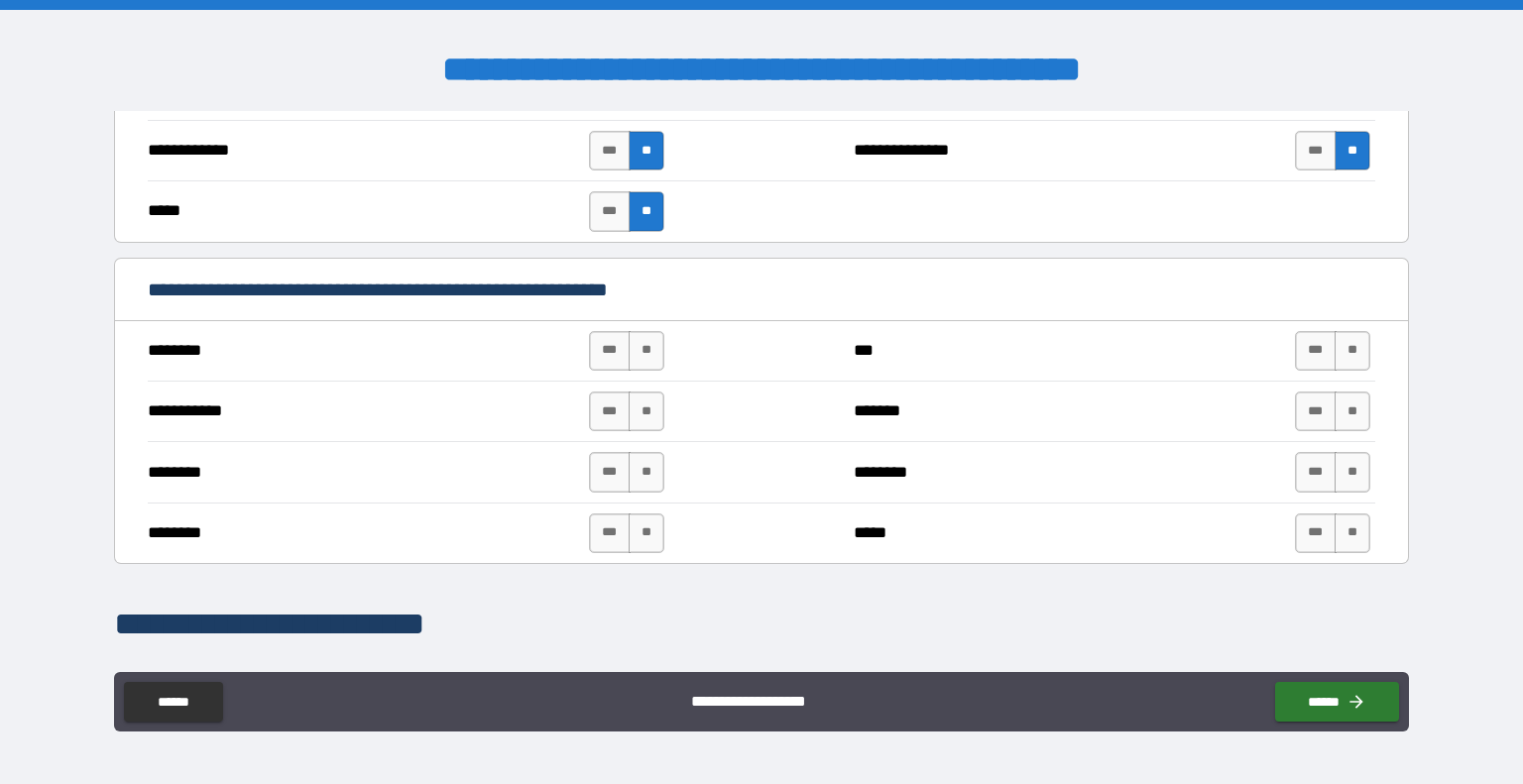 scroll, scrollTop: 2081, scrollLeft: 0, axis: vertical 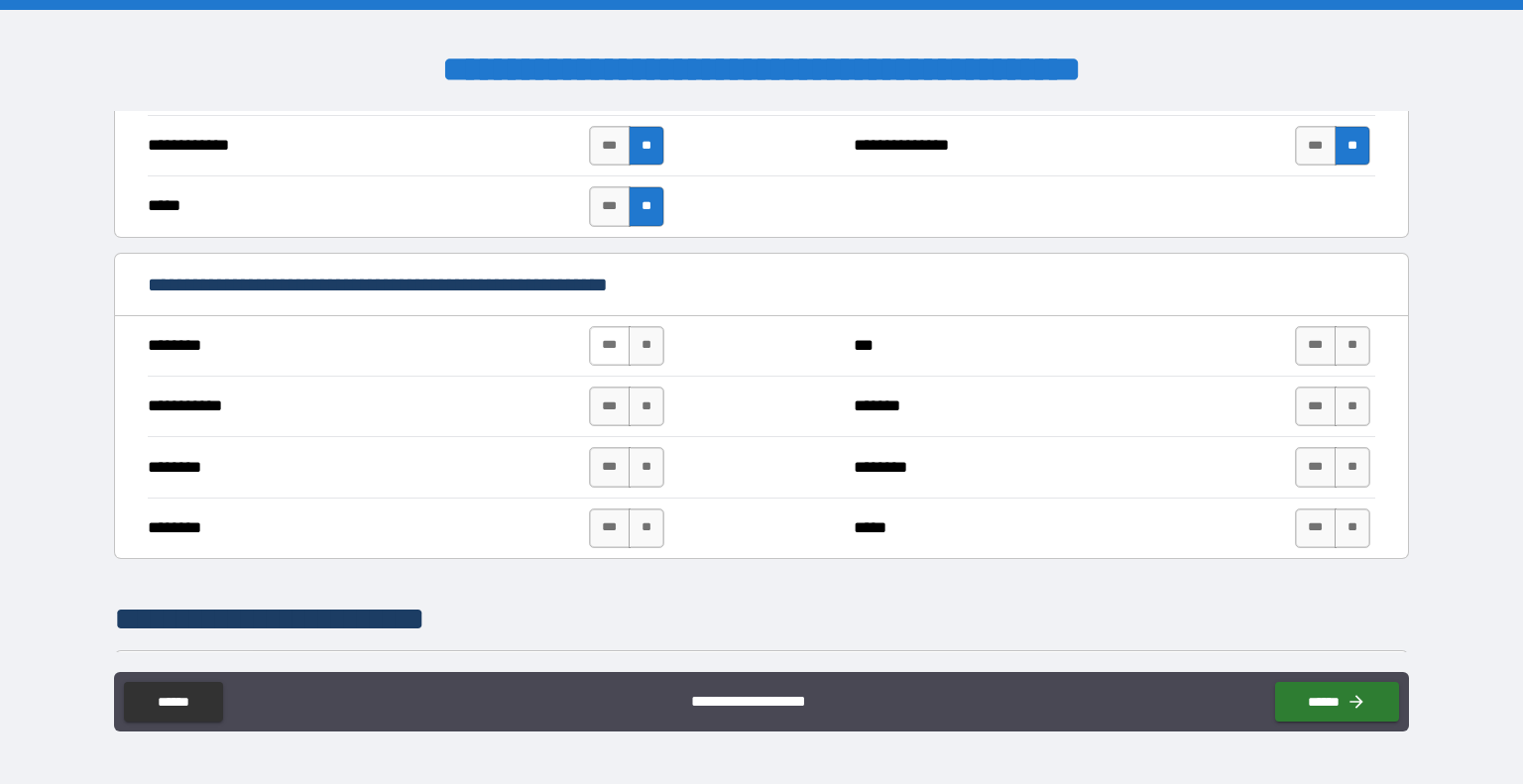 click on "***" at bounding box center [610, 346] 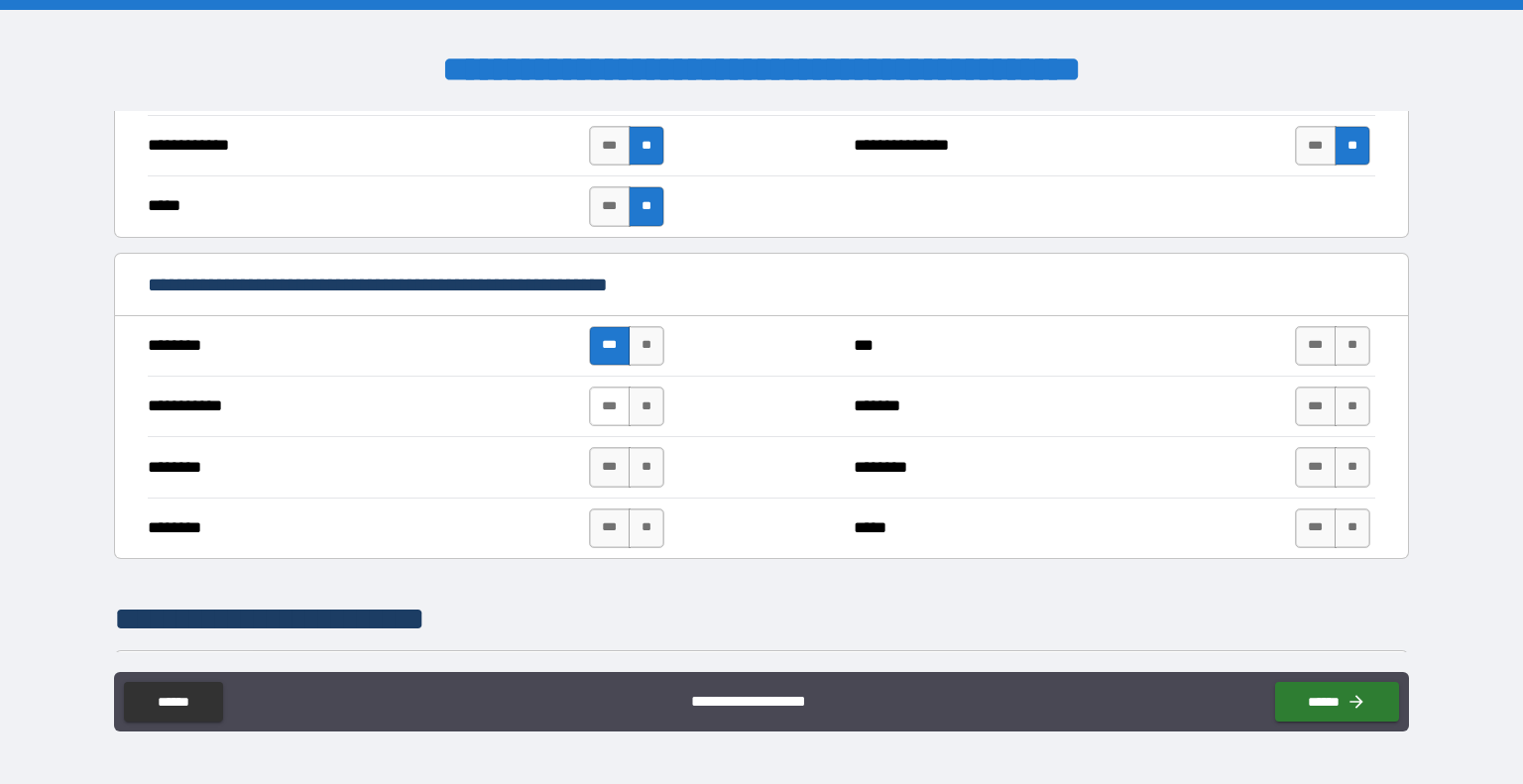 click on "***" at bounding box center (610, 406) 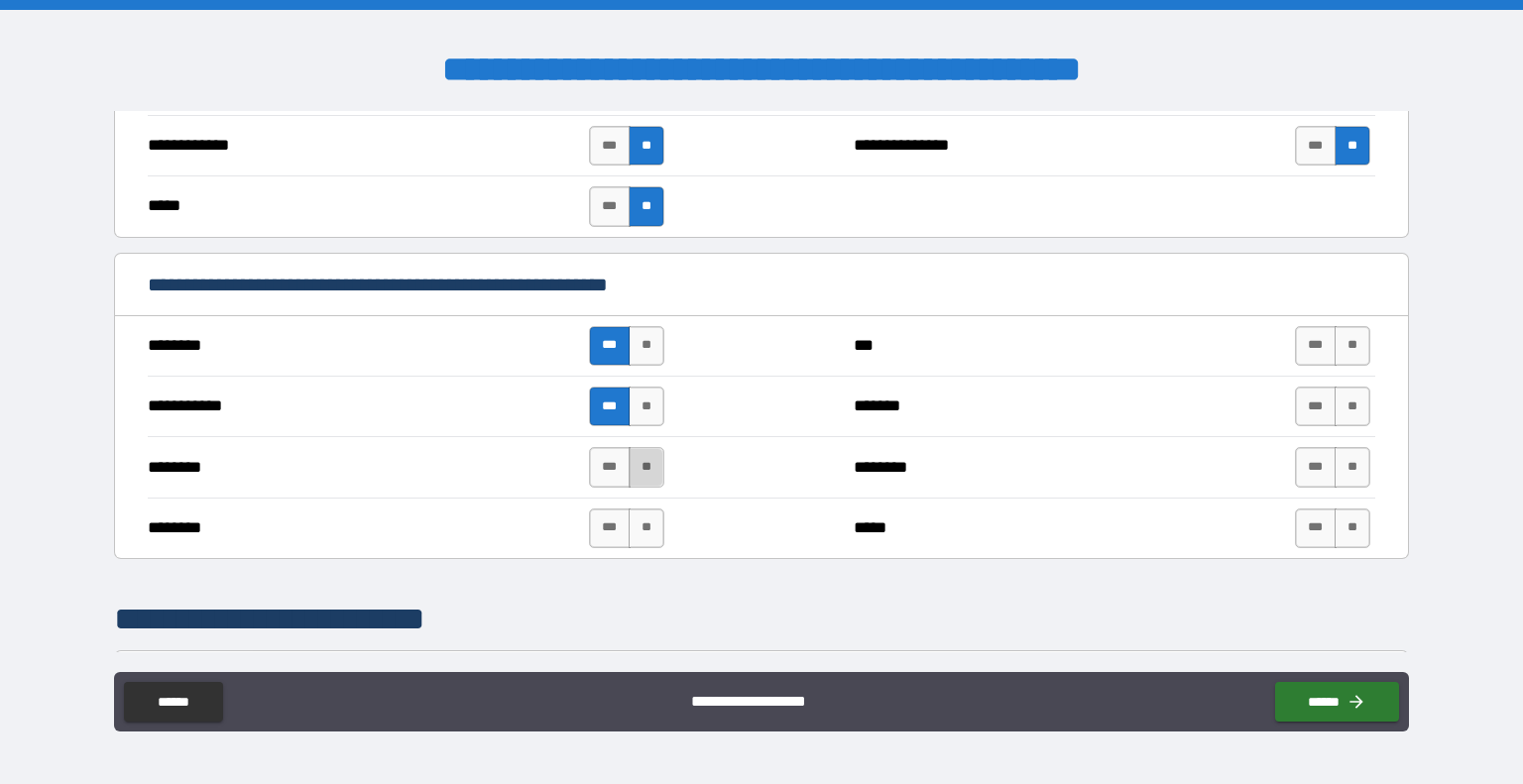 click on "**" at bounding box center [646, 467] 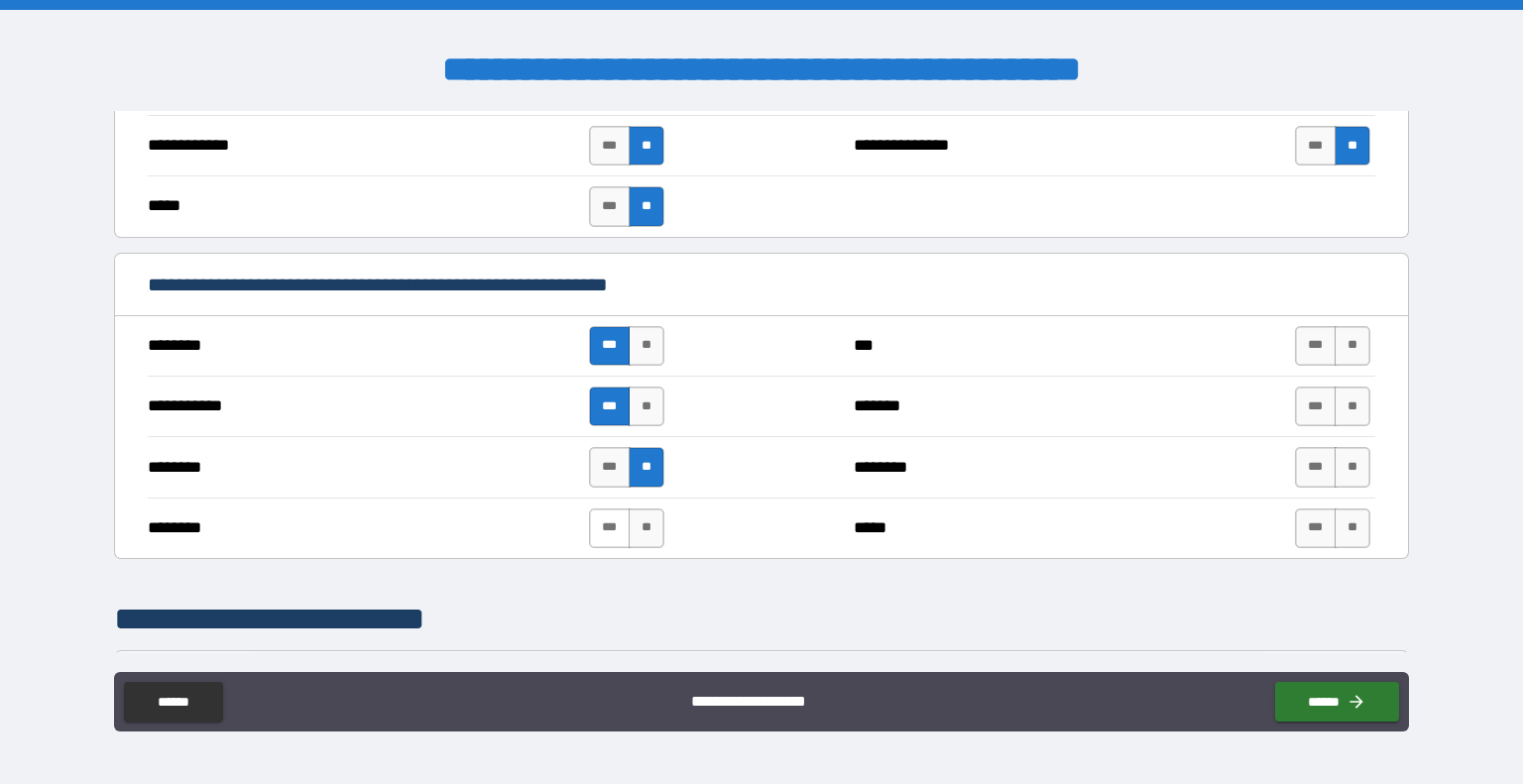 click on "***" at bounding box center [610, 528] 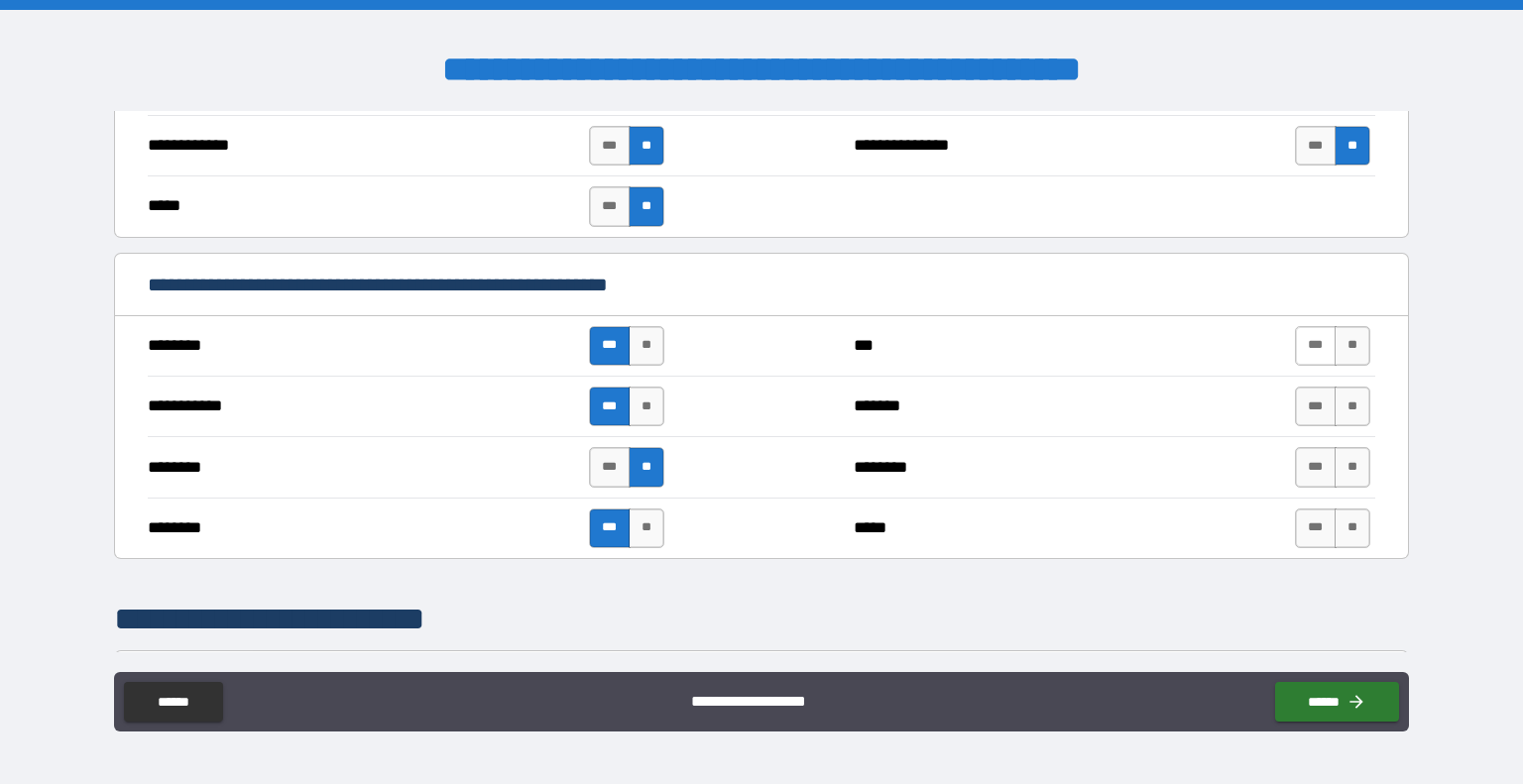 click on "***" at bounding box center [1316, 346] 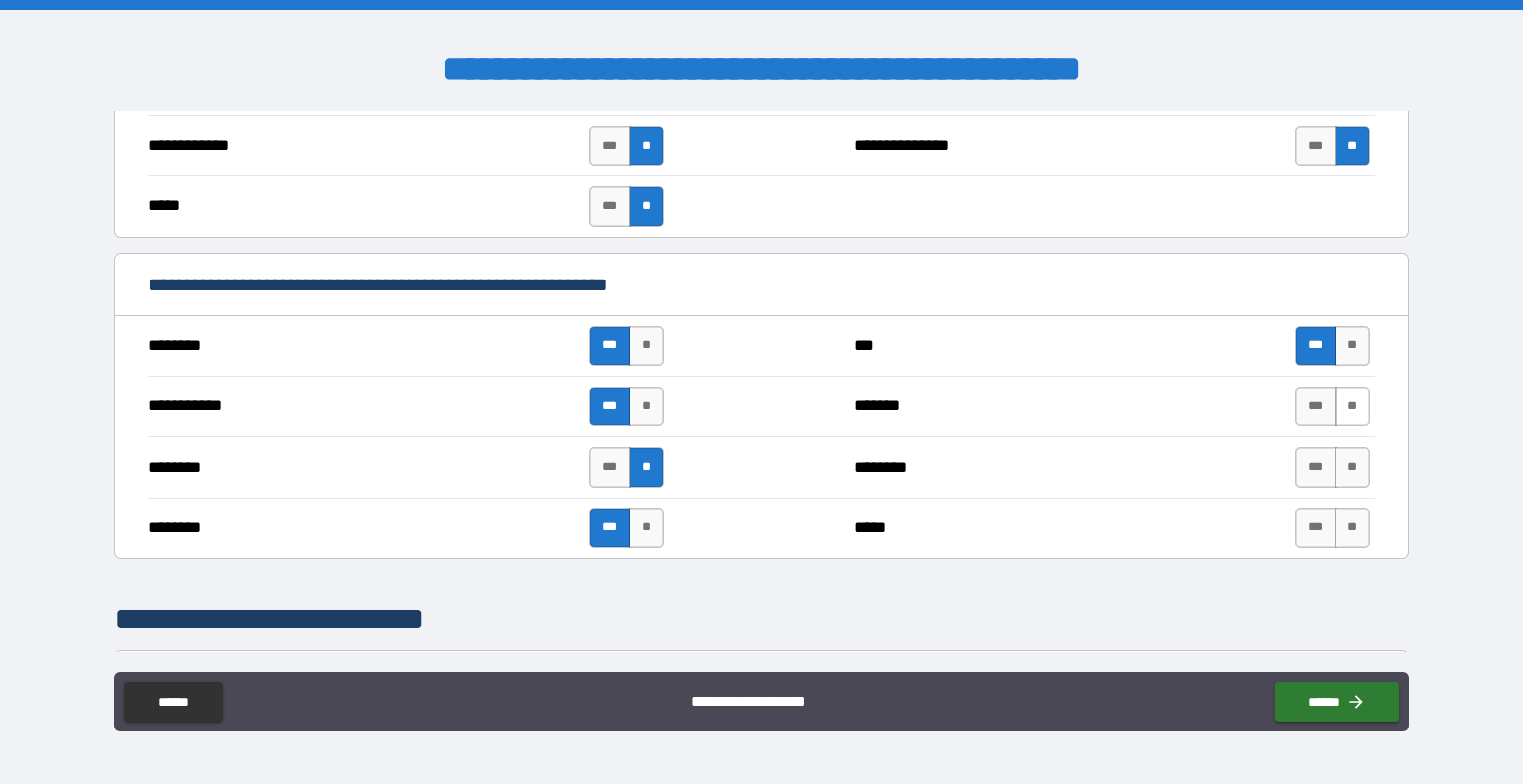 click on "**" at bounding box center [1352, 406] 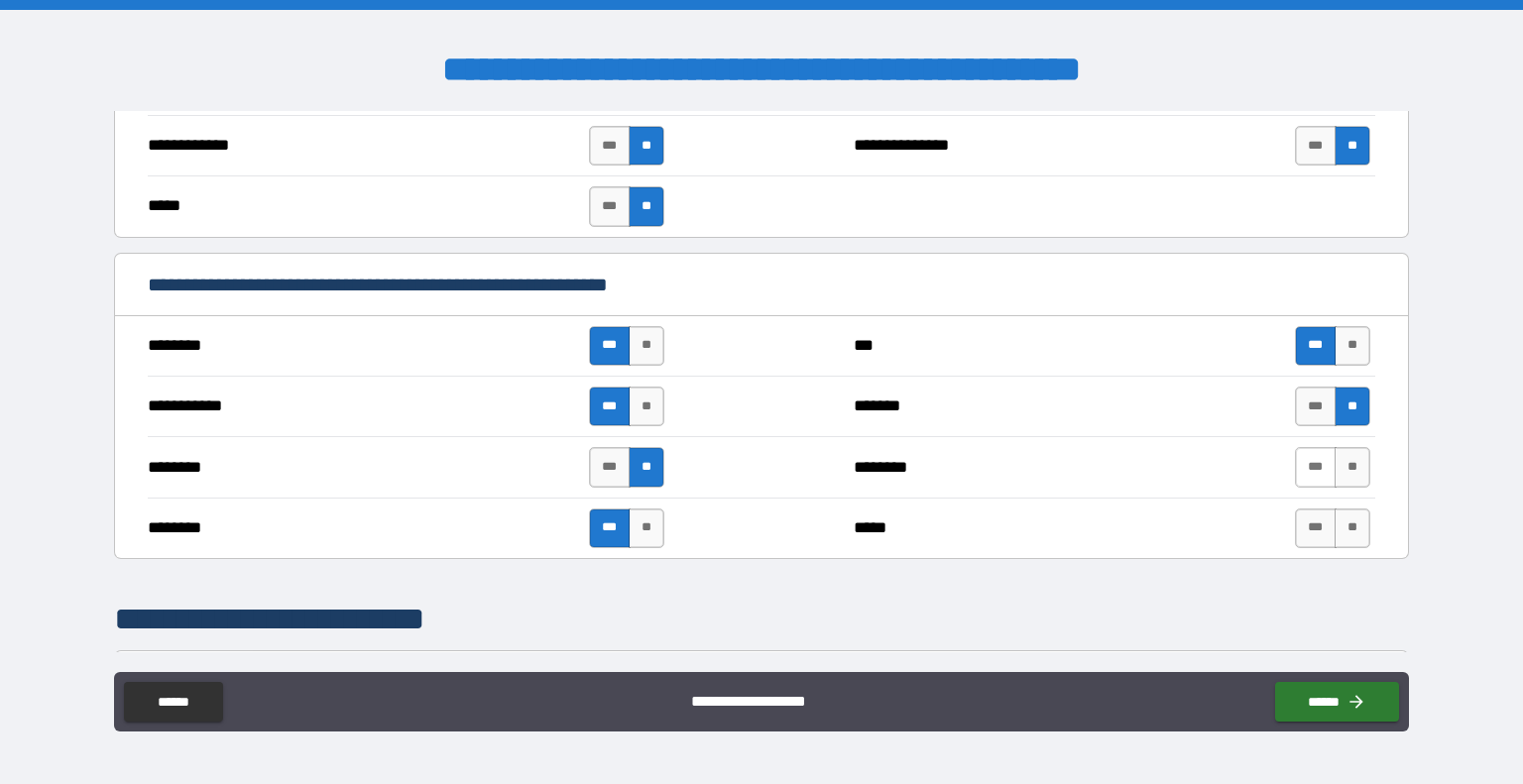 click on "***" at bounding box center [1316, 467] 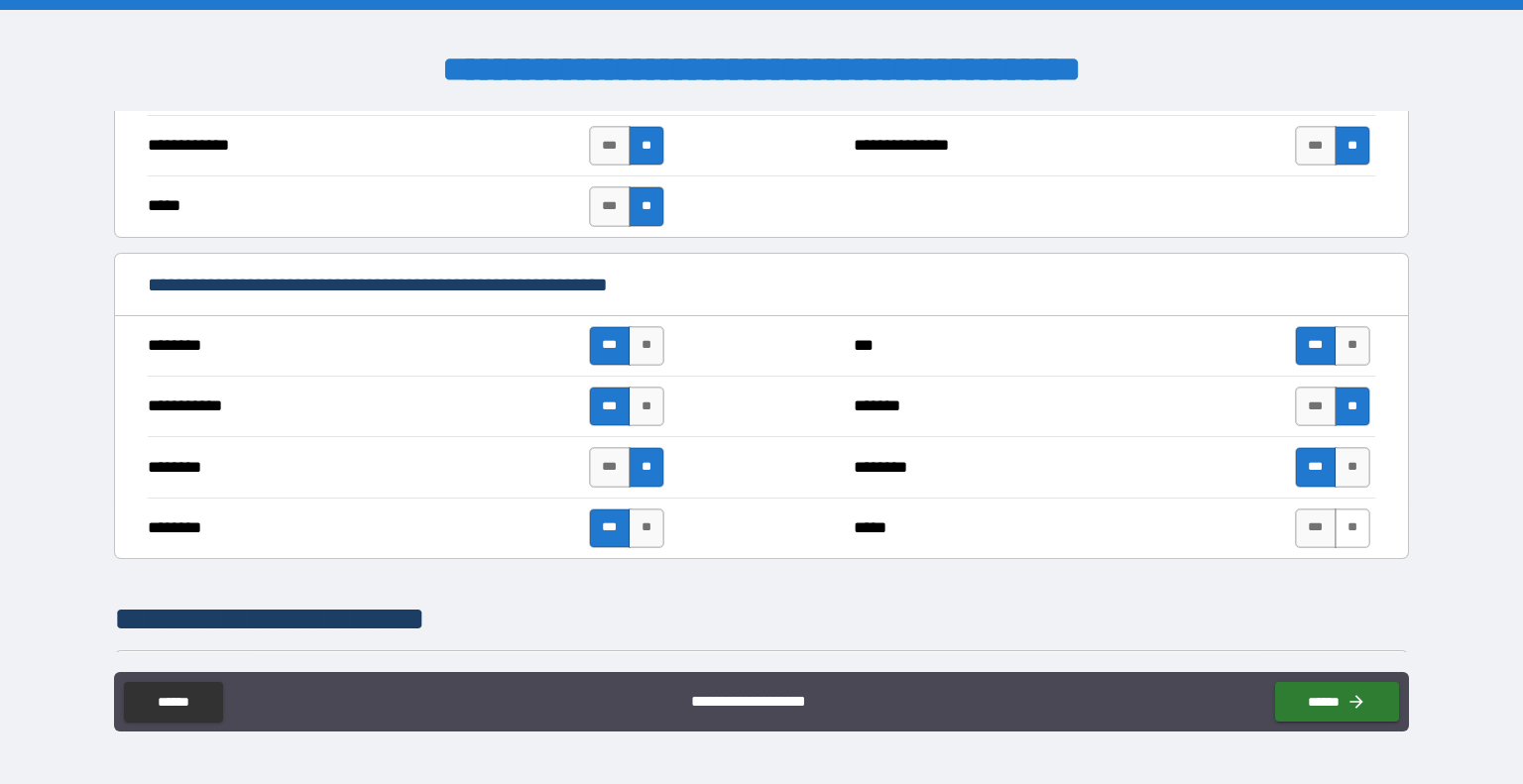 click on "**" at bounding box center [1352, 528] 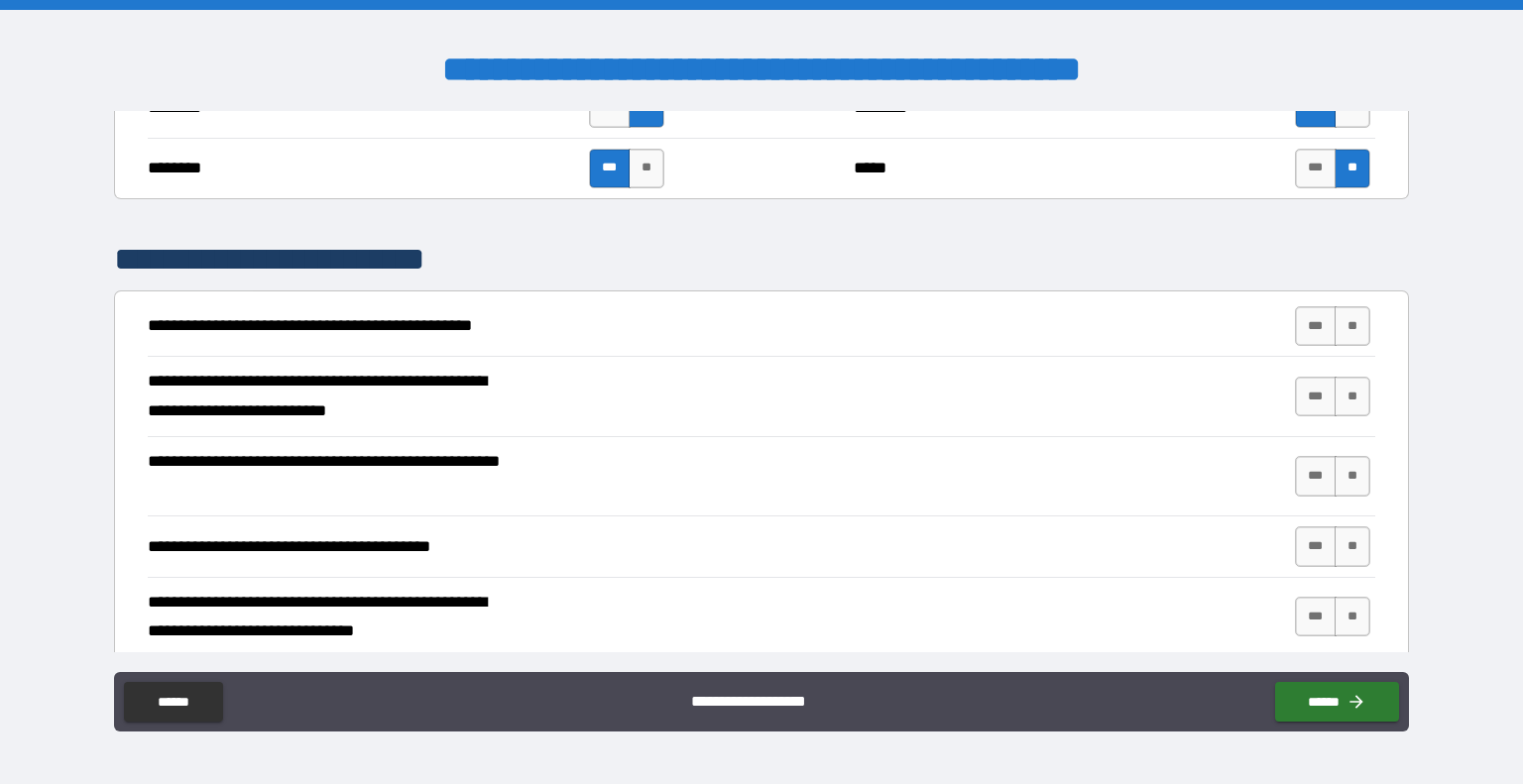scroll, scrollTop: 2443, scrollLeft: 0, axis: vertical 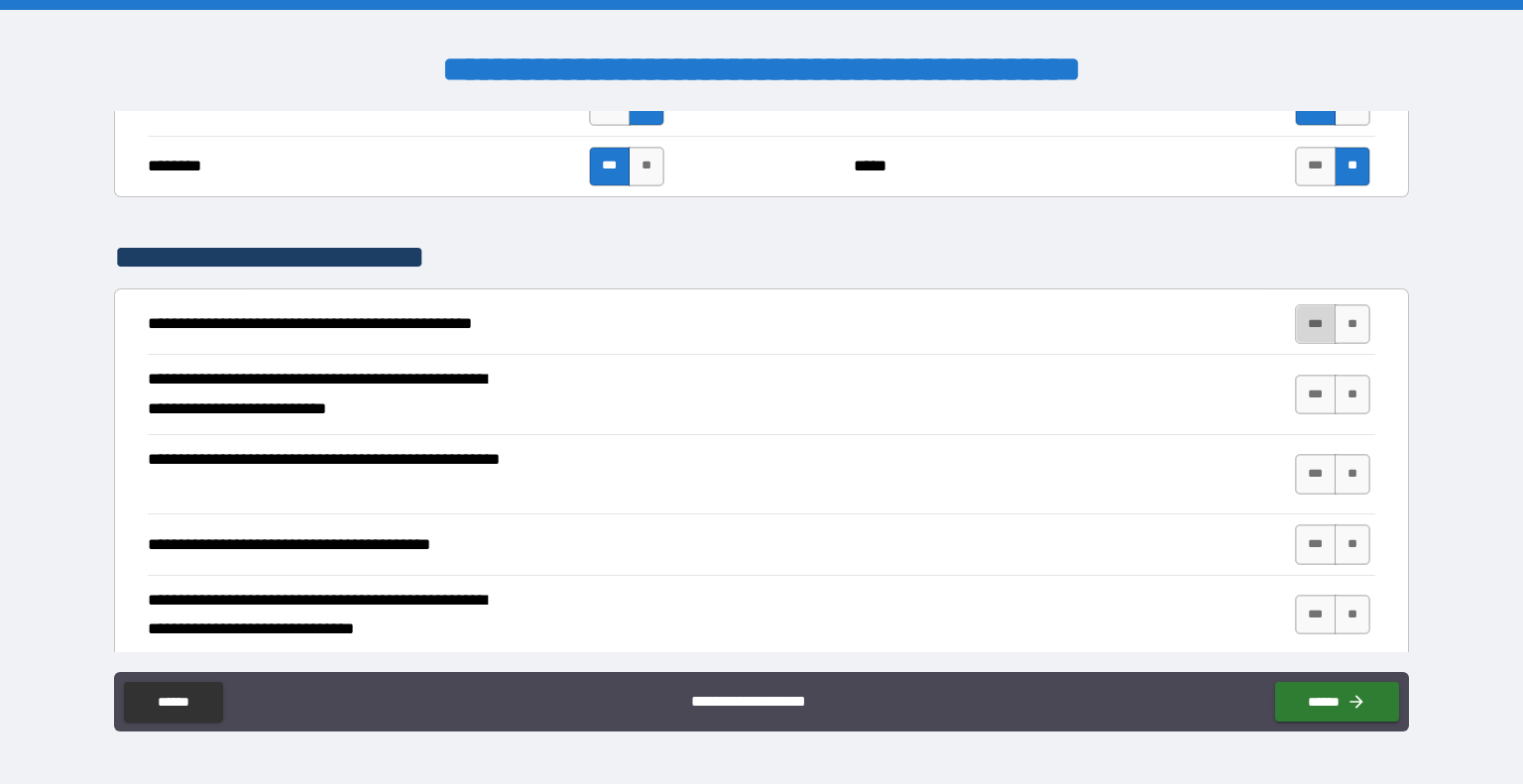 click on "***" at bounding box center (1316, 324) 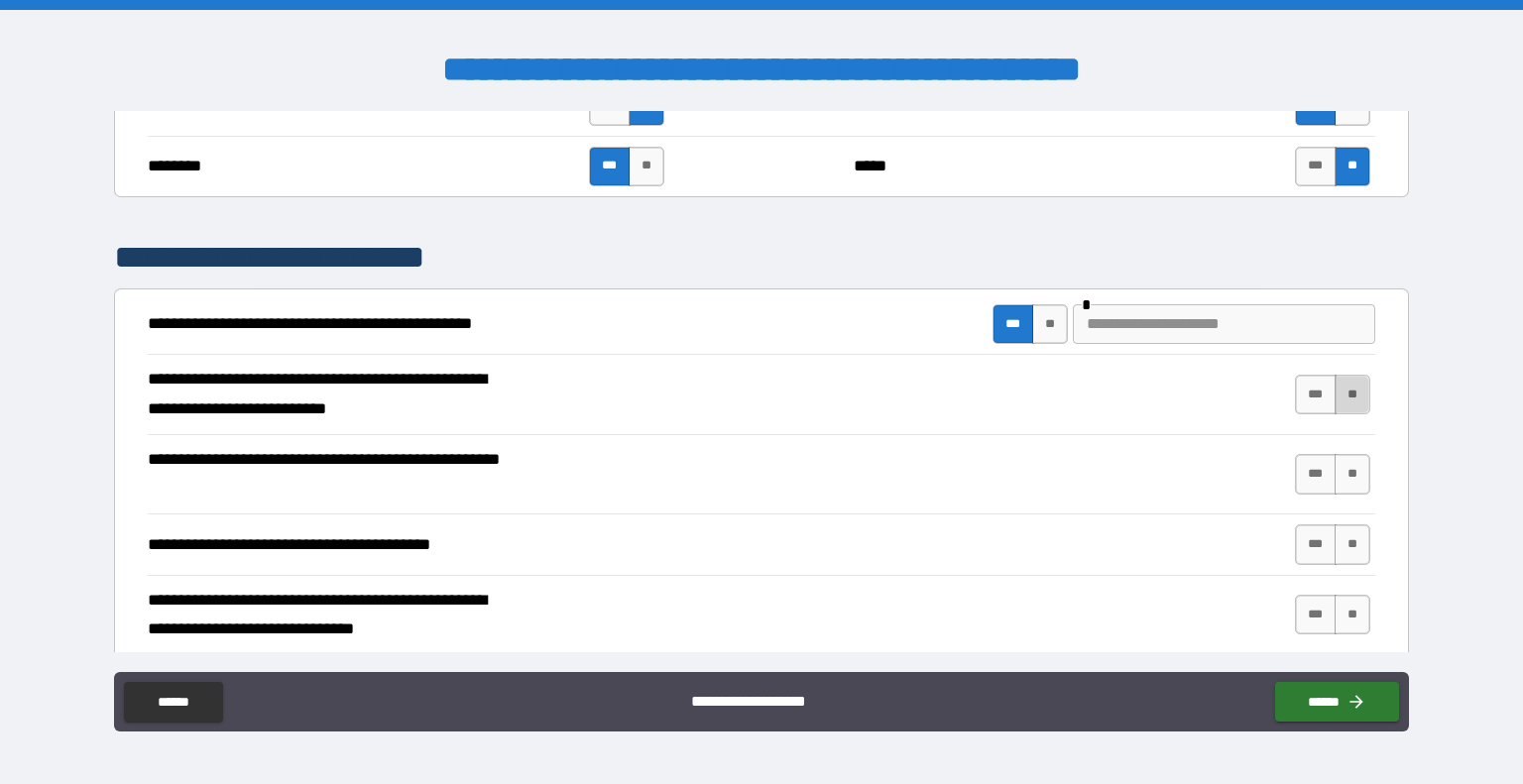 click on "**" at bounding box center [1352, 394] 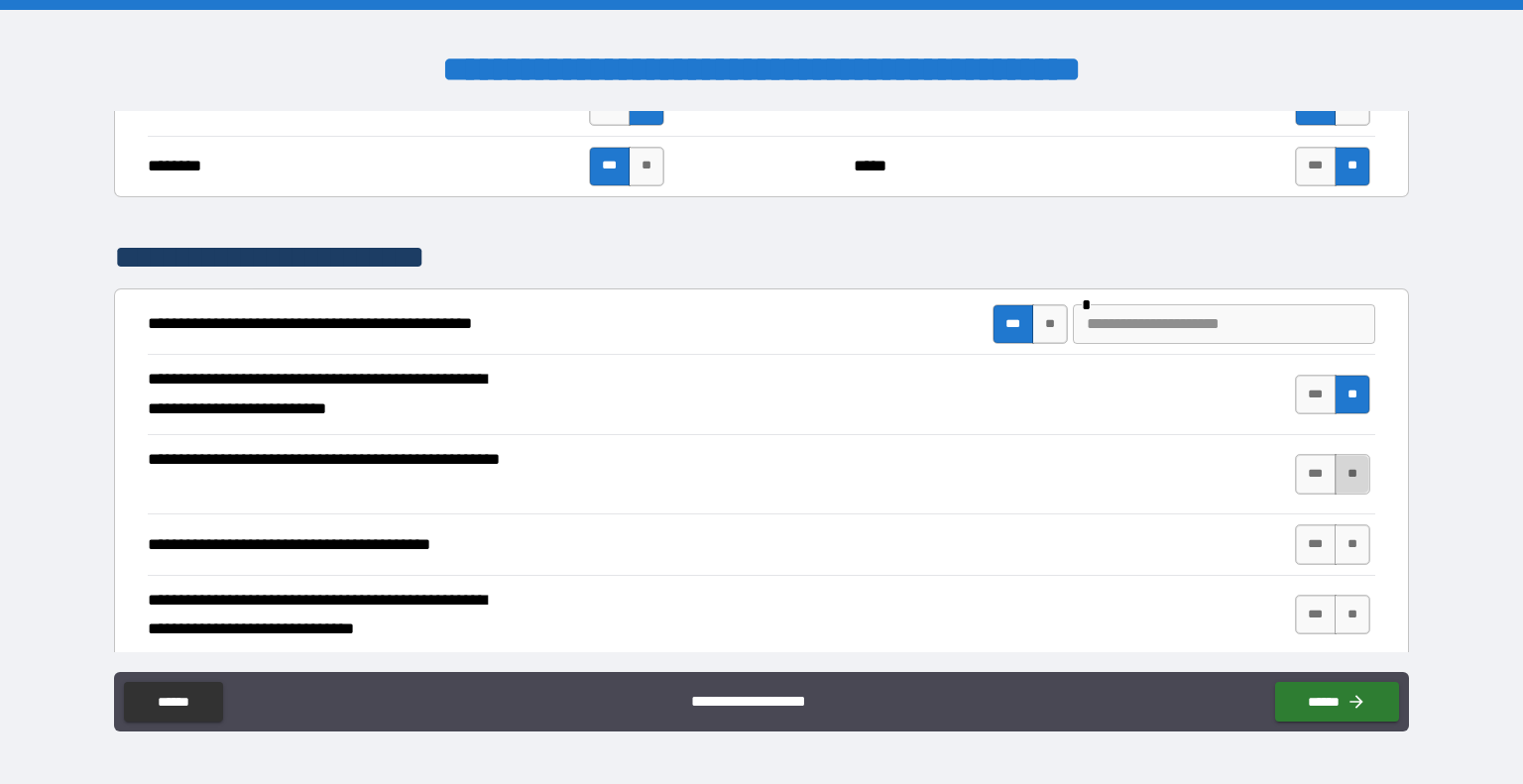 click on "**" at bounding box center (1352, 474) 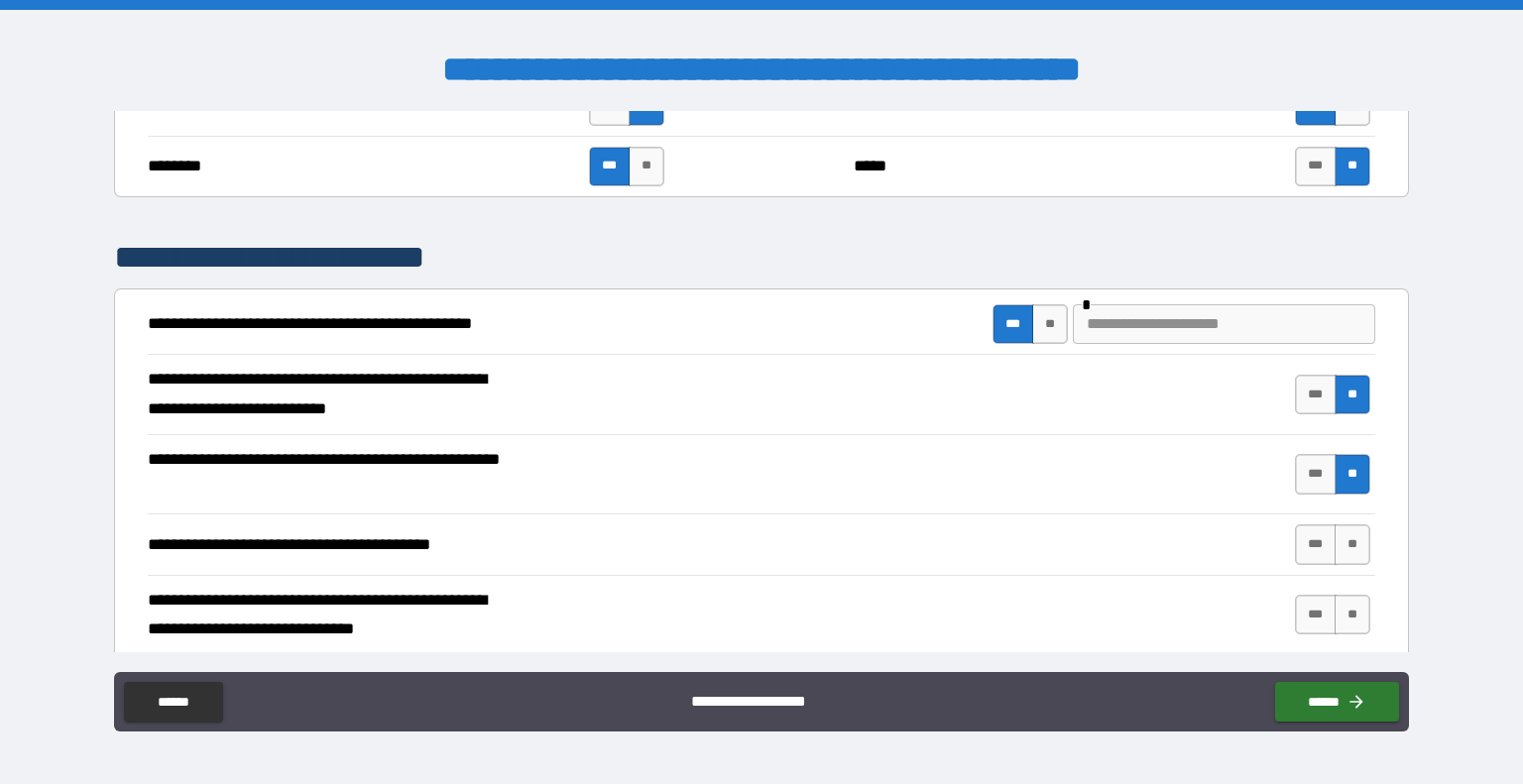 click on "*** **" at bounding box center [1333, 544] 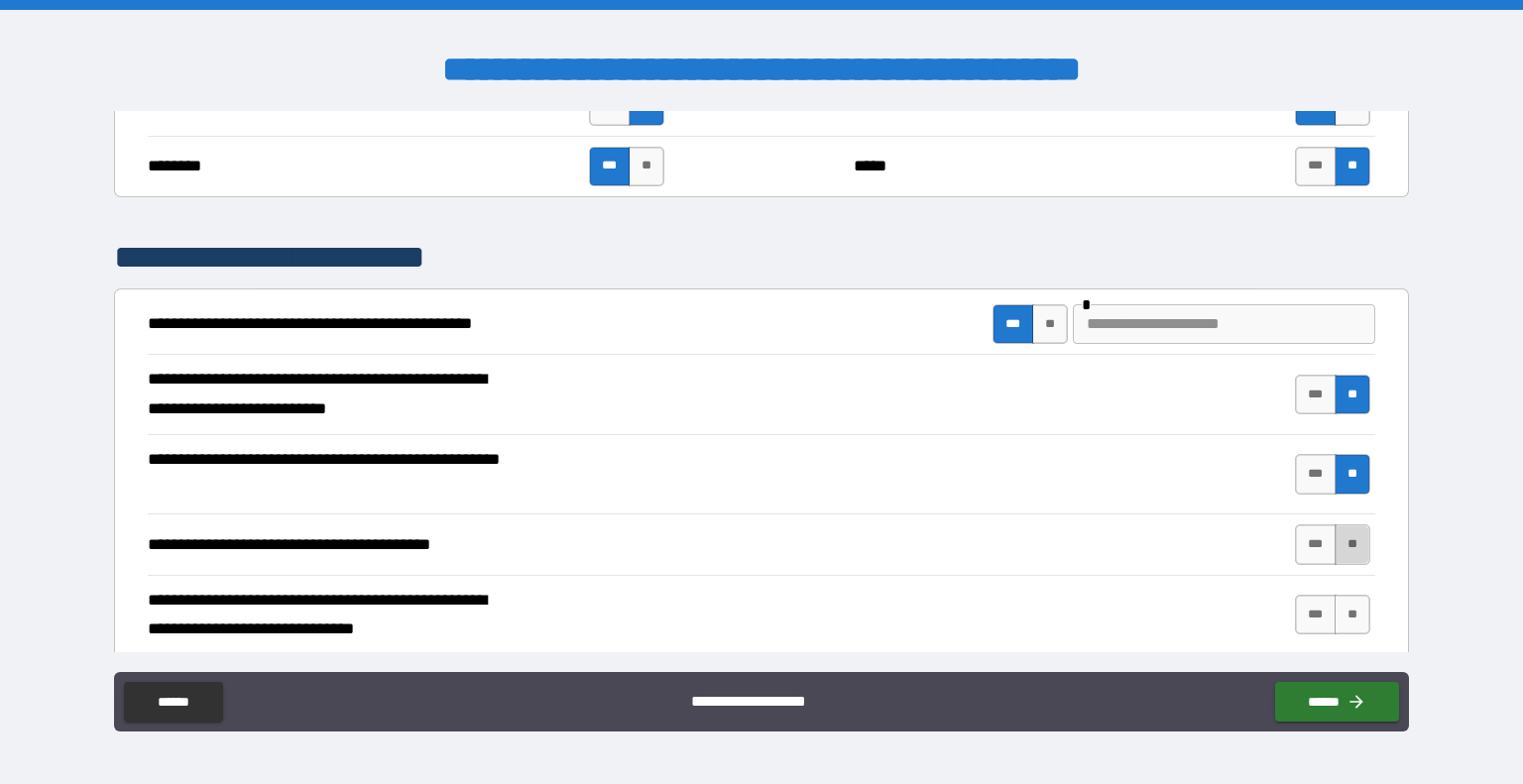 click on "**" at bounding box center (1352, 544) 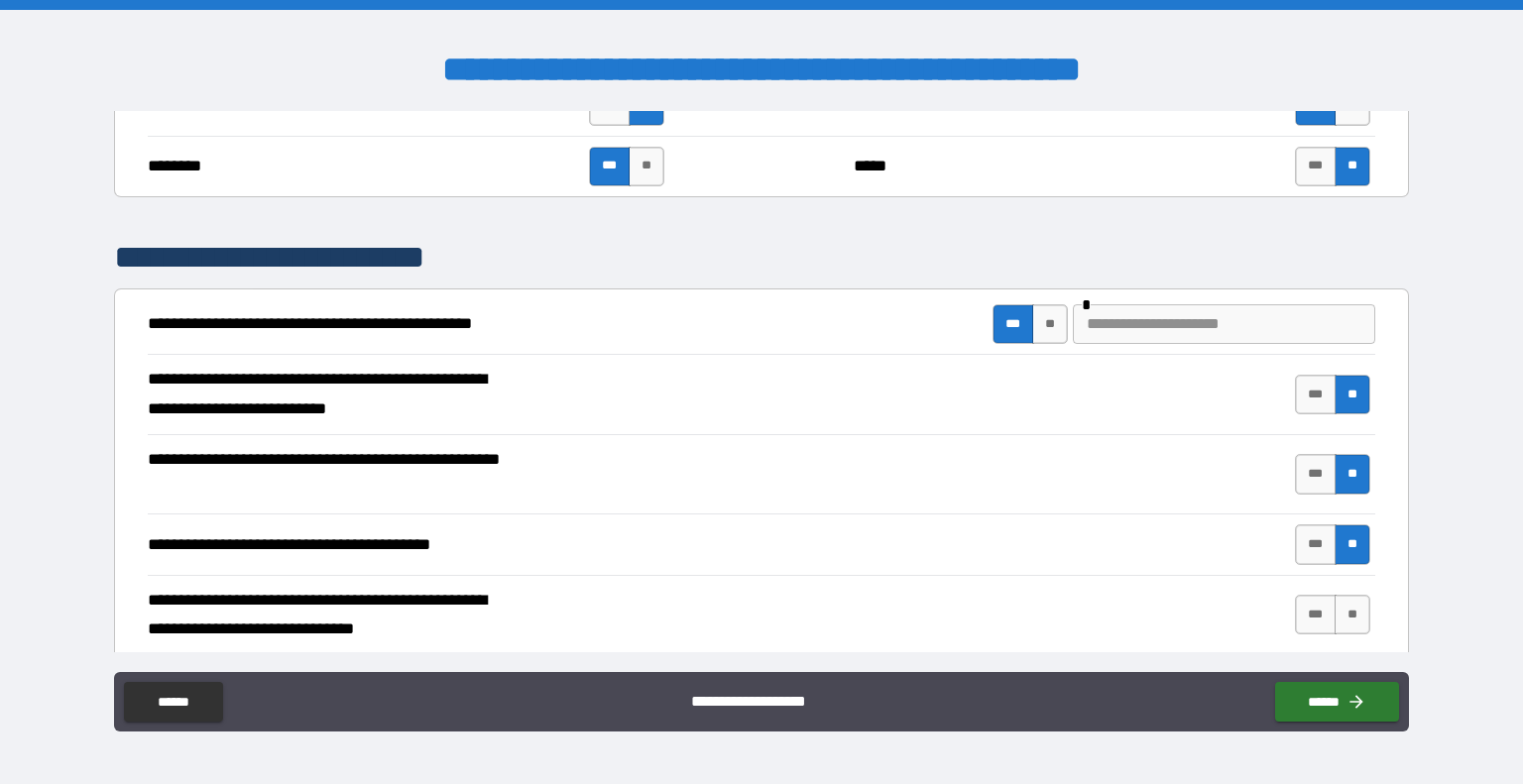click on "**********" at bounding box center (762, 615) 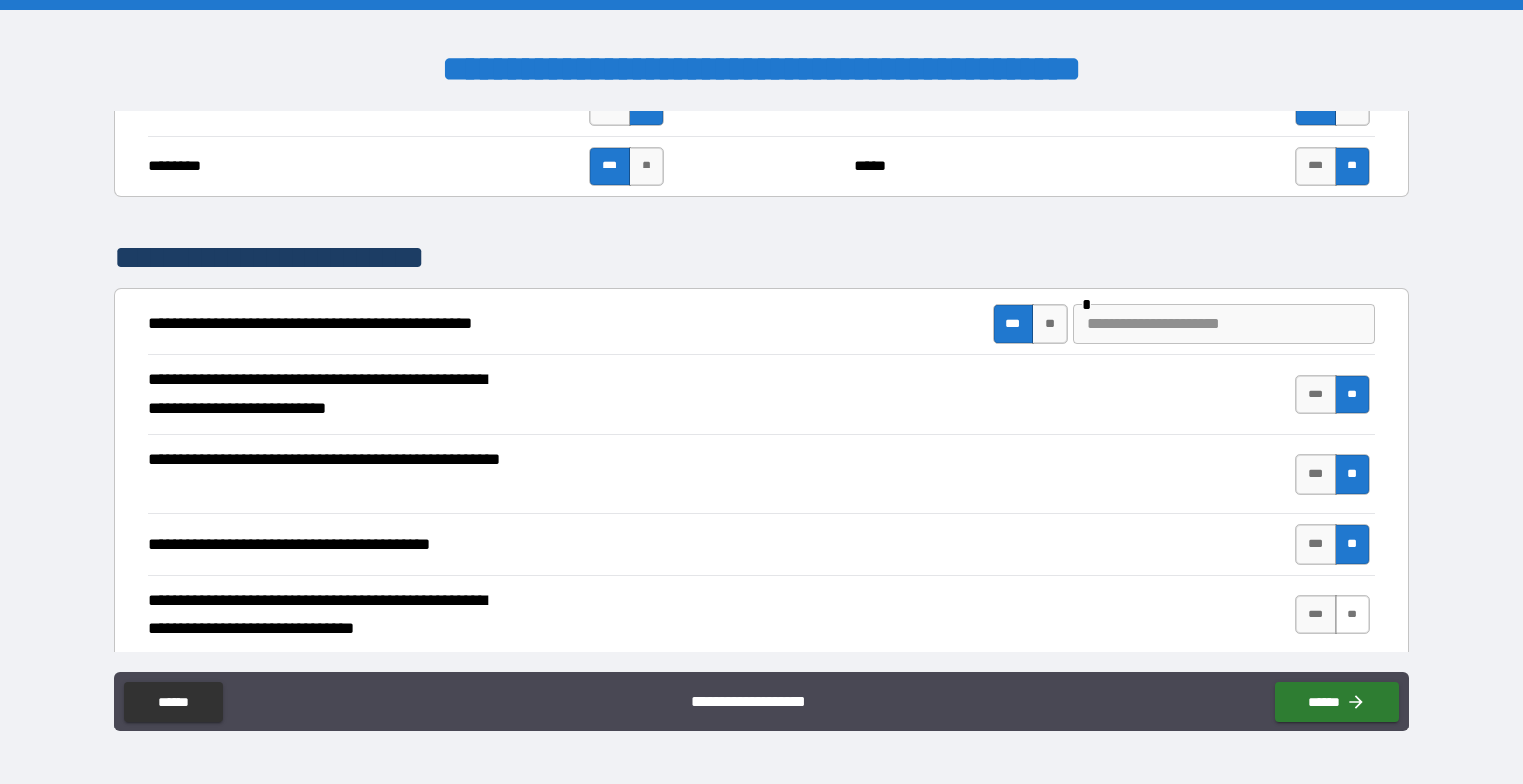 click on "**" at bounding box center [1352, 615] 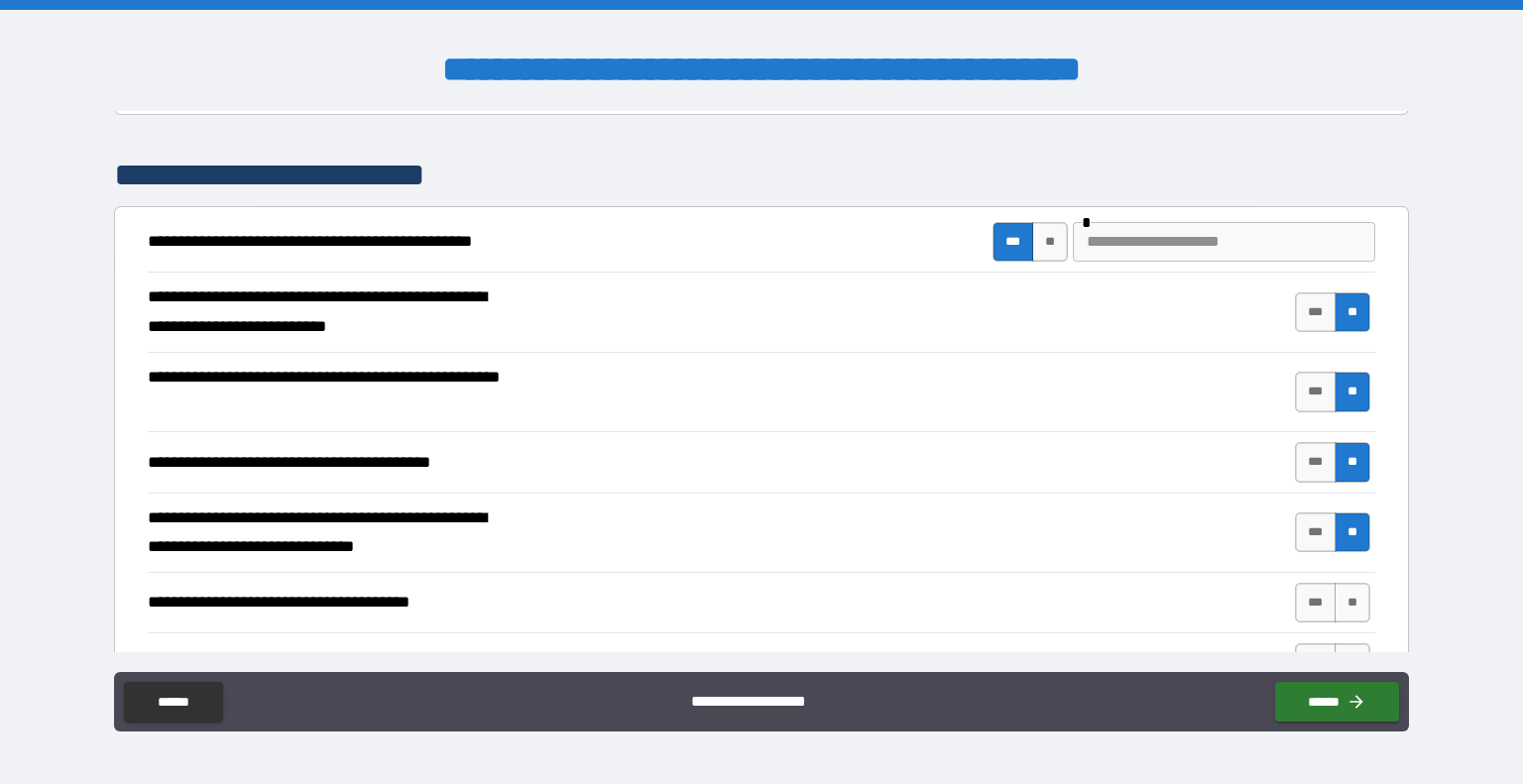 scroll, scrollTop: 2527, scrollLeft: 0, axis: vertical 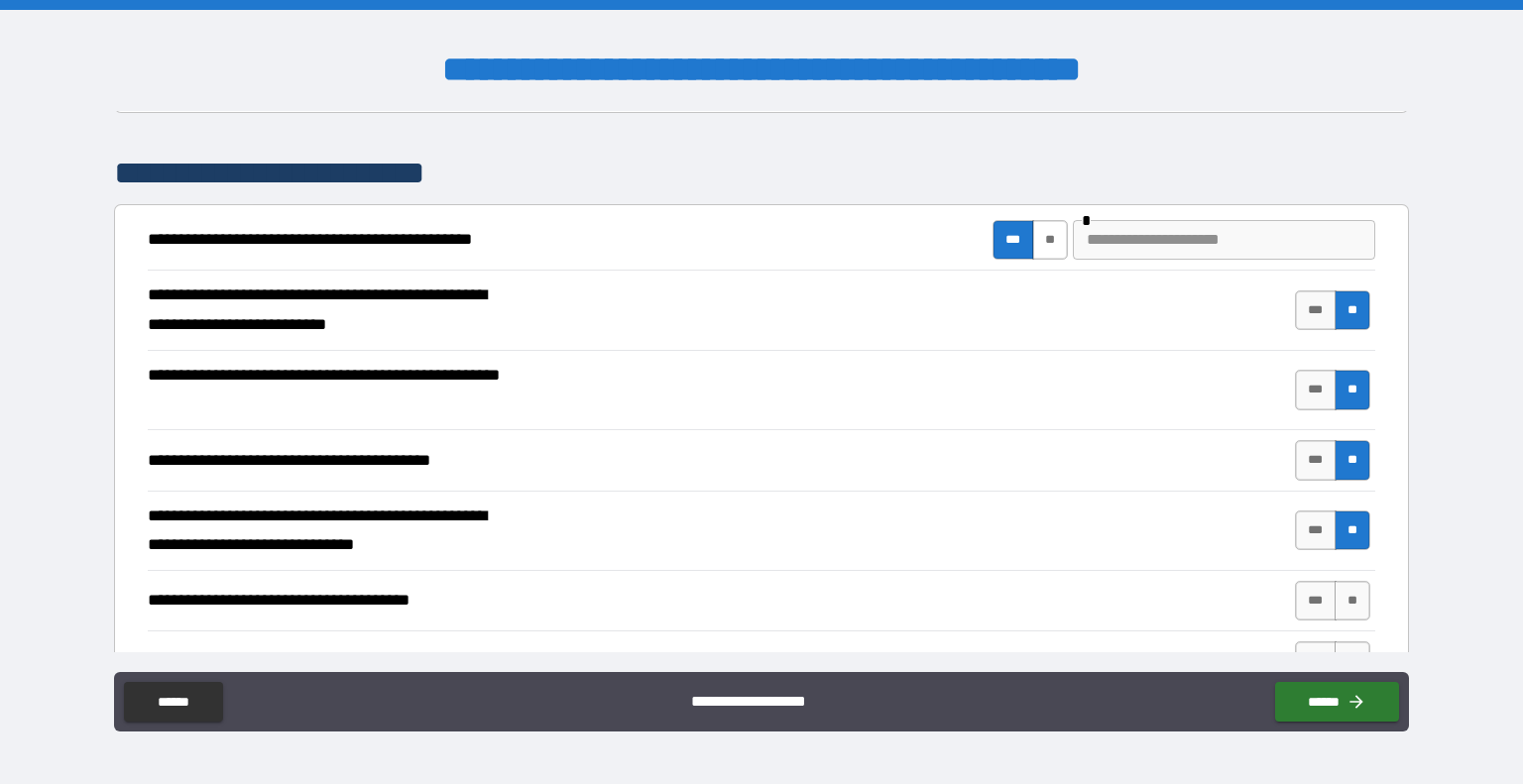 click on "**" at bounding box center [1050, 240] 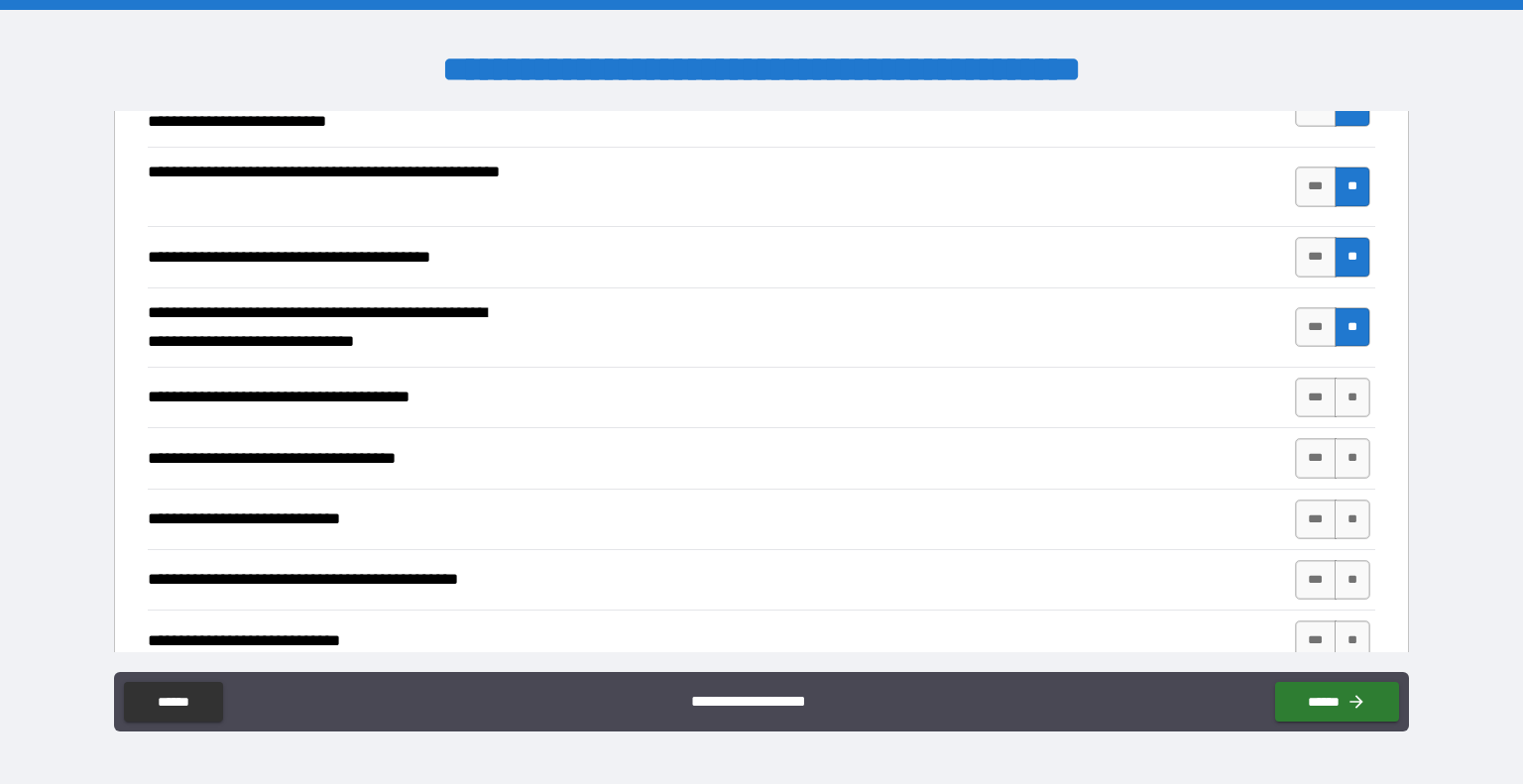 scroll, scrollTop: 2734, scrollLeft: 0, axis: vertical 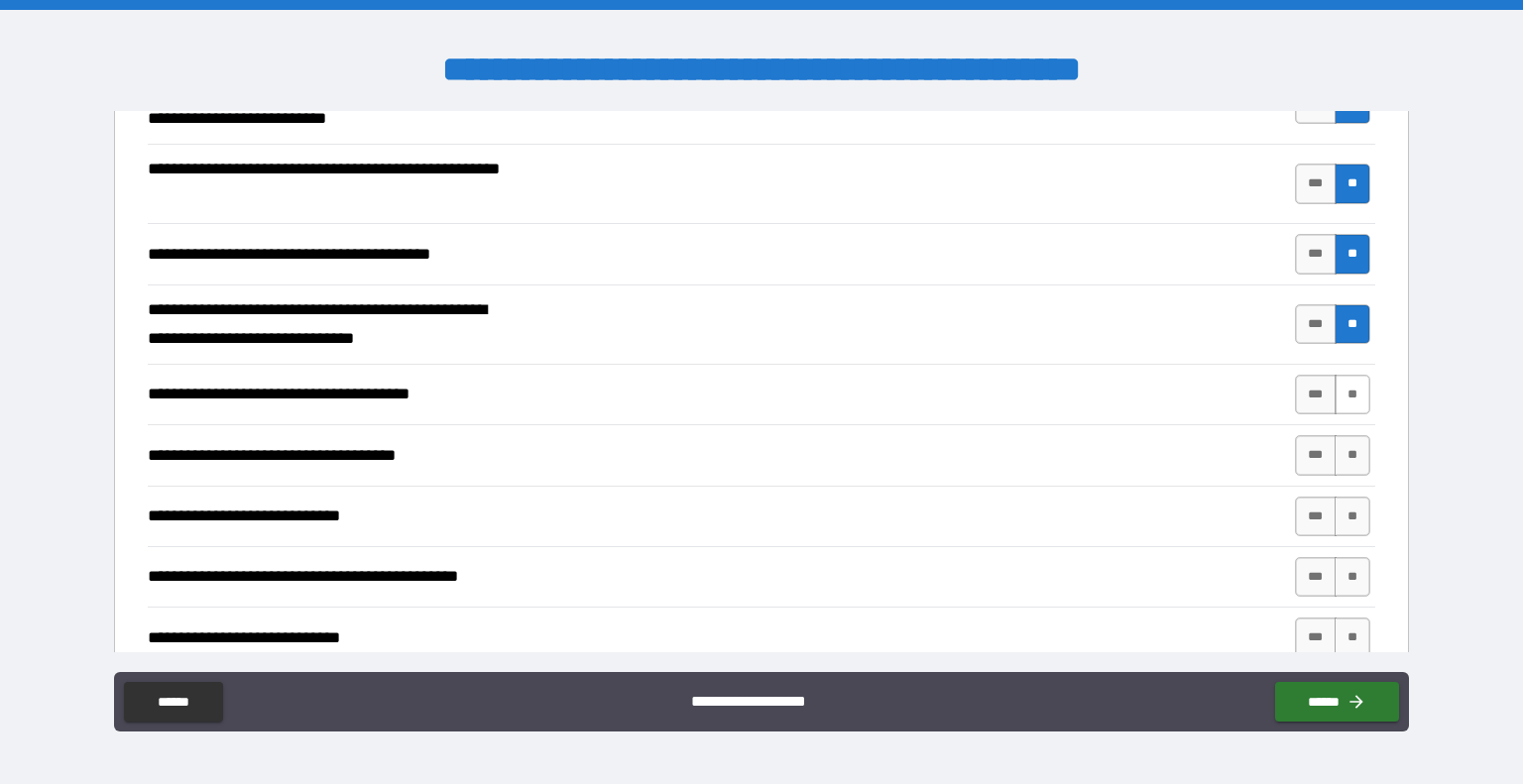 click on "**" at bounding box center [1352, 394] 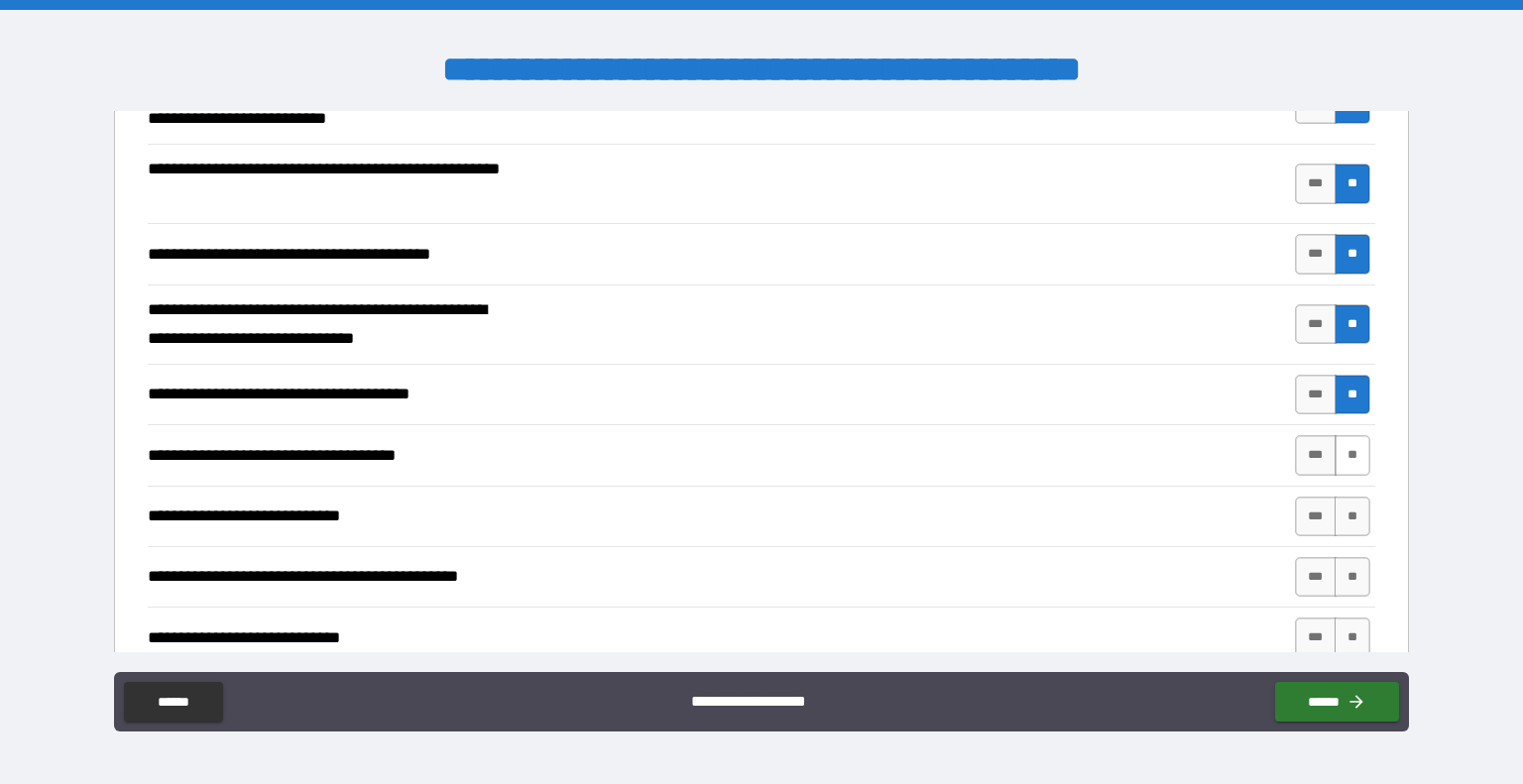 click on "**" at bounding box center [1352, 455] 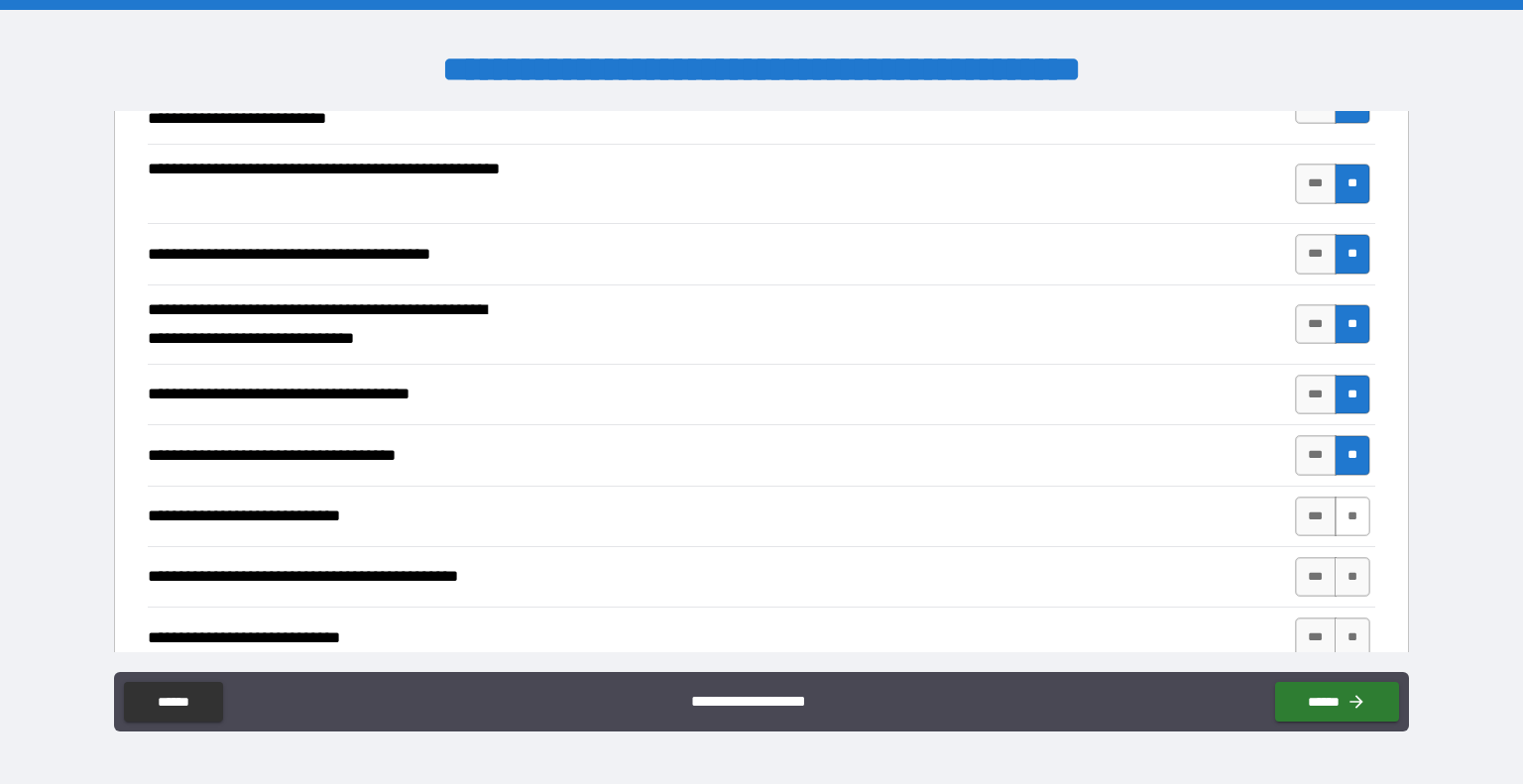 click on "**" at bounding box center (1352, 516) 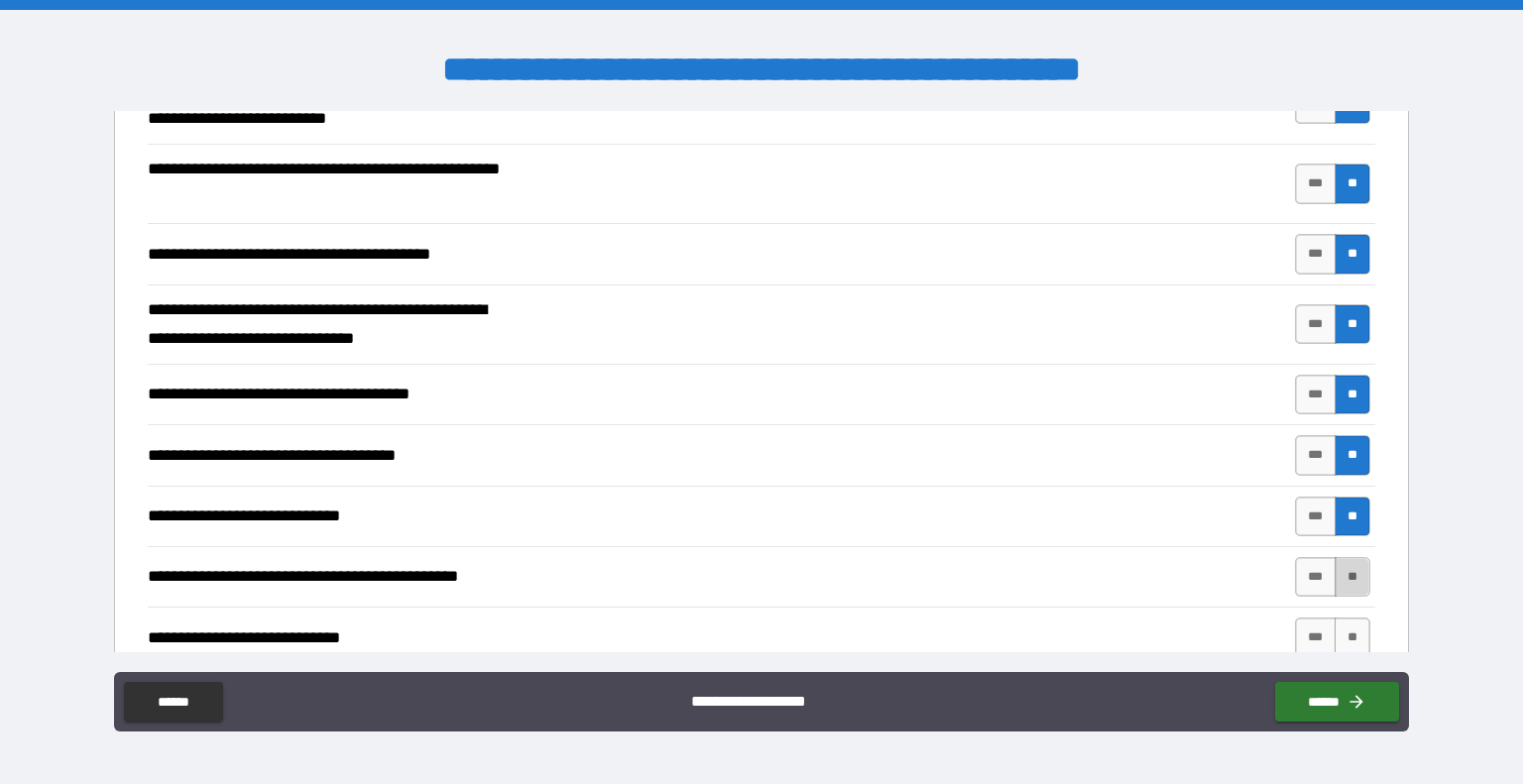 click on "**" at bounding box center [1352, 577] 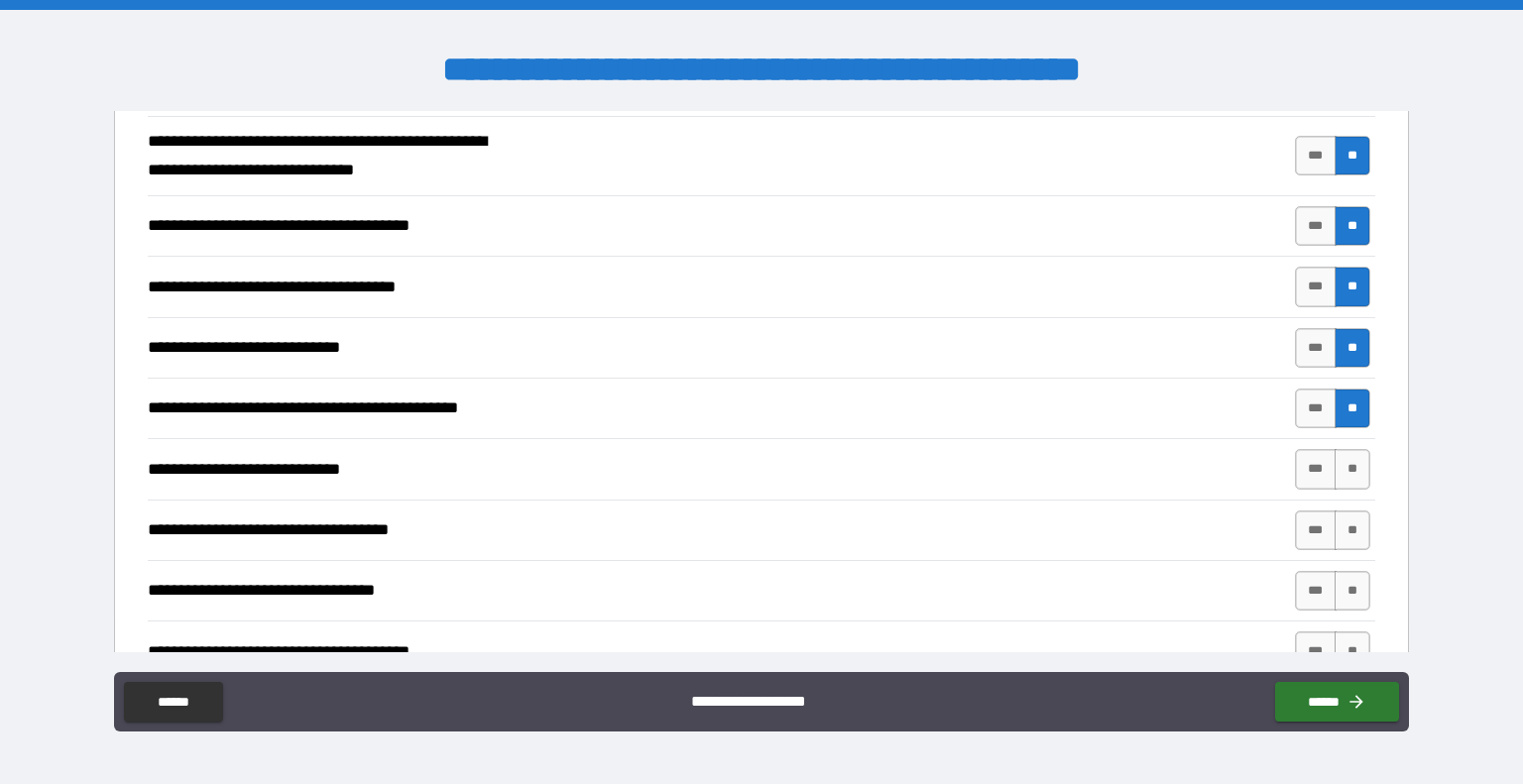scroll, scrollTop: 2916, scrollLeft: 0, axis: vertical 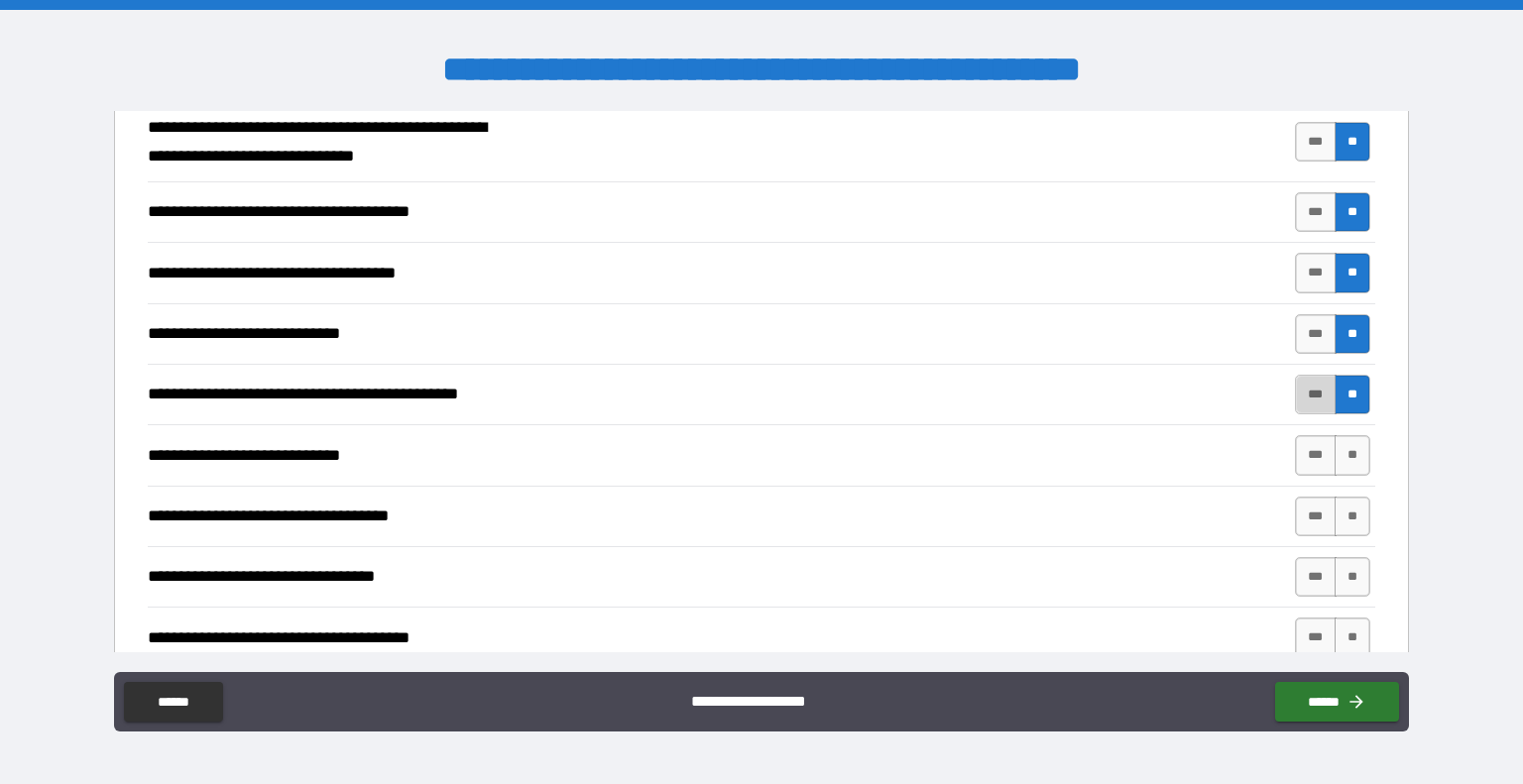 click on "***" at bounding box center (1316, 394) 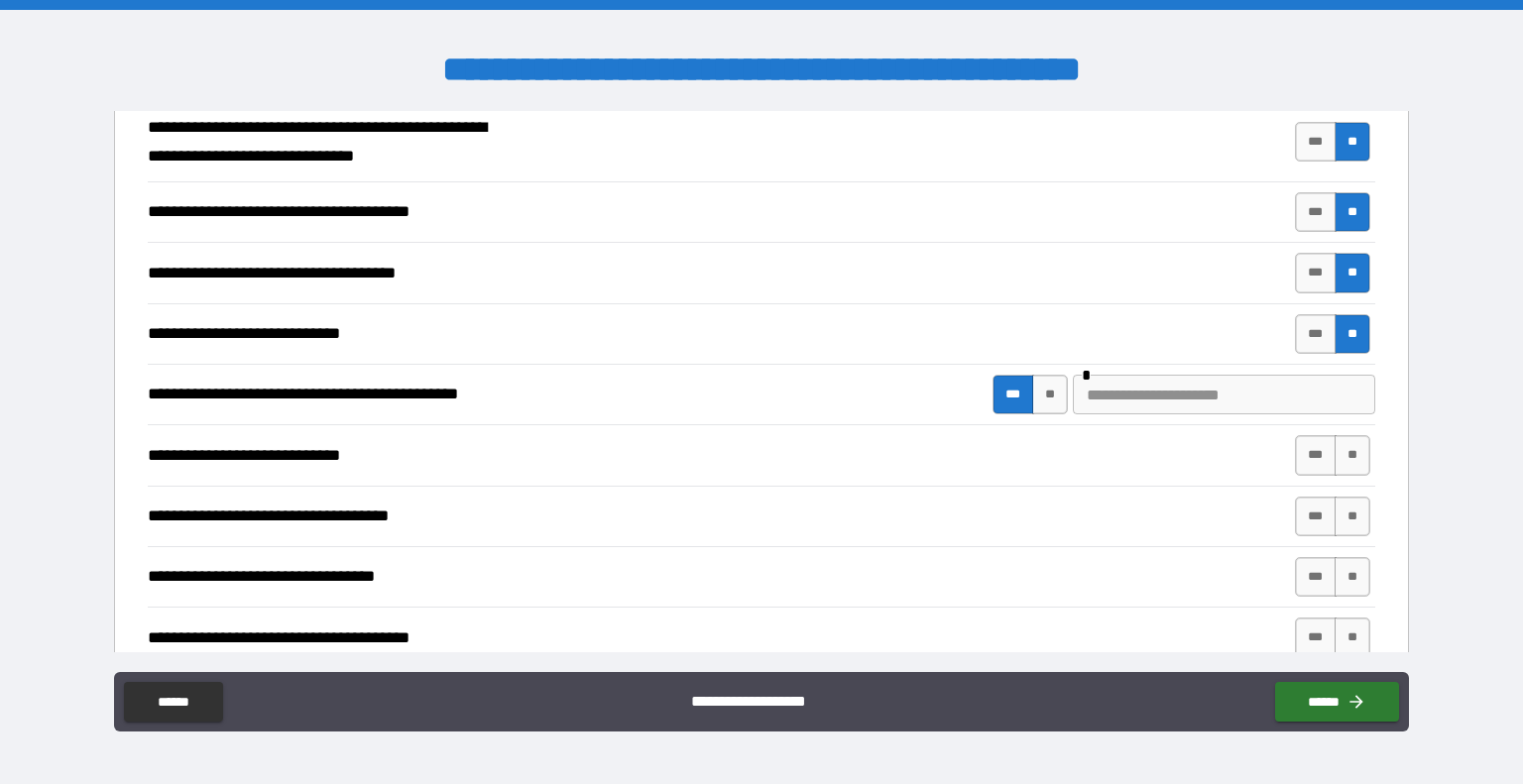 click at bounding box center [1224, 394] 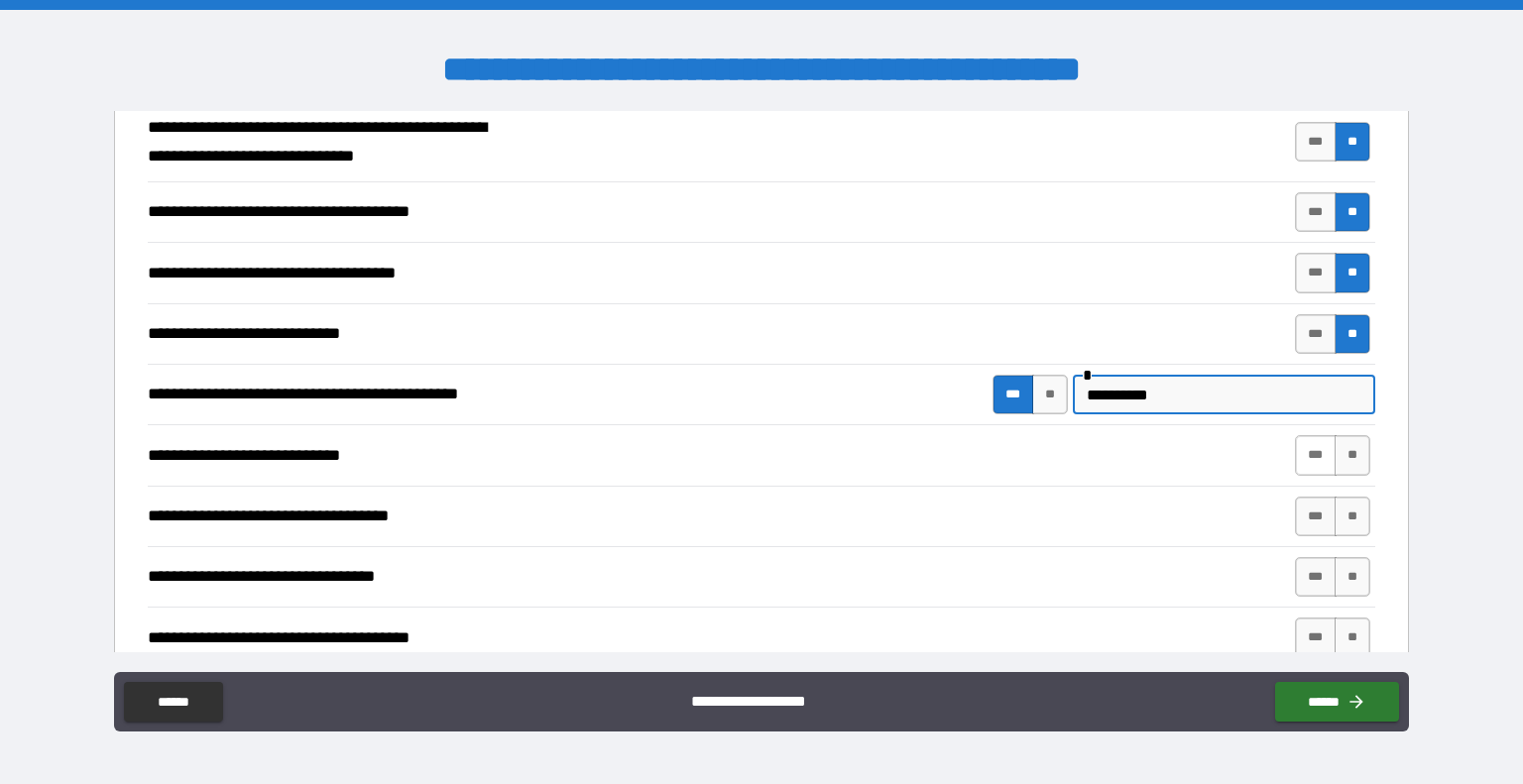 type on "**********" 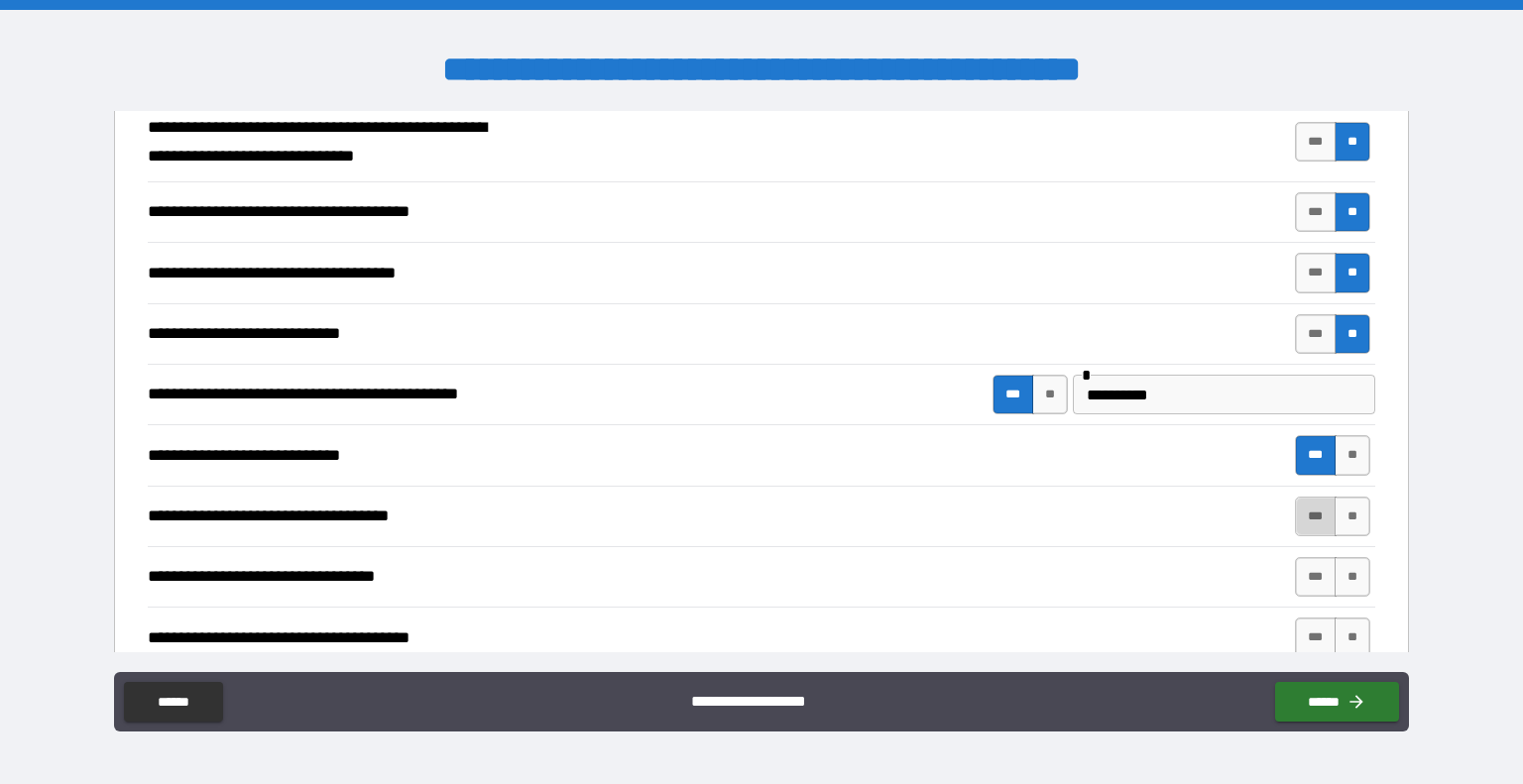 click on "***" at bounding box center (1316, 516) 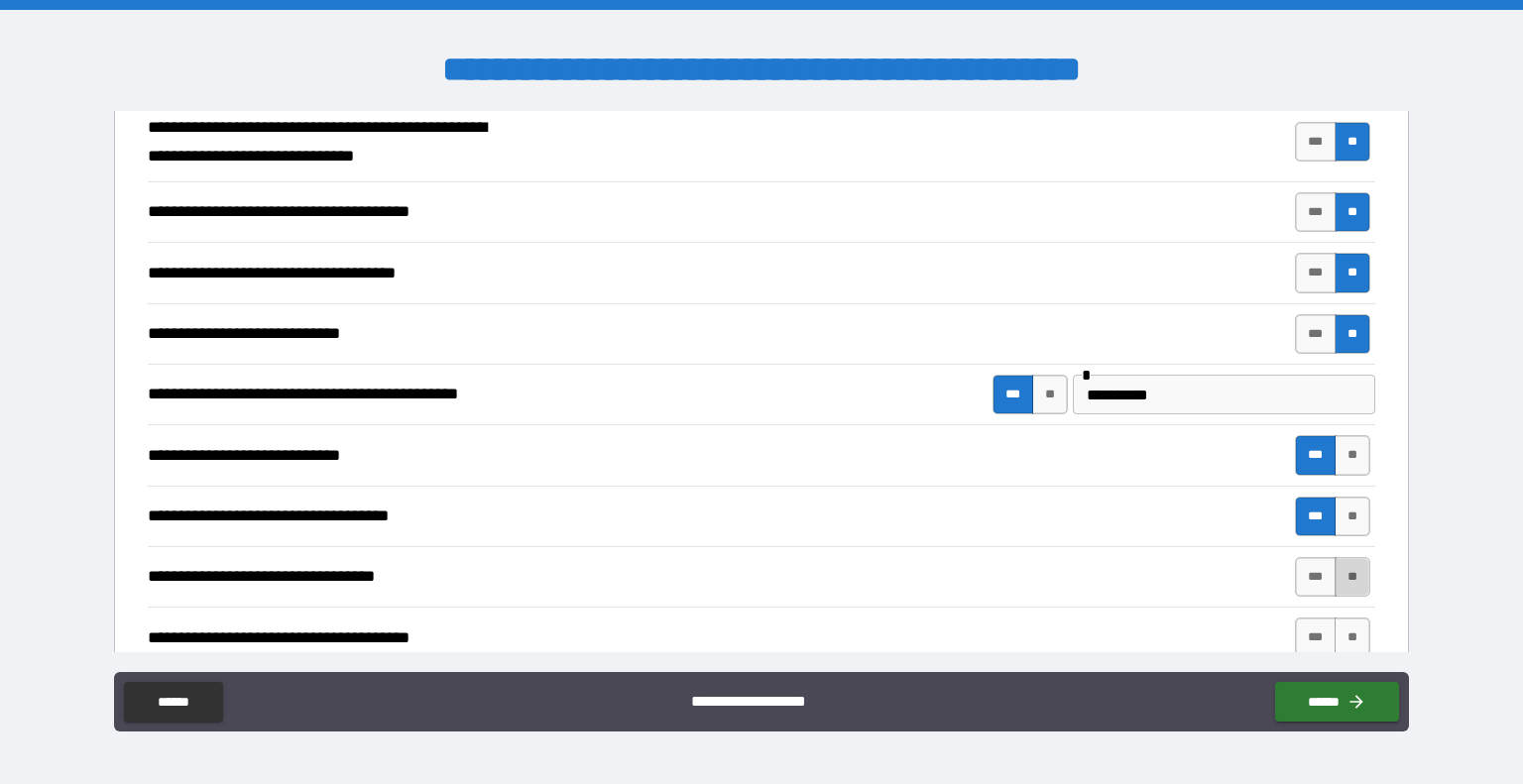 click on "**" at bounding box center (1352, 577) 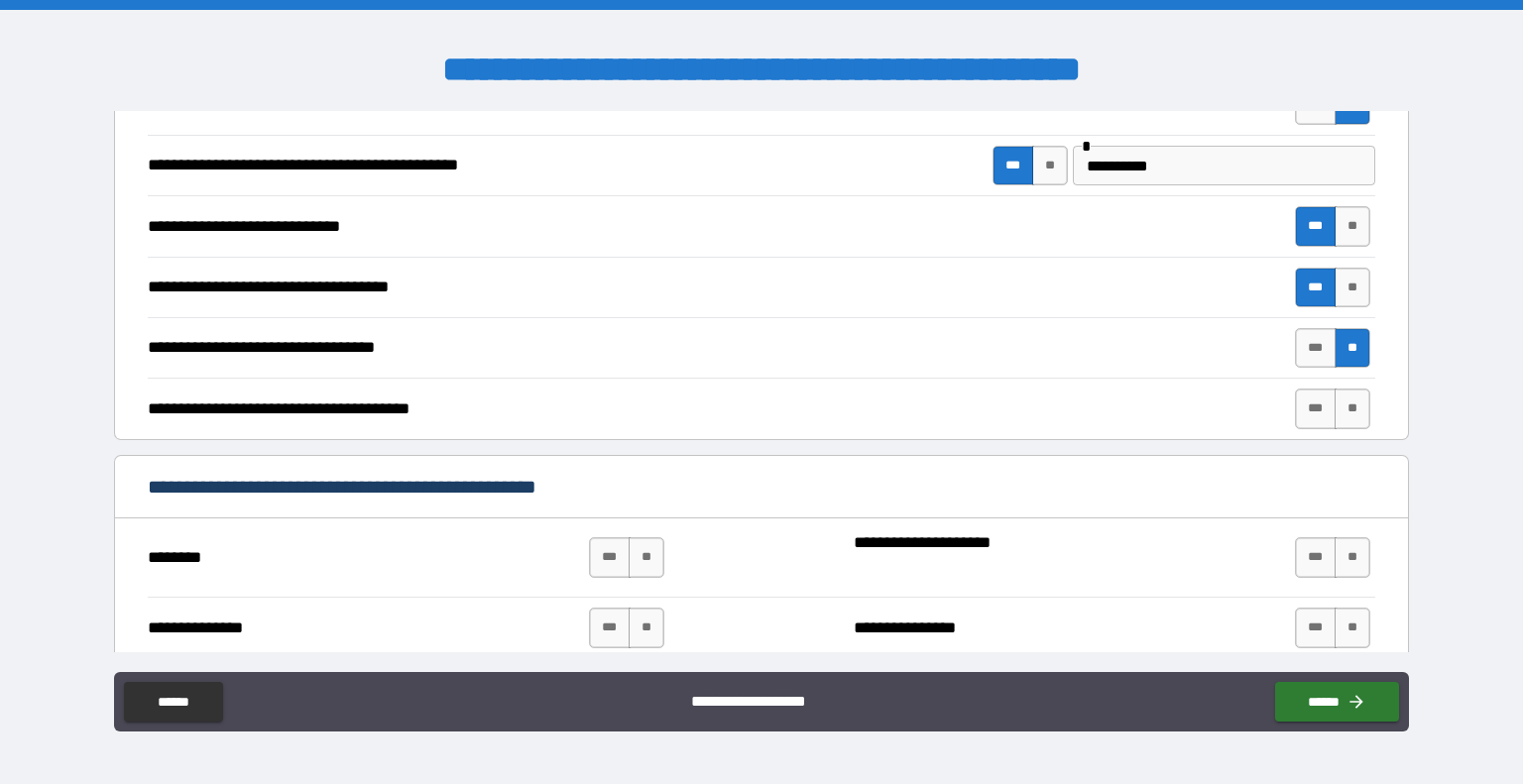 scroll, scrollTop: 3150, scrollLeft: 0, axis: vertical 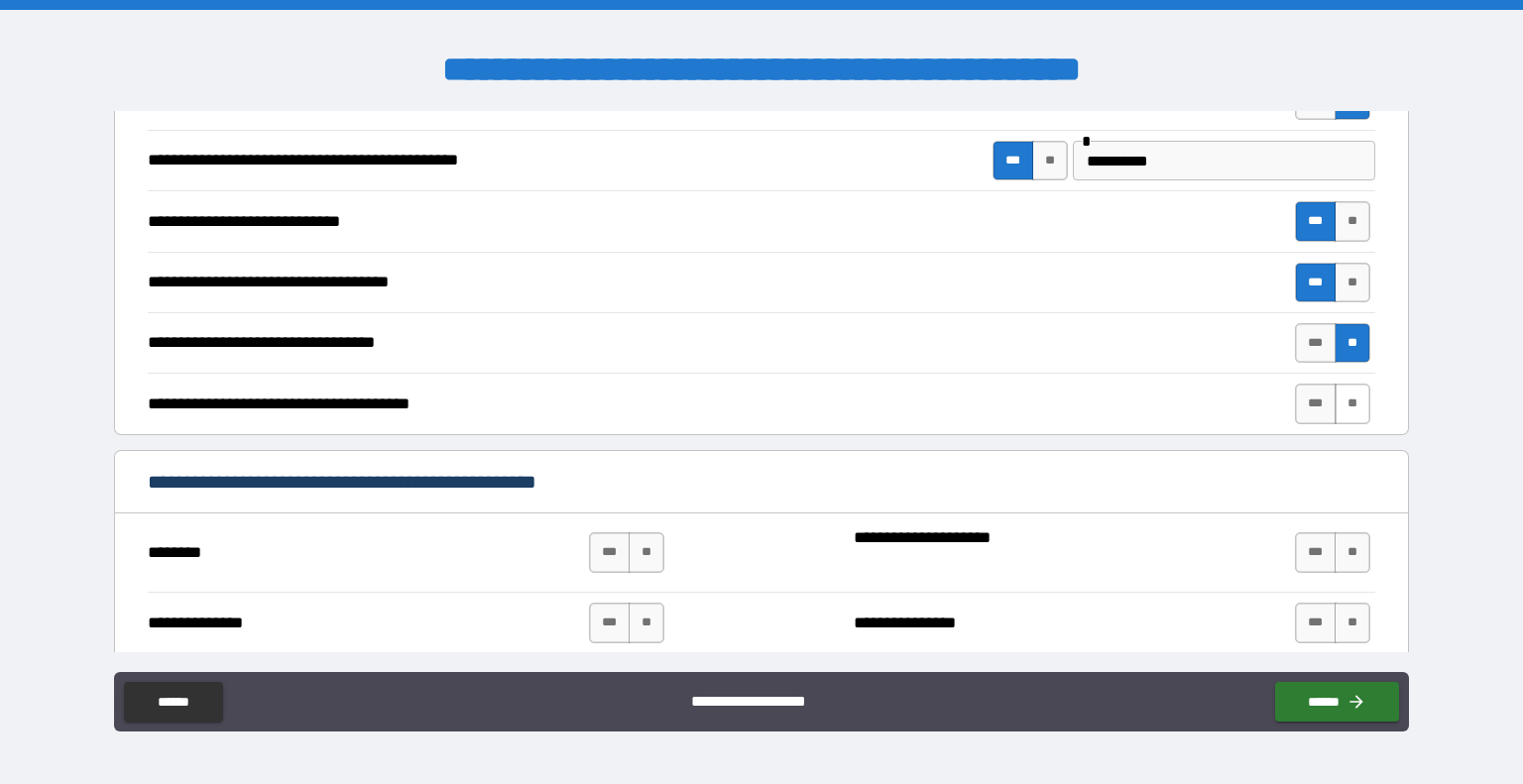 click on "**" at bounding box center [1352, 403] 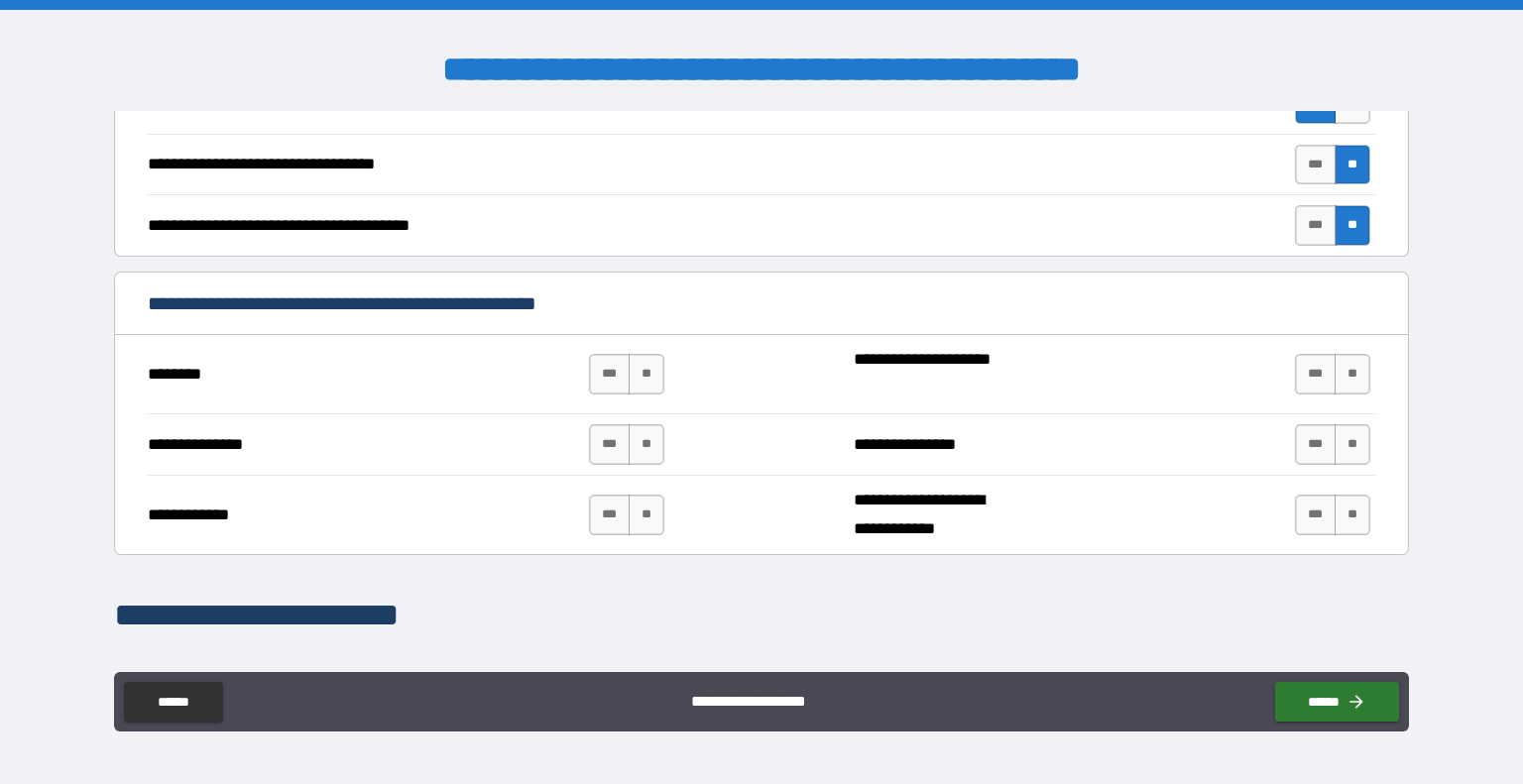 scroll, scrollTop: 3330, scrollLeft: 0, axis: vertical 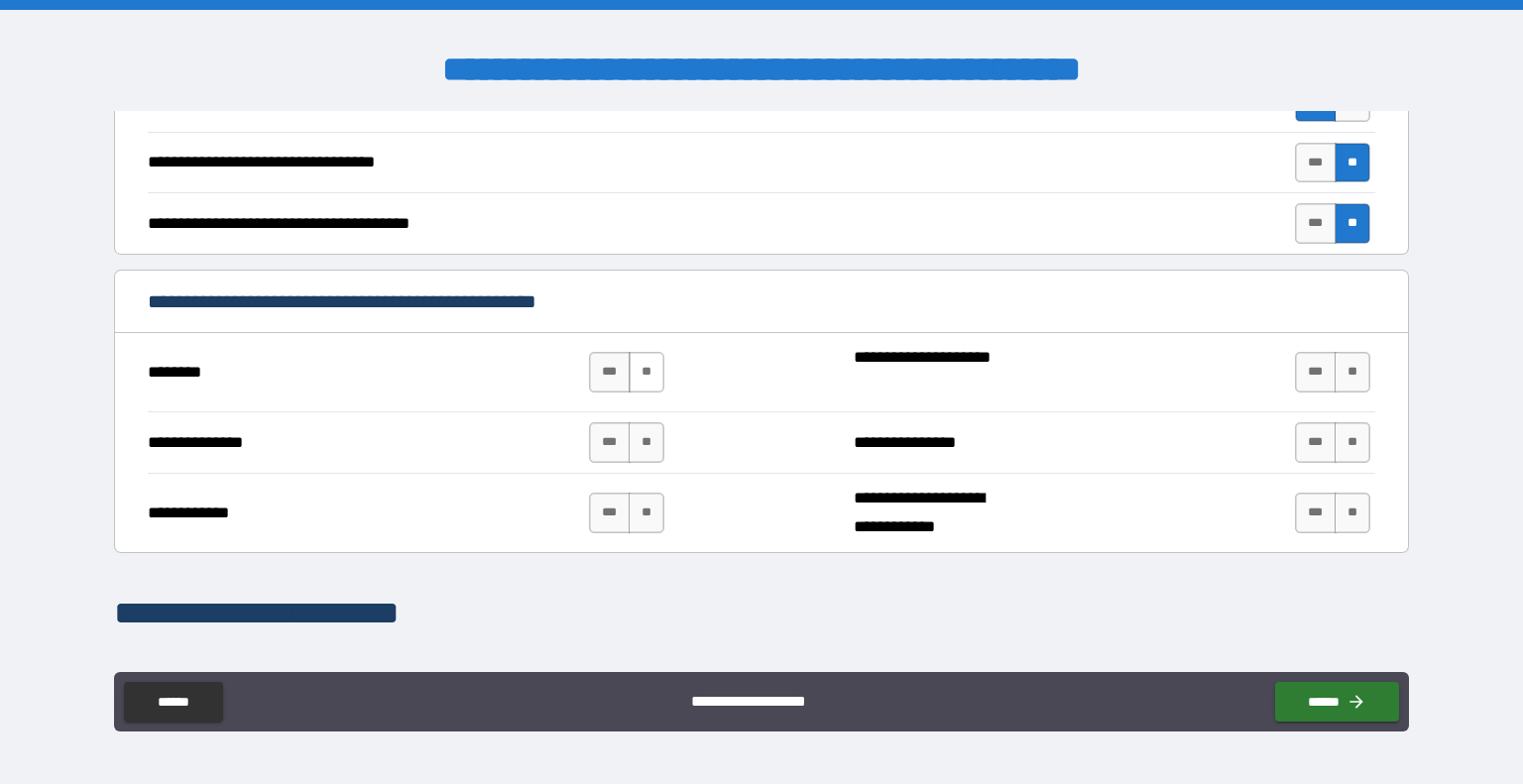 click on "**" at bounding box center (646, 372) 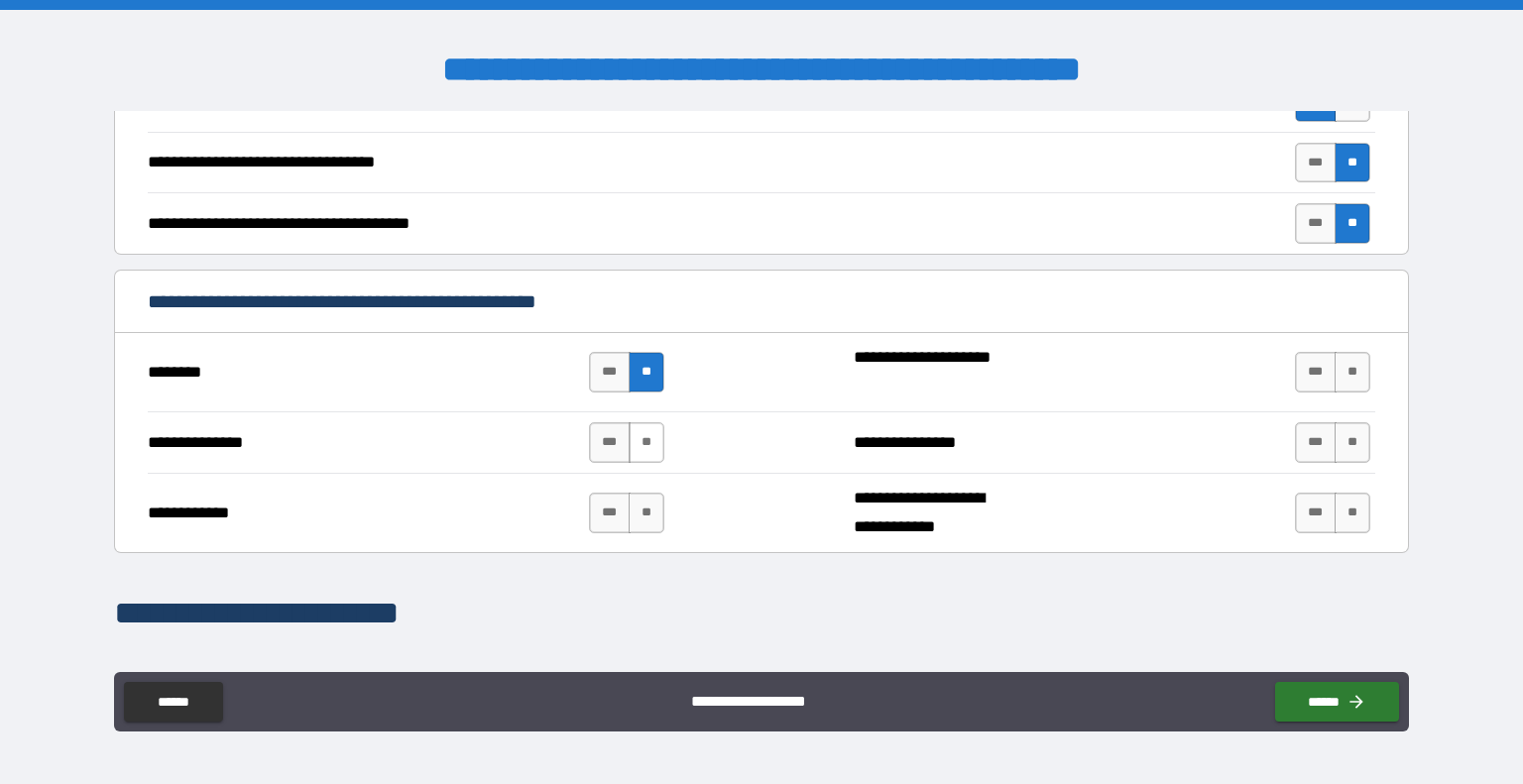 click on "**" at bounding box center [646, 442] 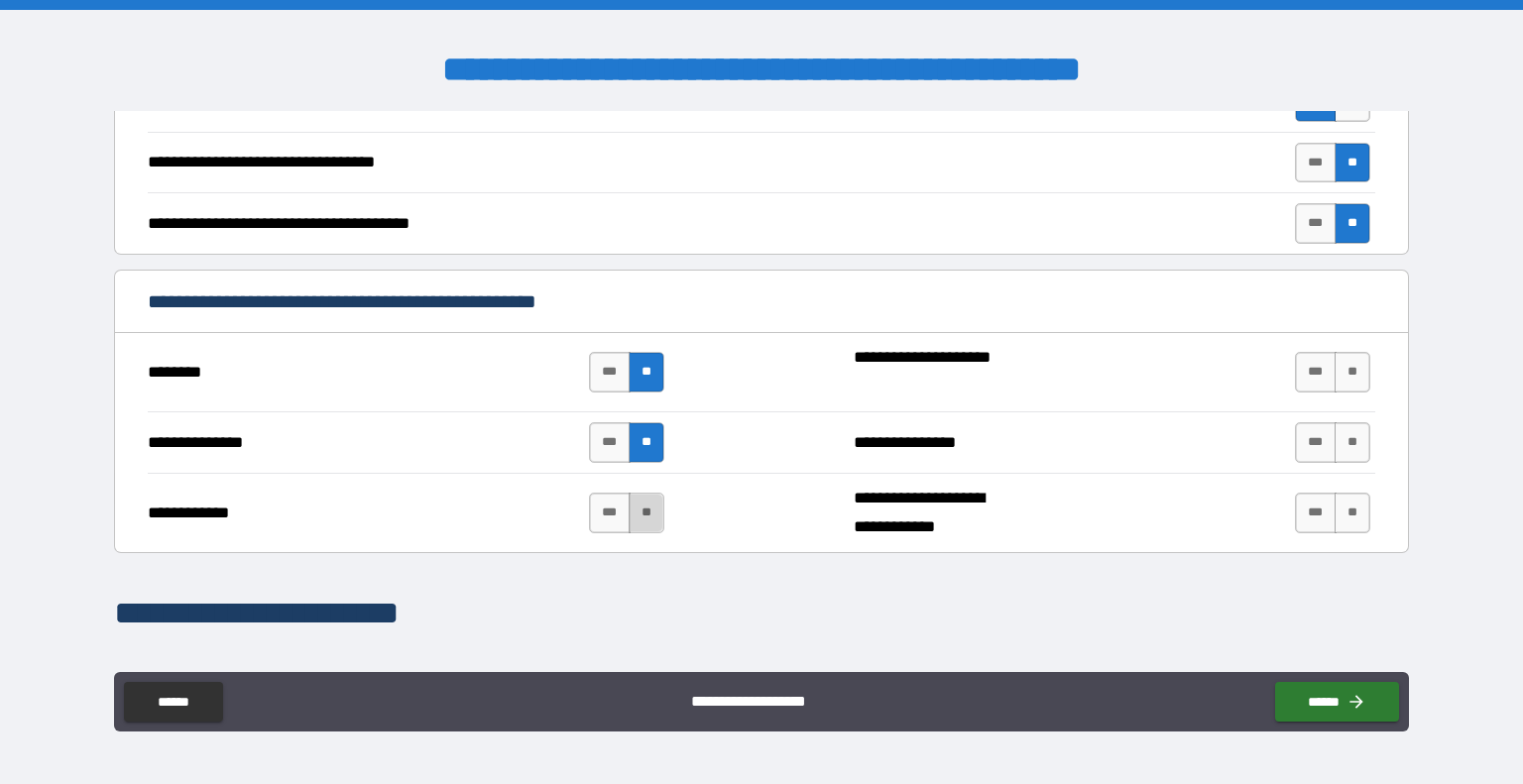 click on "**" at bounding box center [646, 512] 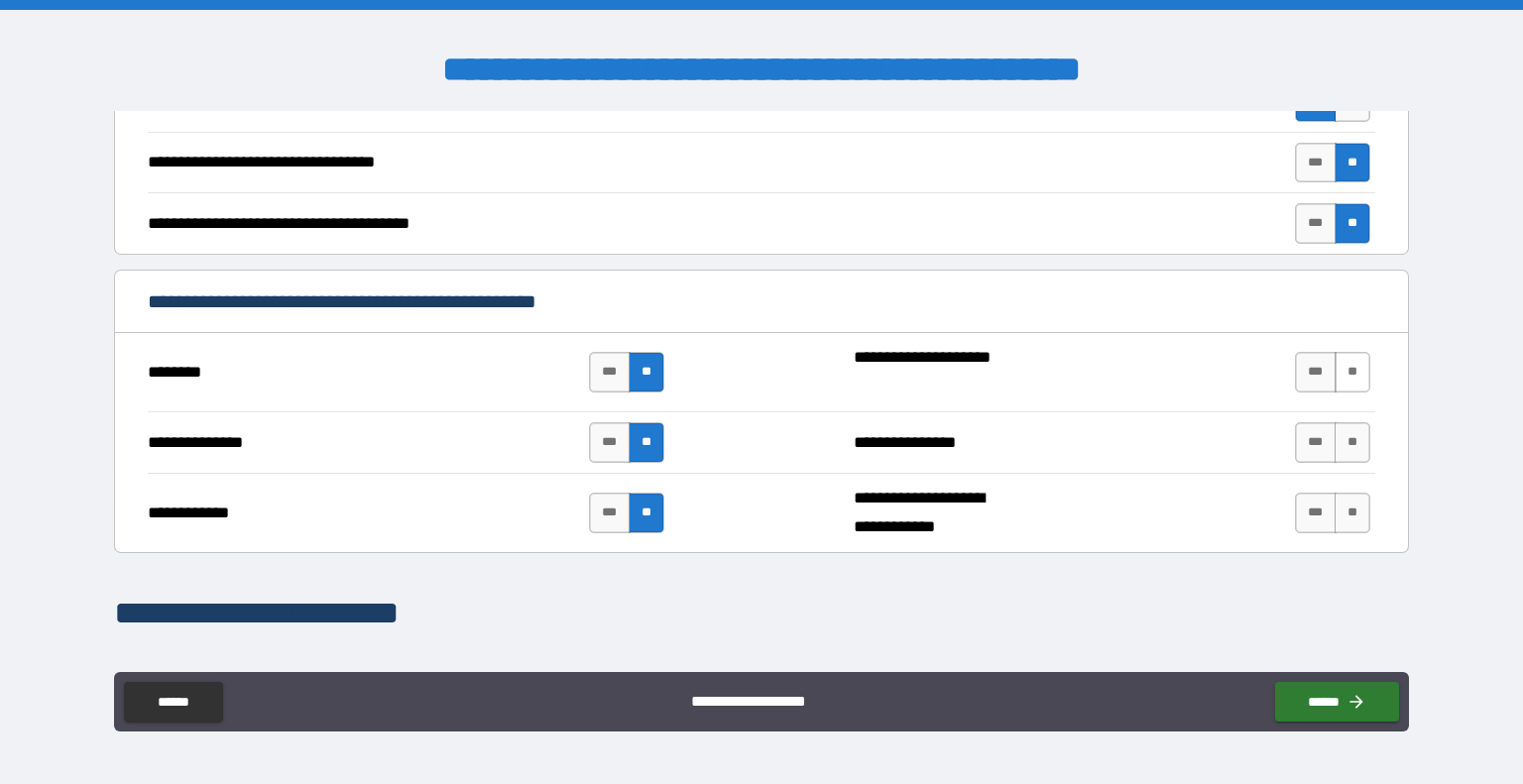 click on "**" at bounding box center [1352, 372] 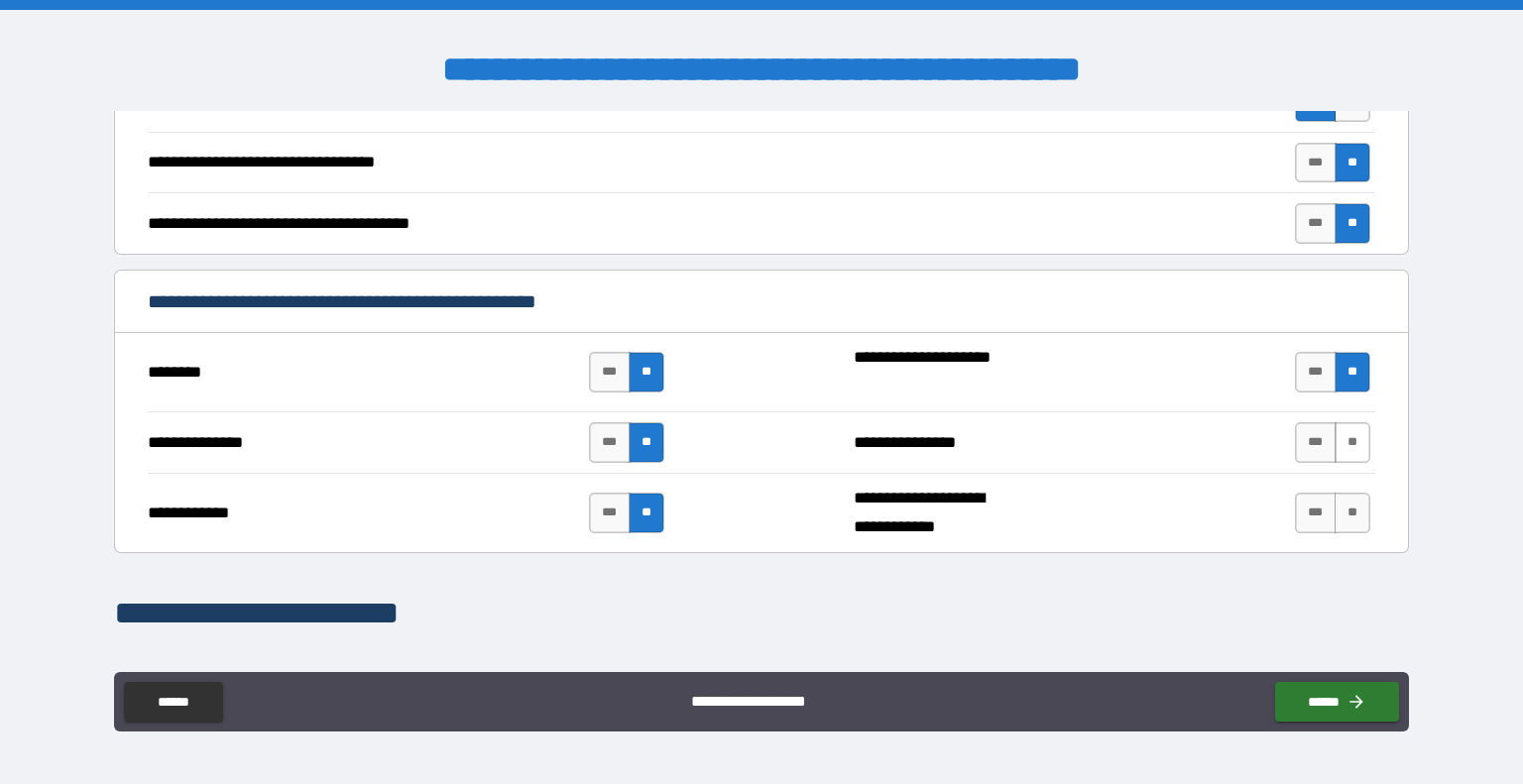 click on "**" at bounding box center (1352, 442) 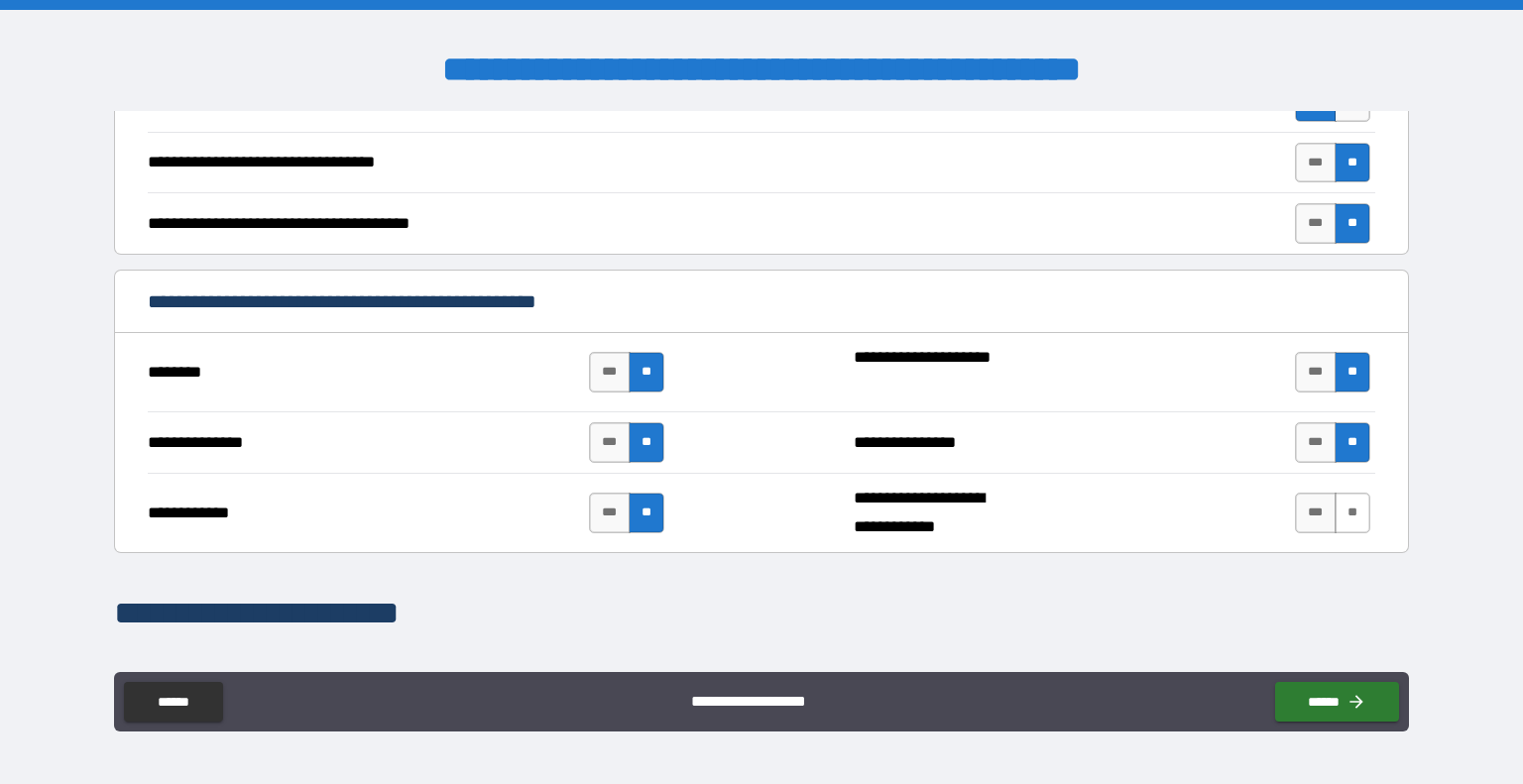 click on "**" at bounding box center [1352, 512] 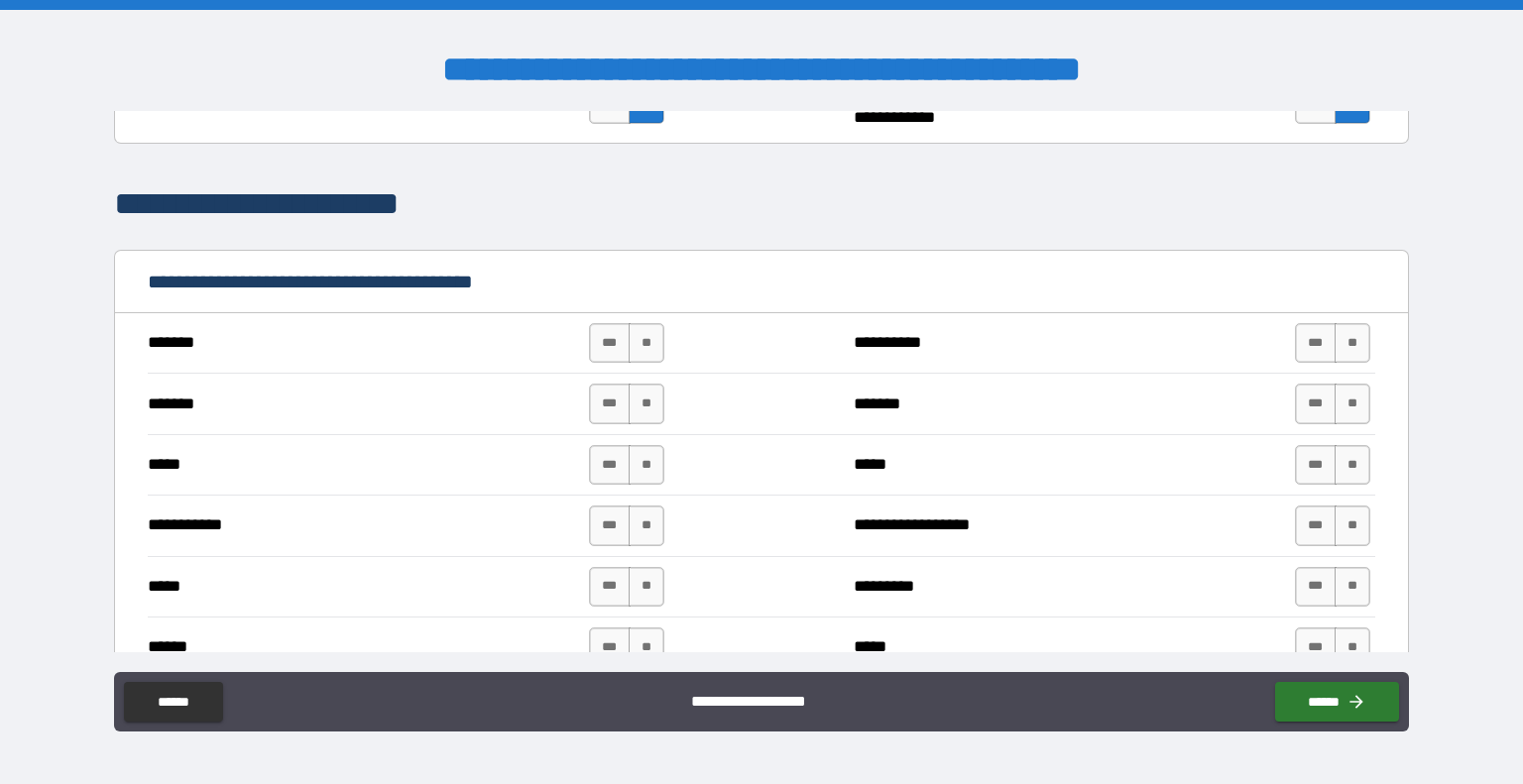scroll, scrollTop: 3741, scrollLeft: 0, axis: vertical 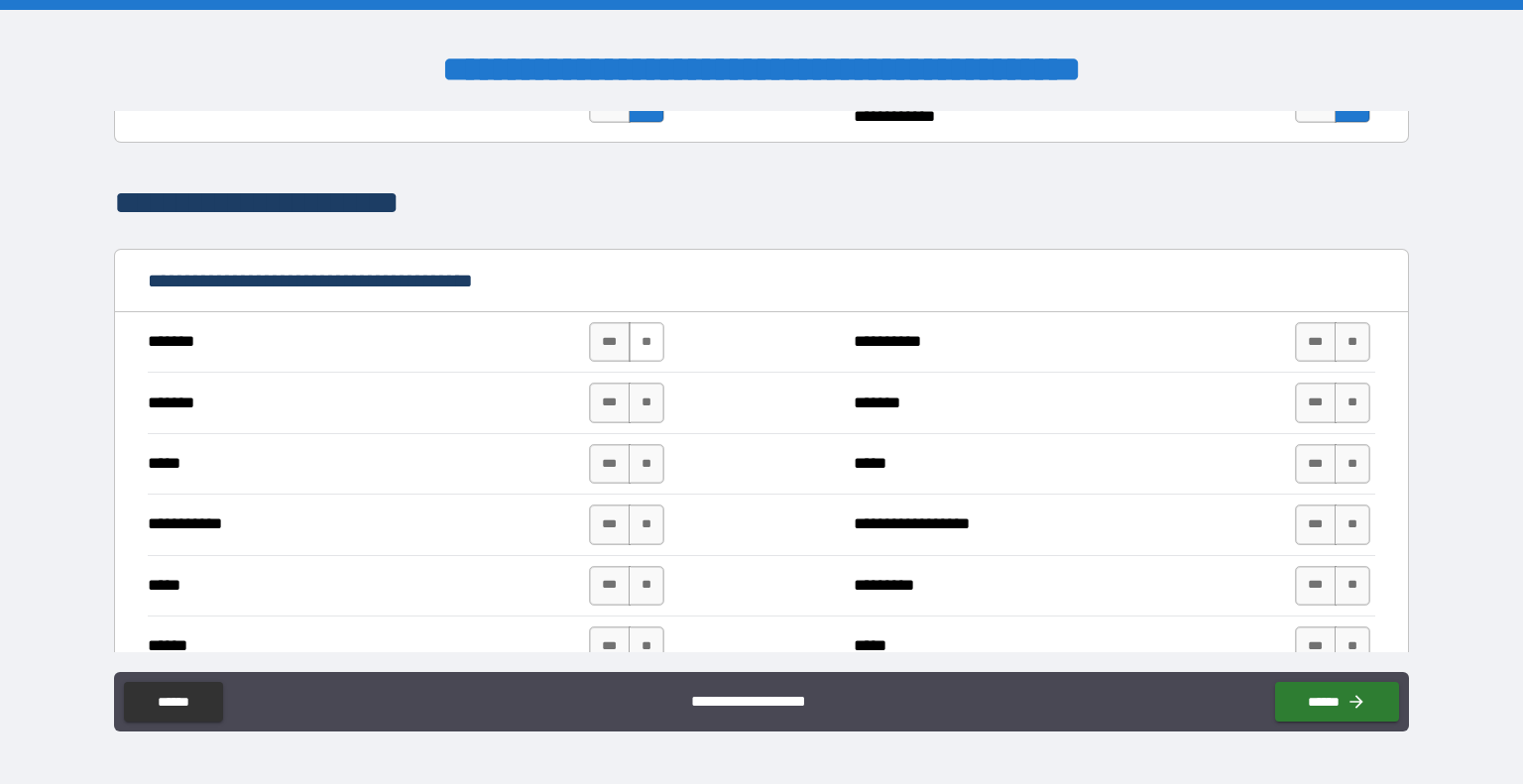 click on "**" at bounding box center (646, 342) 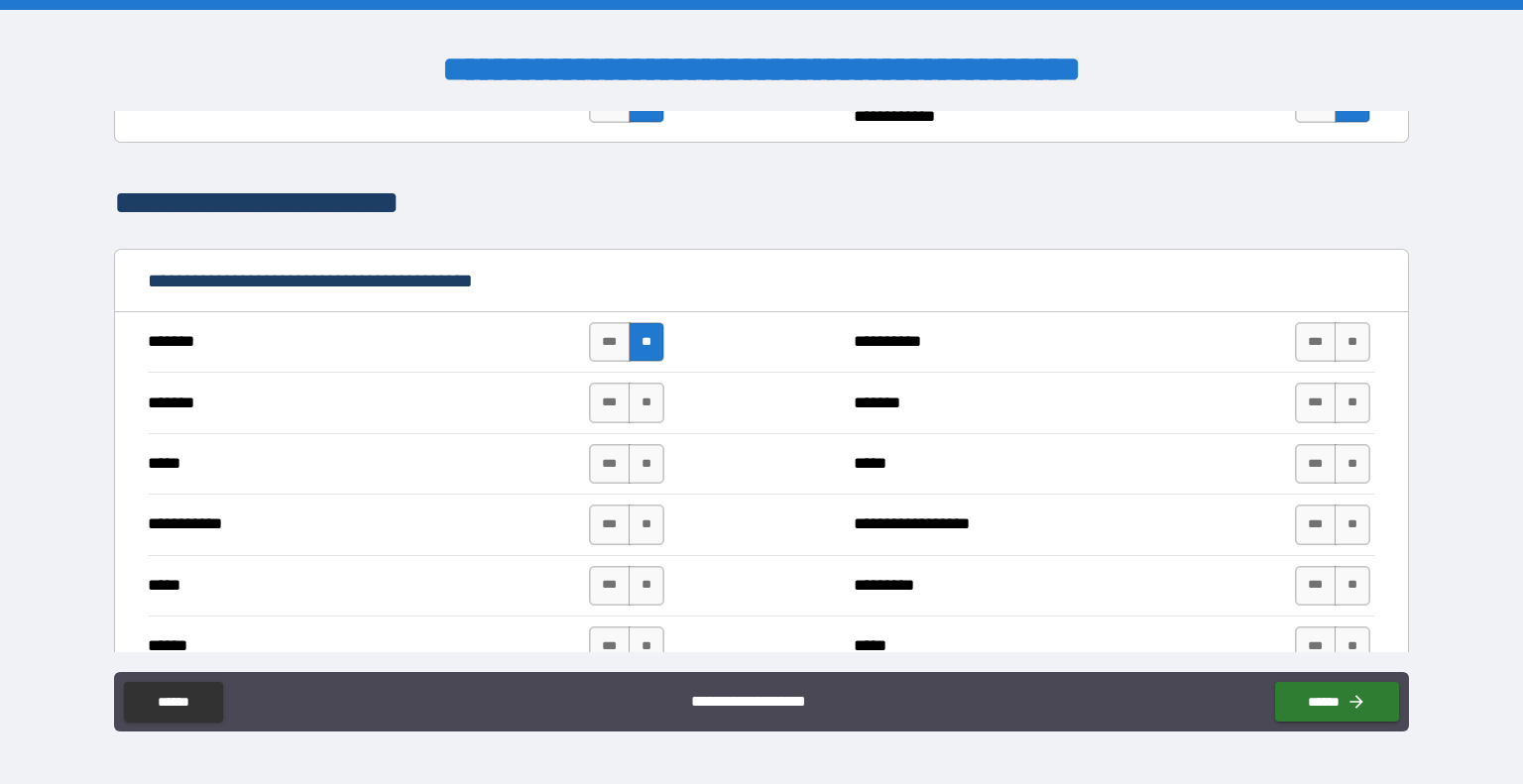 click on "******* *** ** ******* *** **" at bounding box center (762, 401) 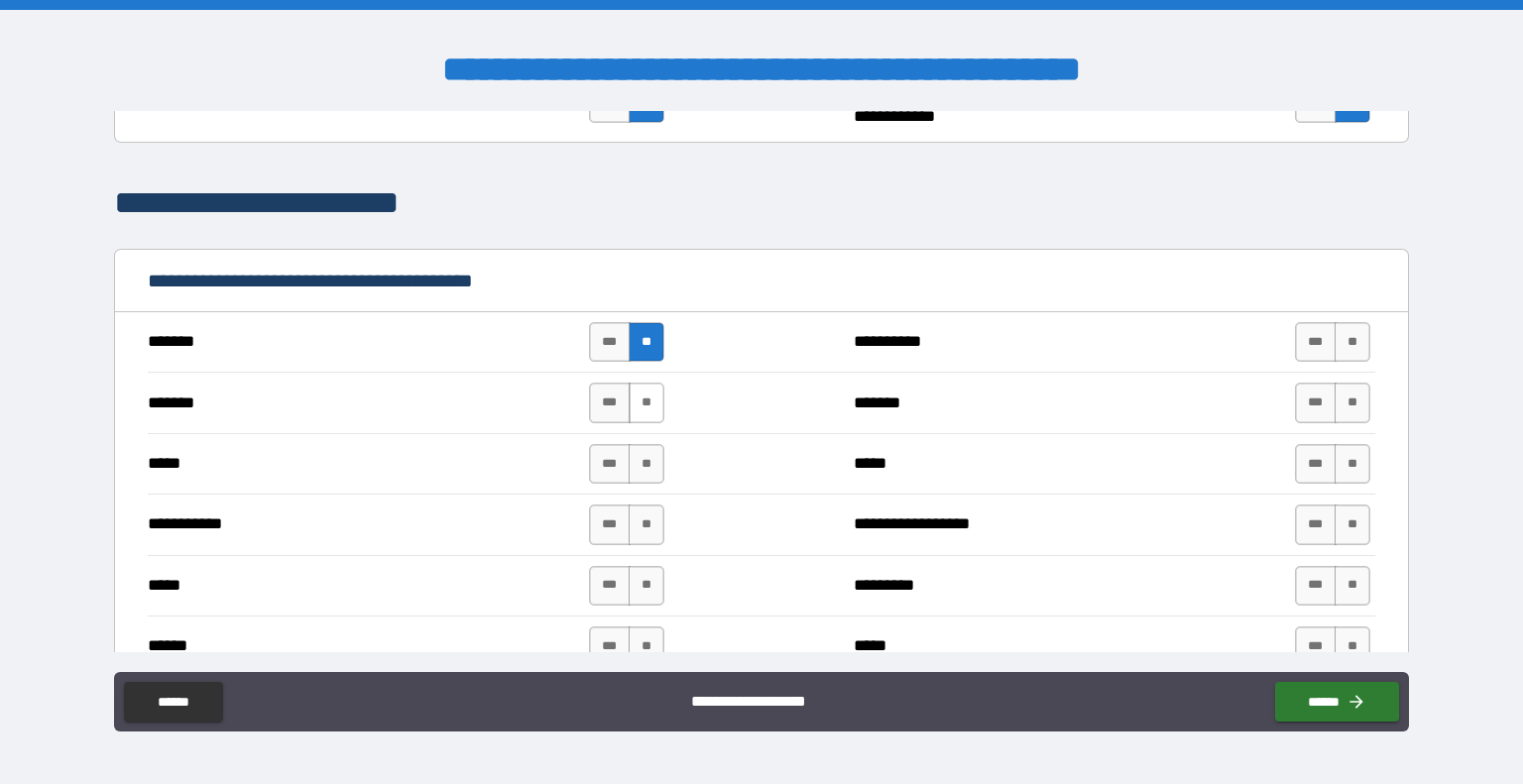 click on "**" at bounding box center (646, 402) 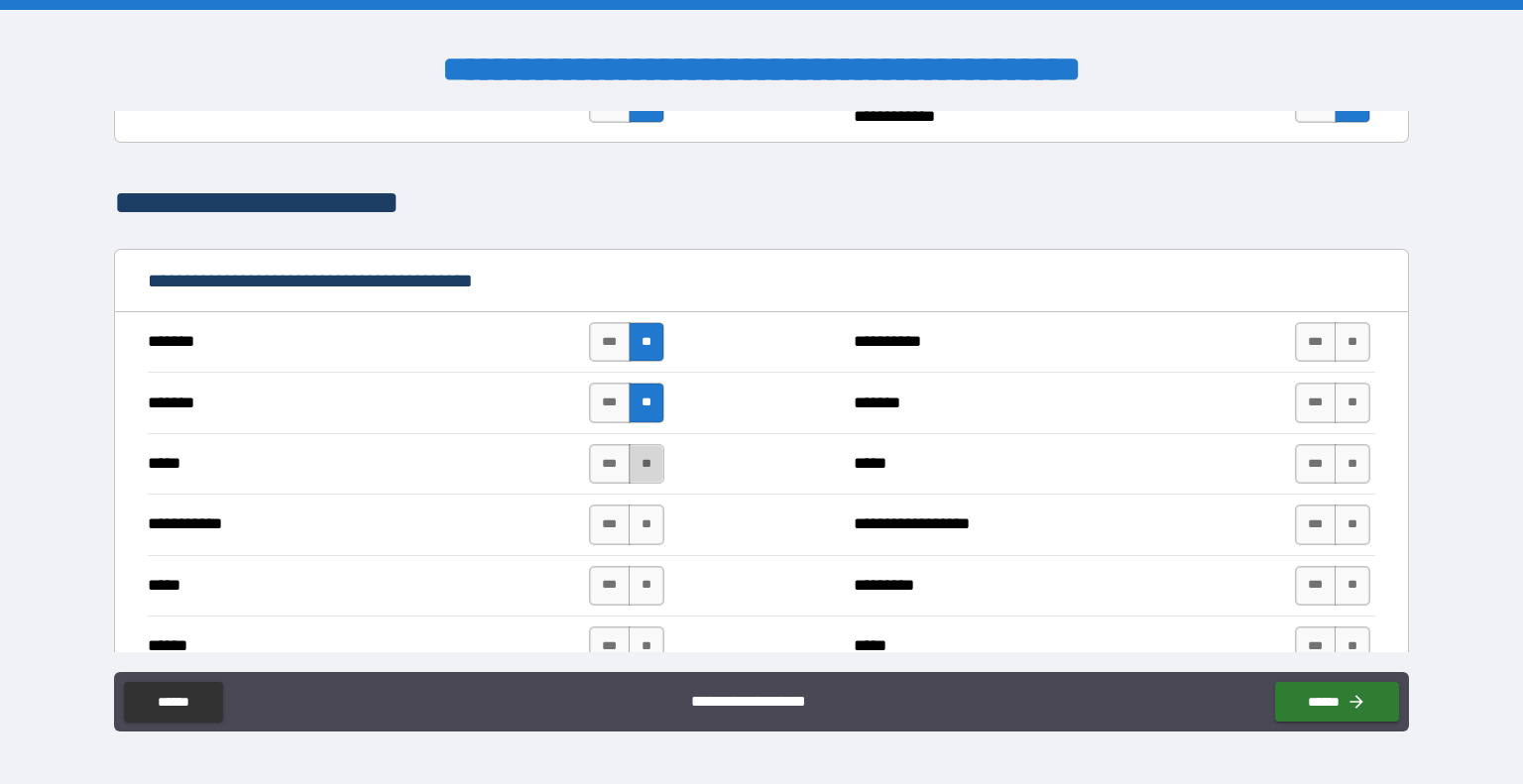 click on "**" at bounding box center (646, 464) 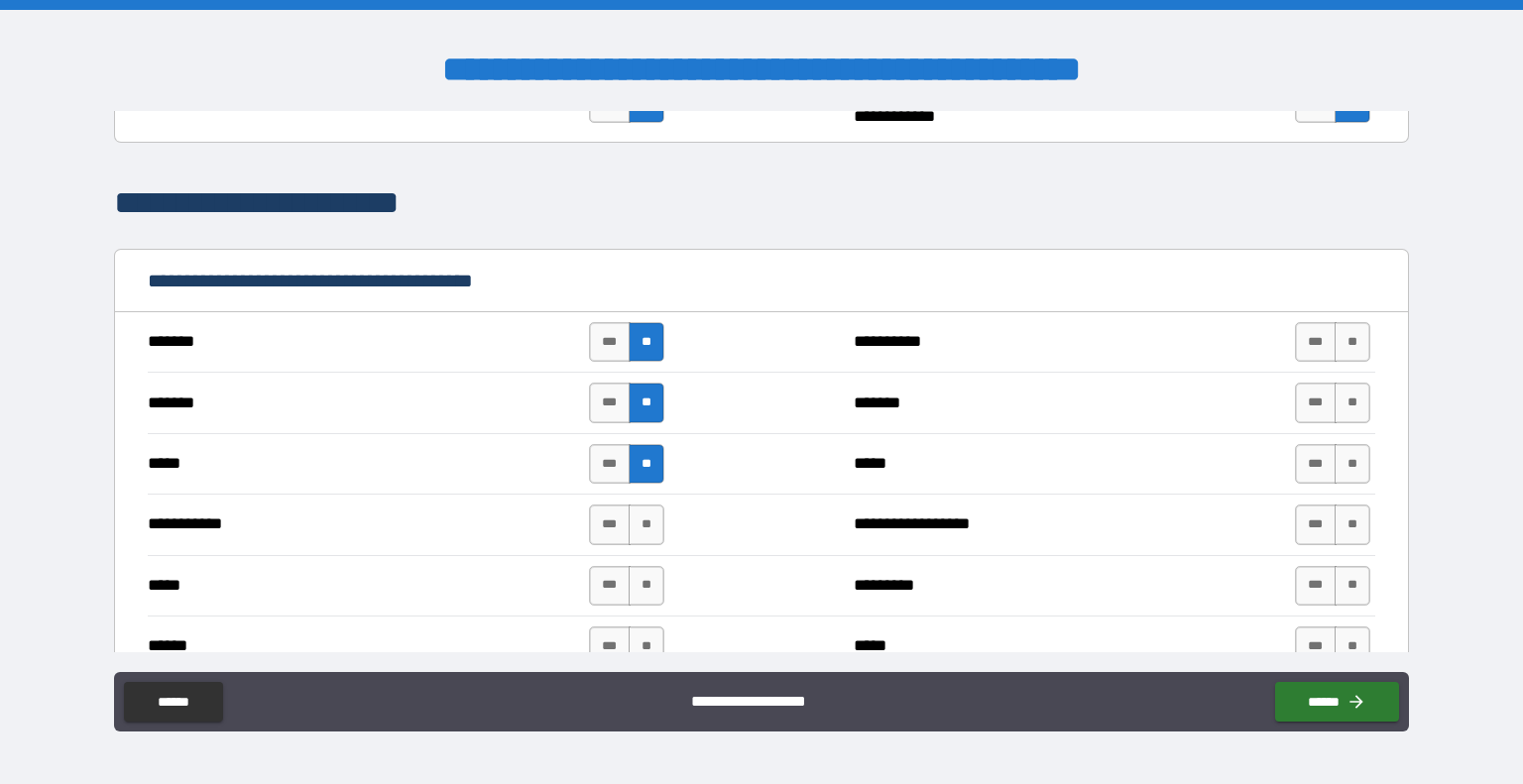 click on "**********" at bounding box center [762, 523] 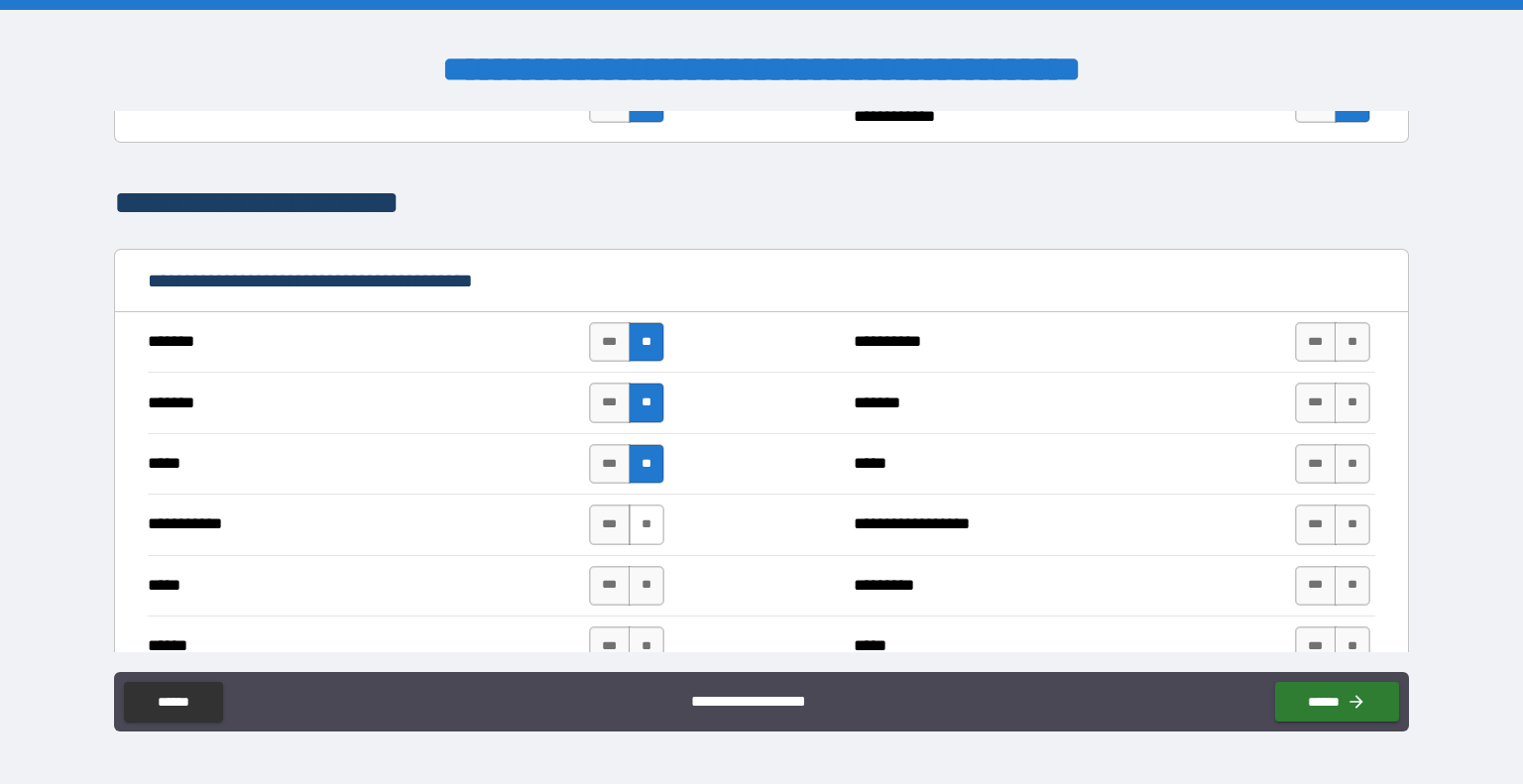 click on "**" at bounding box center [646, 524] 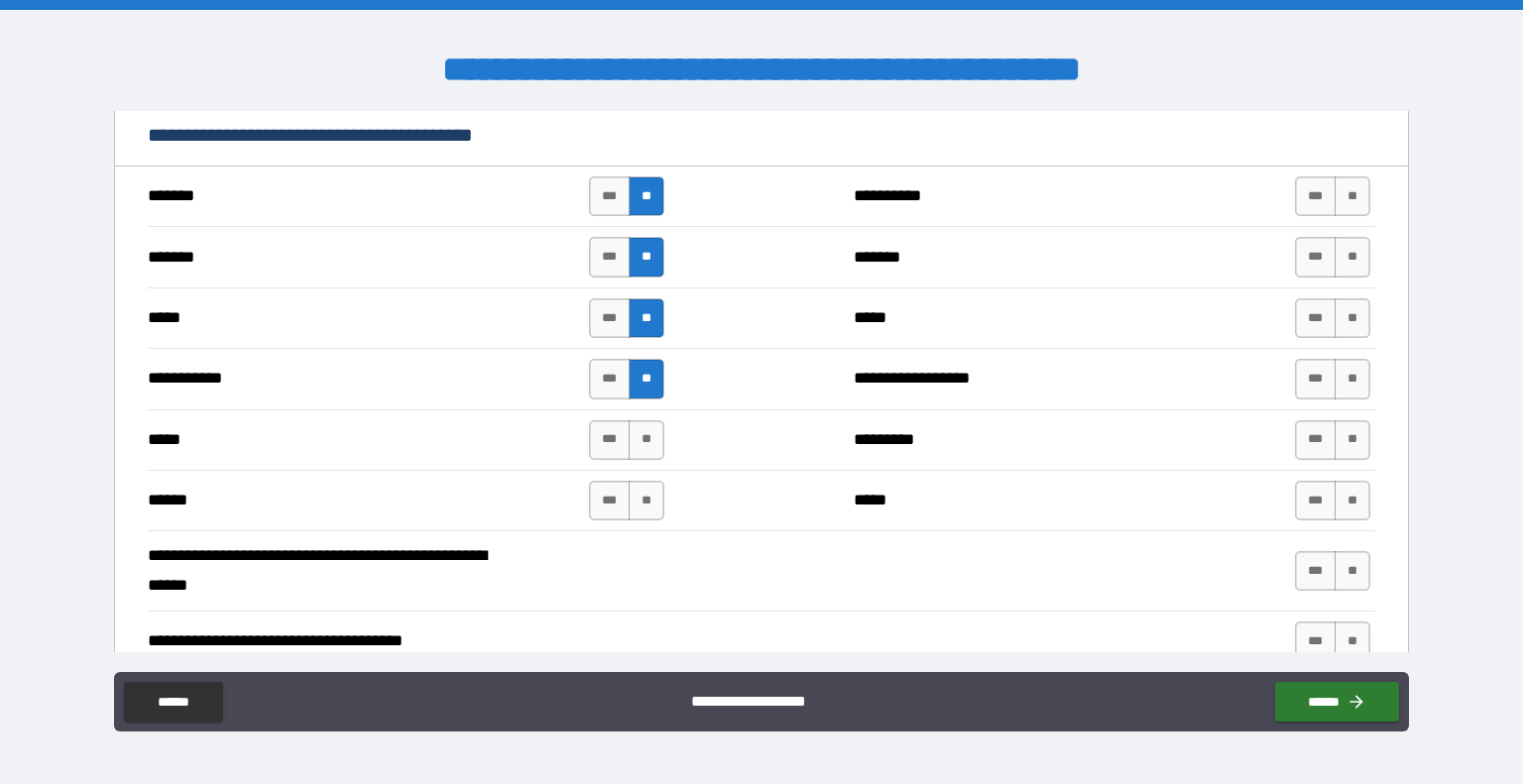 scroll, scrollTop: 3895, scrollLeft: 0, axis: vertical 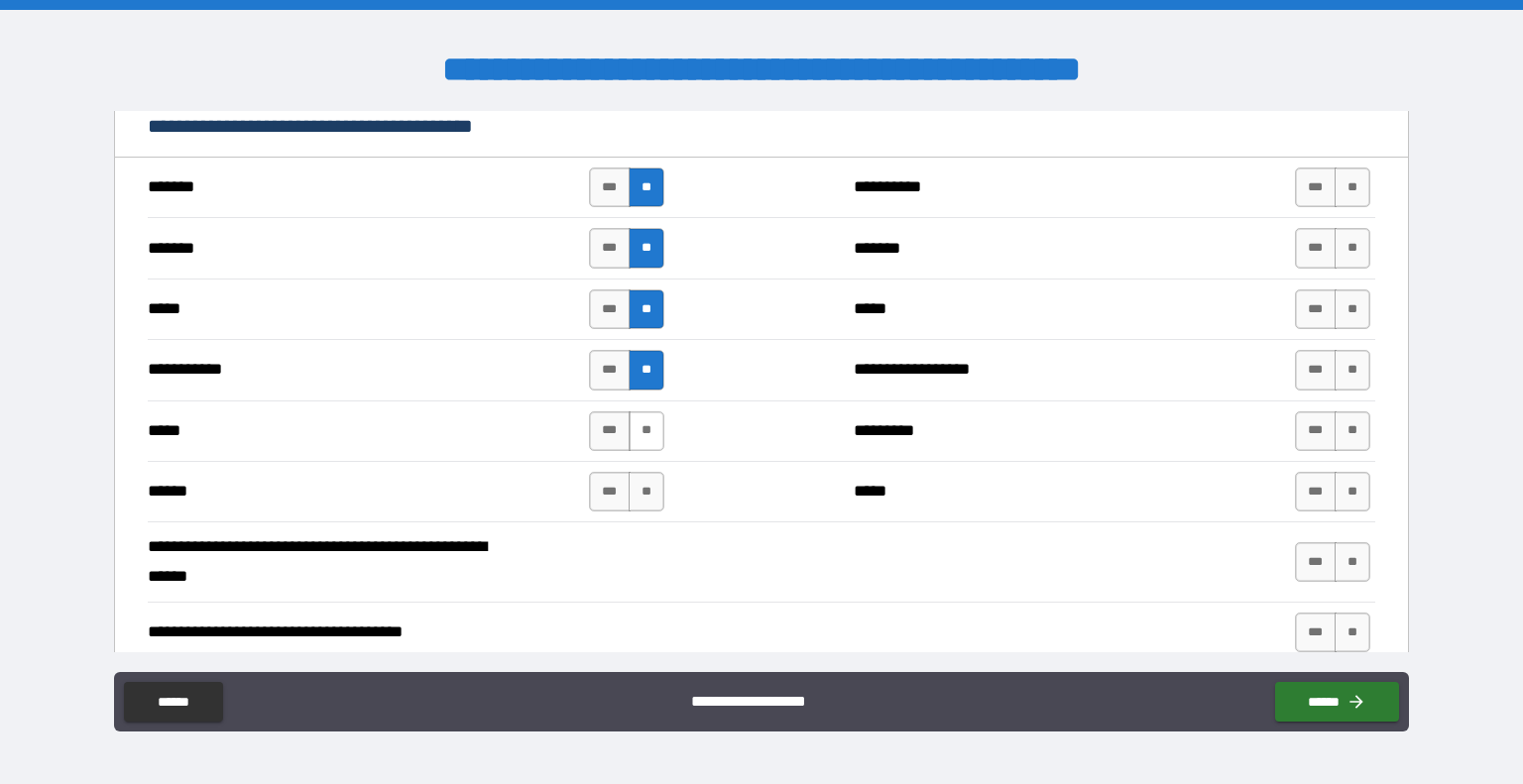 click on "**" at bounding box center (646, 431) 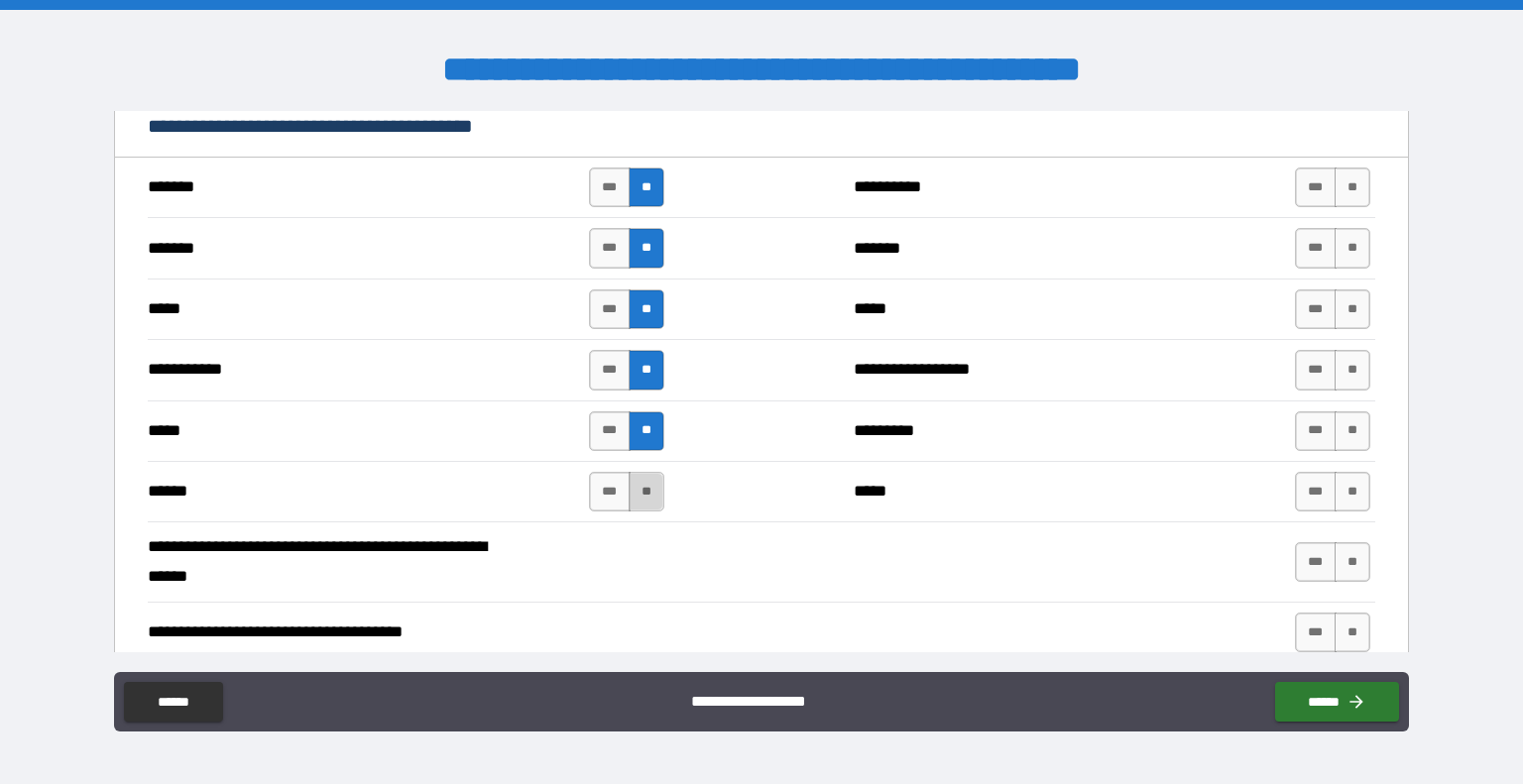 click on "**" at bounding box center [646, 492] 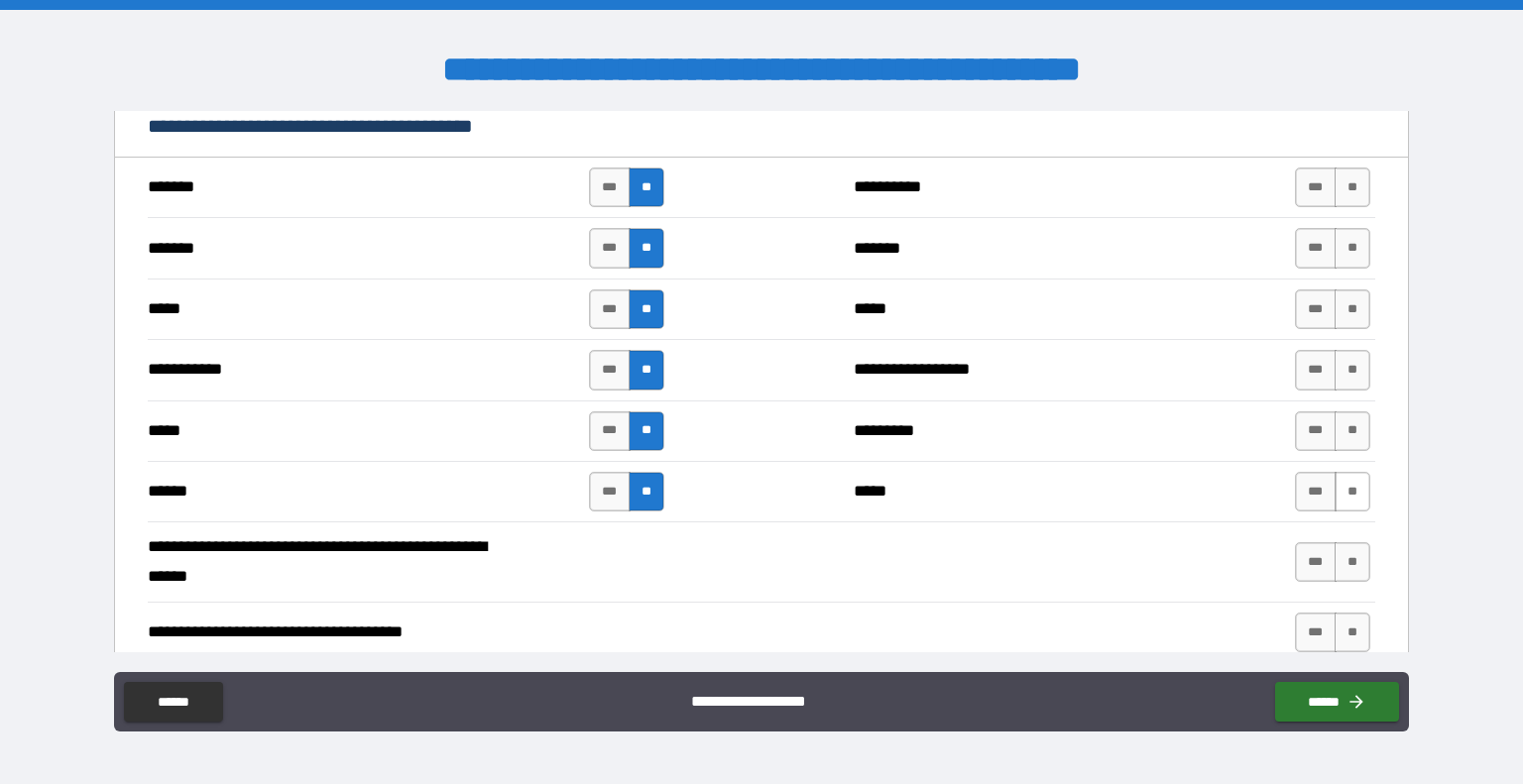 click on "**" at bounding box center [1352, 492] 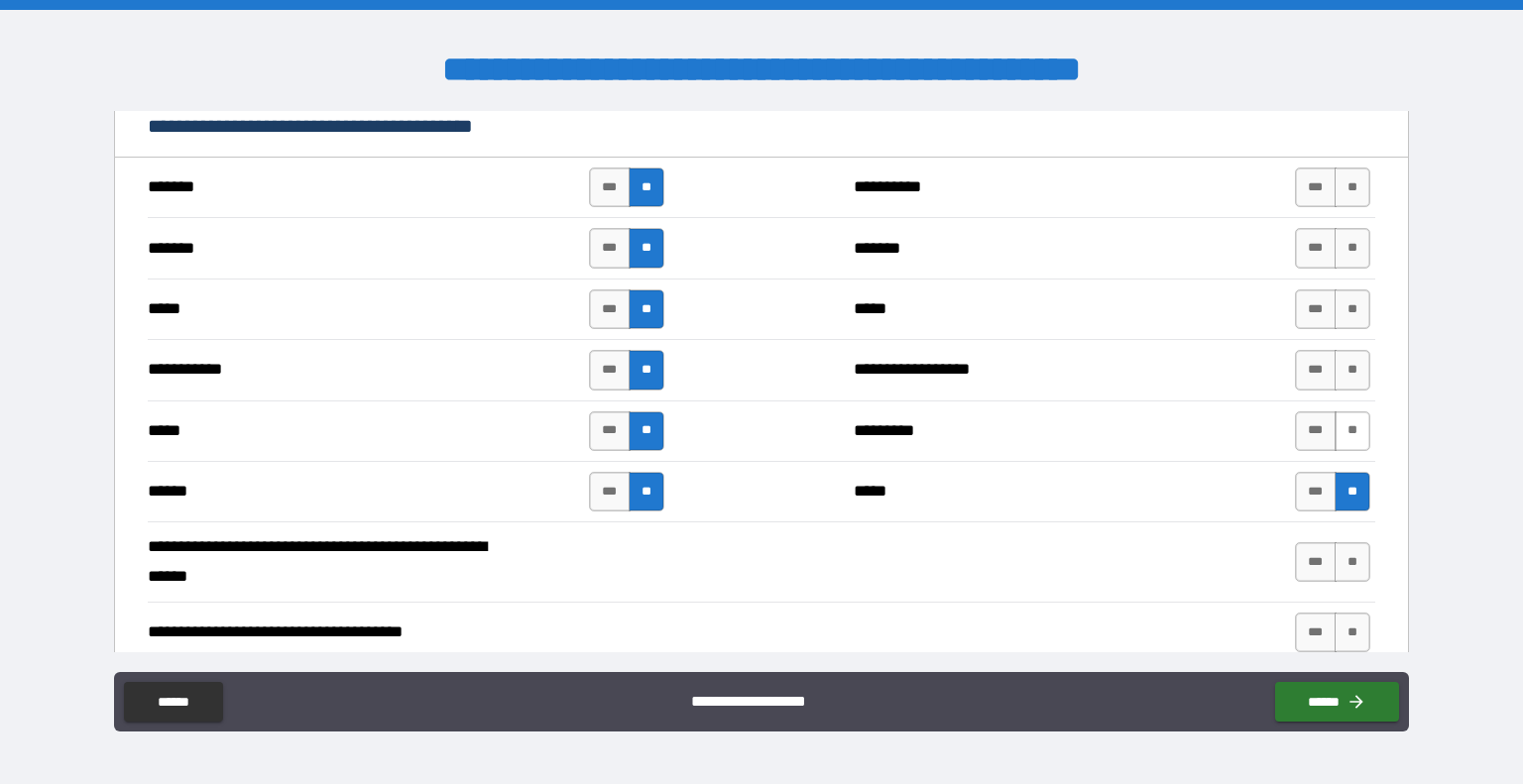 click on "**" at bounding box center (1352, 431) 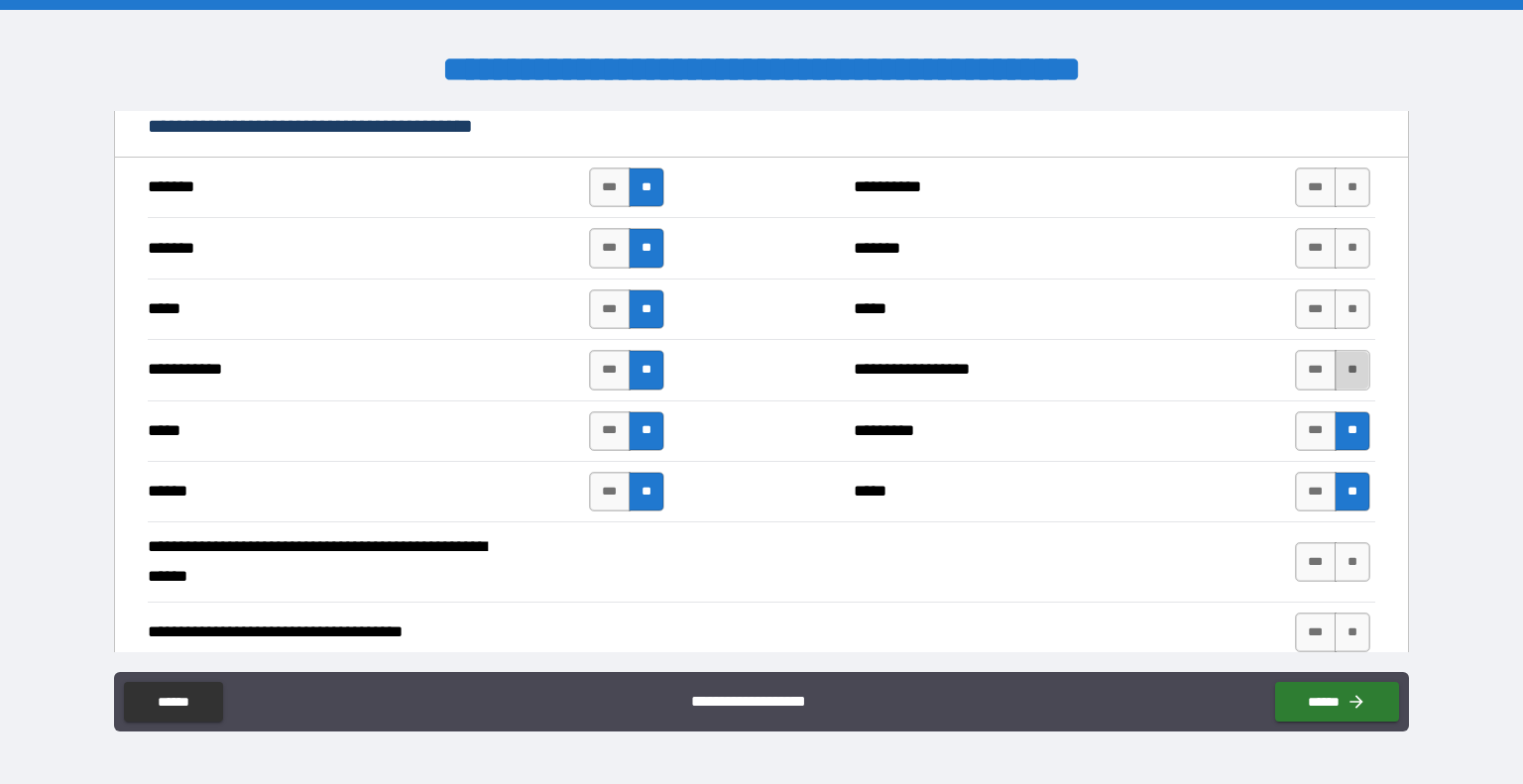 click on "**" at bounding box center (1352, 370) 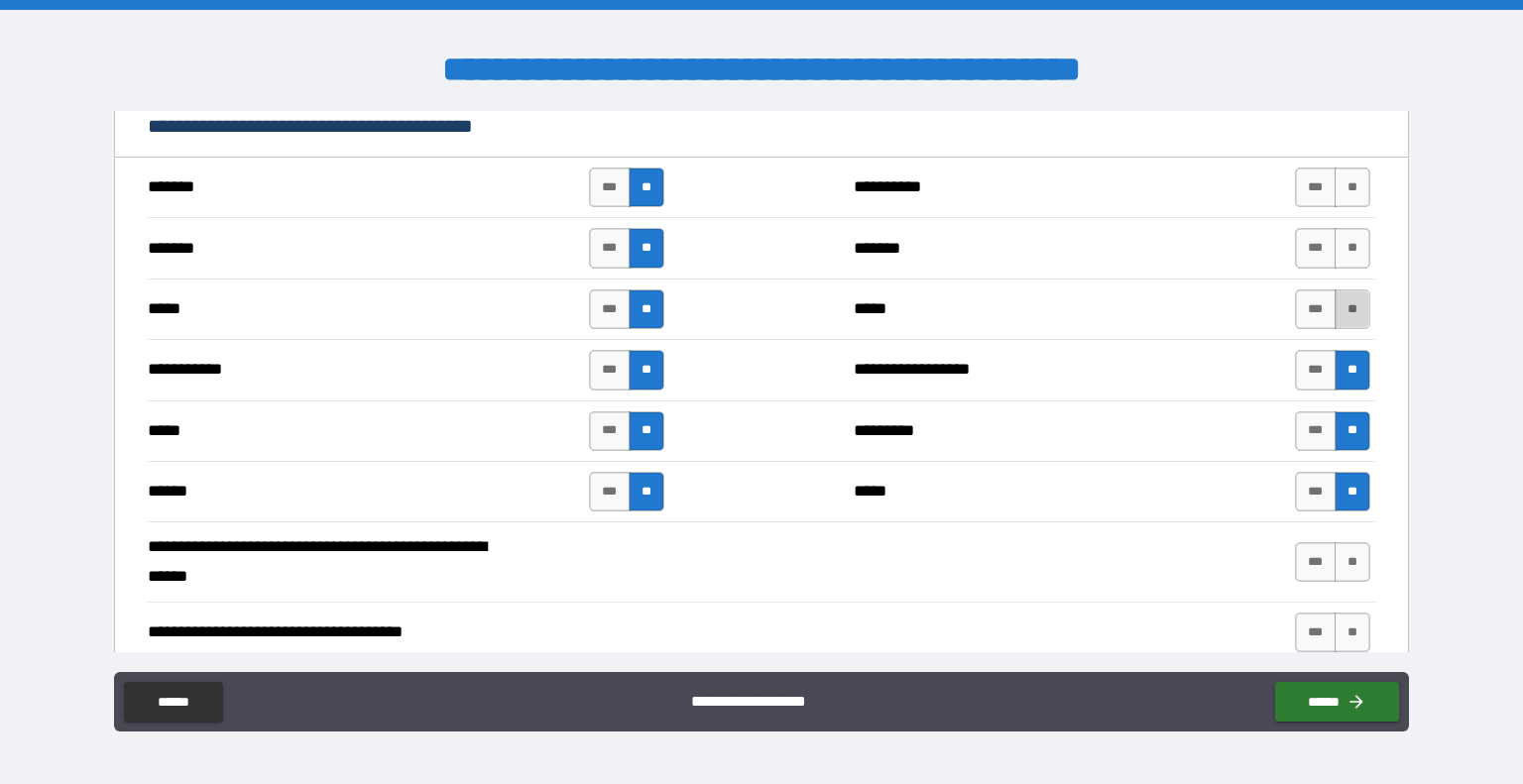 click on "**" at bounding box center [1352, 309] 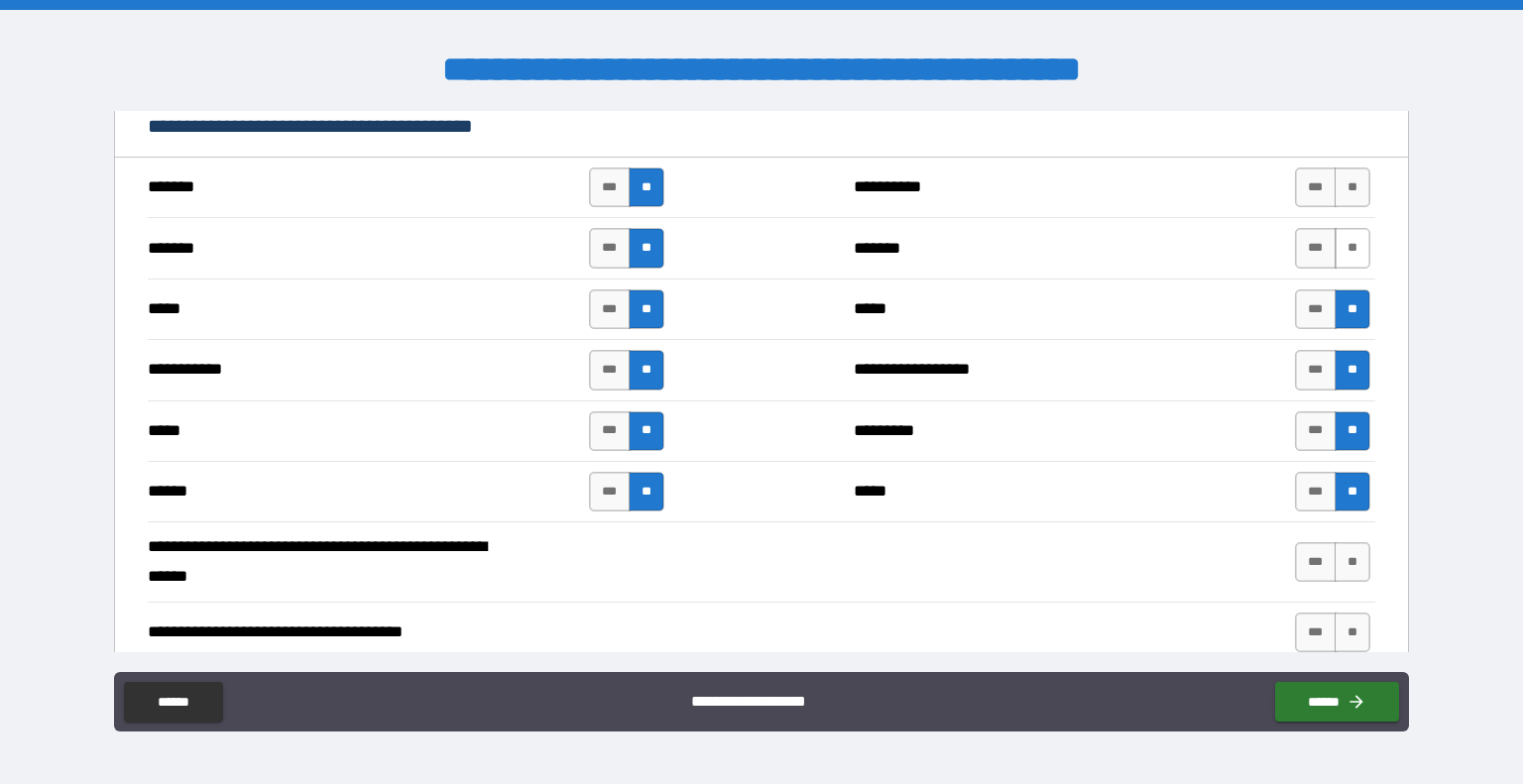 click on "**" at bounding box center [1352, 248] 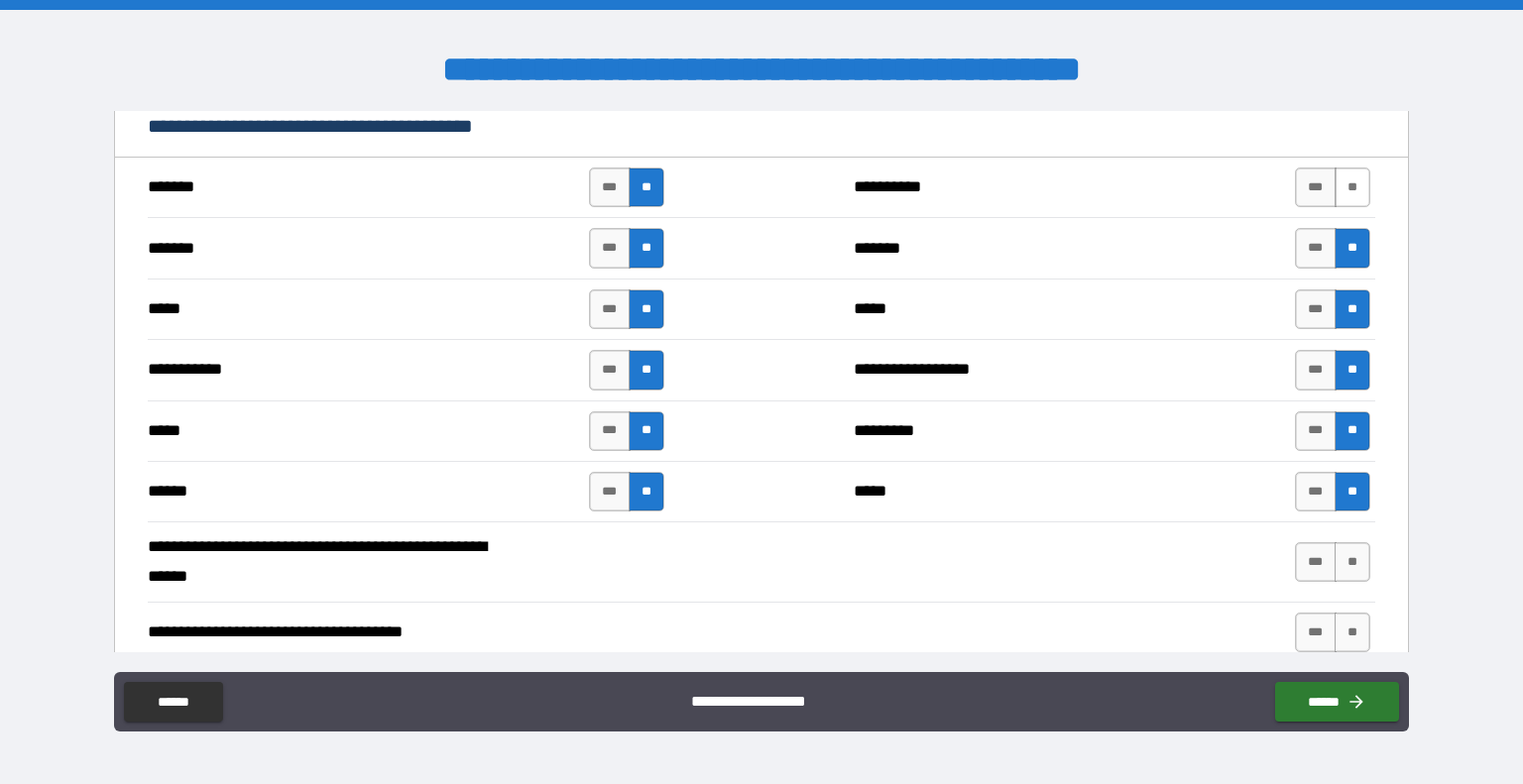 click on "**" at bounding box center [1352, 187] 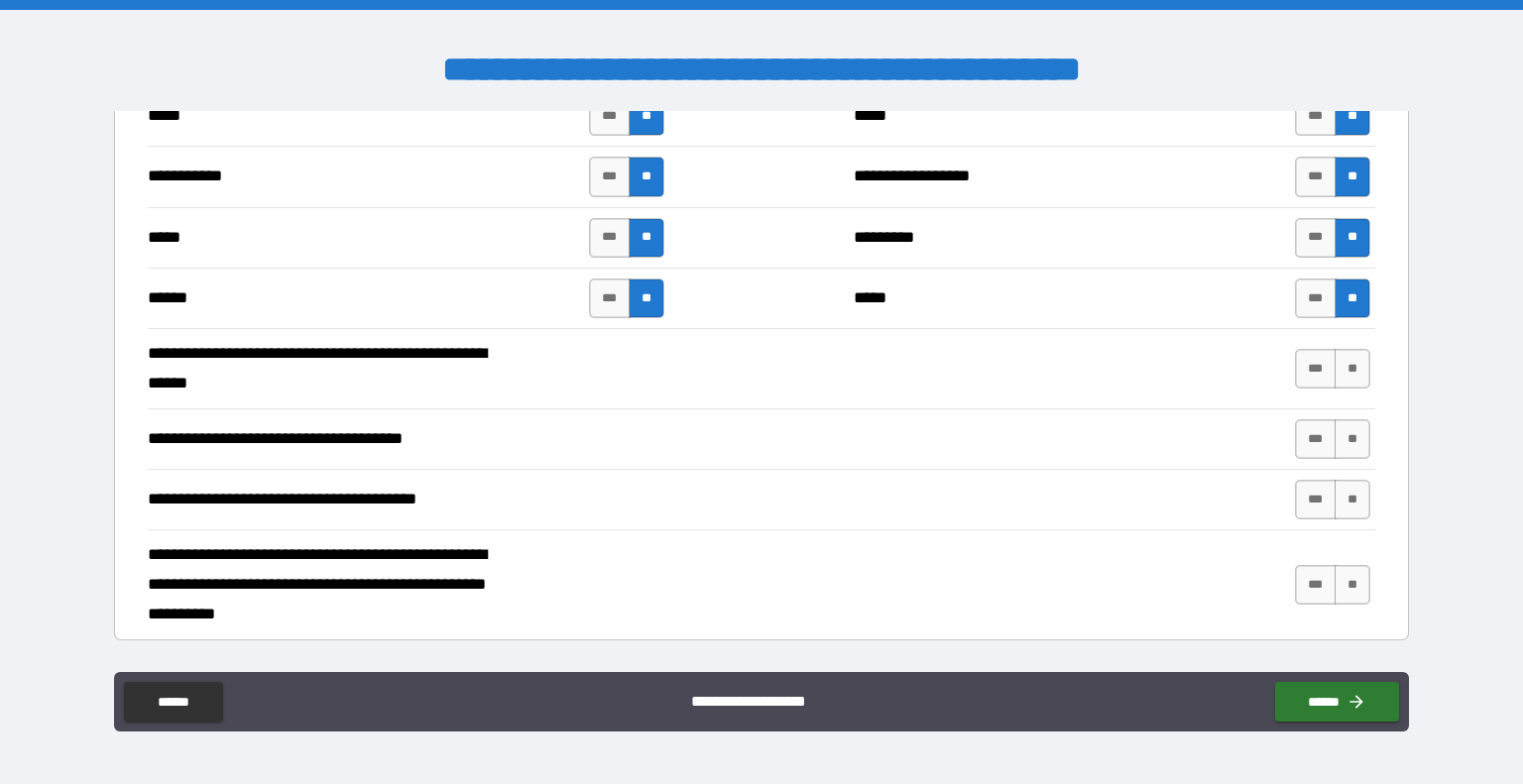 scroll, scrollTop: 4093, scrollLeft: 0, axis: vertical 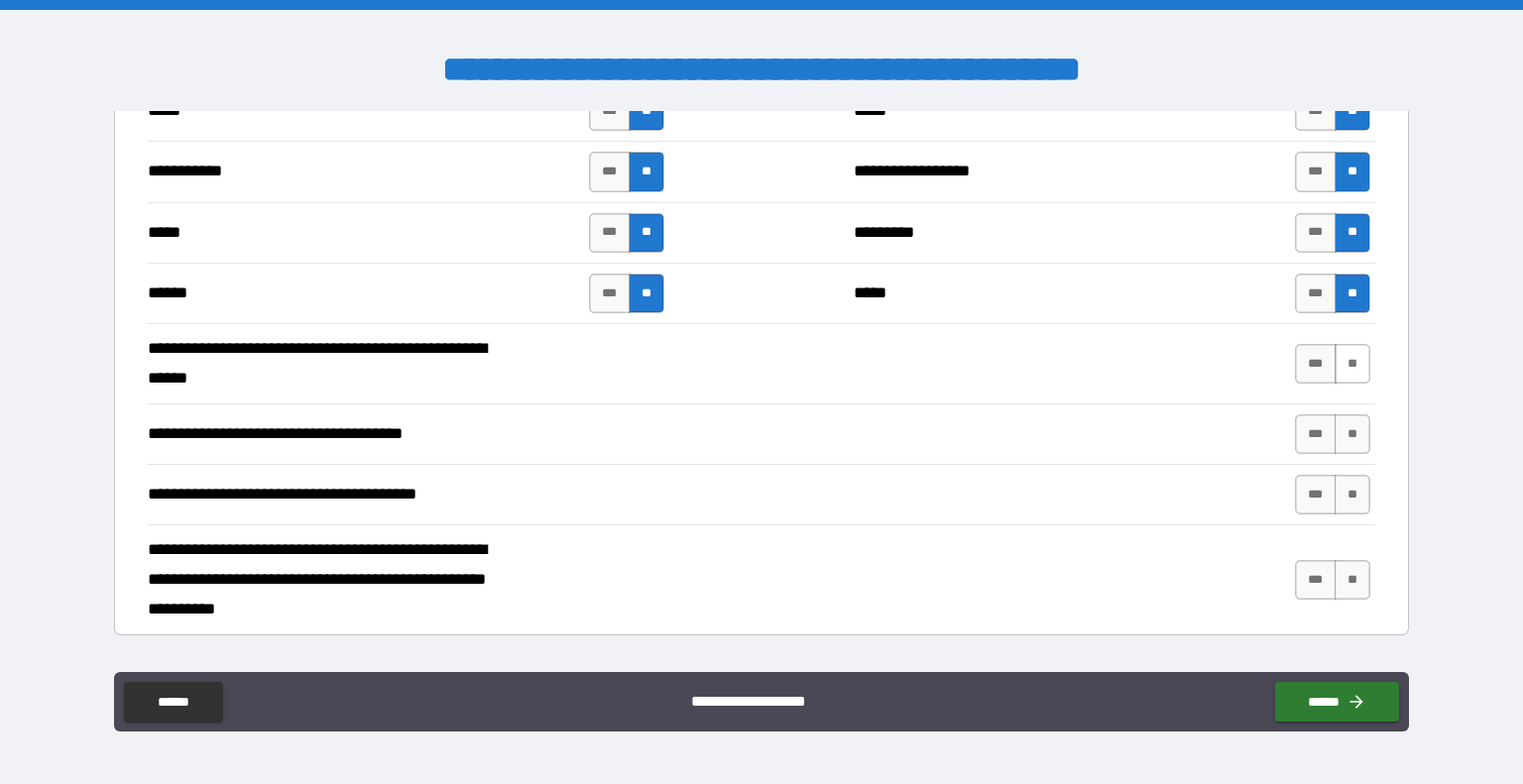 click on "**" at bounding box center (1352, 364) 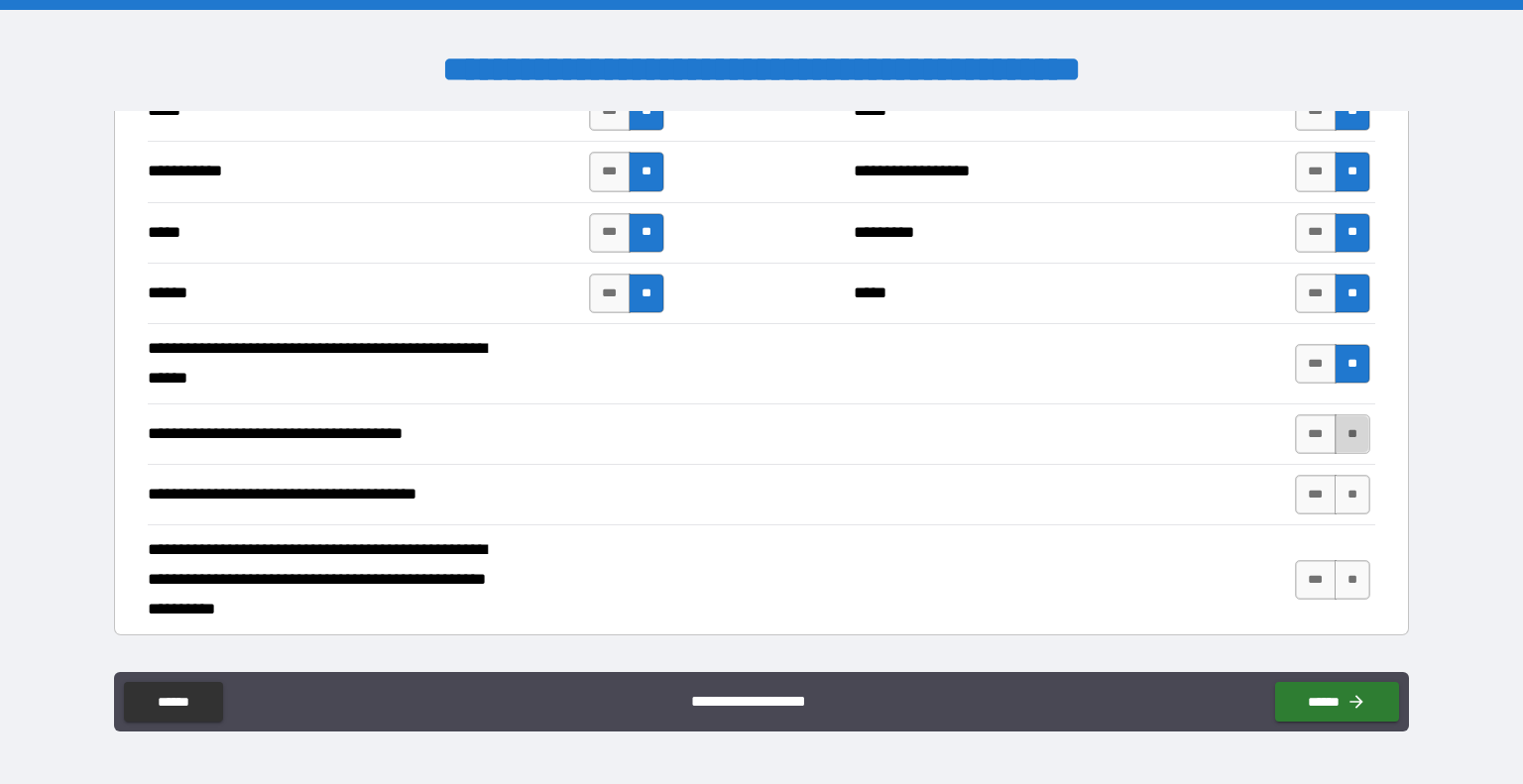 click on "**" at bounding box center (1352, 434) 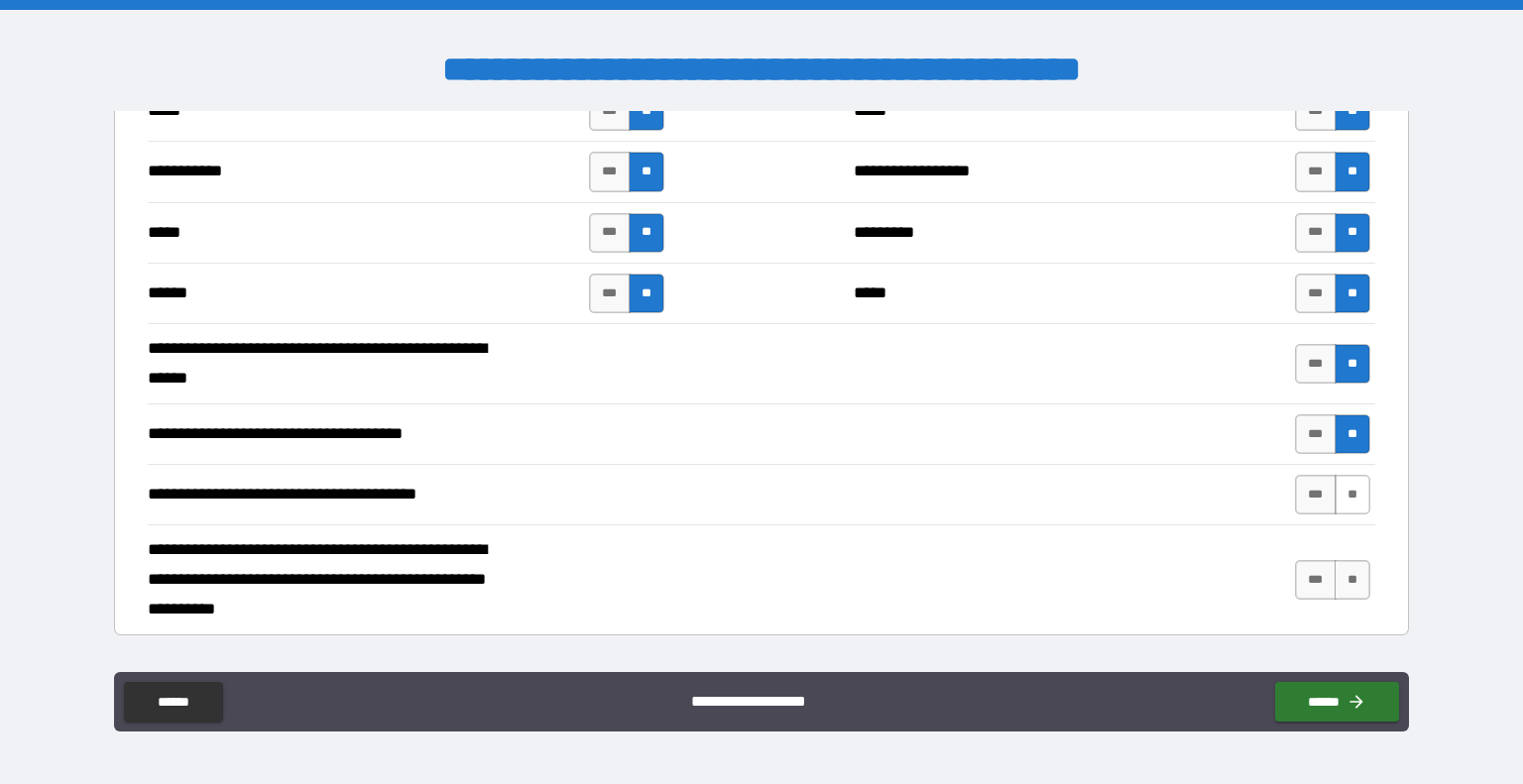 click on "**" at bounding box center (1352, 495) 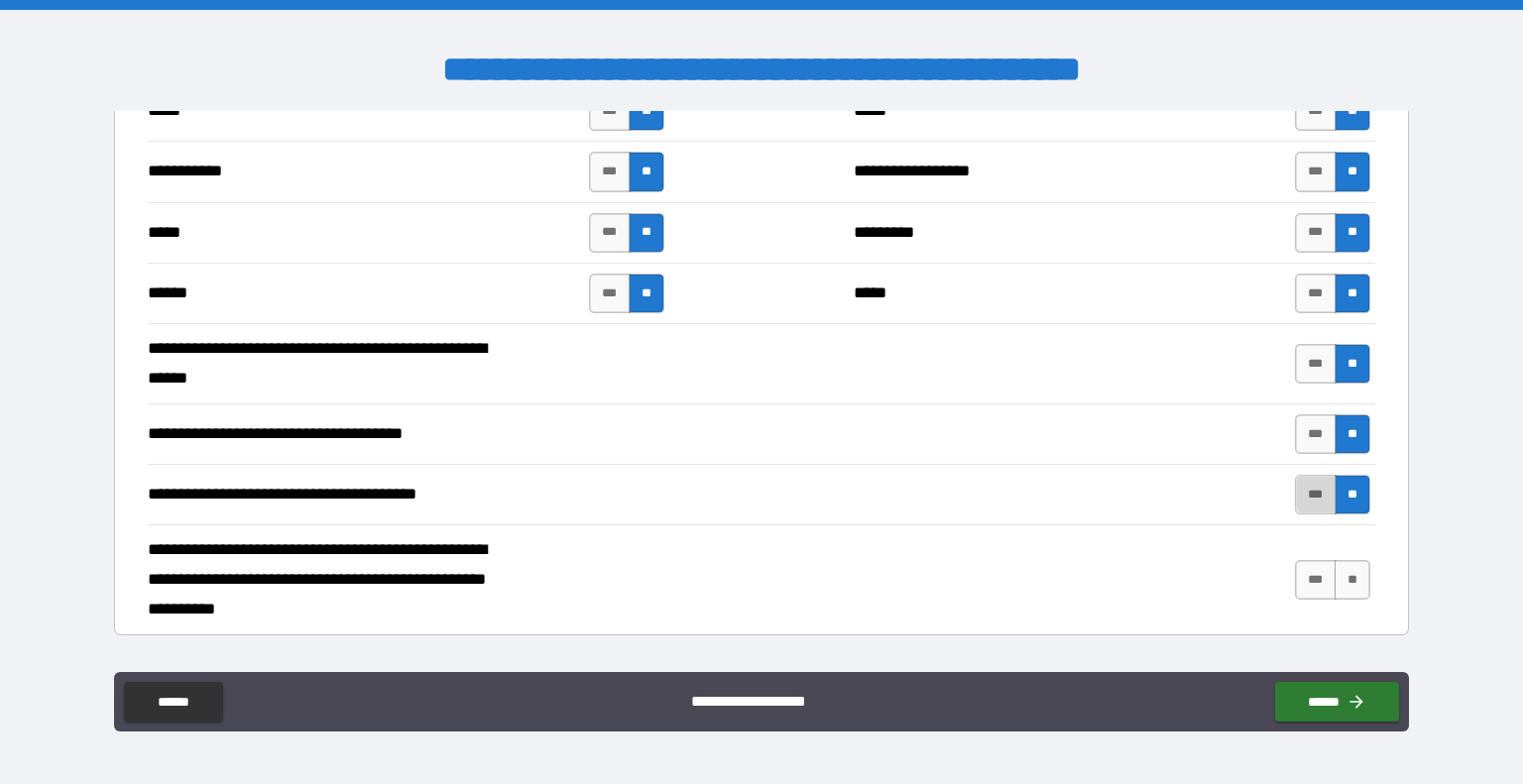 click on "***" at bounding box center [1316, 495] 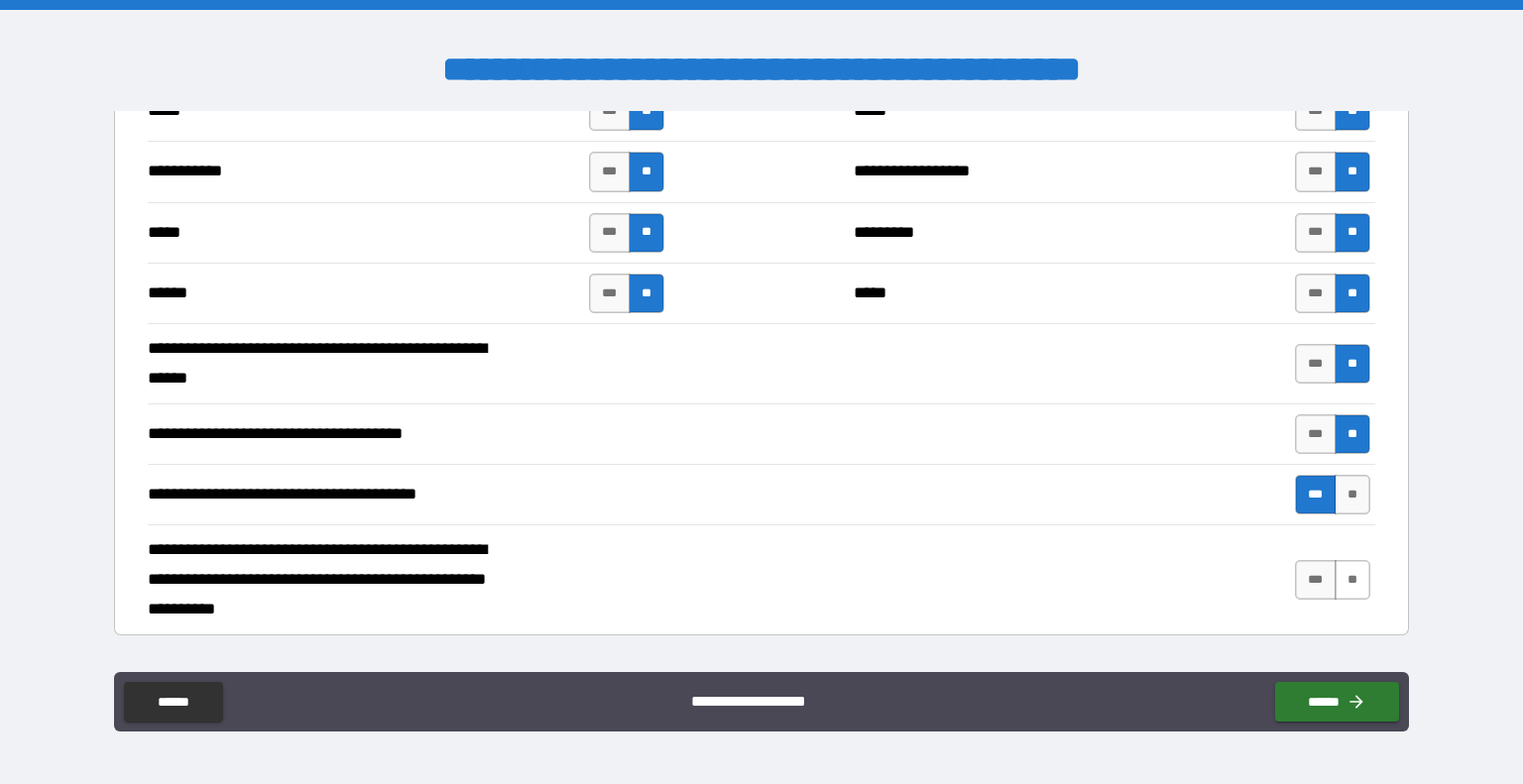 click on "**" at bounding box center (1352, 580) 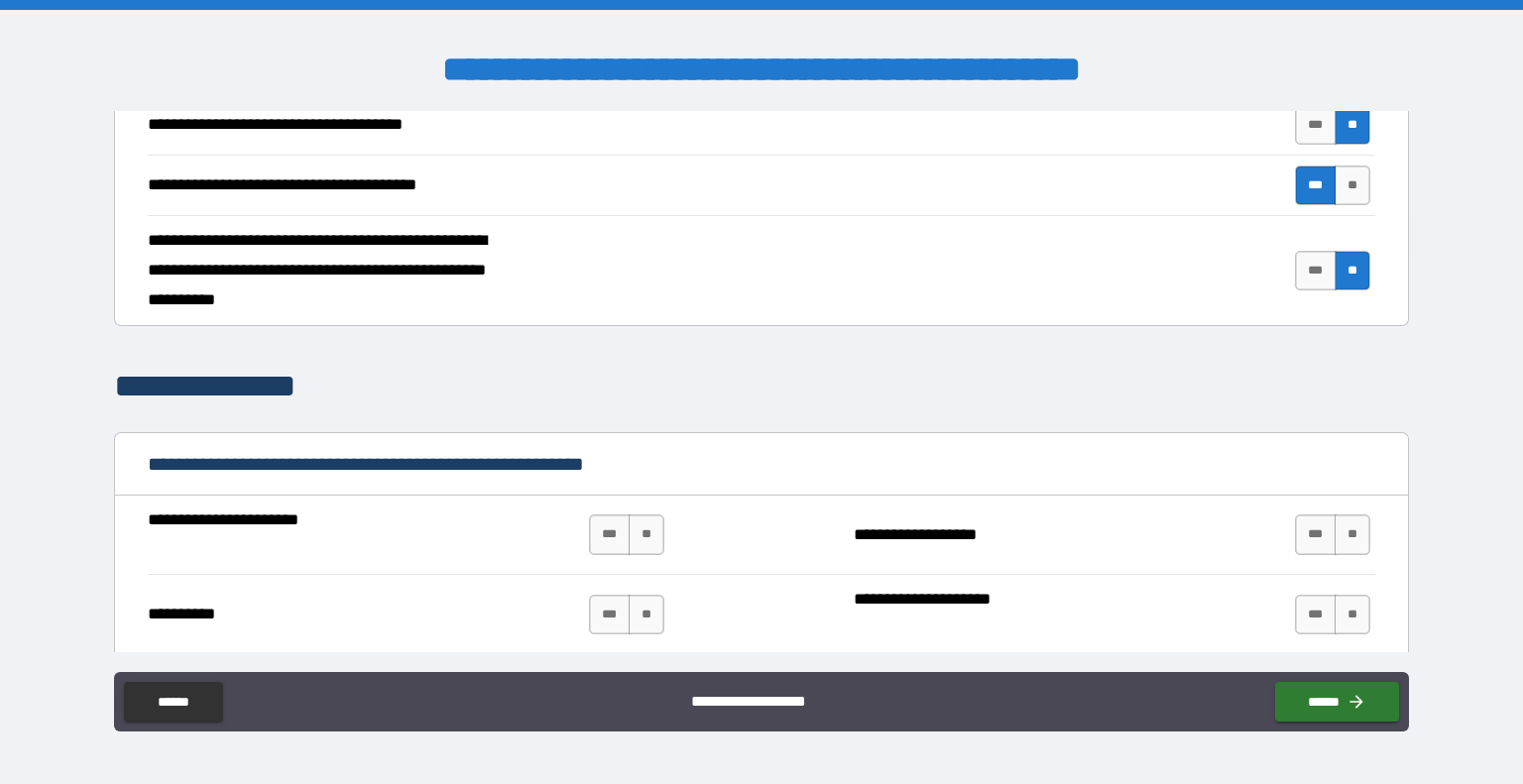 scroll, scrollTop: 4406, scrollLeft: 0, axis: vertical 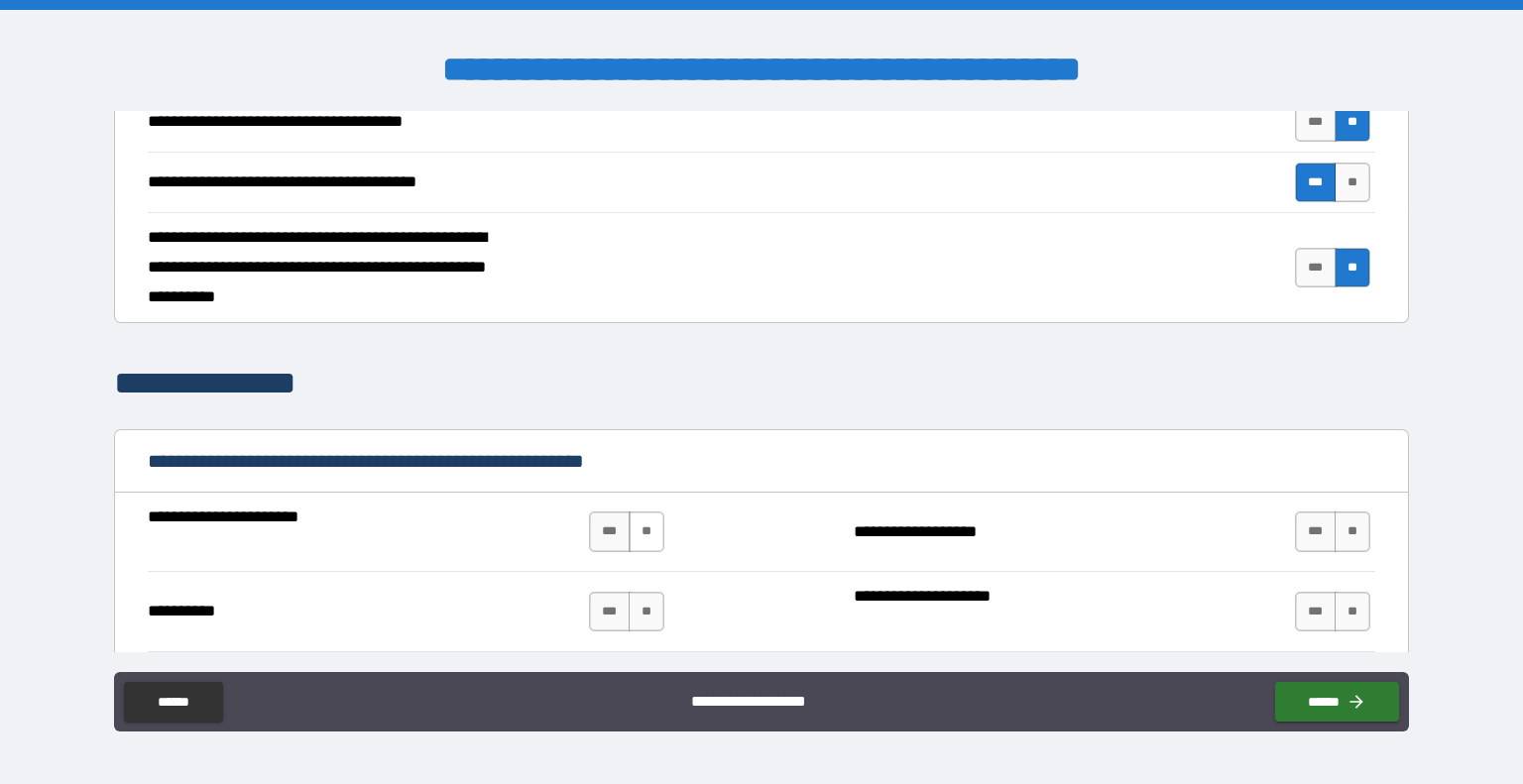click on "**" at bounding box center (646, 531) 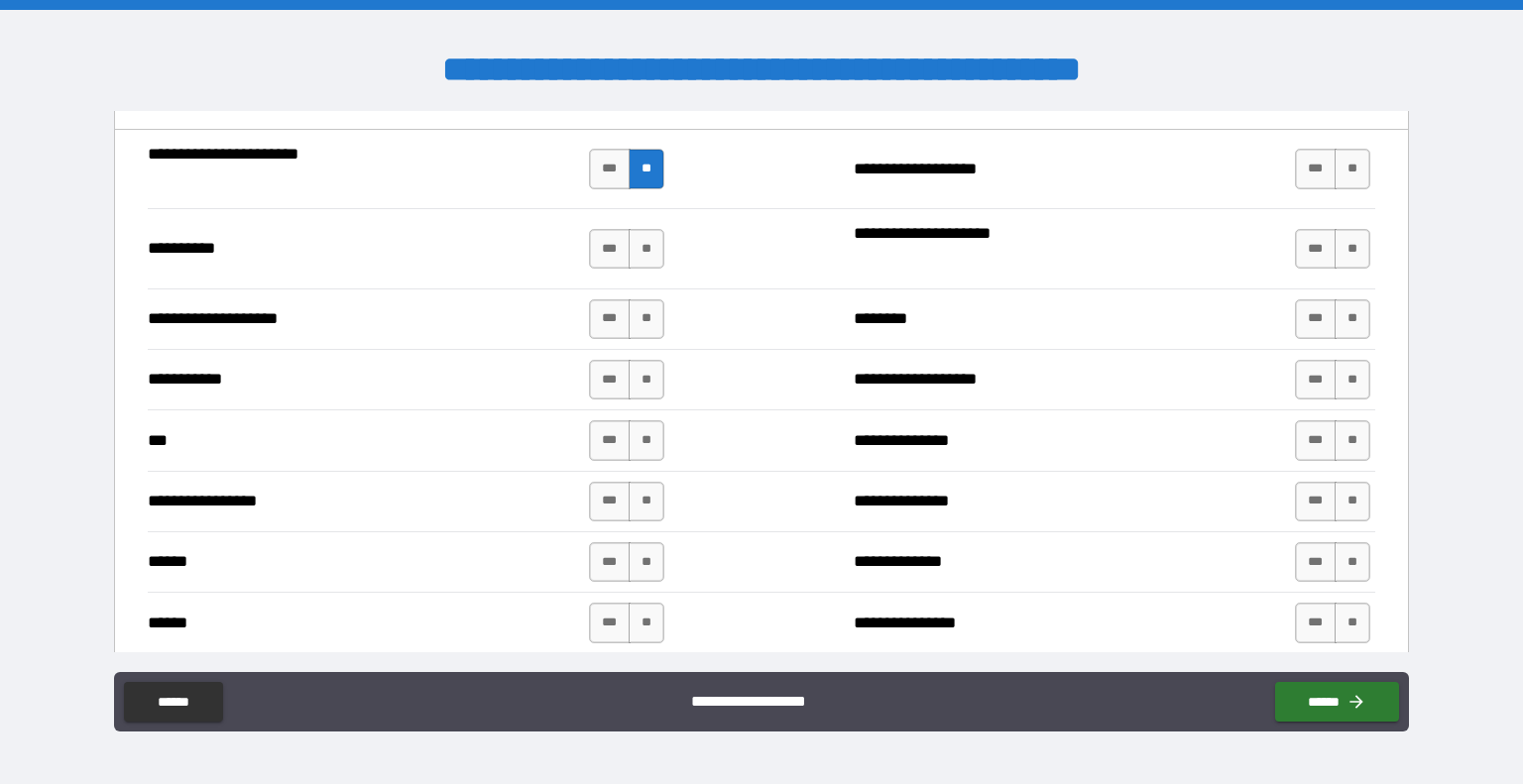 scroll, scrollTop: 4766, scrollLeft: 0, axis: vertical 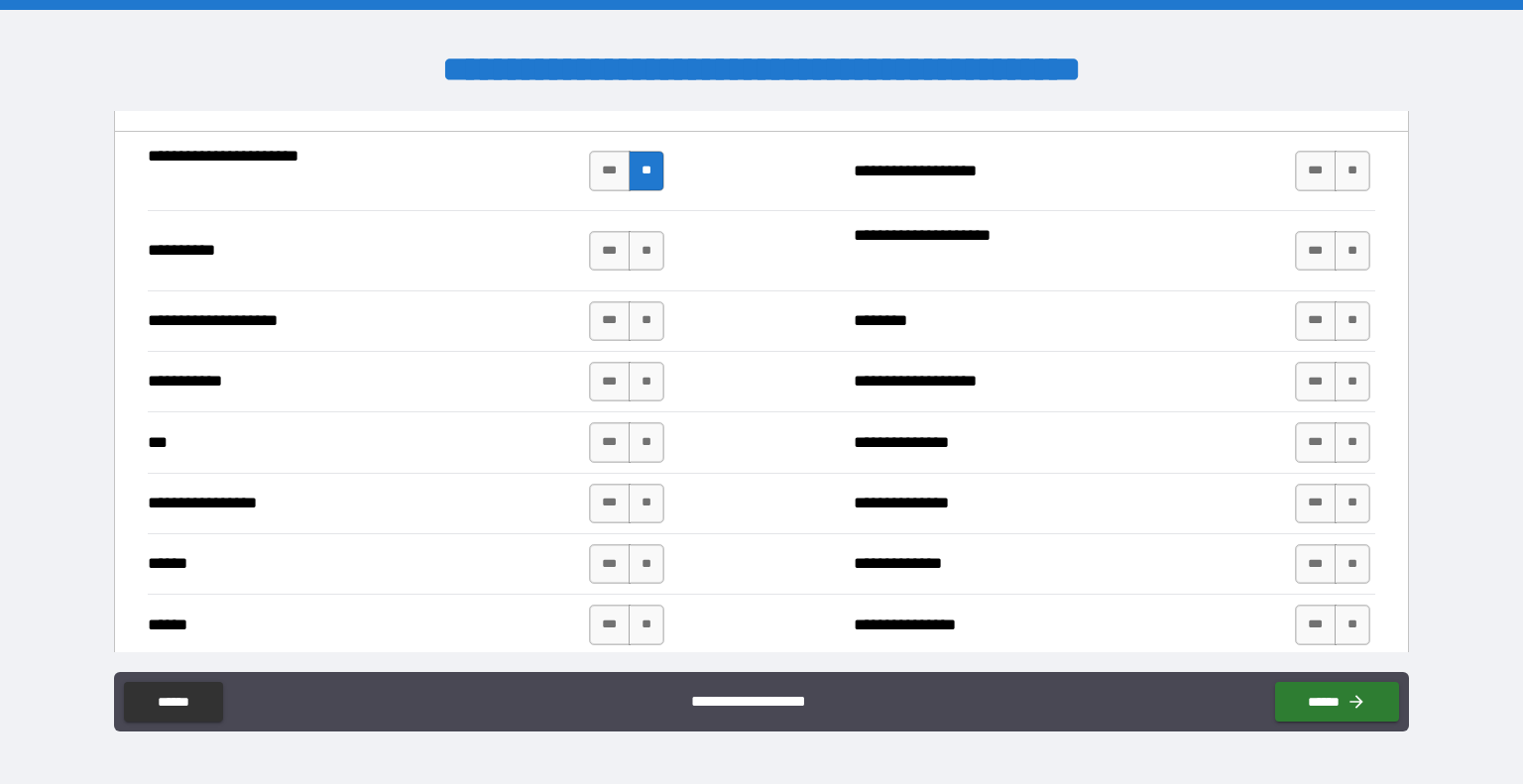 click on "**********" at bounding box center [762, 250] 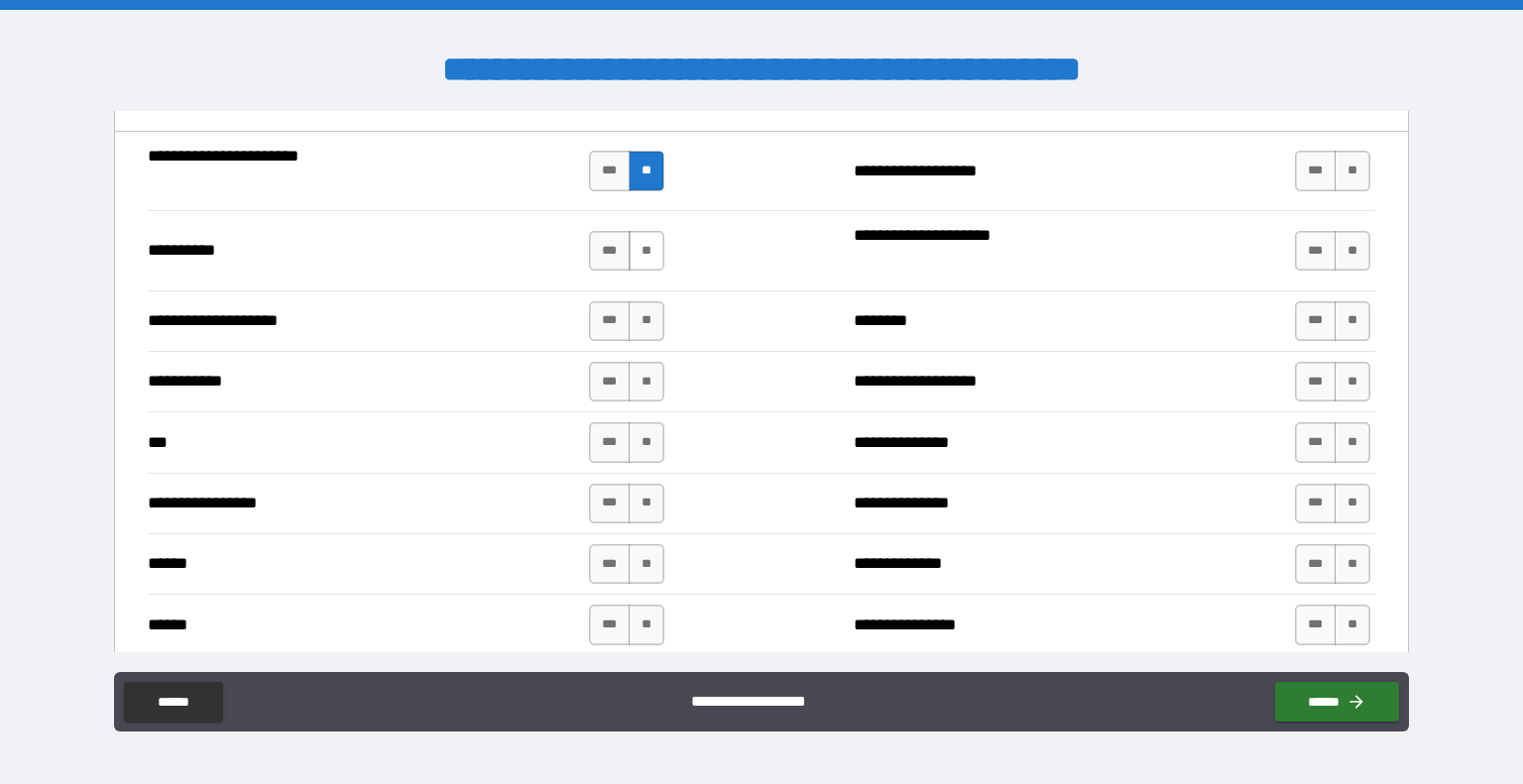 click on "**" at bounding box center [646, 251] 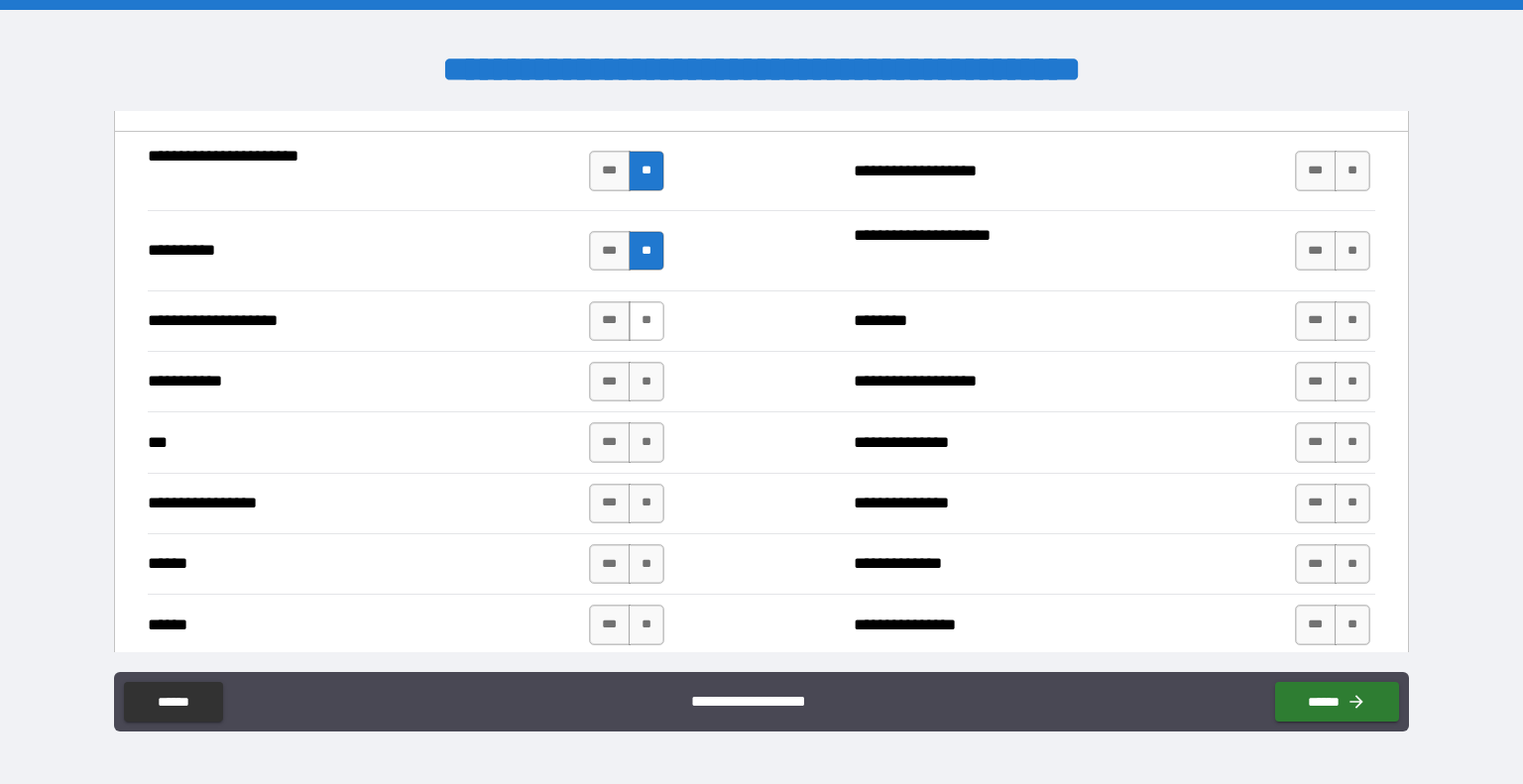 click on "**" at bounding box center (646, 321) 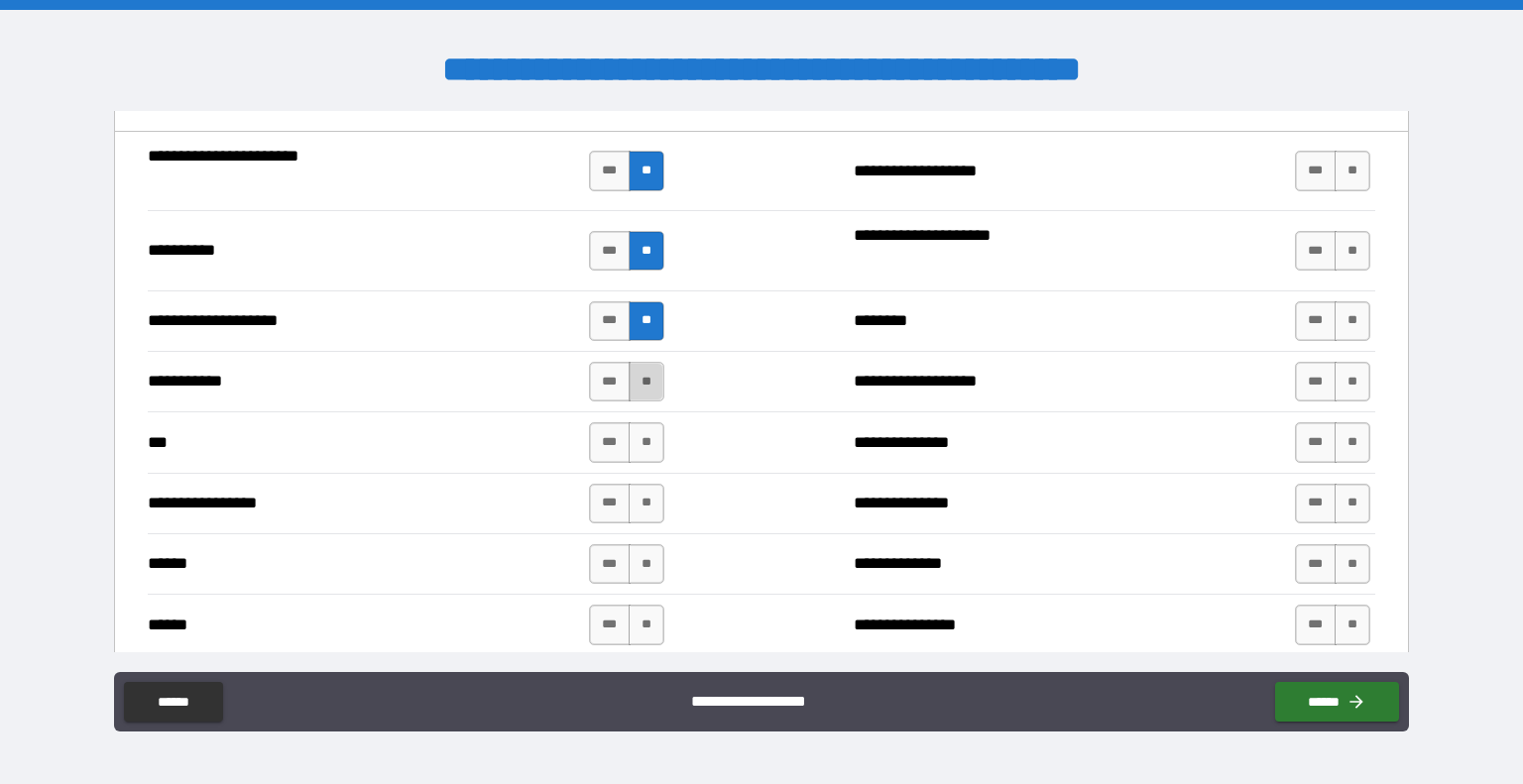 click on "**" at bounding box center (646, 382) 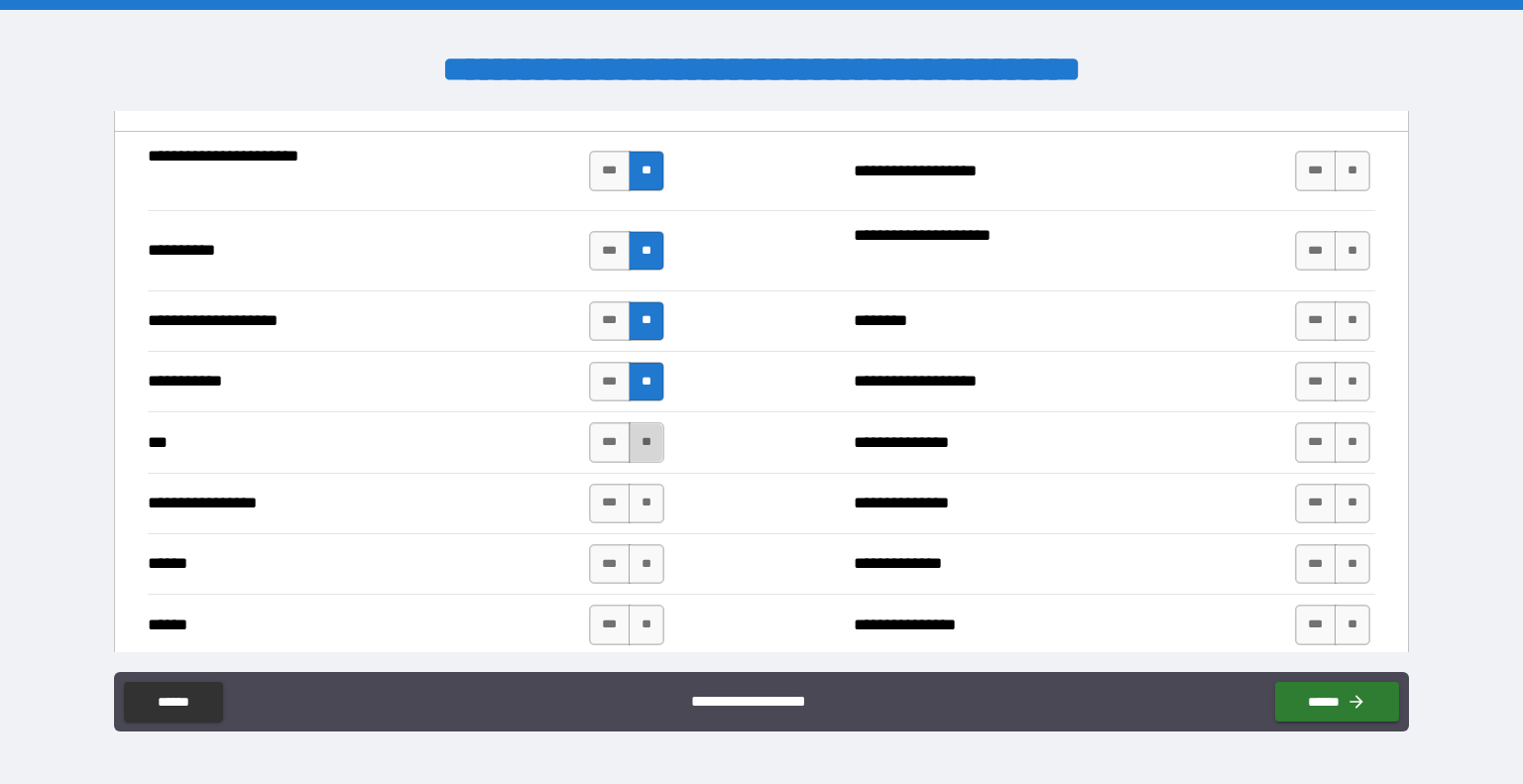 click on "**" at bounding box center [646, 442] 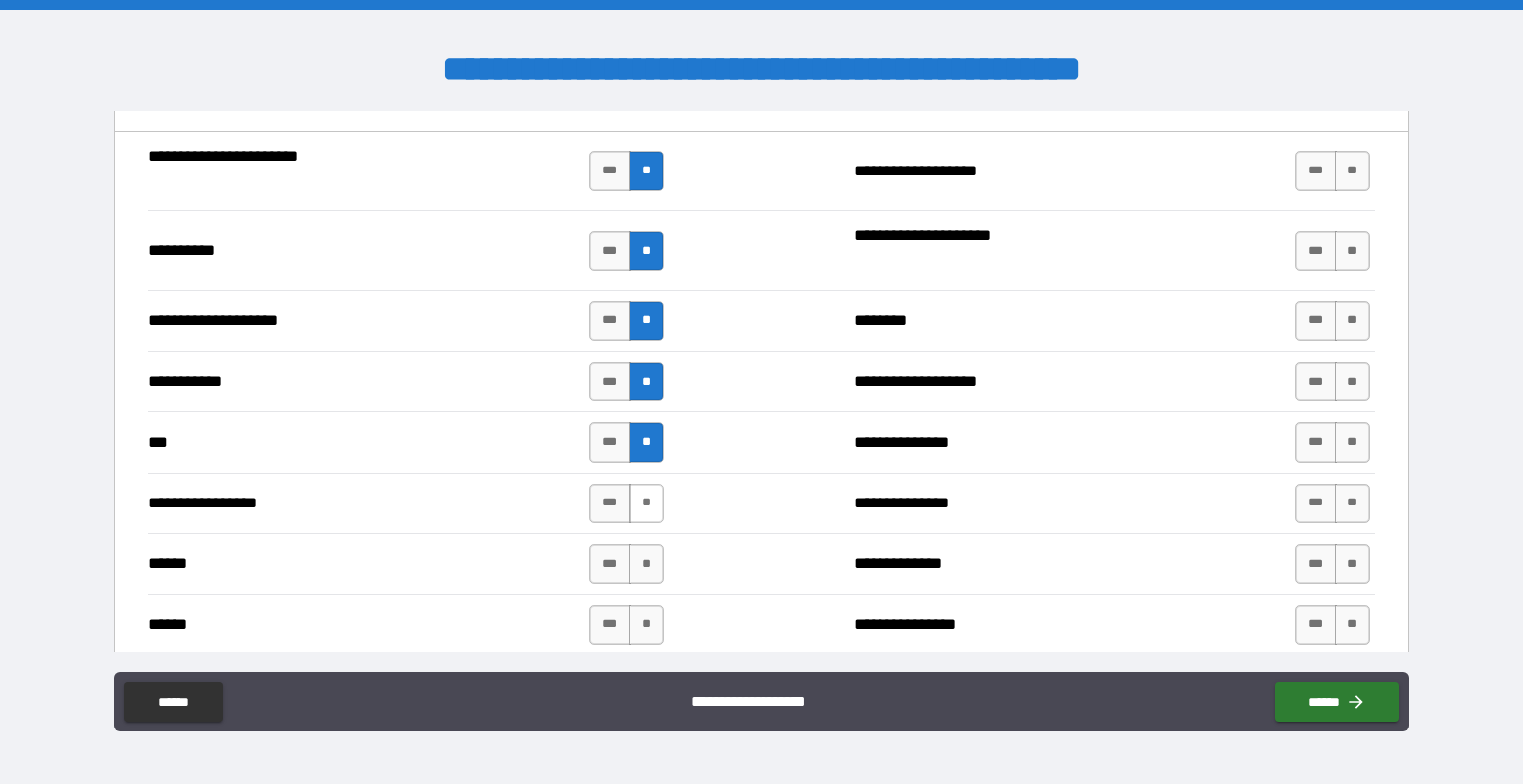click on "**" at bounding box center [646, 504] 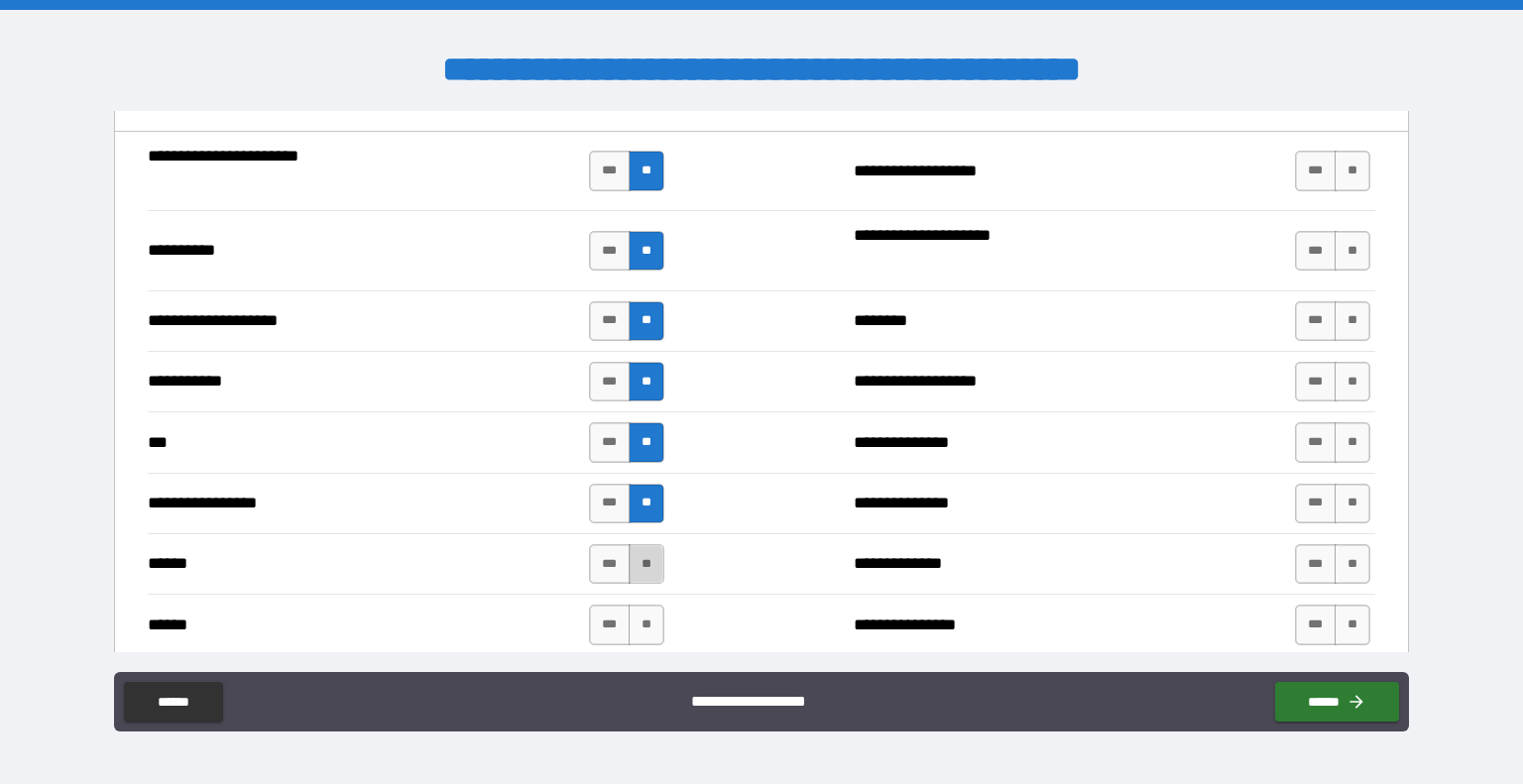 click on "**" at bounding box center (646, 564) 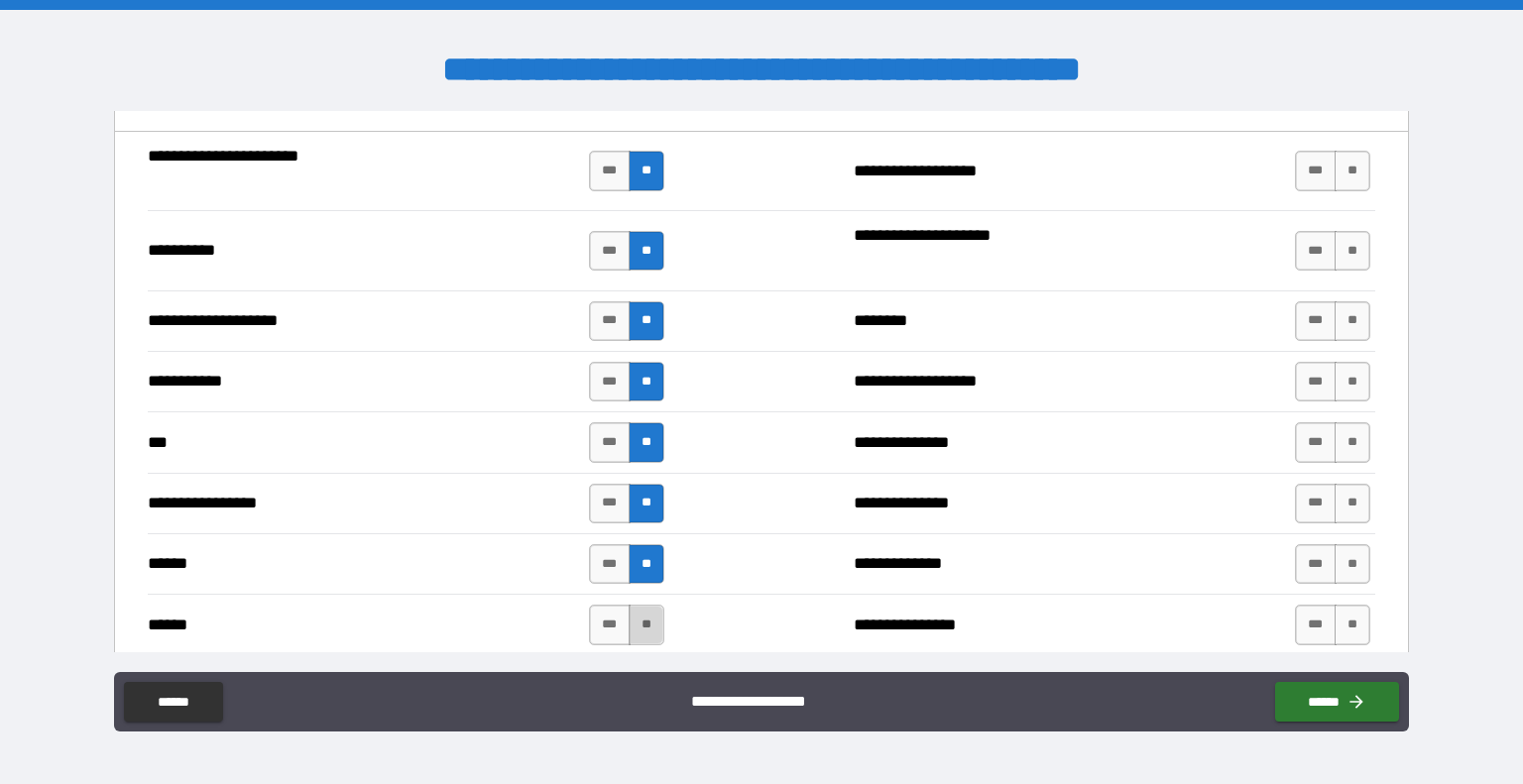 click on "**" at bounding box center [646, 624] 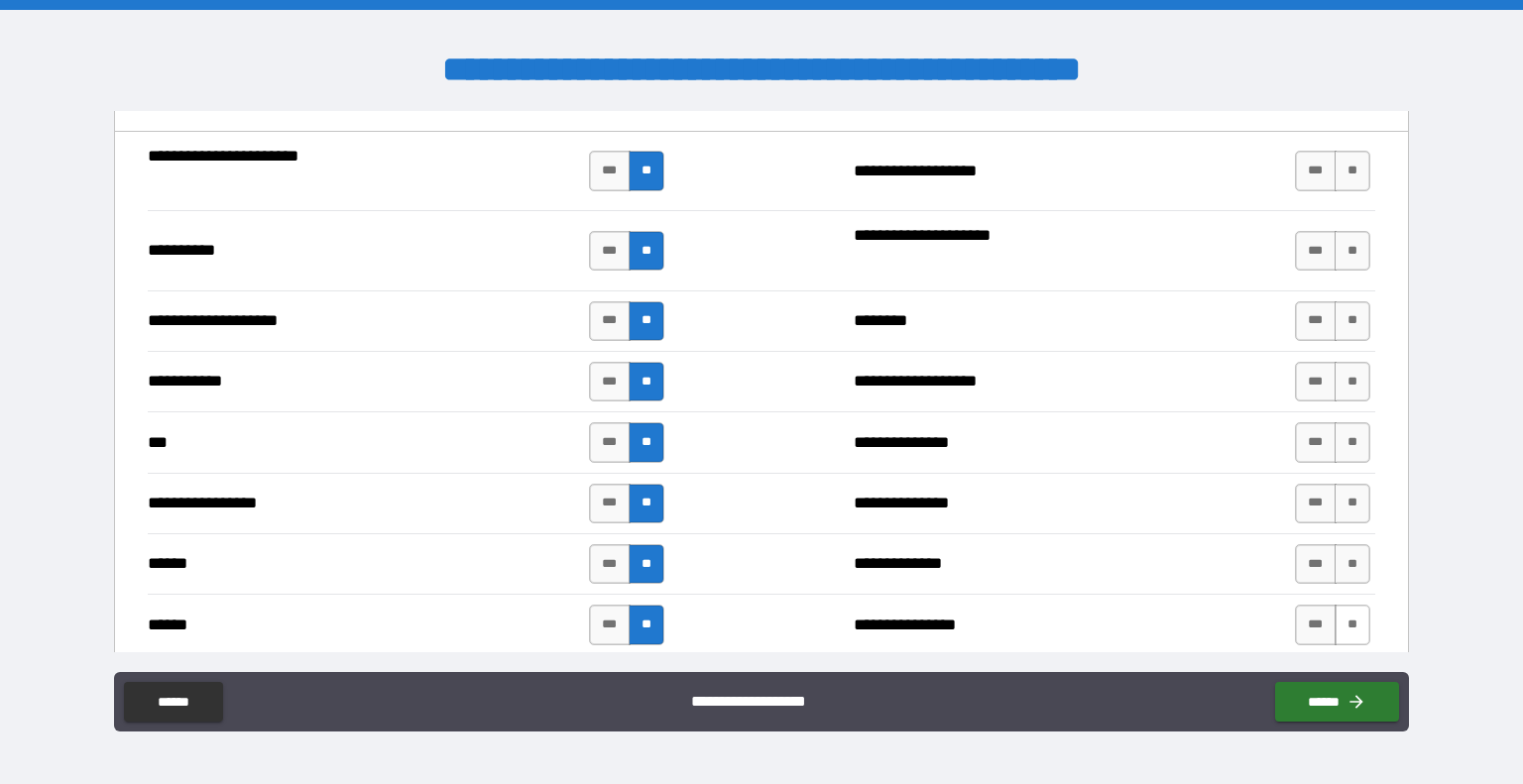 click on "**" at bounding box center [1352, 624] 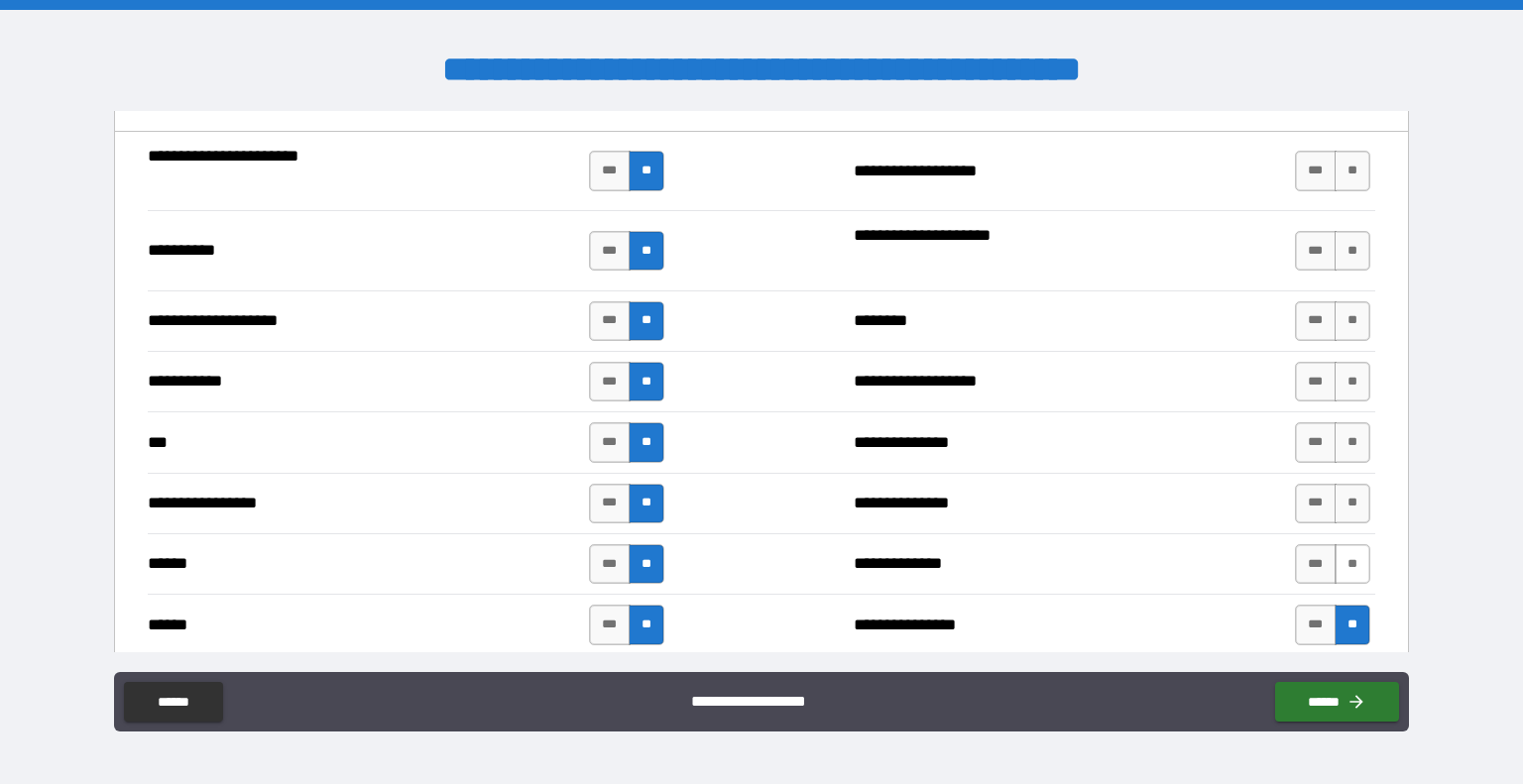 click on "**" at bounding box center (1352, 564) 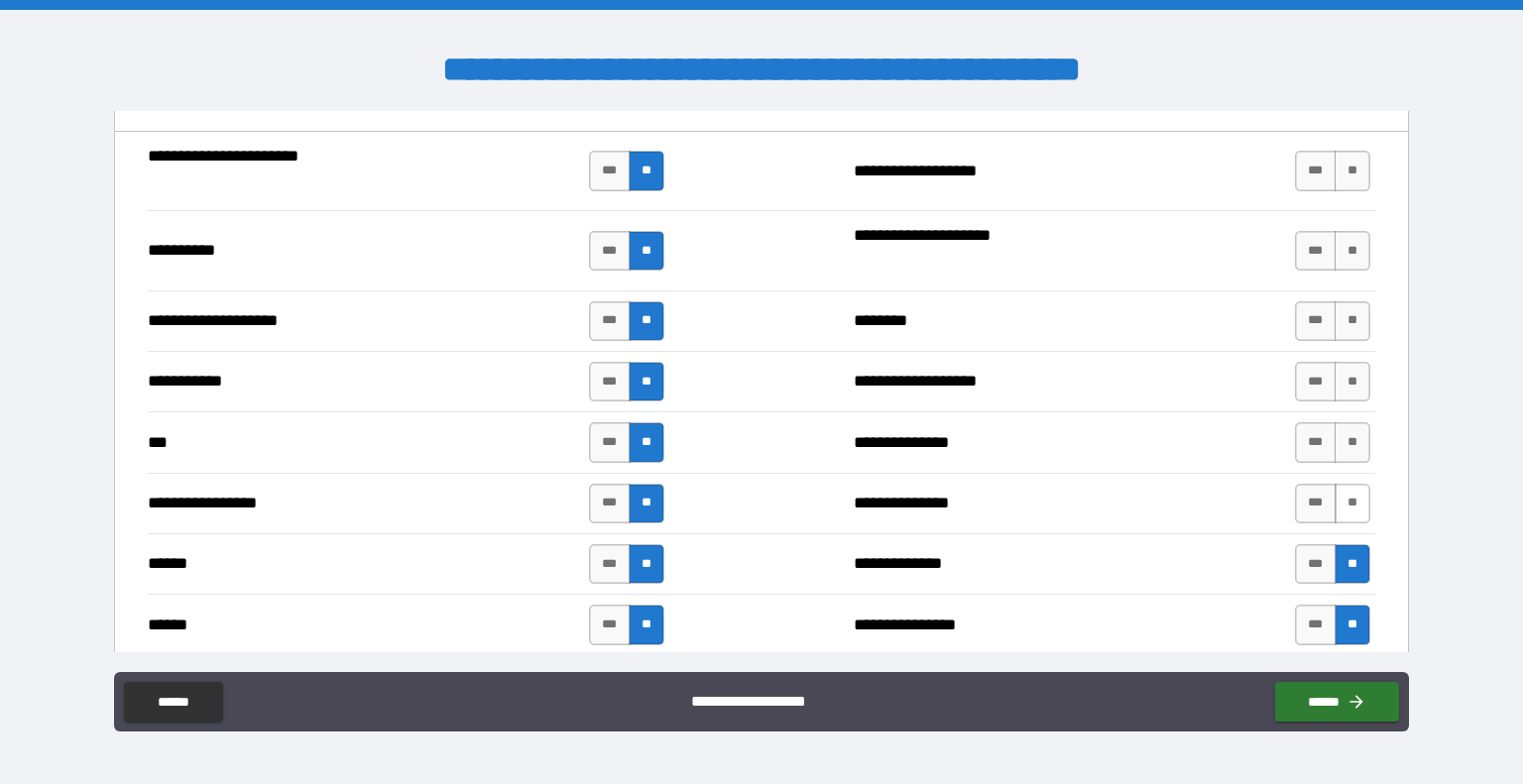 click on "**" at bounding box center (1352, 504) 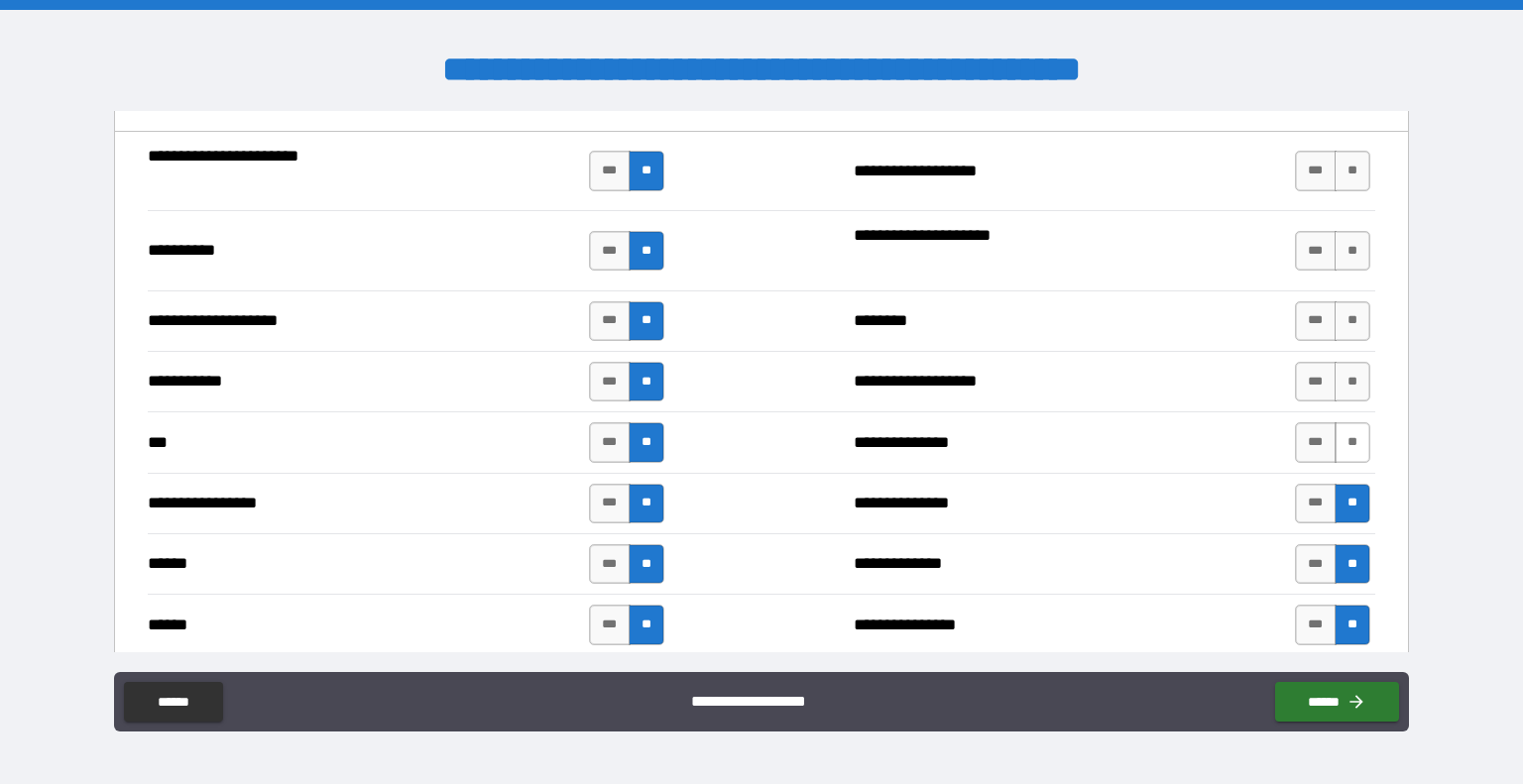 click on "**" at bounding box center (1352, 442) 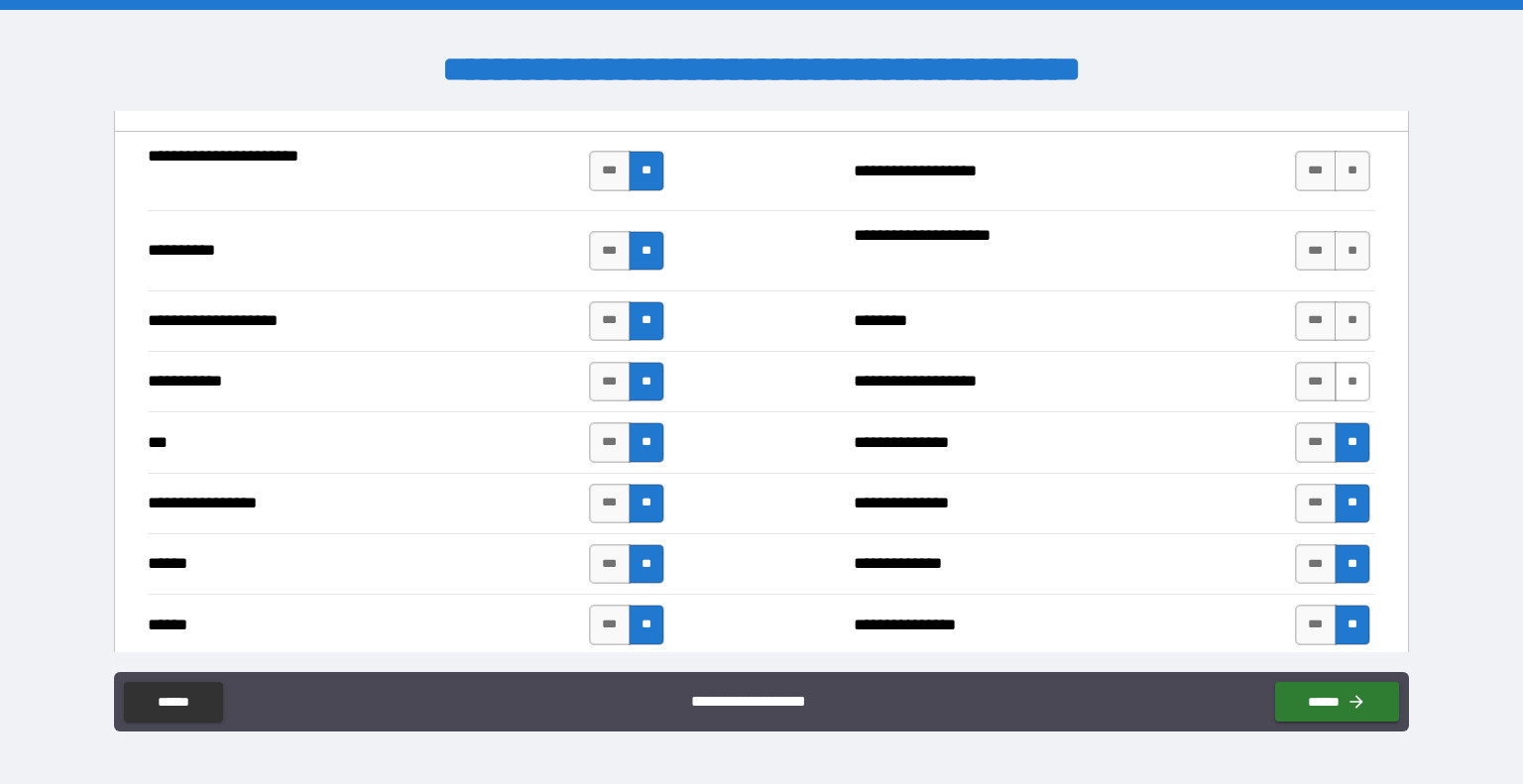 click on "**" at bounding box center [1352, 382] 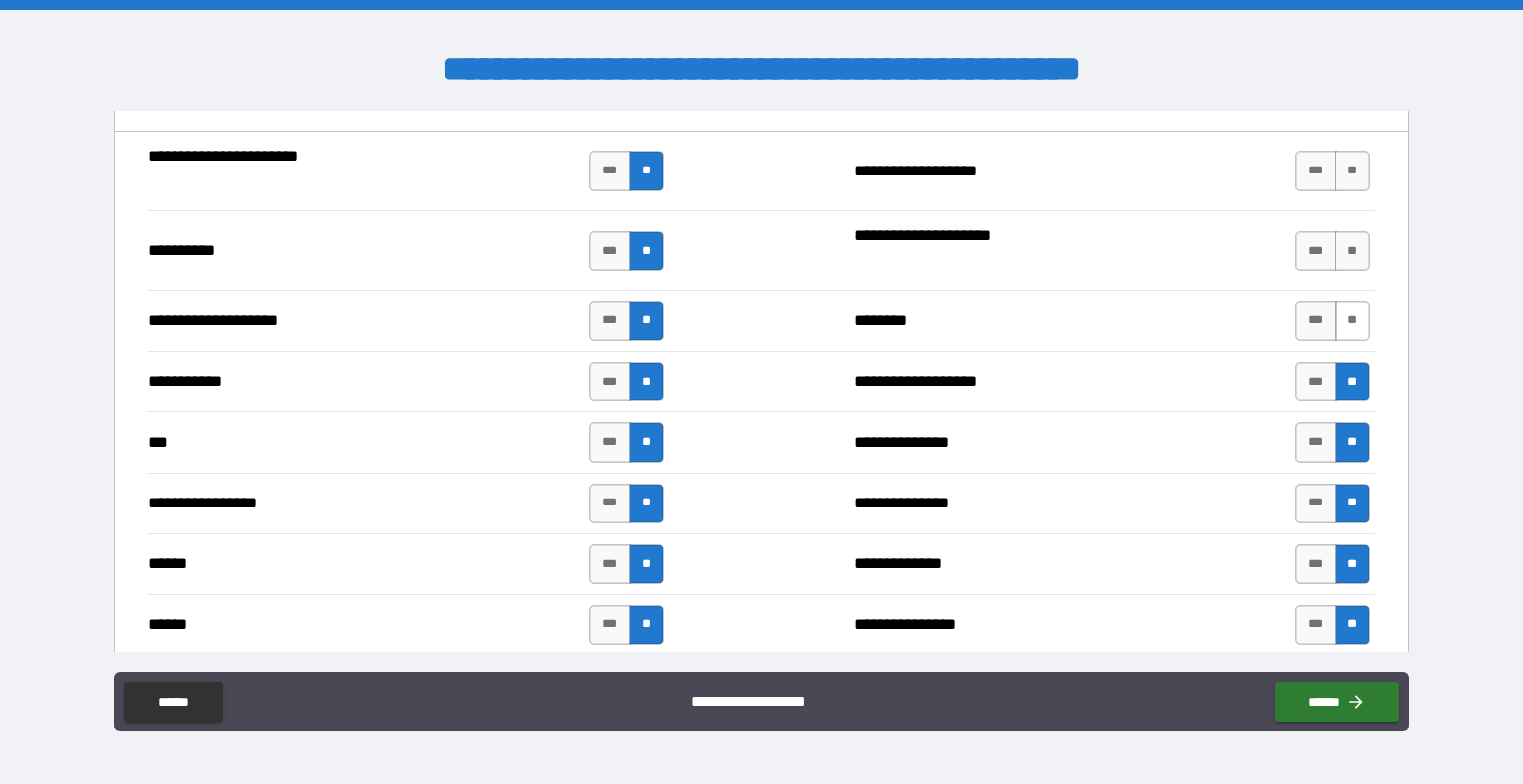 click on "**" at bounding box center (1352, 321) 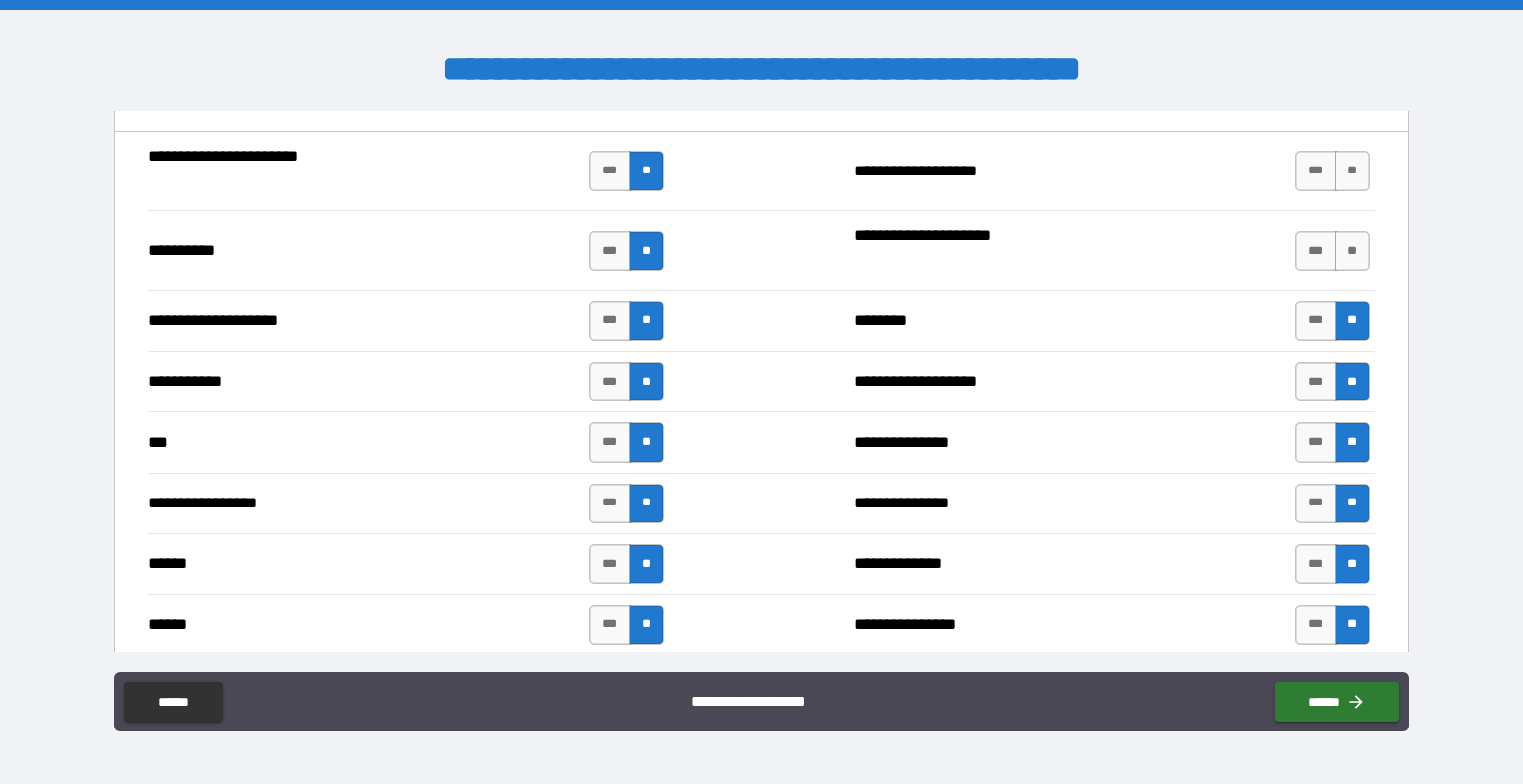 click on "*** **" at bounding box center [1335, 251] 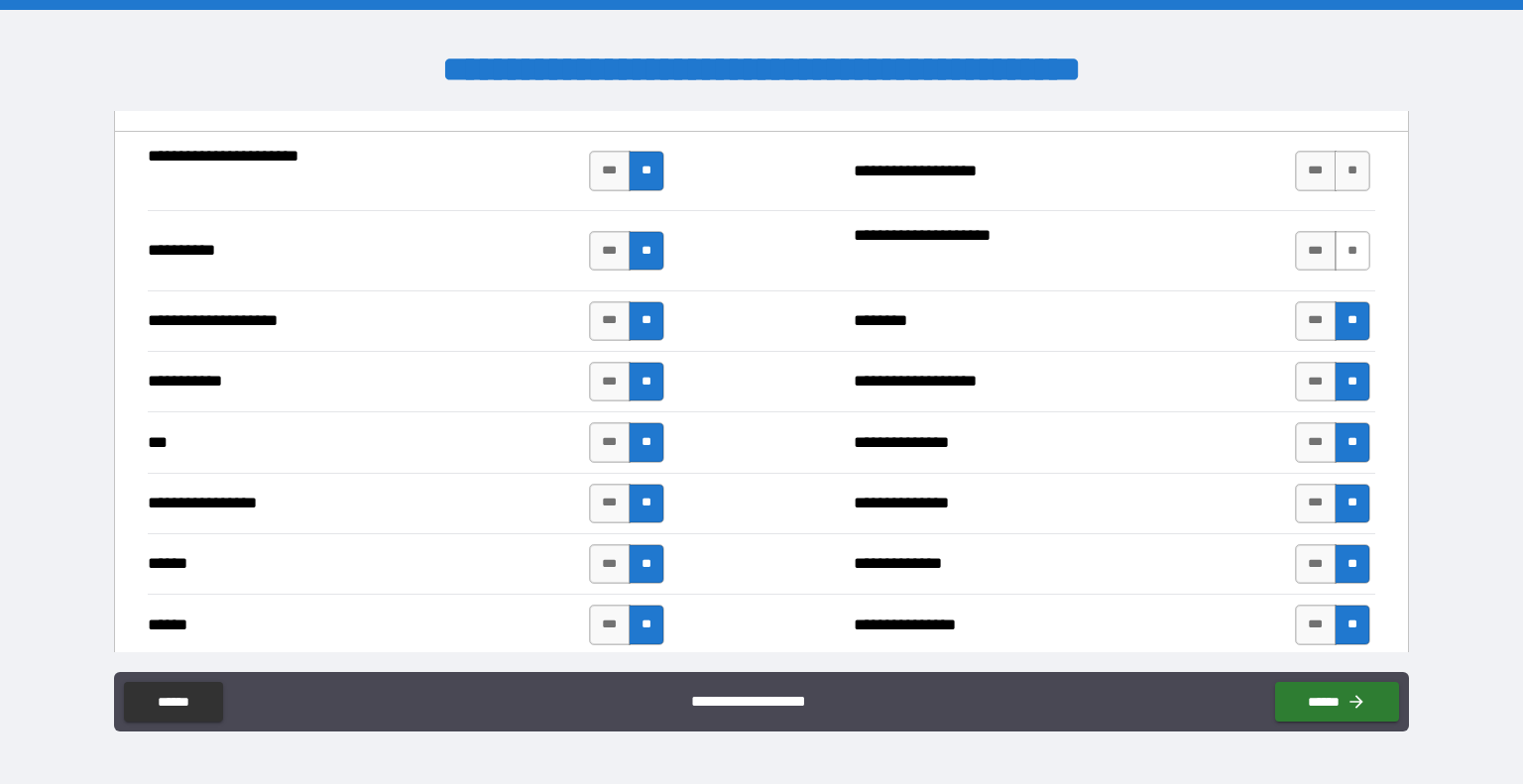 click on "**" at bounding box center [1352, 251] 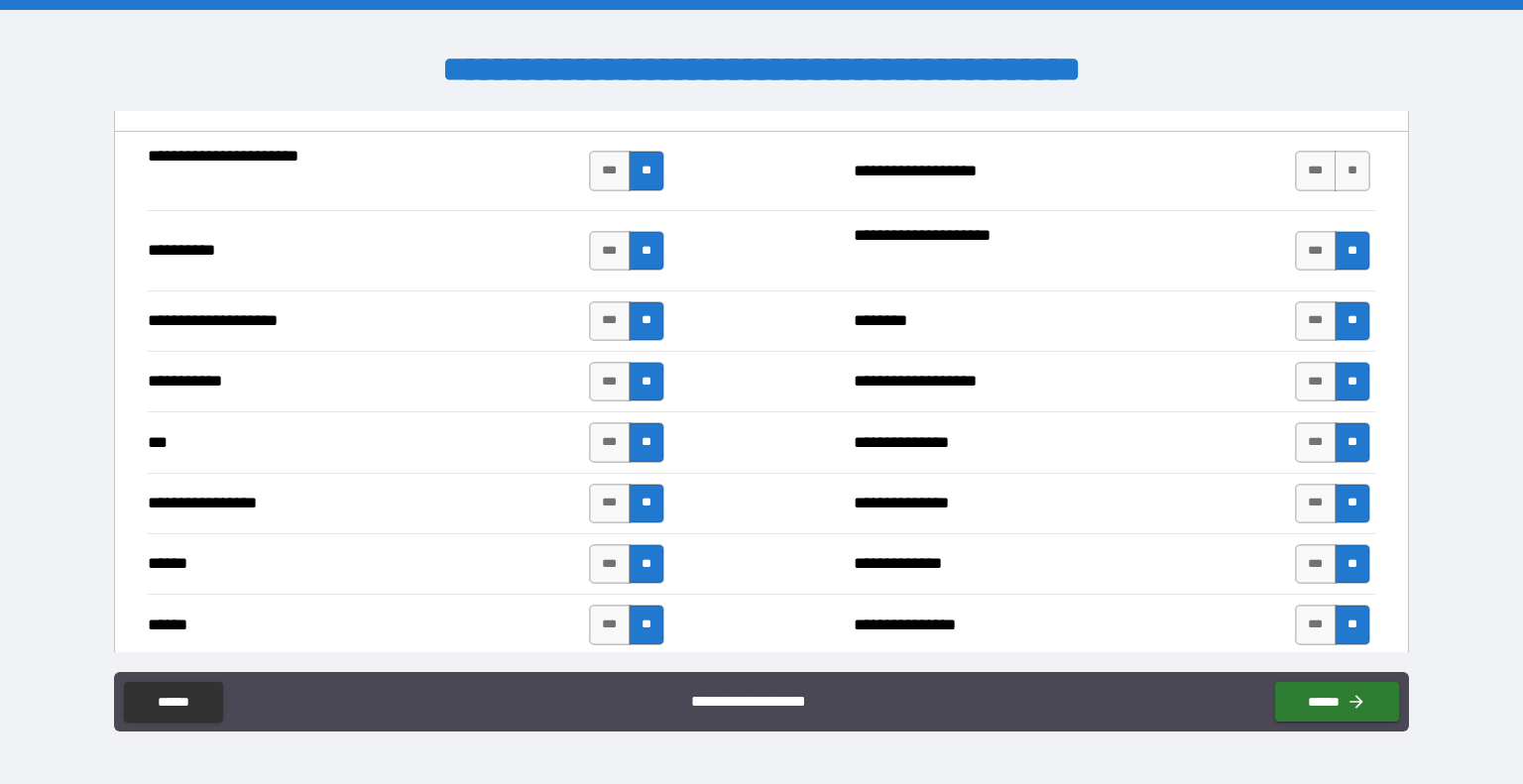 click on "**********" at bounding box center [762, 250] 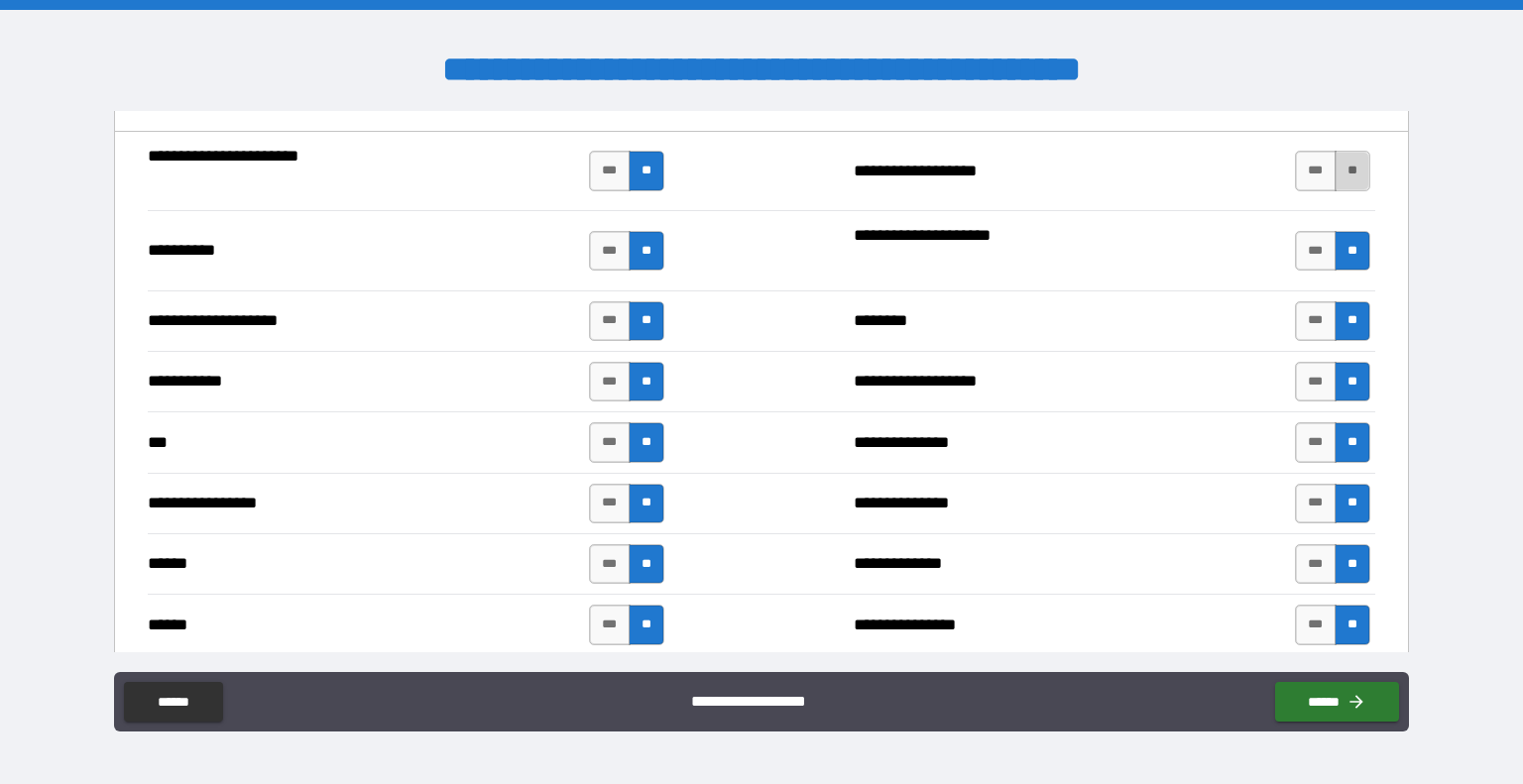 click on "**" at bounding box center (1352, 170) 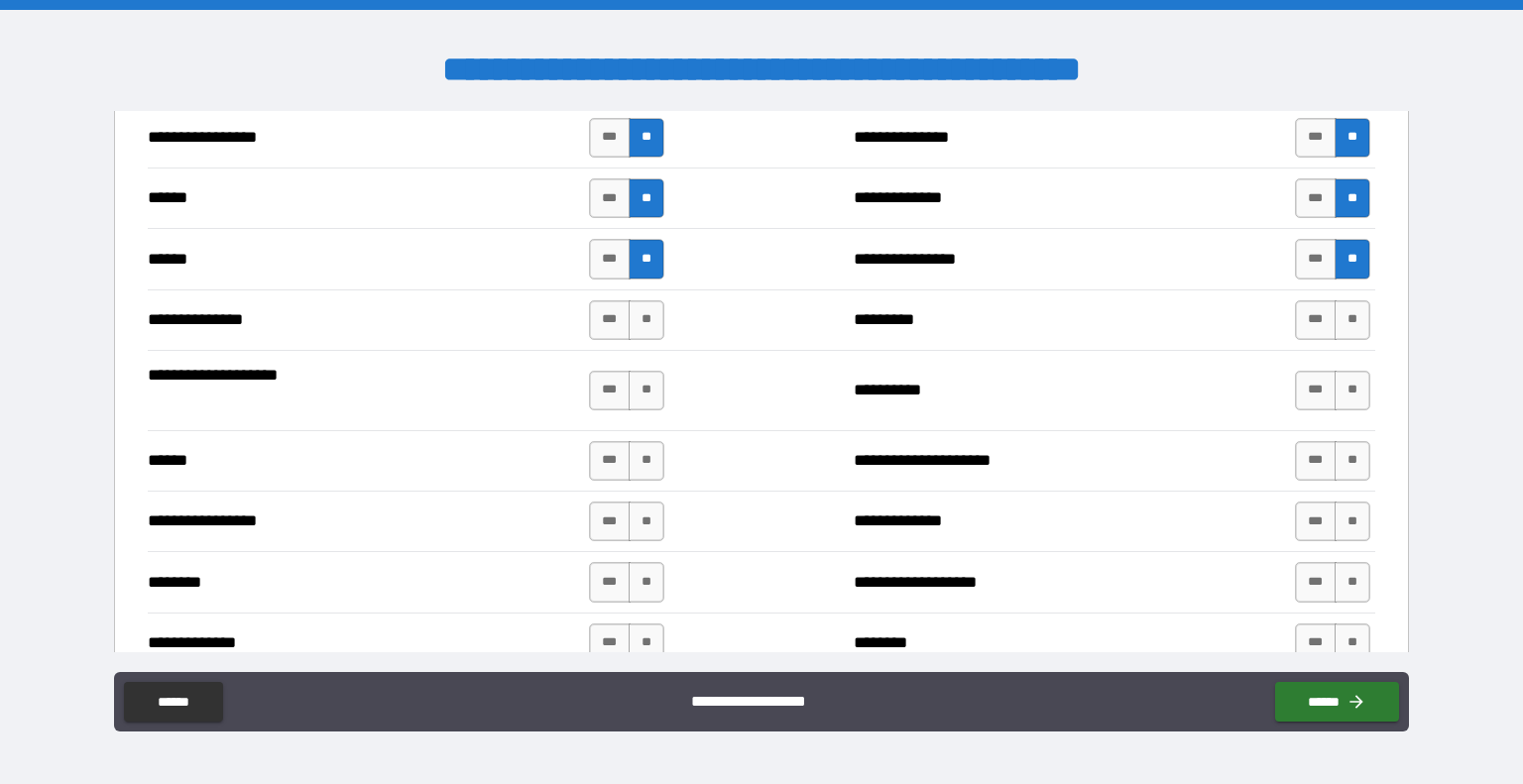 scroll, scrollTop: 5216, scrollLeft: 0, axis: vertical 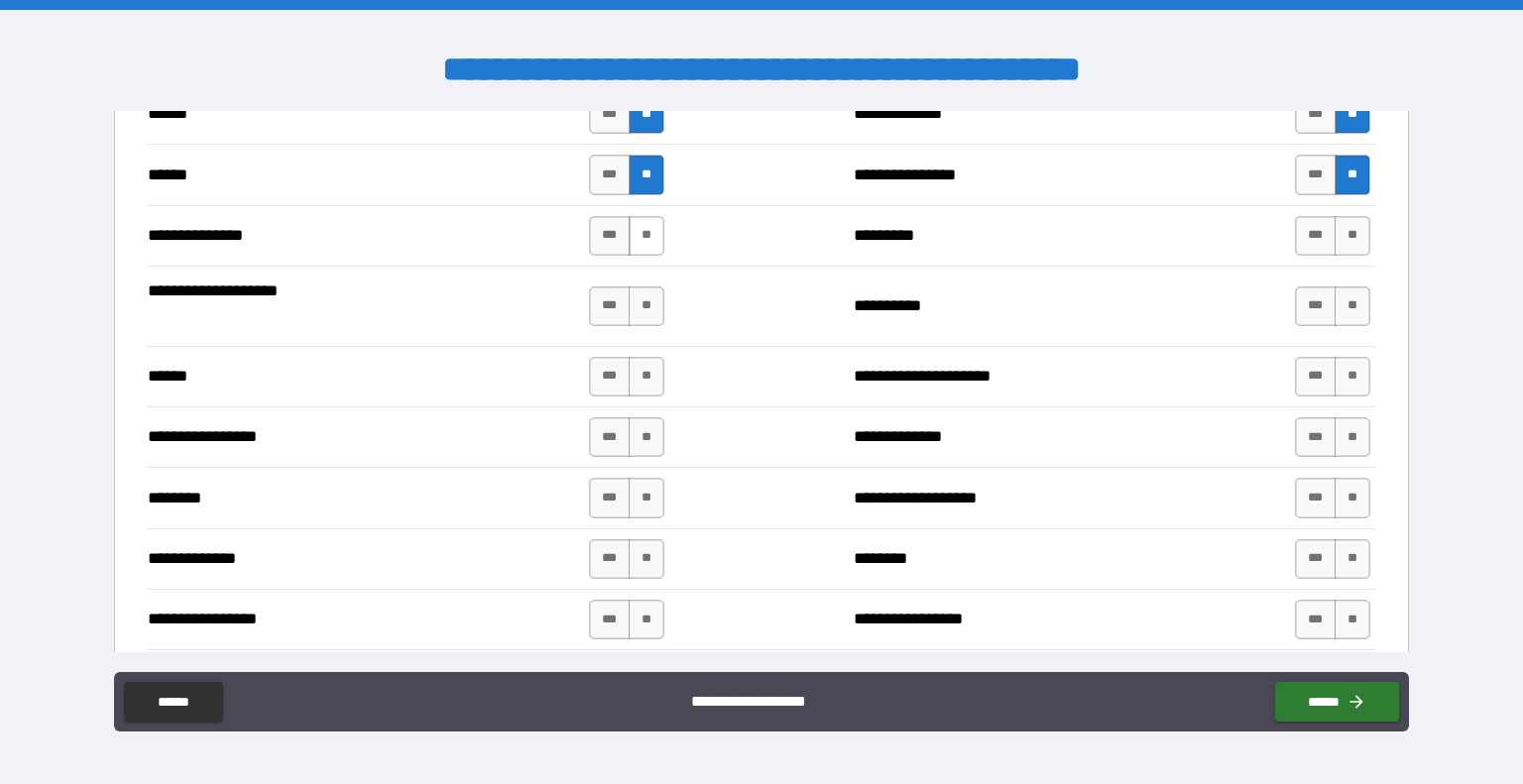 click on "**" at bounding box center (646, 236) 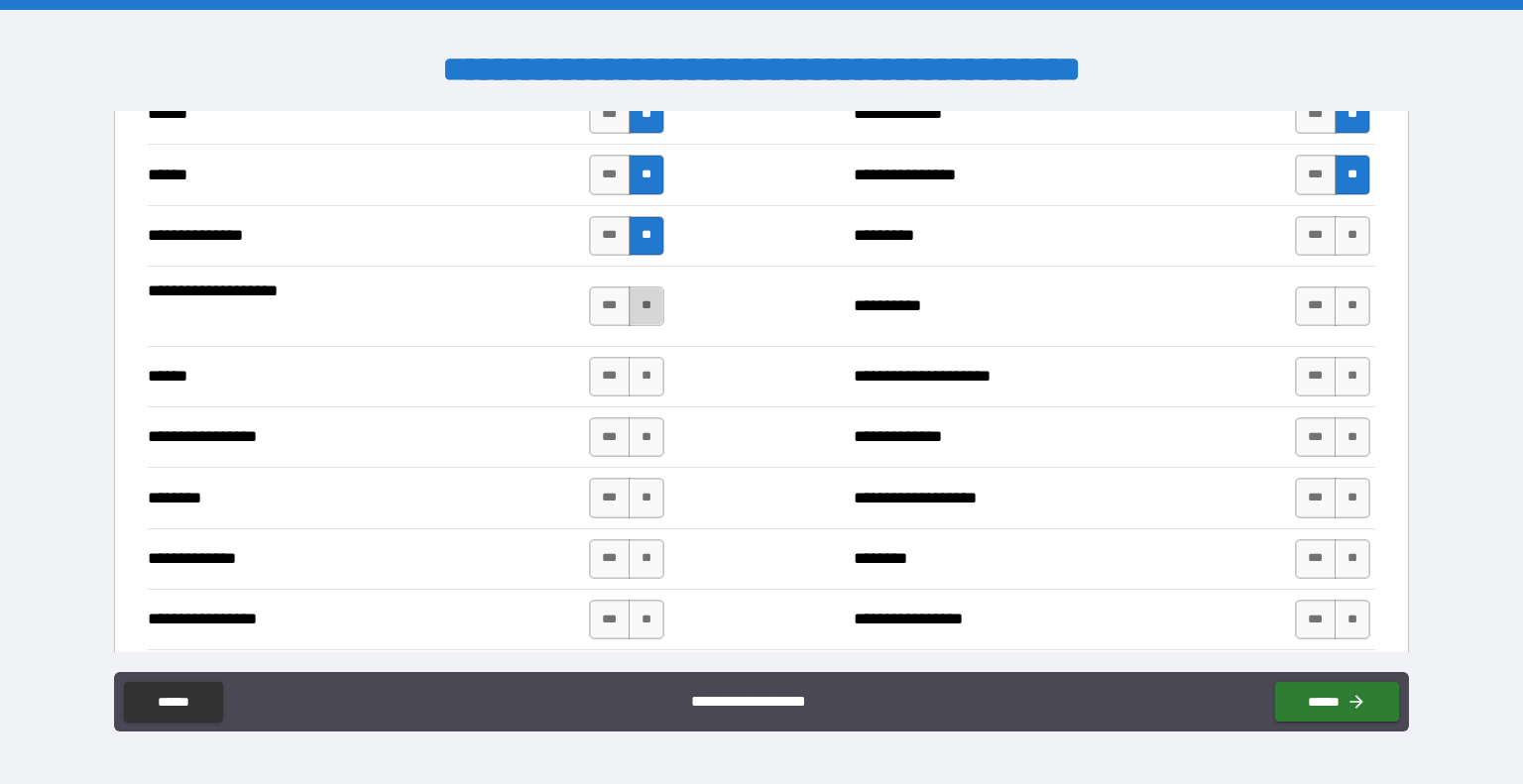 click on "**" at bounding box center (646, 306) 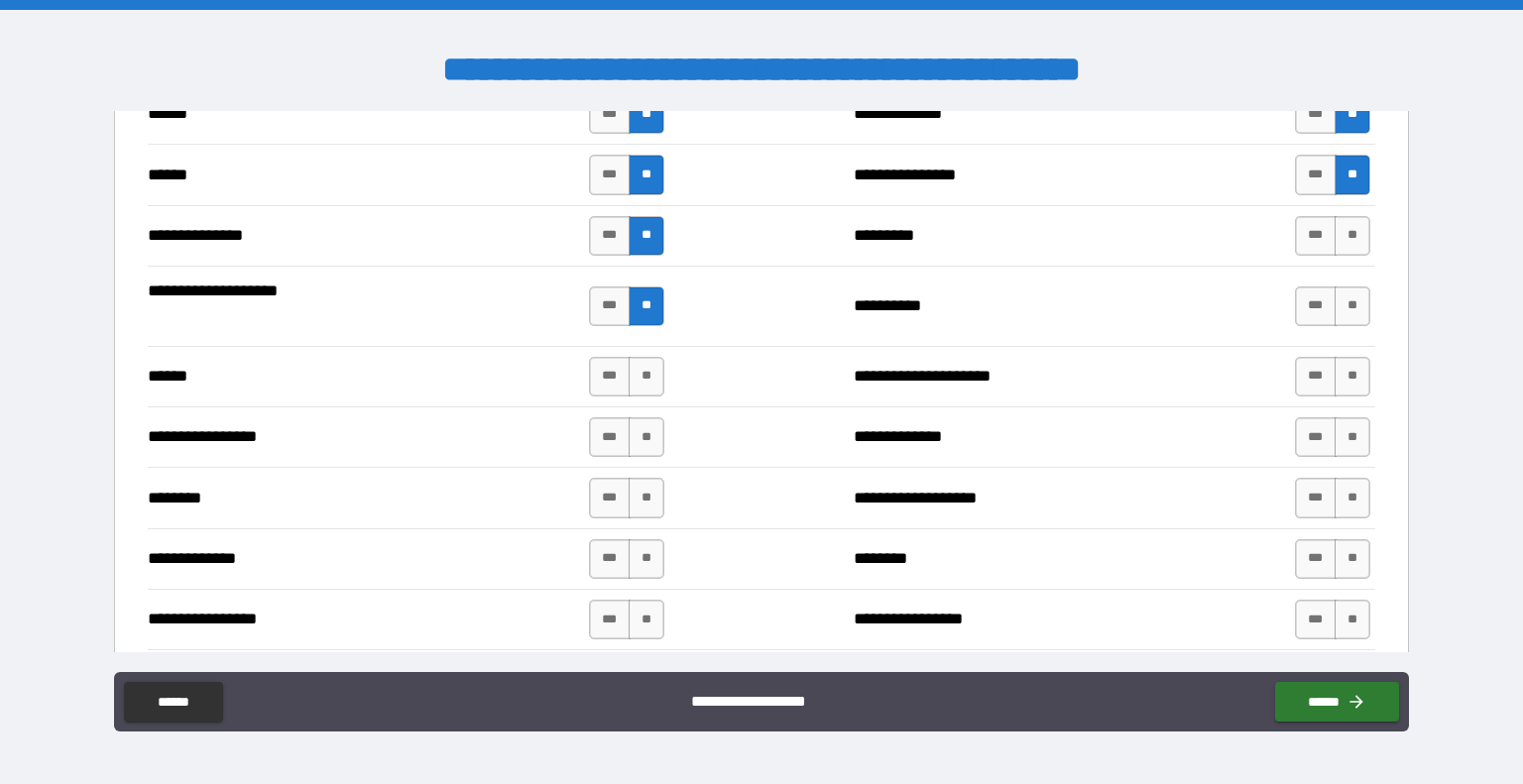 click on "**********" at bounding box center [762, 436] 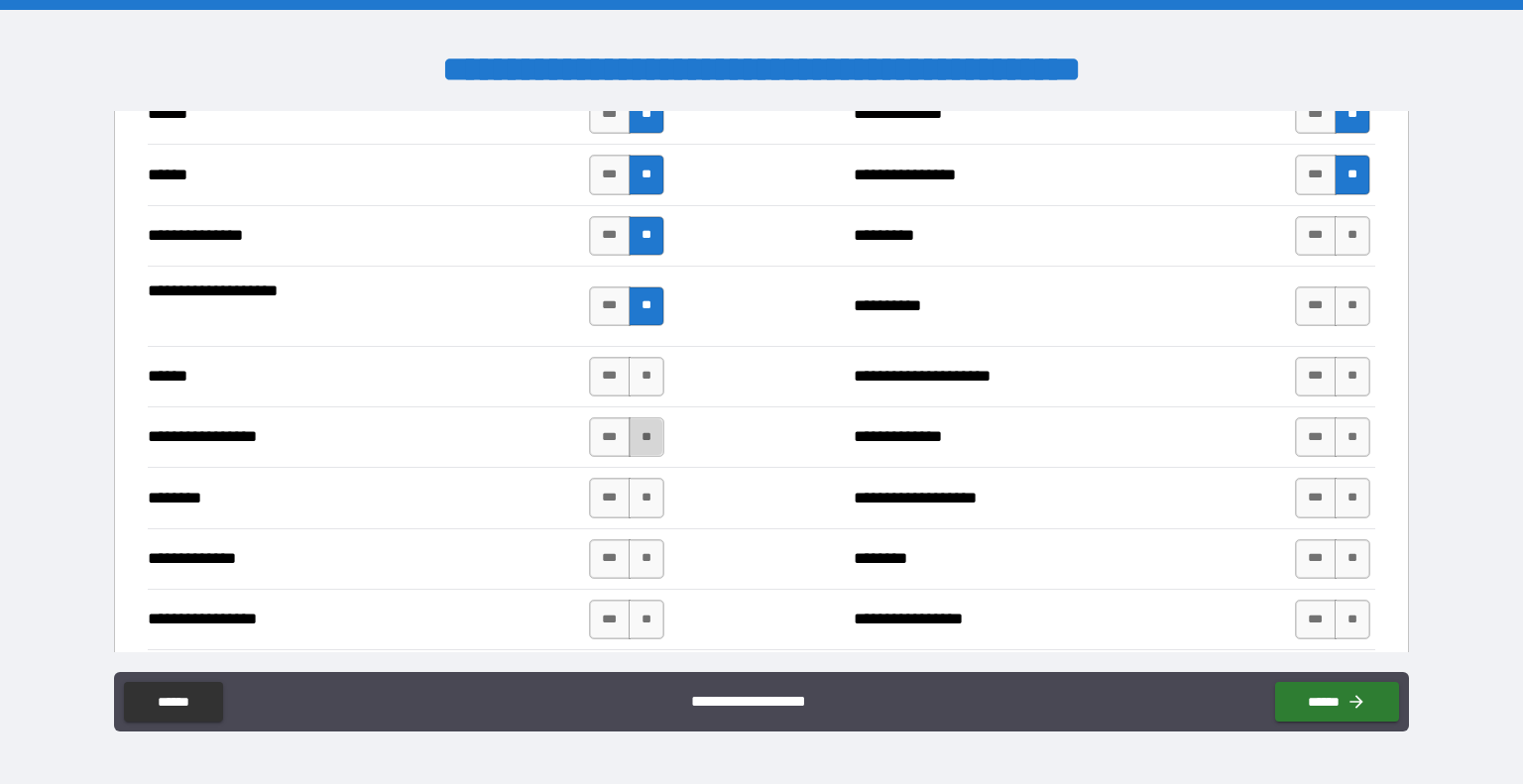click on "**" at bounding box center [646, 437] 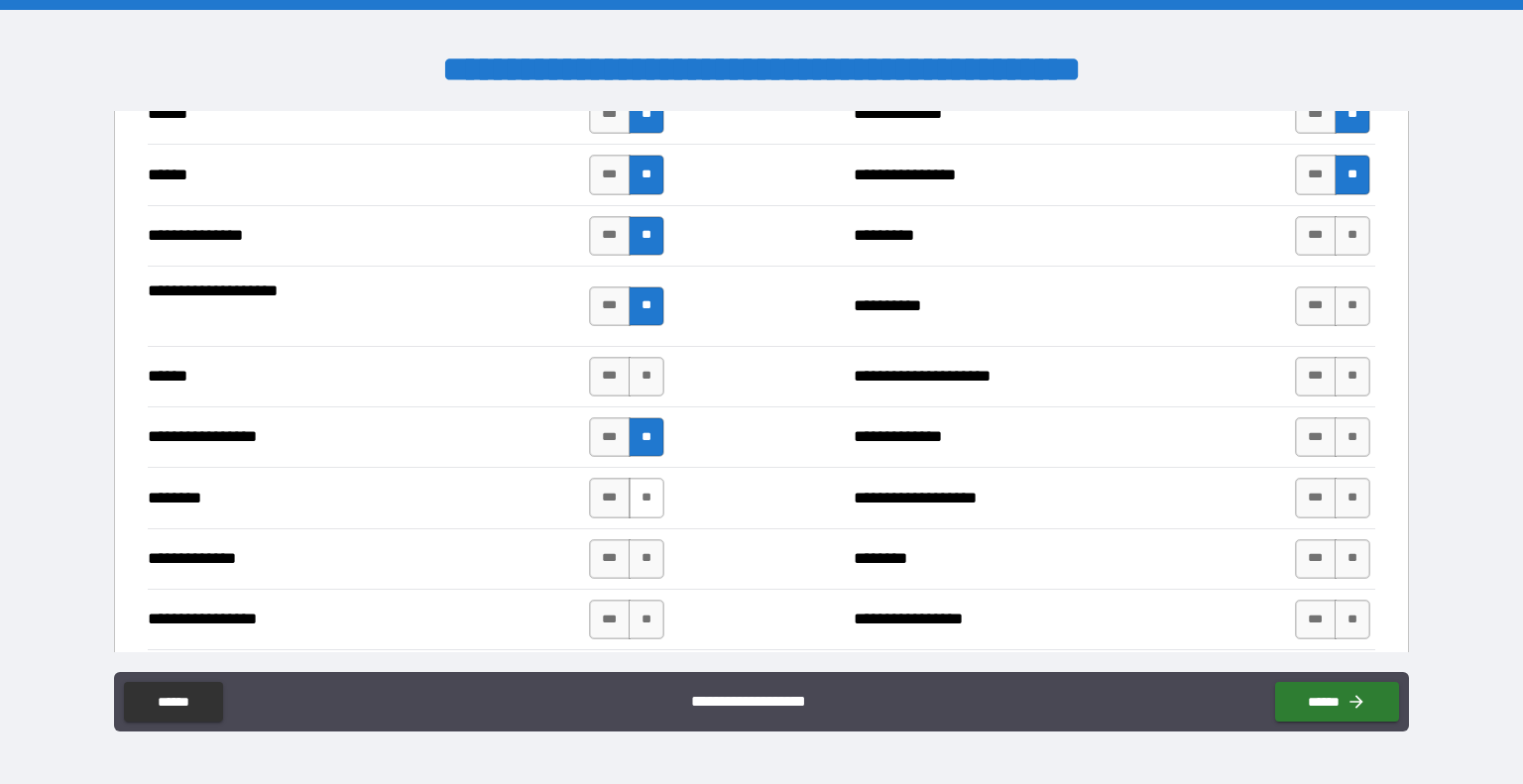 click on "**" at bounding box center (646, 498) 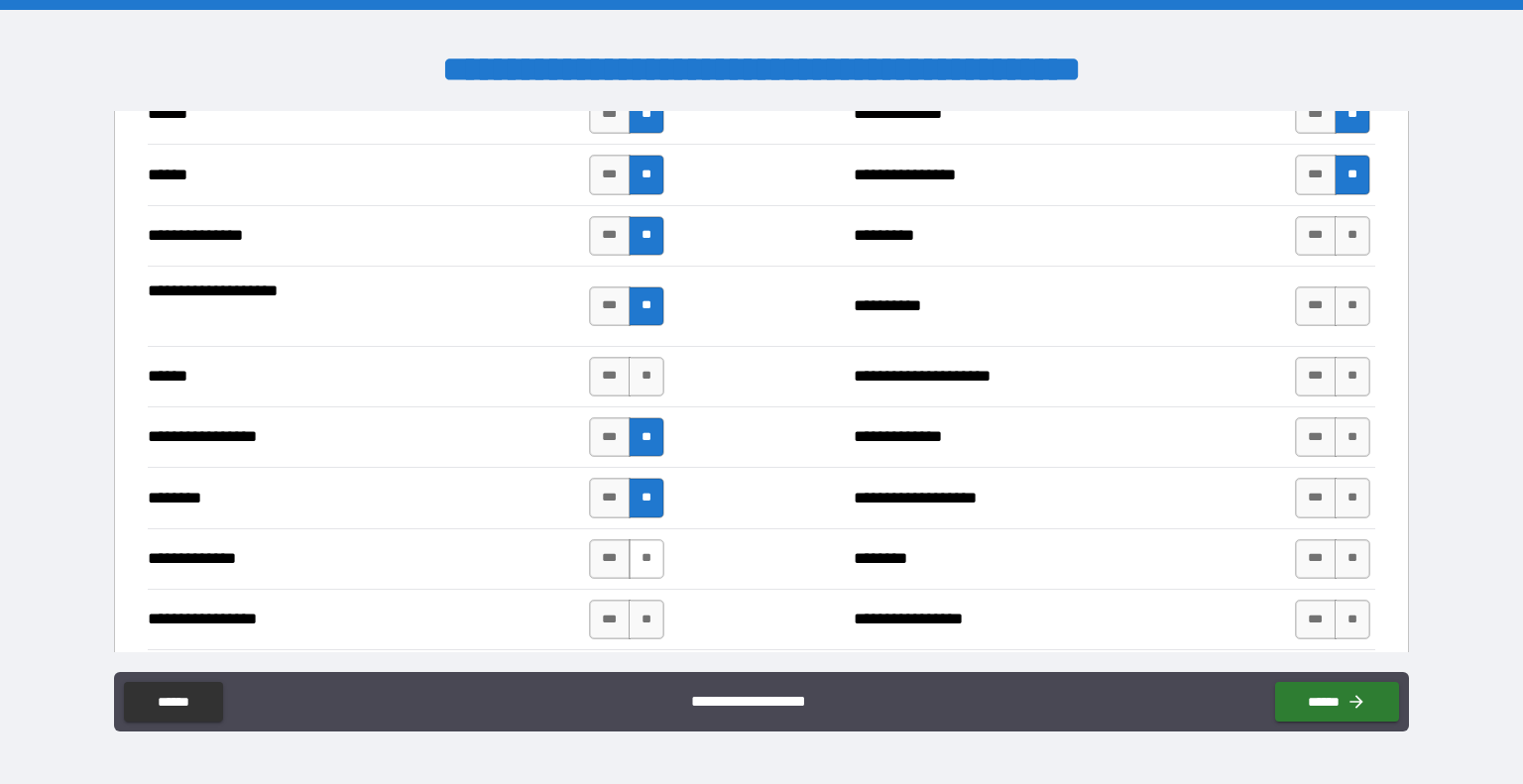 click on "**" at bounding box center [646, 559] 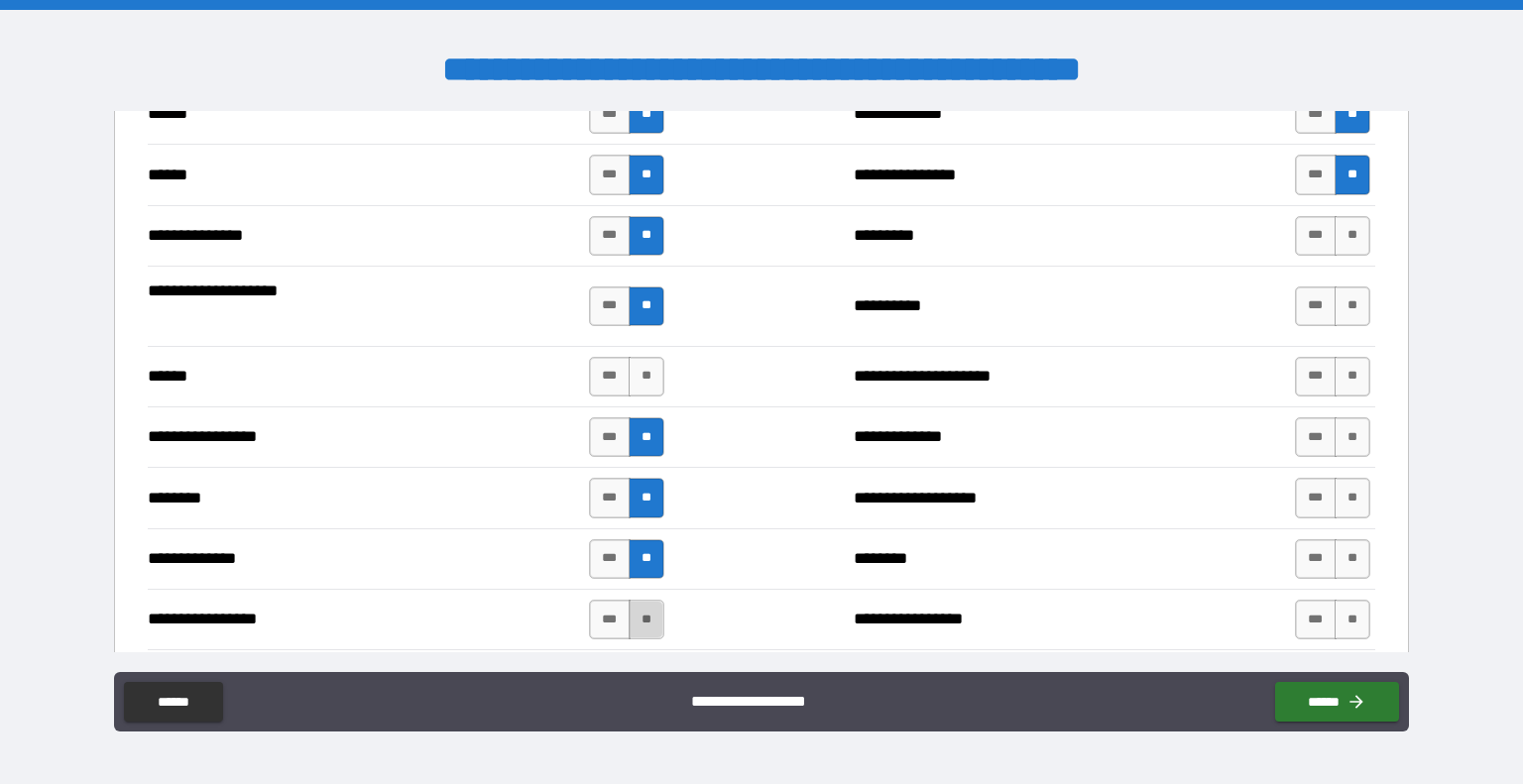click on "**" at bounding box center (646, 619) 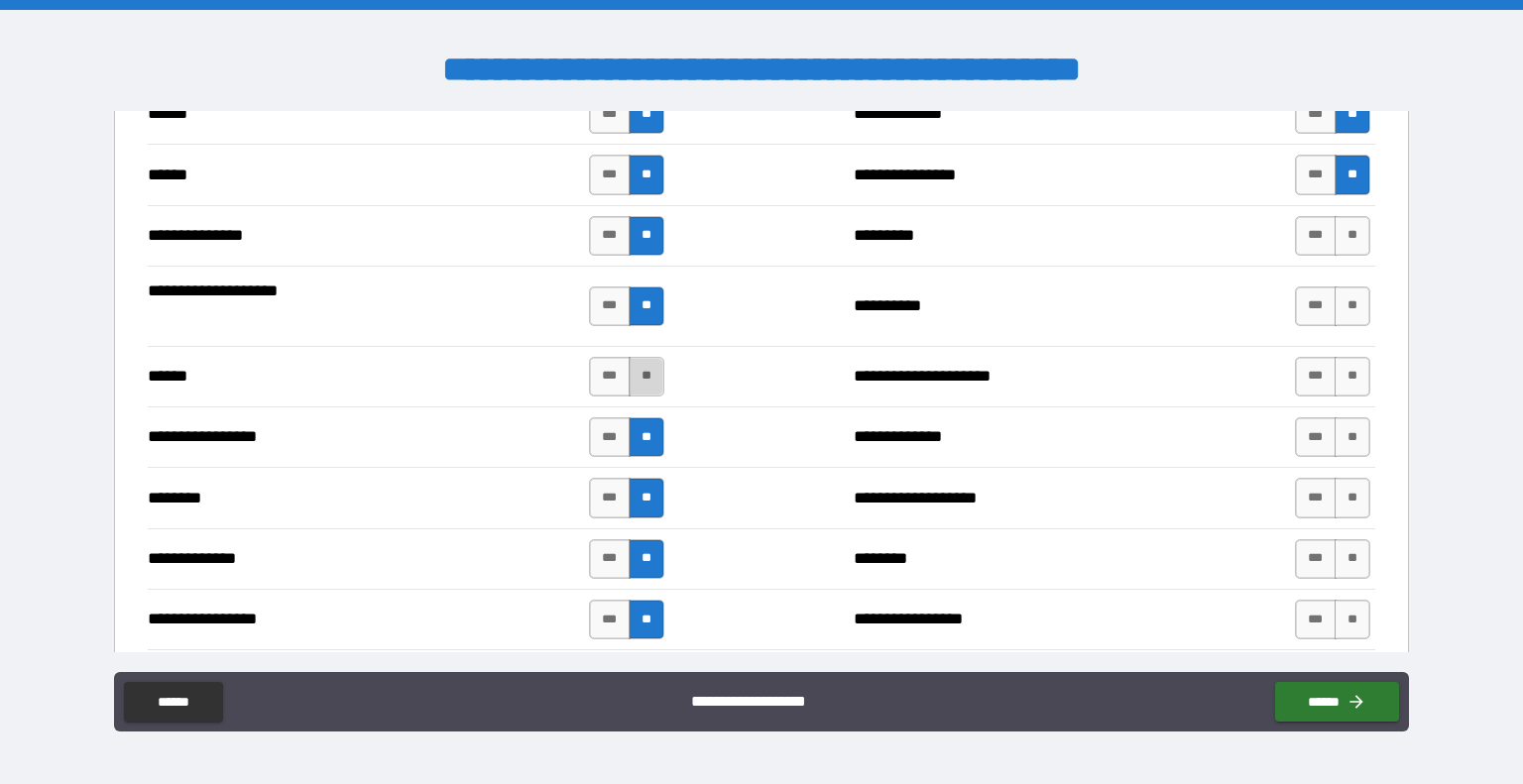 click on "**" at bounding box center [646, 377] 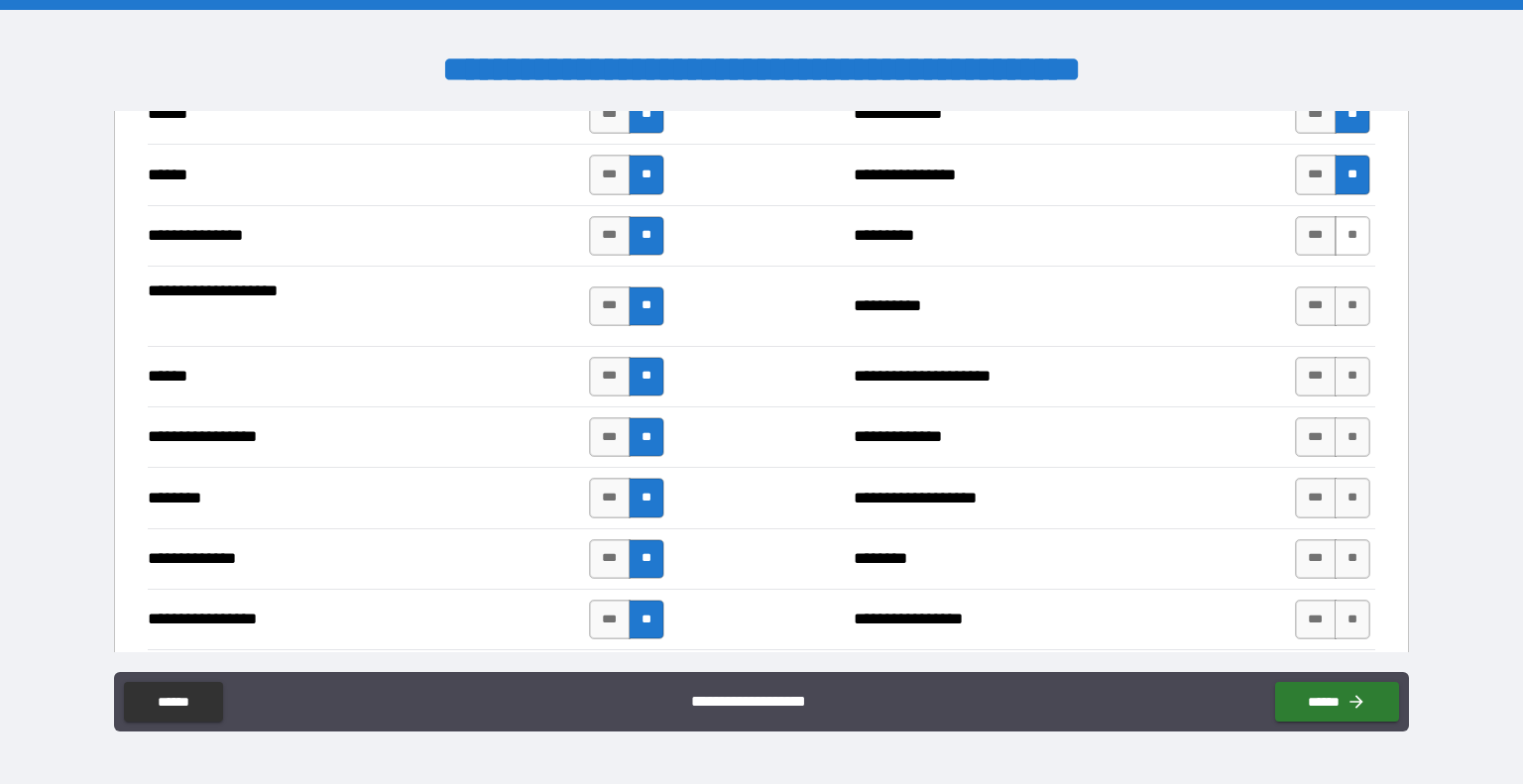 click on "**" at bounding box center [1352, 236] 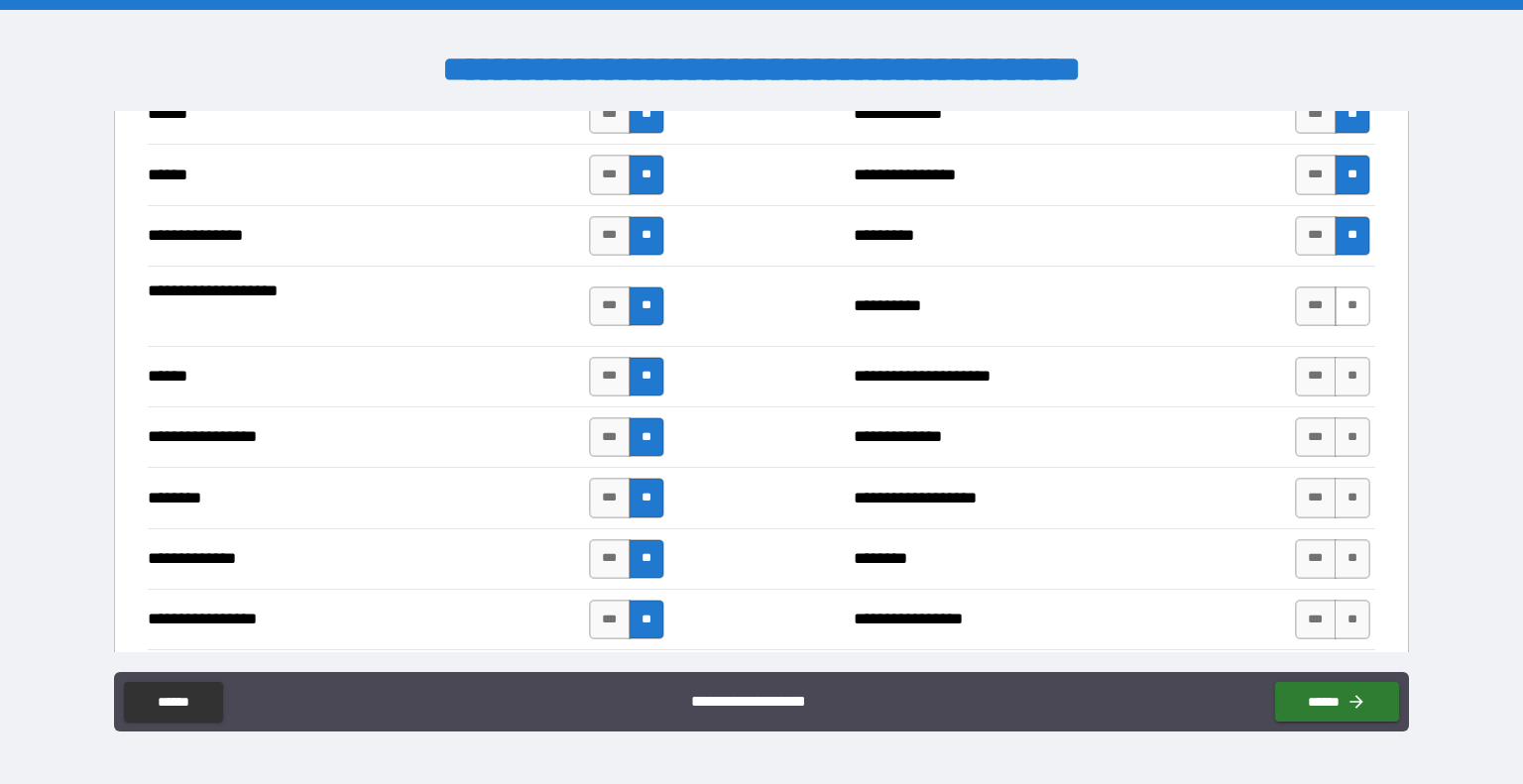 click on "**" at bounding box center [1352, 306] 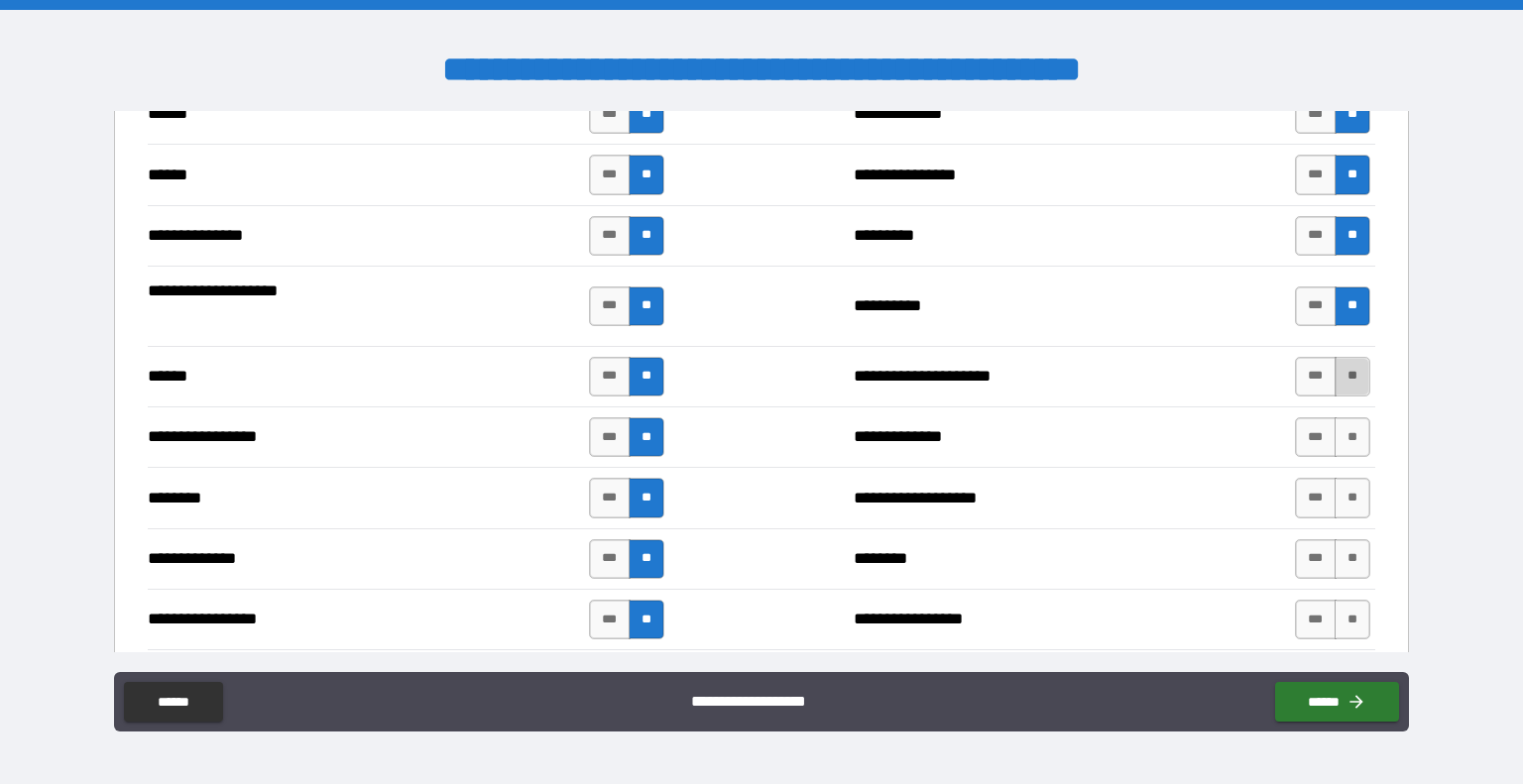 click on "**" at bounding box center [1352, 377] 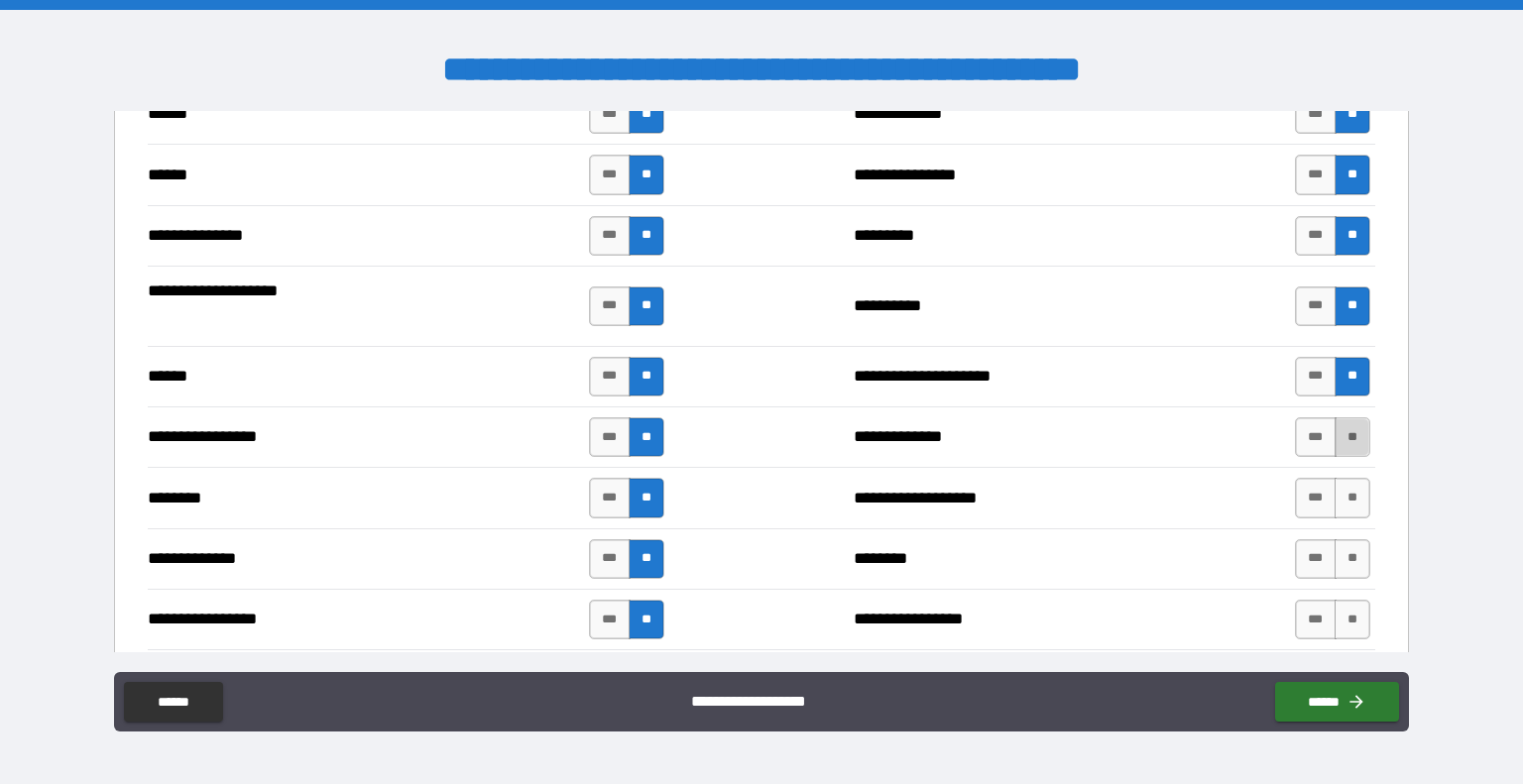 click on "**" at bounding box center (1352, 437) 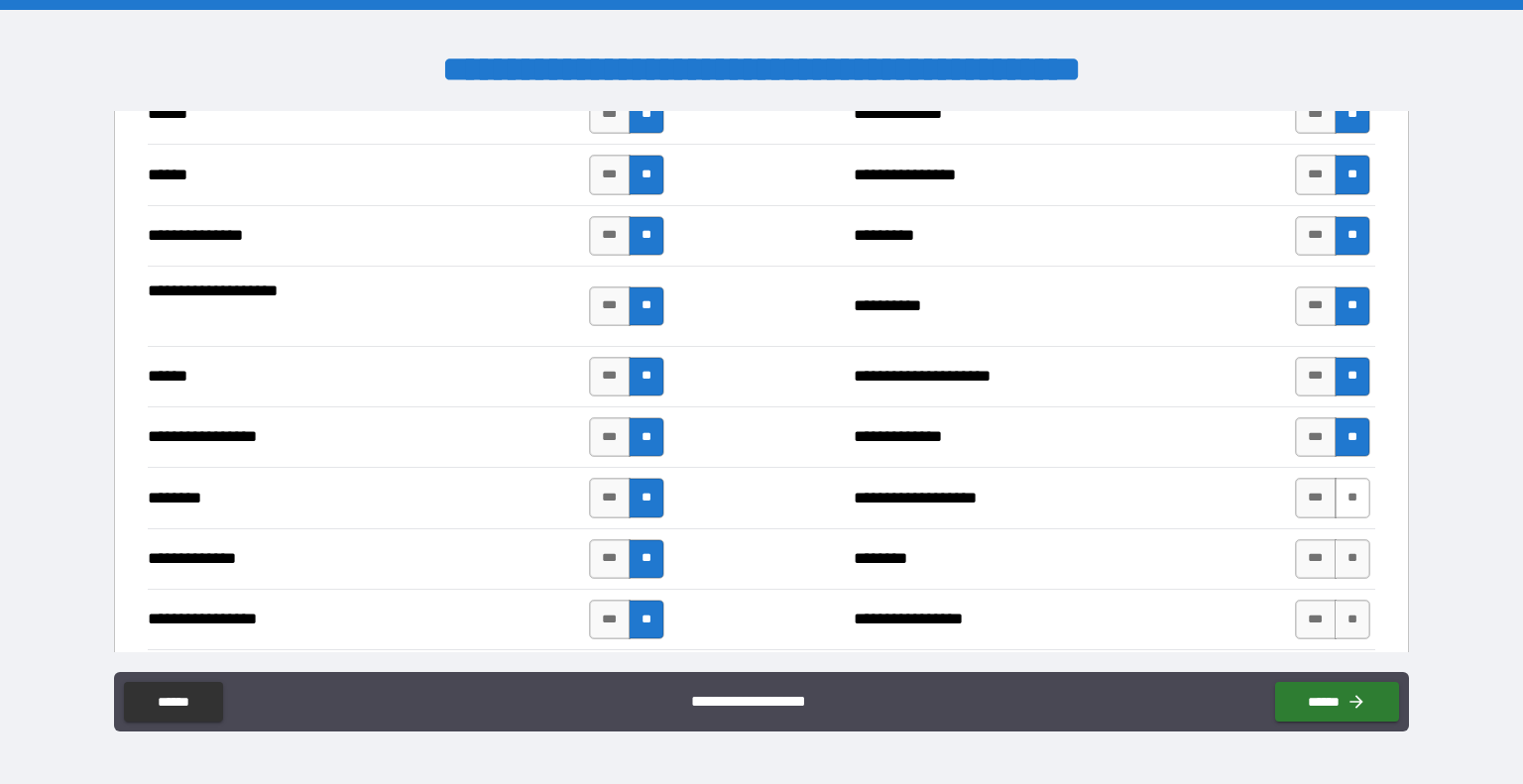 click on "**" at bounding box center [1352, 498] 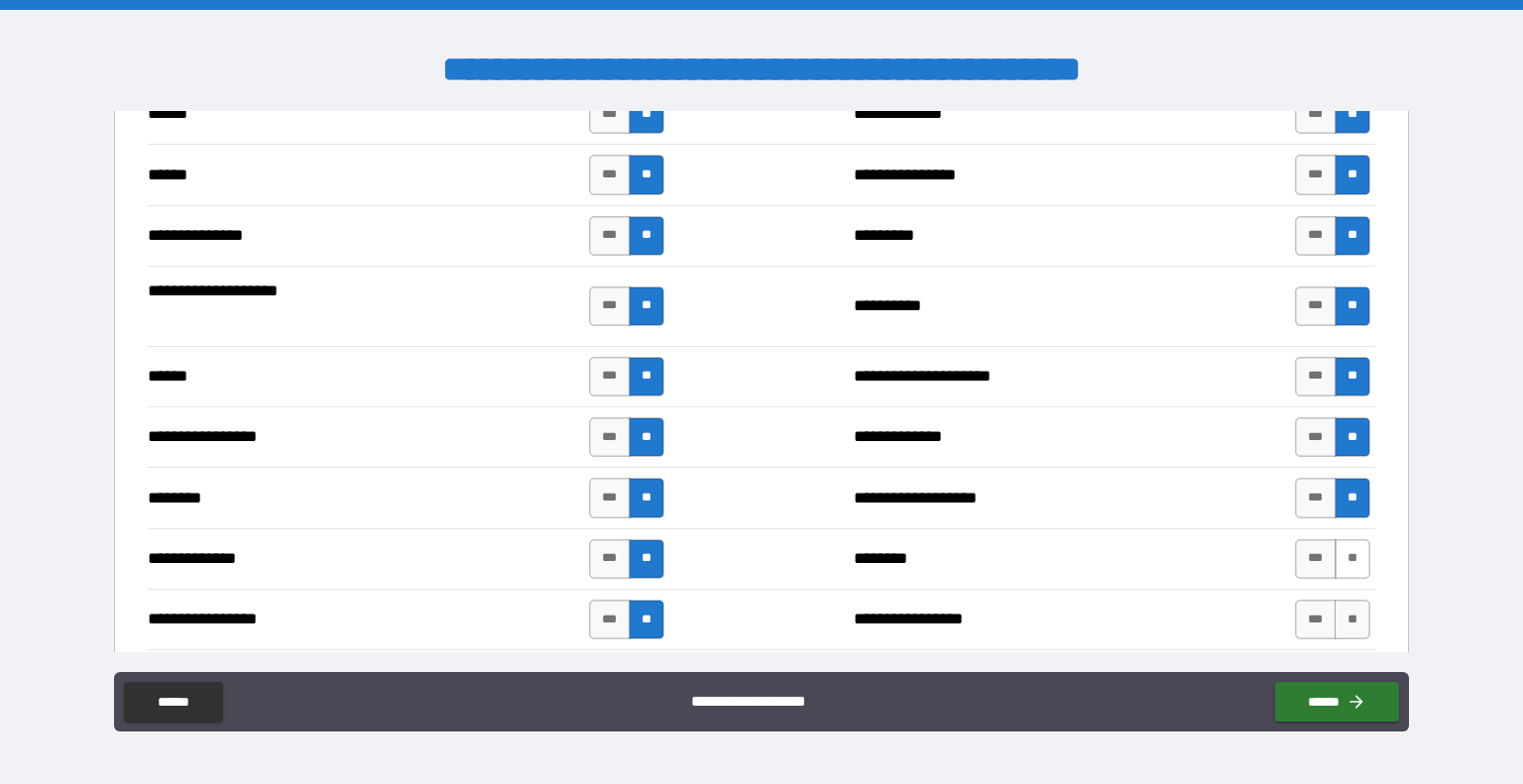 click on "**" at bounding box center (1352, 559) 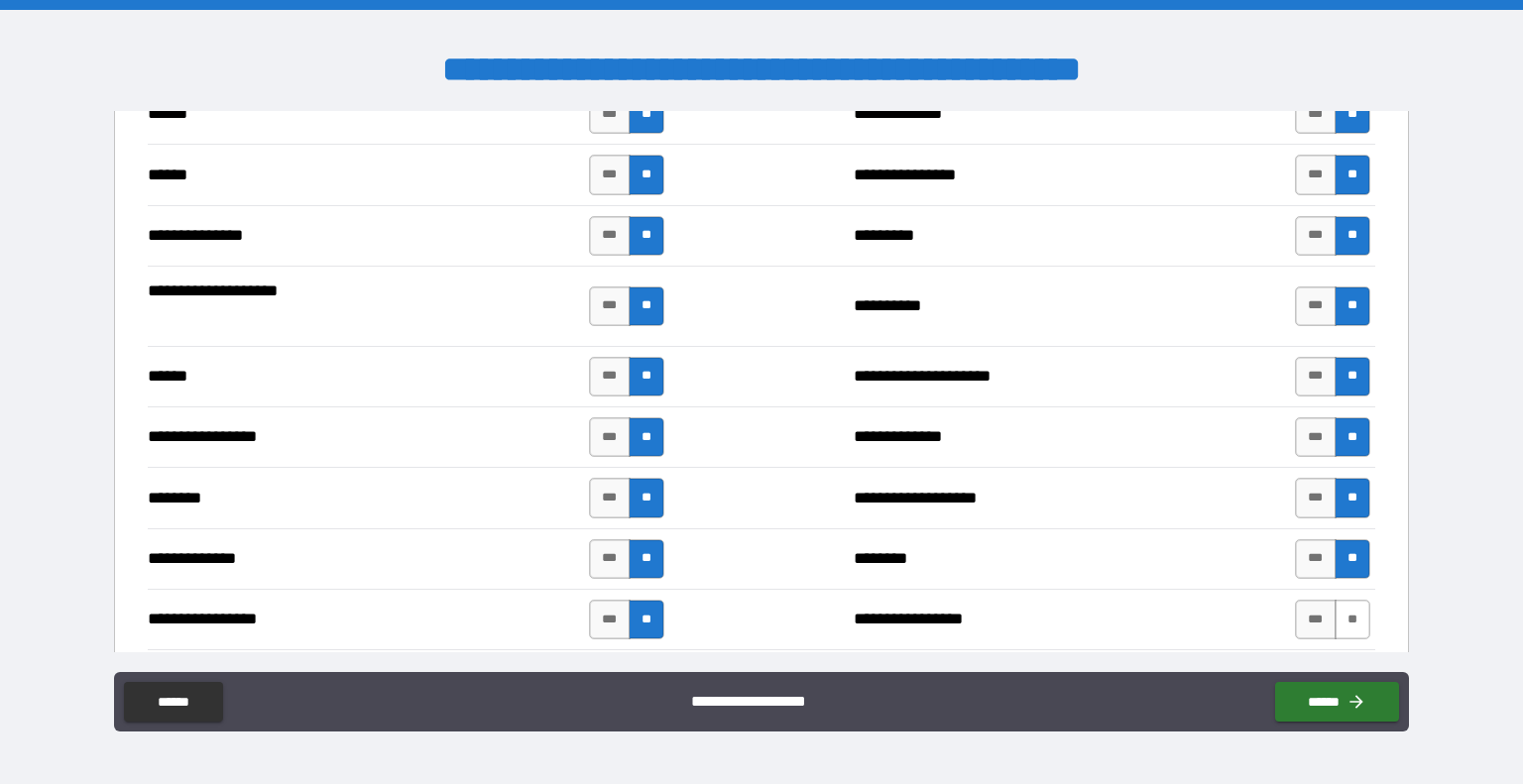 click on "**" at bounding box center (1352, 619) 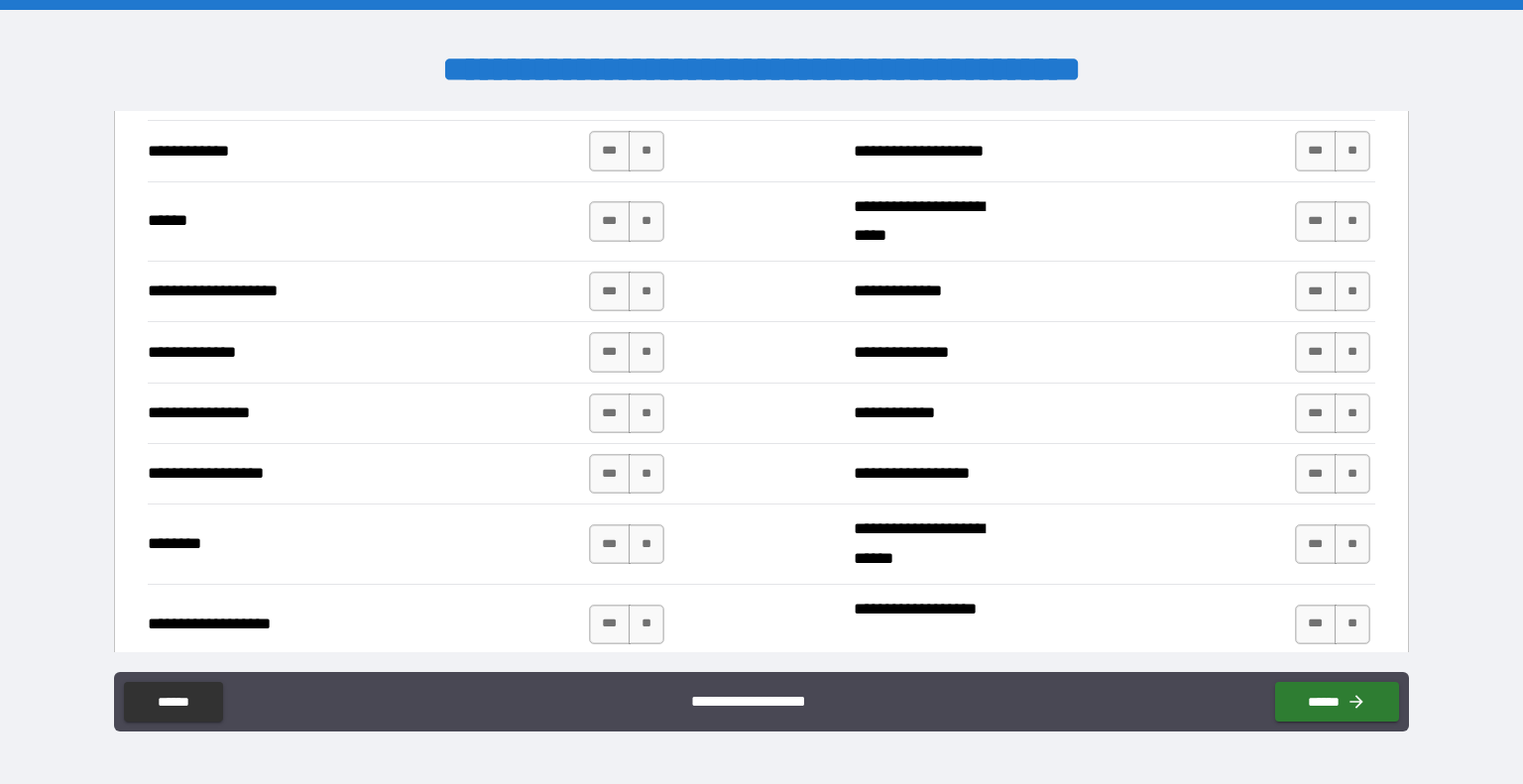 scroll, scrollTop: 5735, scrollLeft: 0, axis: vertical 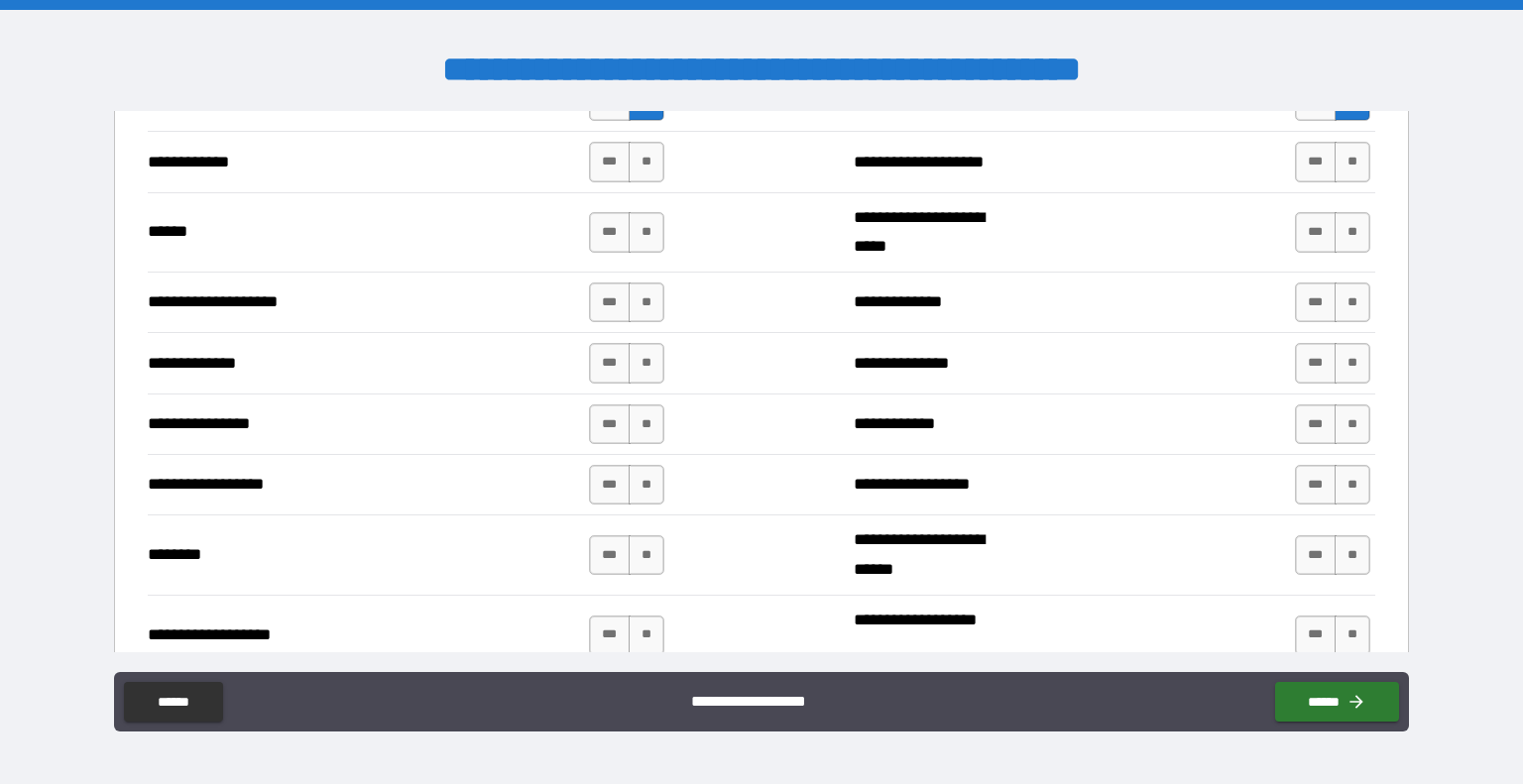 click on "*** **" at bounding box center [627, 162] 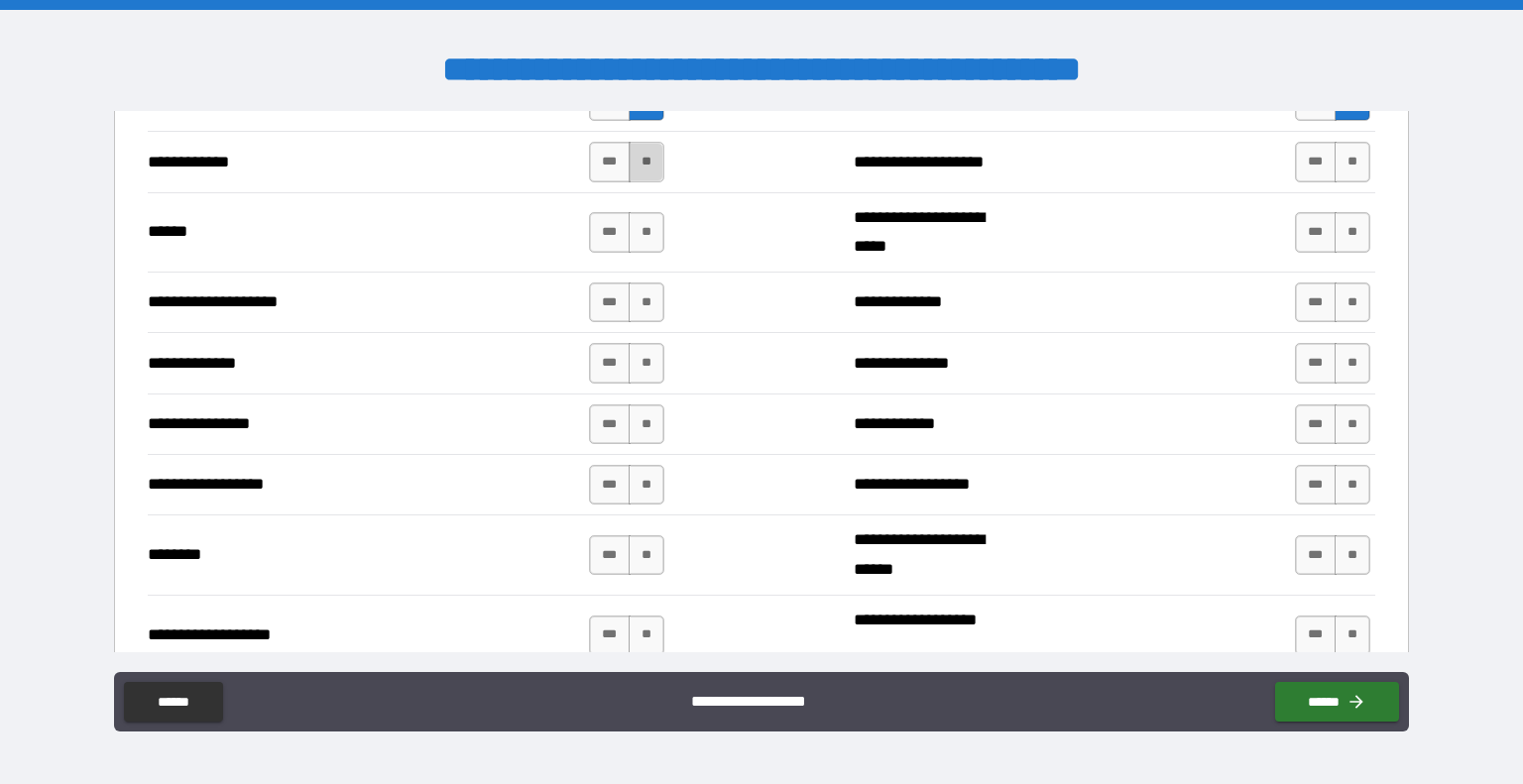 click on "**" at bounding box center (646, 162) 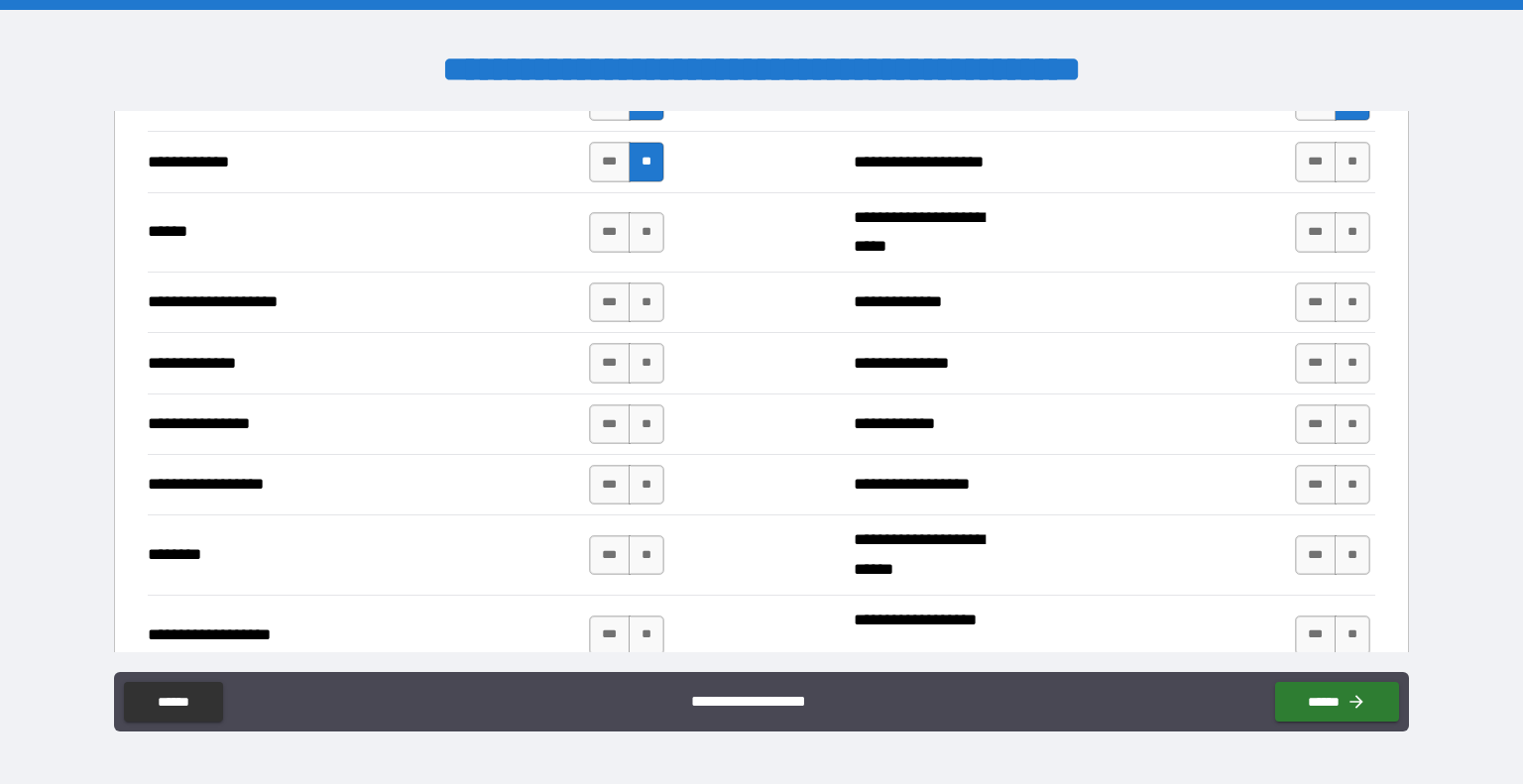 click on "**********" at bounding box center [762, 232] 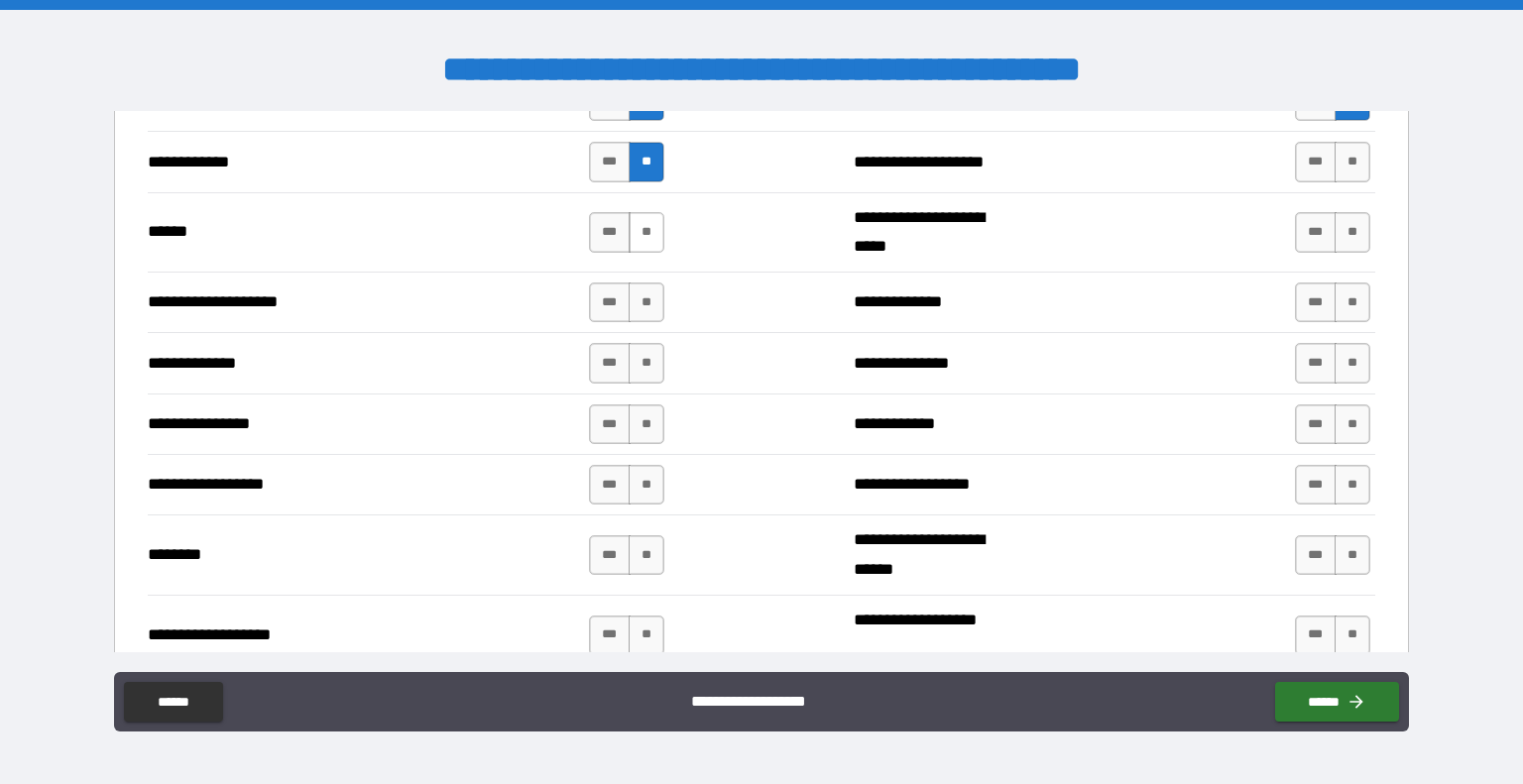 drag, startPoint x: 645, startPoint y: 189, endPoint x: 643, endPoint y: 204, distance: 15.132746 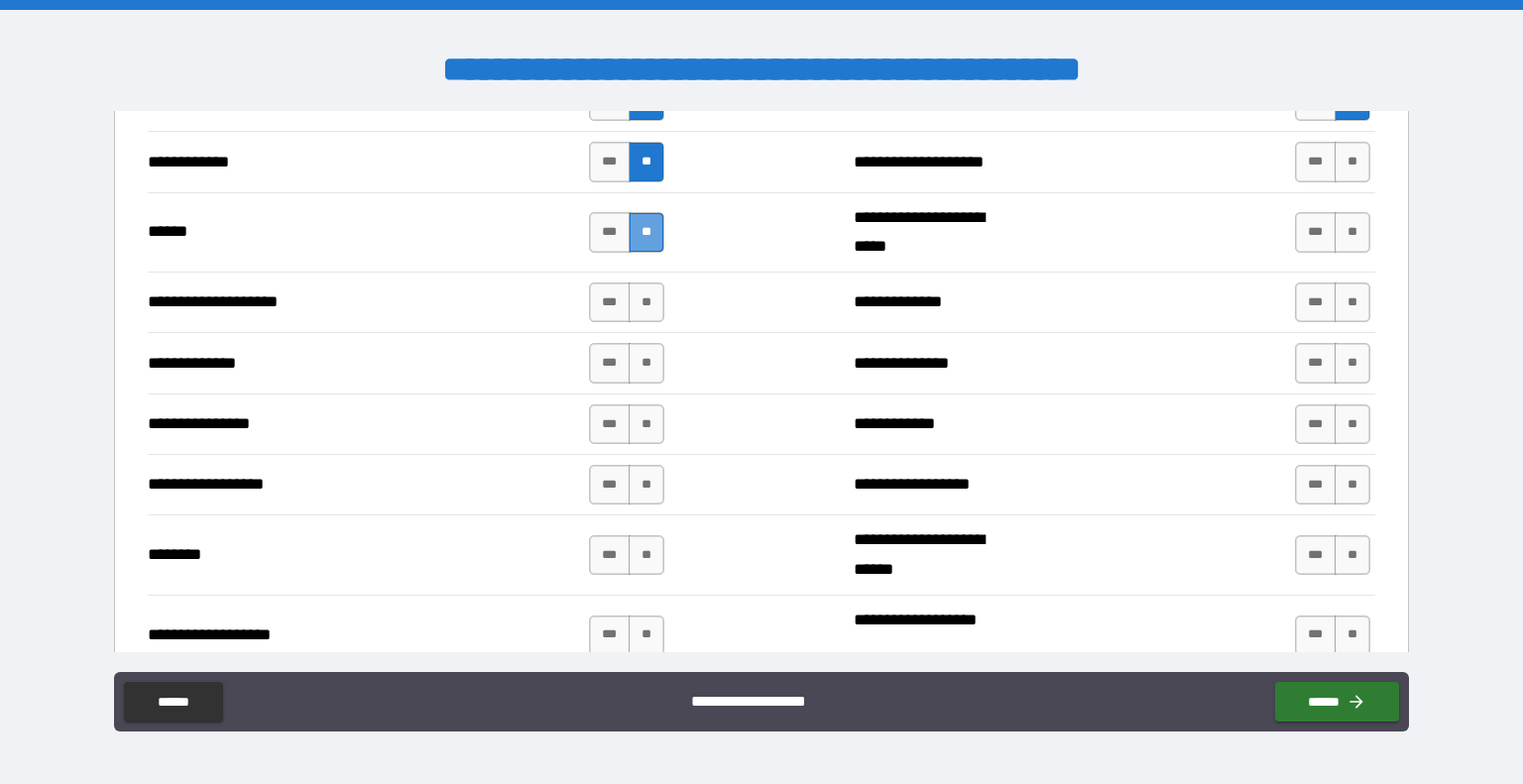 click on "**" at bounding box center (646, 232) 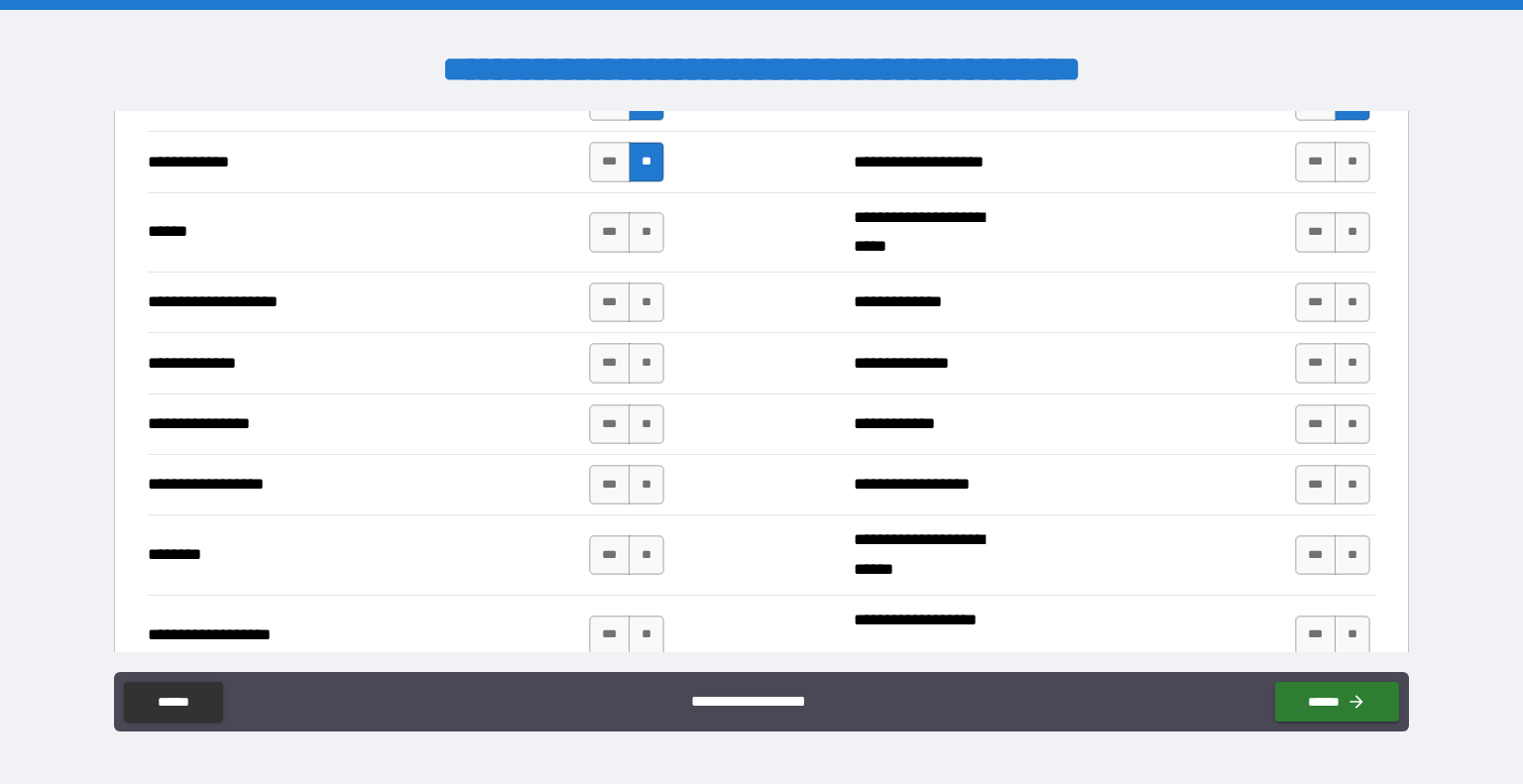 type on "*****" 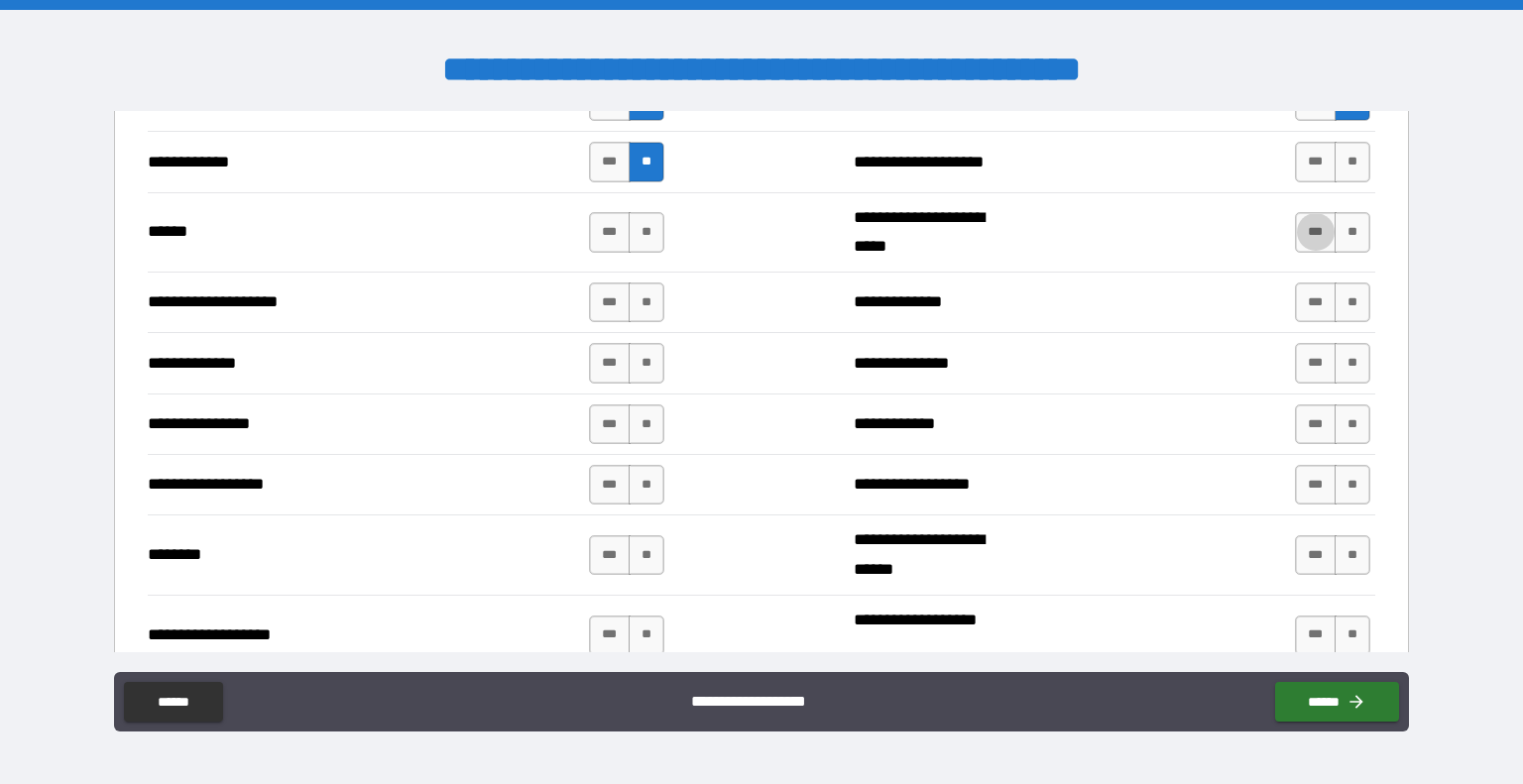 type on "****" 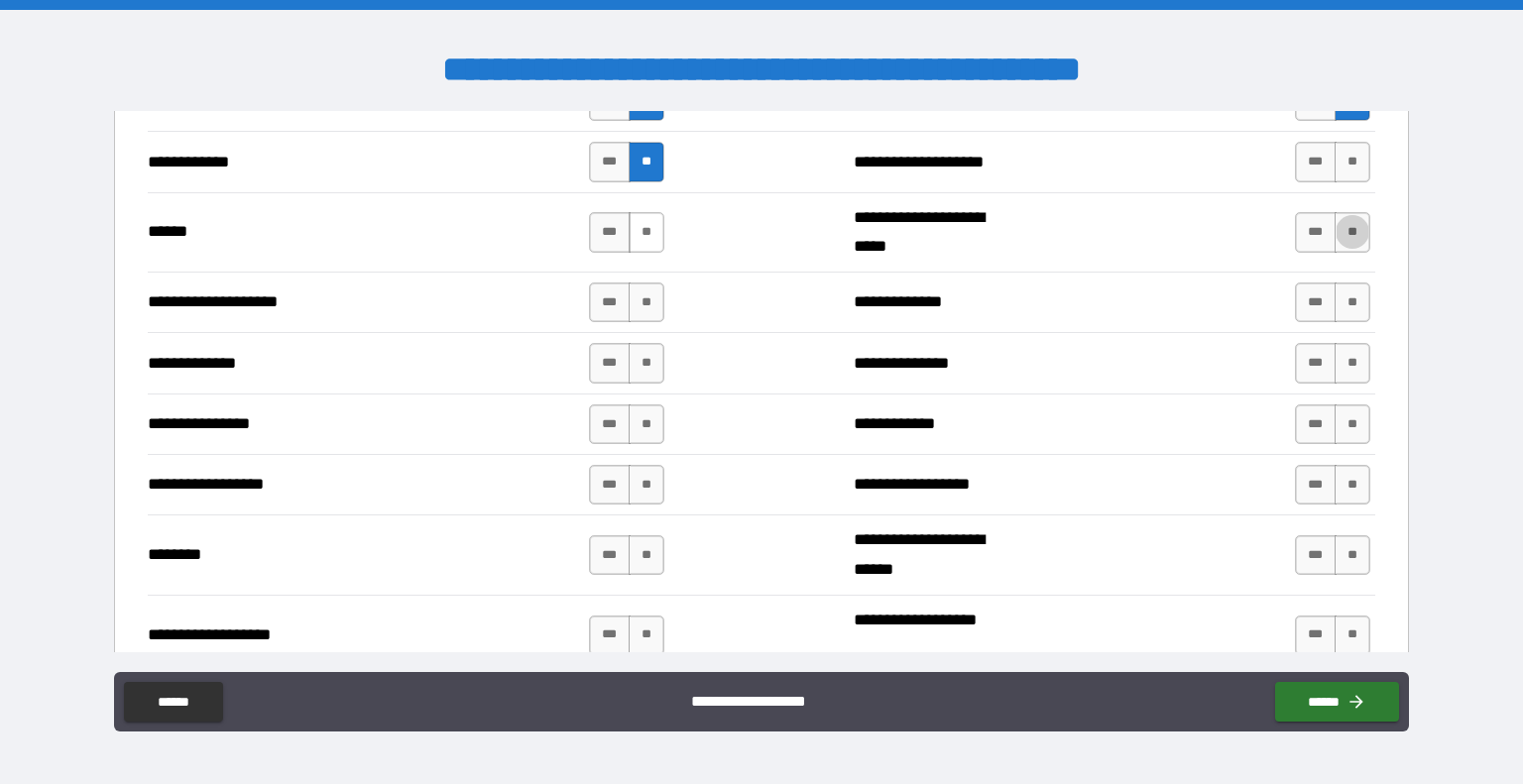 type on "*****" 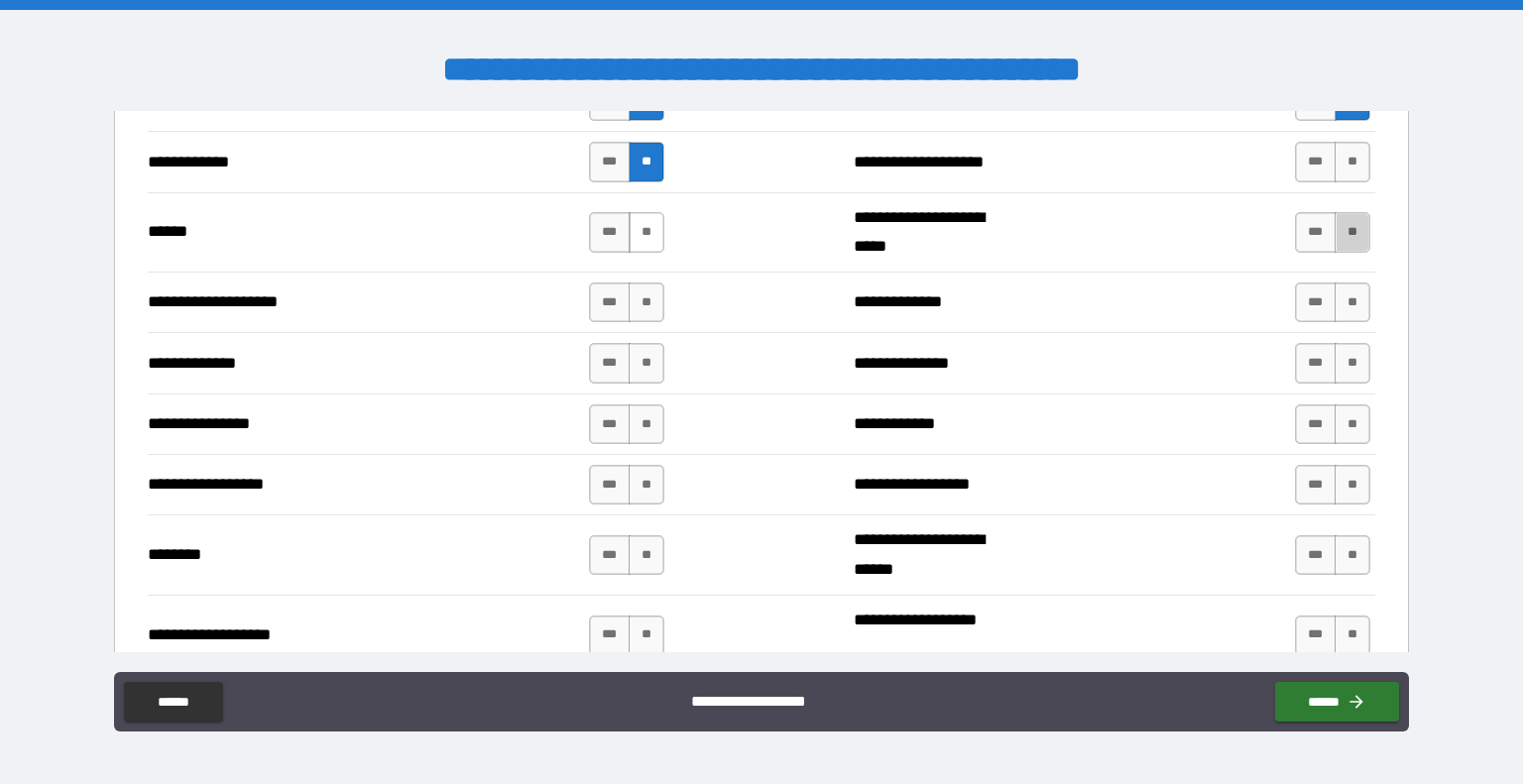 click on "**" at bounding box center [1352, 232] 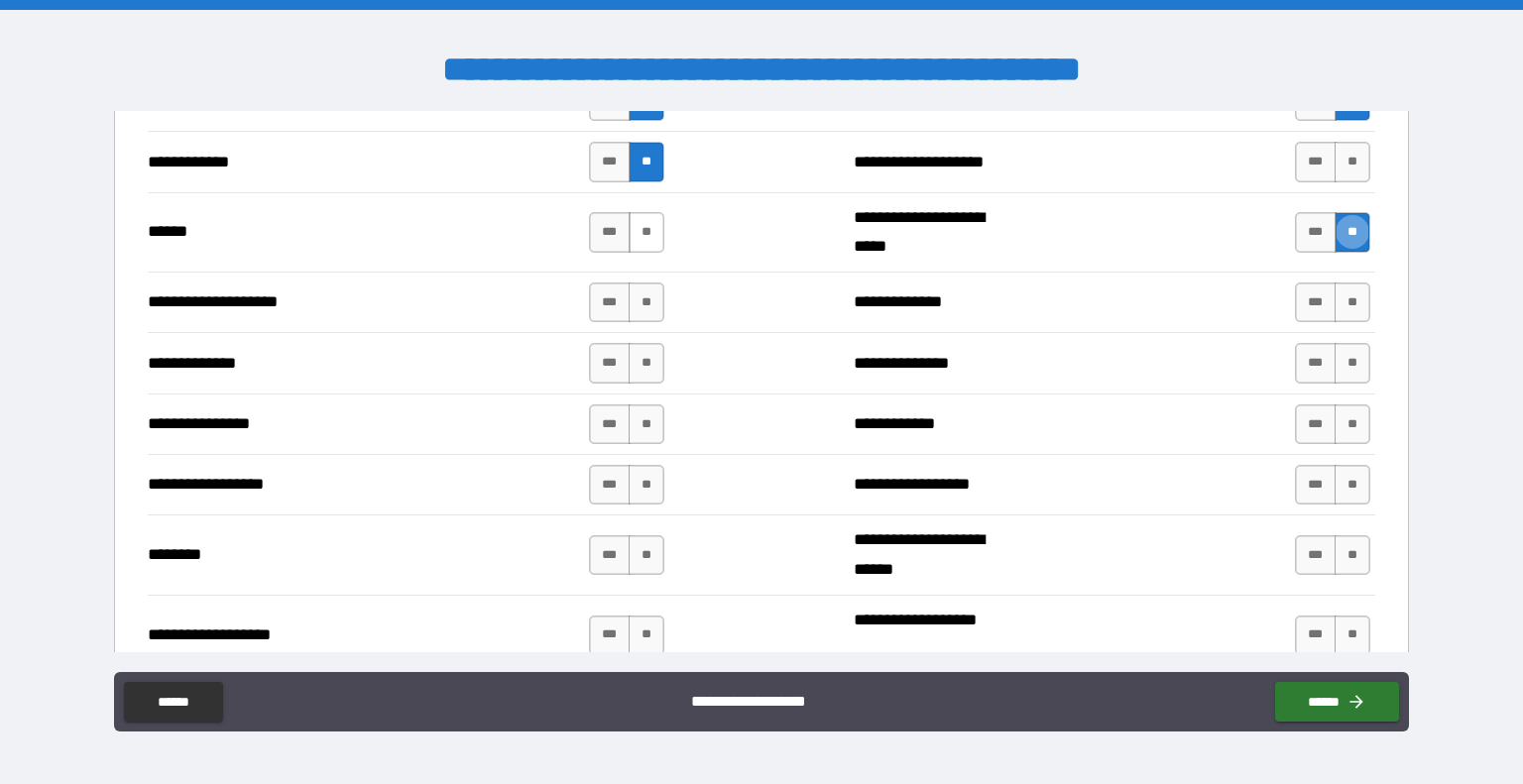 type on "****" 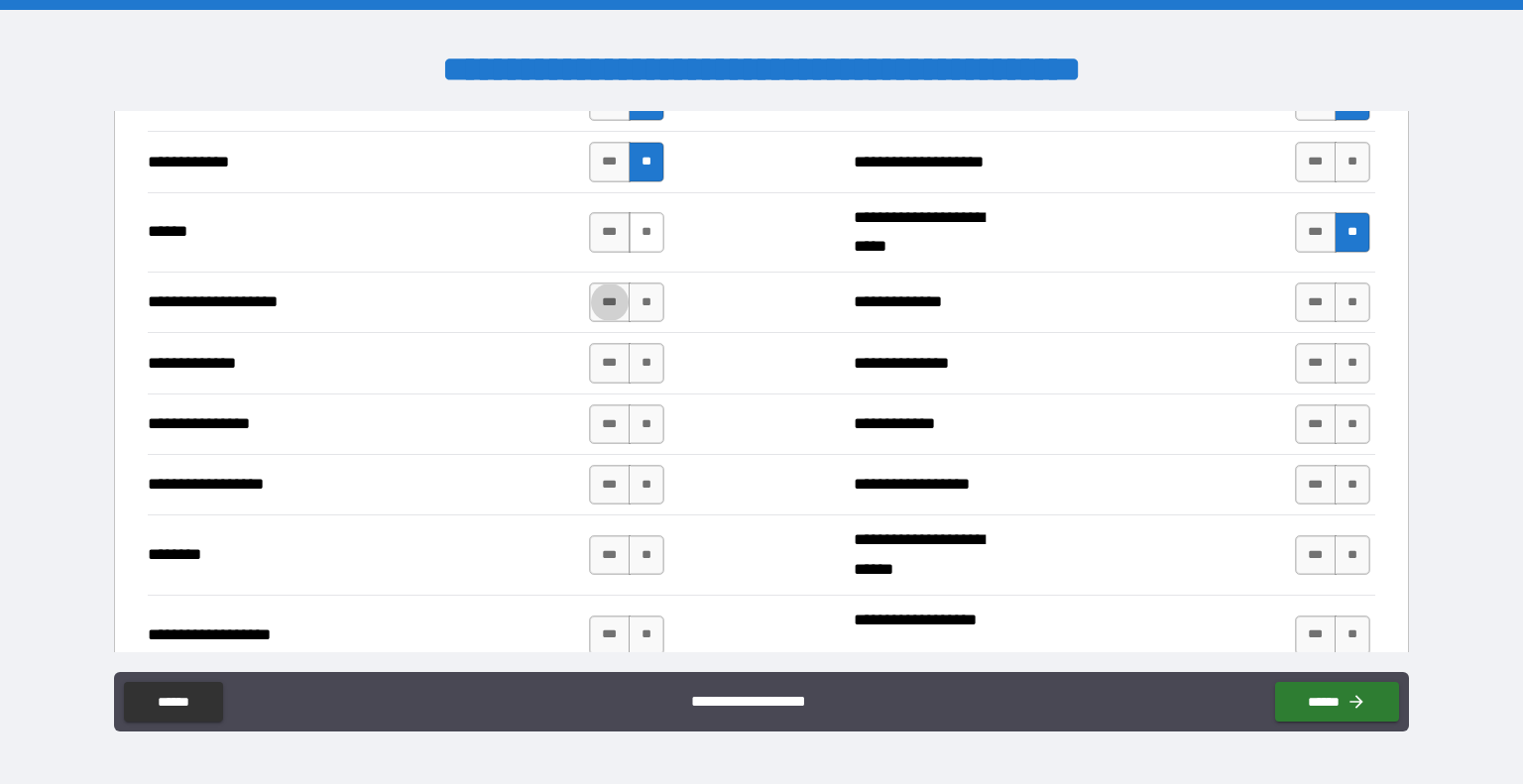 type on "*****" 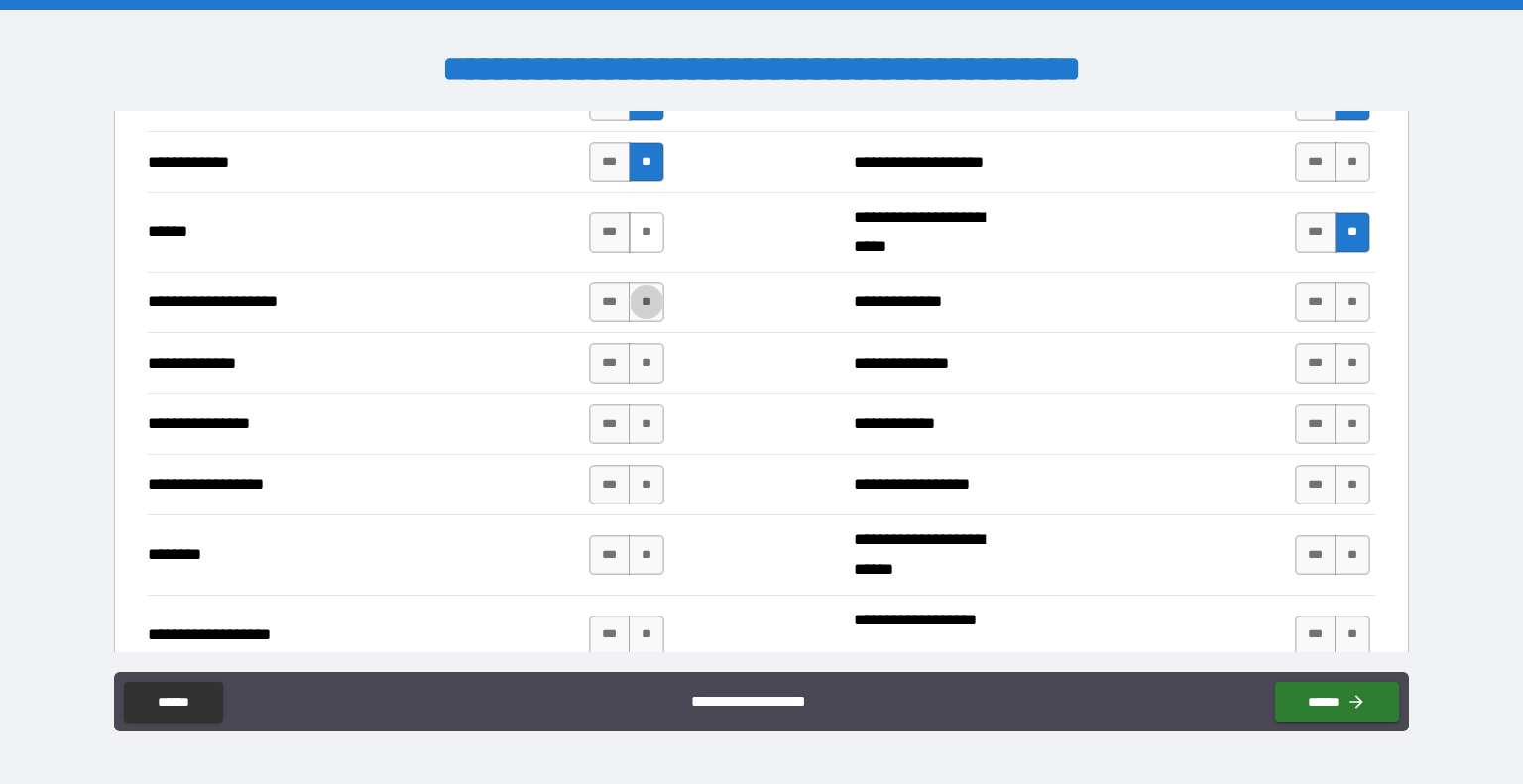 click on "**" at bounding box center (646, 302) 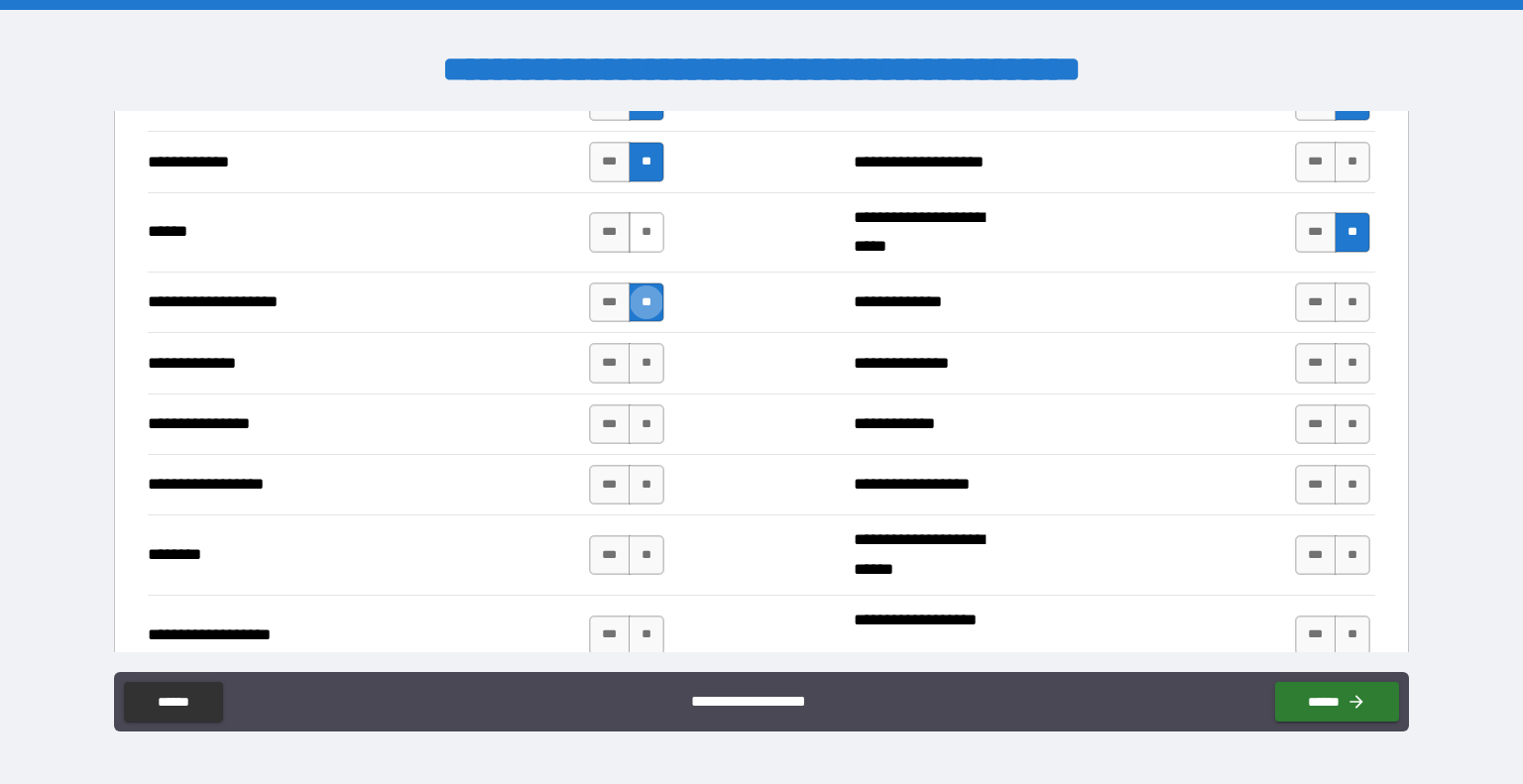 click on "**" at bounding box center (646, 232) 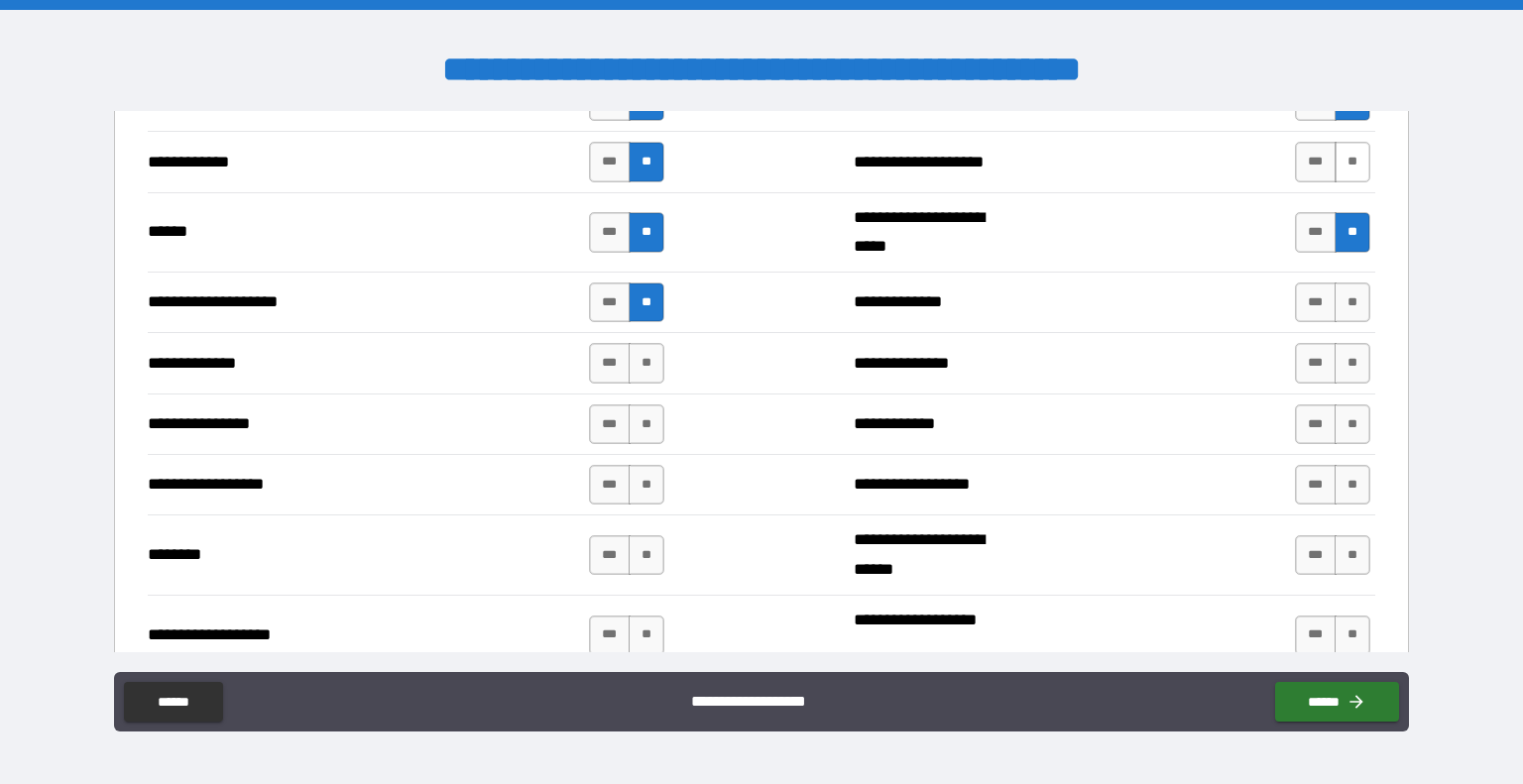 click on "**" at bounding box center [1352, 162] 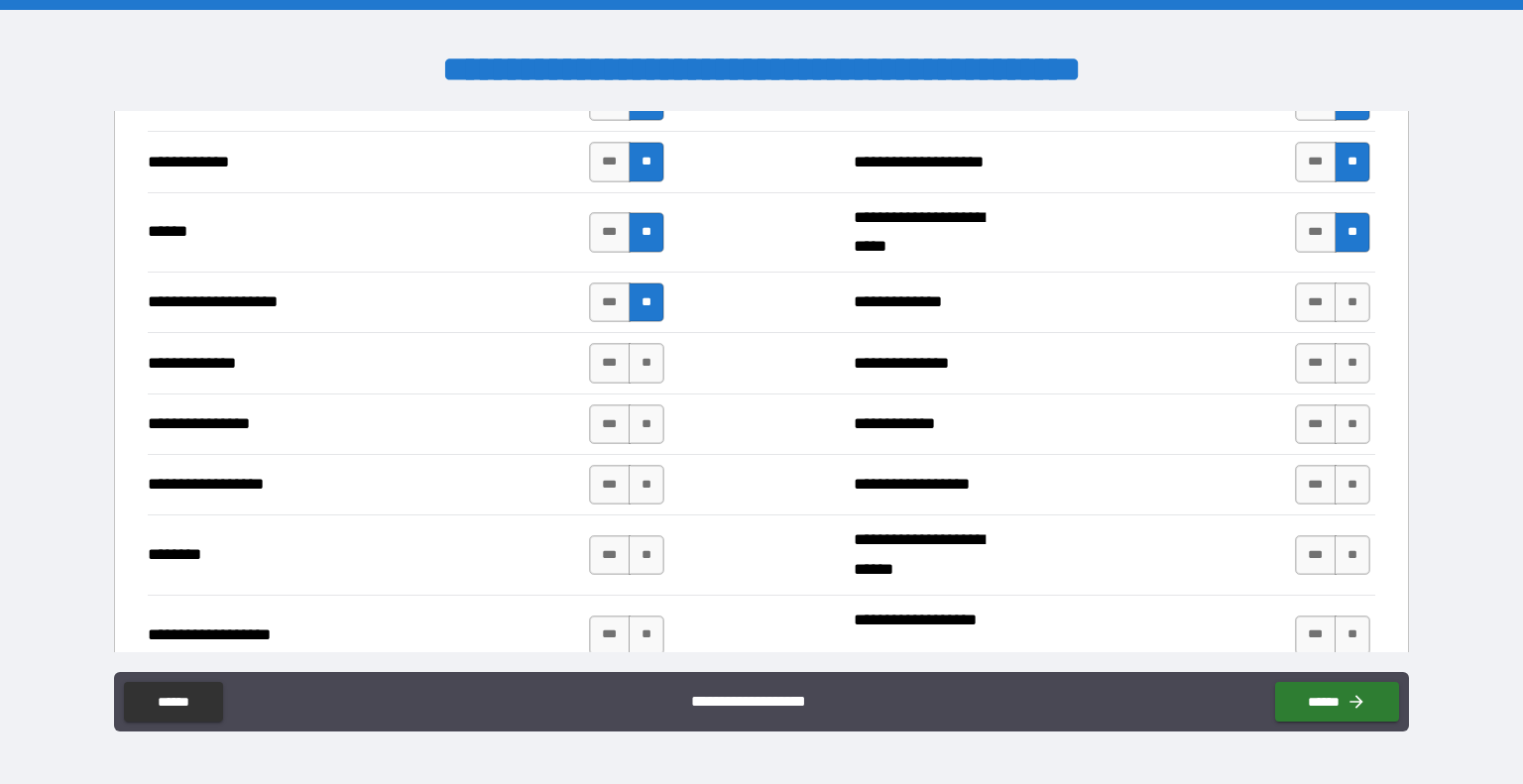 click on "**********" at bounding box center [762, 301] 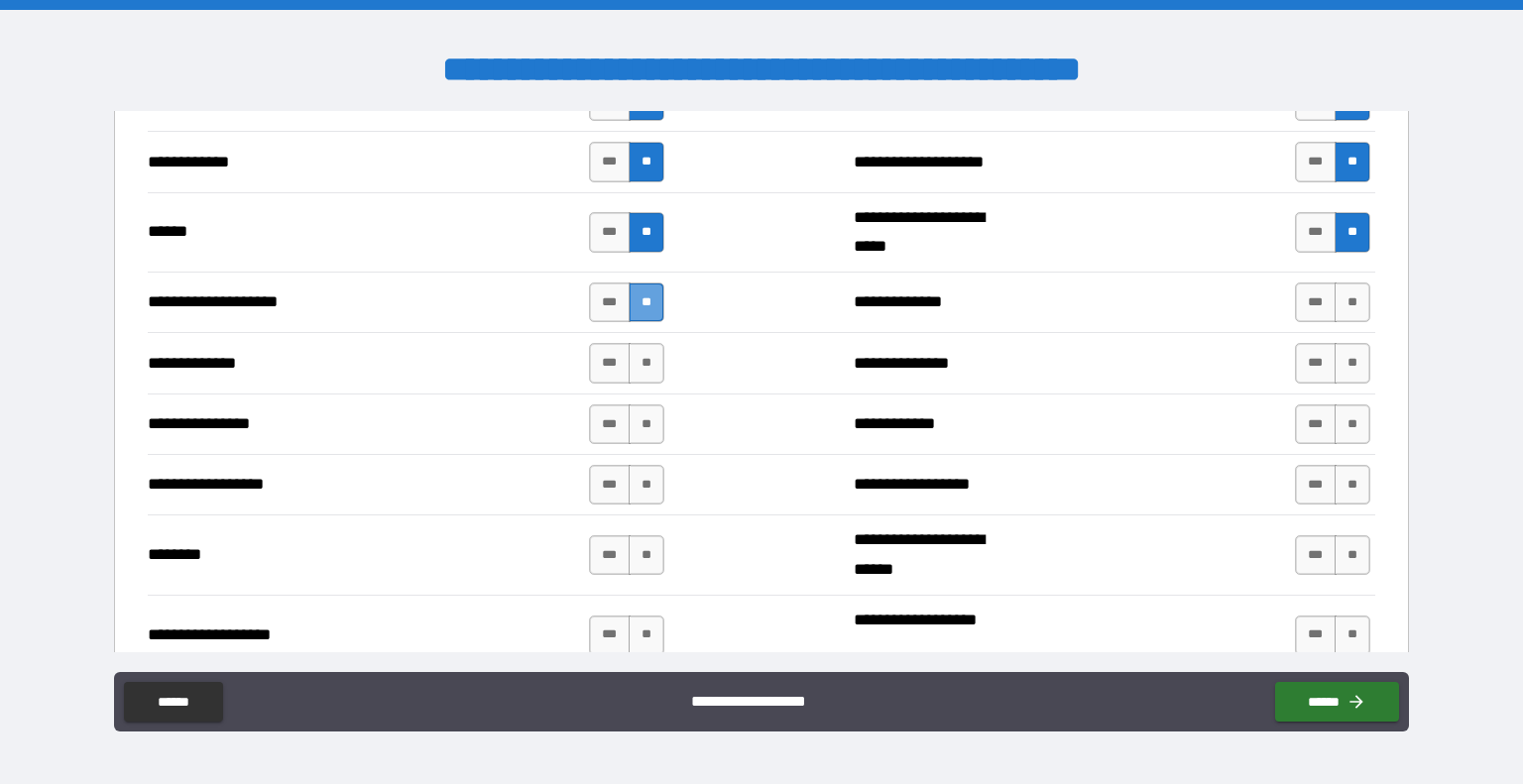 click on "**" at bounding box center [646, 302] 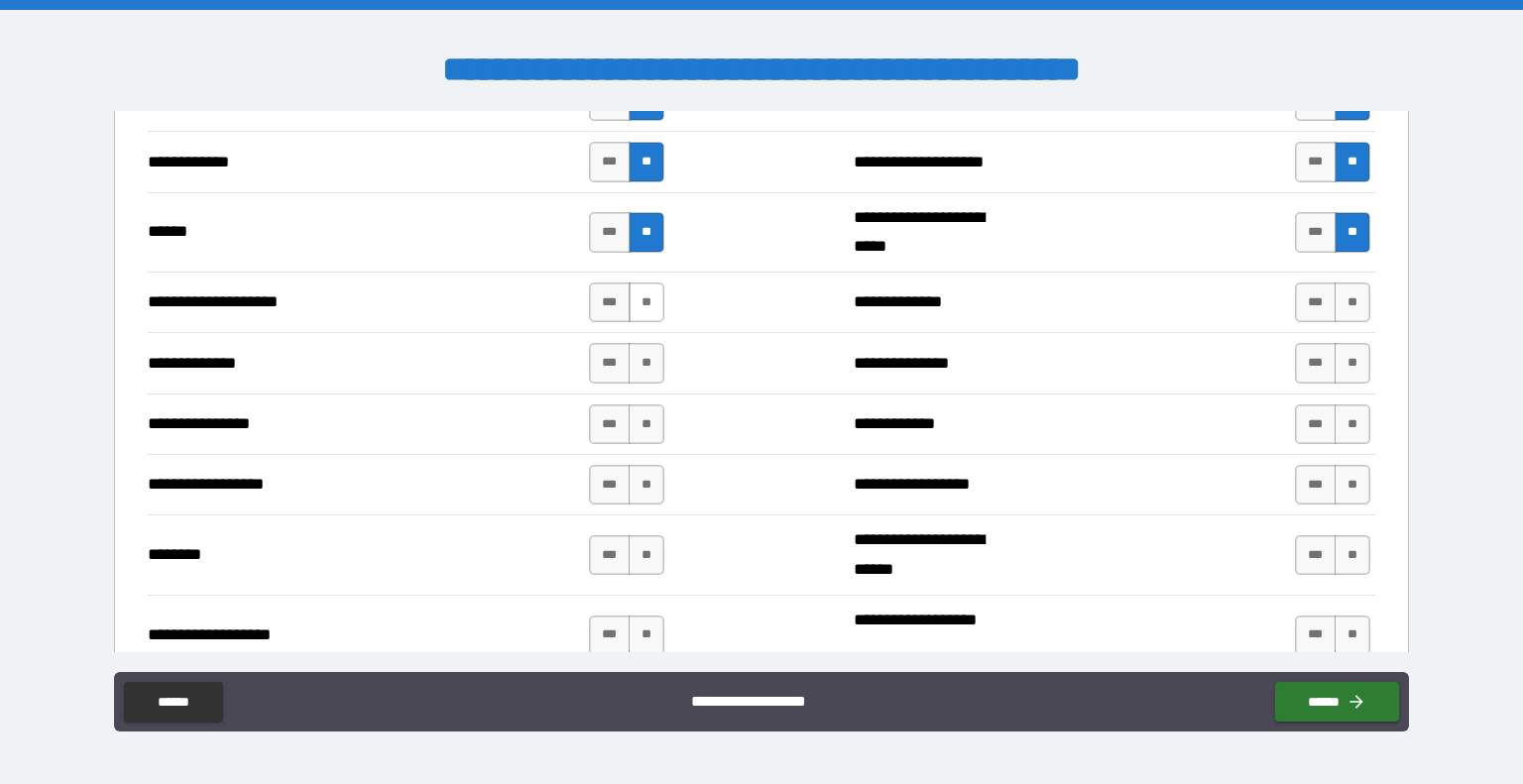 click on "**" at bounding box center (646, 302) 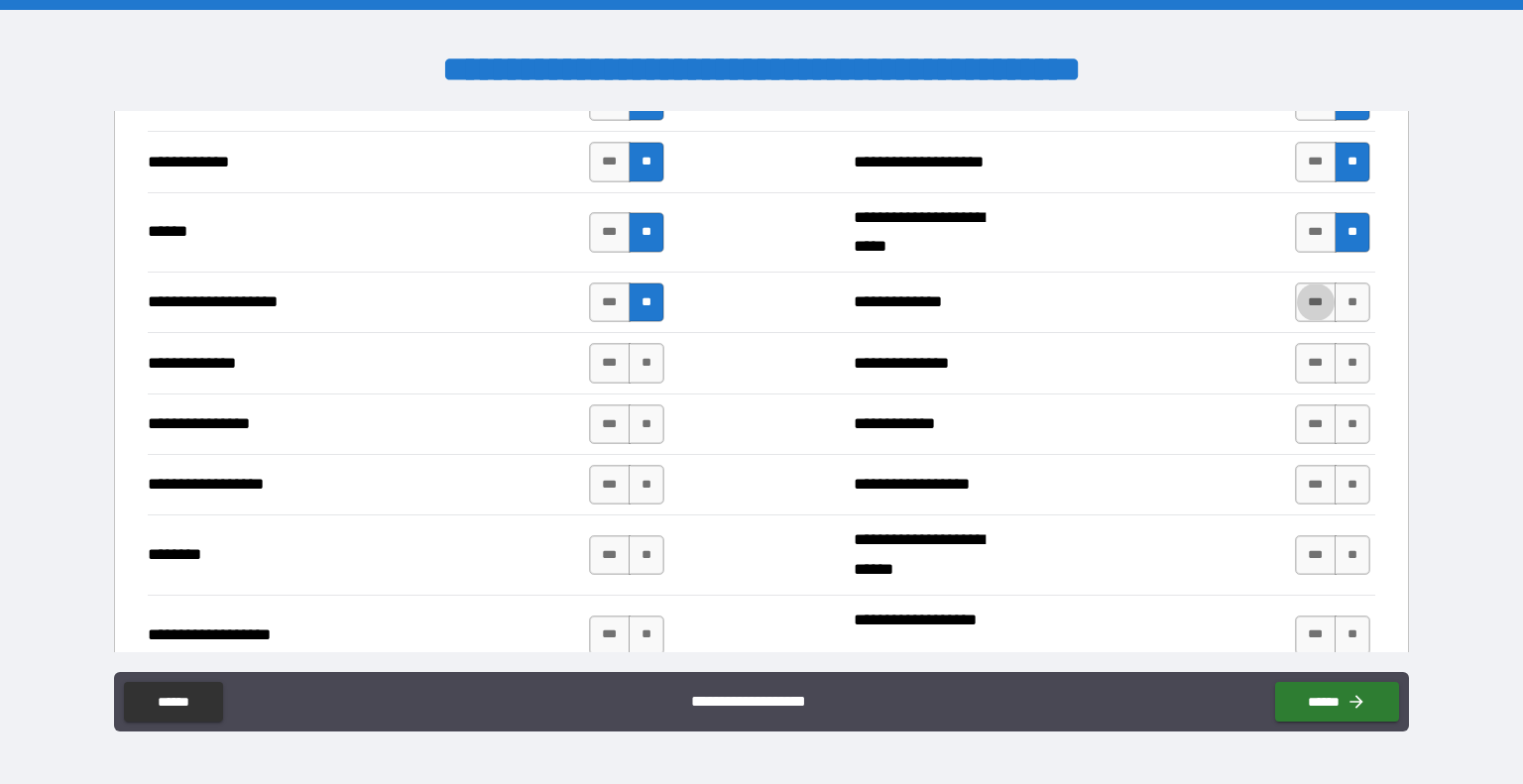 type on "****" 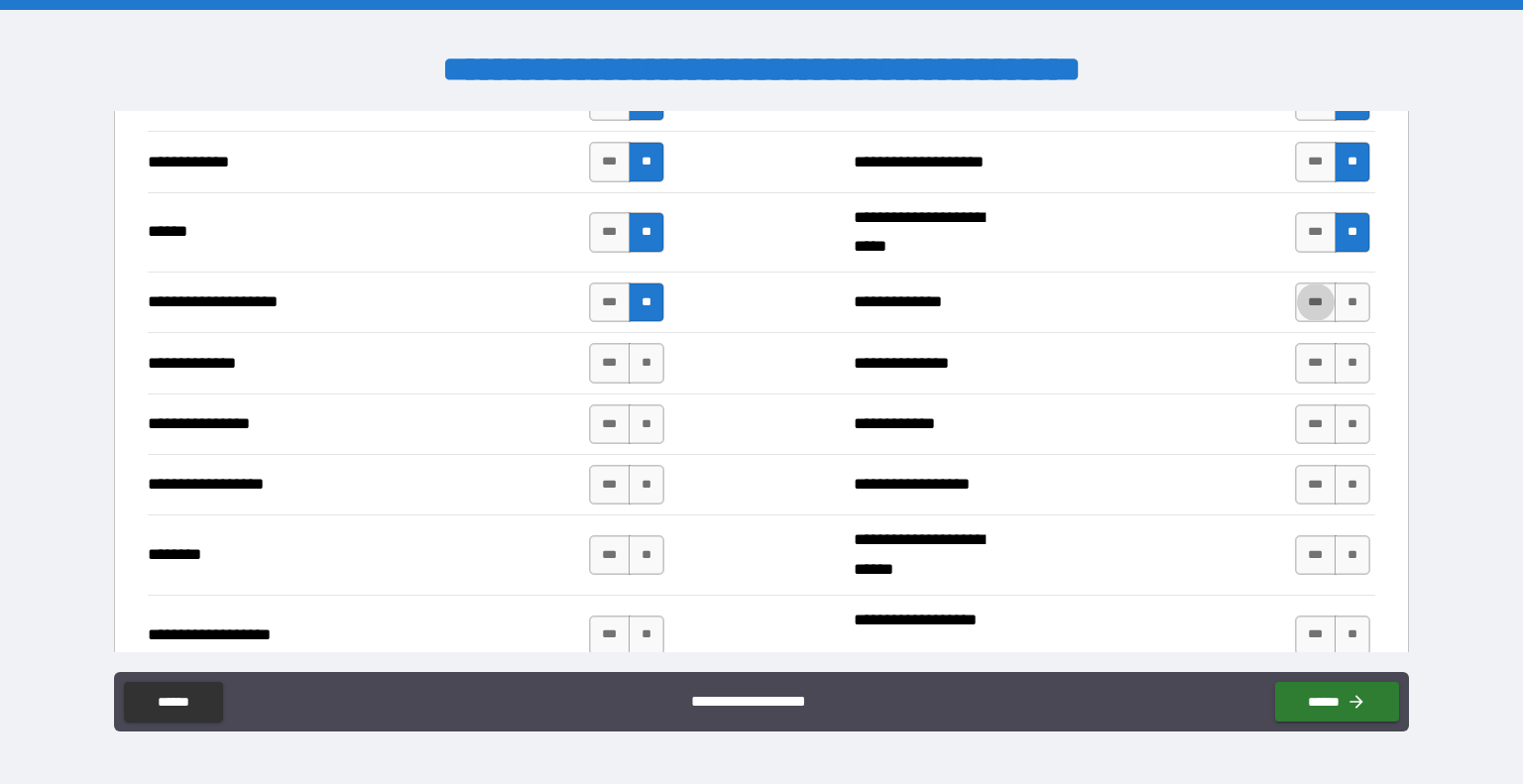 type on "*****" 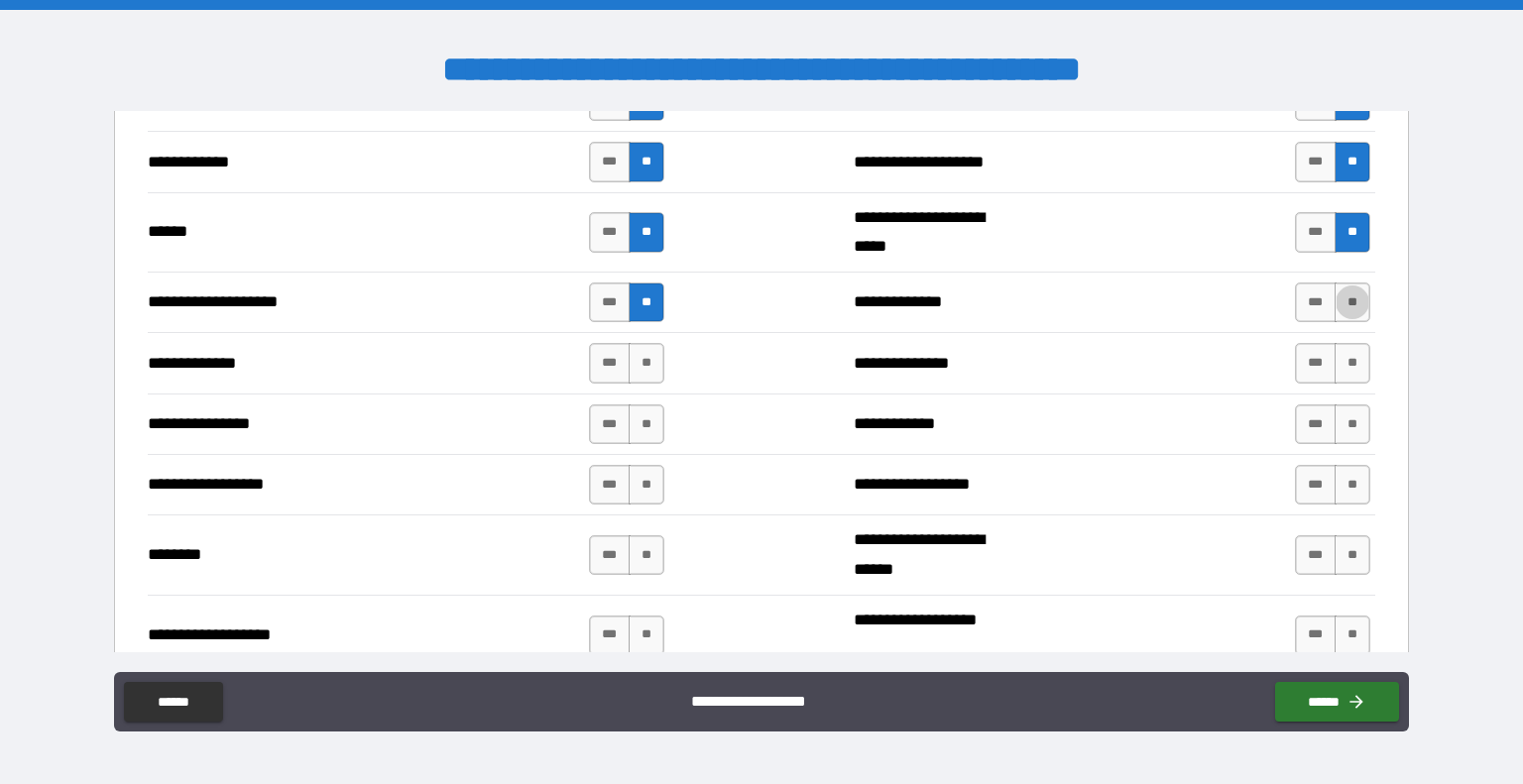 click on "**" at bounding box center [1352, 302] 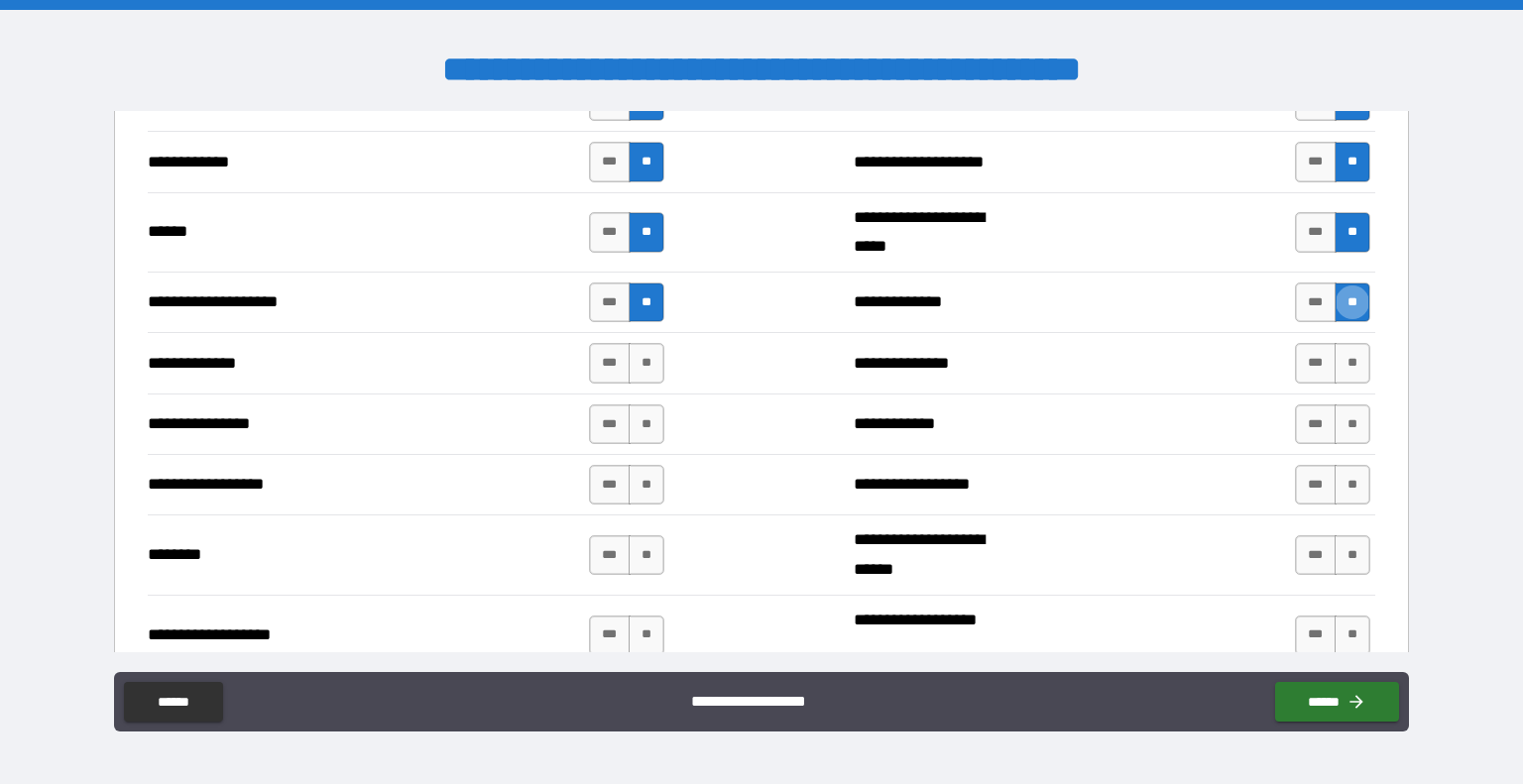 type on "****" 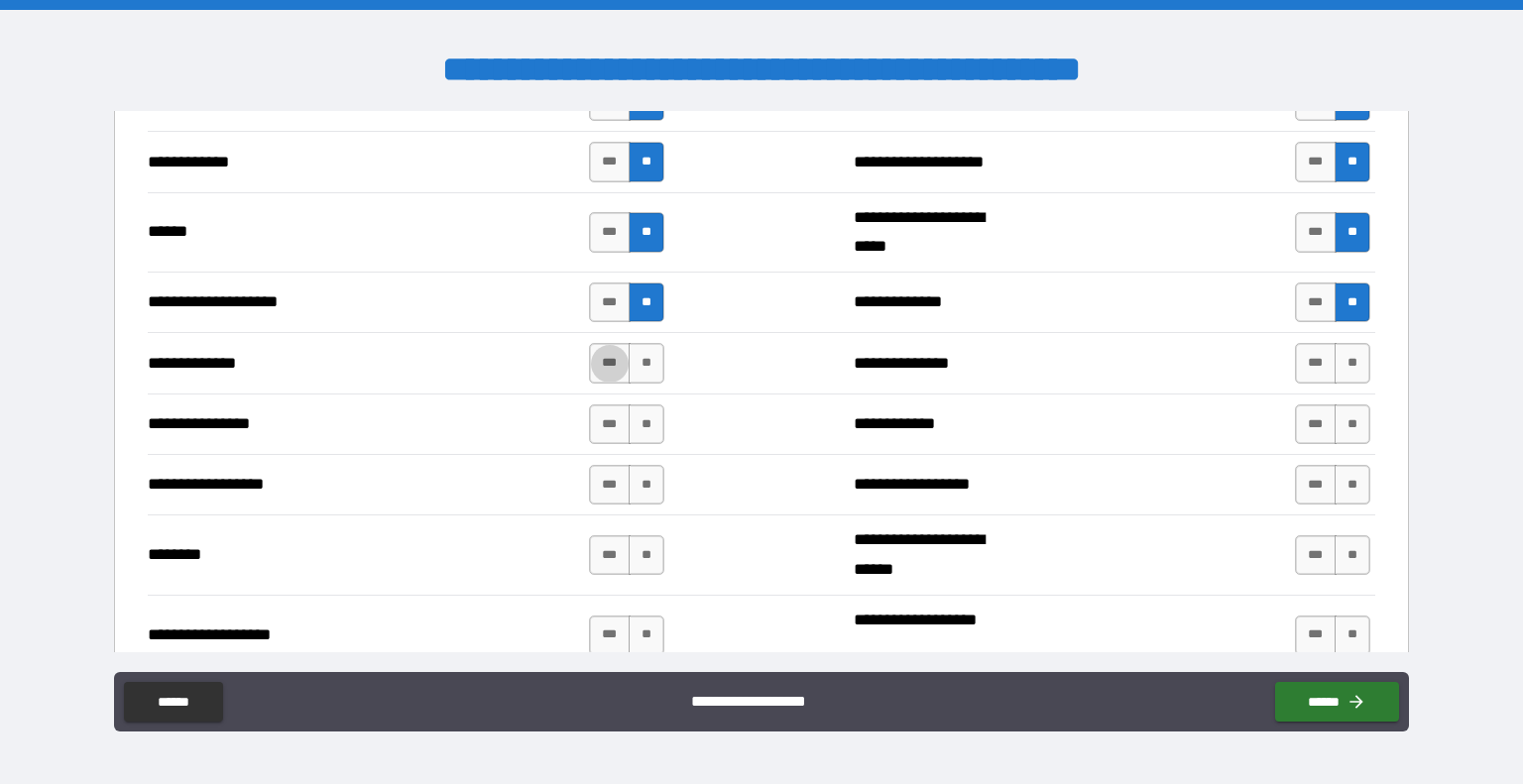type on "*****" 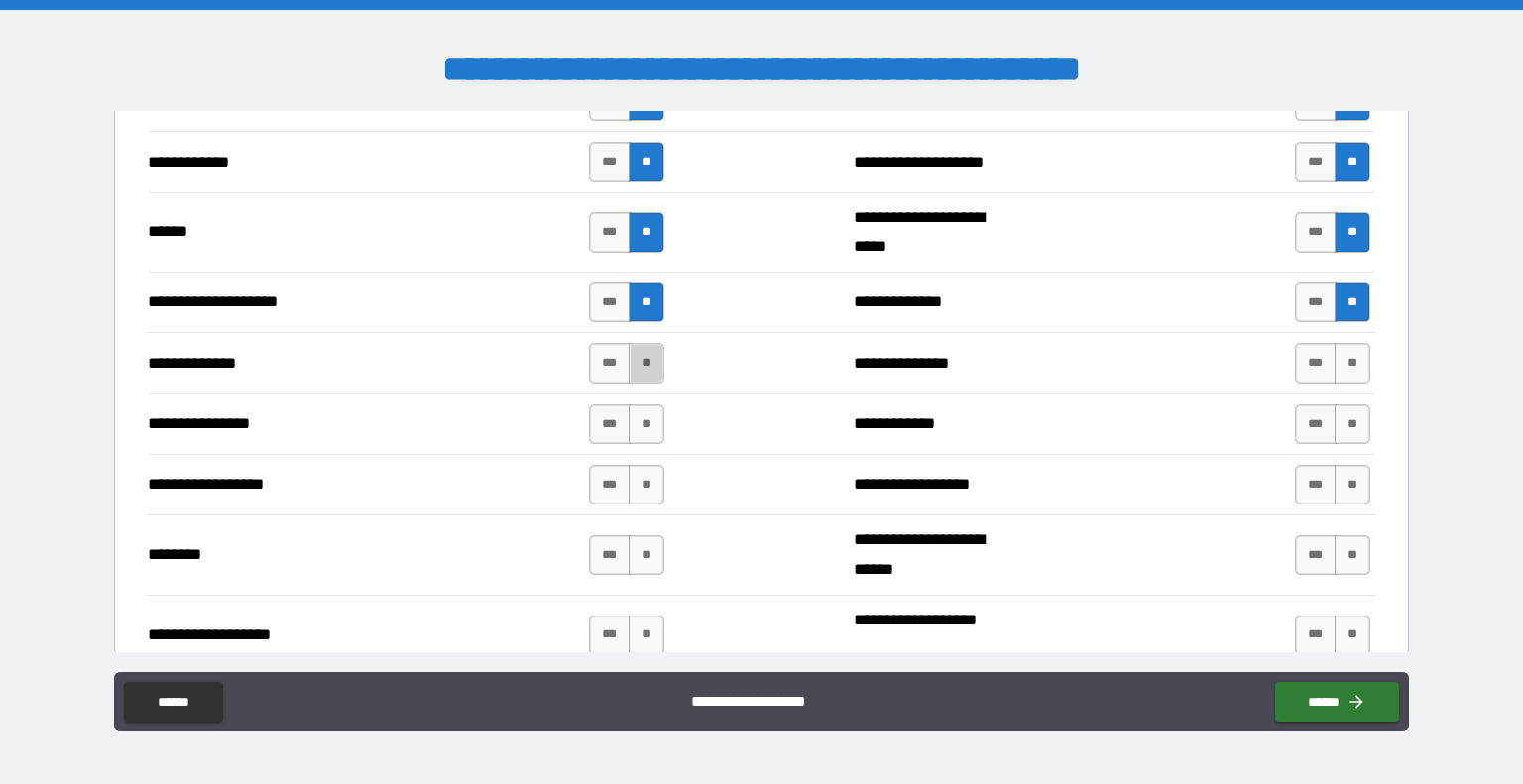 click on "**" at bounding box center (646, 363) 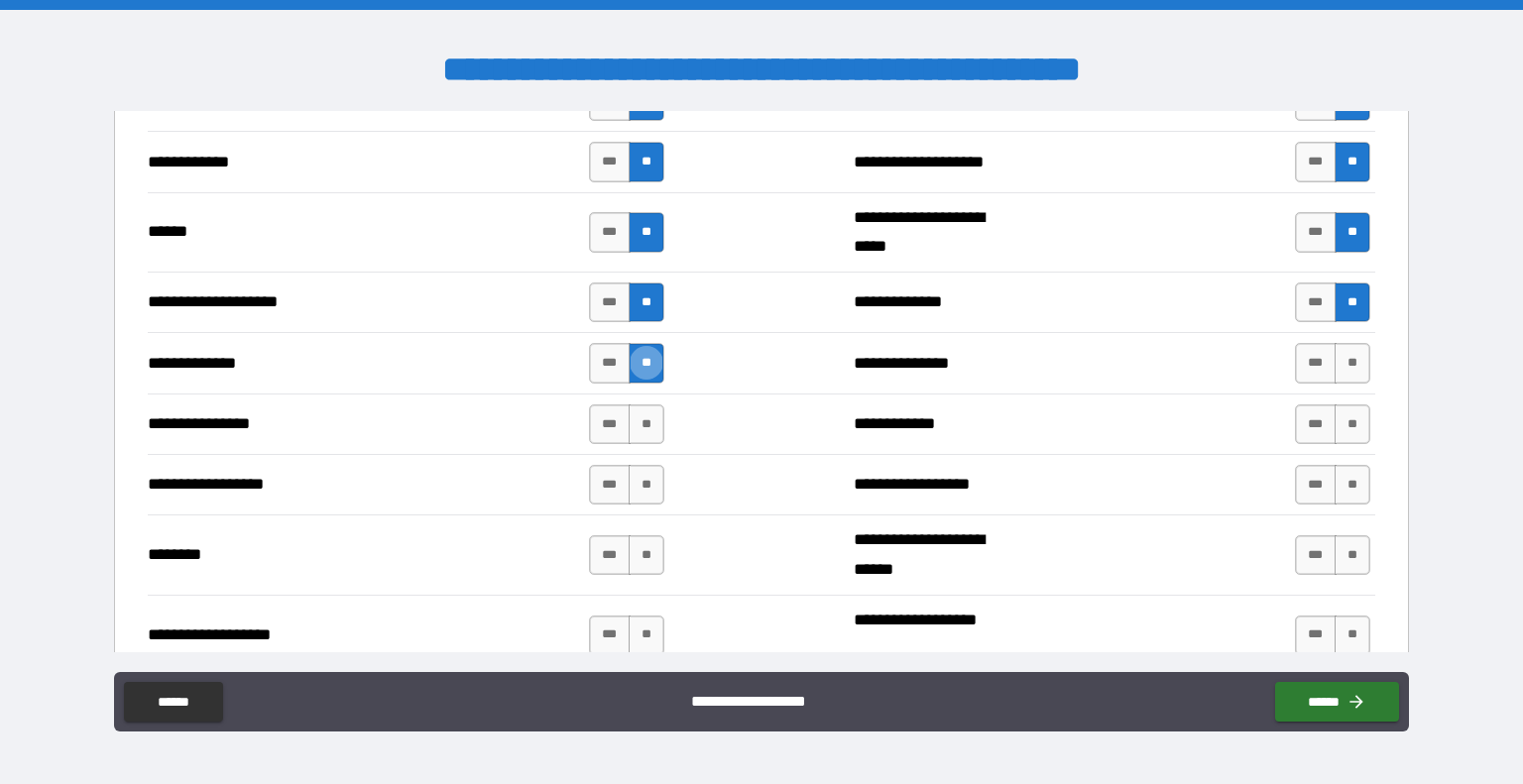 type on "****" 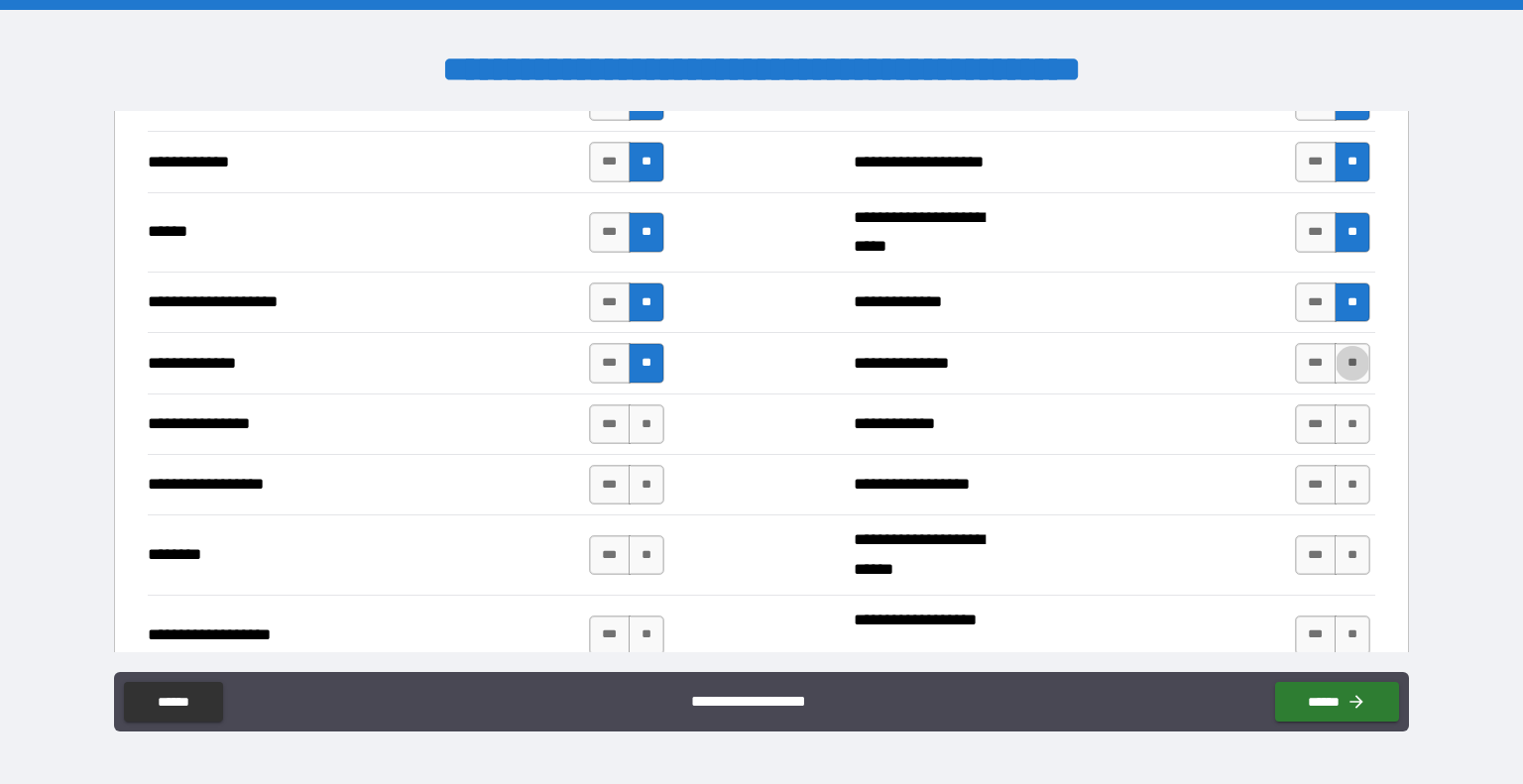 type on "*****" 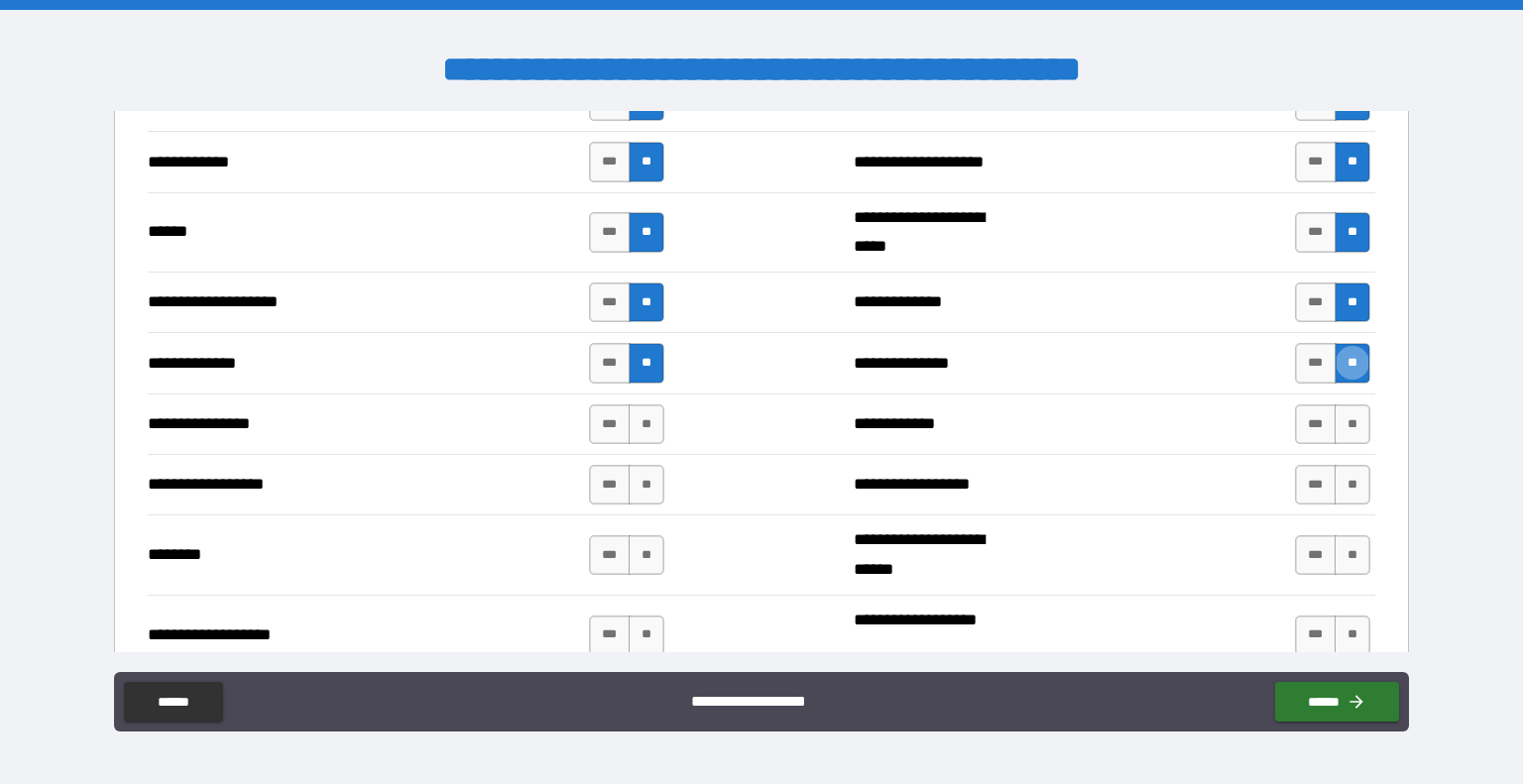 type on "****" 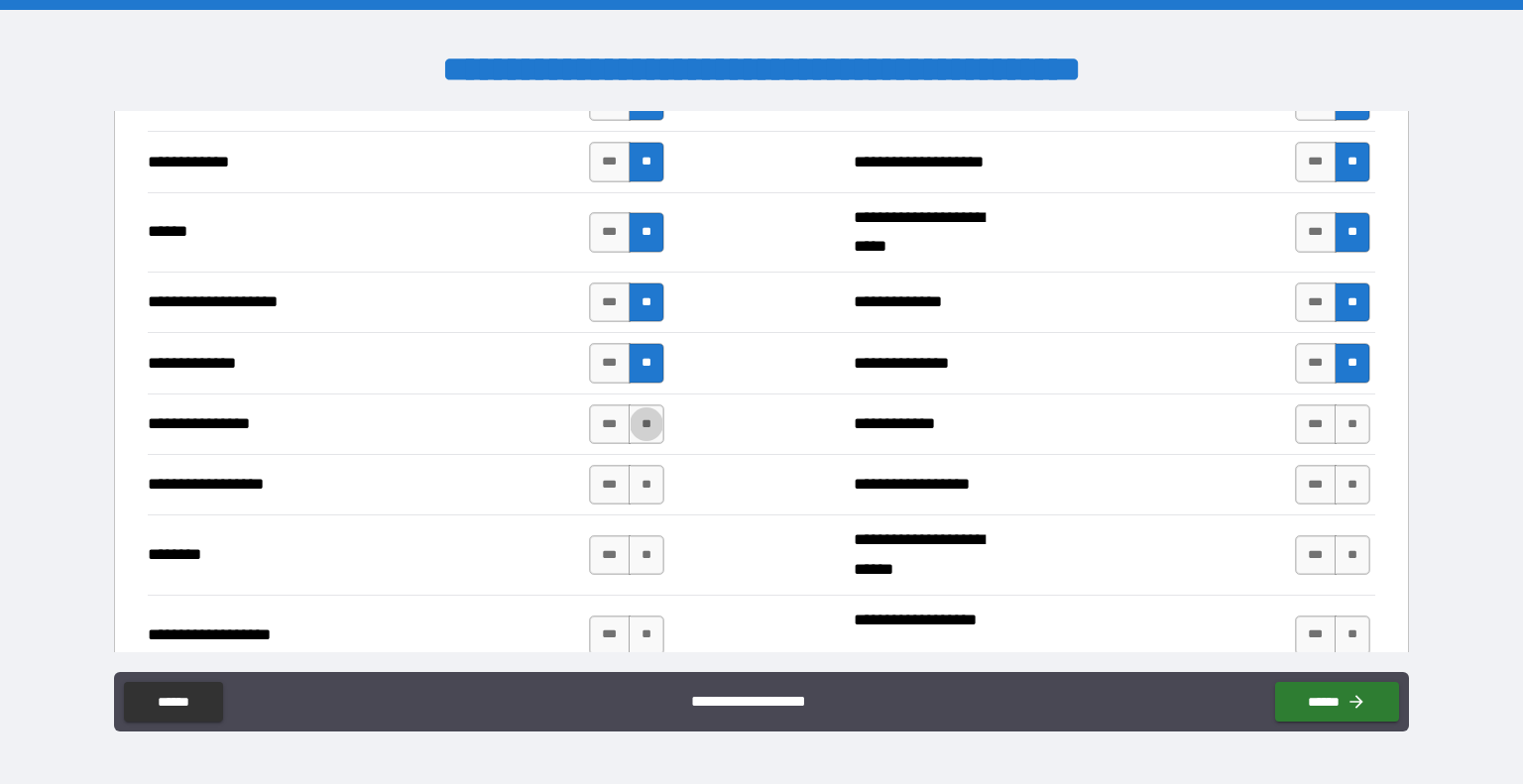 type on "*****" 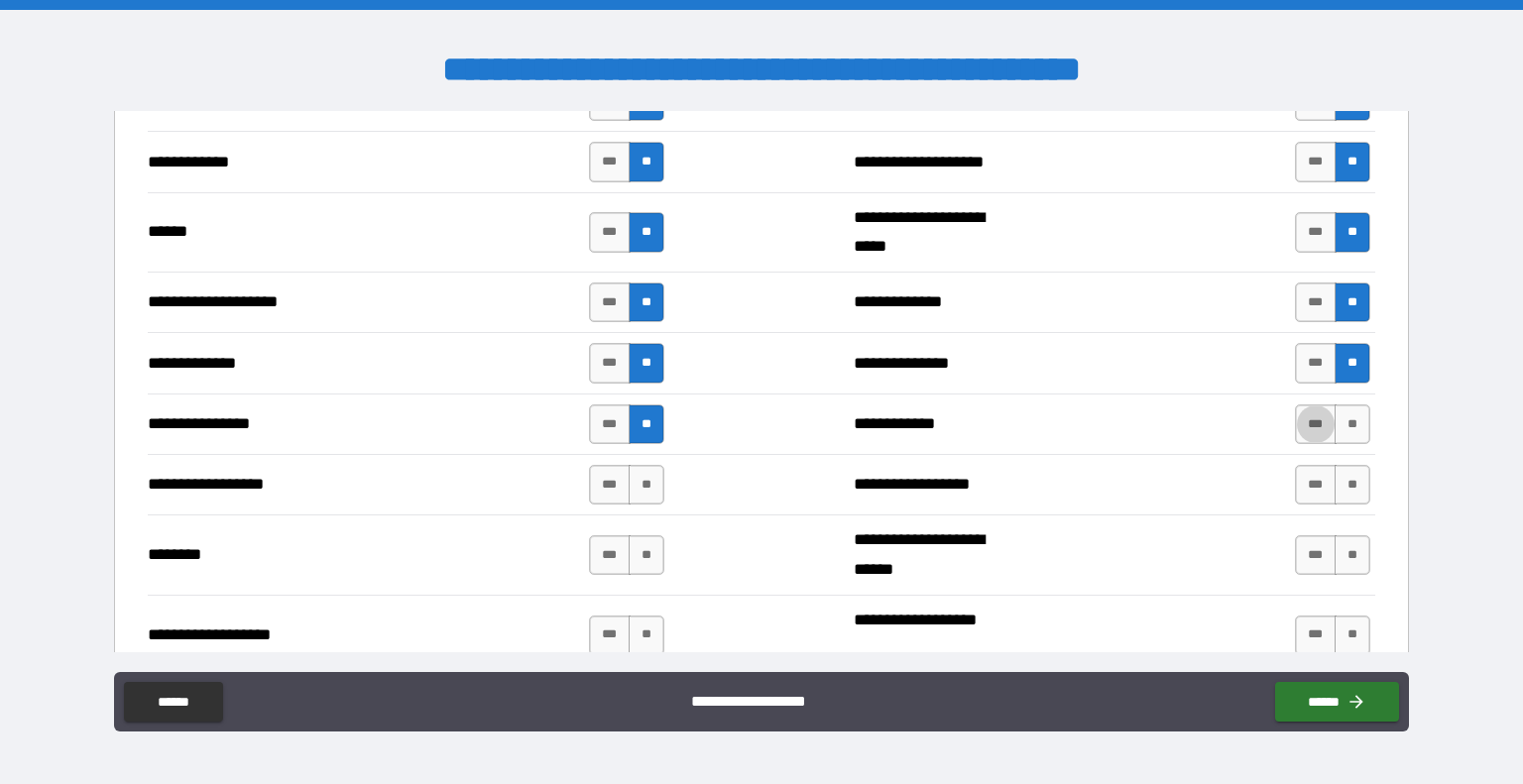 type on "****" 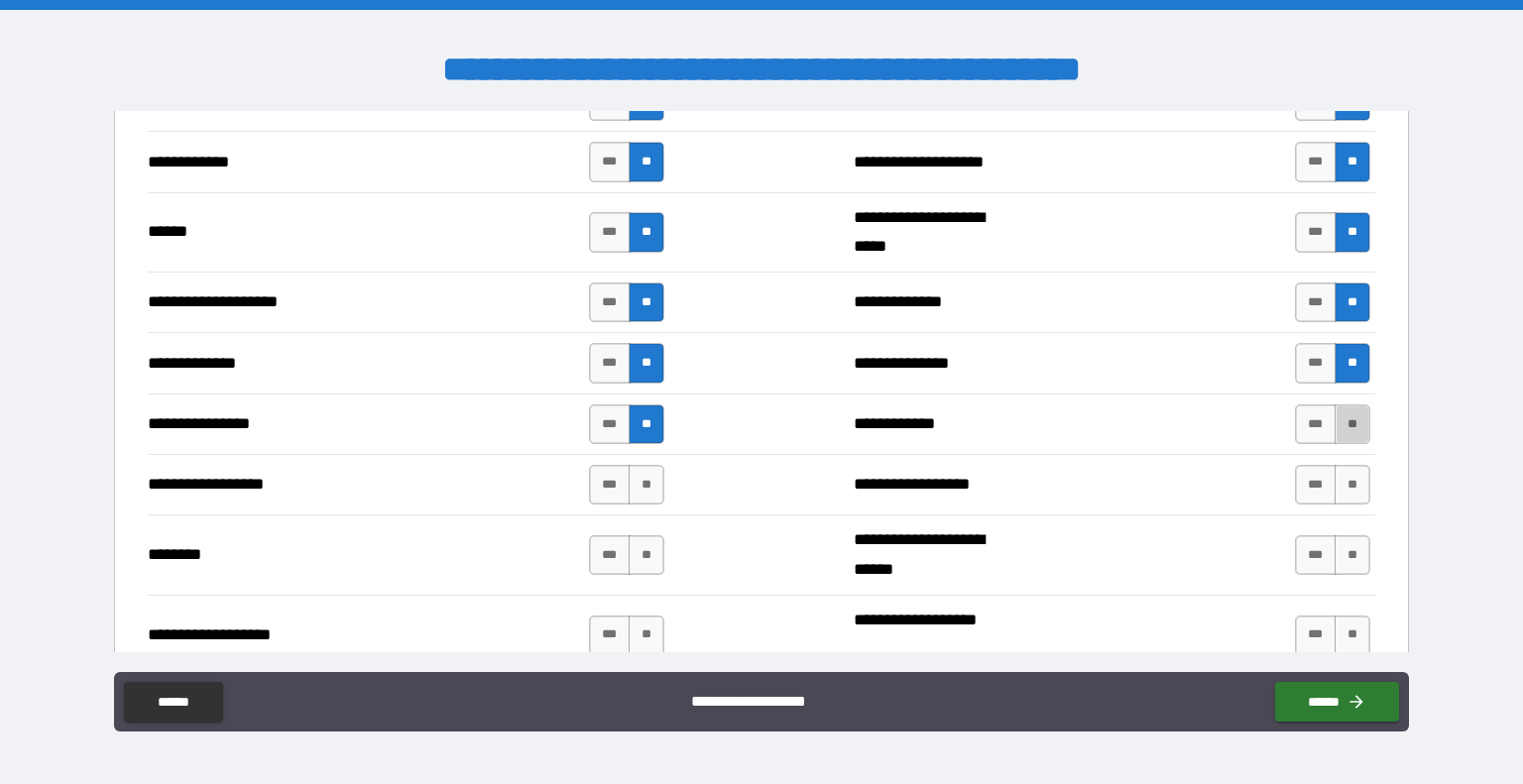 click on "**" at bounding box center (1352, 424) 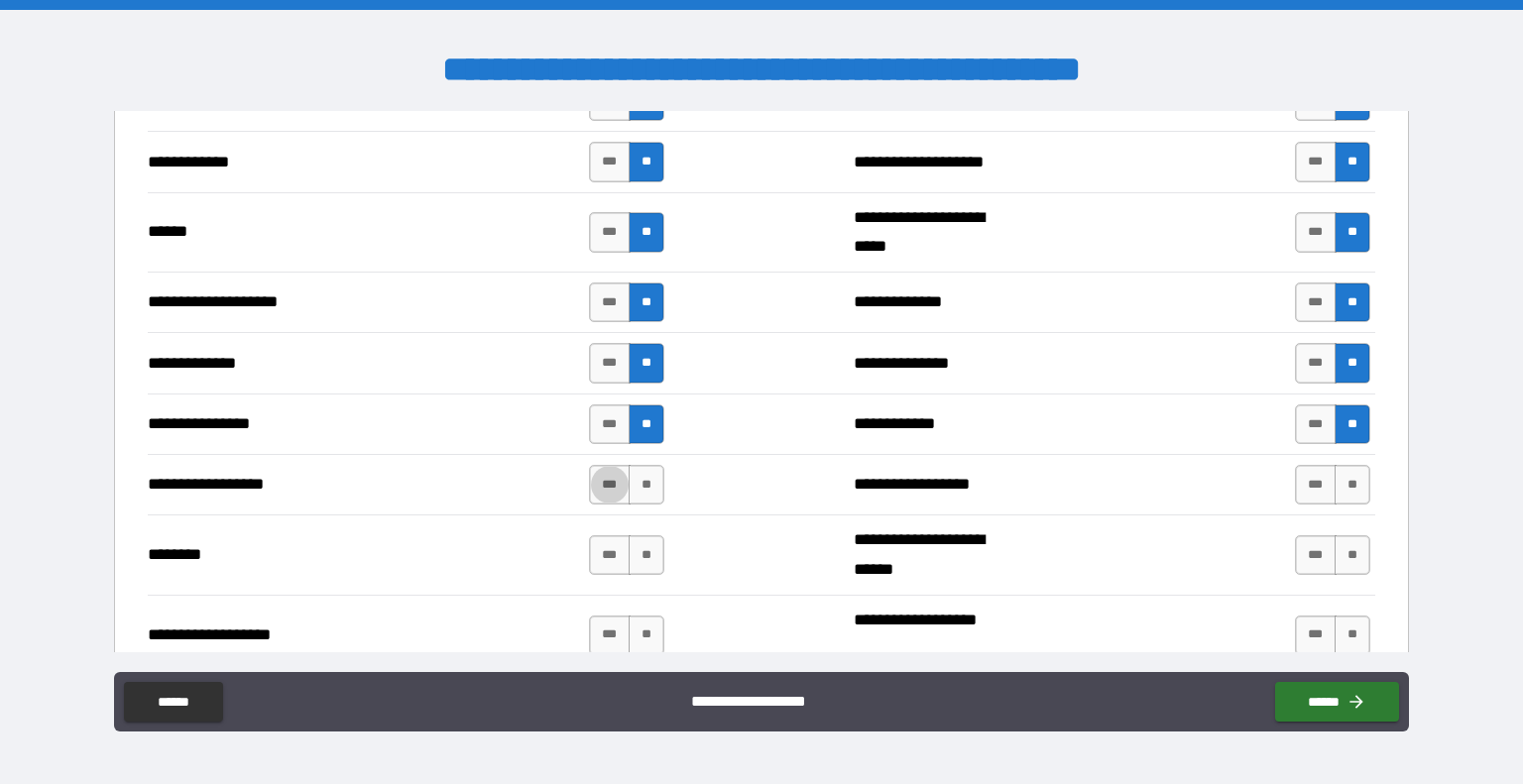 type on "*****" 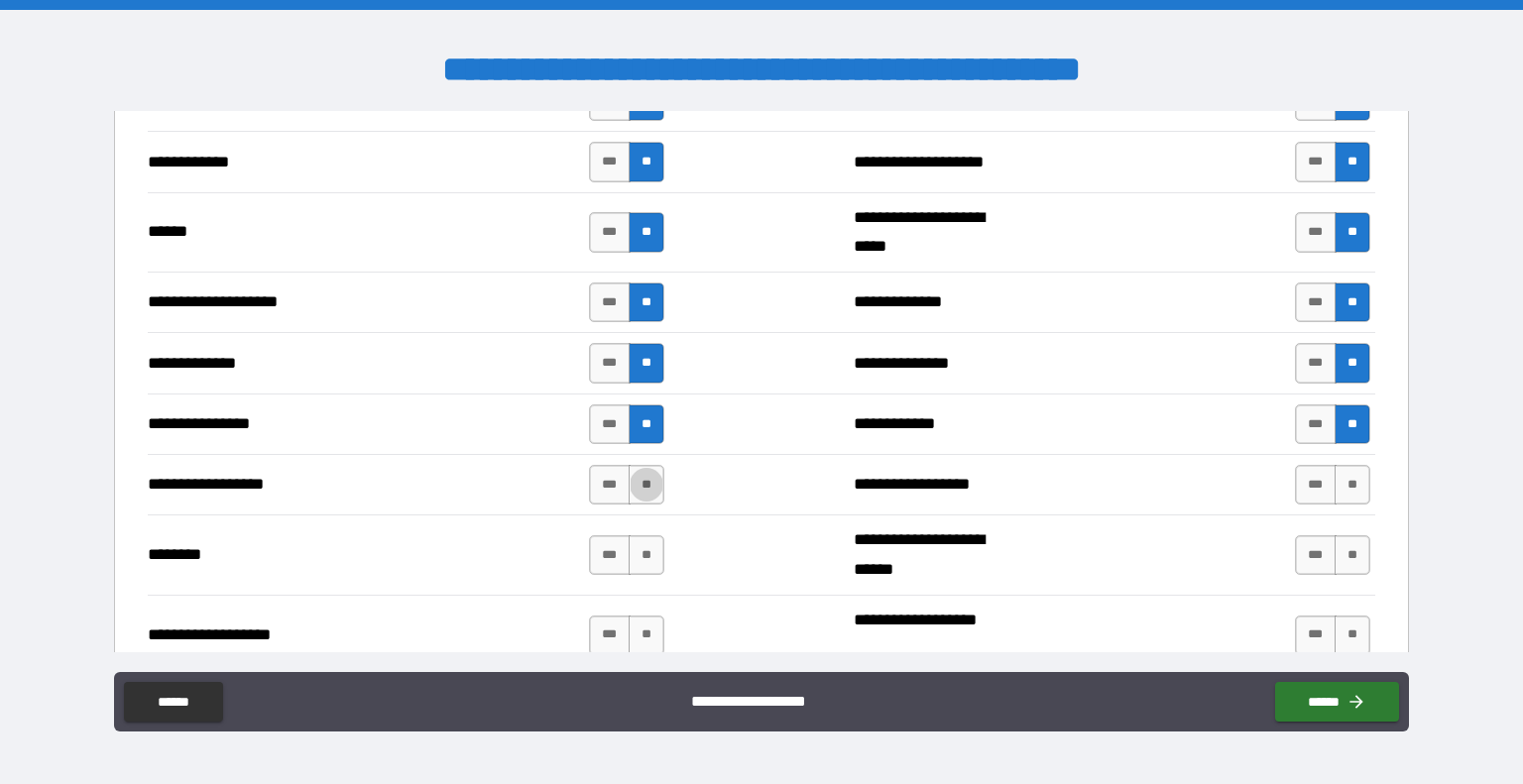 click on "**" at bounding box center [646, 485] 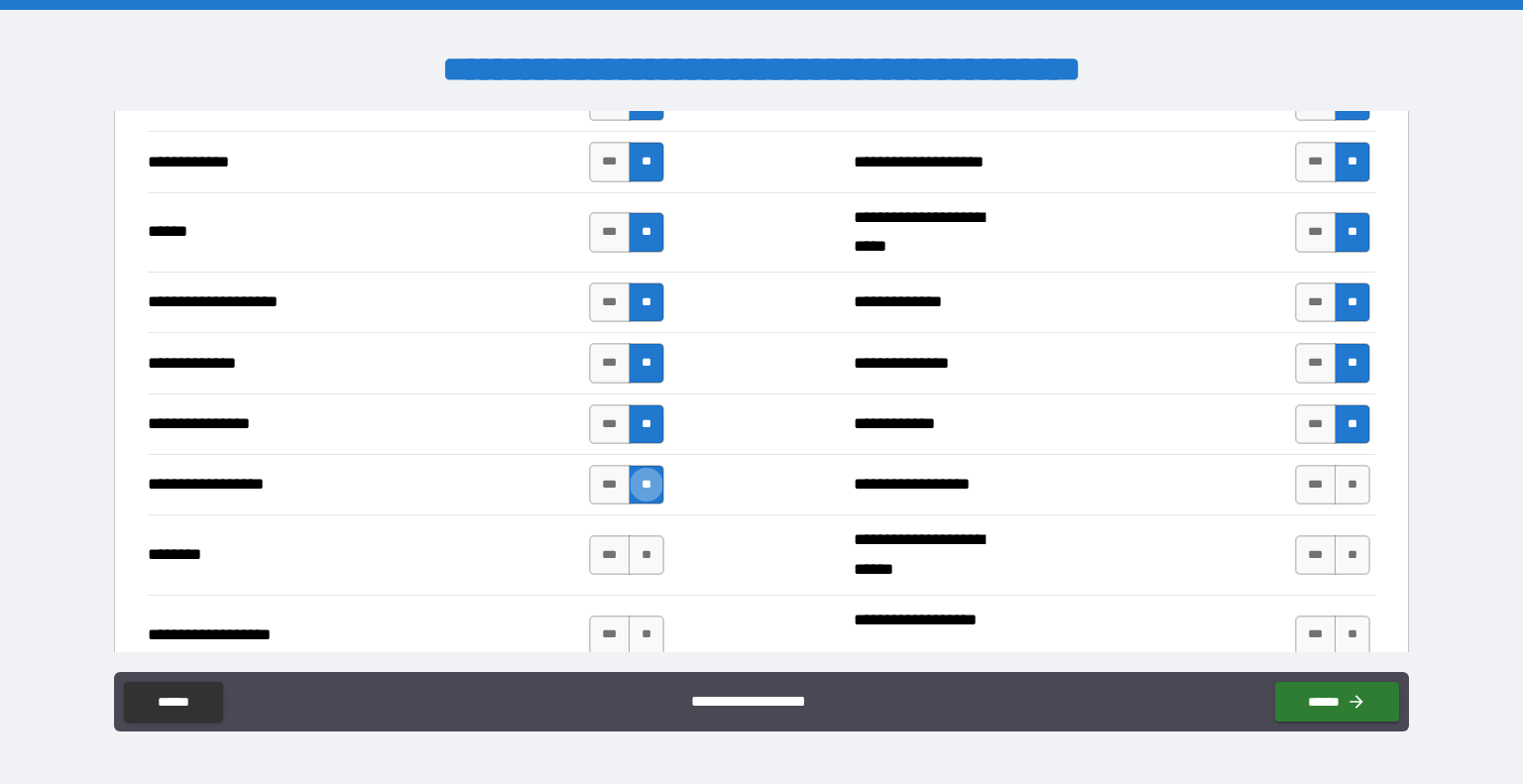 type on "****" 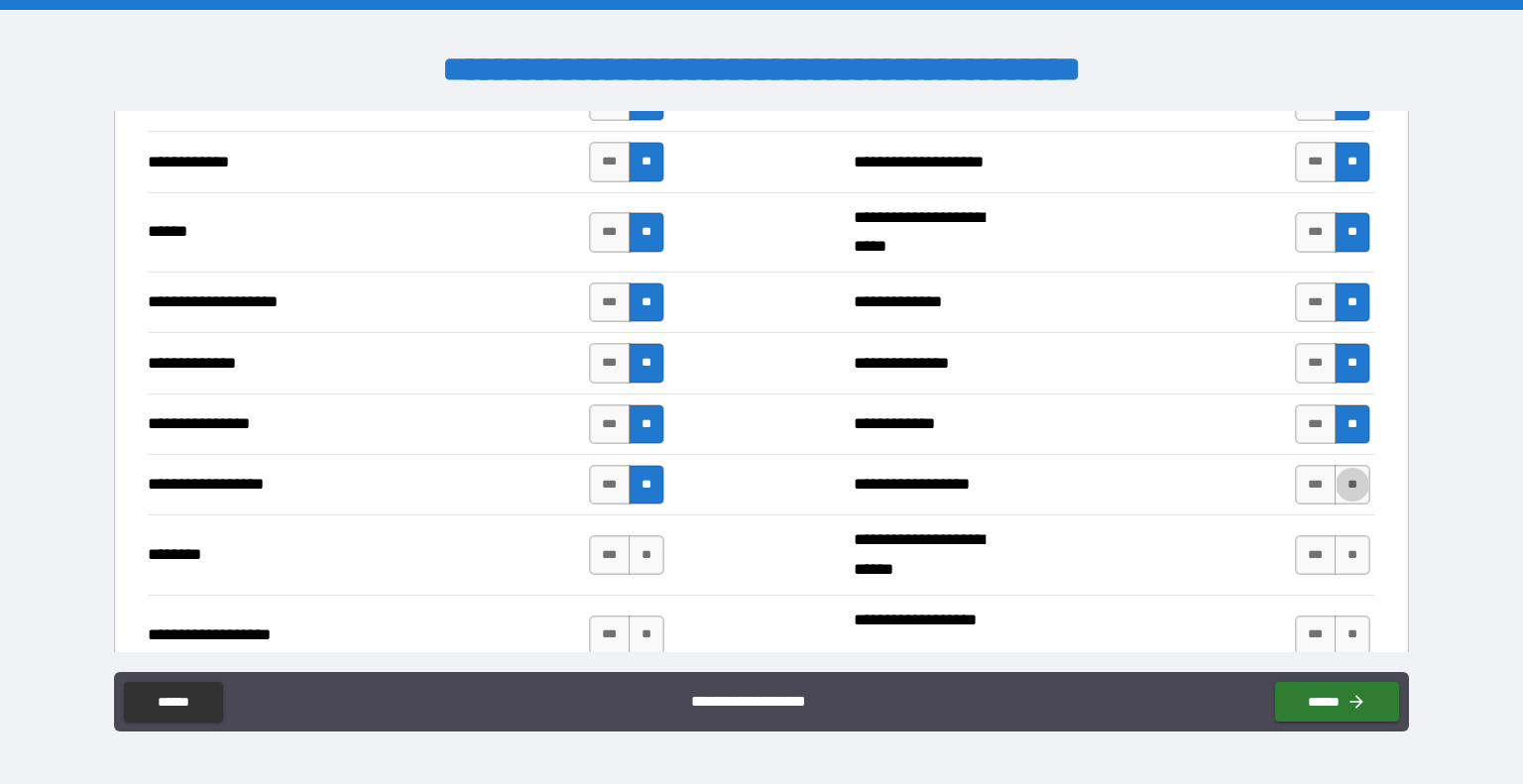 type on "*****" 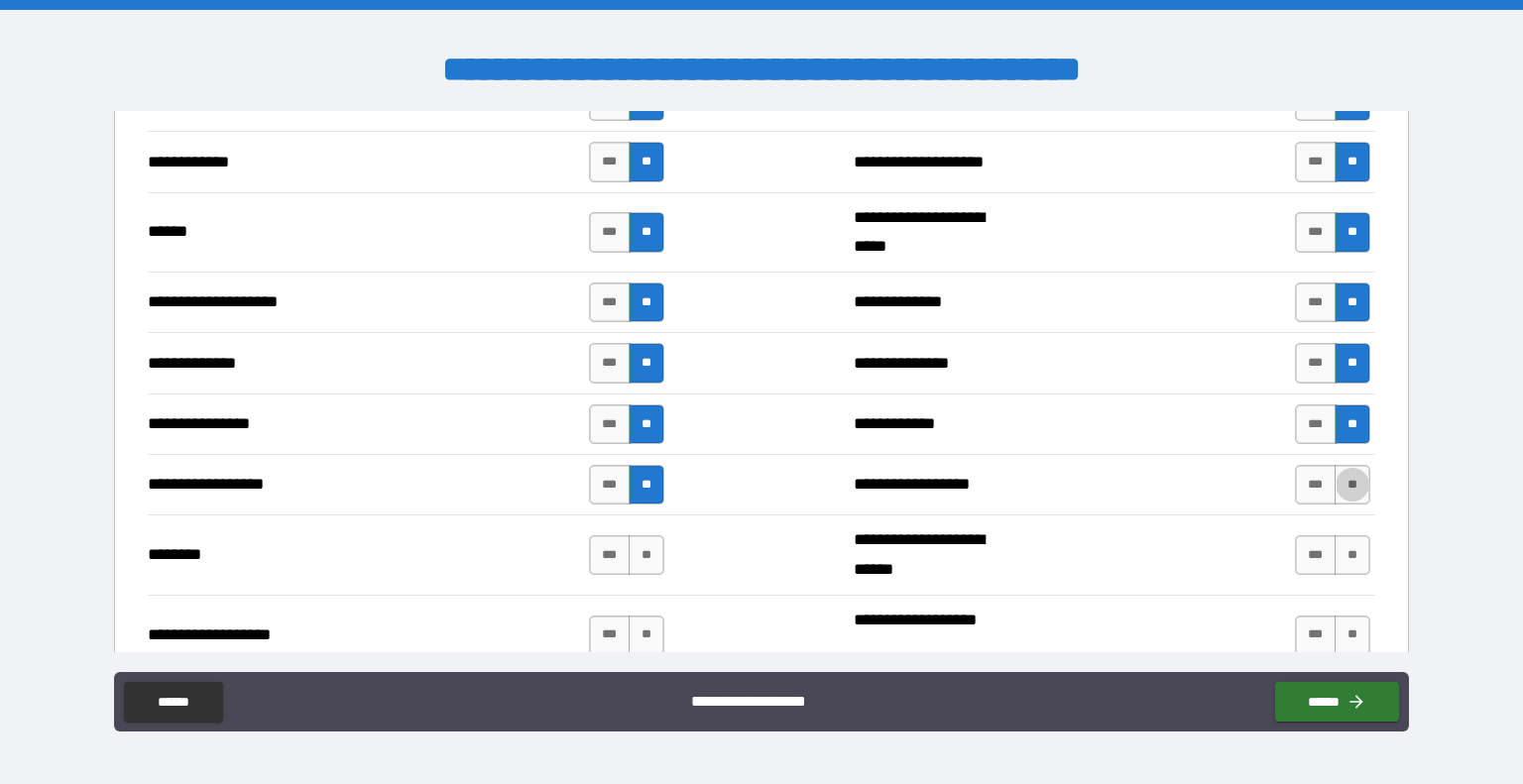 click on "**" at bounding box center [1352, 485] 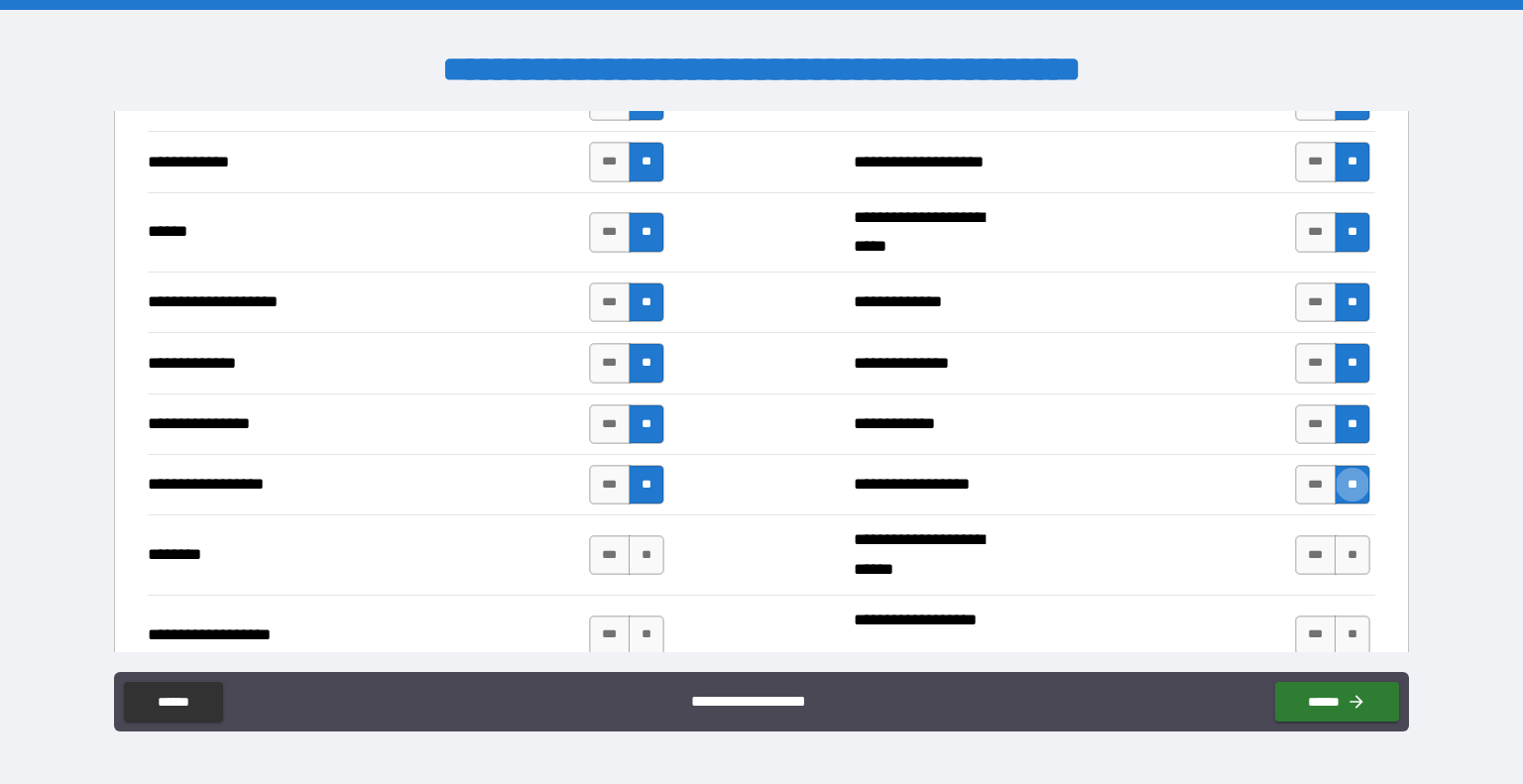 click on "**" at bounding box center (1352, 485) 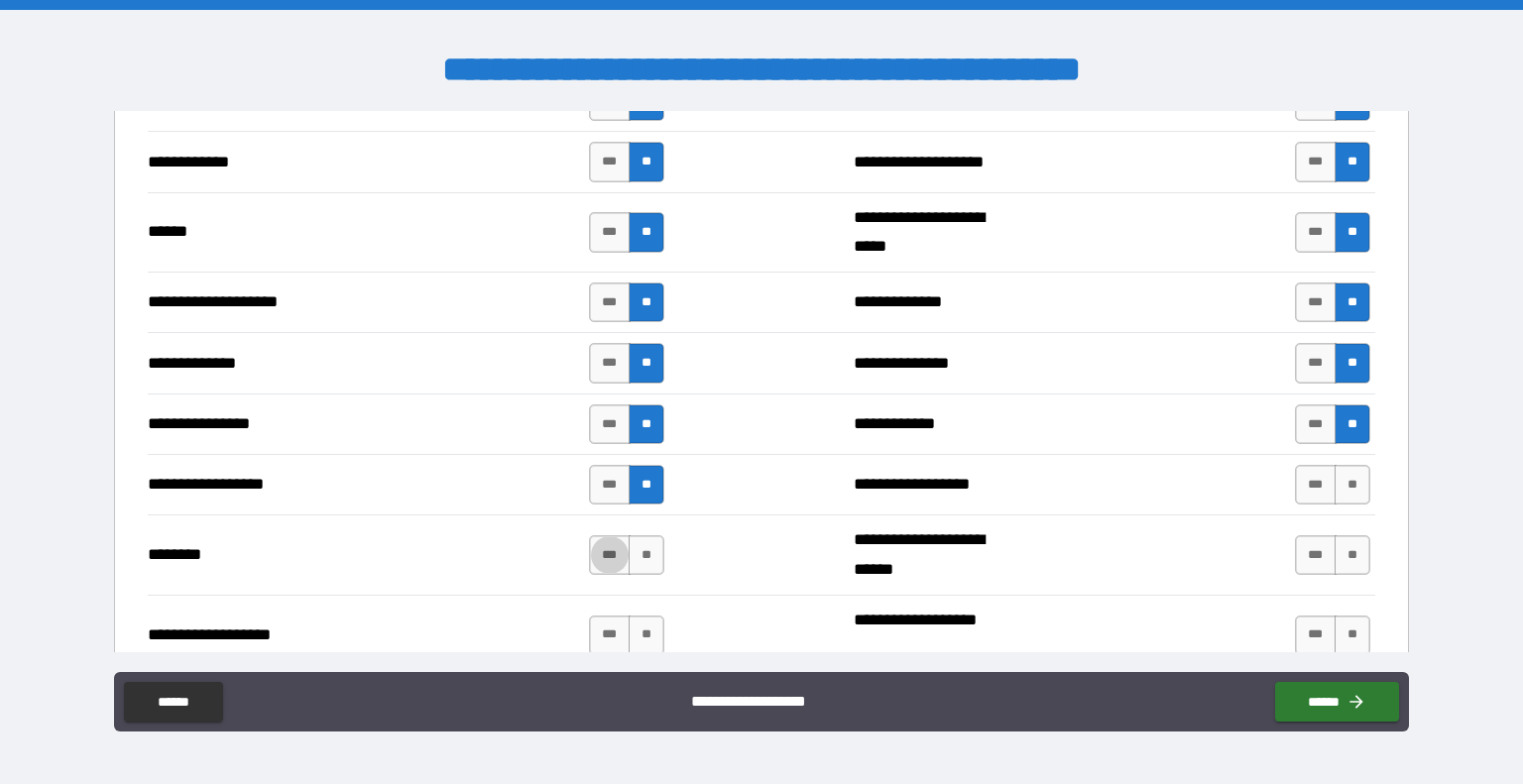 type on "****" 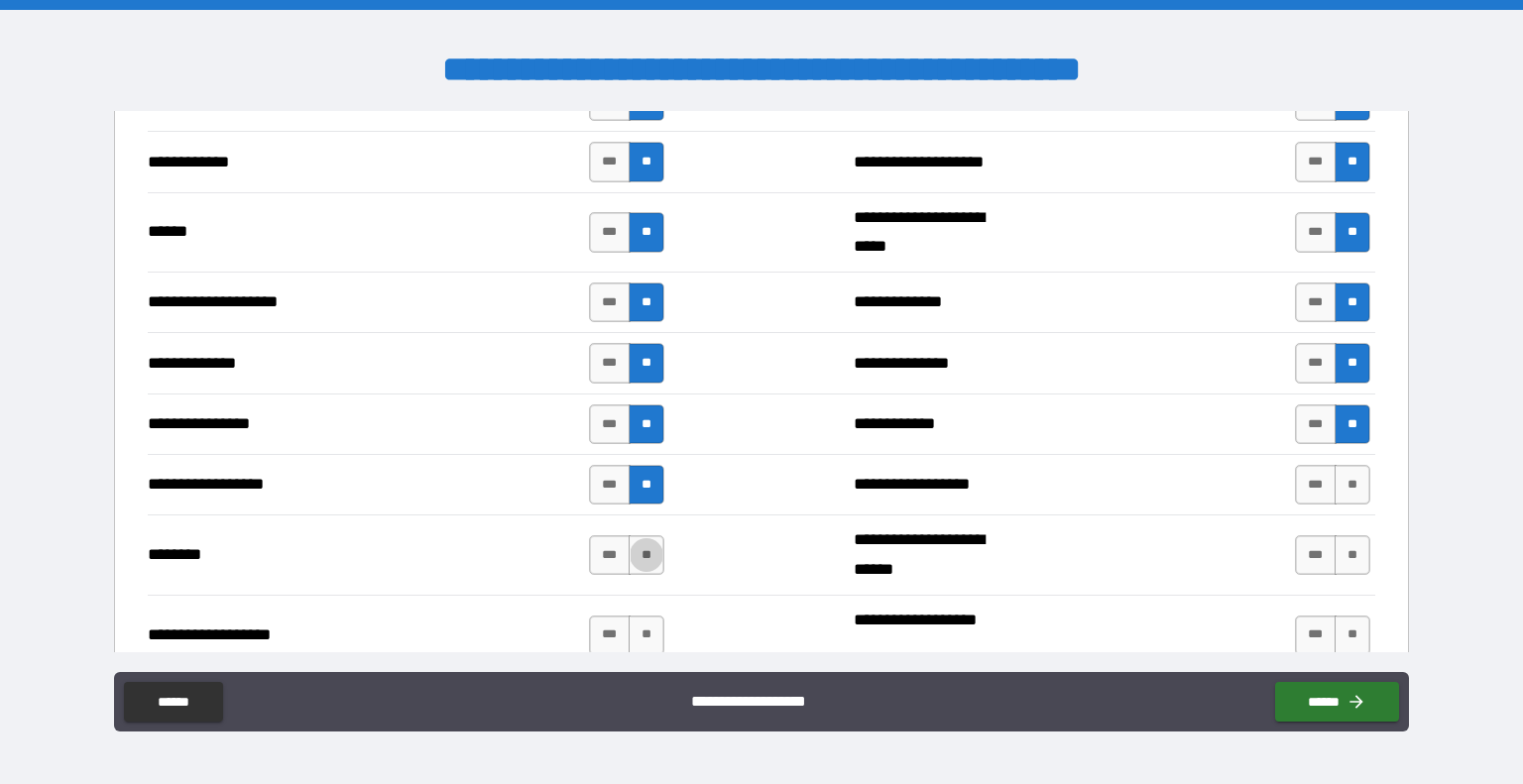 type on "*****" 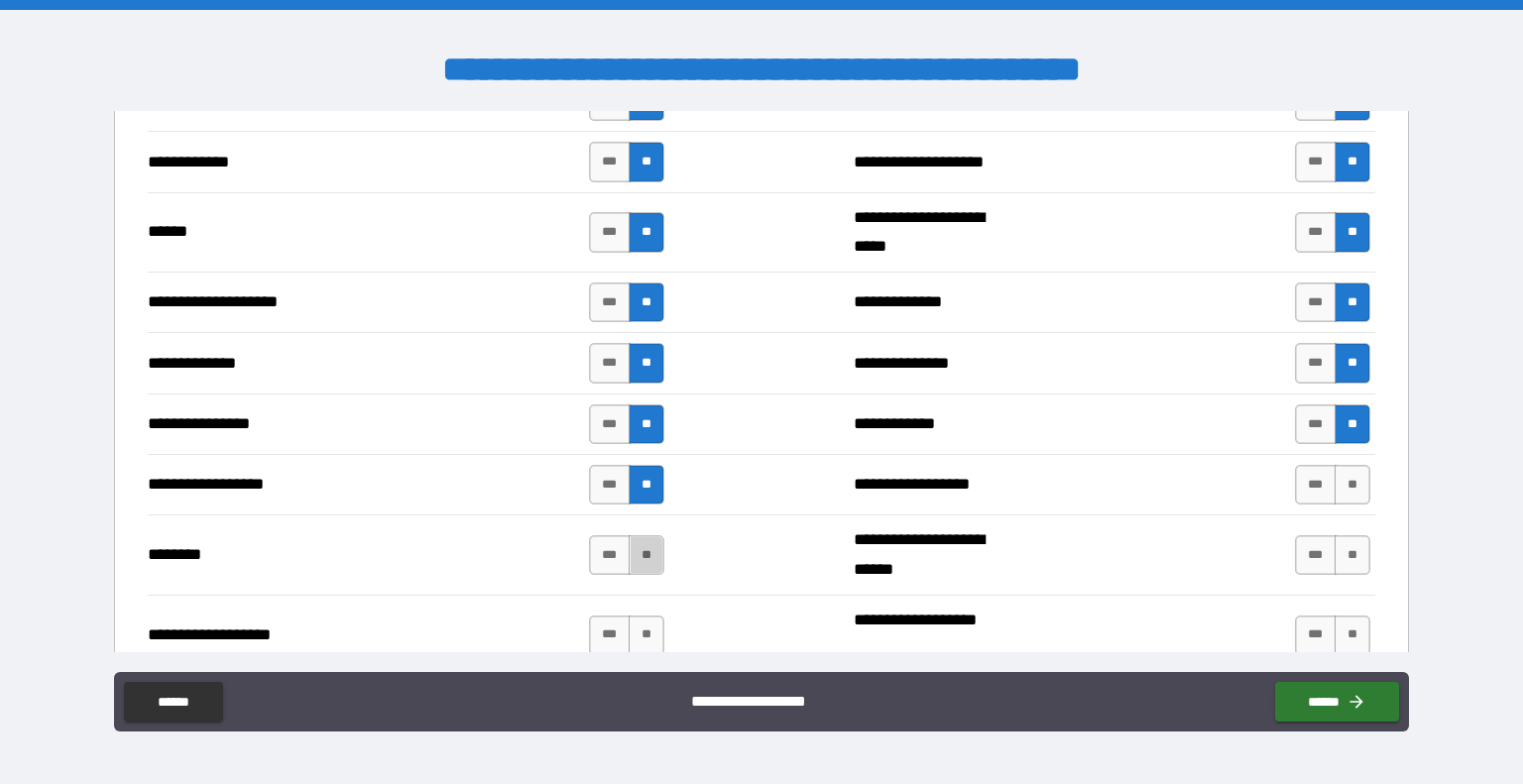 click on "**" at bounding box center (646, 555) 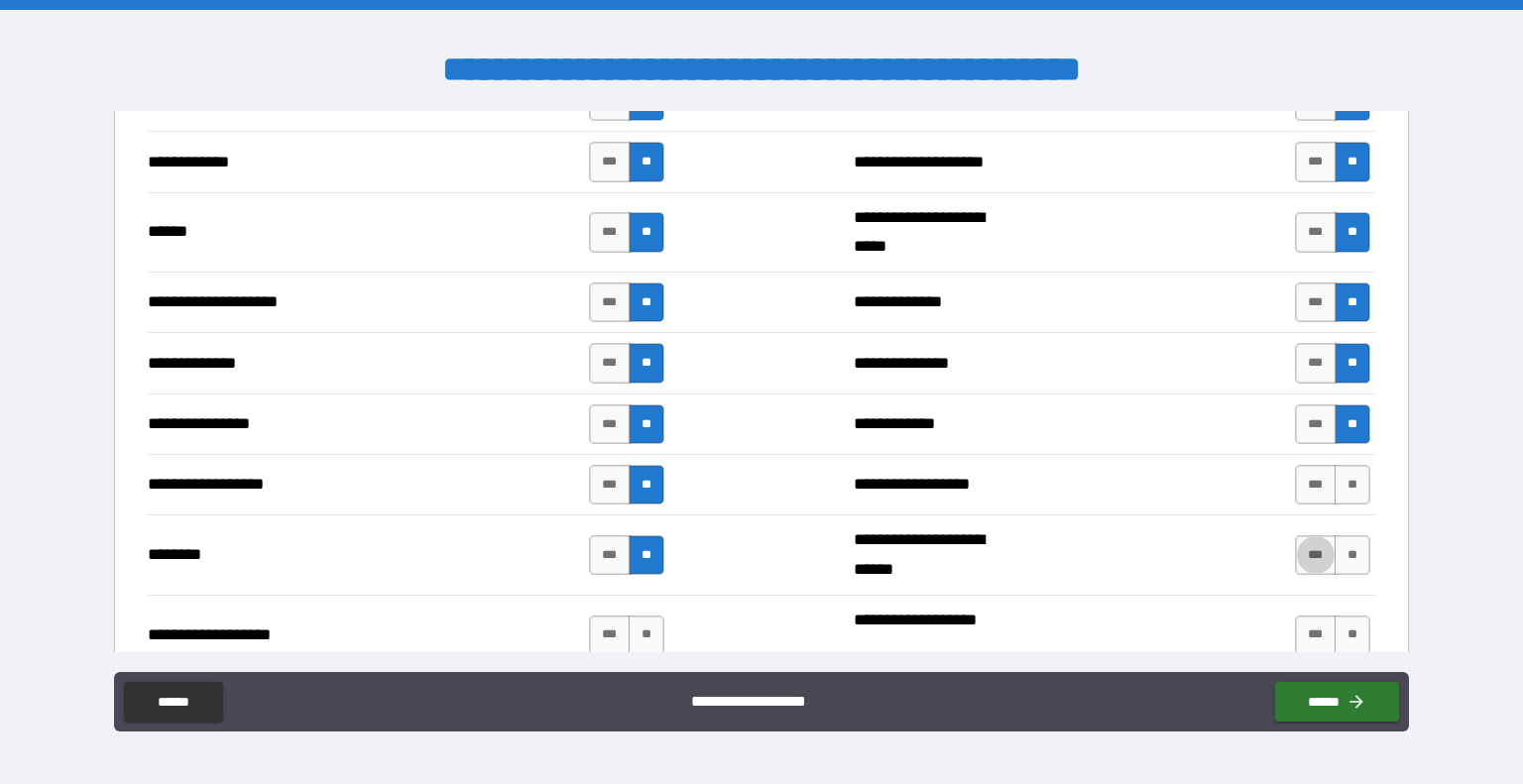 type on "****" 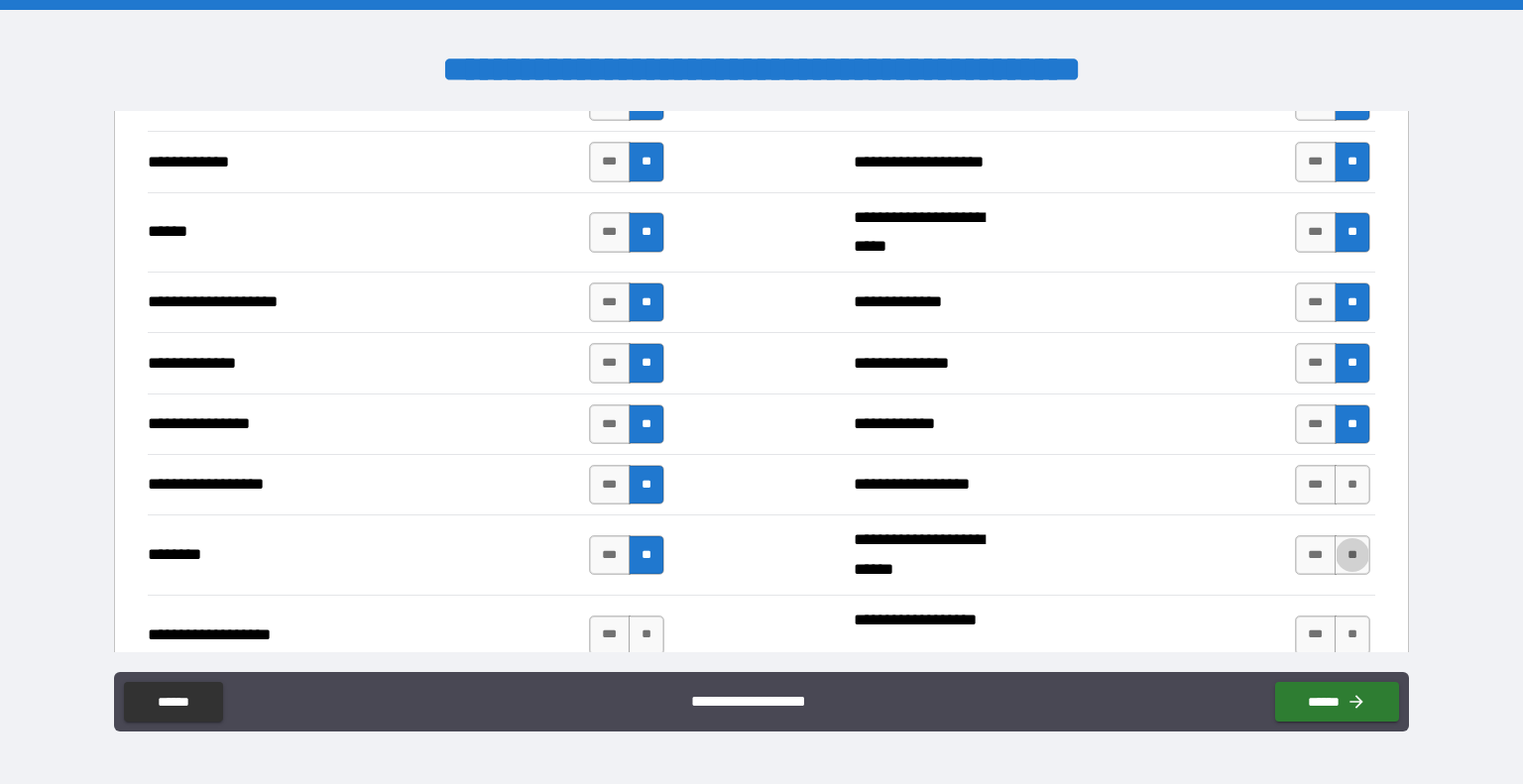 type on "*****" 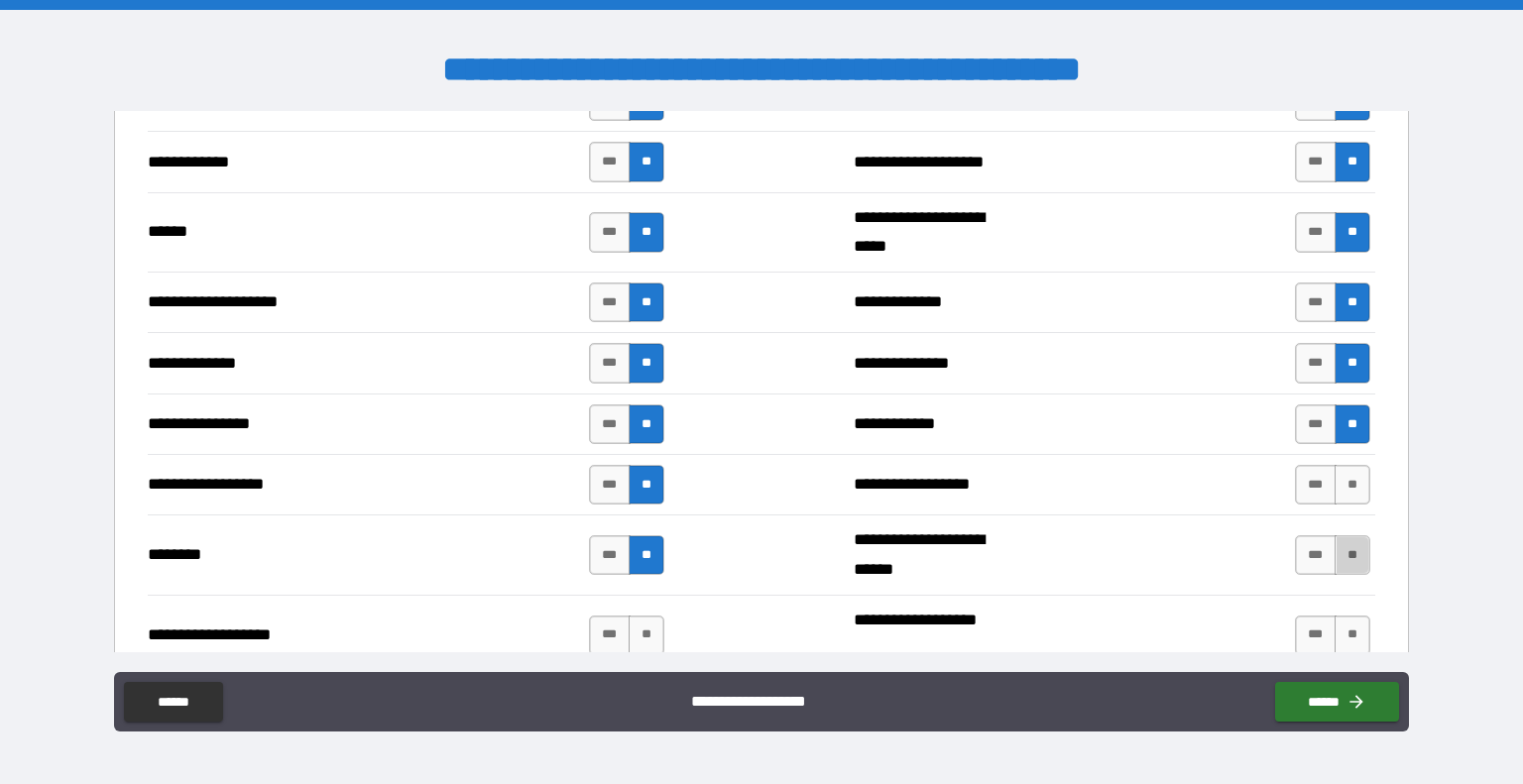 click on "**" at bounding box center (1352, 555) 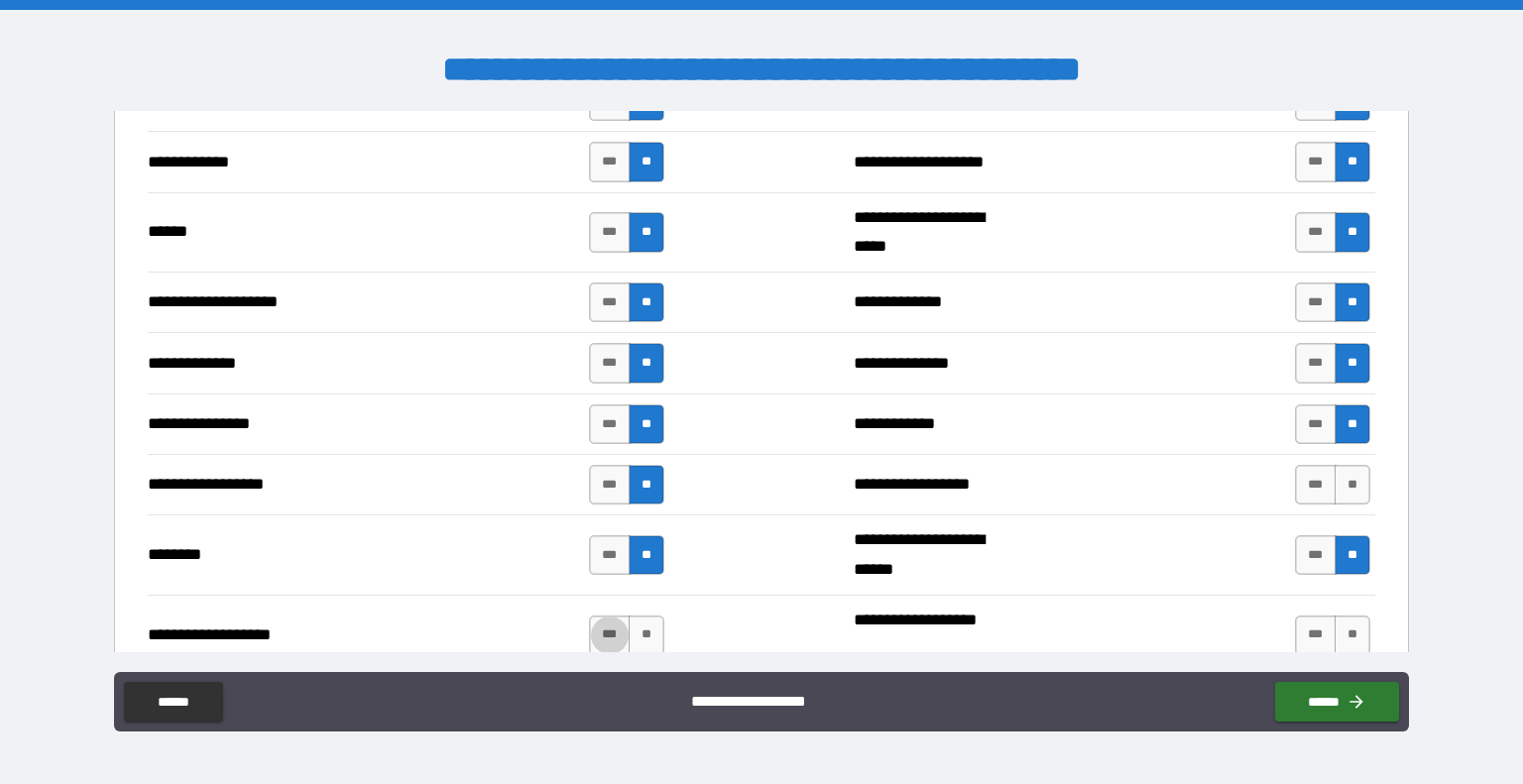 type on "*****" 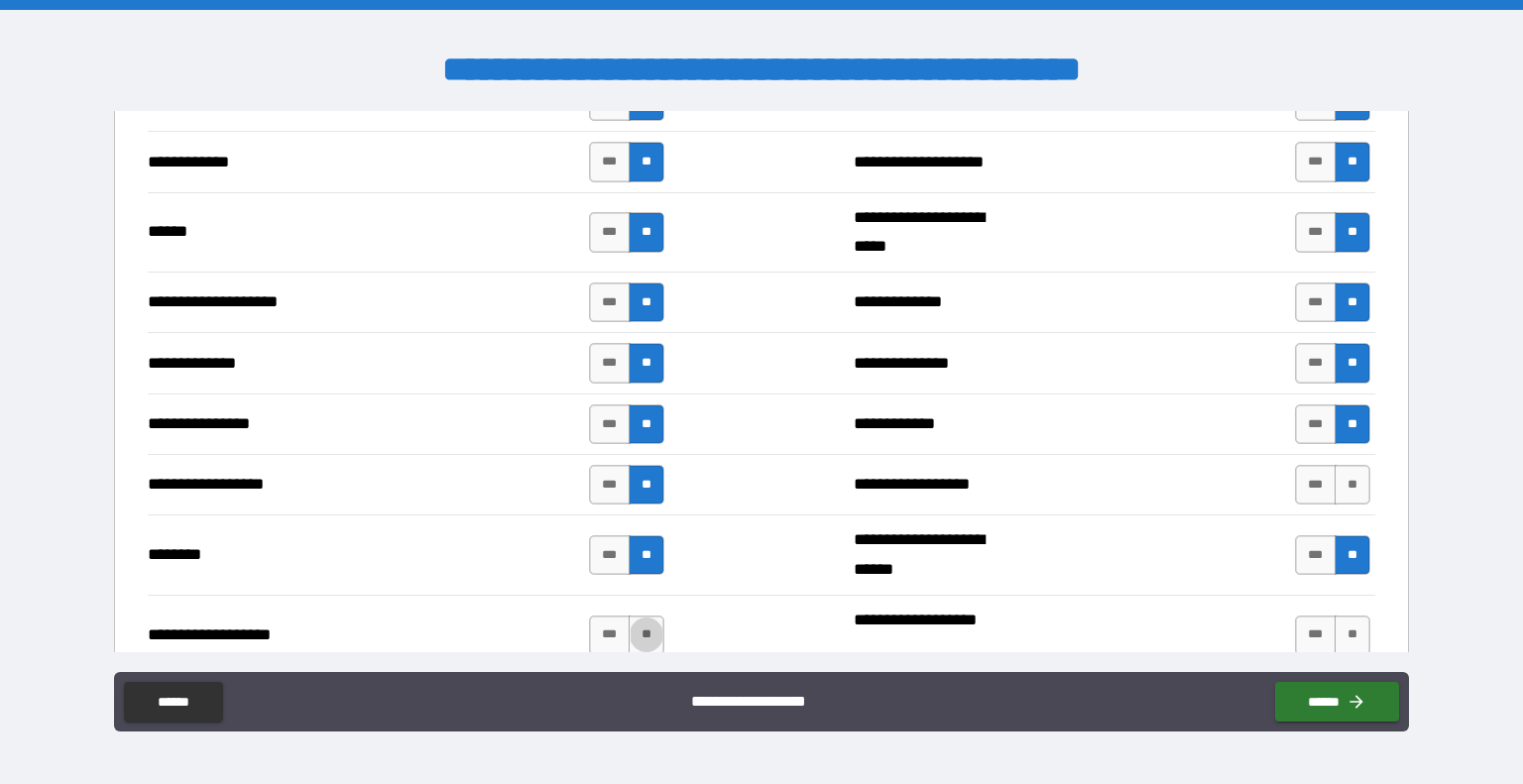 click on "**" at bounding box center (646, 635) 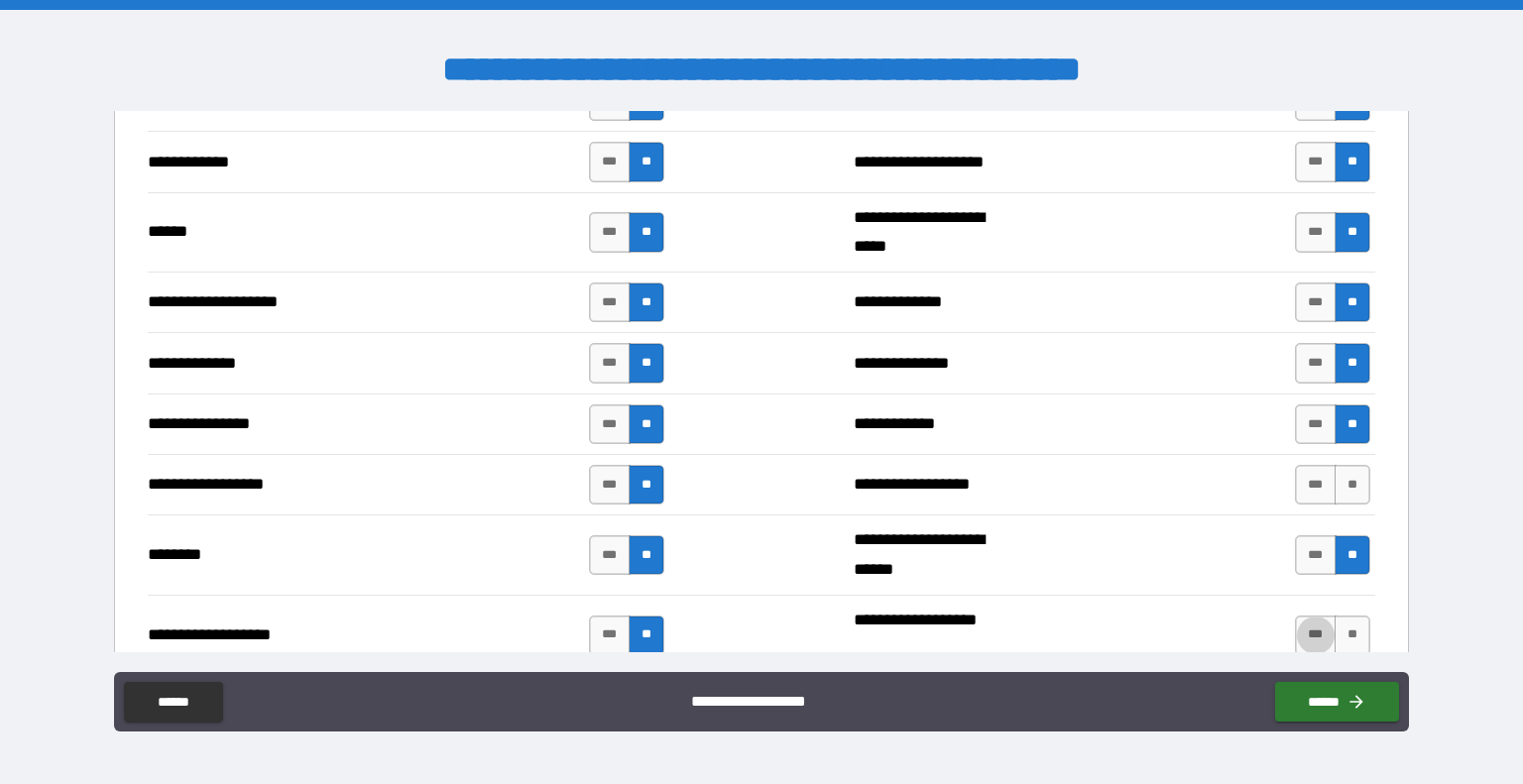 type on "****" 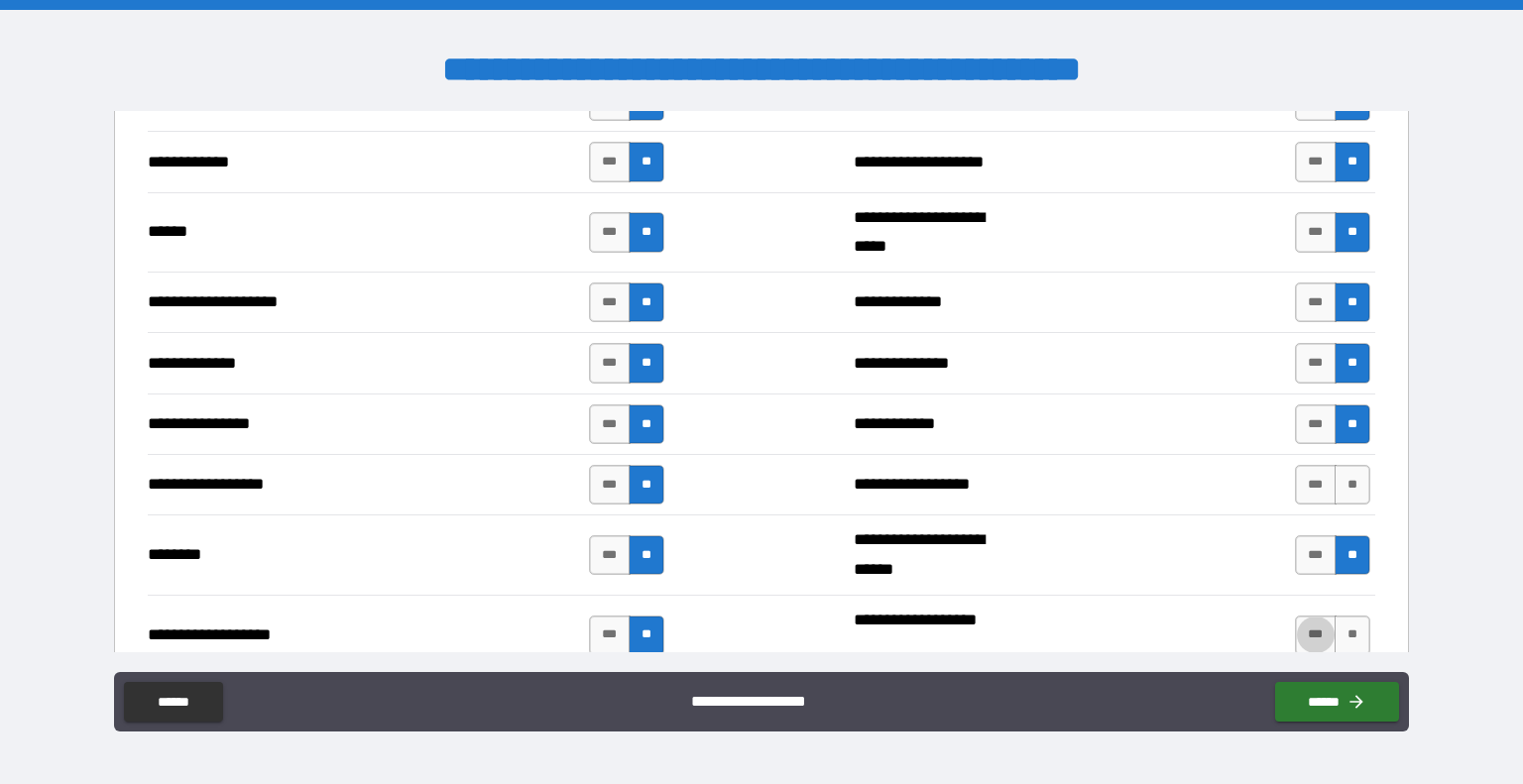 type on "*****" 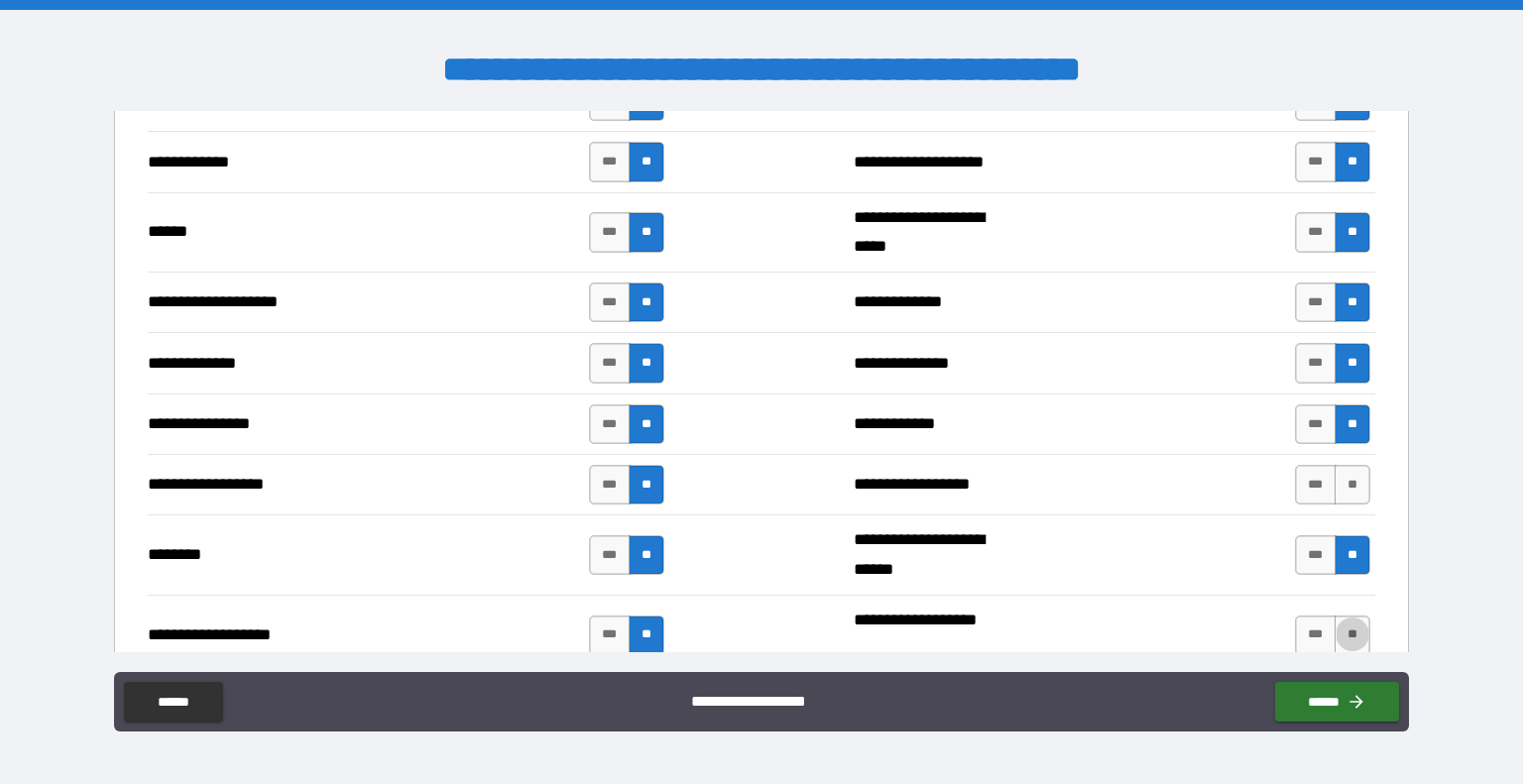 click on "**" at bounding box center [1352, 635] 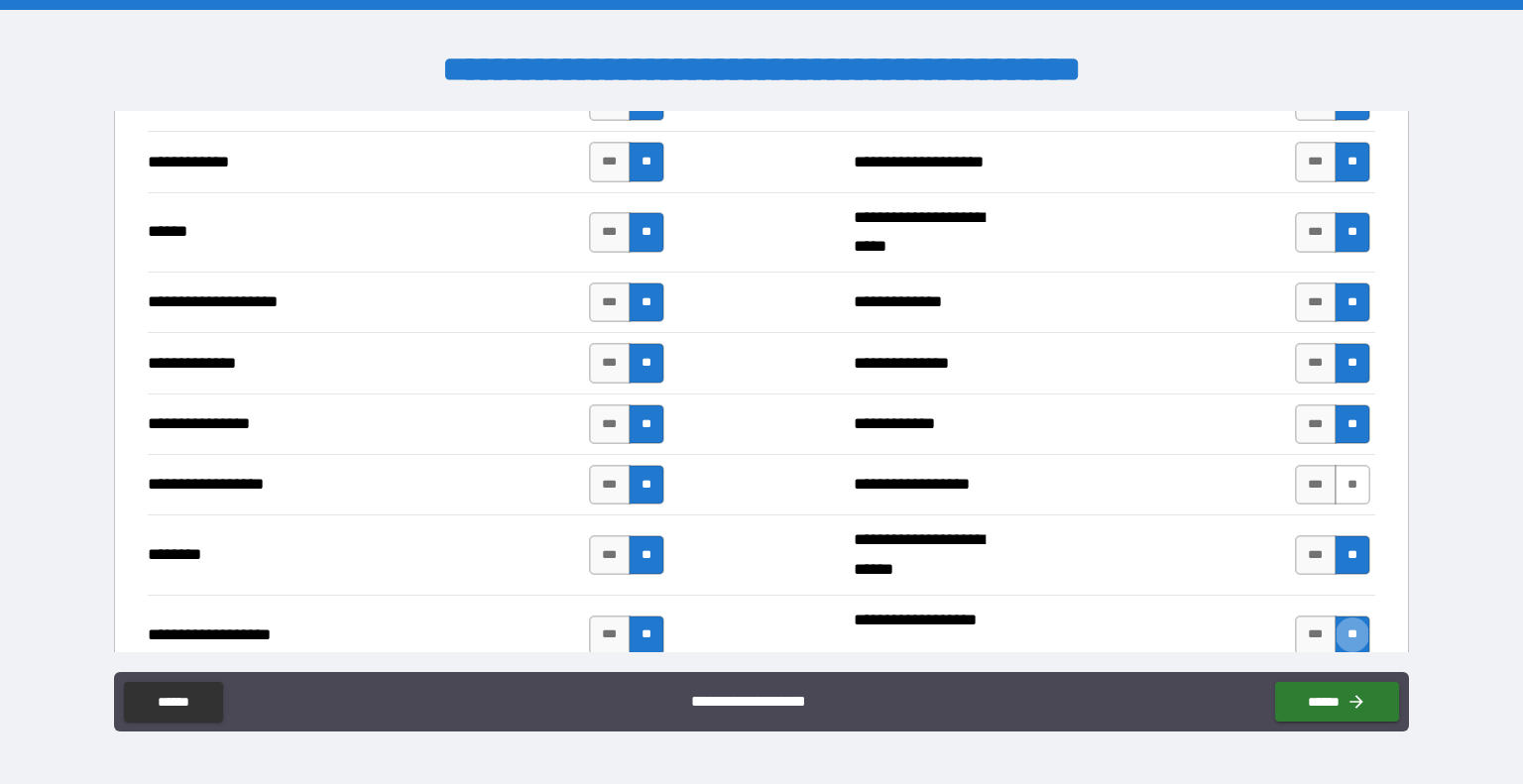 click on "**" at bounding box center [1352, 485] 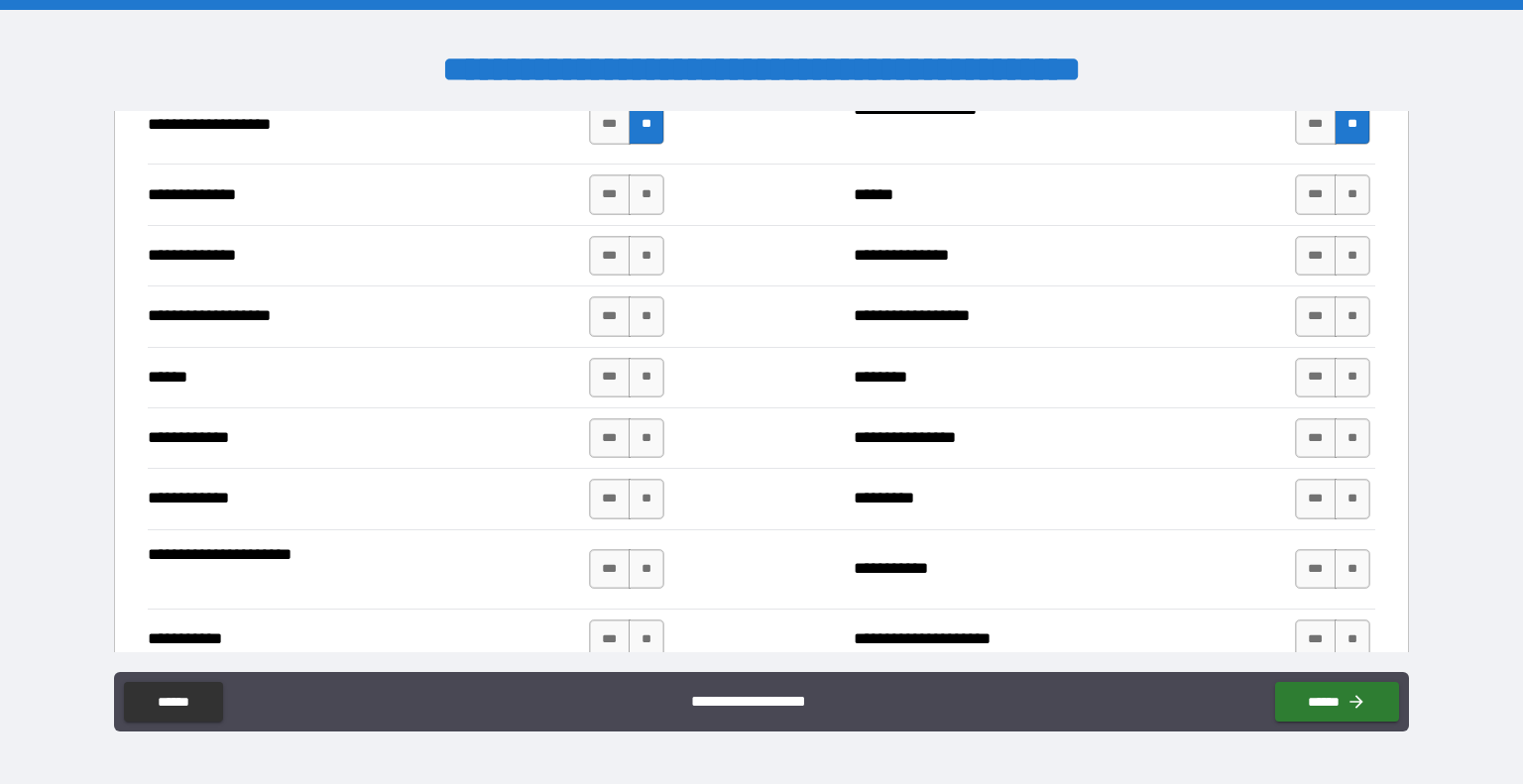 scroll, scrollTop: 6246, scrollLeft: 0, axis: vertical 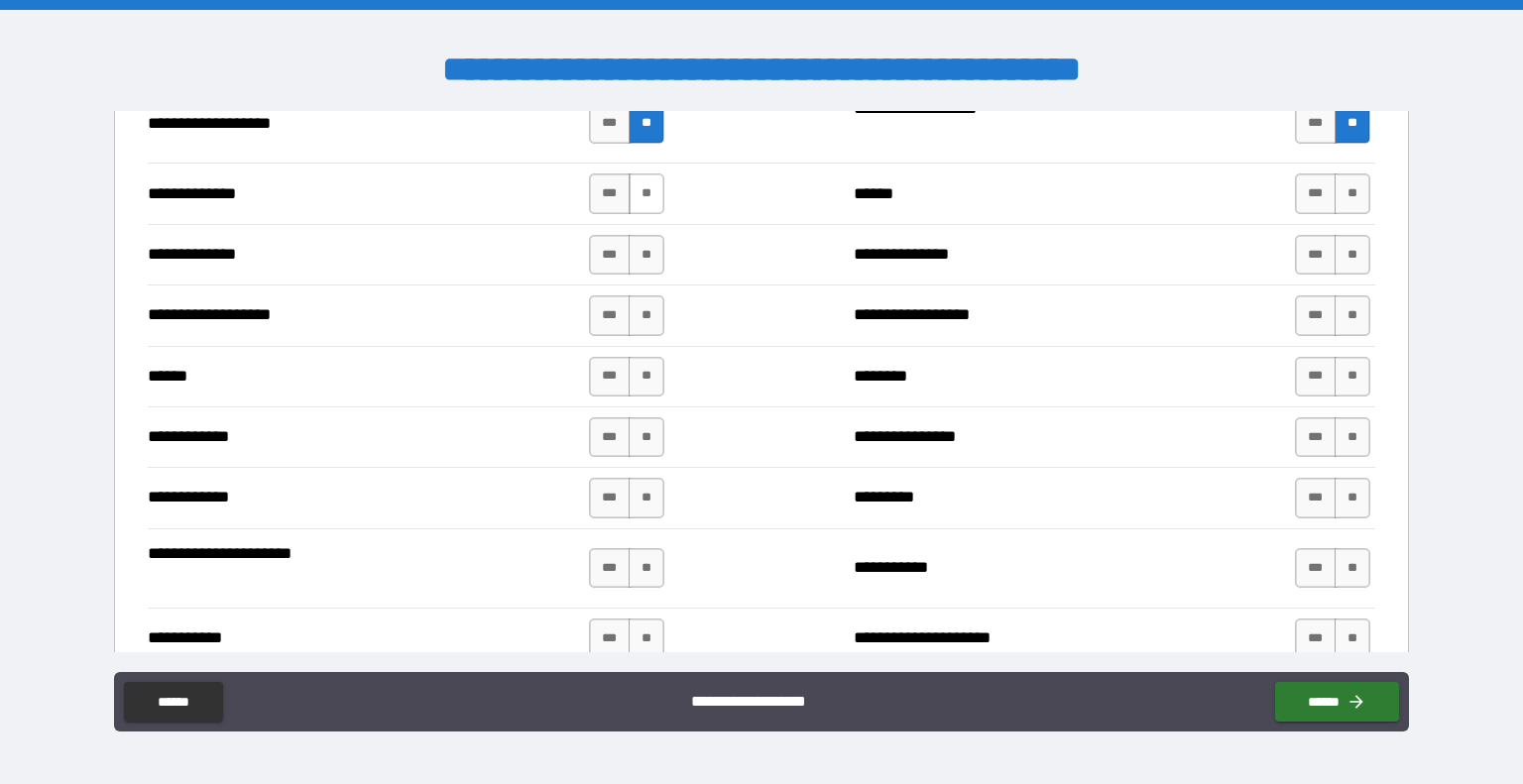 click on "**" at bounding box center (646, 193) 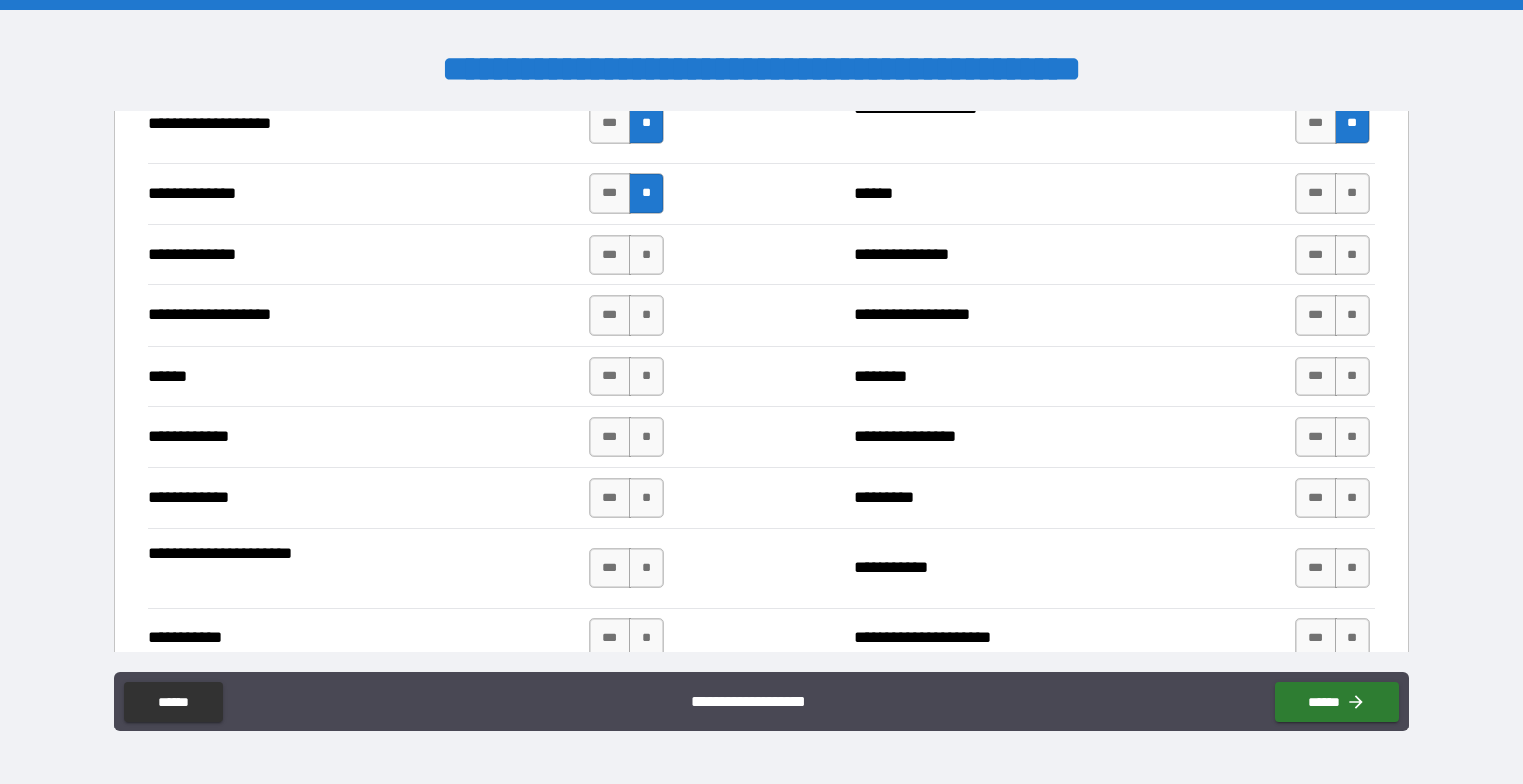 type on "*****" 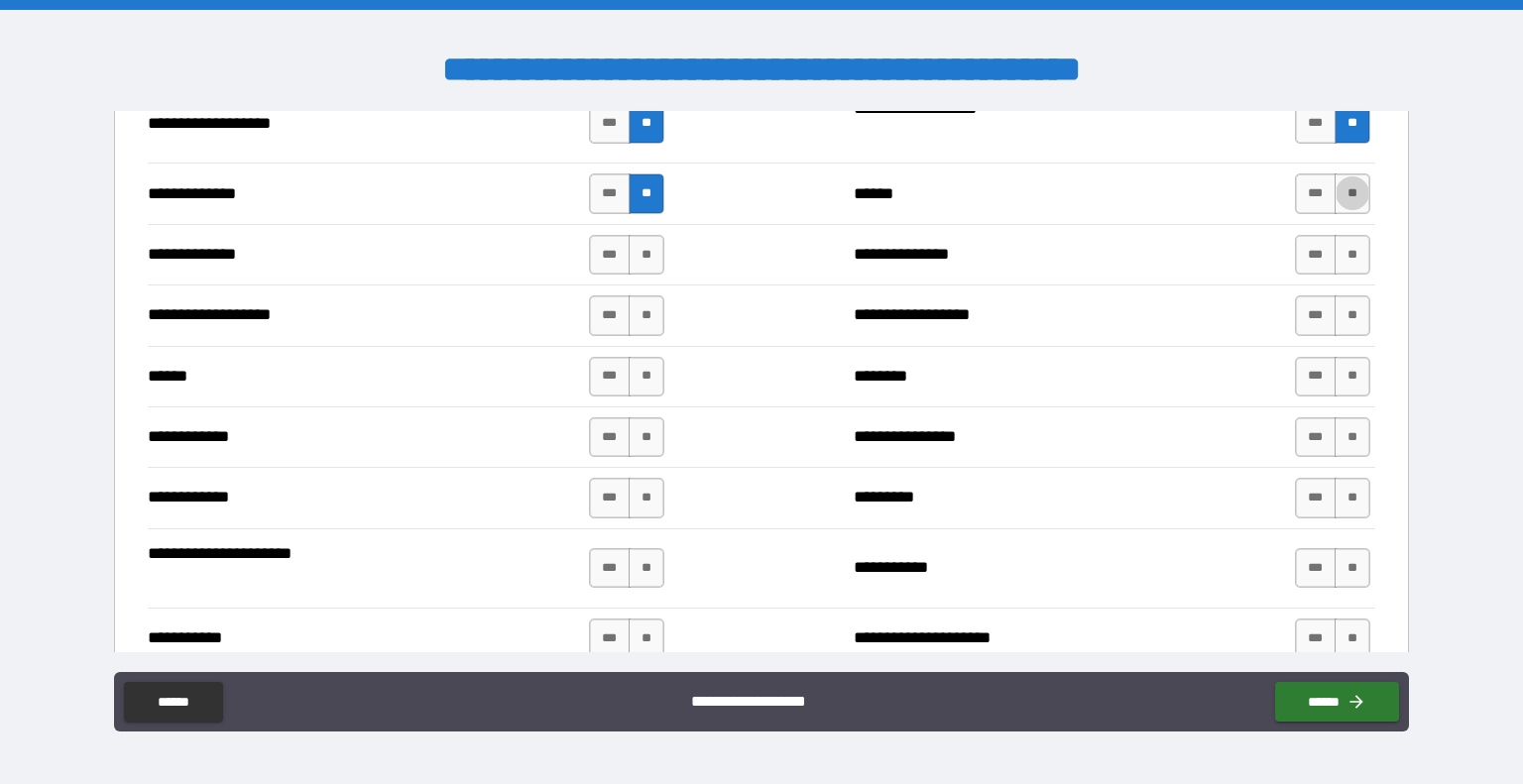 type on "*****" 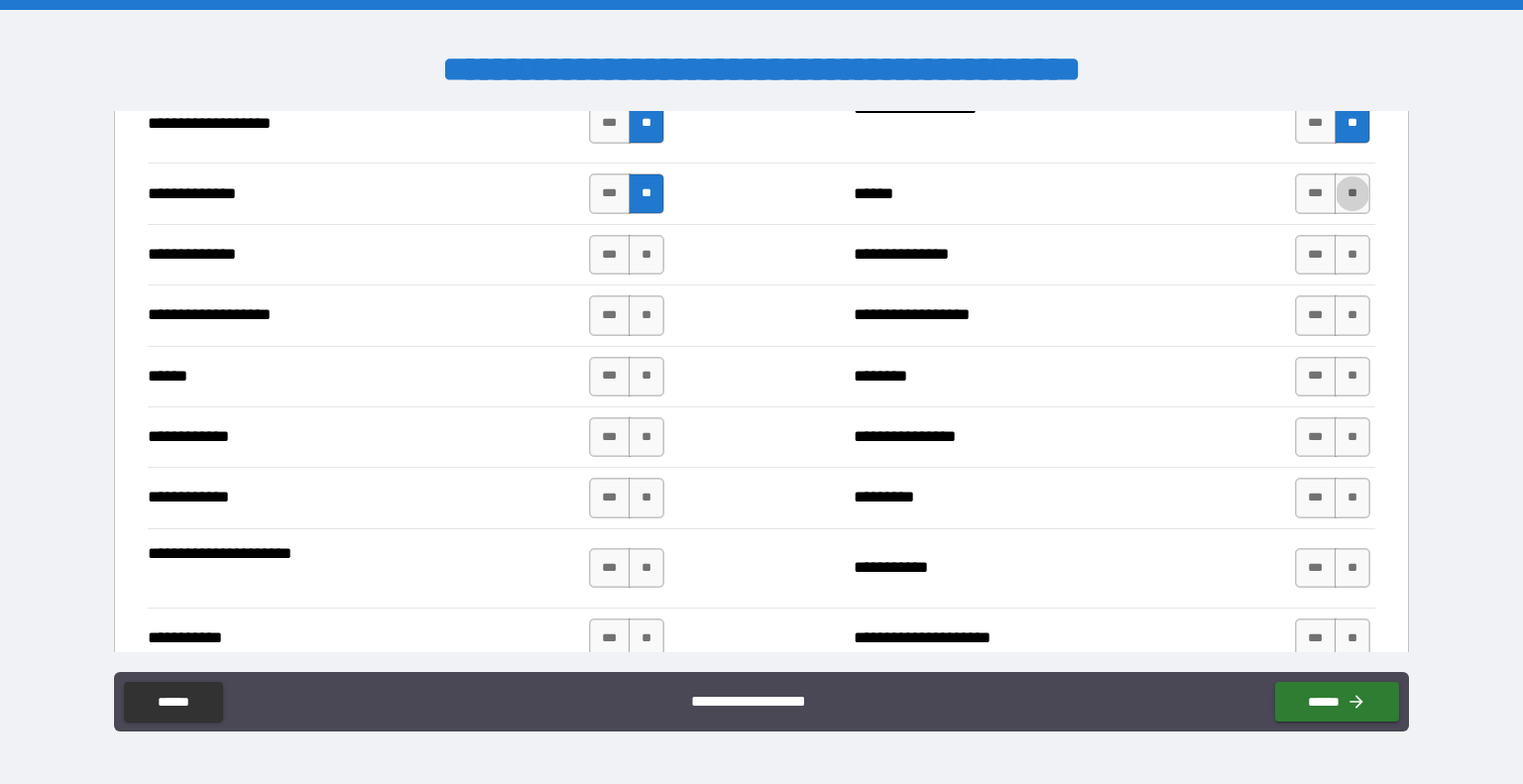click on "**" at bounding box center [1352, 193] 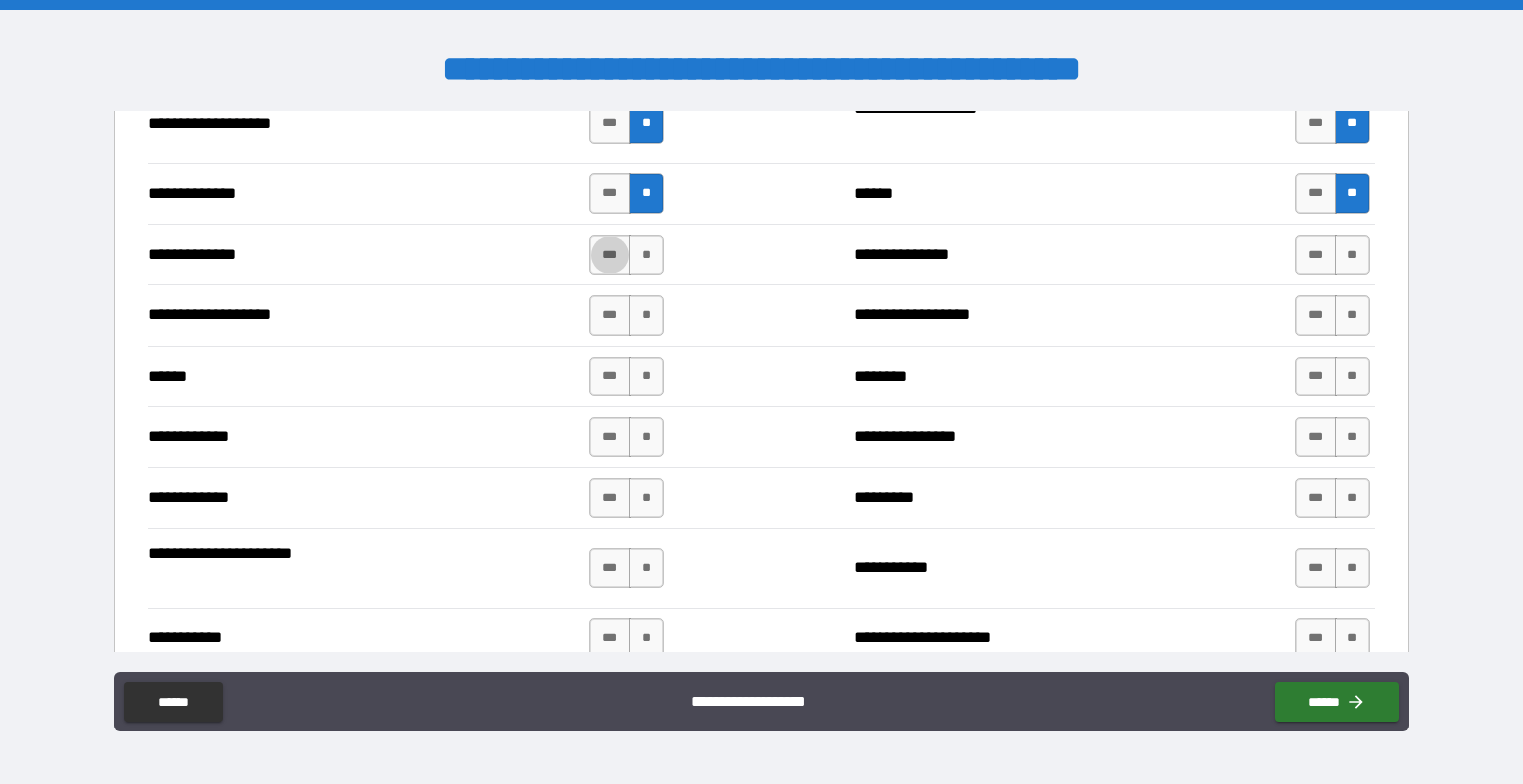 type on "****" 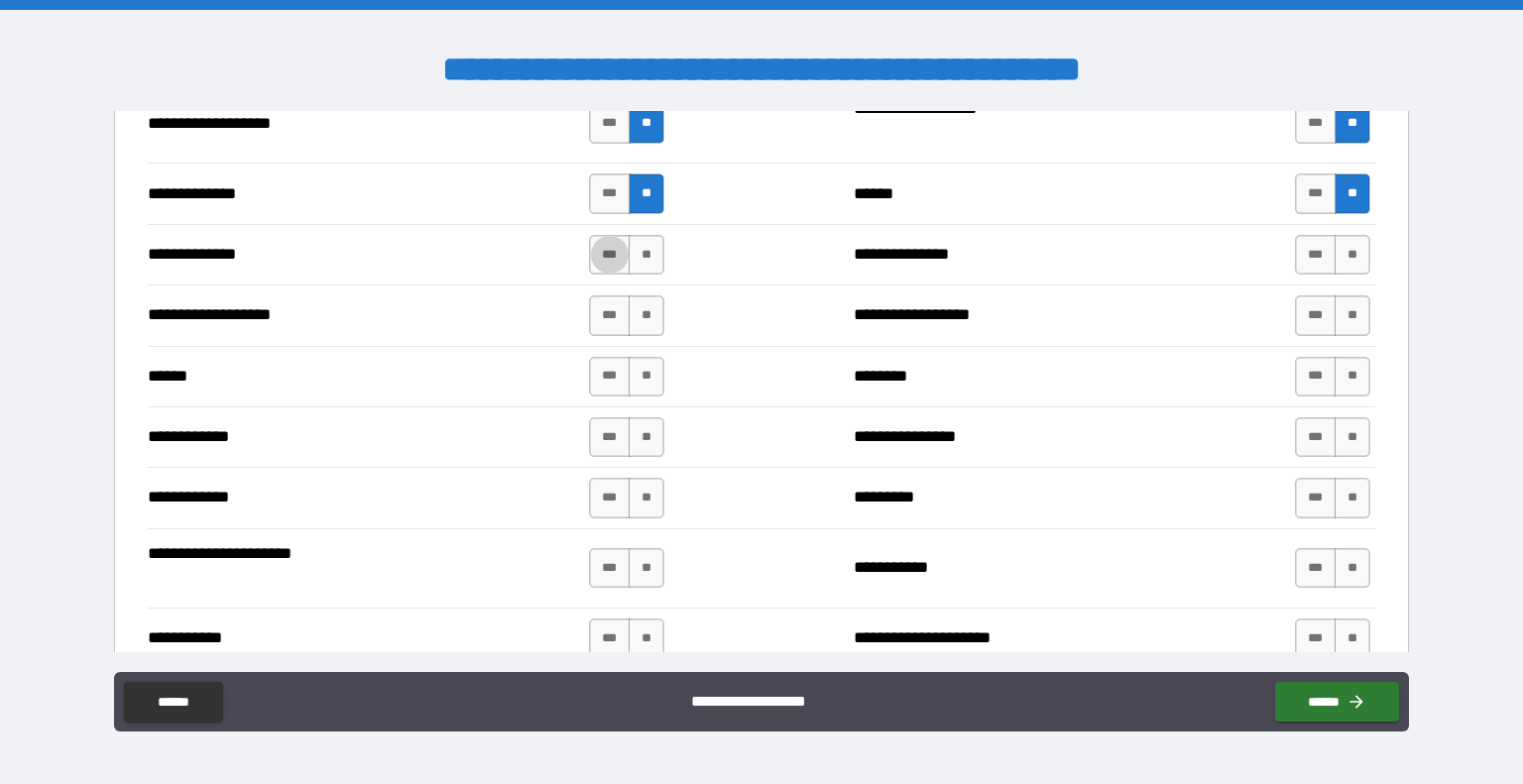 type on "*****" 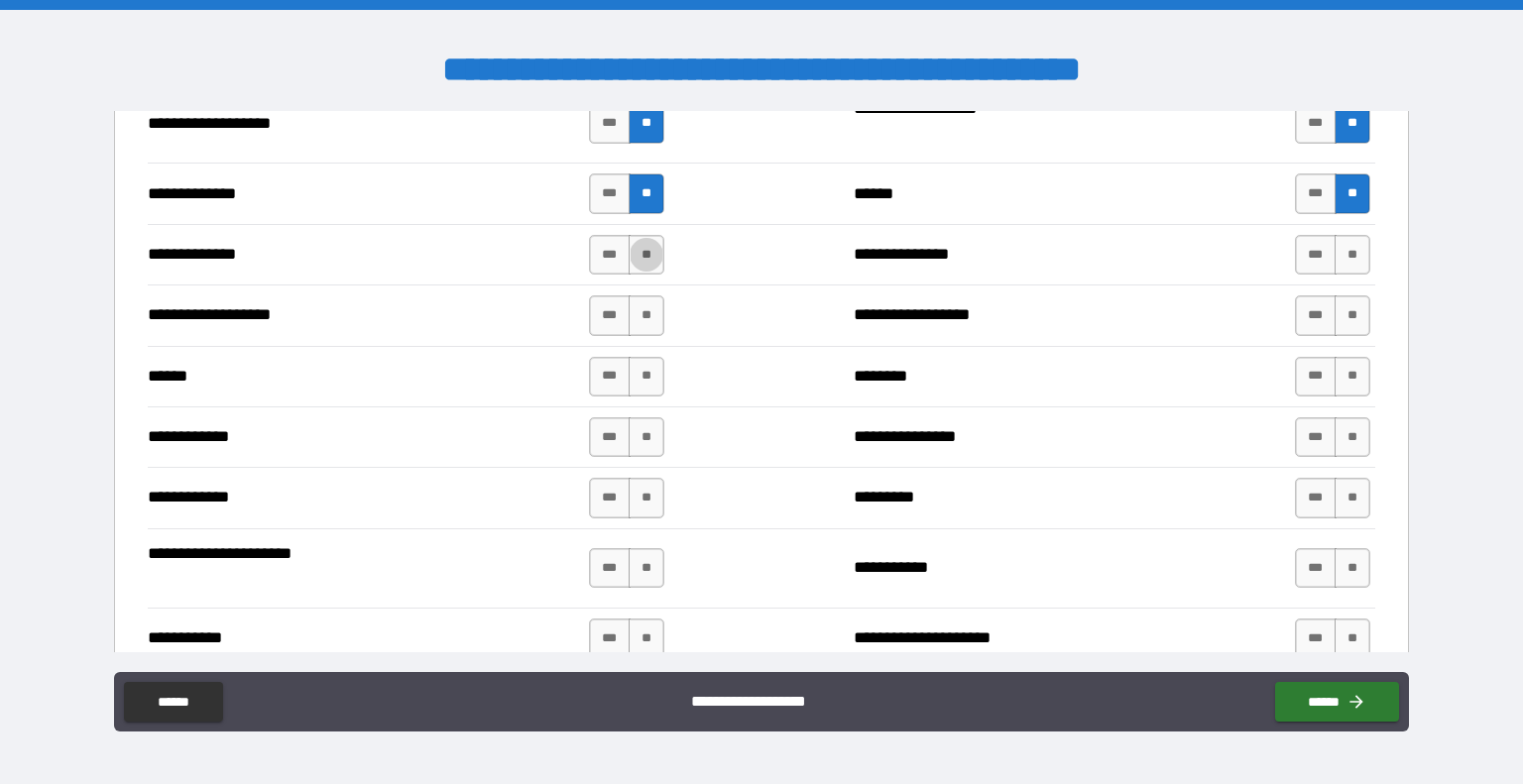 click on "**" at bounding box center (646, 255) 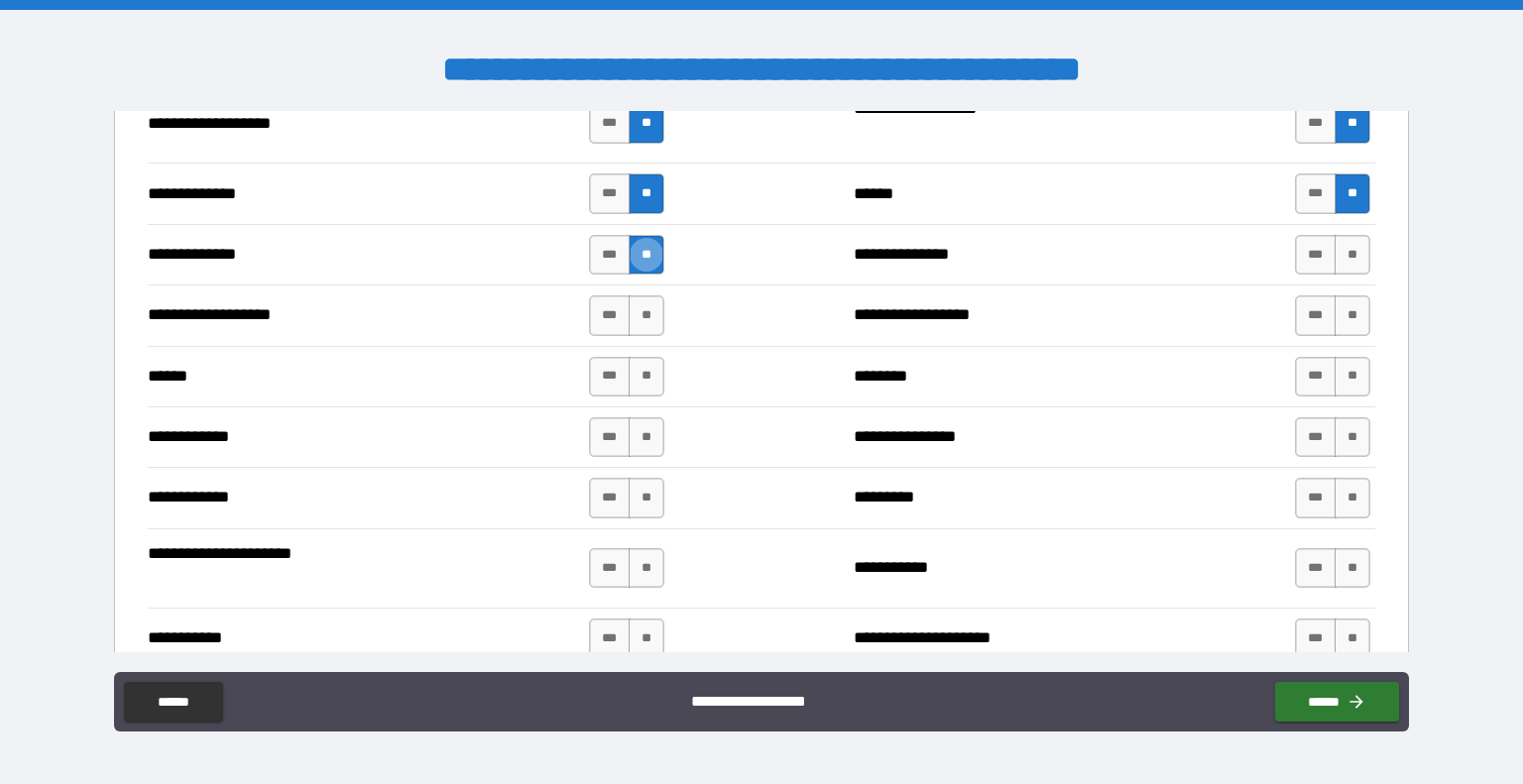 type on "****" 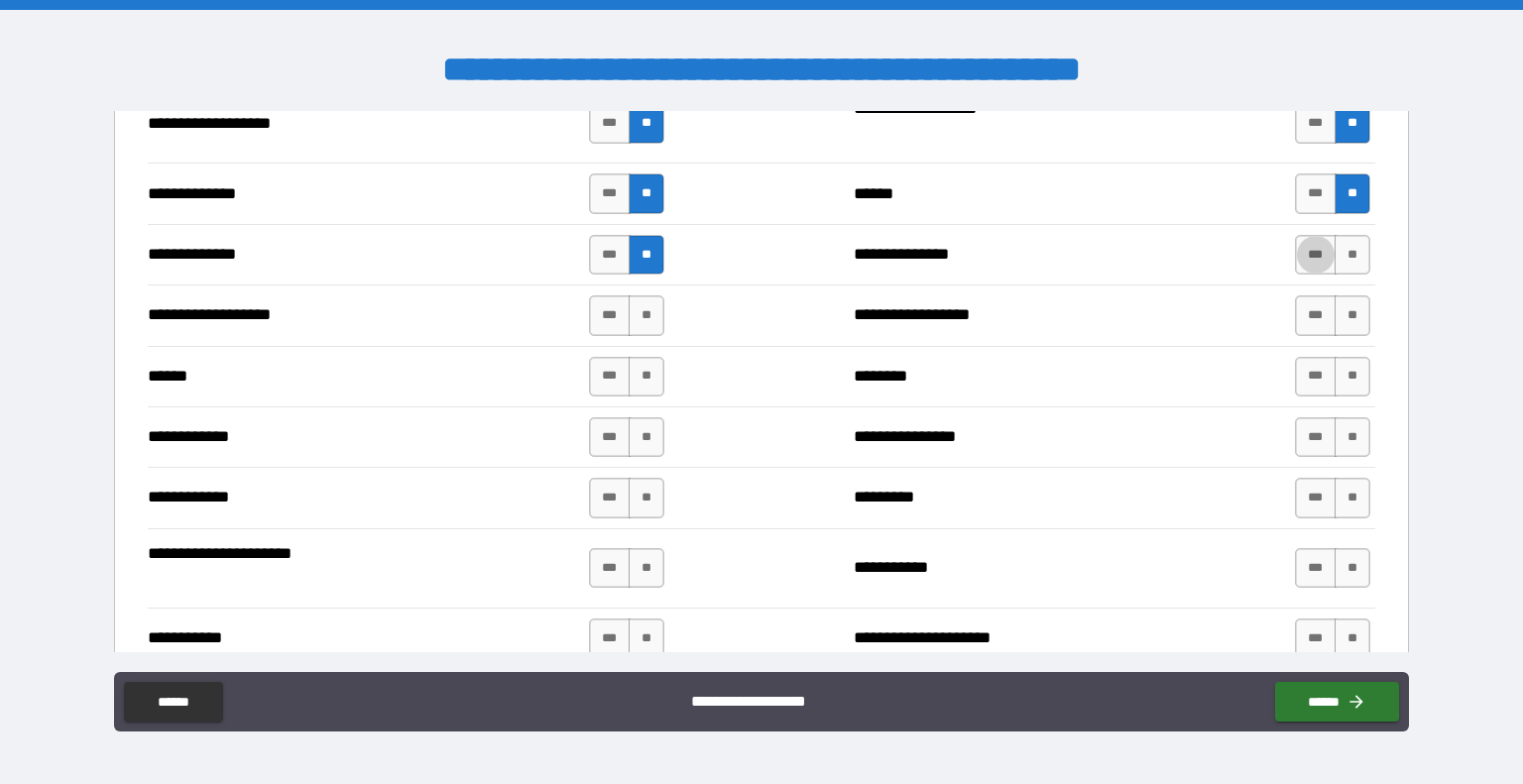 type on "*****" 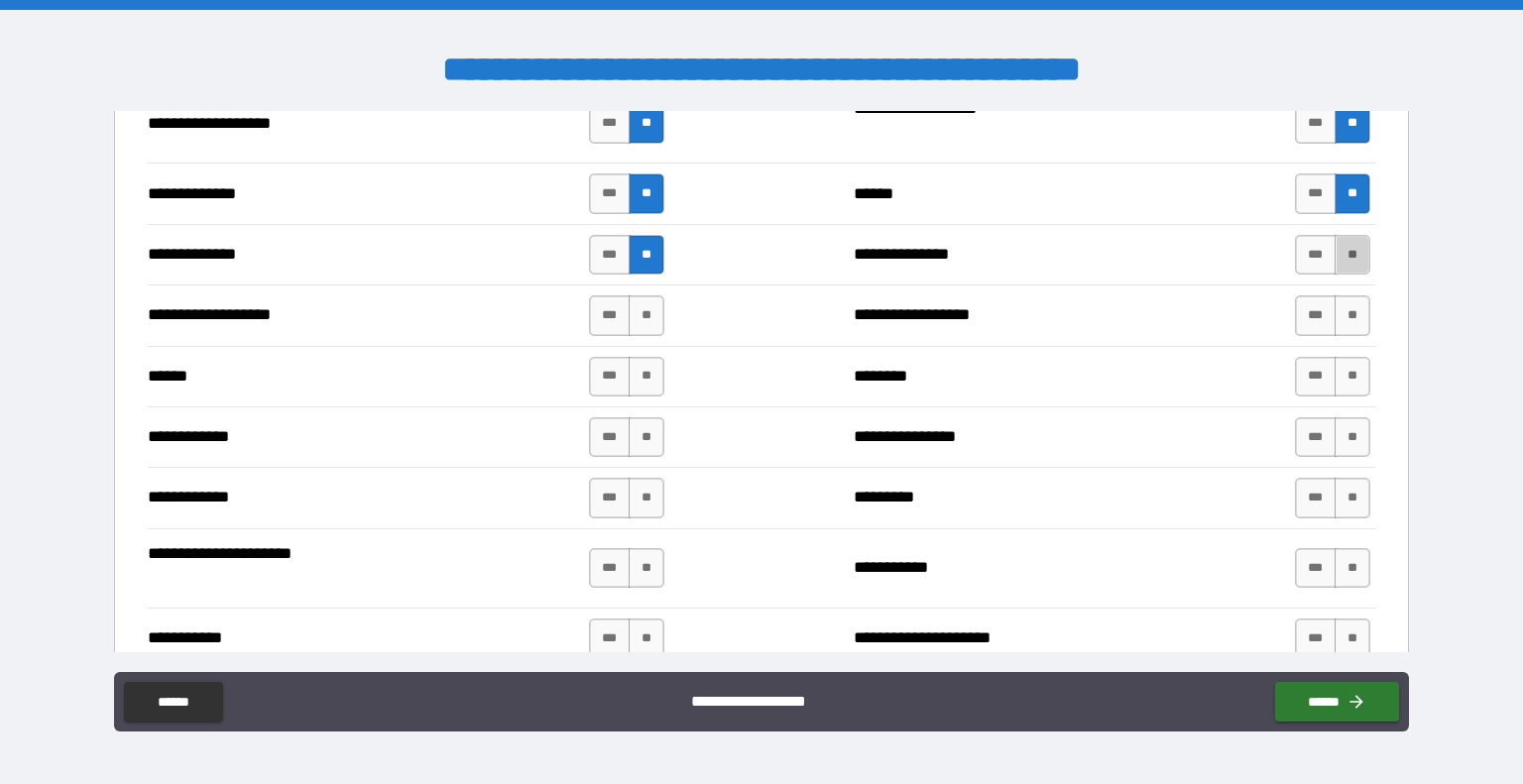 click on "**" at bounding box center [1352, 255] 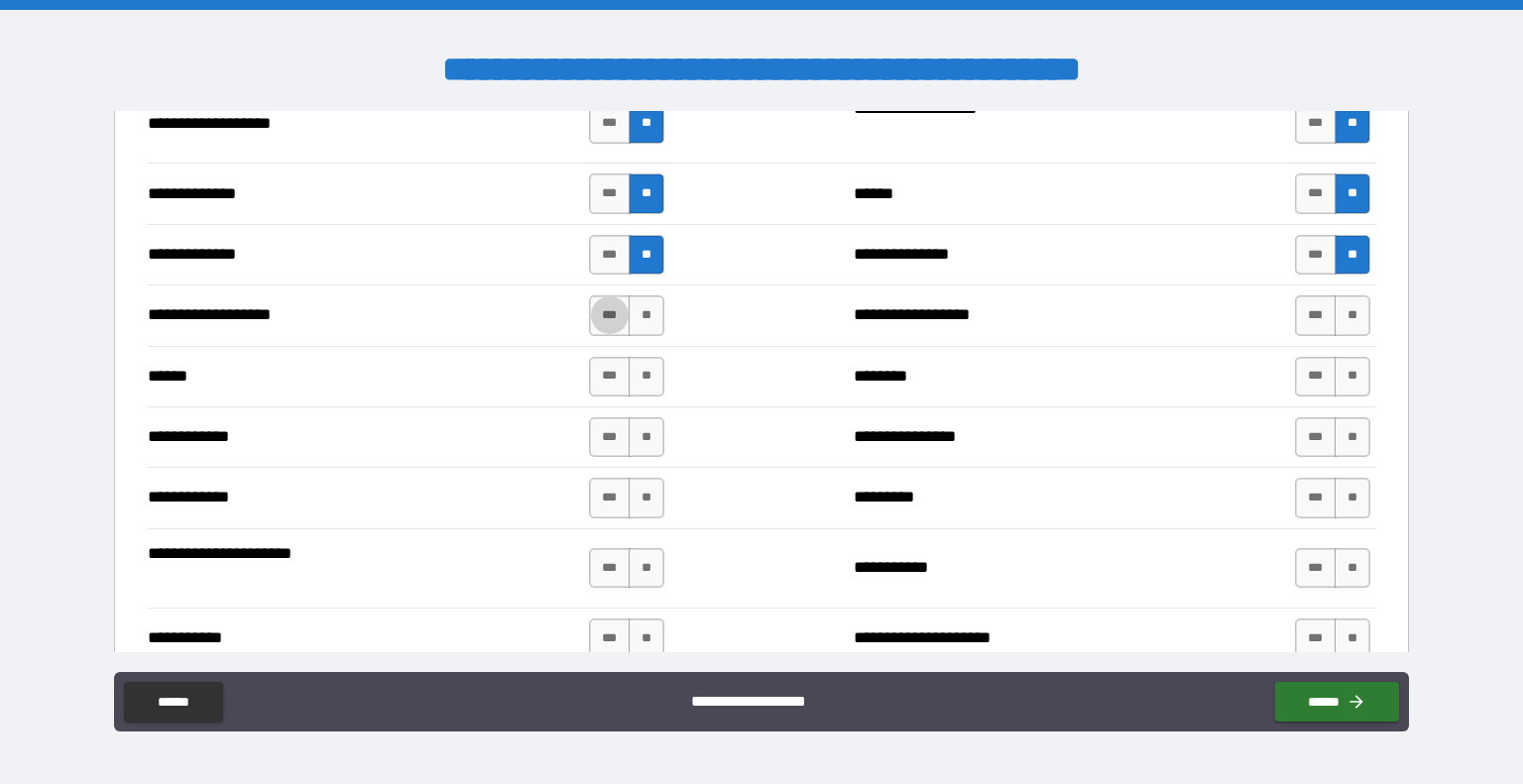 type on "****" 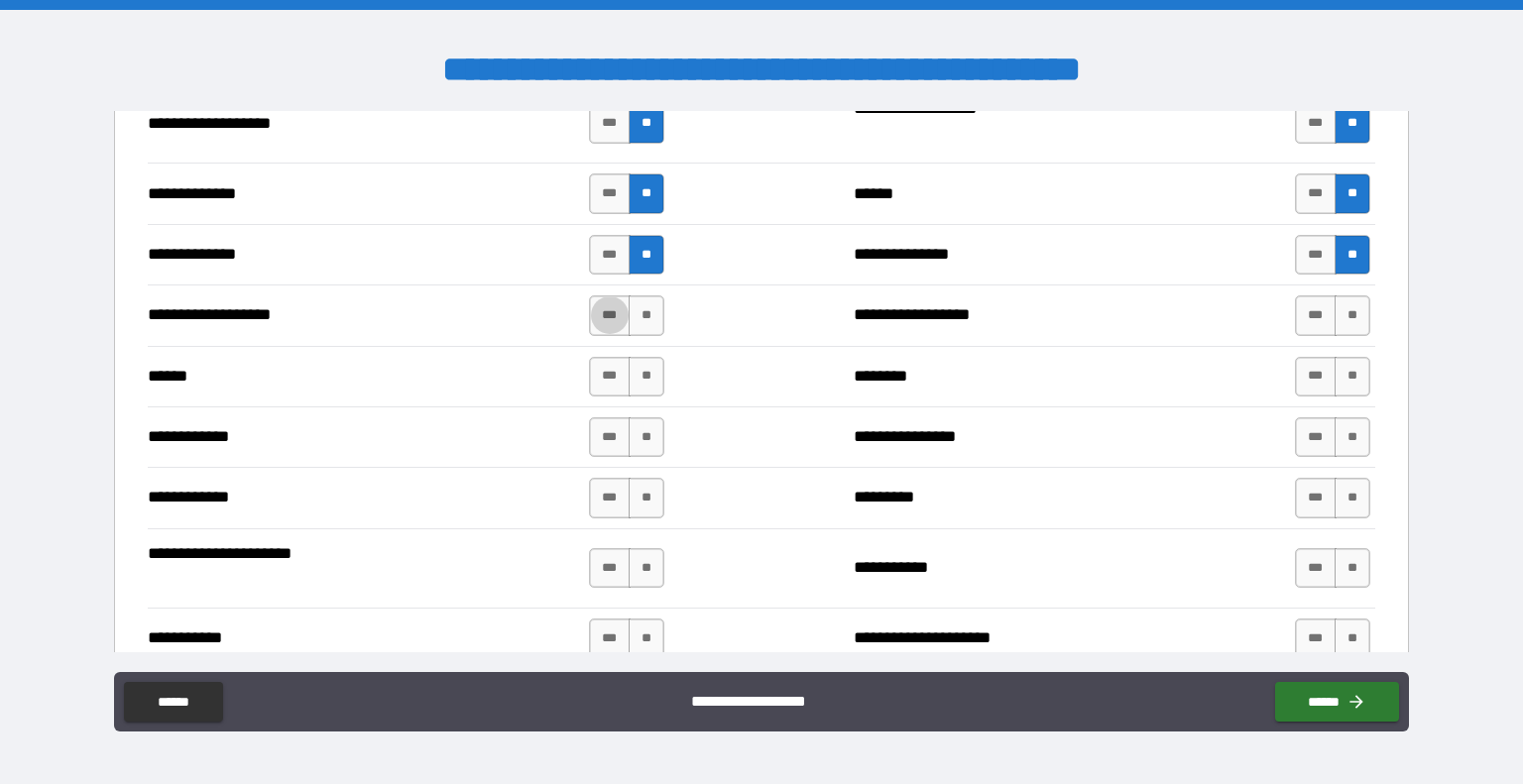 type on "*****" 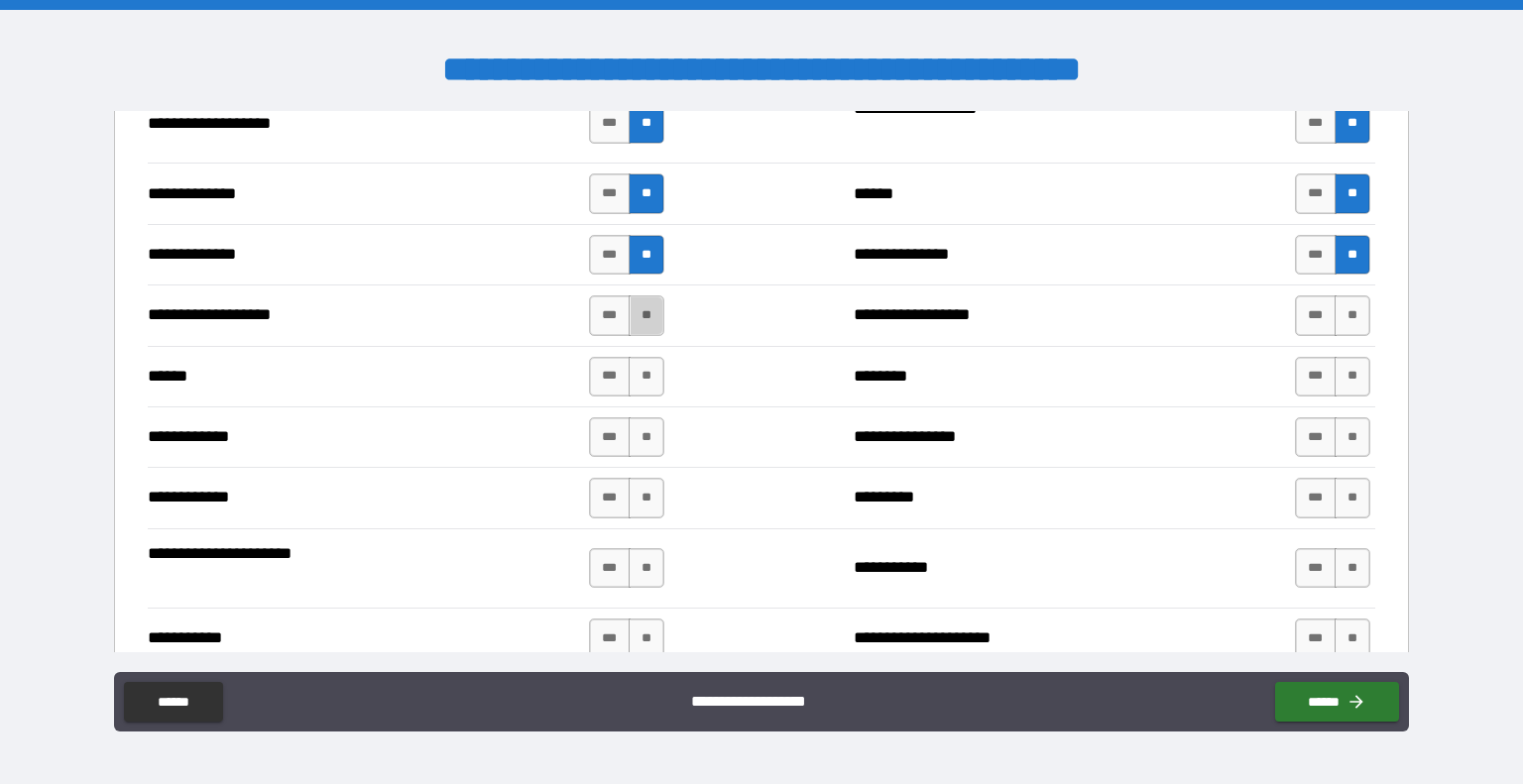 click on "**" at bounding box center [646, 315] 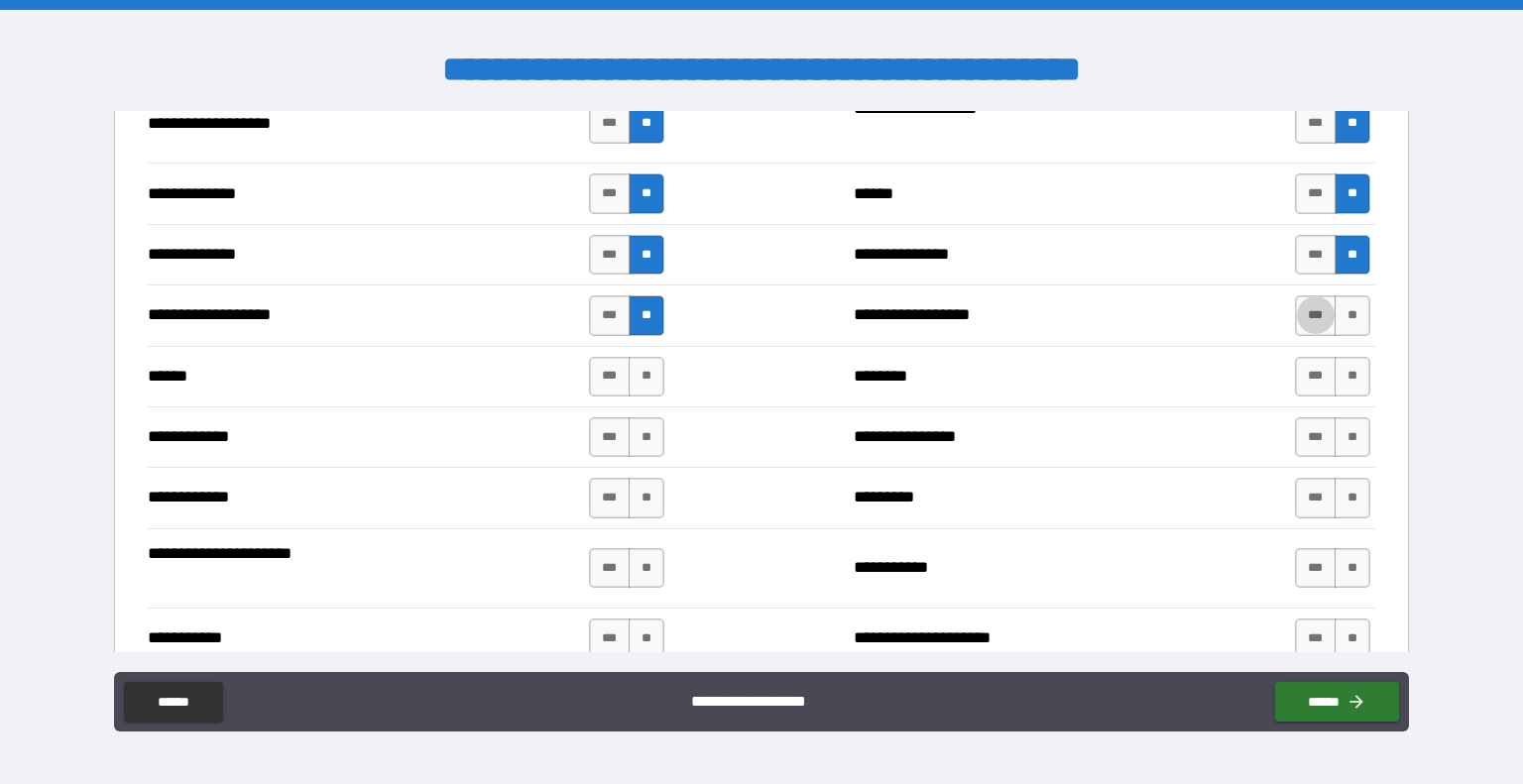 type on "****" 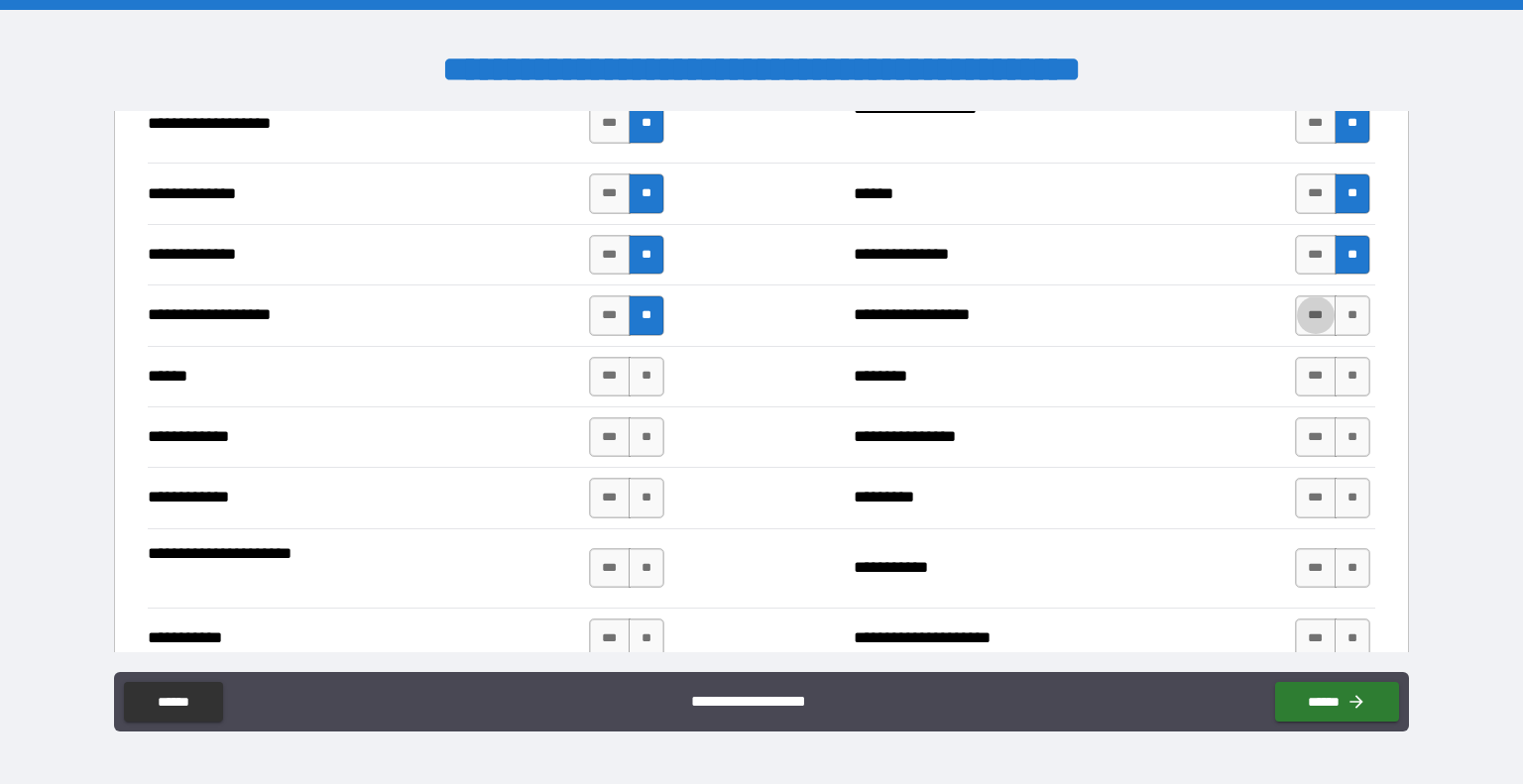 type on "*****" 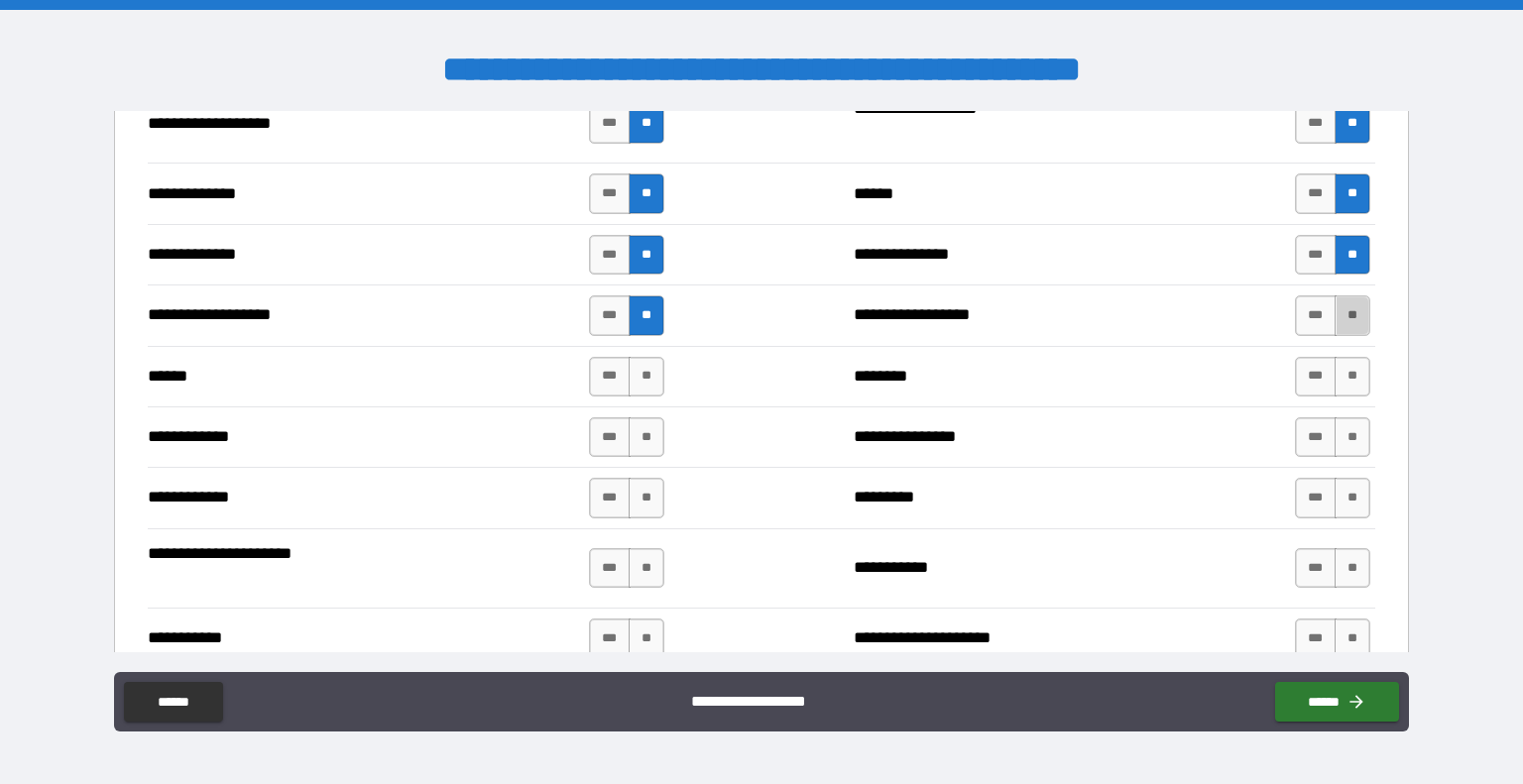 click on "**" at bounding box center [1352, 315] 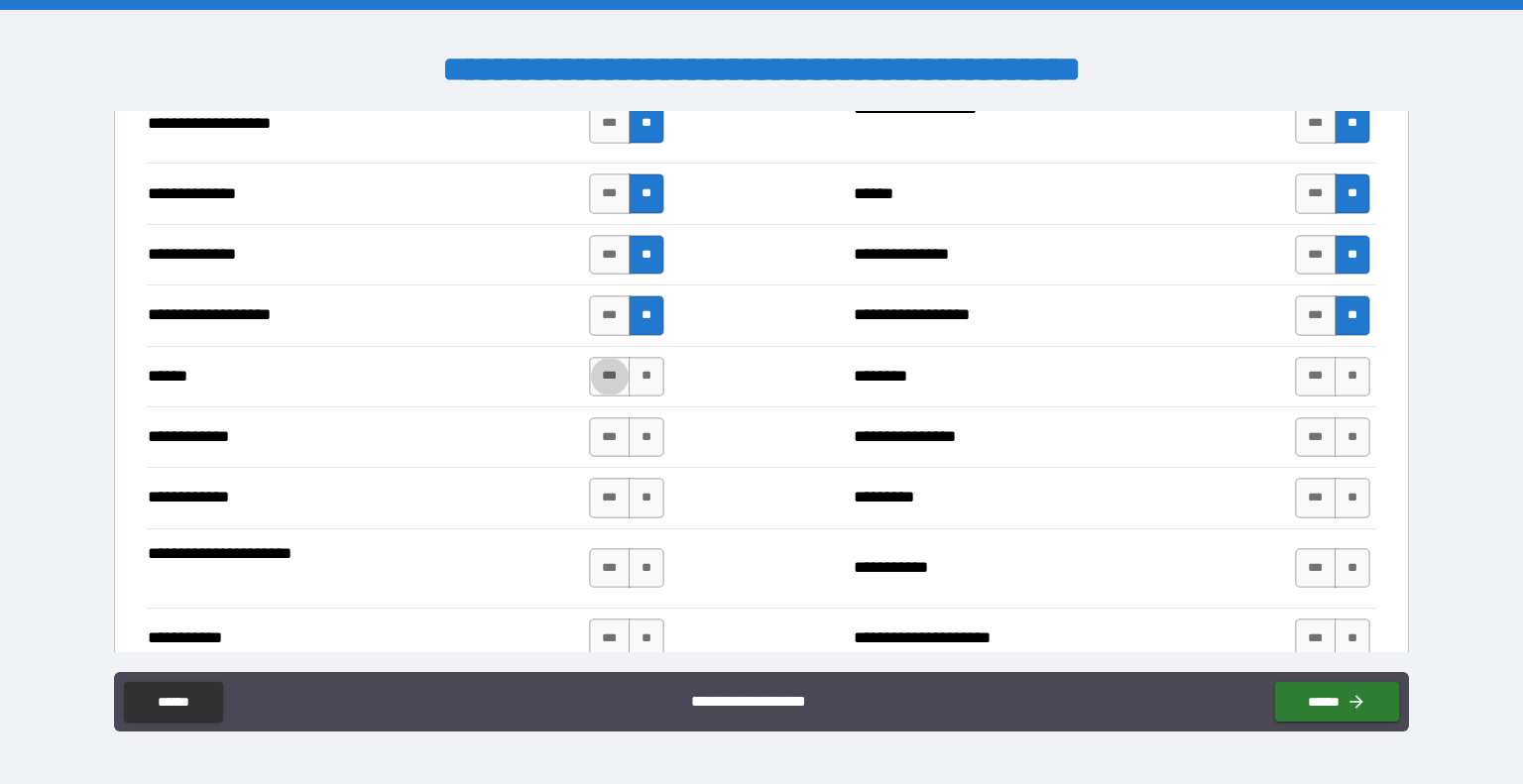 type on "****" 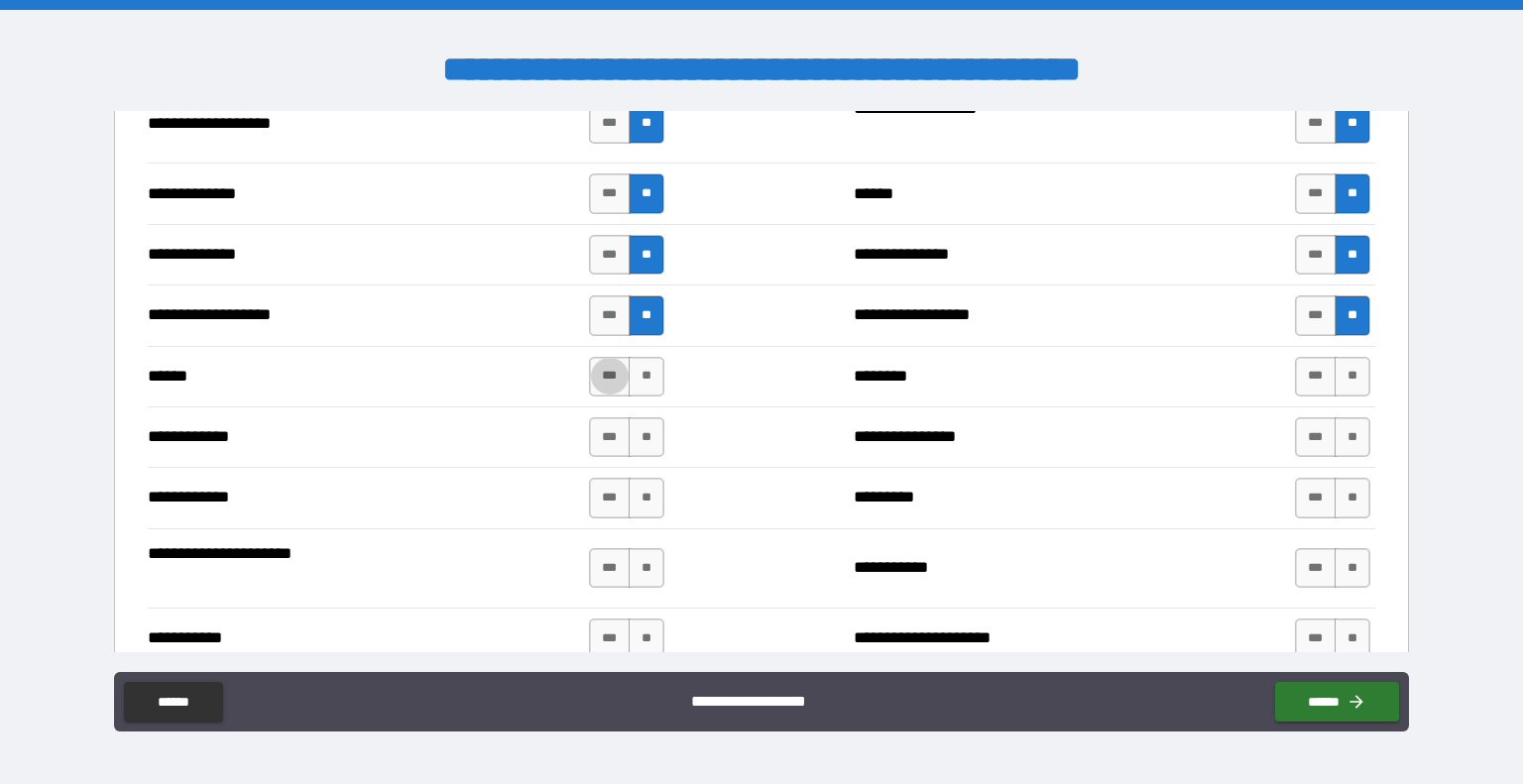 type on "*****" 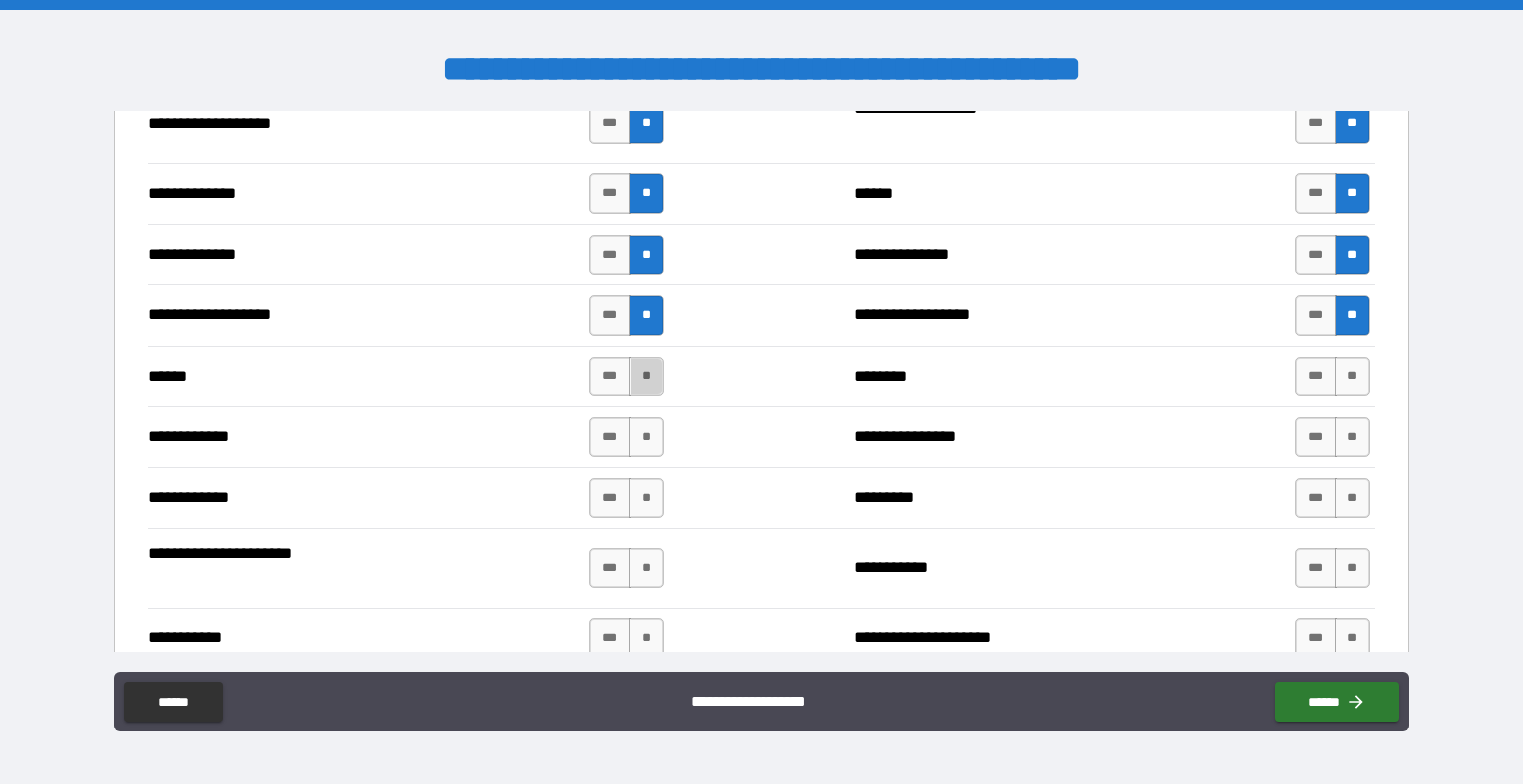 click on "**" at bounding box center [646, 377] 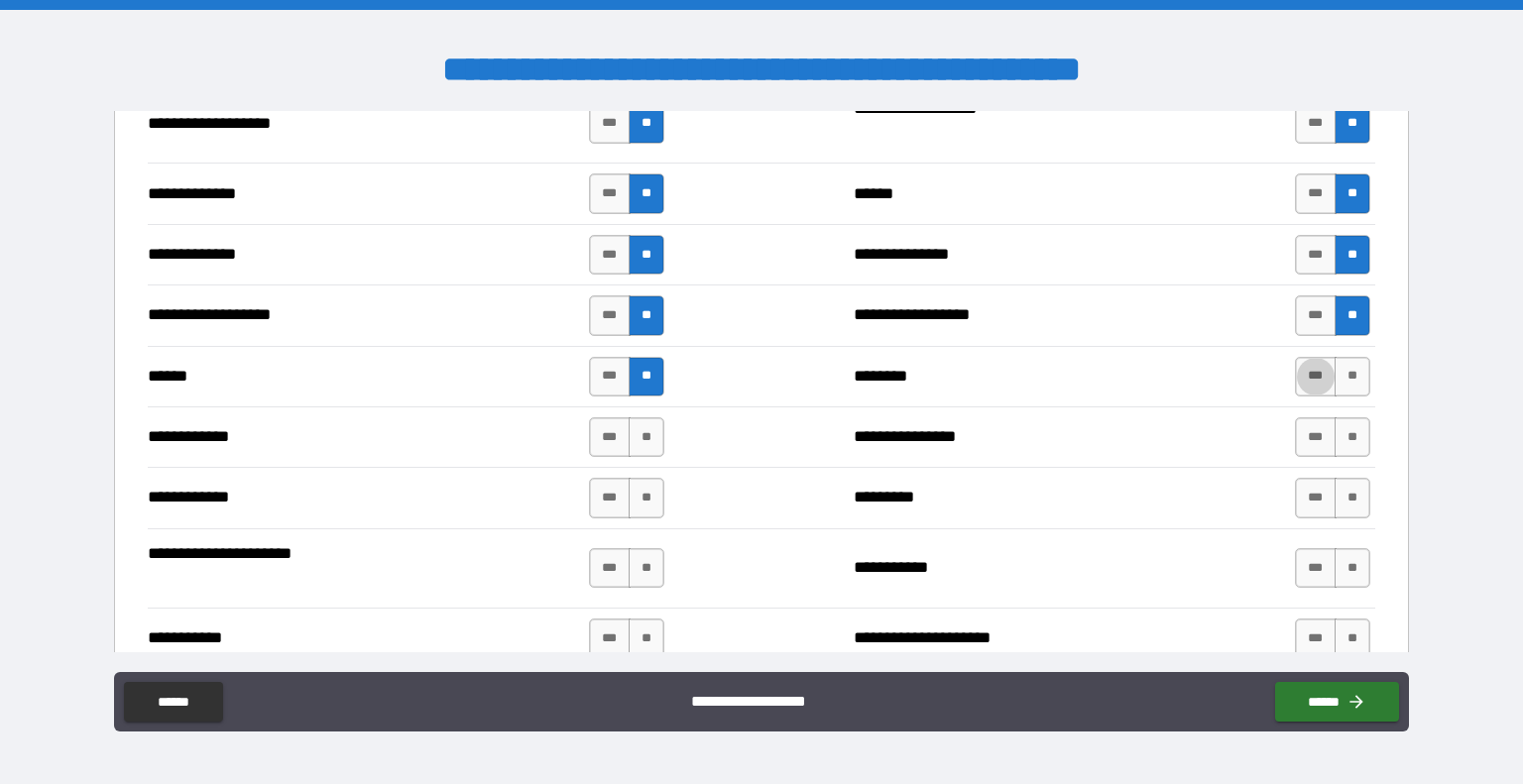 type on "****" 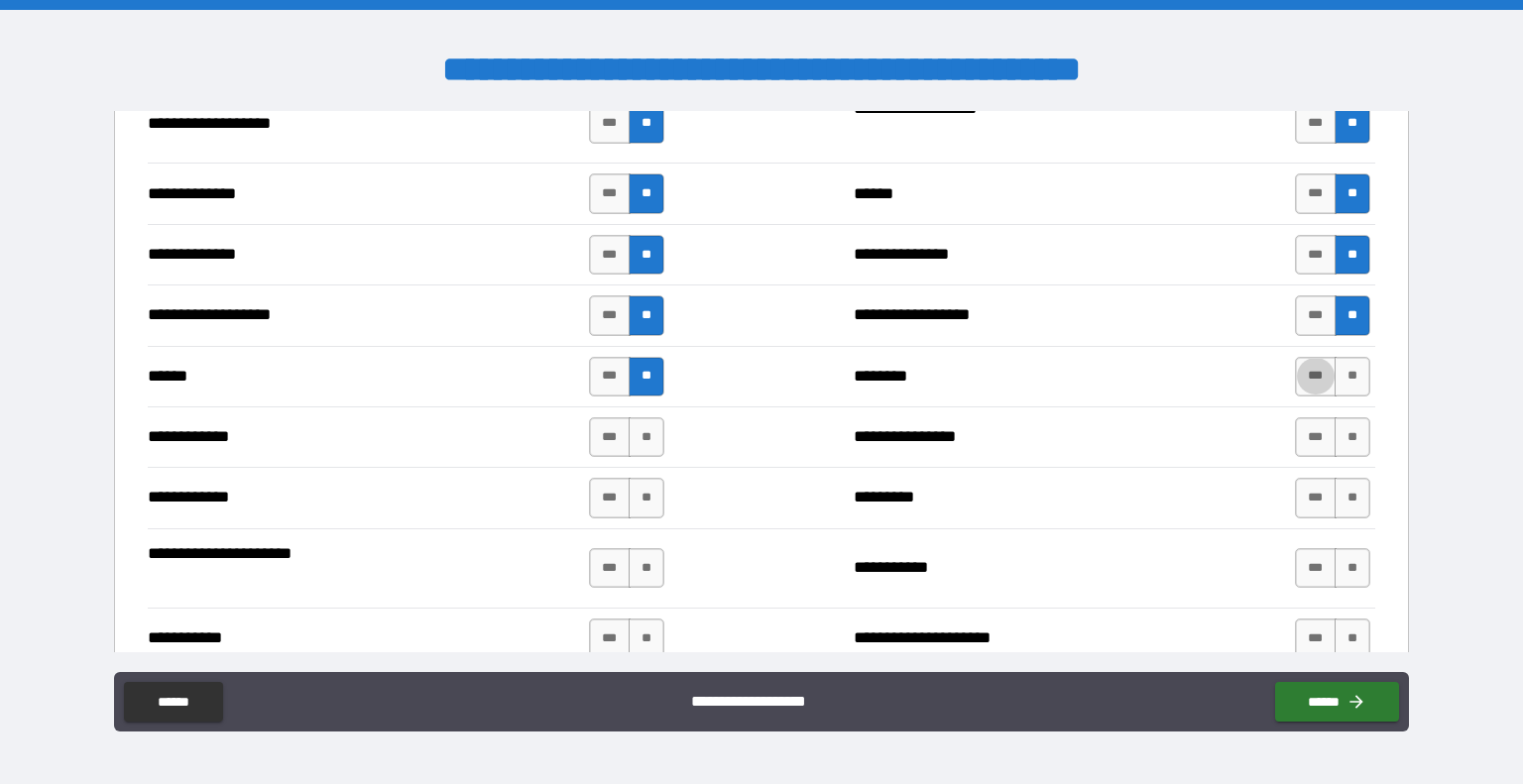 type on "*****" 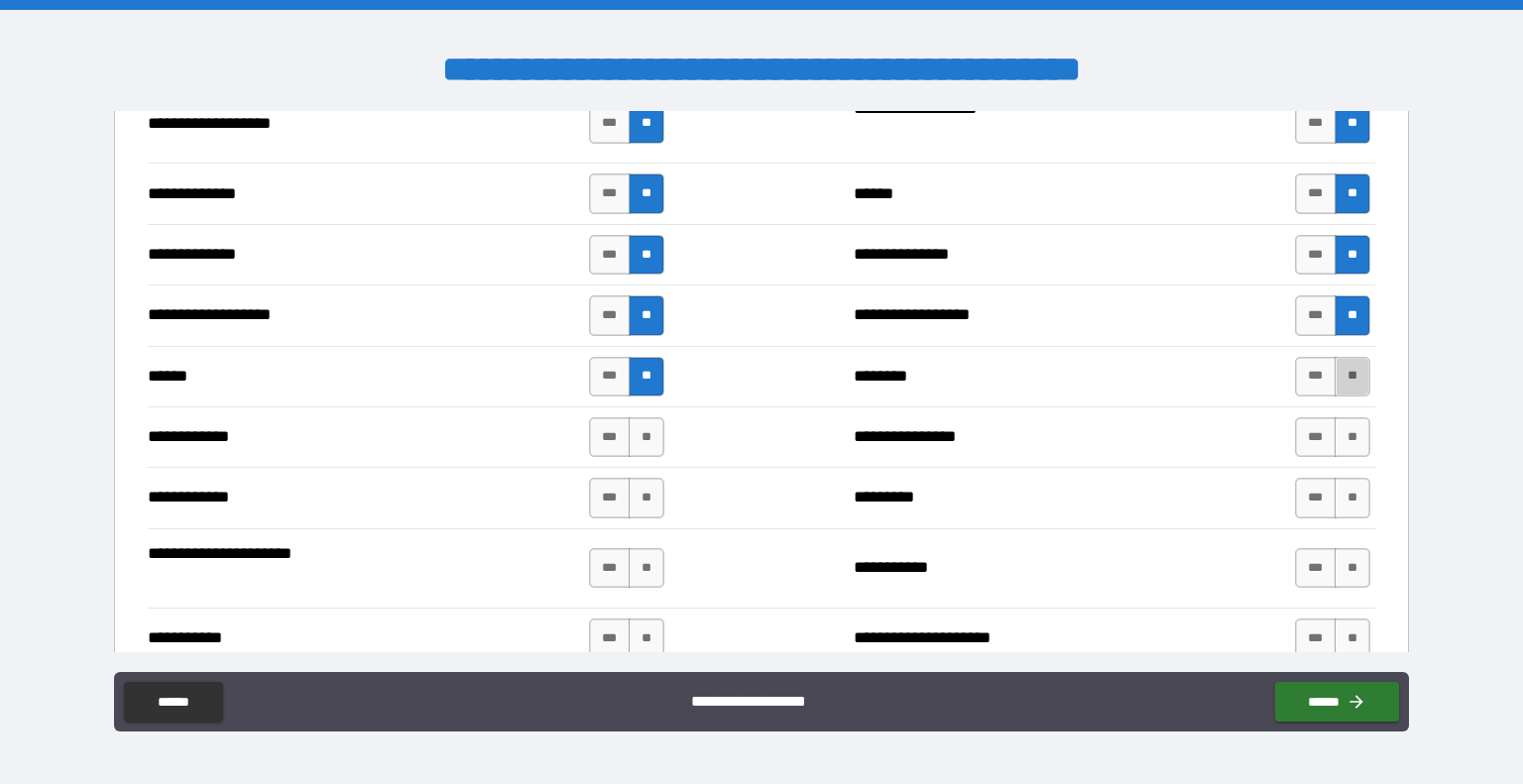 click on "**" at bounding box center (1352, 377) 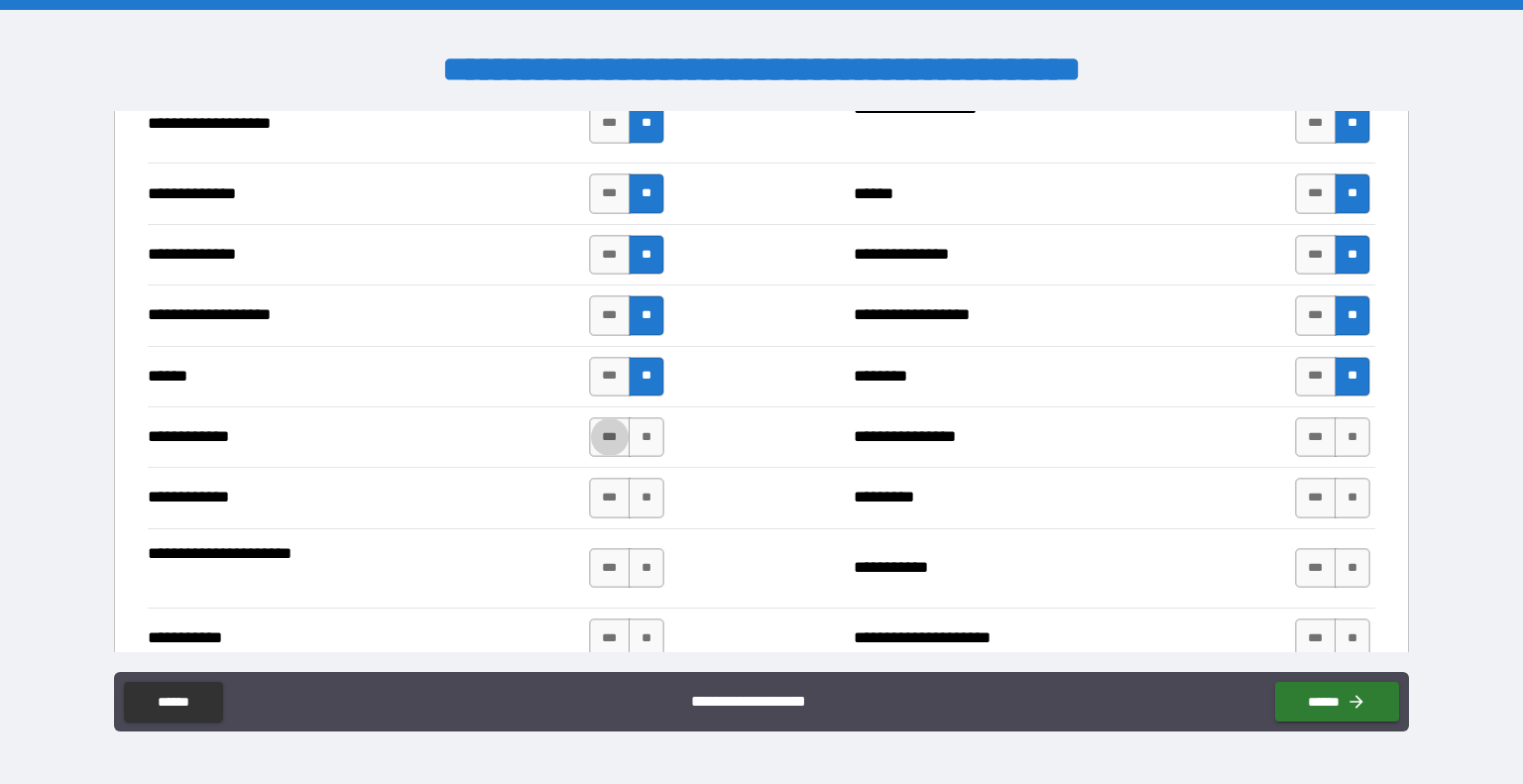 type on "*****" 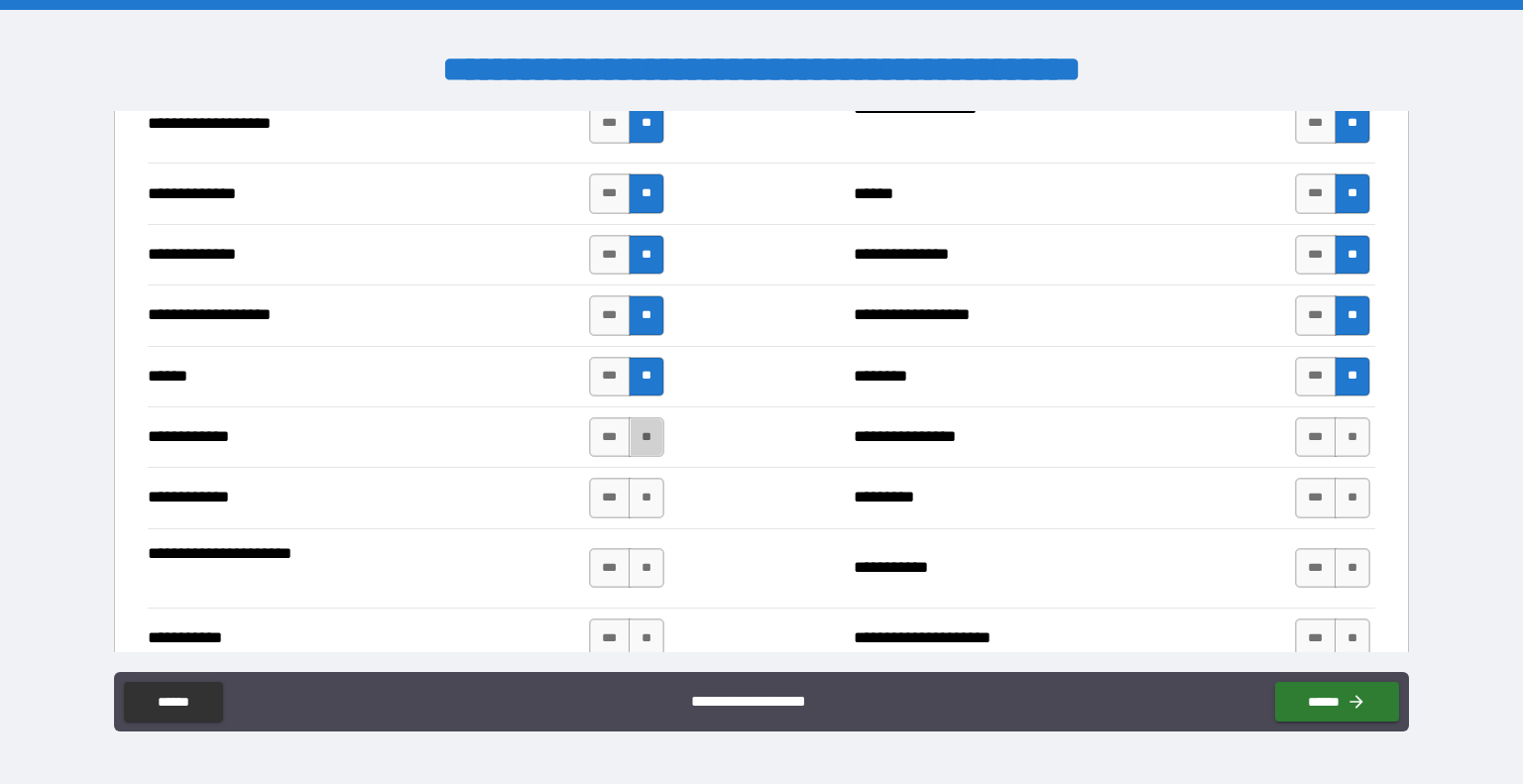 click on "**" at bounding box center (646, 437) 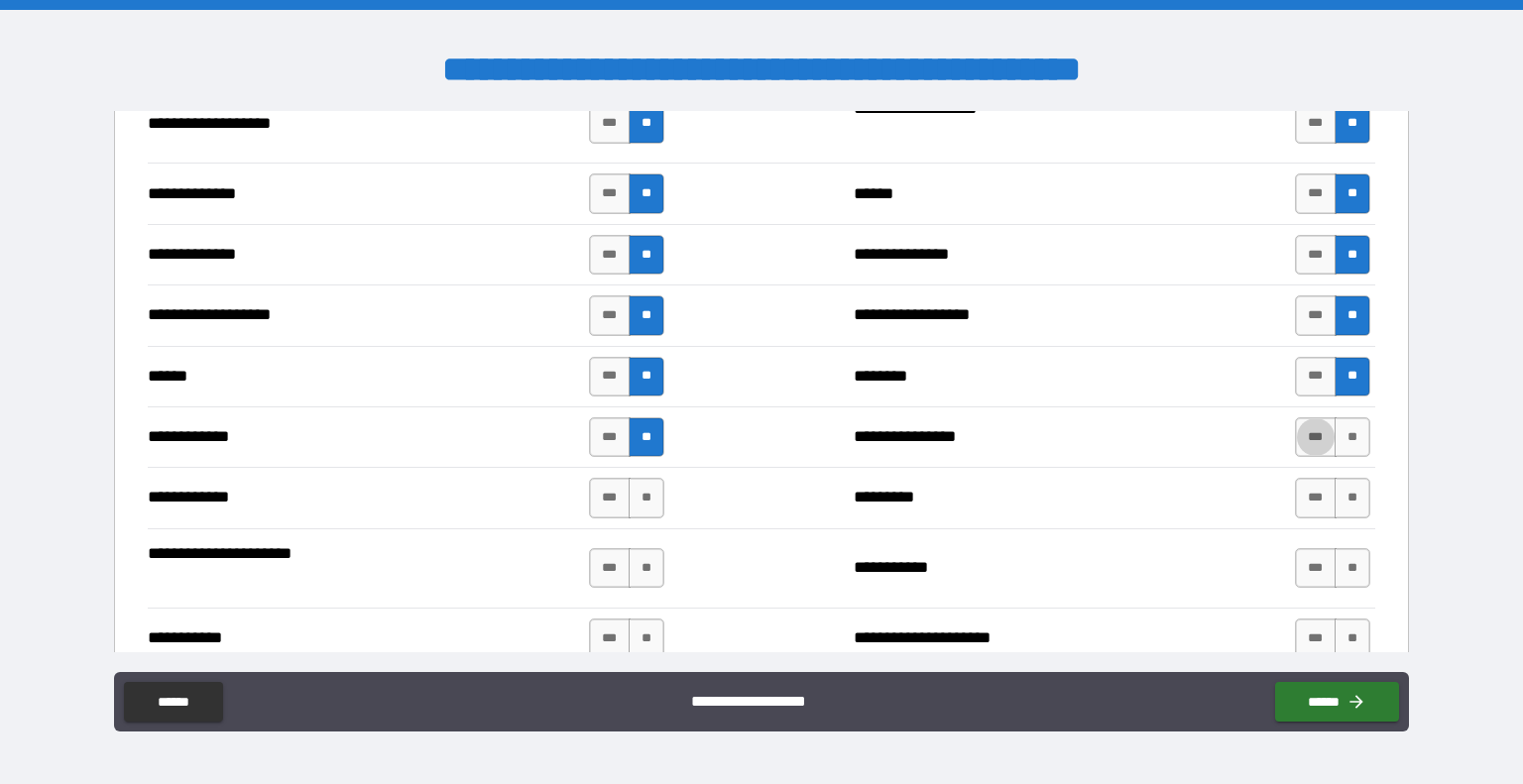 type on "*****" 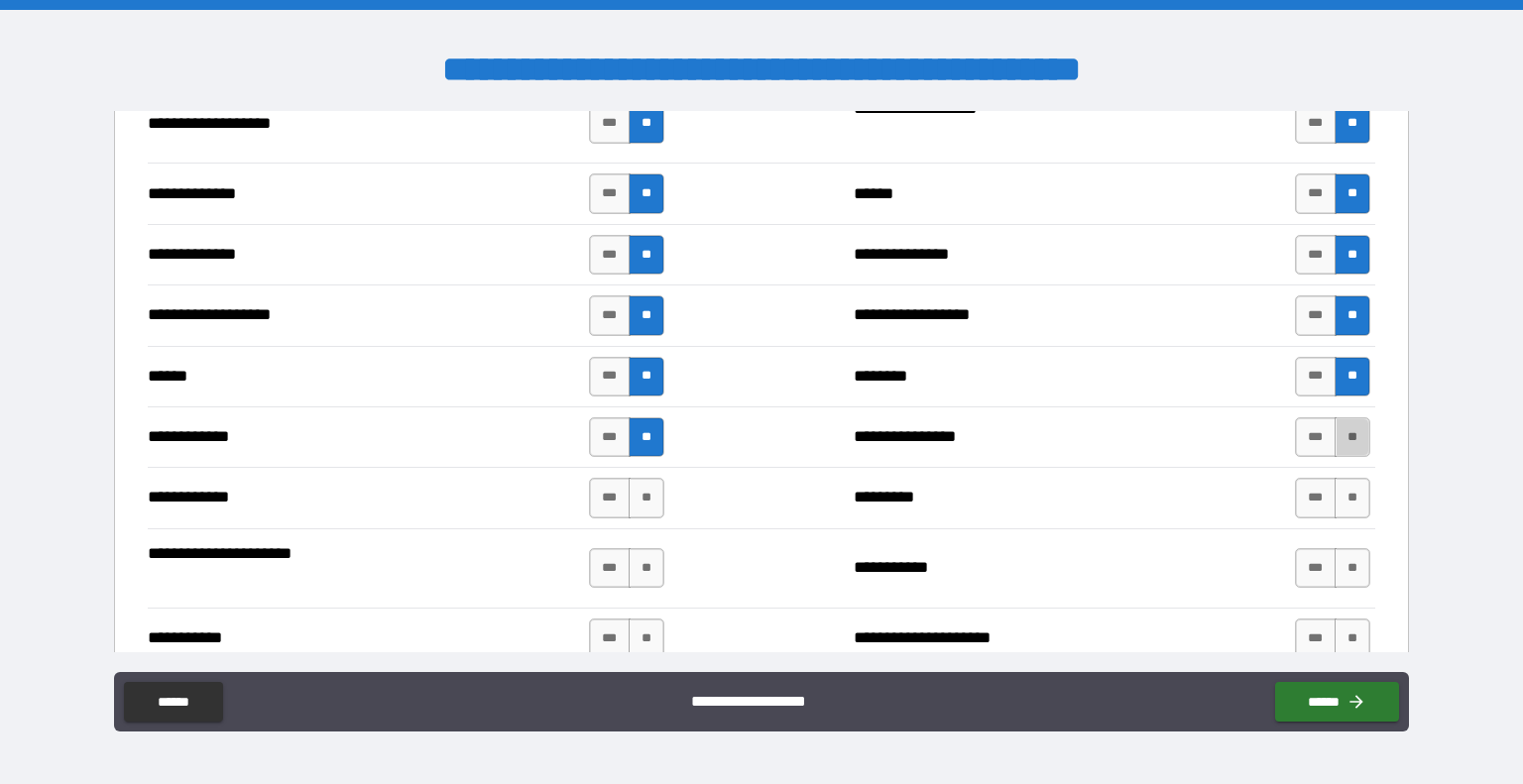 click on "**" at bounding box center [1352, 437] 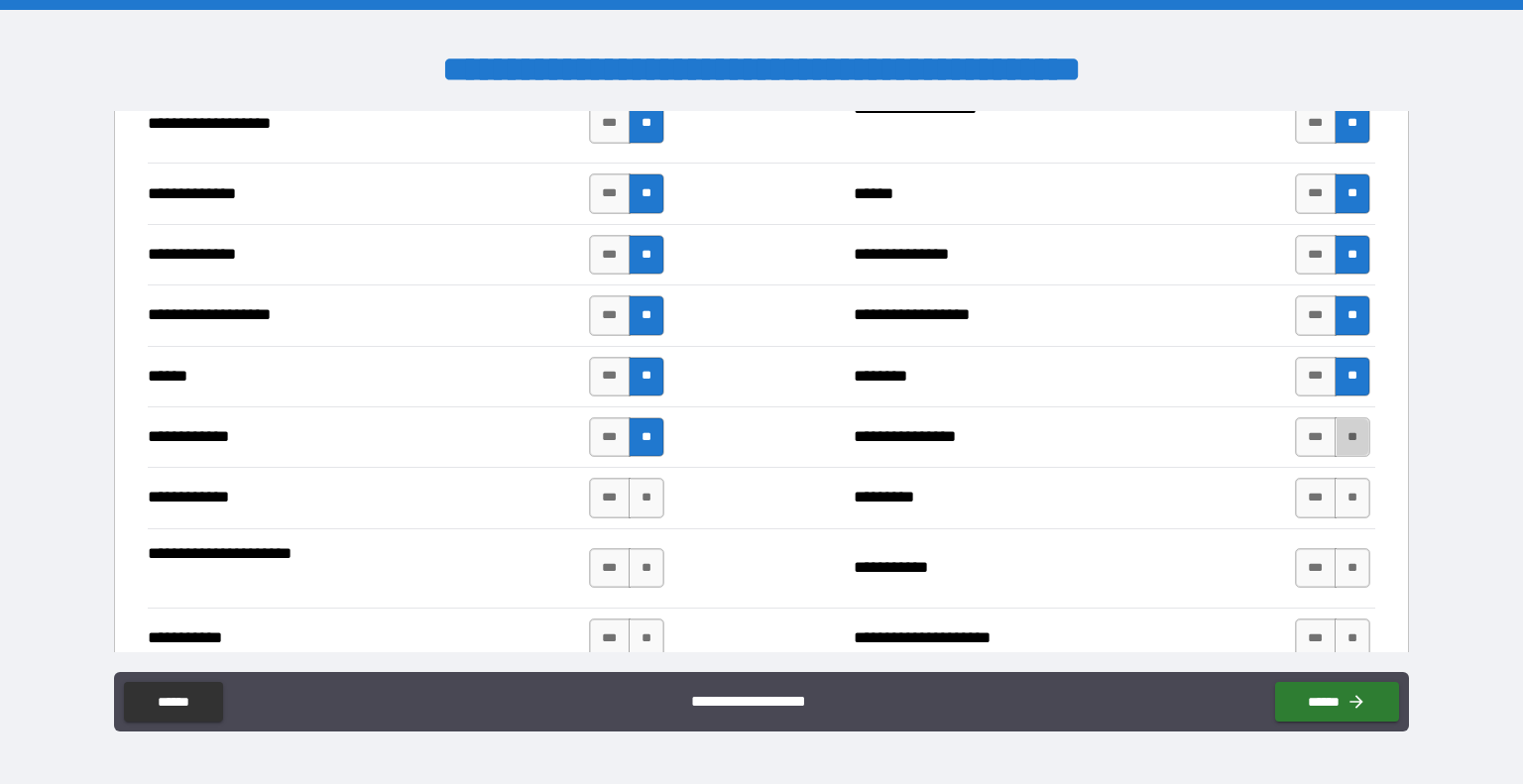 type on "****" 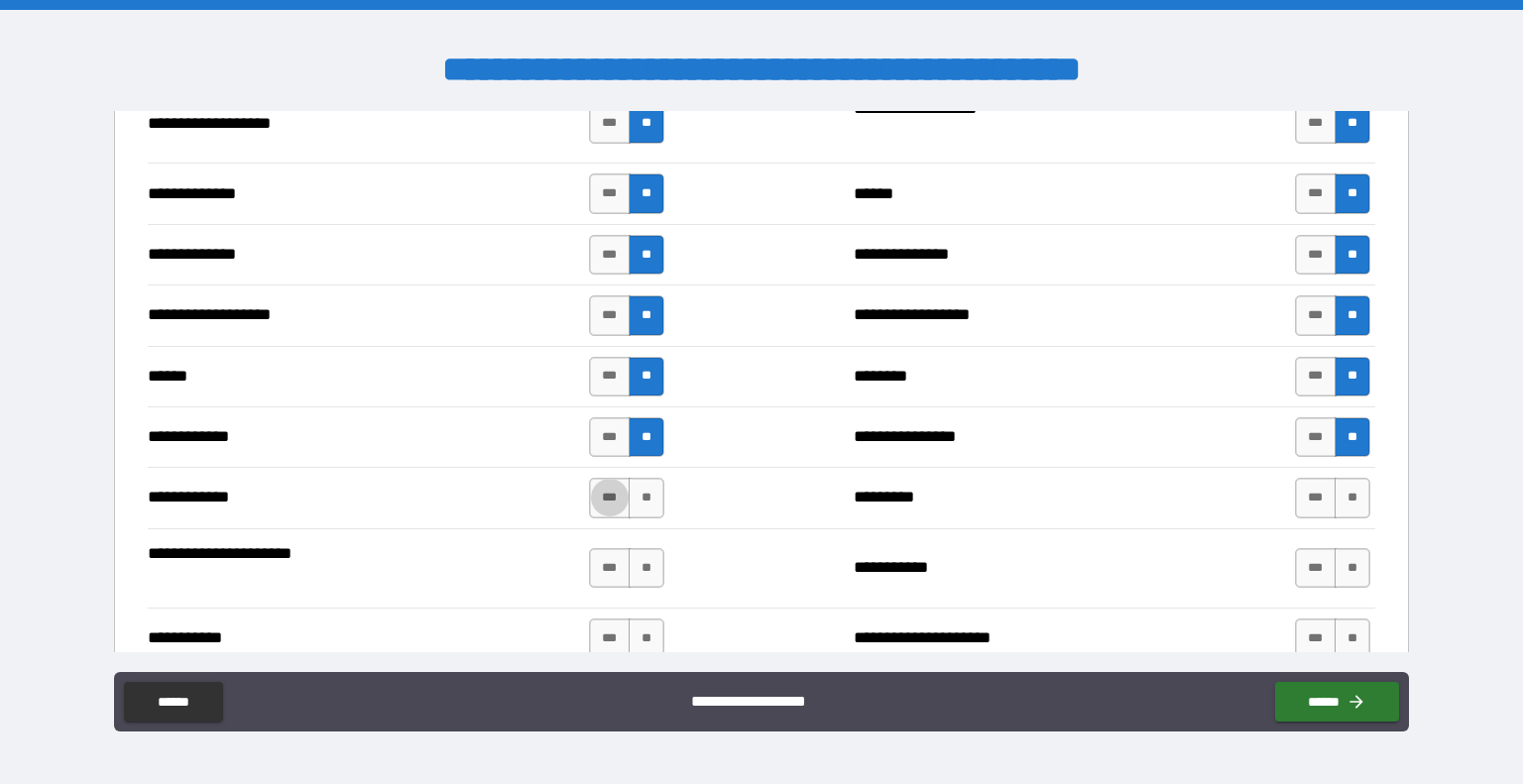 type on "*****" 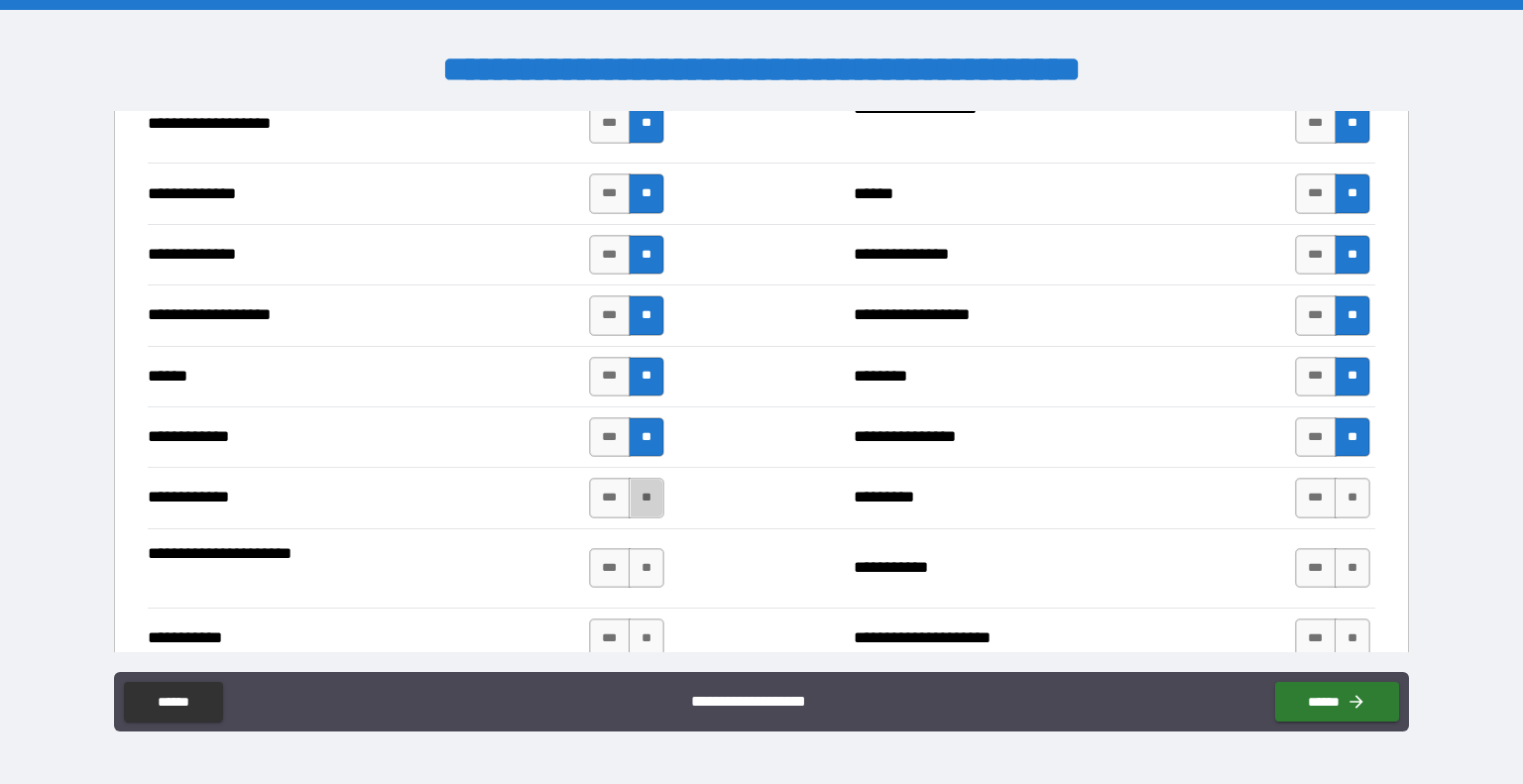 click on "**" at bounding box center [646, 498] 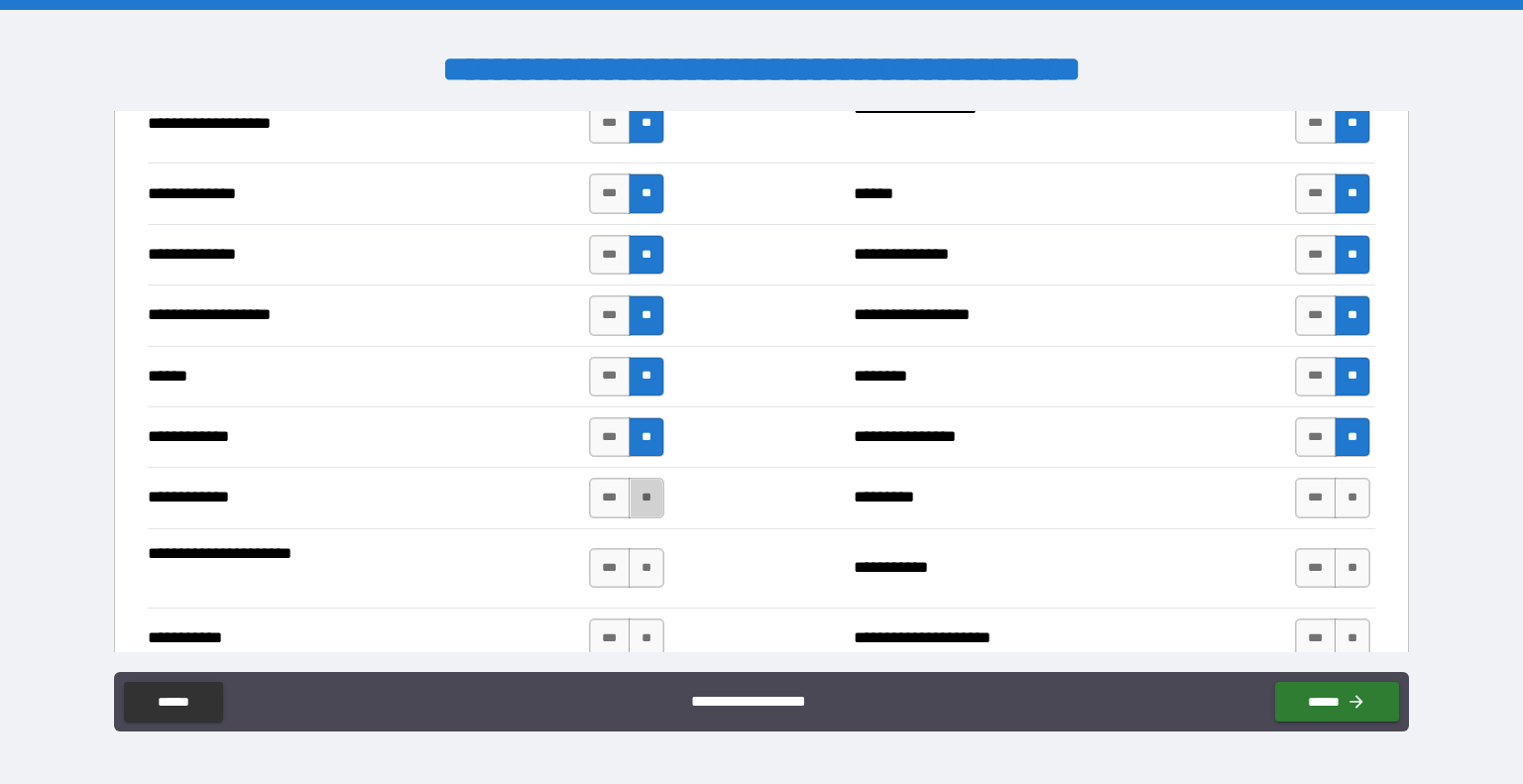 type on "****" 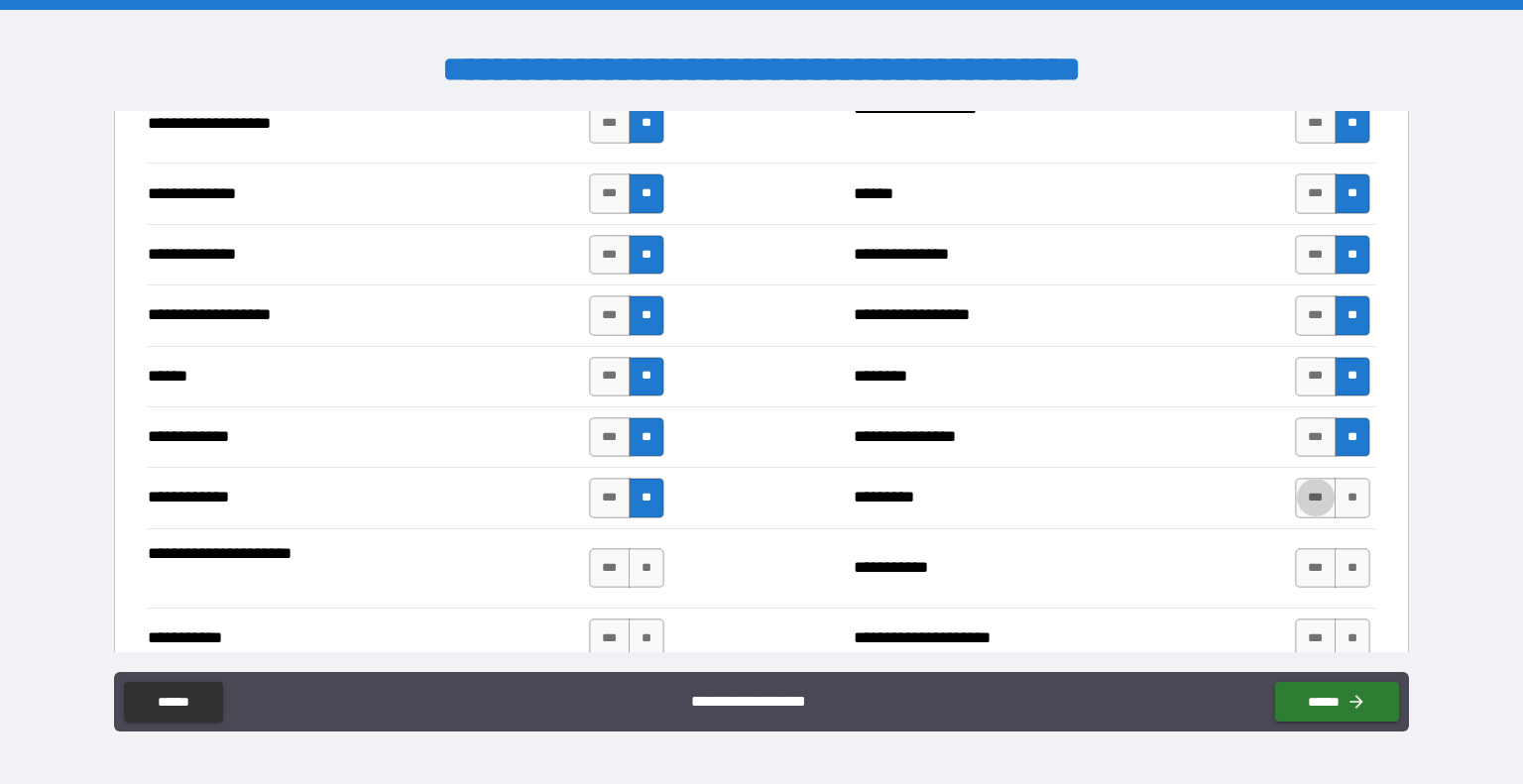 type on "*****" 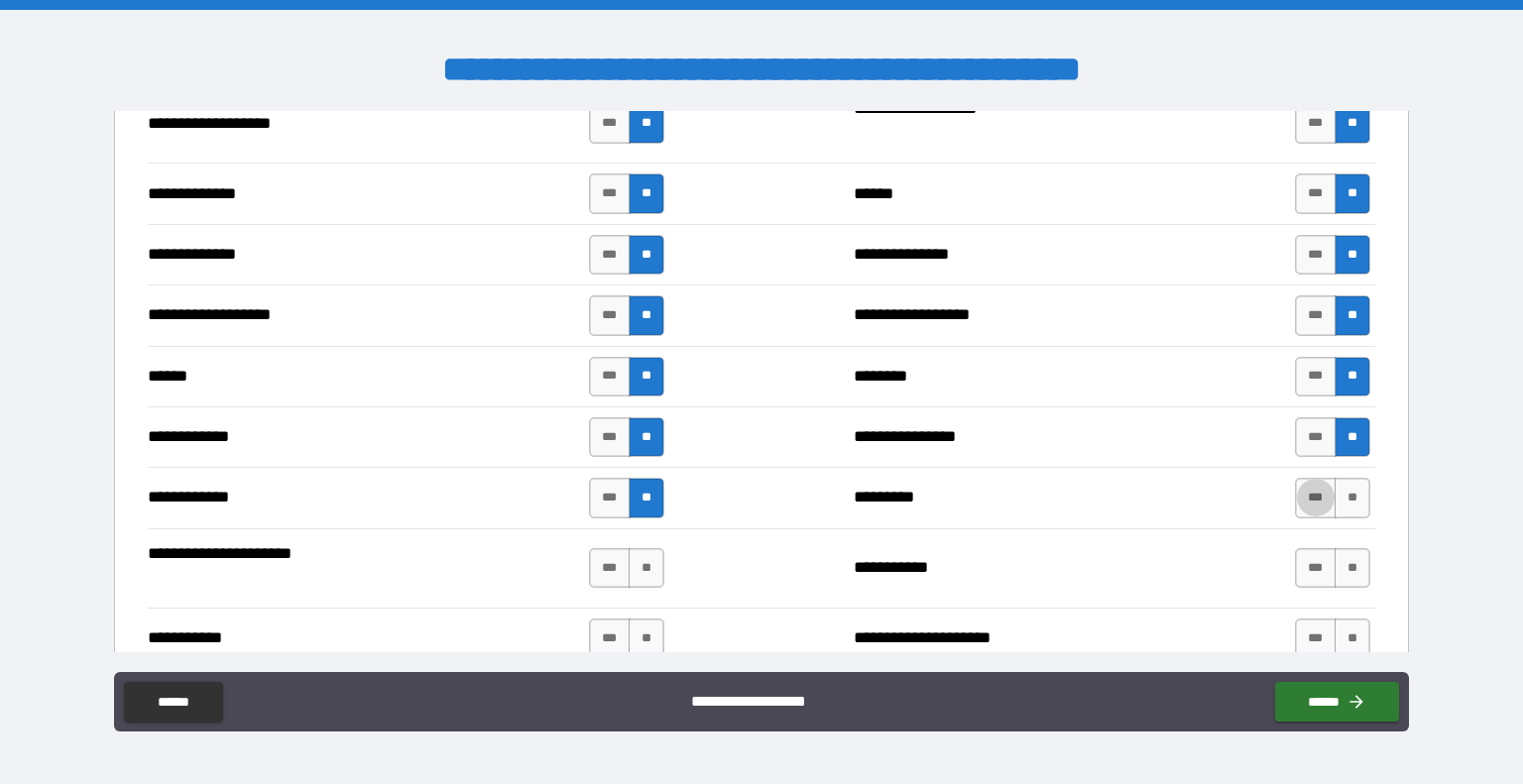click on "**" at bounding box center [1352, 498] 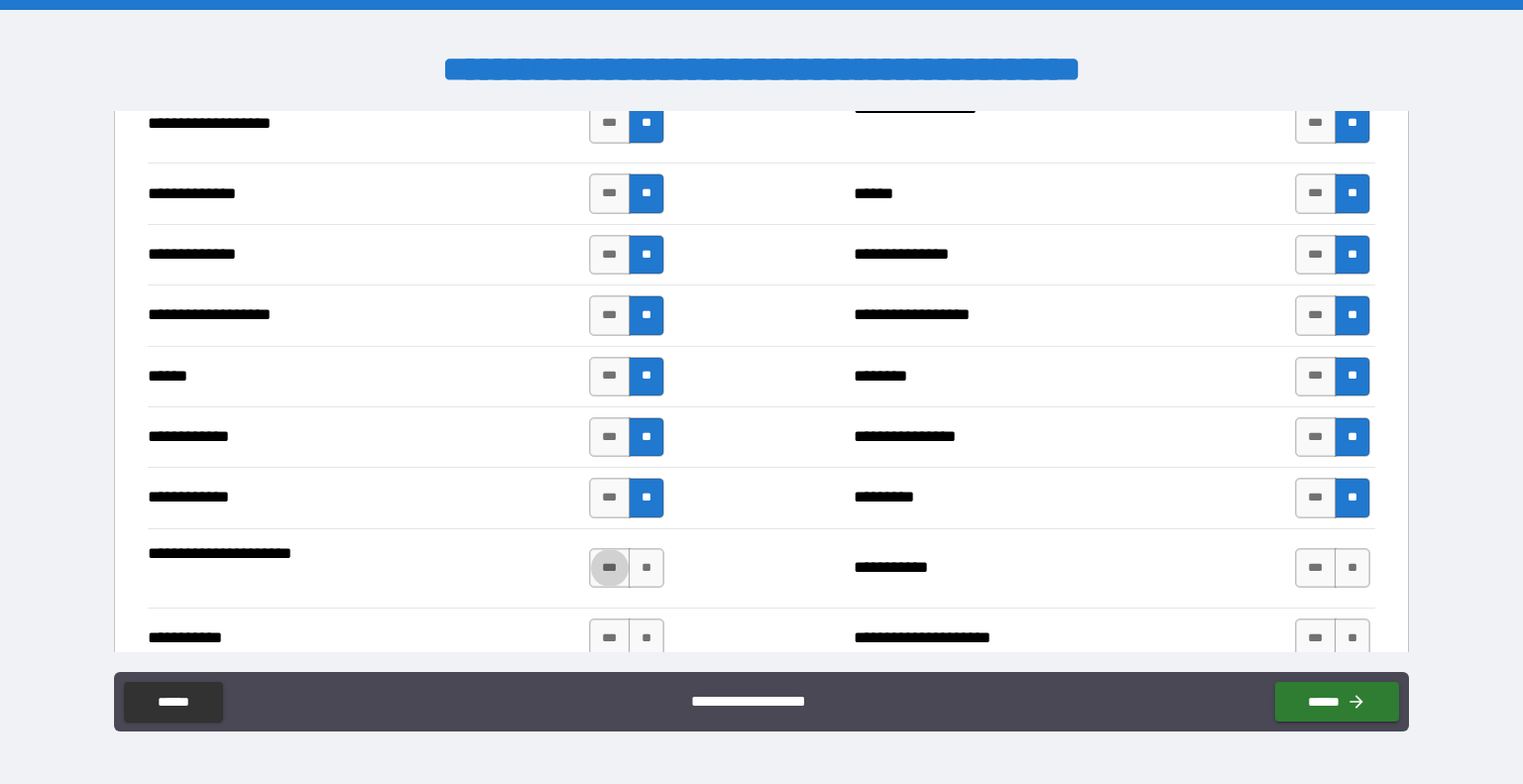 type on "****" 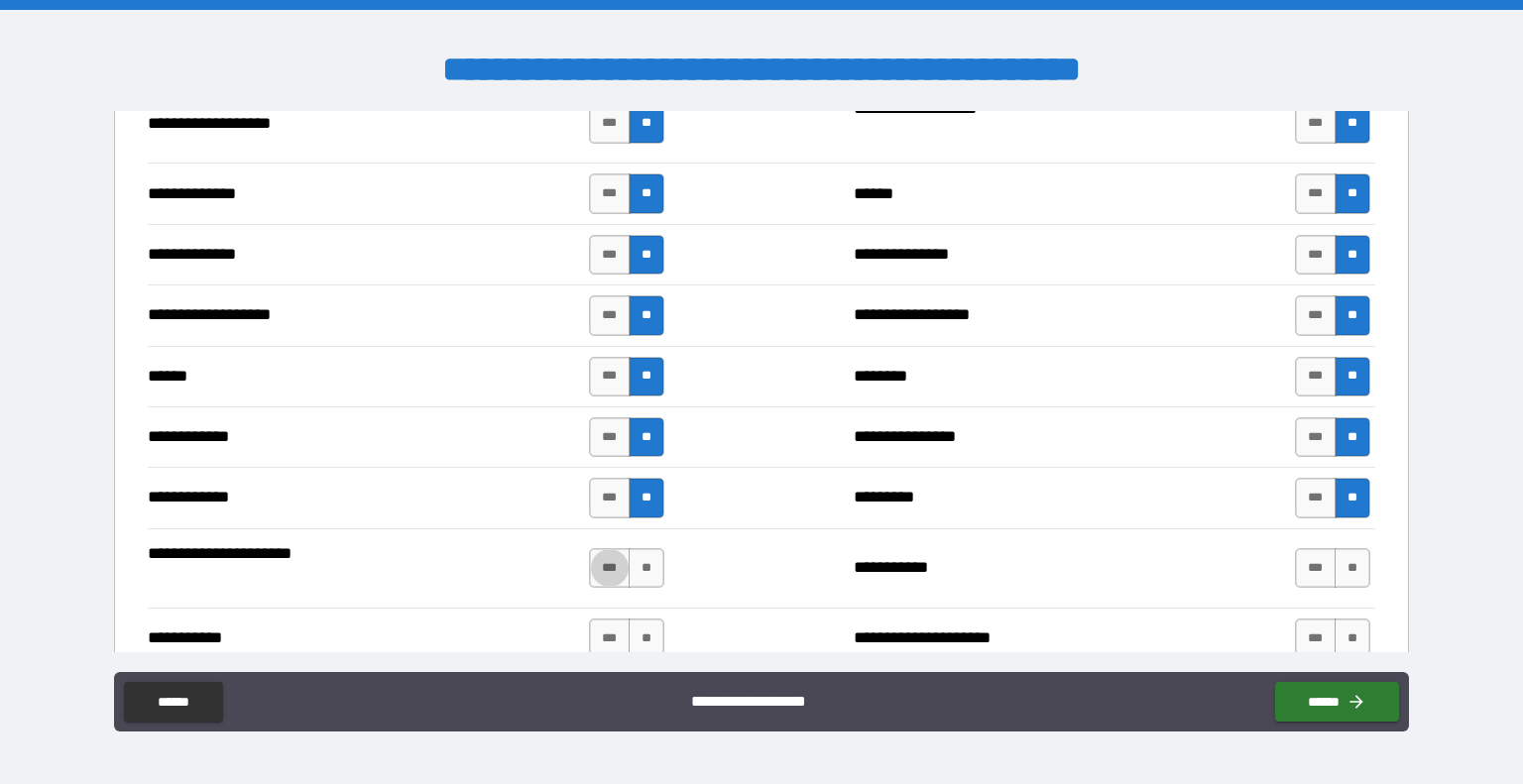 type on "*****" 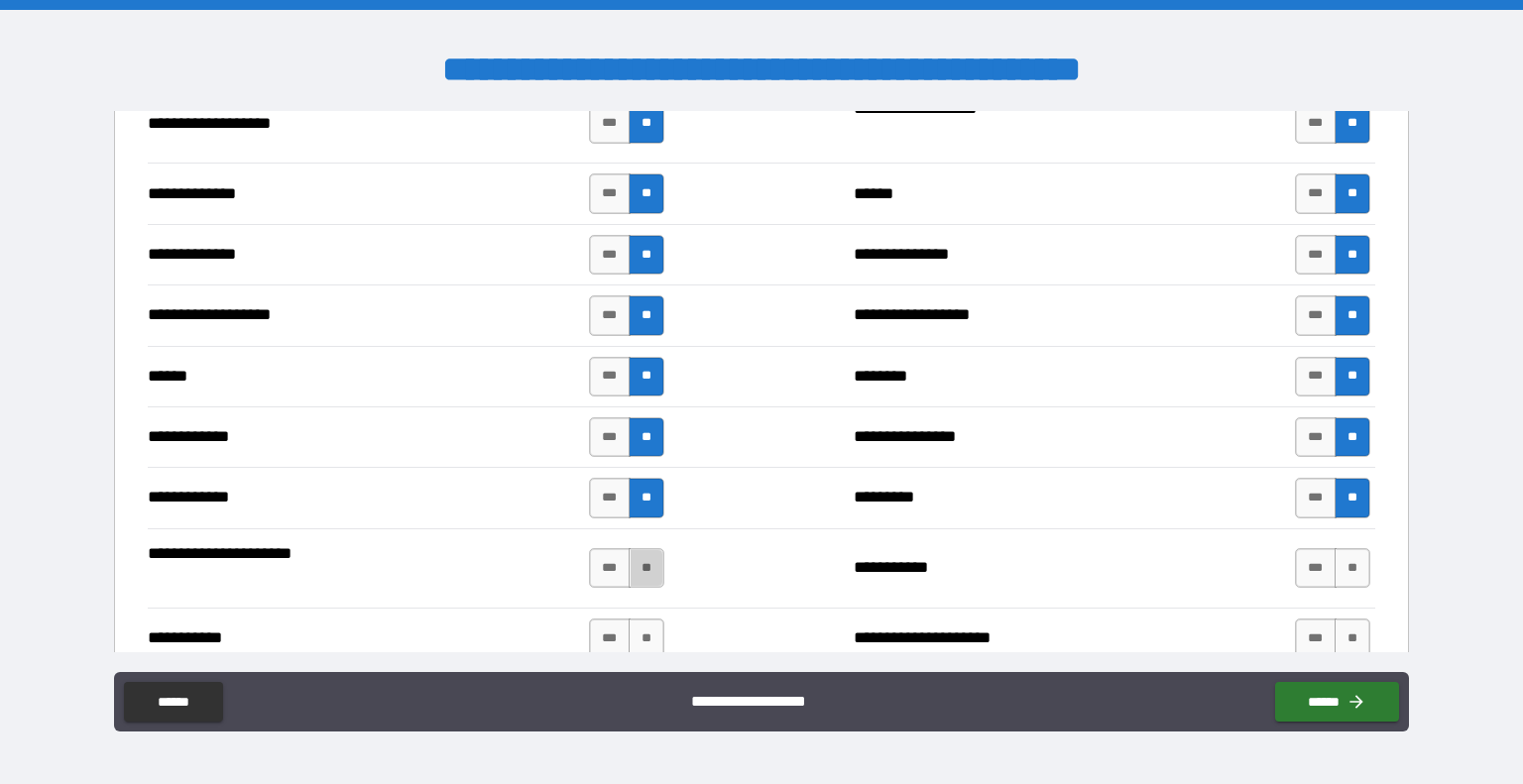 click on "**" at bounding box center (646, 568) 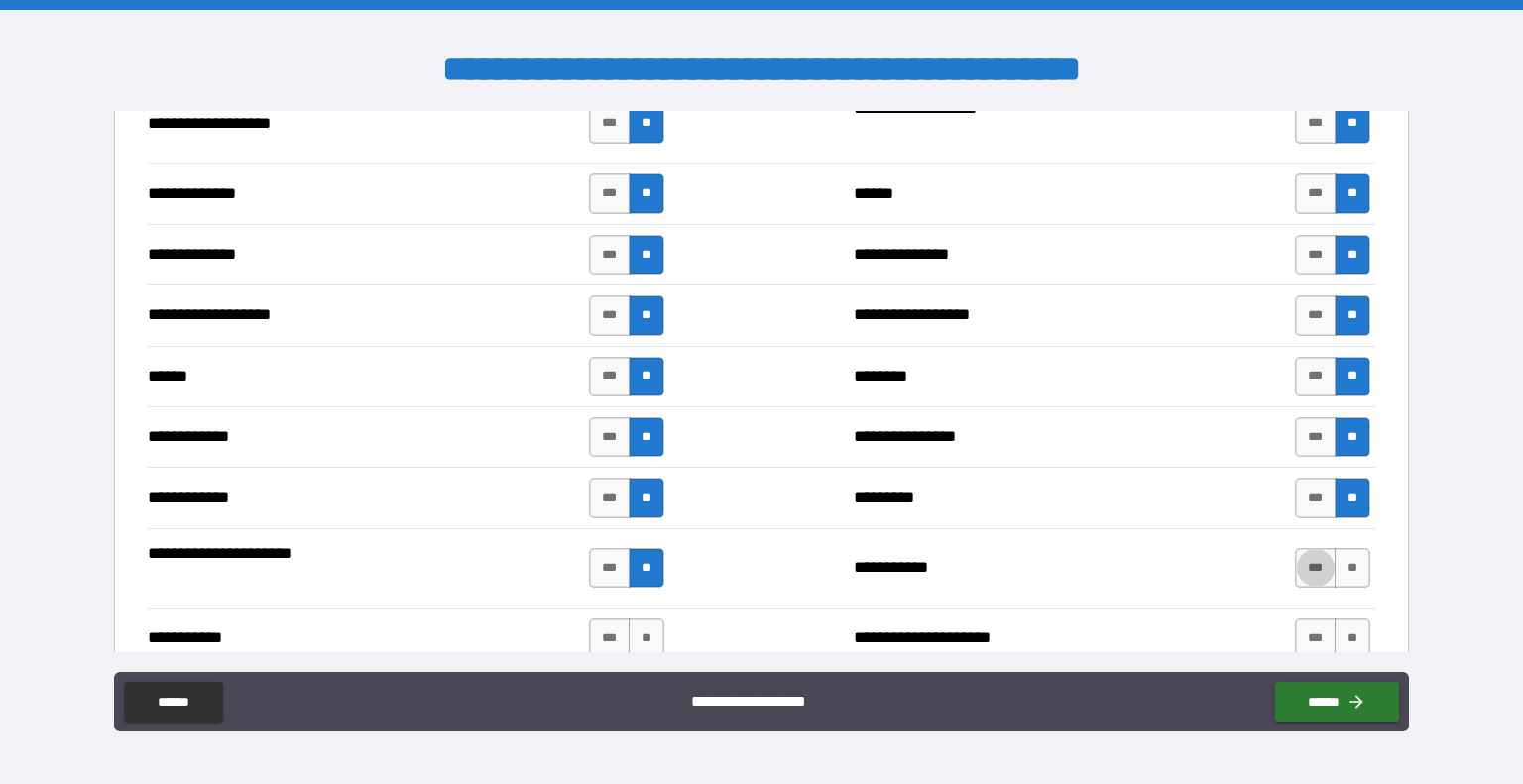 type on "*****" 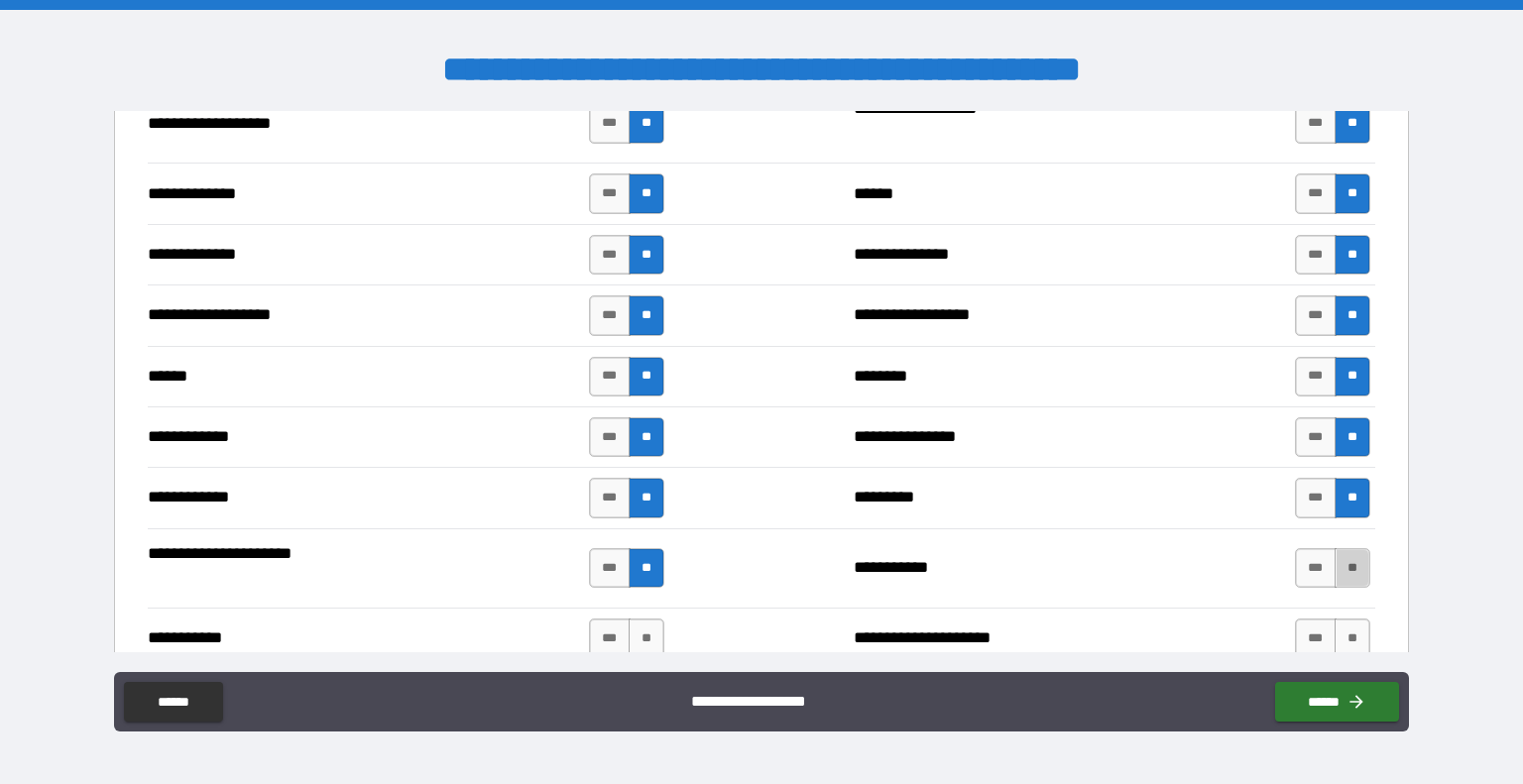 click on "**" at bounding box center (1352, 568) 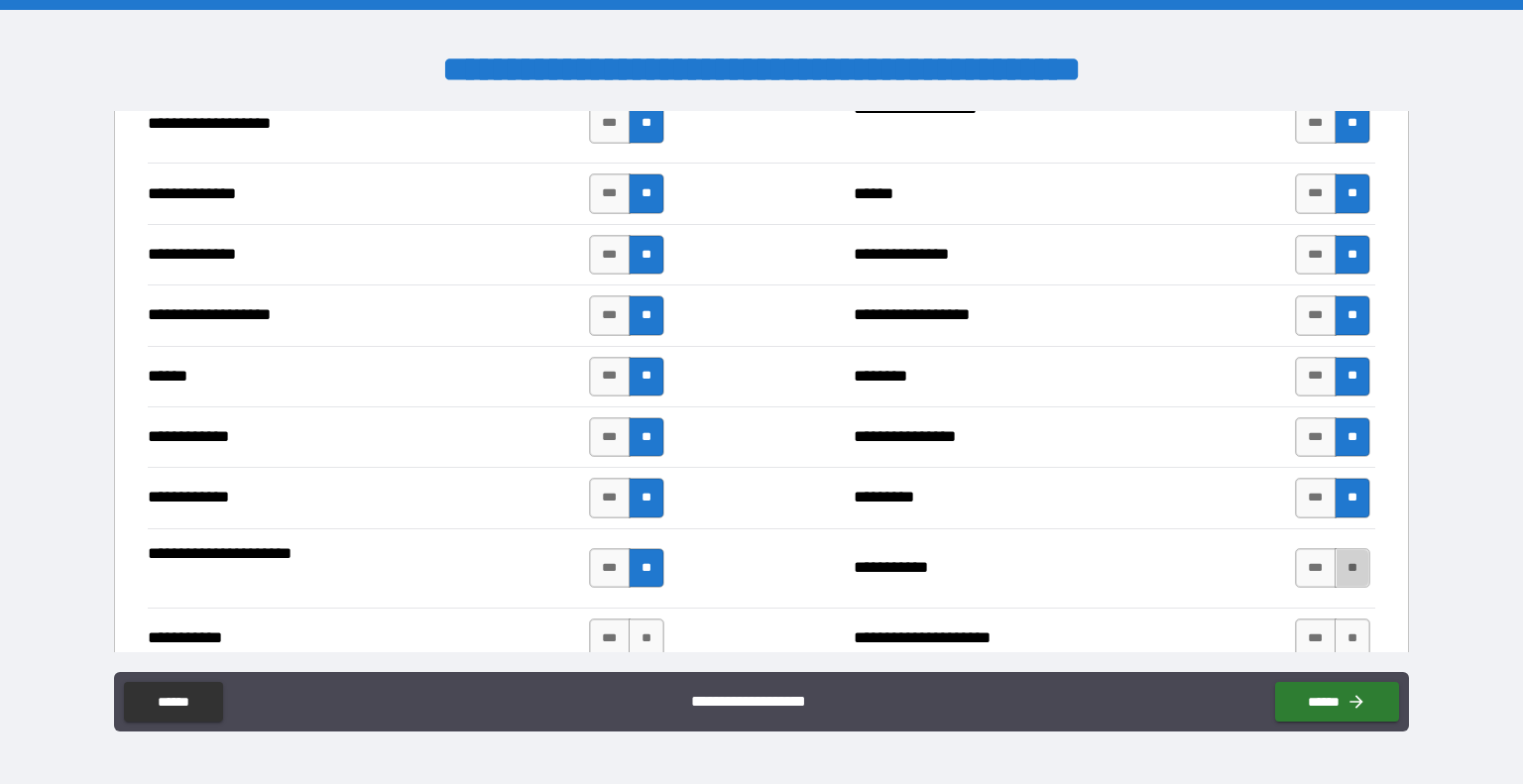 type on "****" 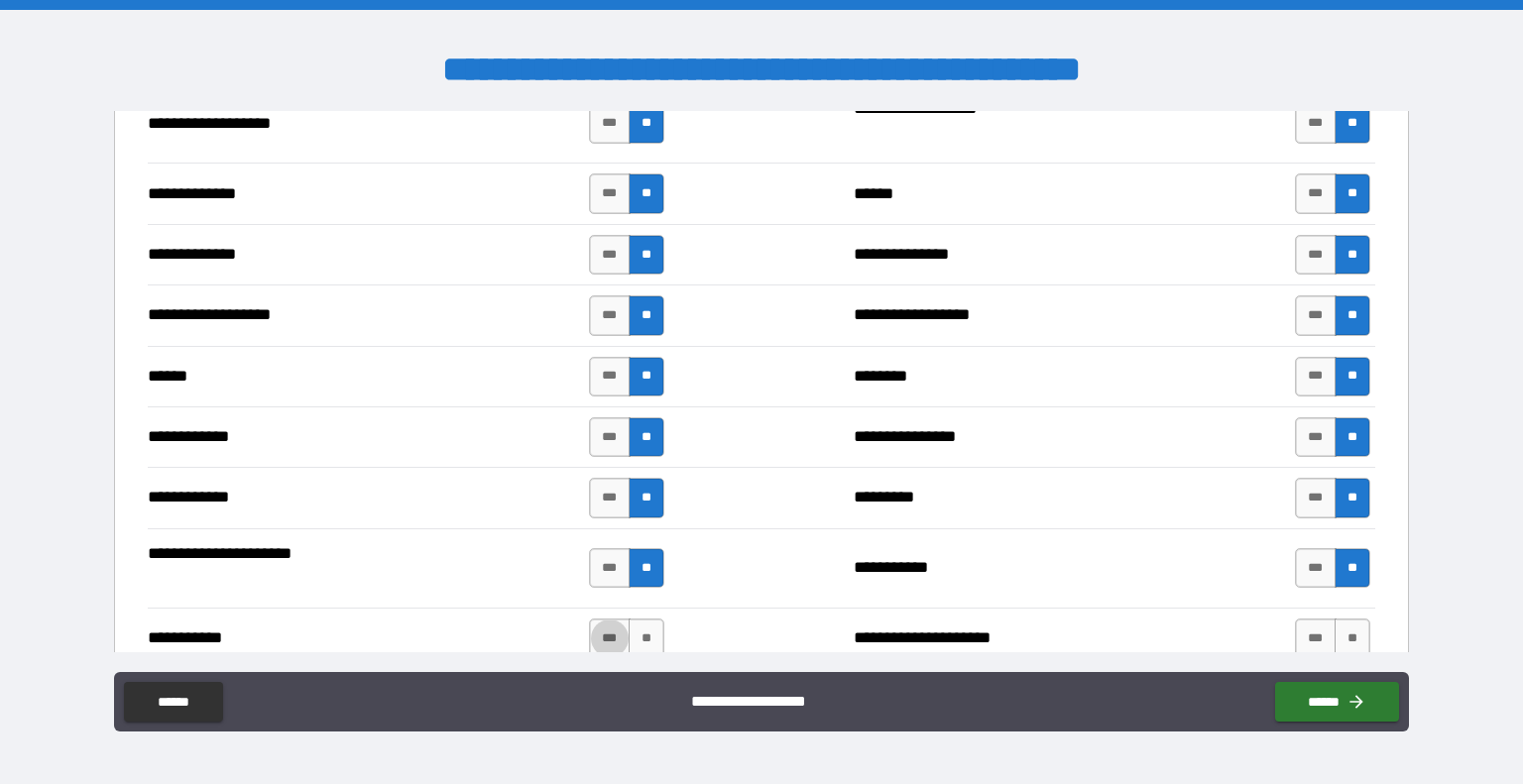 type on "*****" 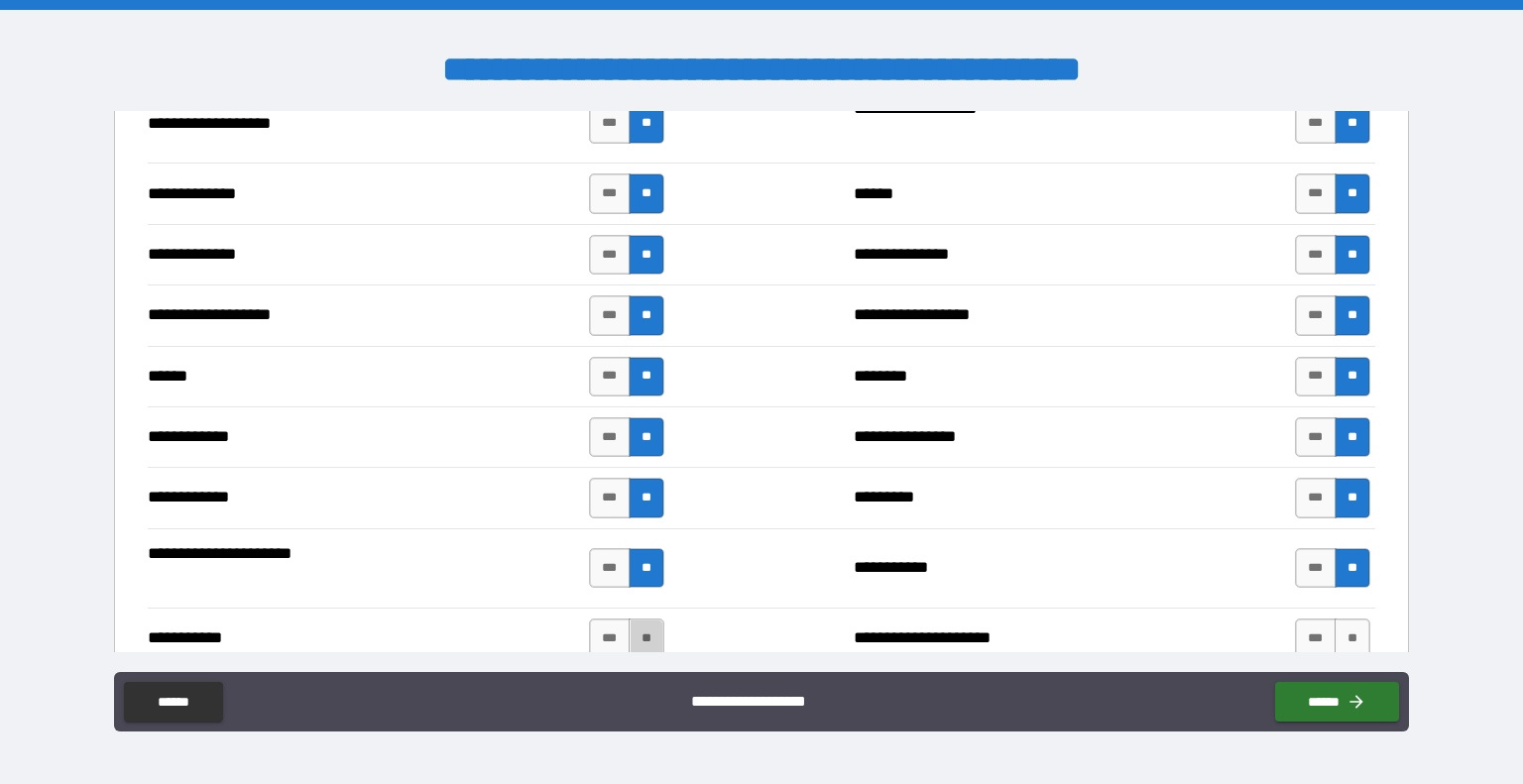 click on "**" at bounding box center (646, 638) 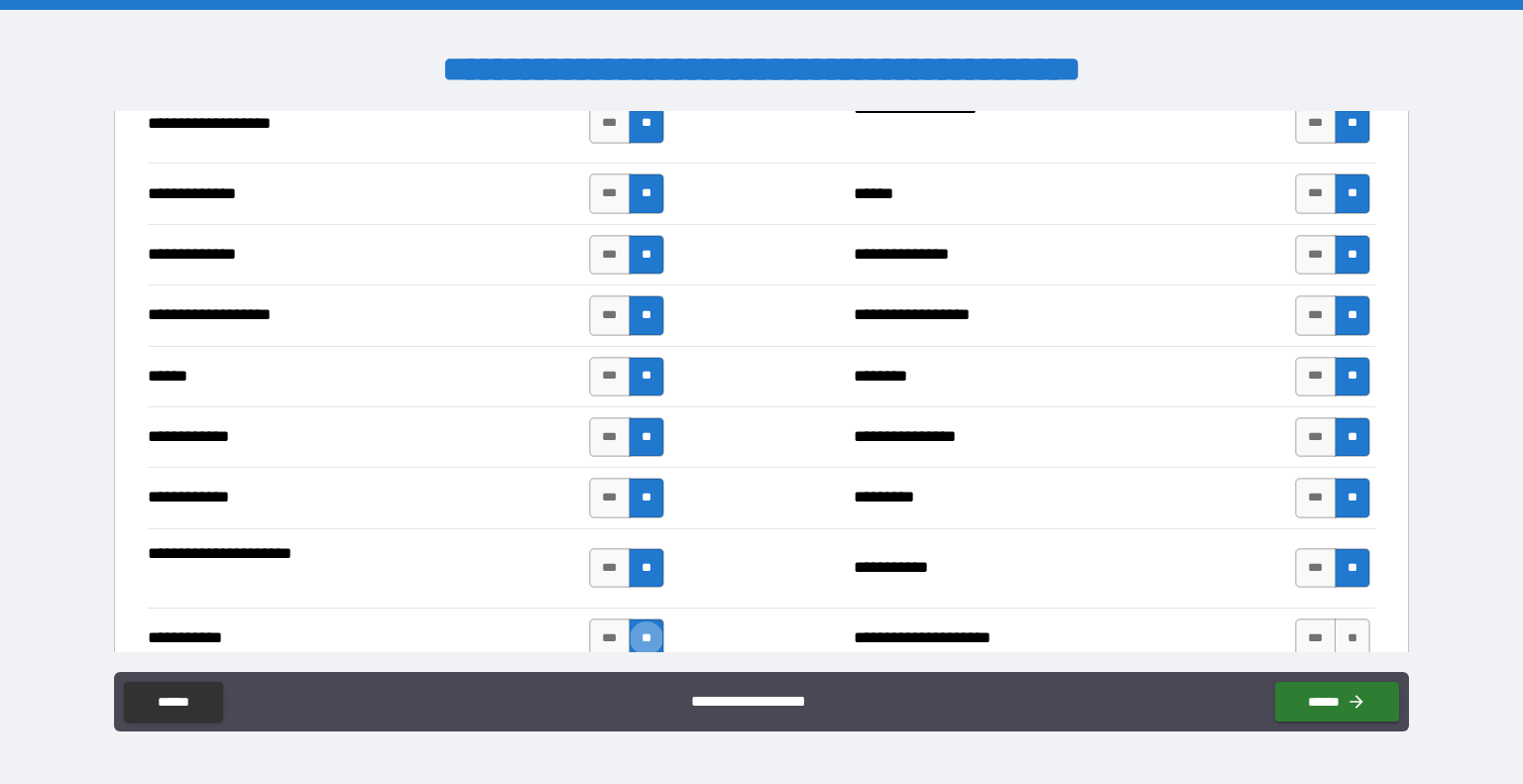 type on "****" 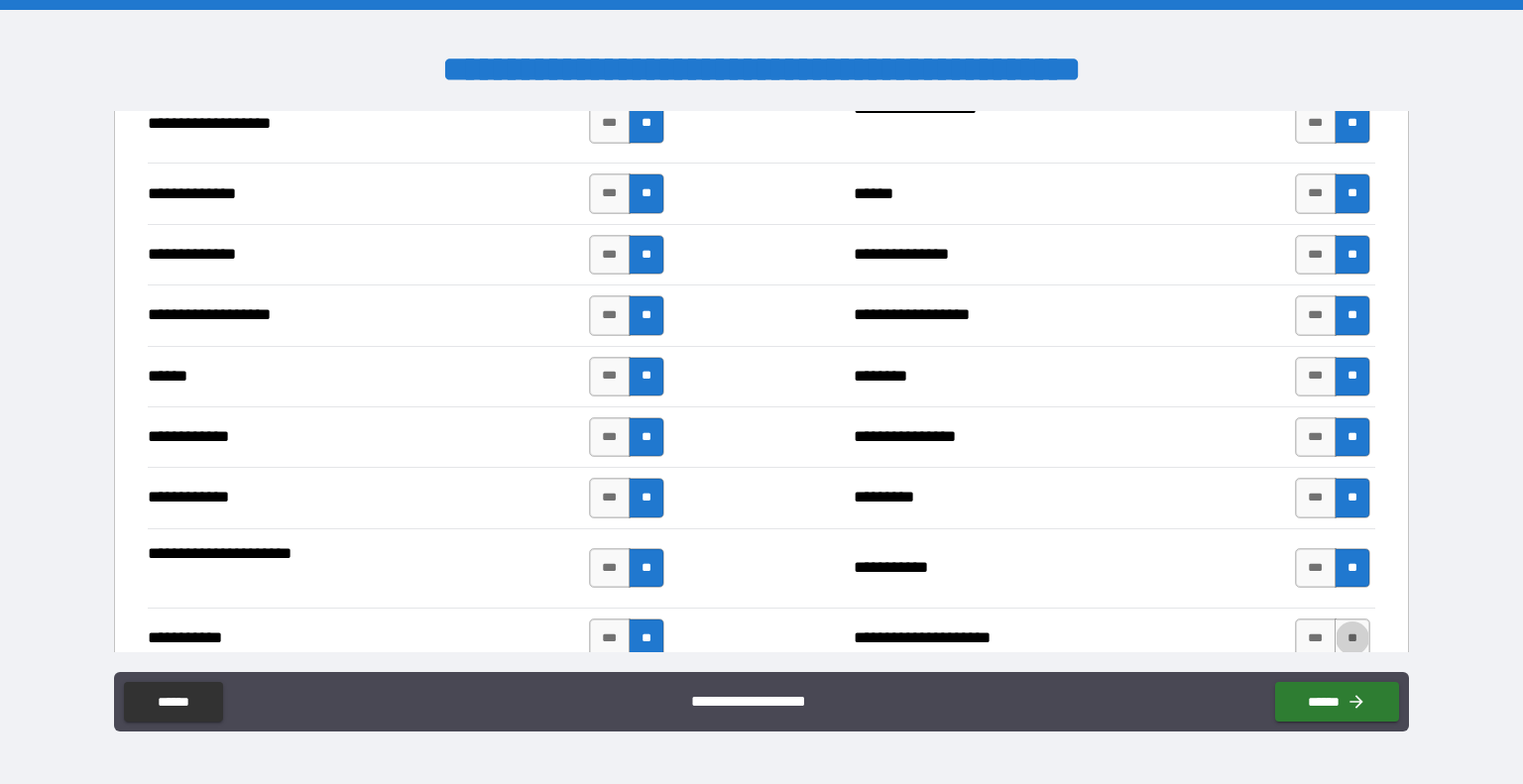 type on "*****" 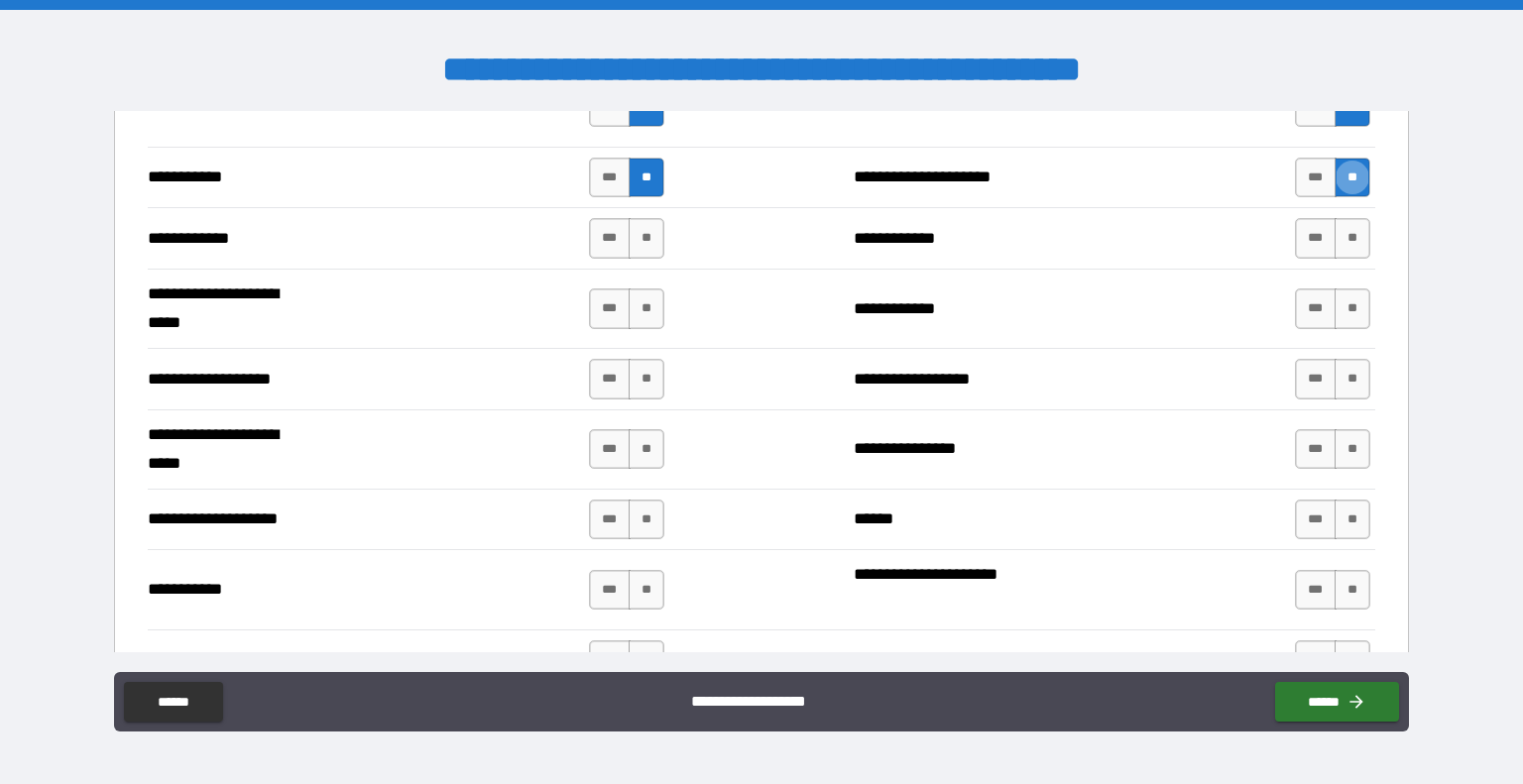 scroll, scrollTop: 6706, scrollLeft: 0, axis: vertical 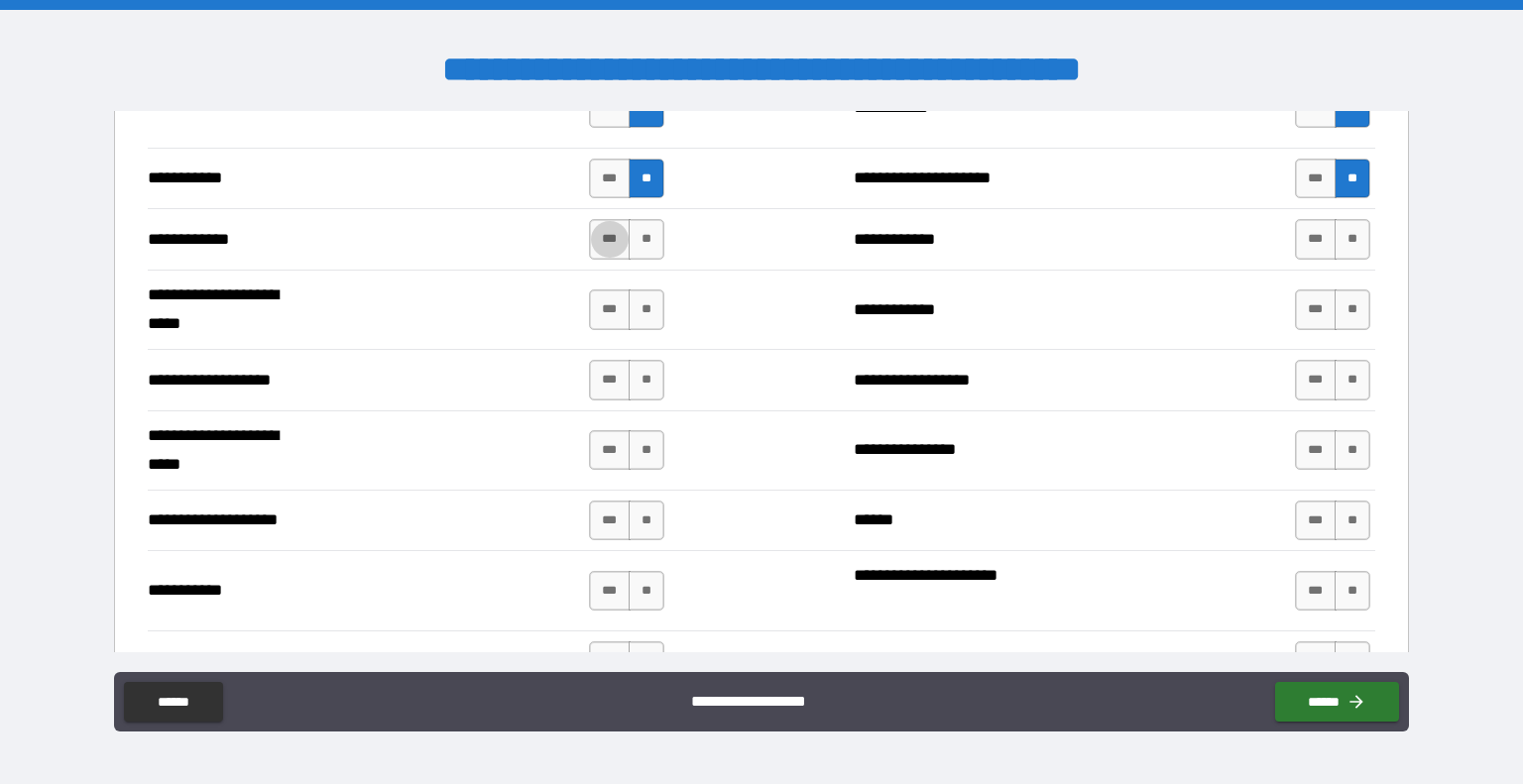 type on "****" 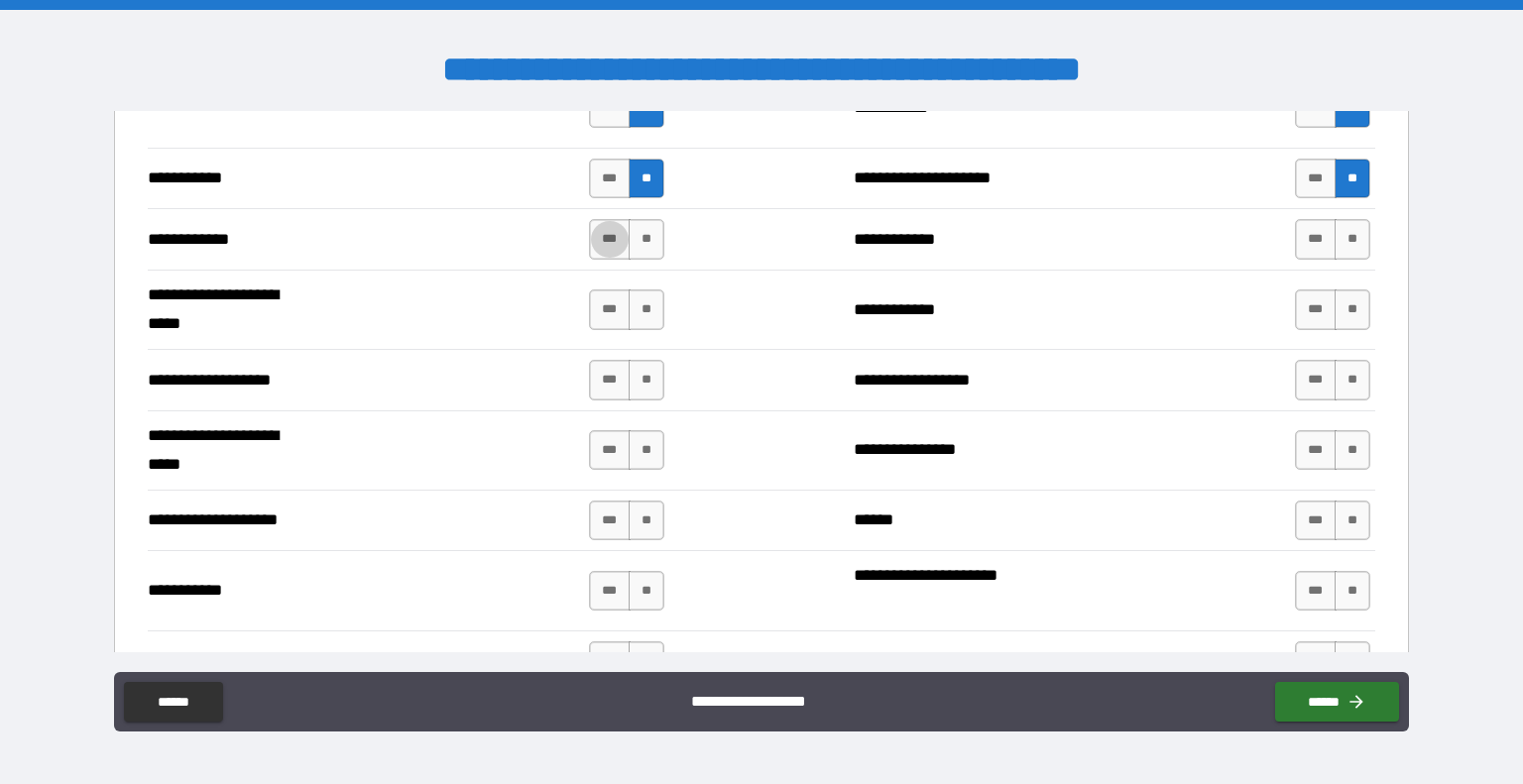 type on "*****" 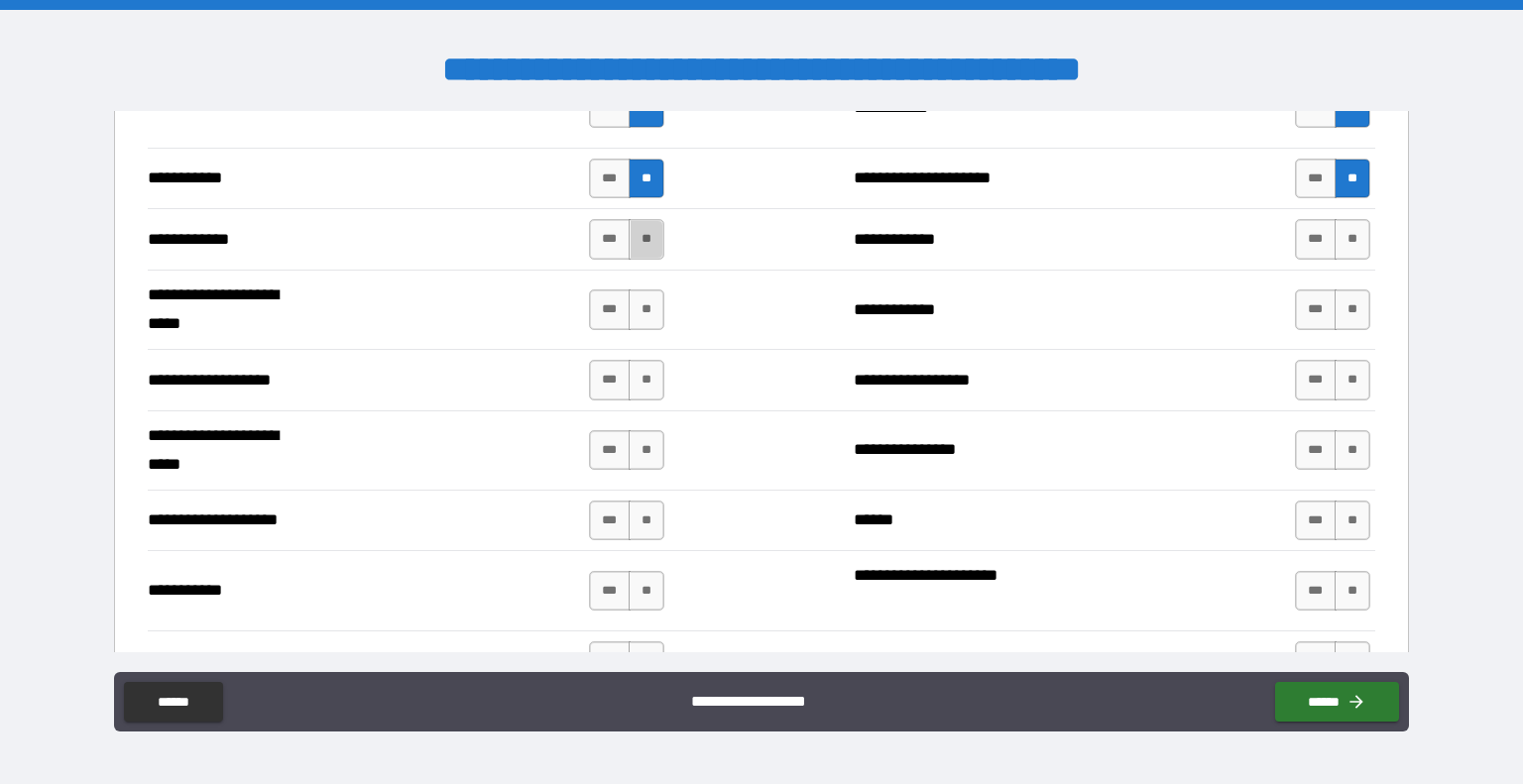 click on "**" at bounding box center (646, 239) 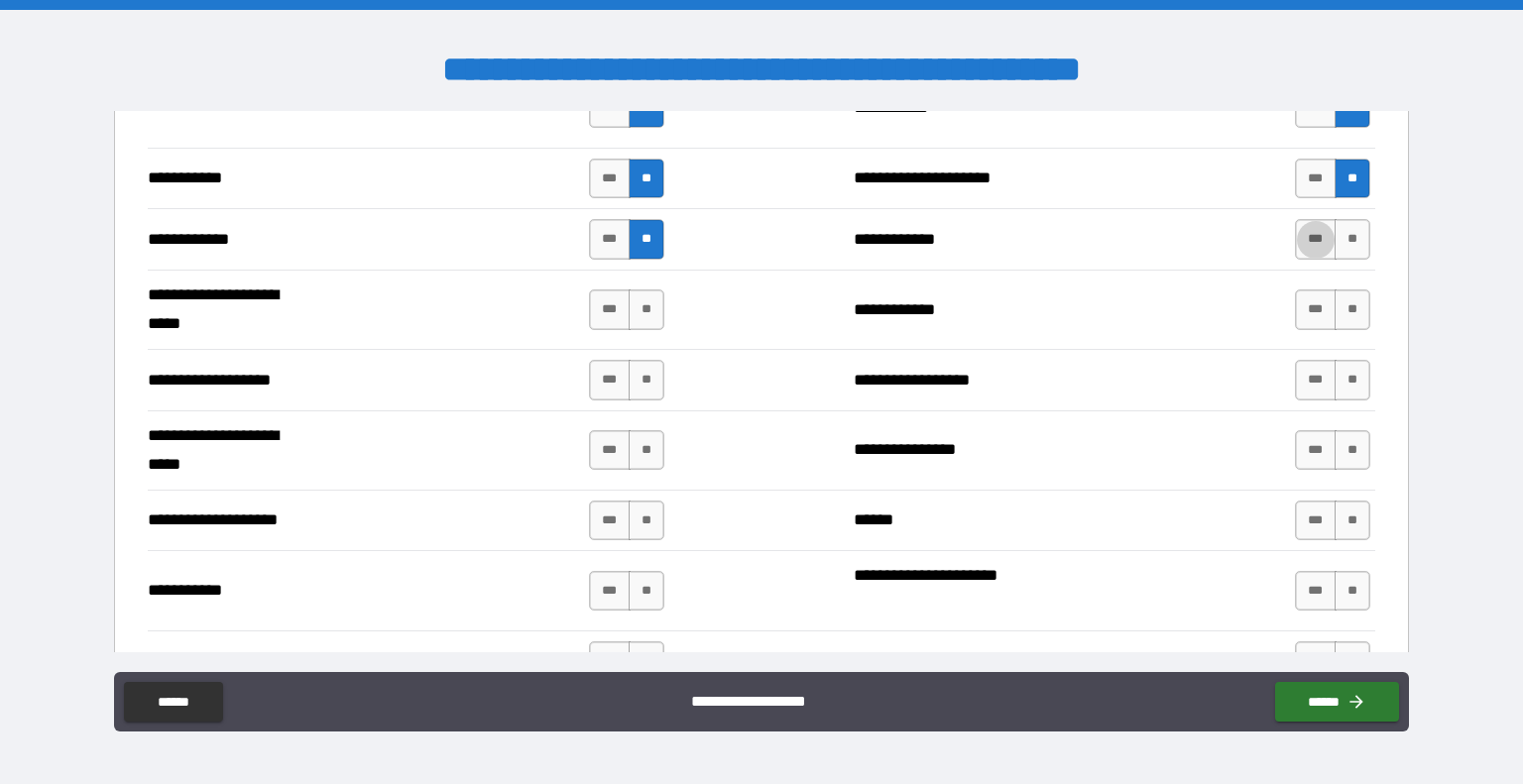 type on "*****" 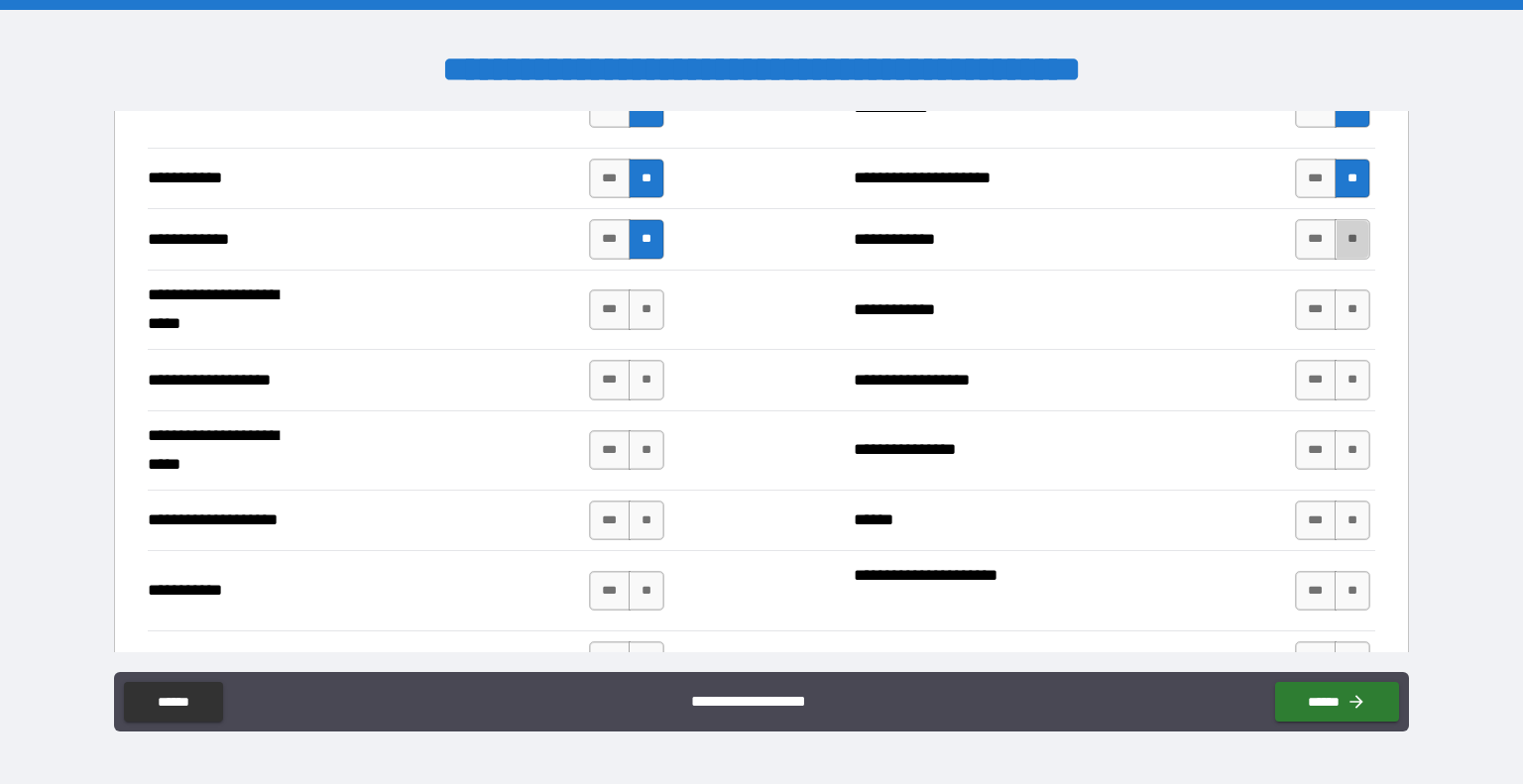 click on "**" at bounding box center [1352, 239] 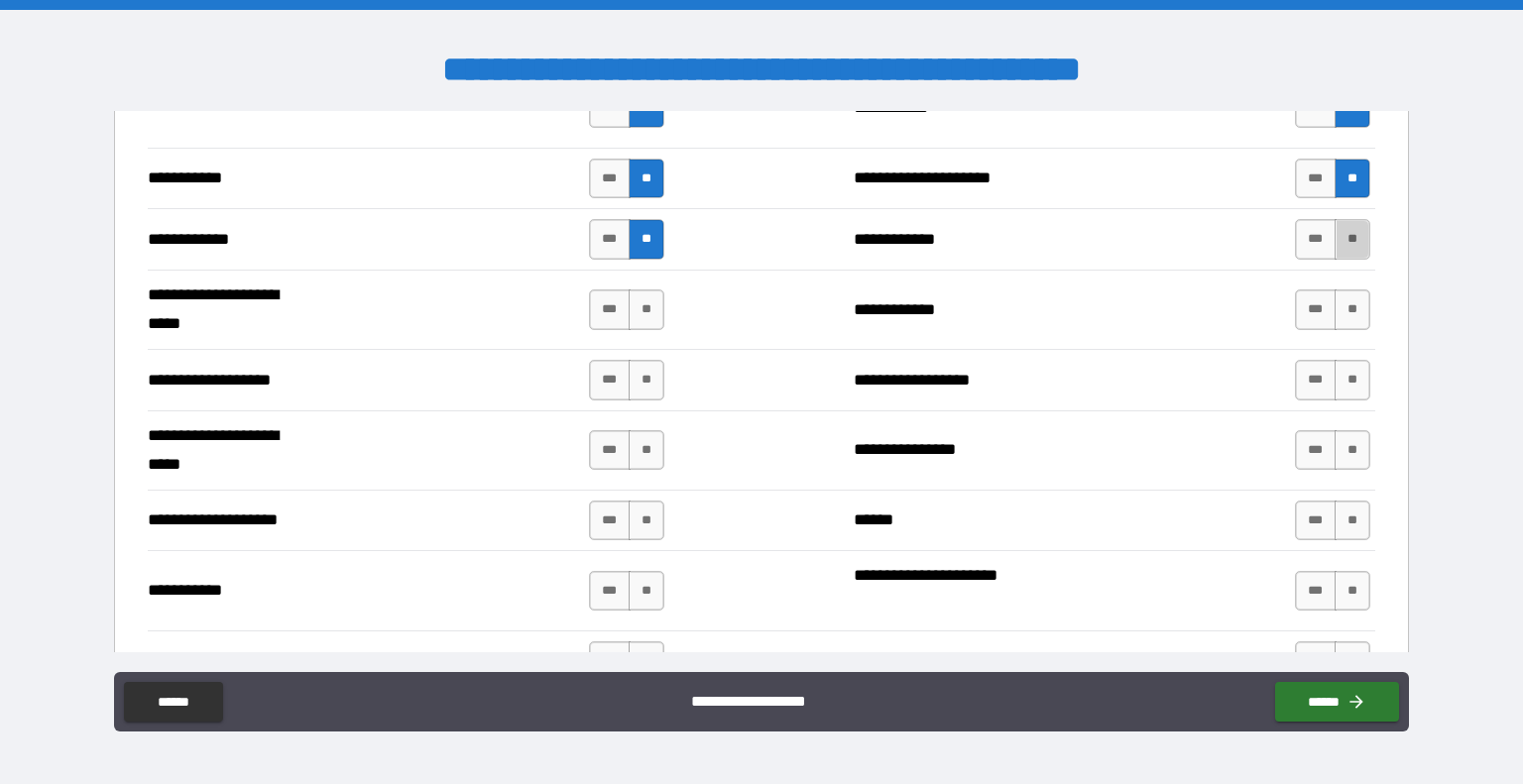 type on "****" 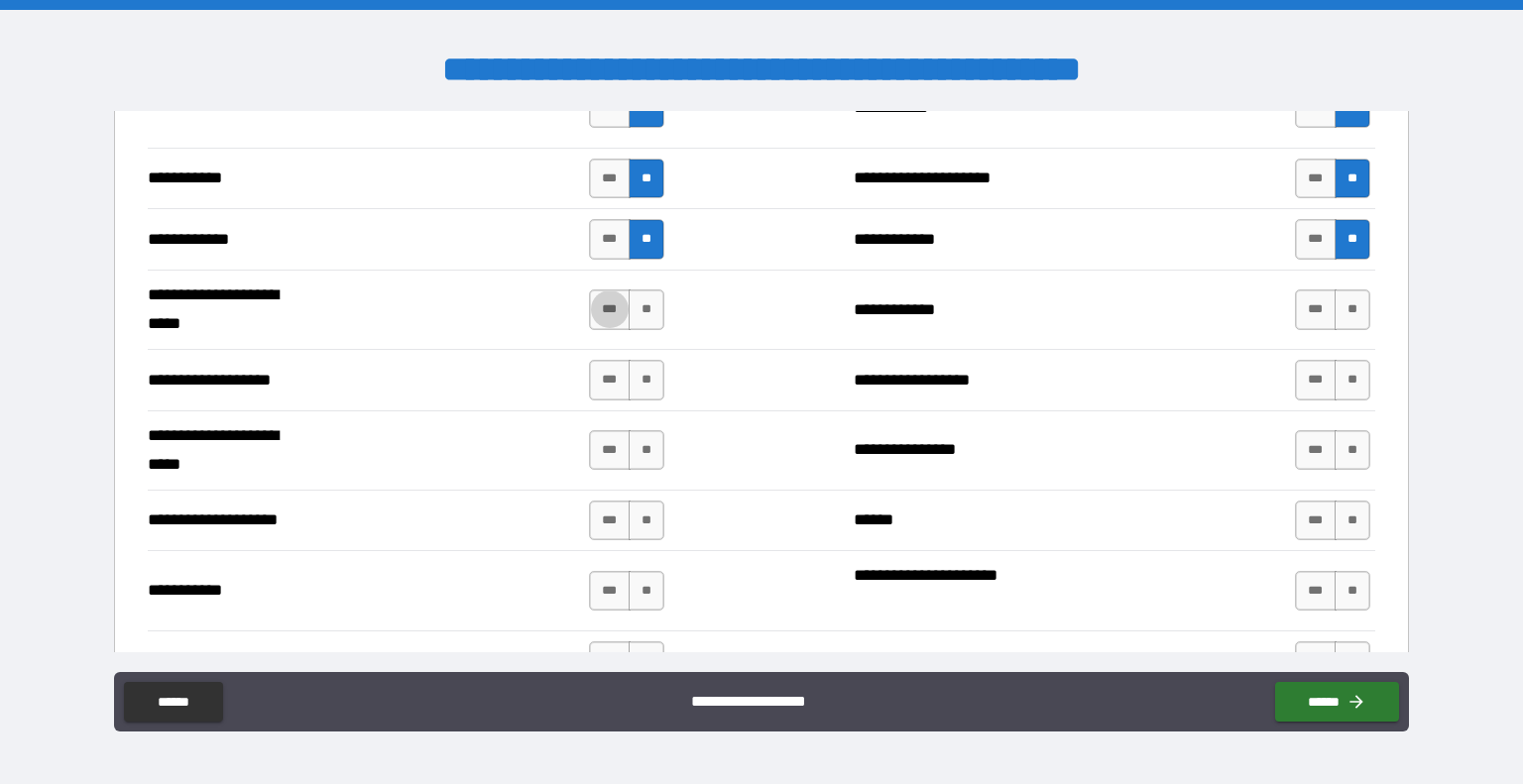 click on "***" at bounding box center [610, 309] 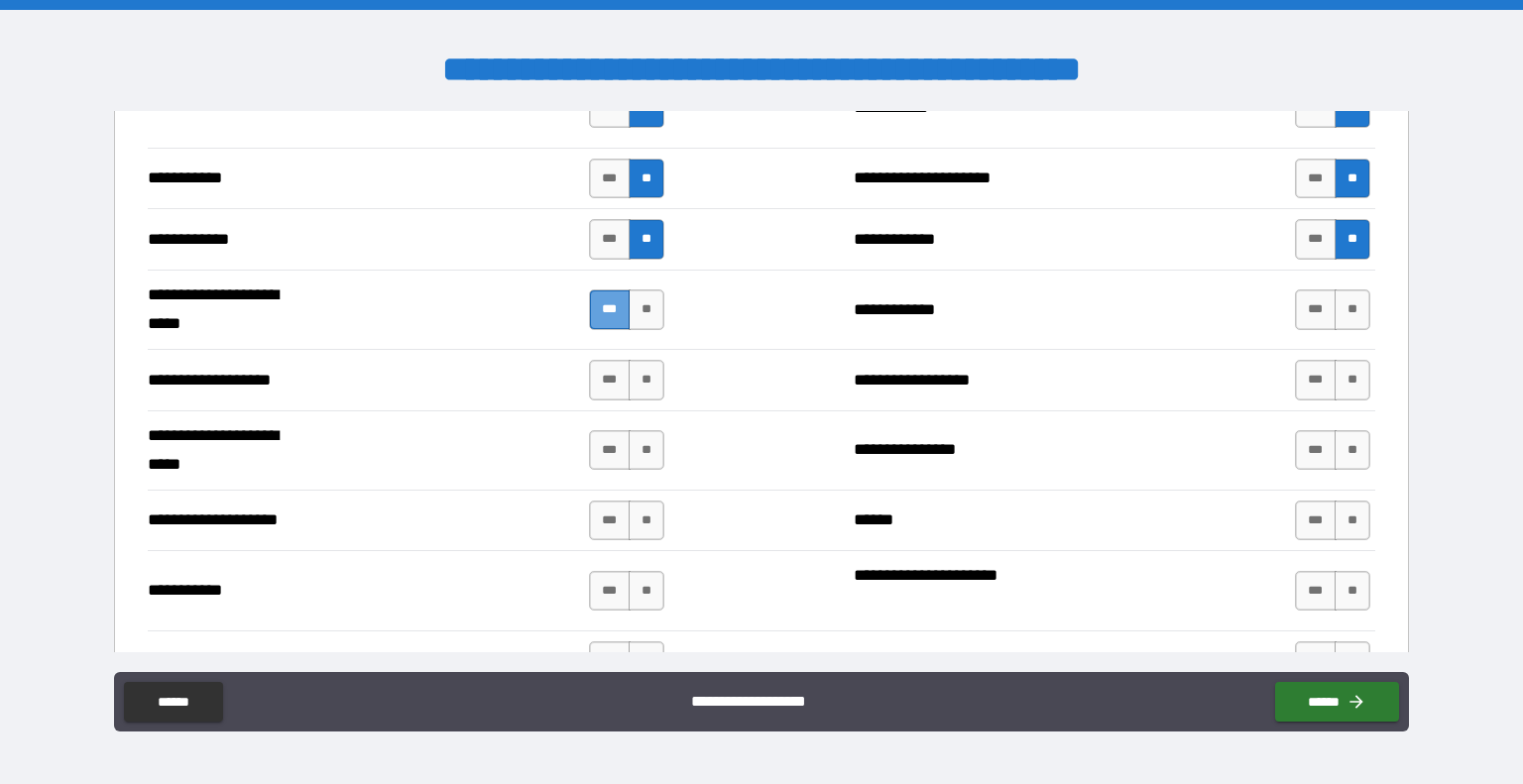 click on "***" at bounding box center (610, 309) 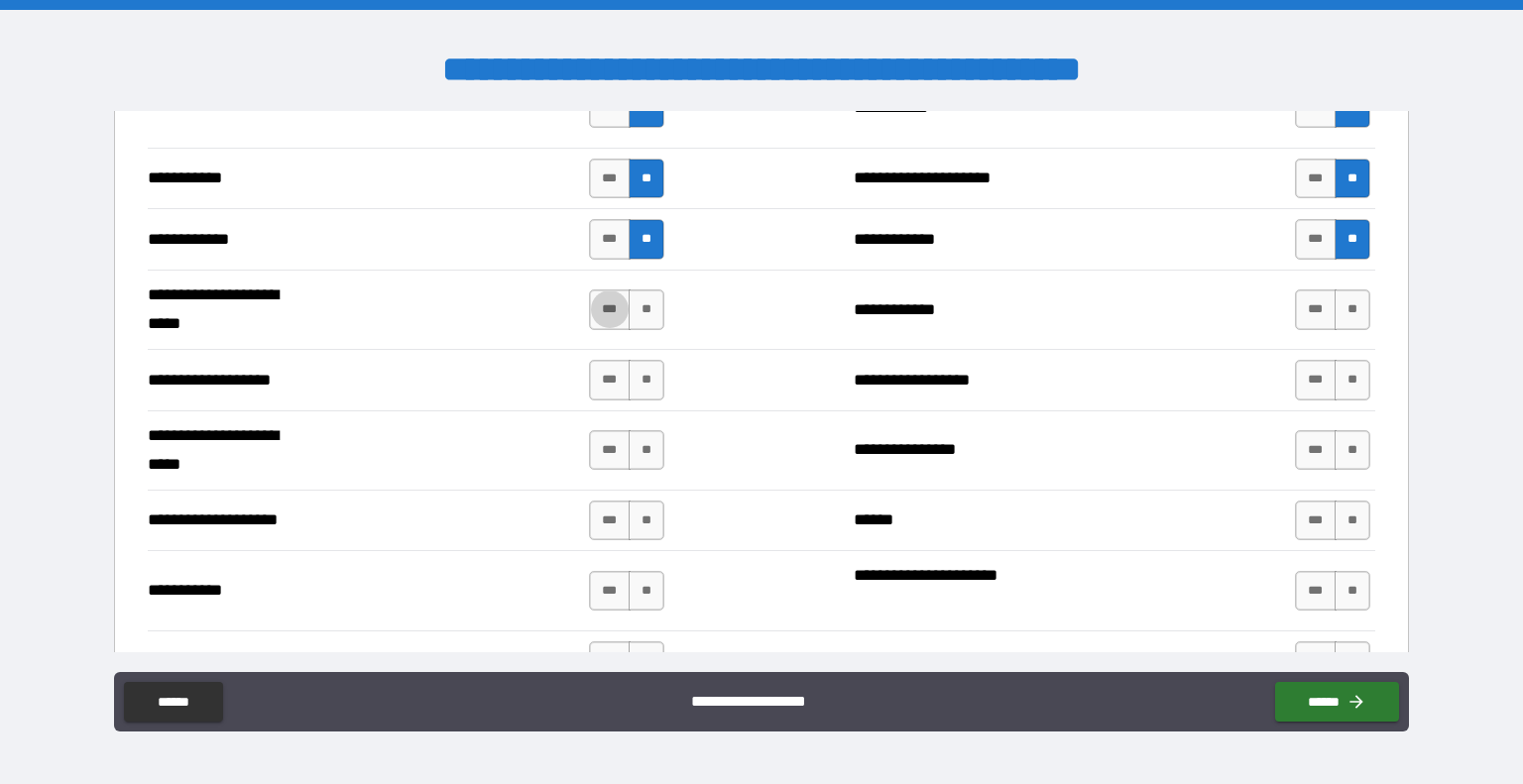 type on "*****" 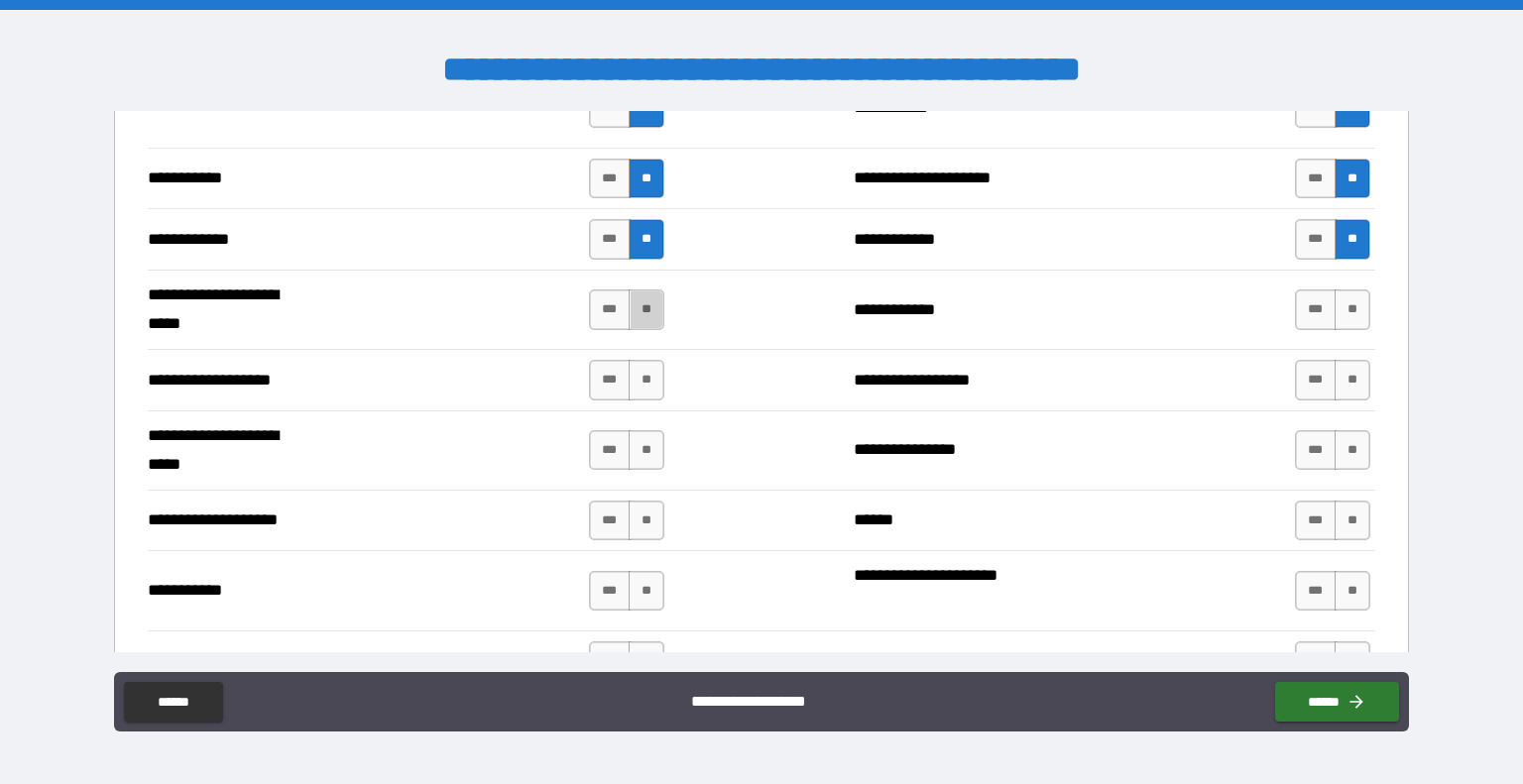 click on "**" at bounding box center (646, 309) 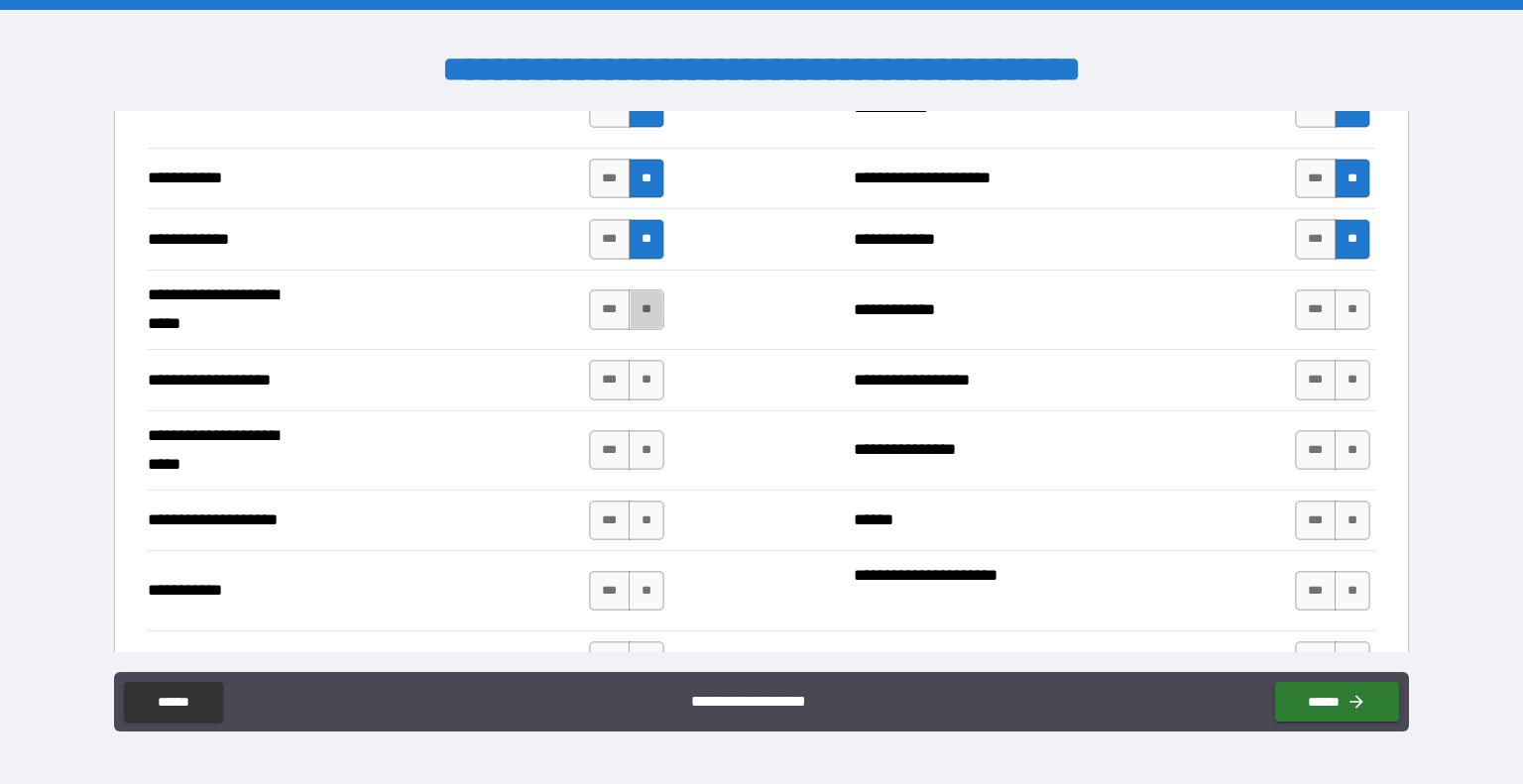 type on "****" 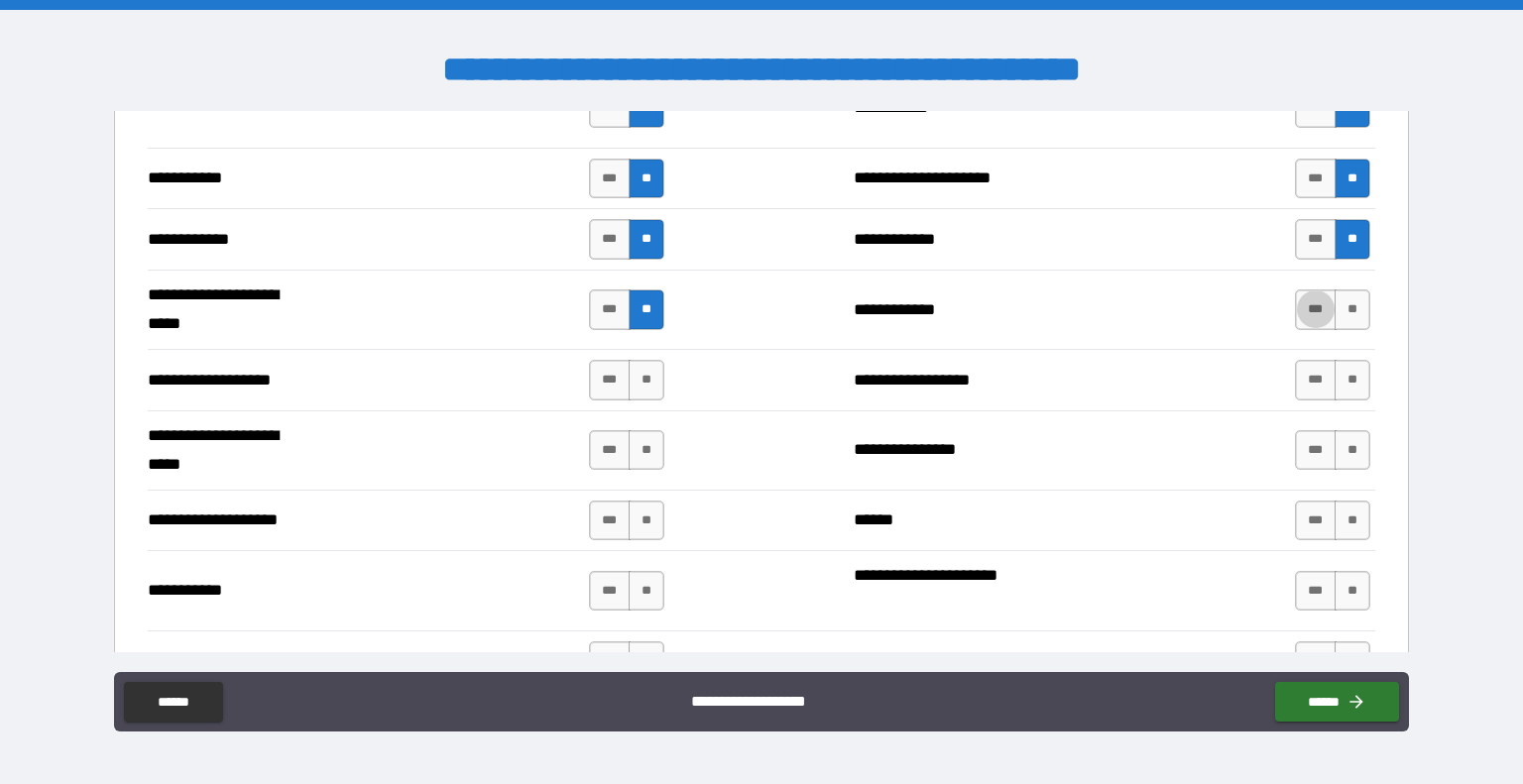 type on "*****" 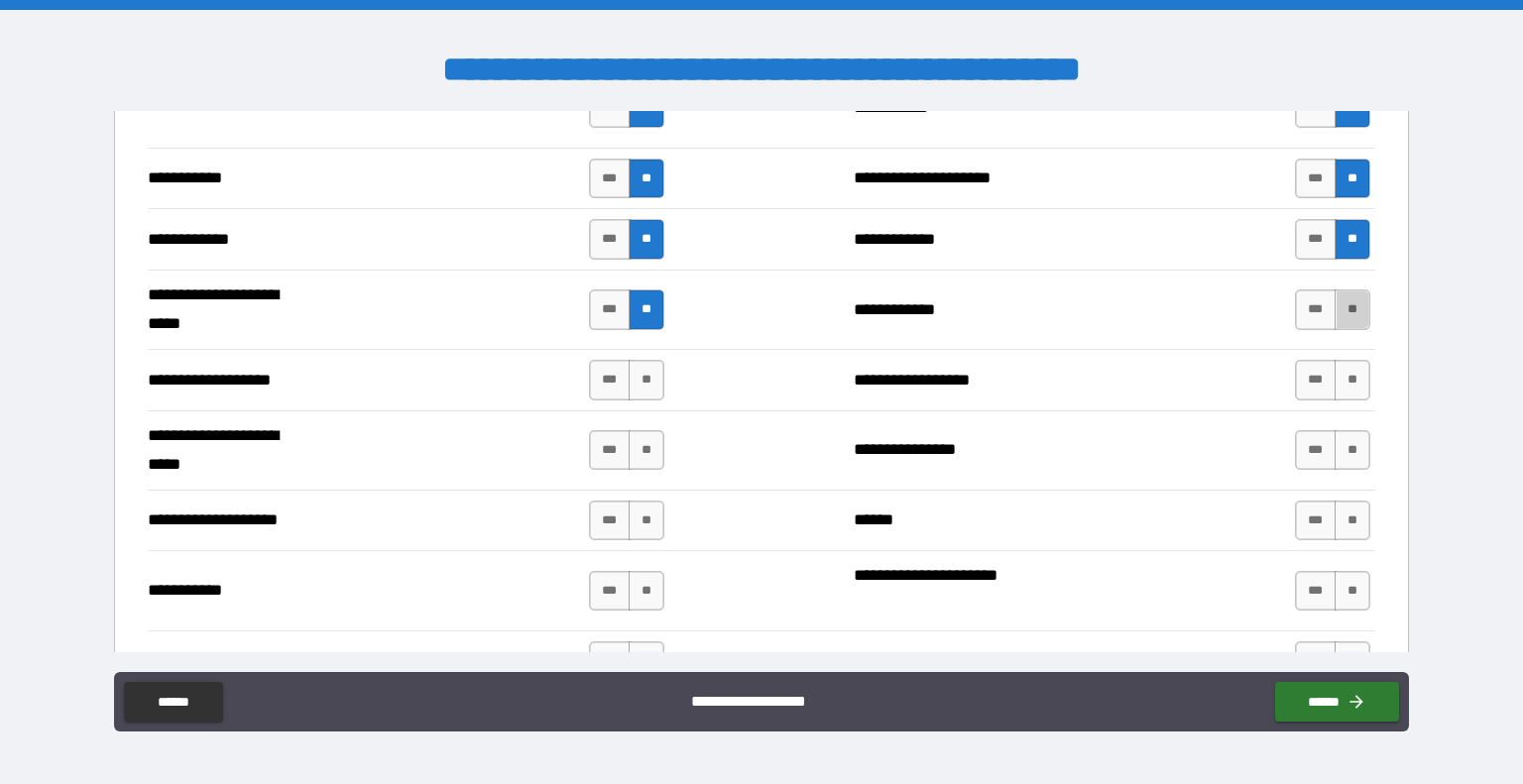 click on "**" at bounding box center [1352, 309] 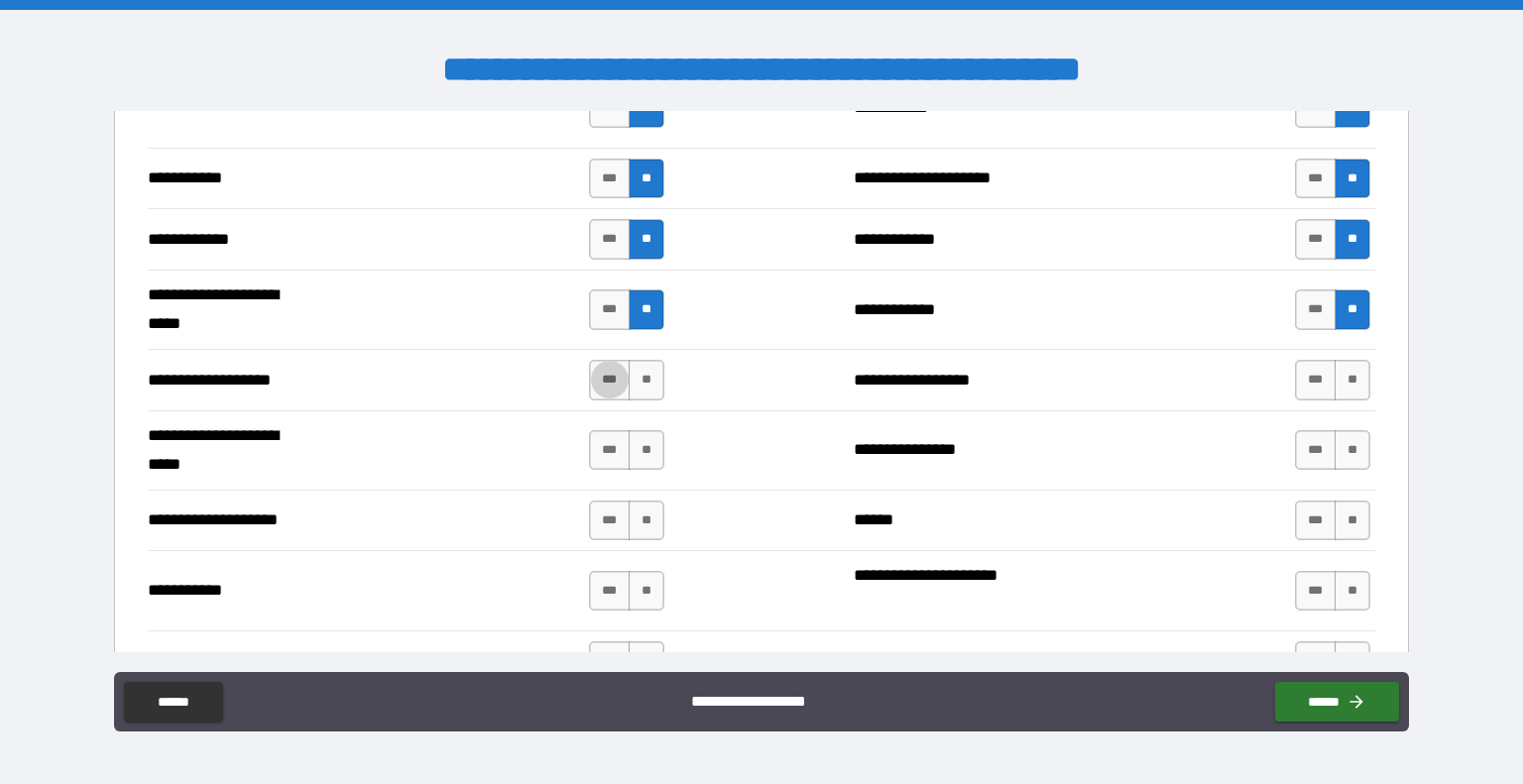 type on "****" 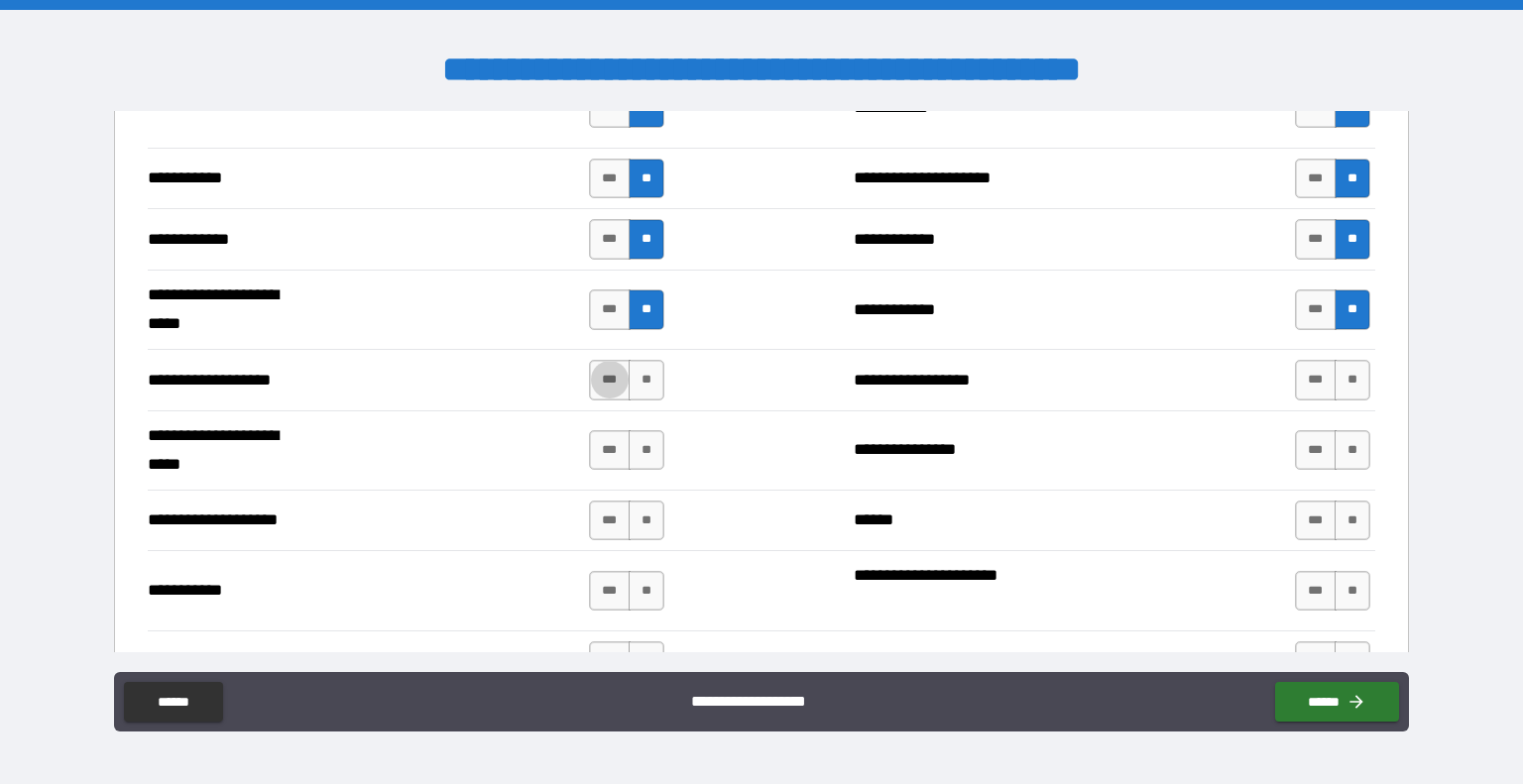 type on "*****" 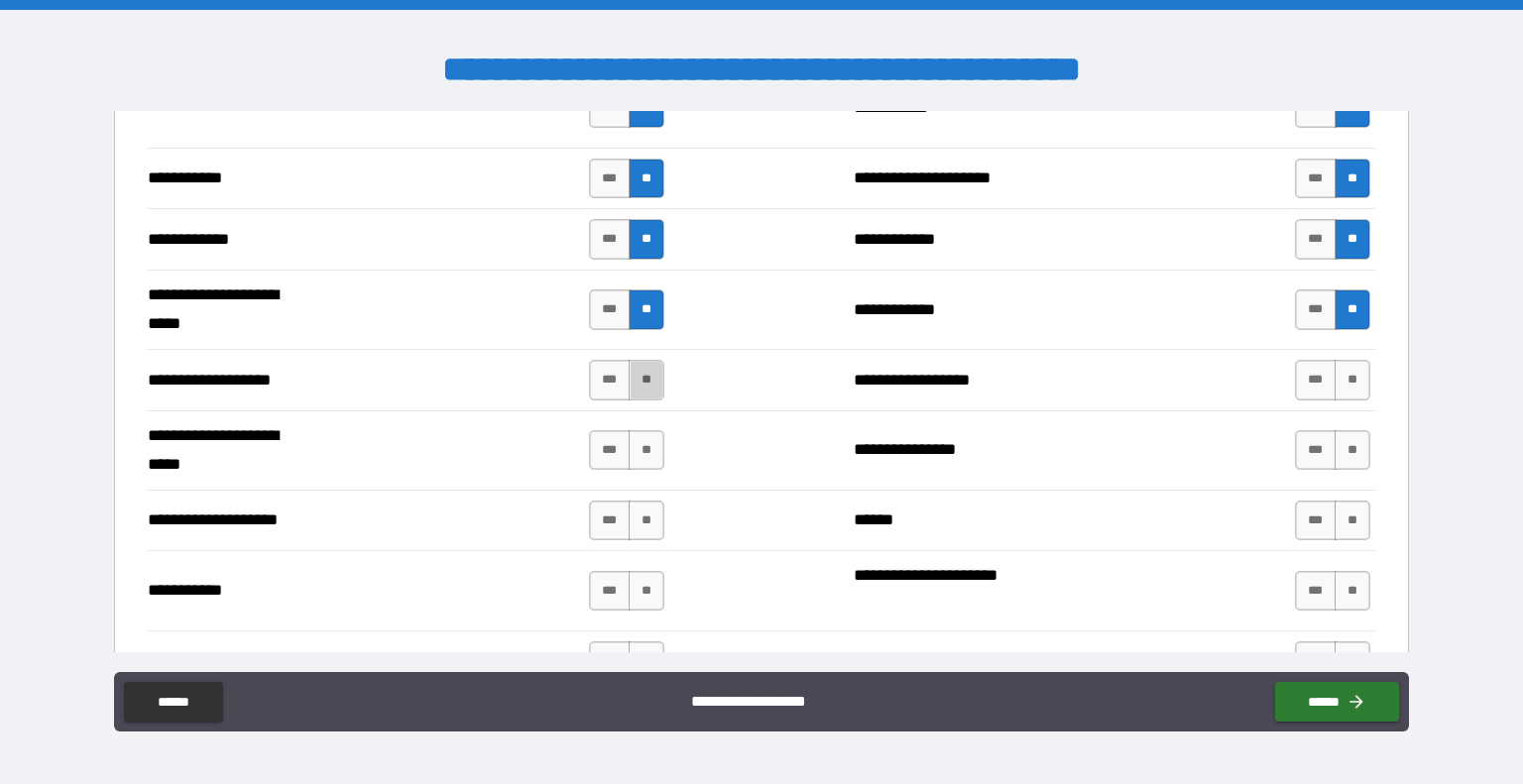 click on "**" at bounding box center (646, 380) 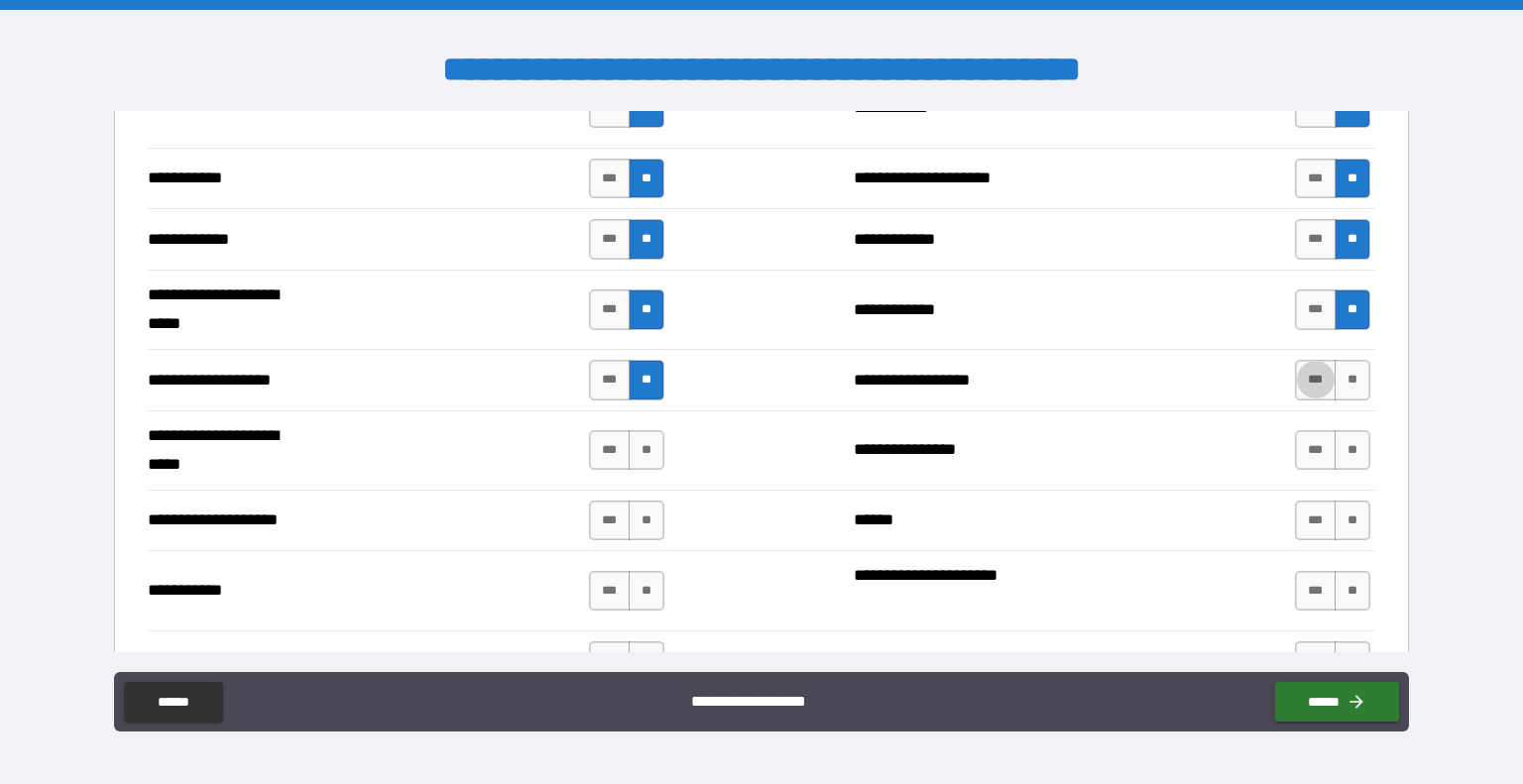 type on "****" 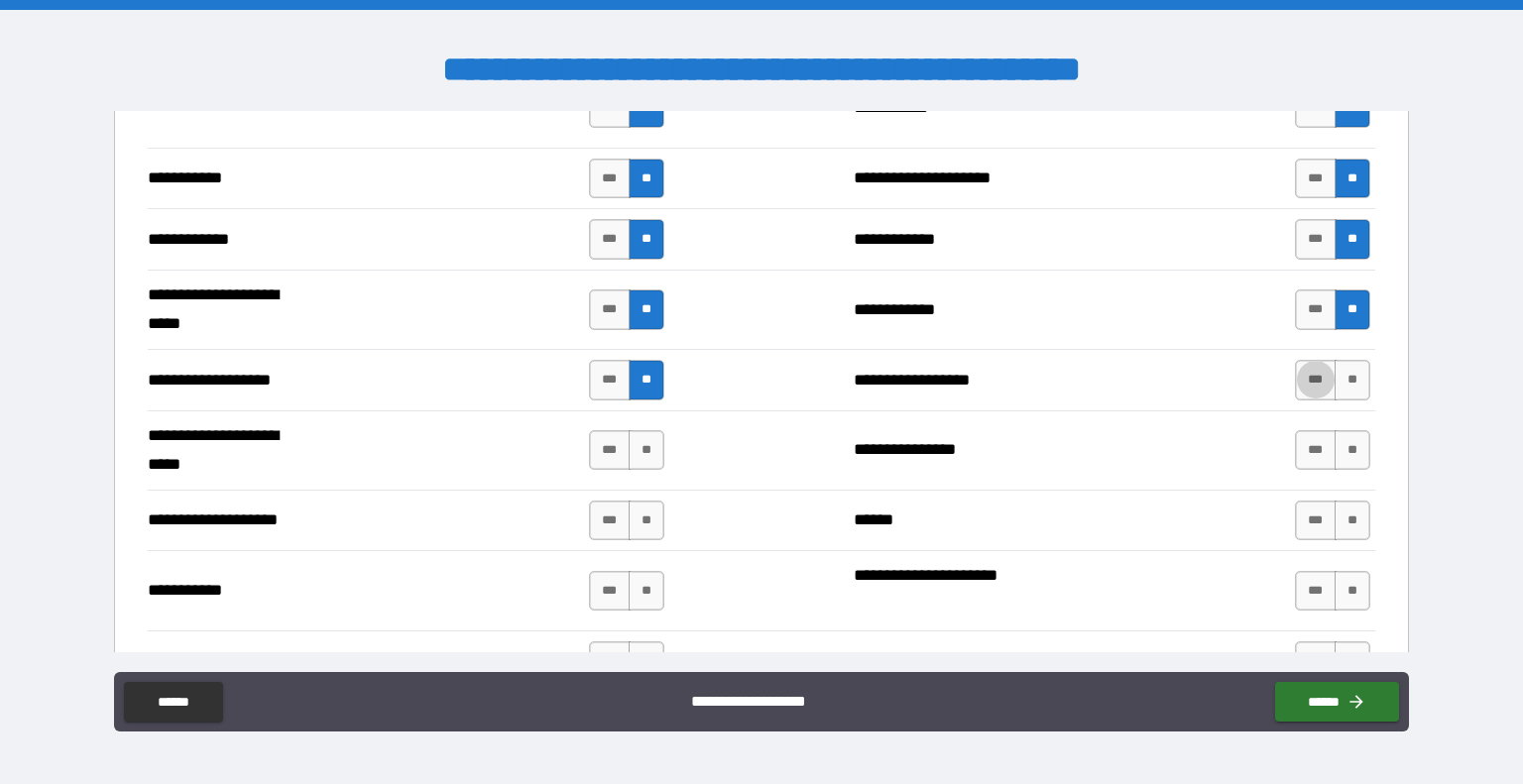 type on "*****" 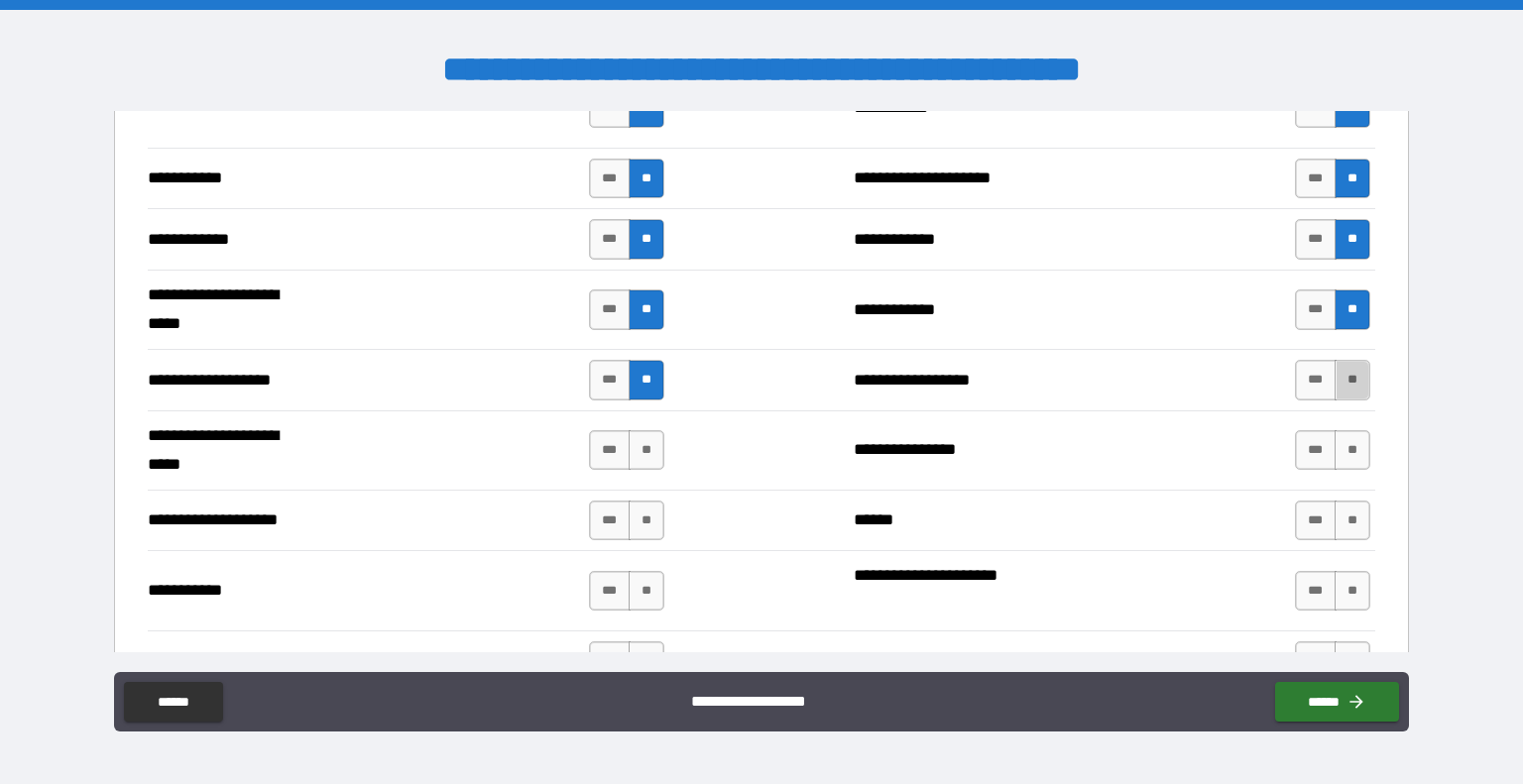 click on "**" at bounding box center [1352, 380] 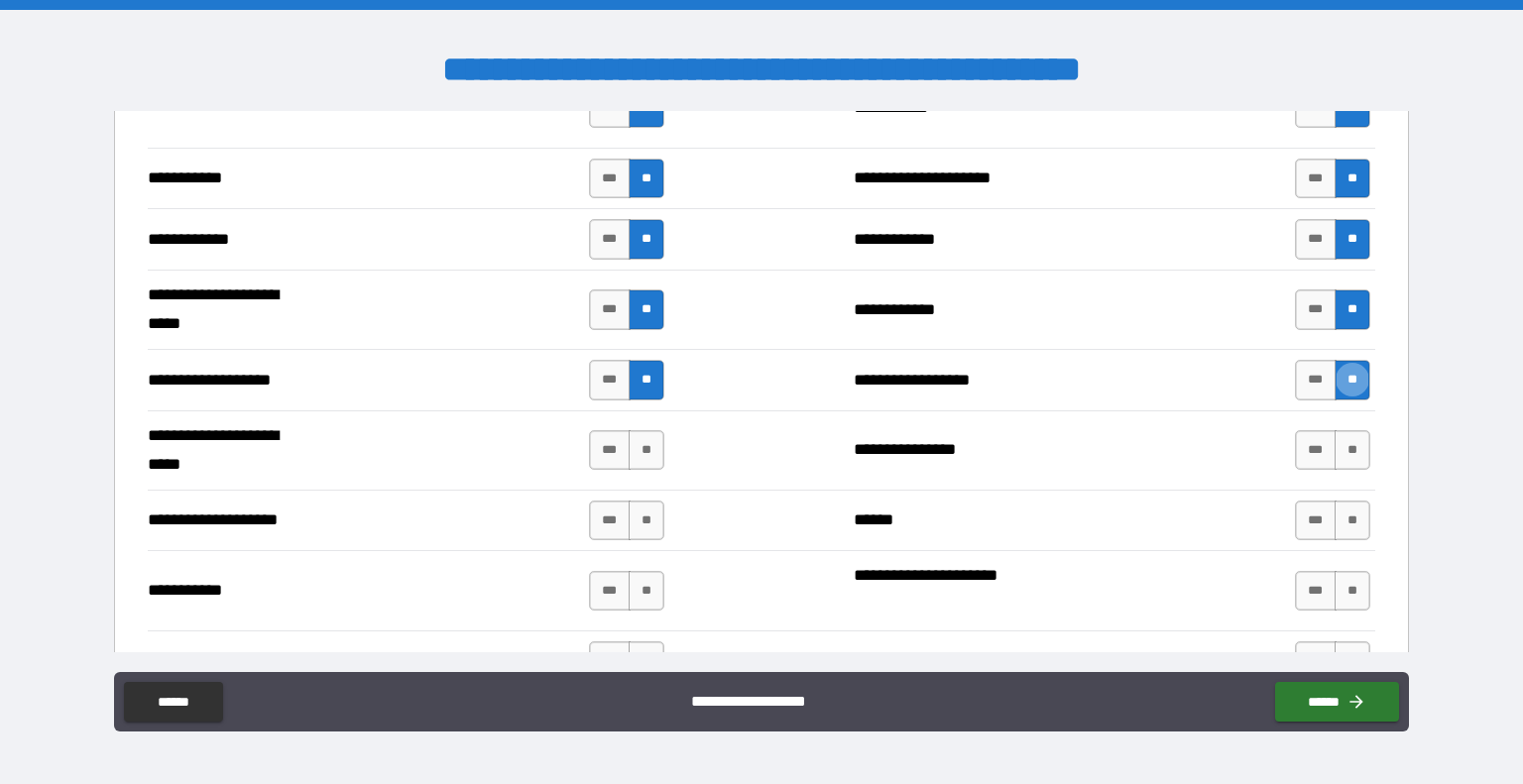 type on "****" 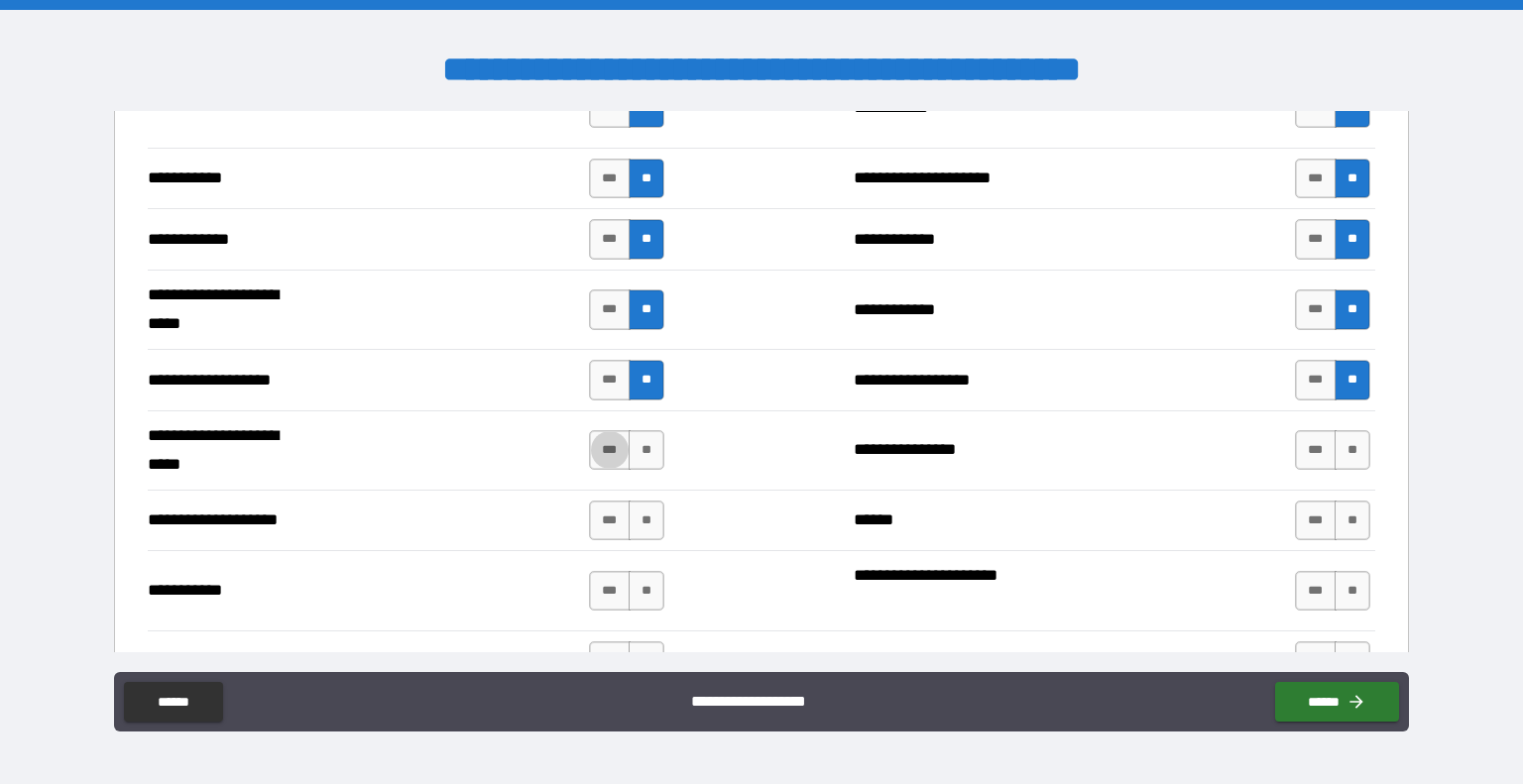 type on "*****" 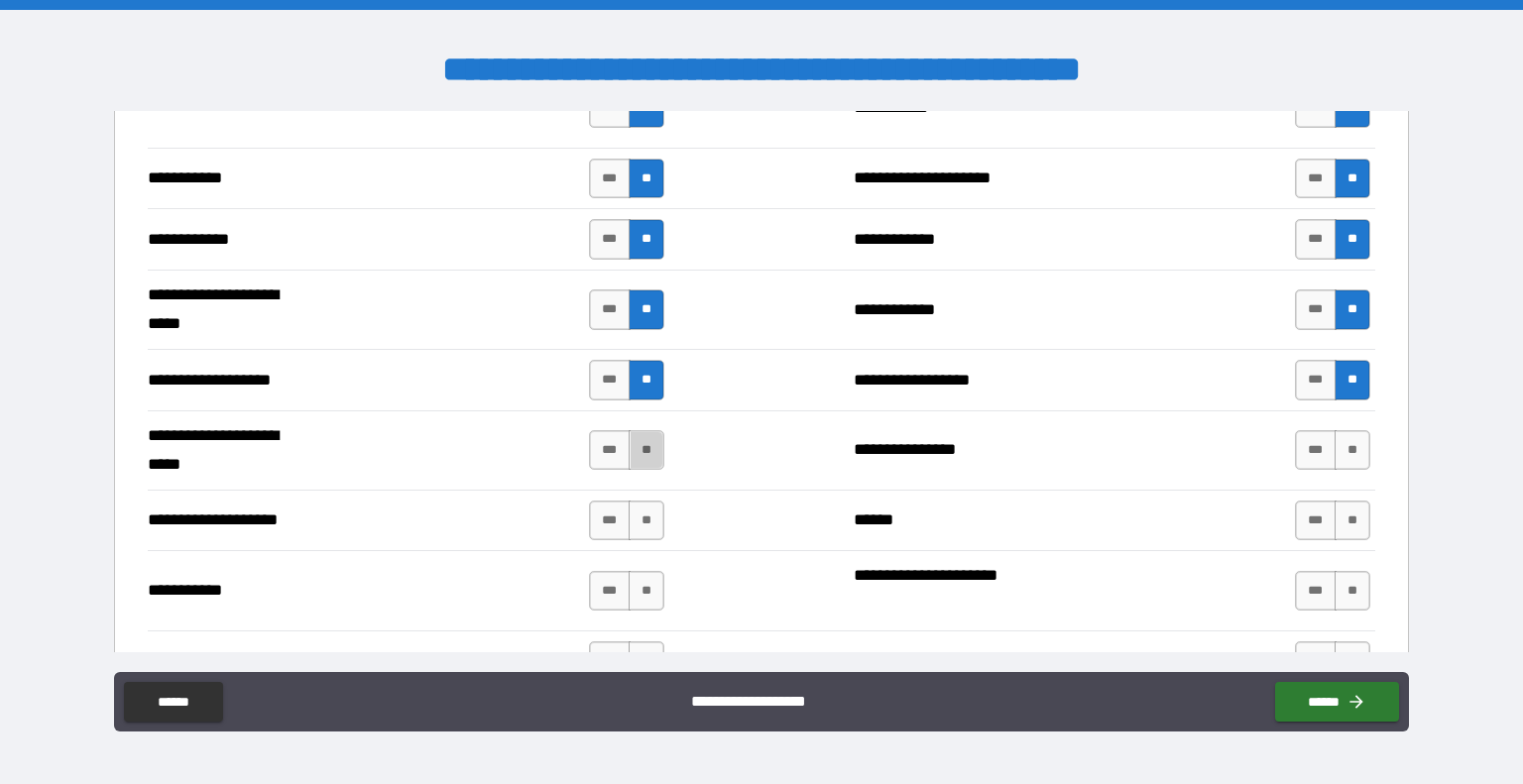 click on "**" at bounding box center (646, 450) 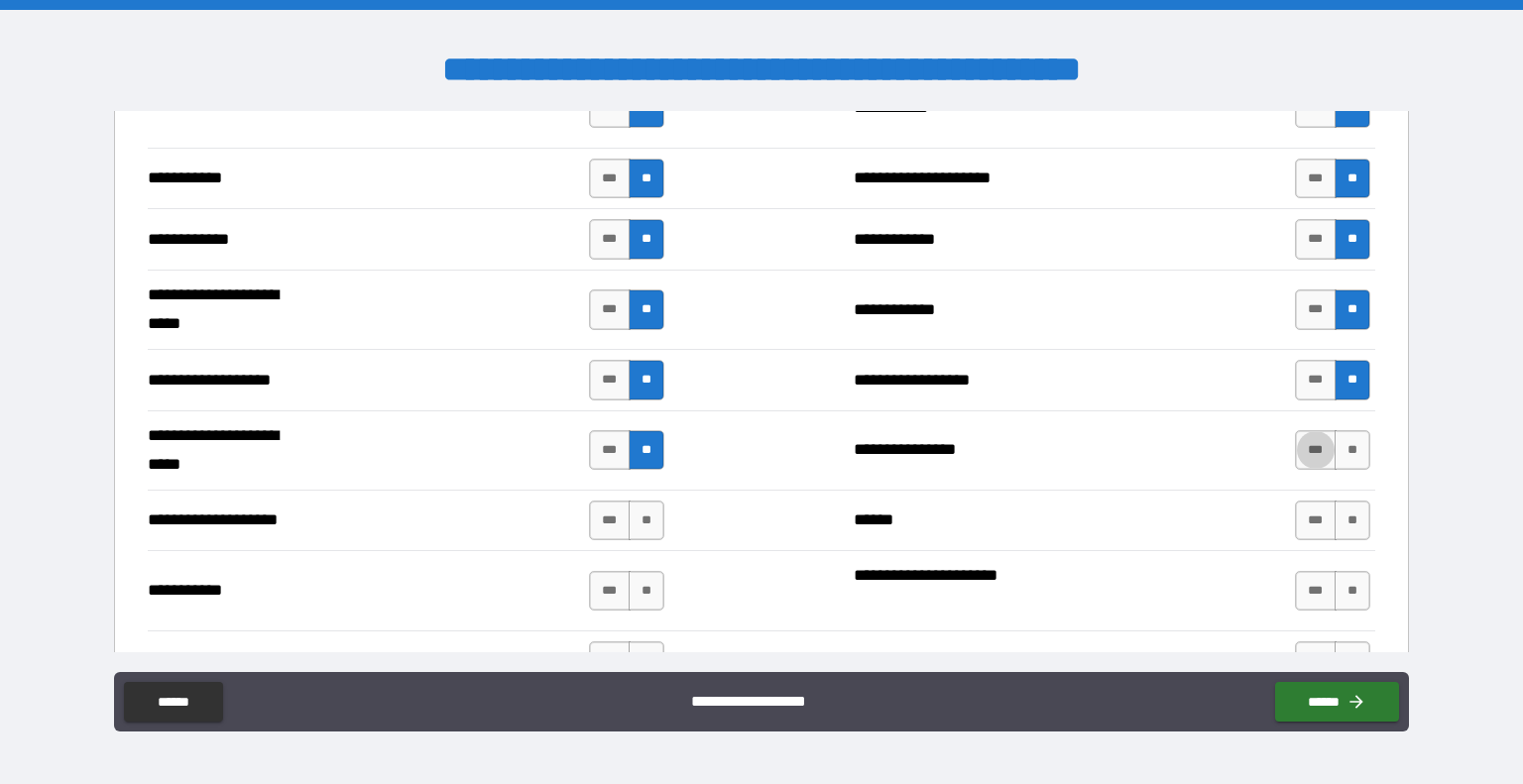 type on "*****" 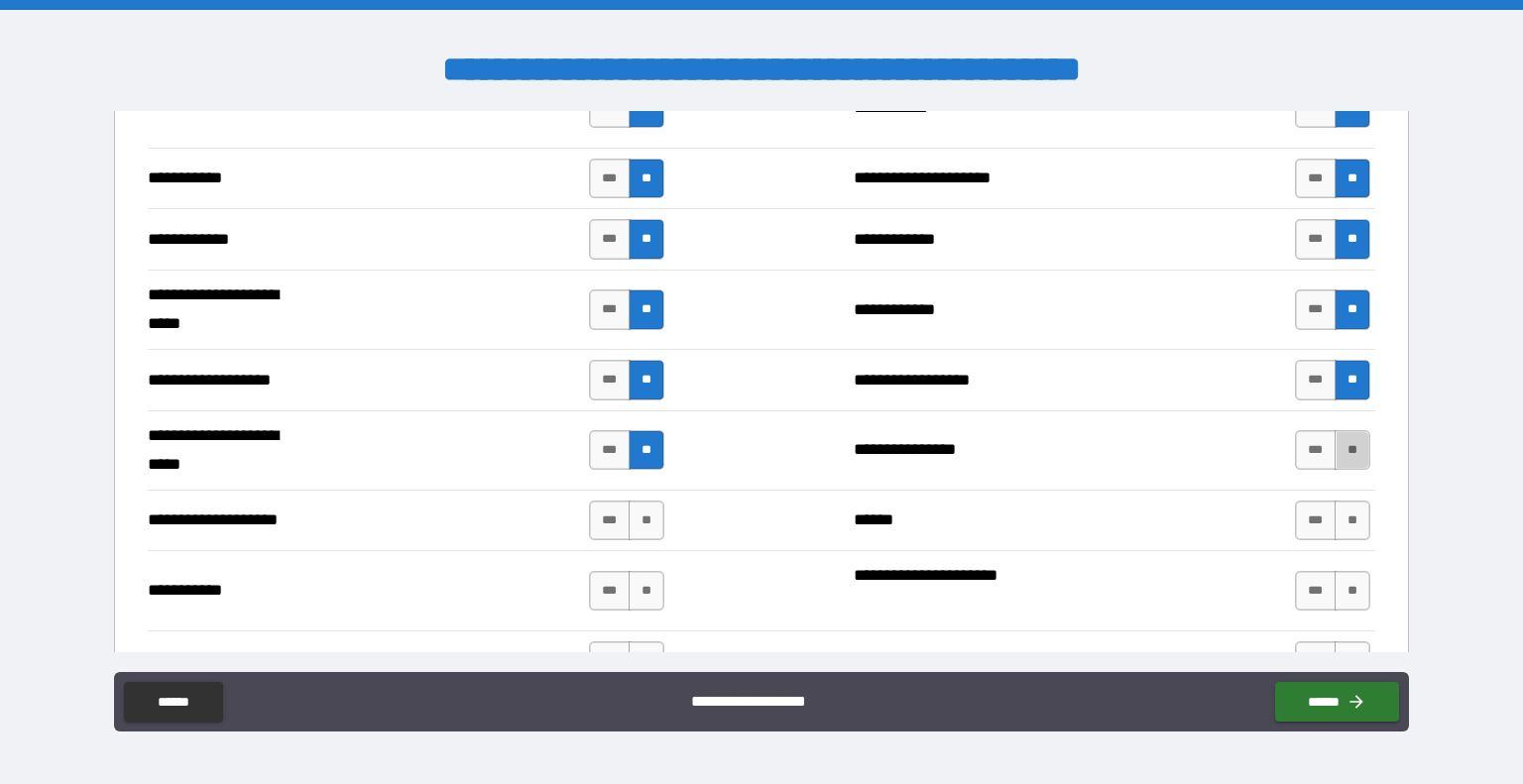 click on "**" at bounding box center (1352, 450) 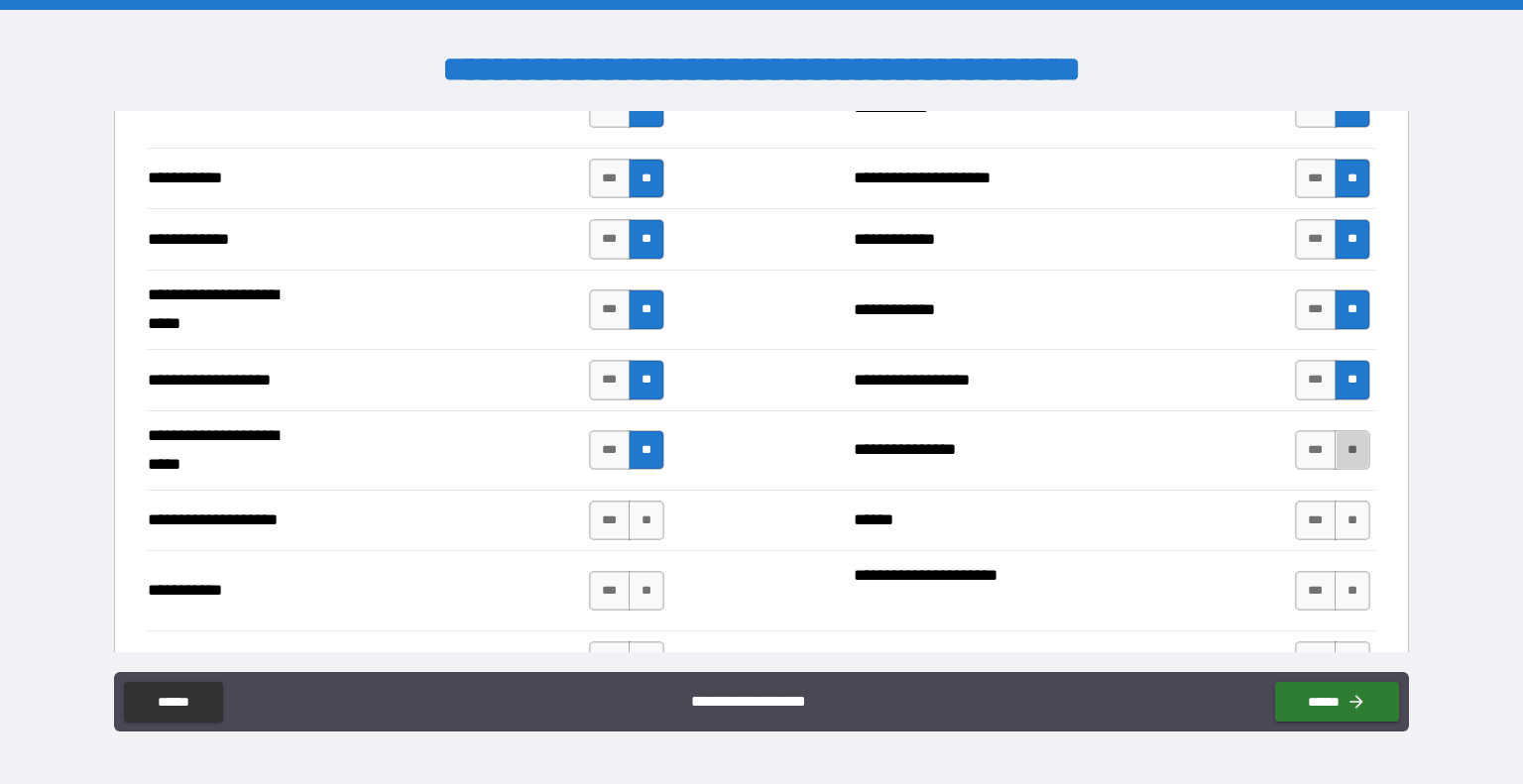 type on "****" 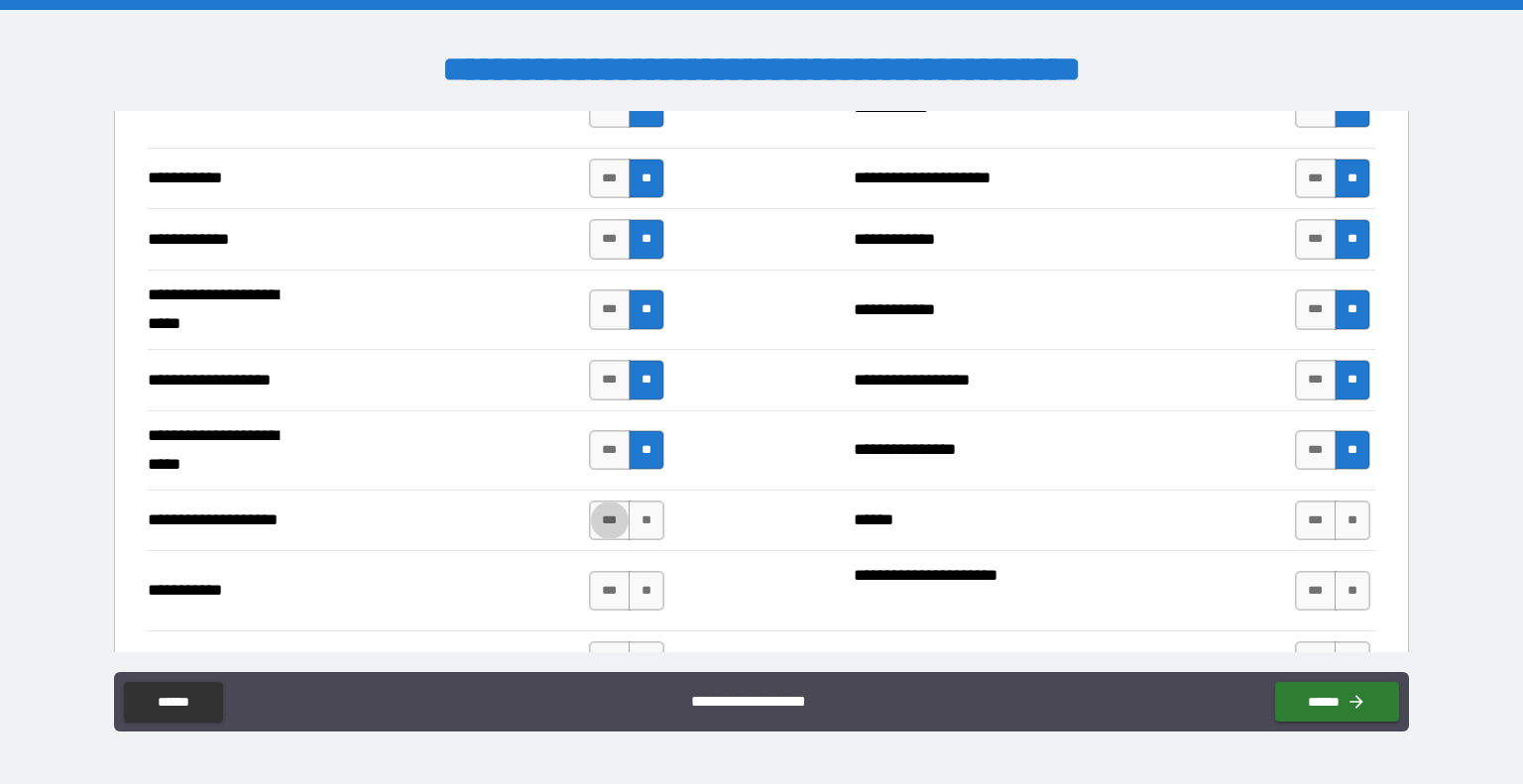 type on "*****" 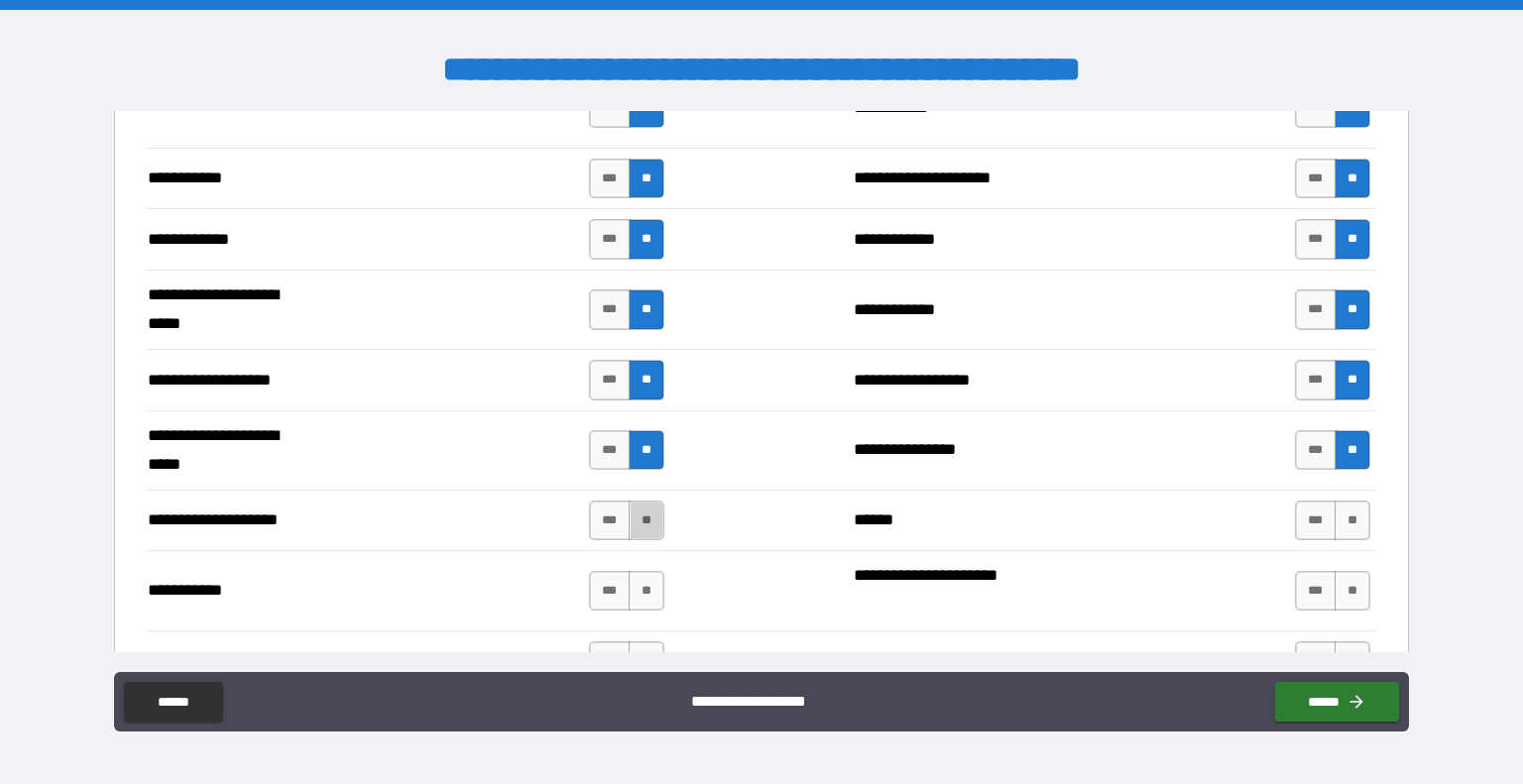 click on "**" at bounding box center [646, 520] 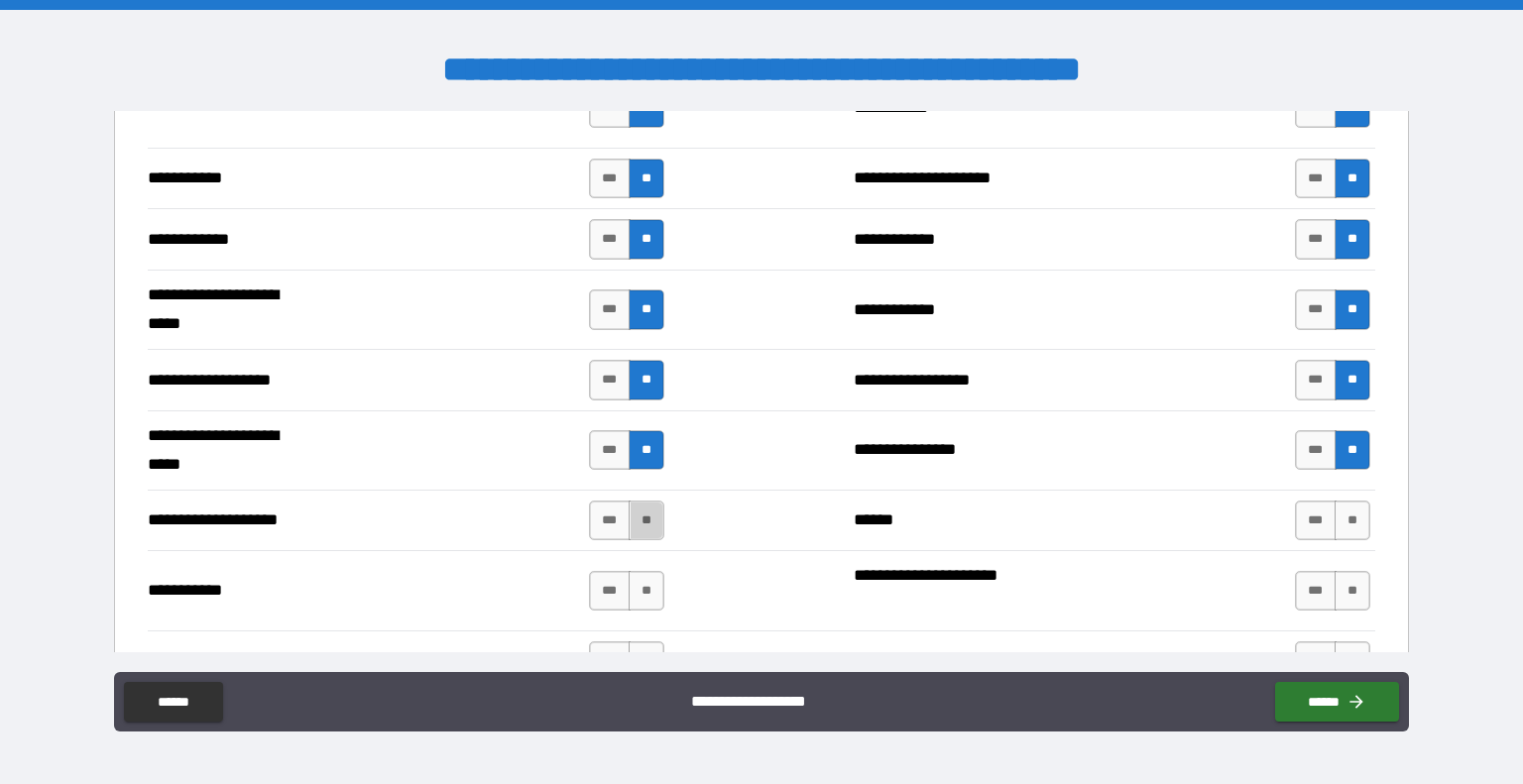 type on "****" 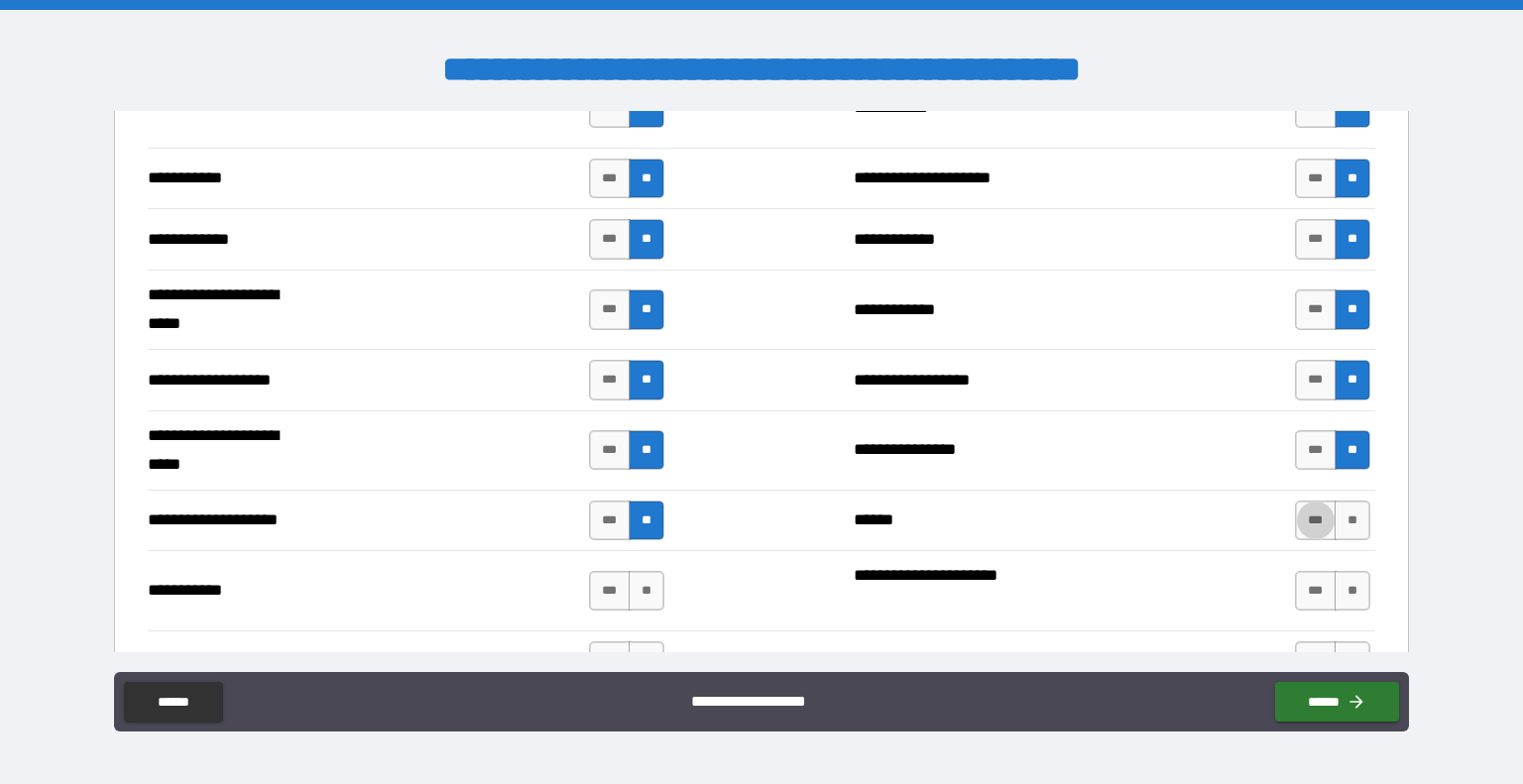 click on "***" at bounding box center [1316, 520] 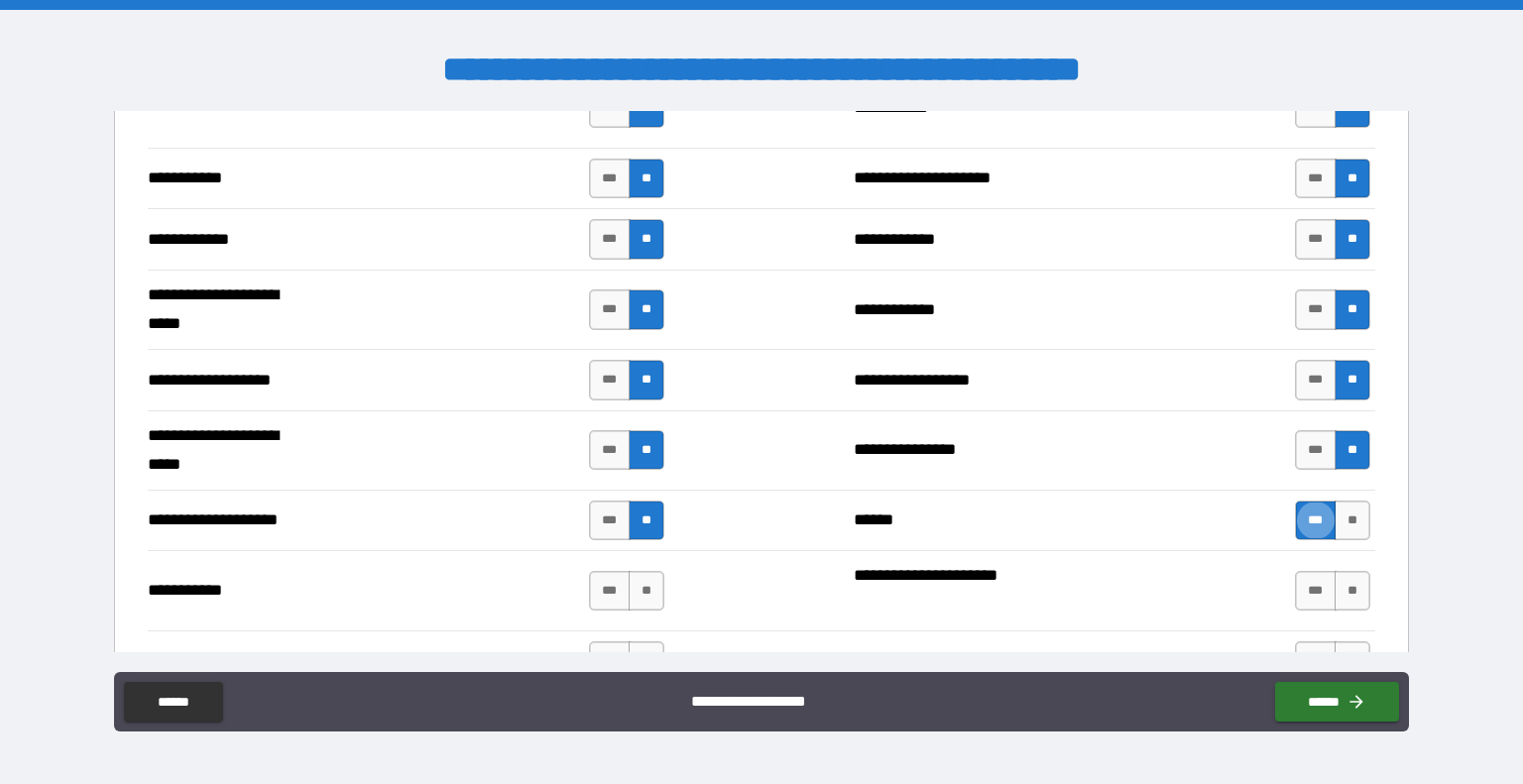 click on "***" at bounding box center [1316, 520] 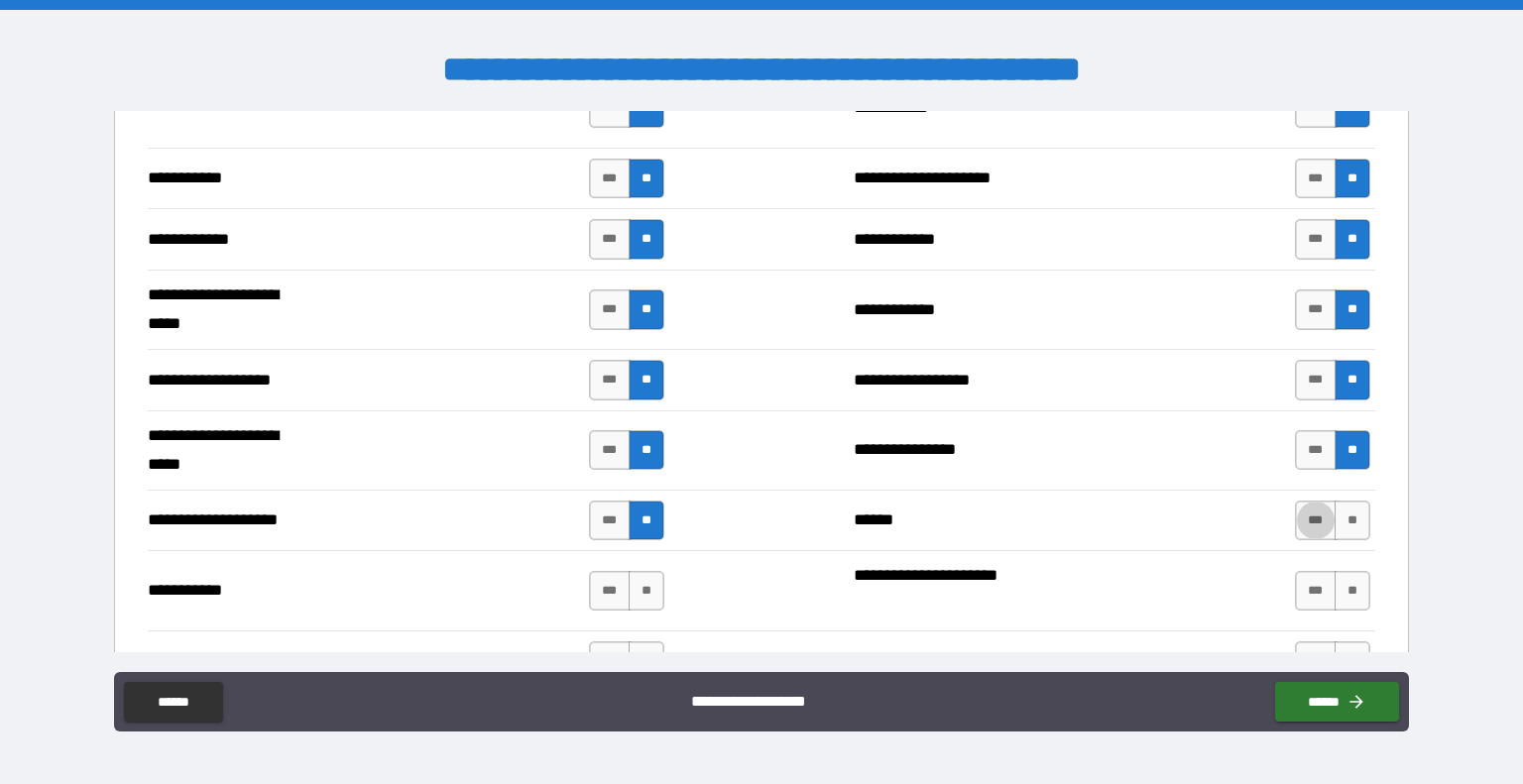 type on "*****" 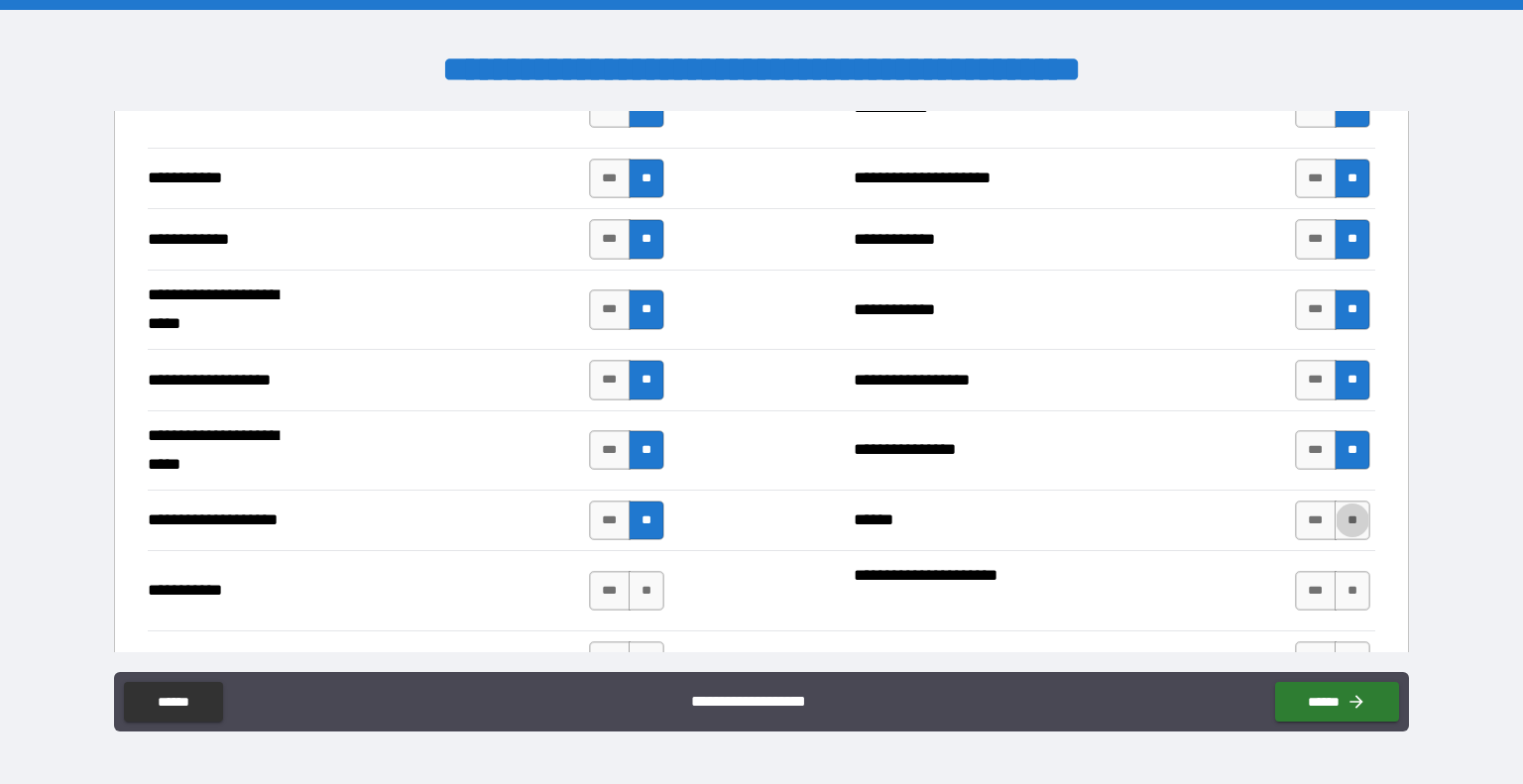 click on "**" at bounding box center [1352, 520] 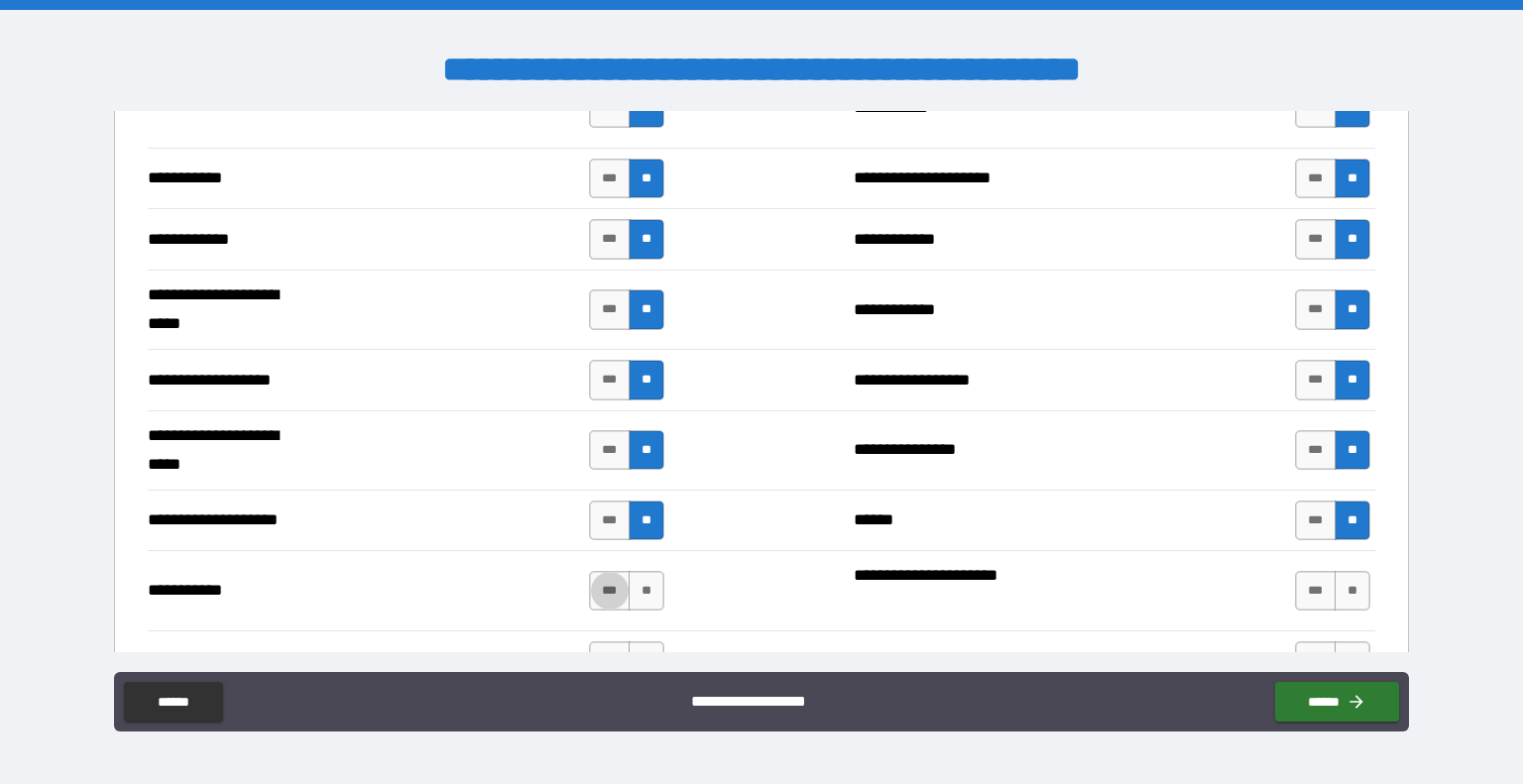 type on "****" 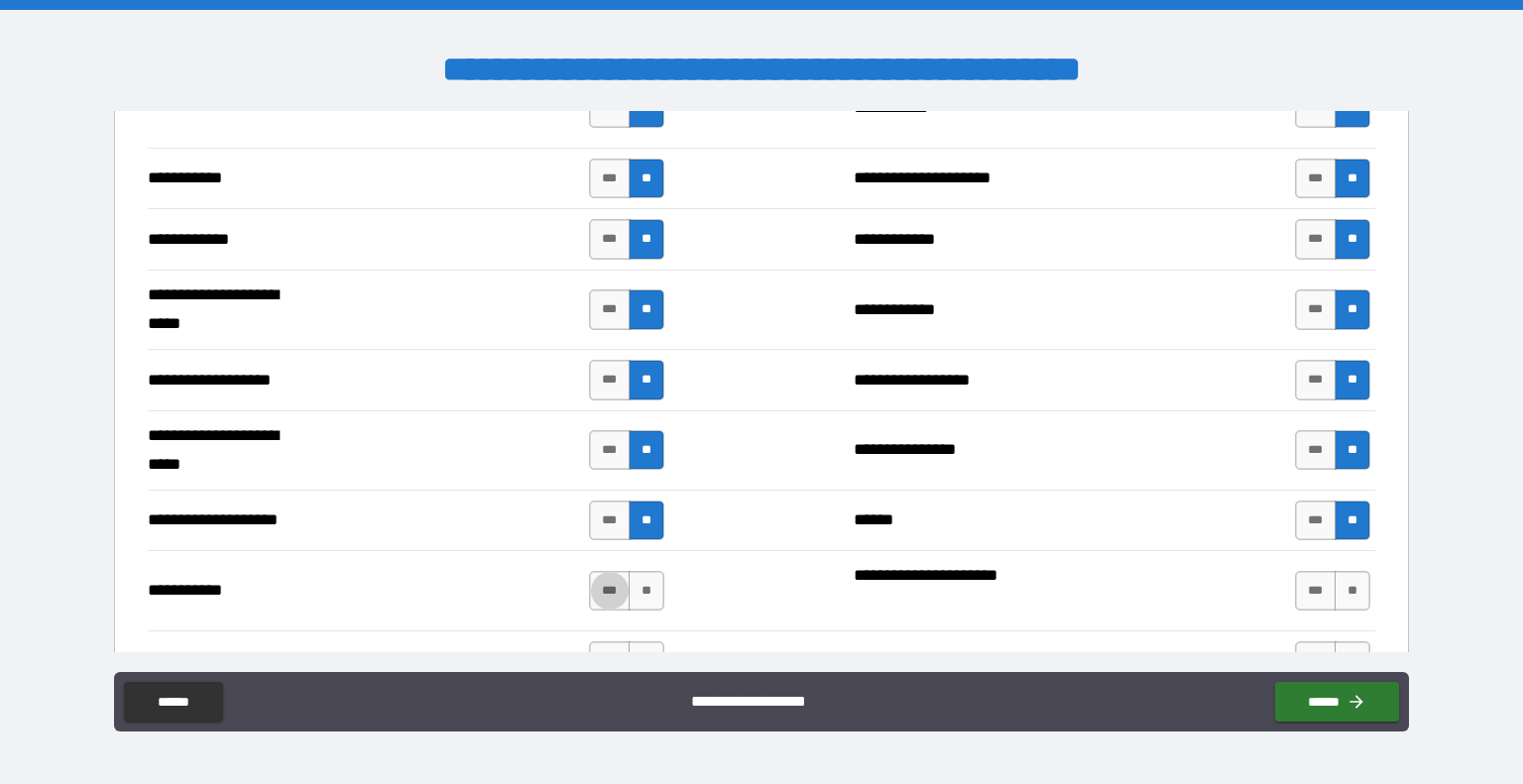 type on "*****" 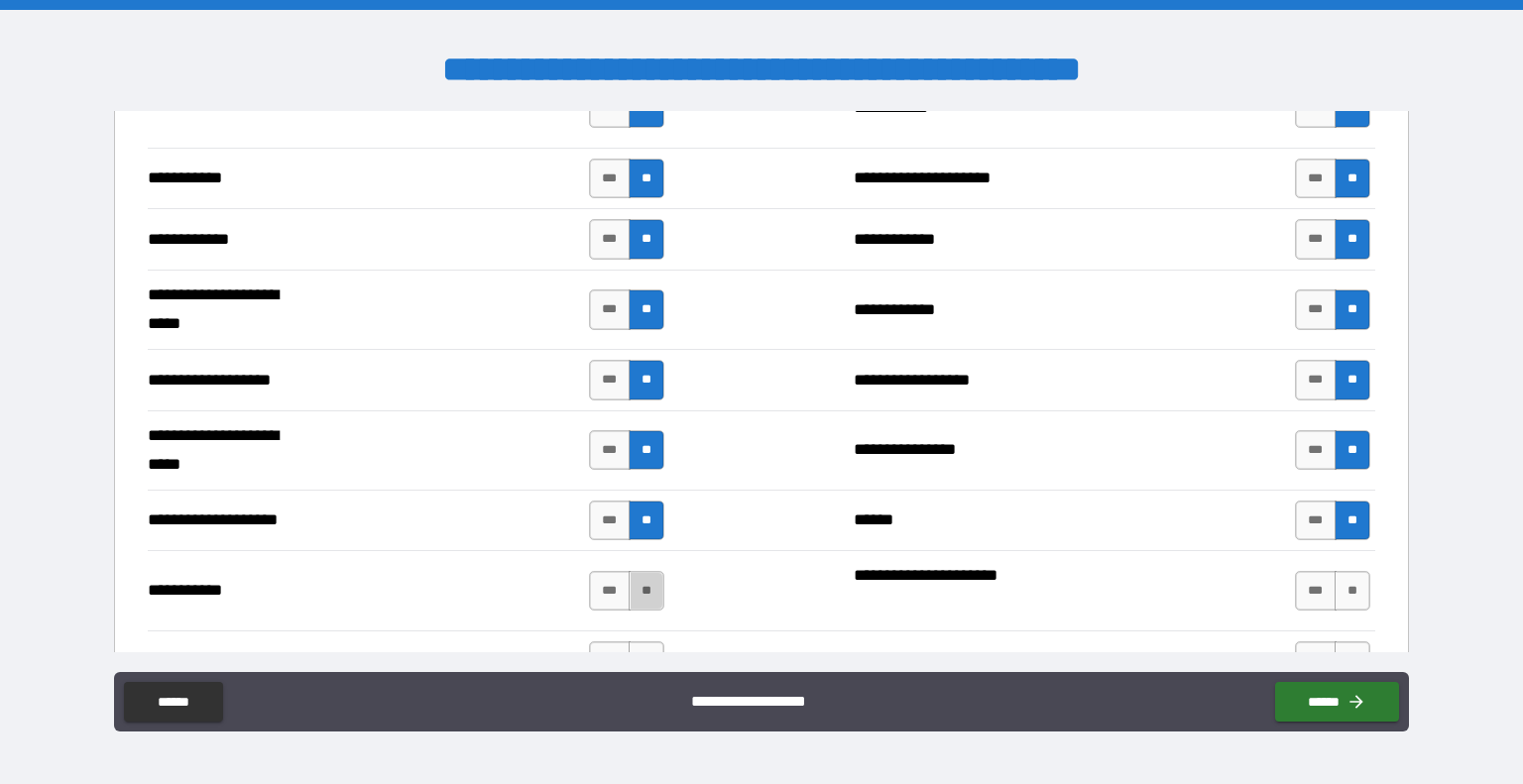 click on "**" at bounding box center [646, 591] 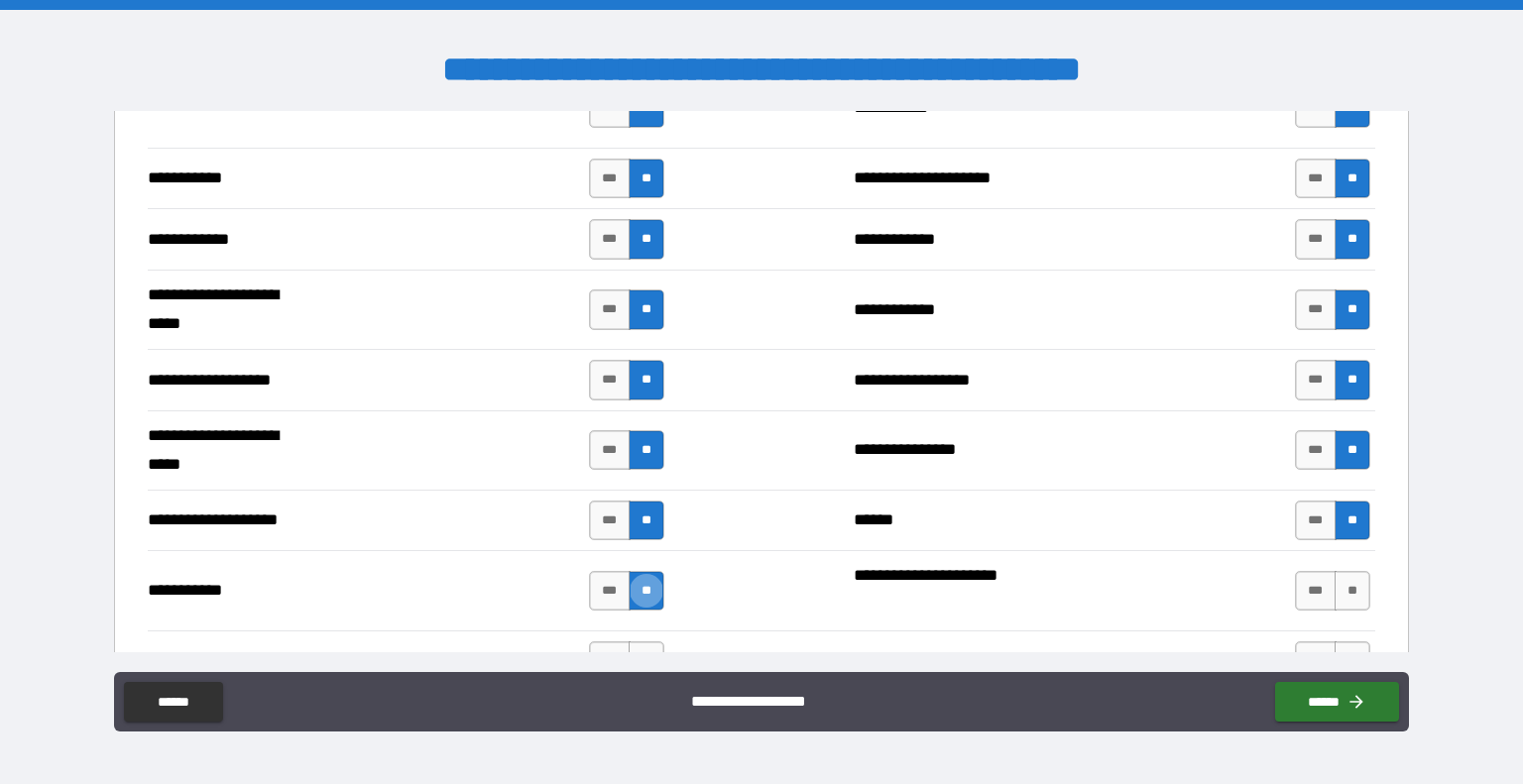 type on "****" 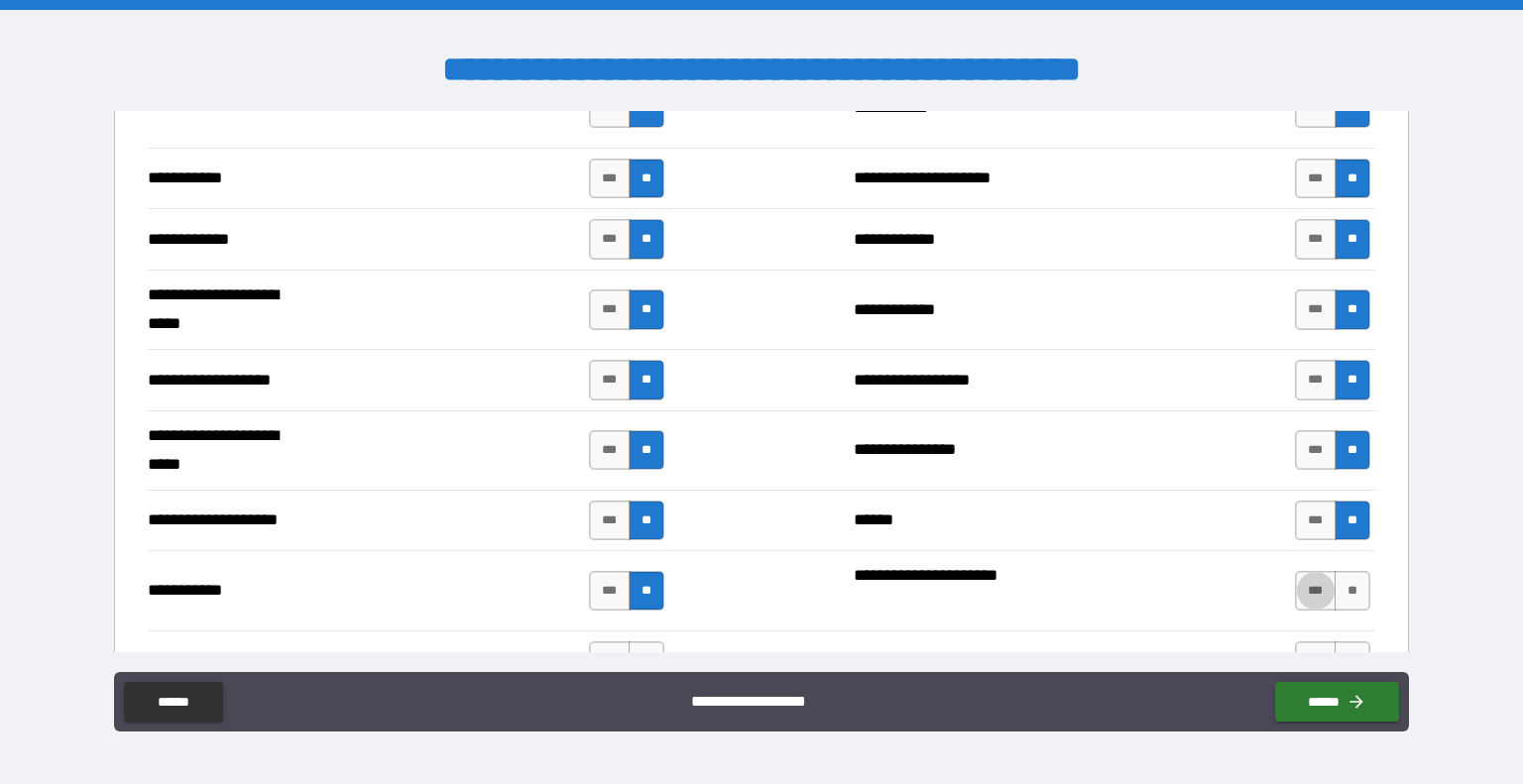 type on "*****" 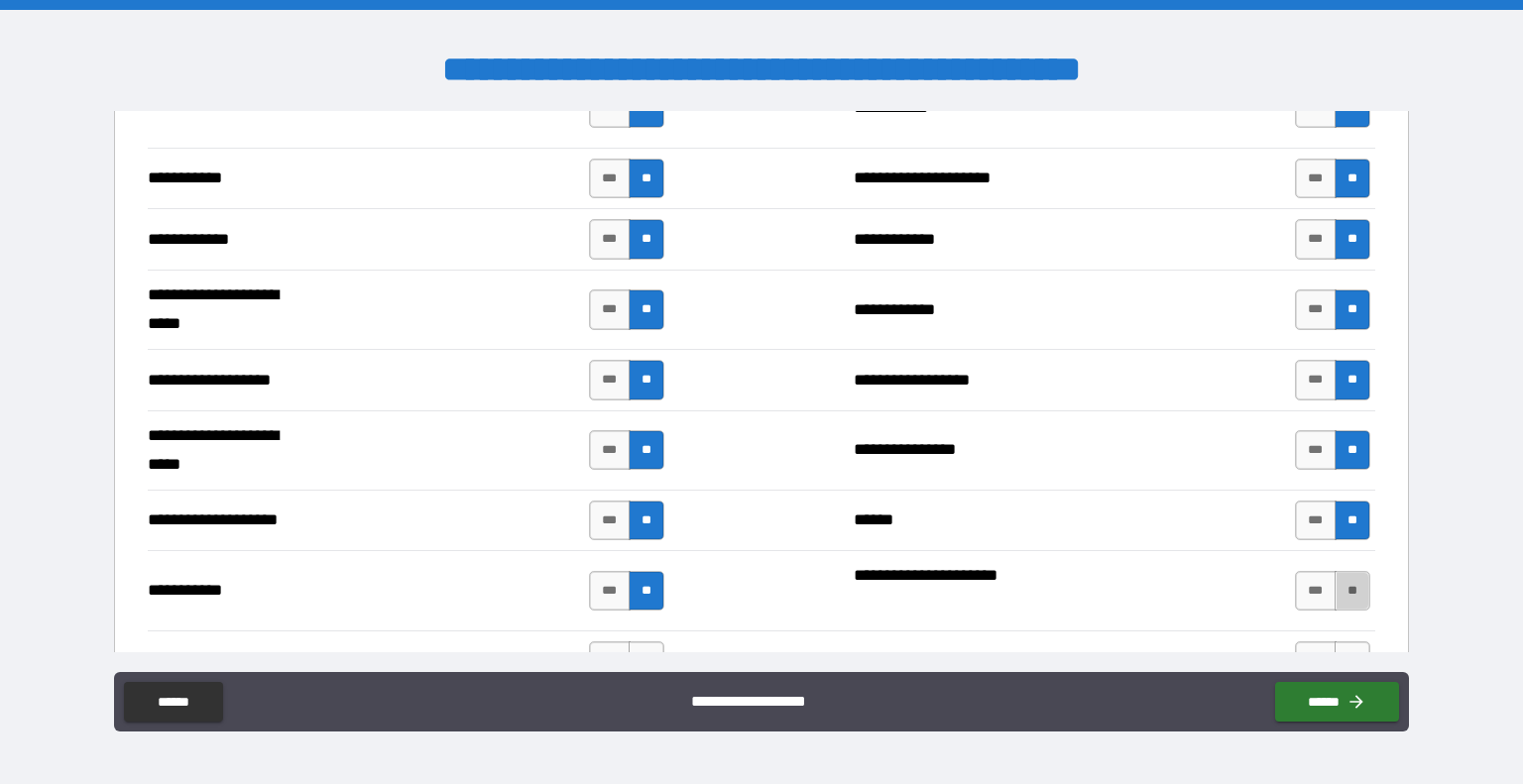 click on "**" at bounding box center (1352, 591) 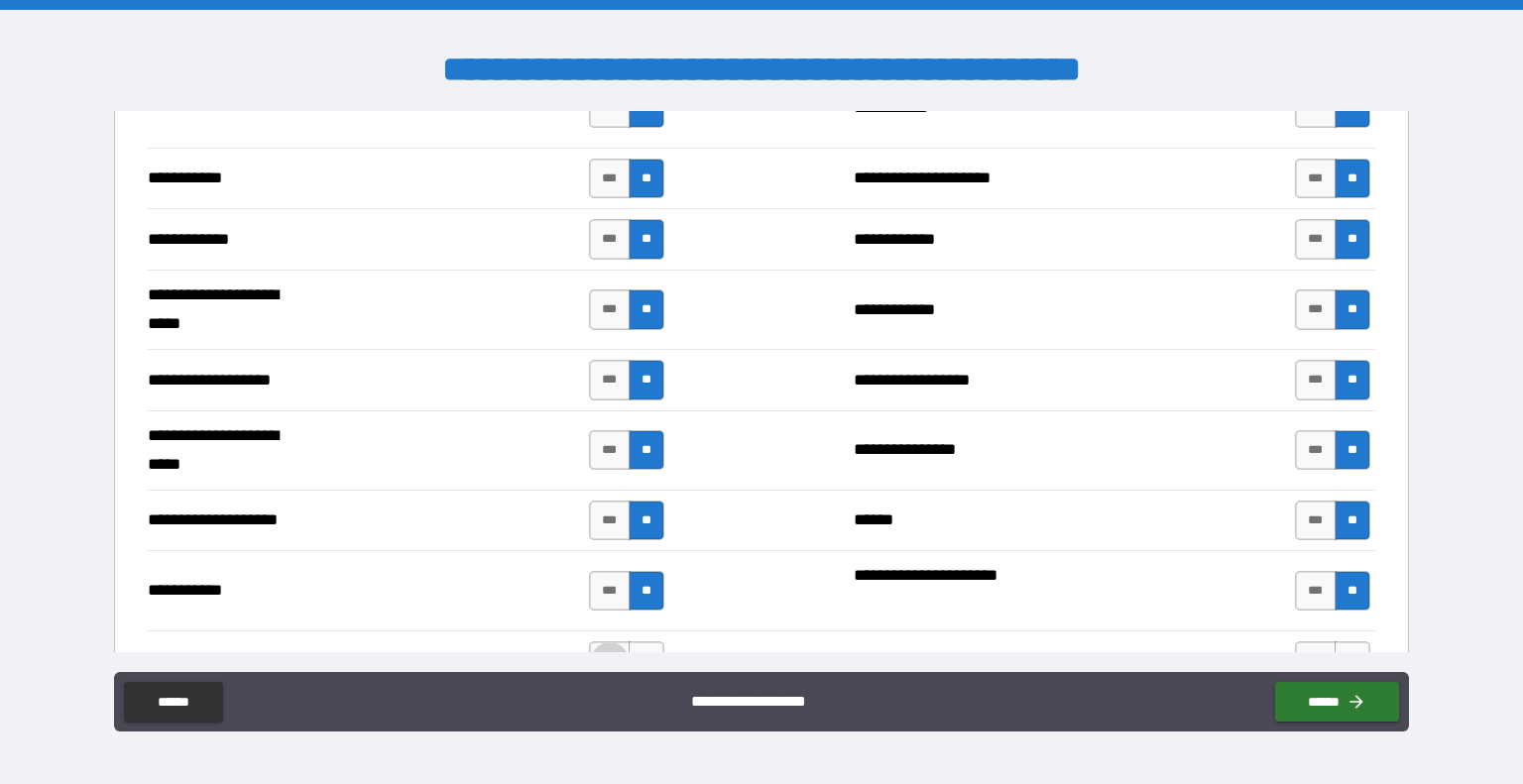 type on "****" 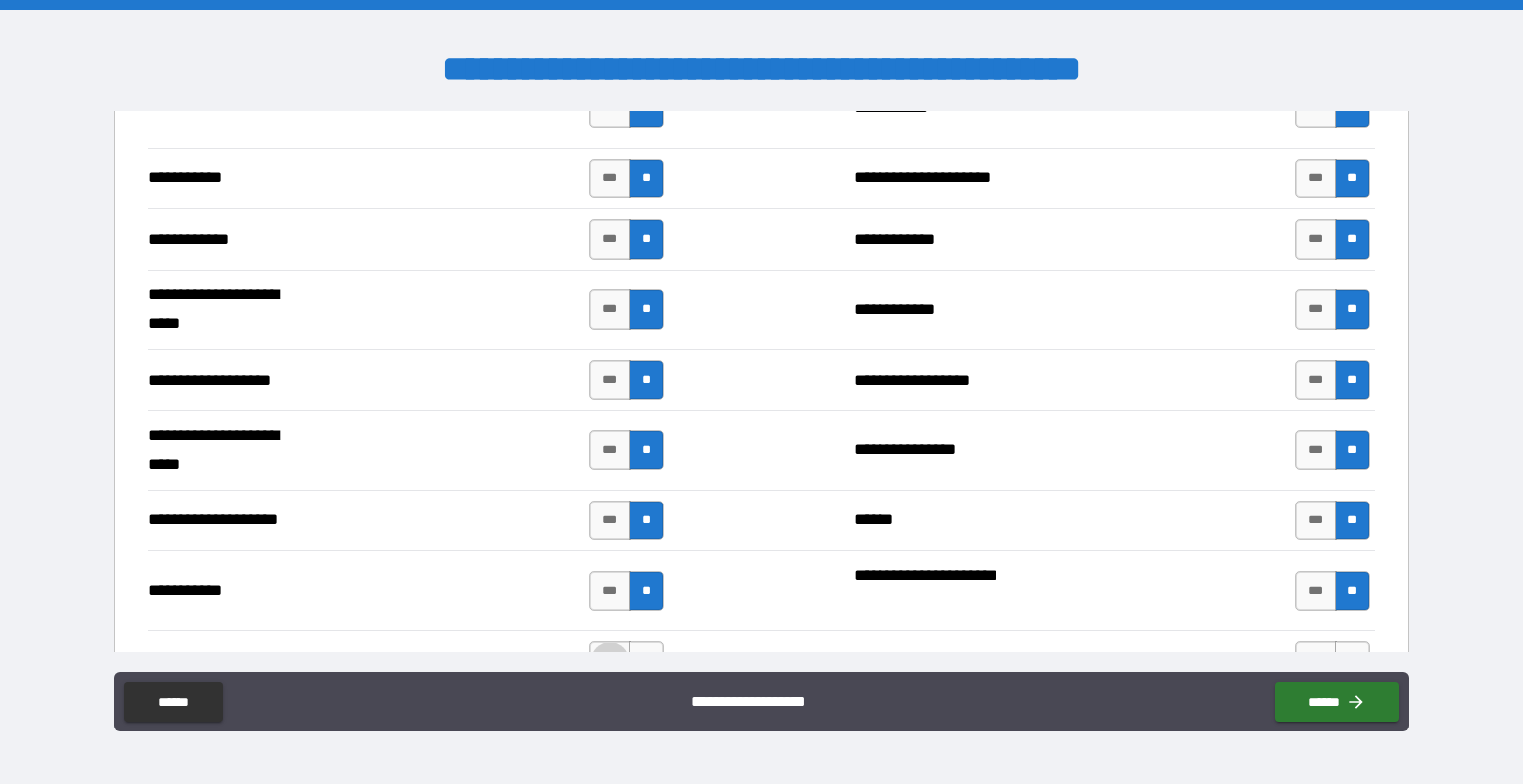scroll, scrollTop: 6712, scrollLeft: 0, axis: vertical 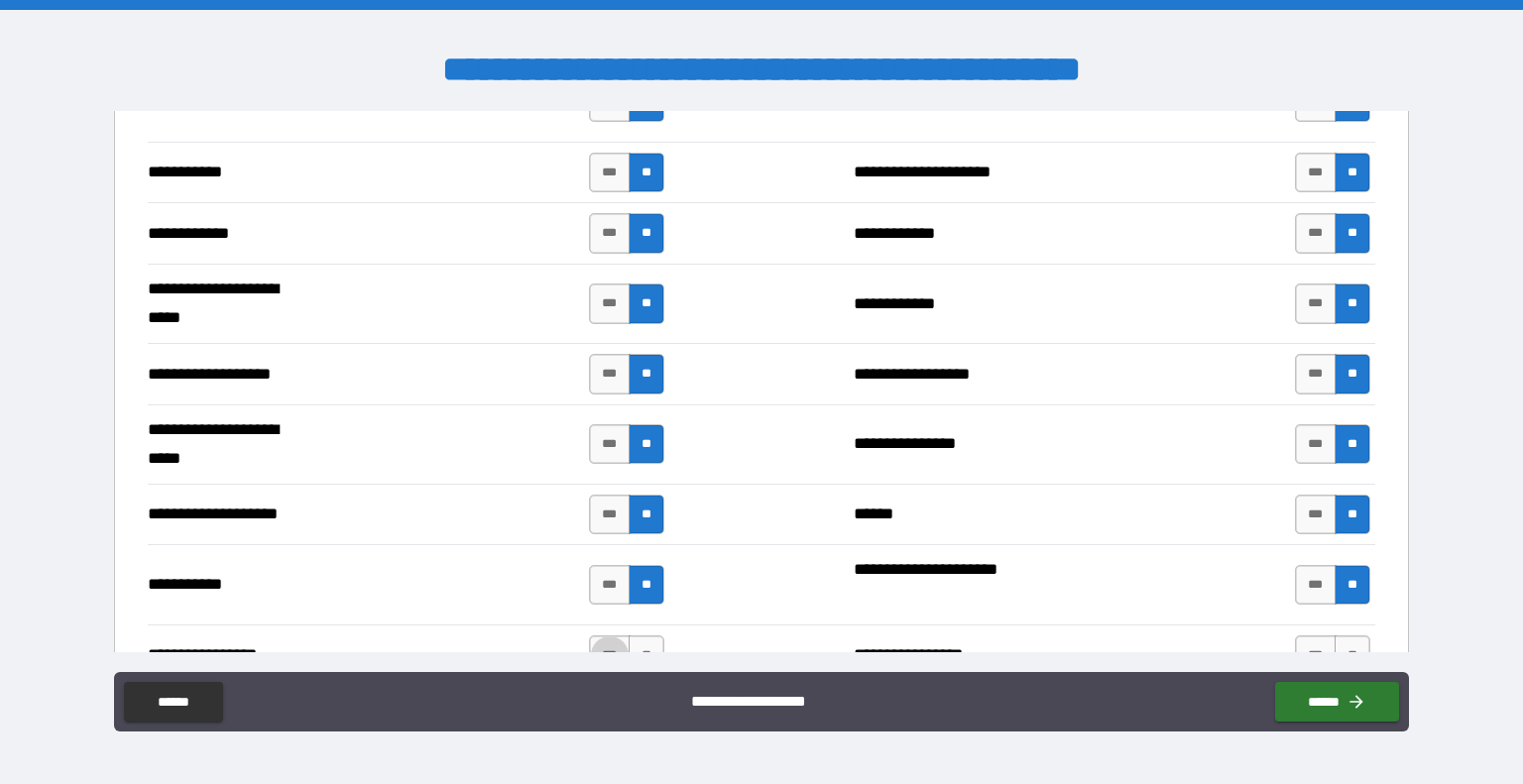 type on "*****" 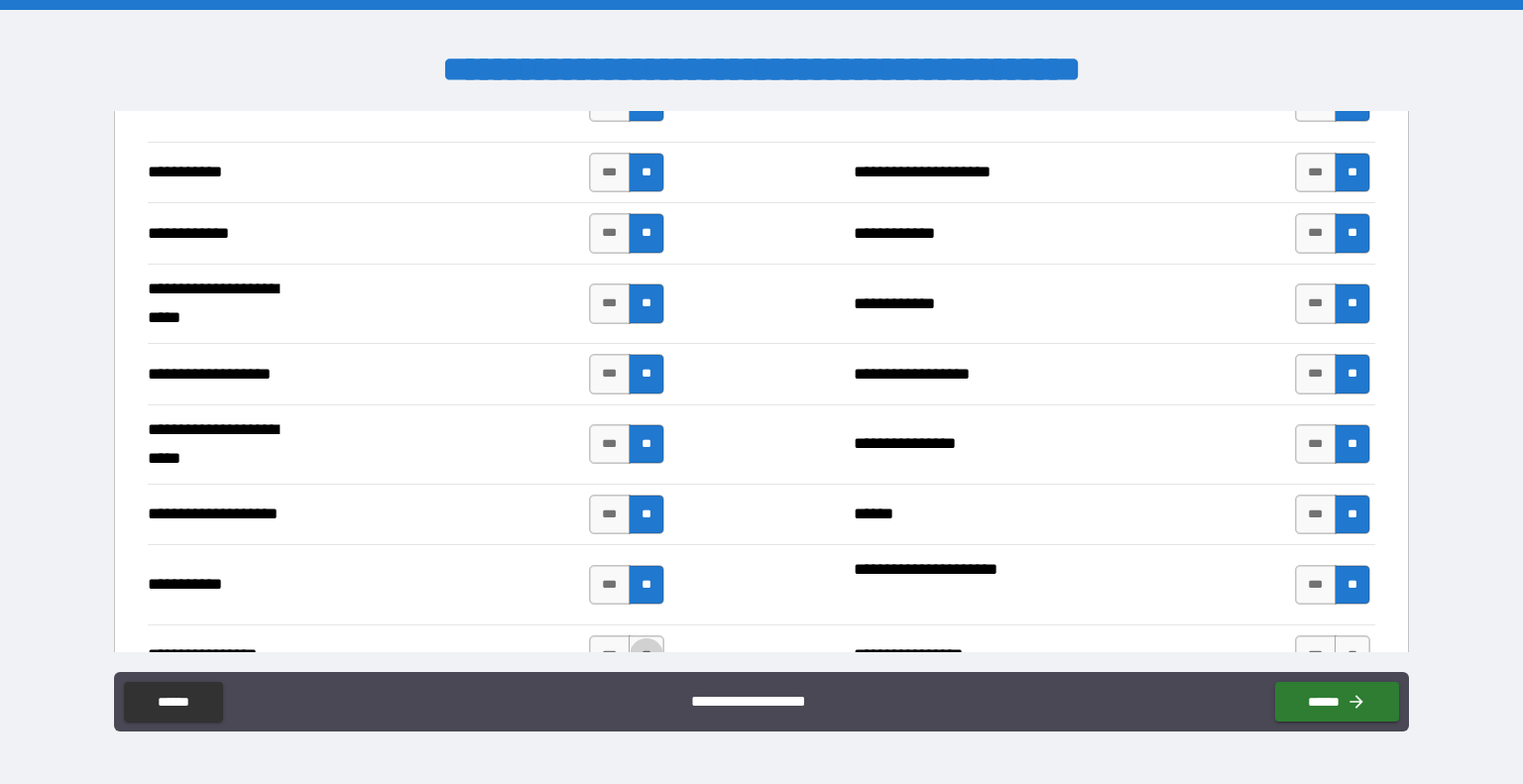 click on "**" at bounding box center [646, 655] 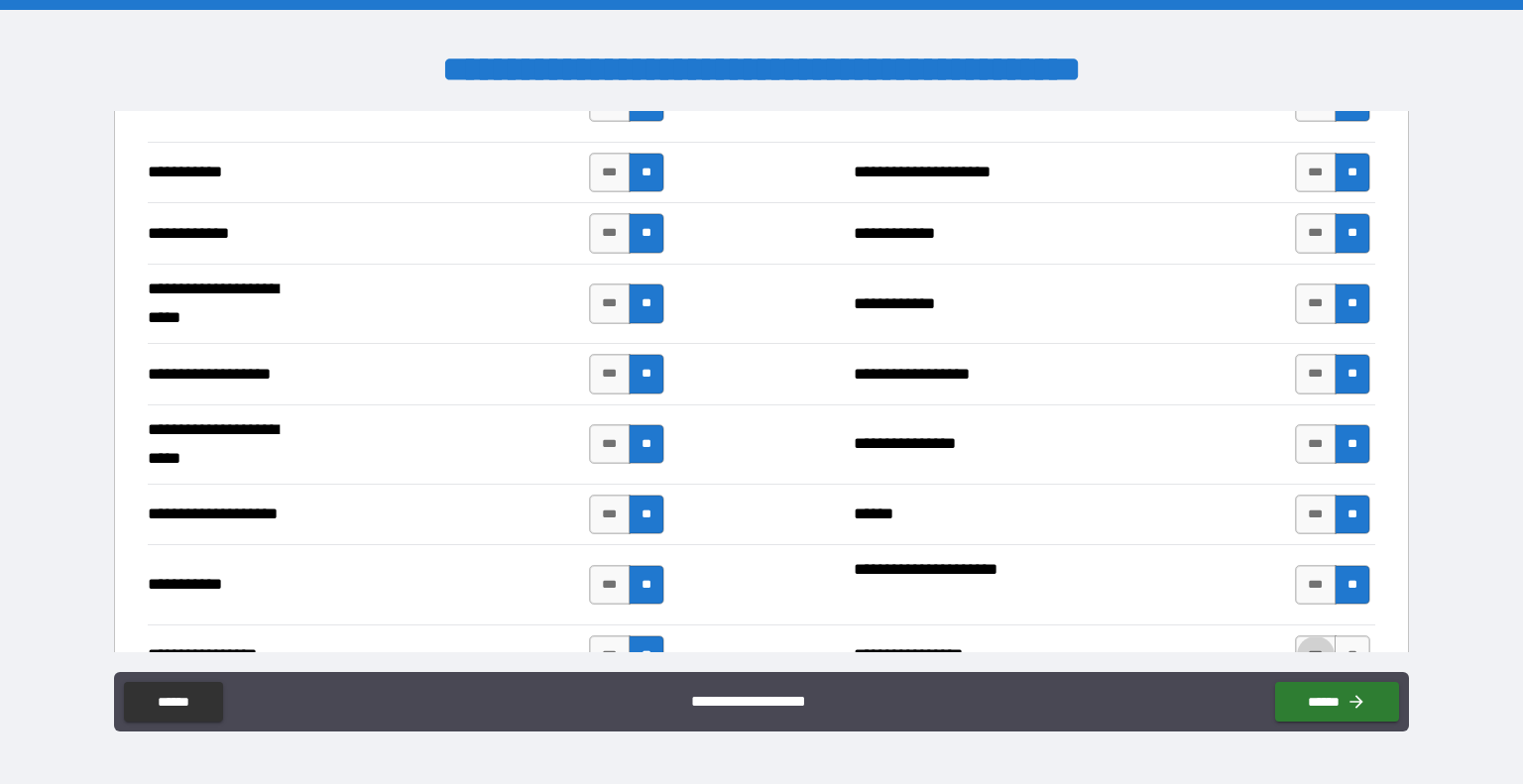 type on "****" 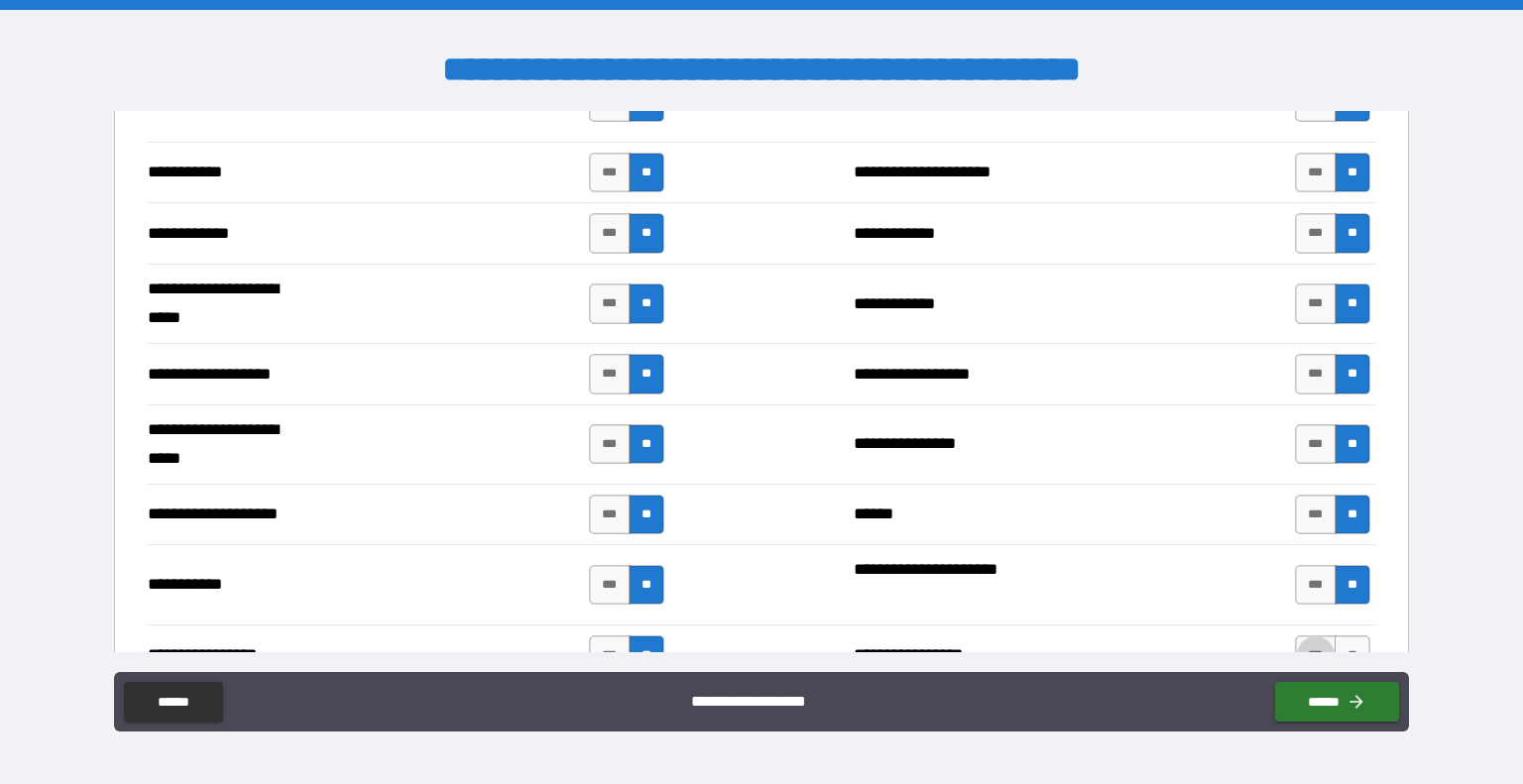 type on "*****" 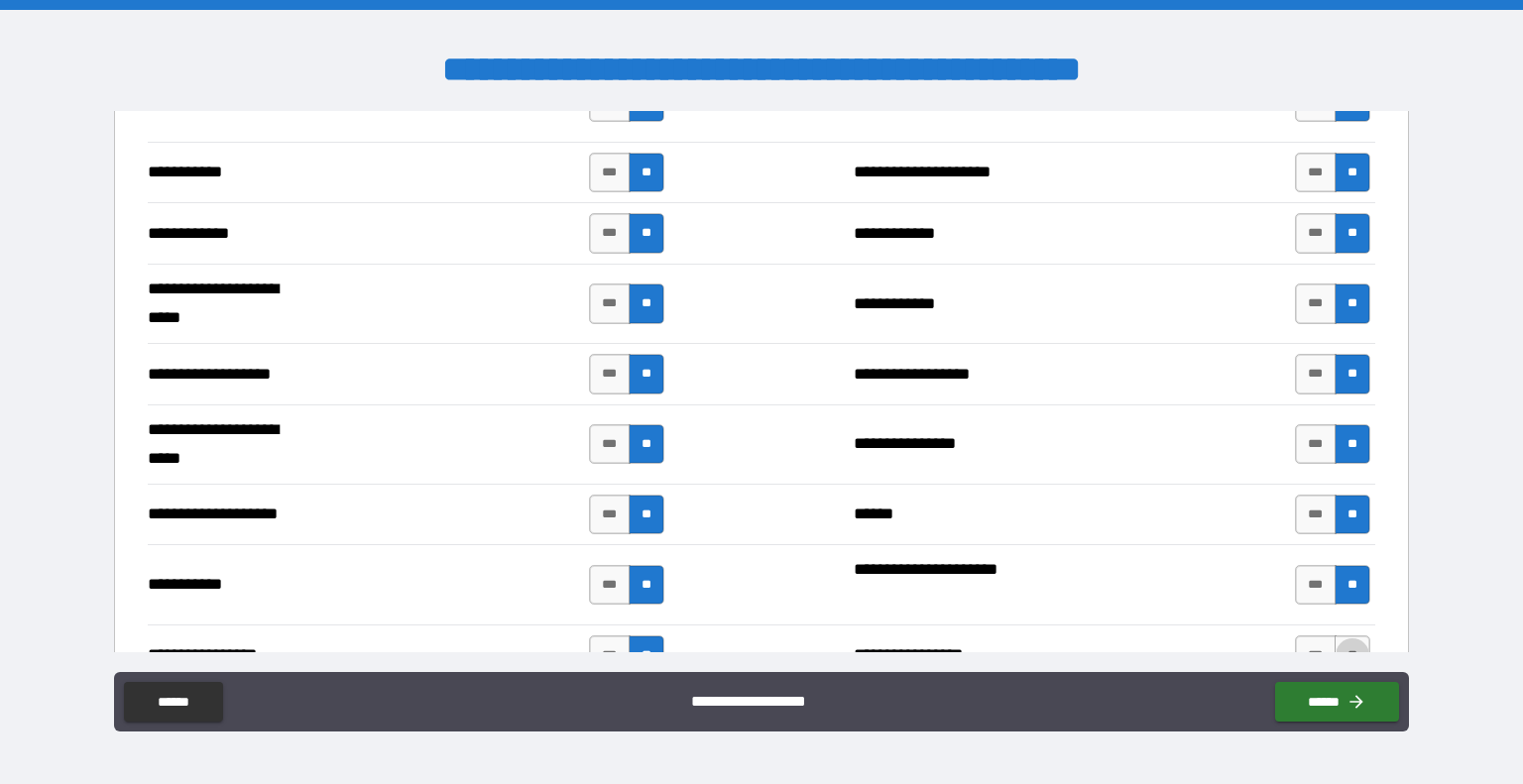 click on "**" at bounding box center [1352, 655] 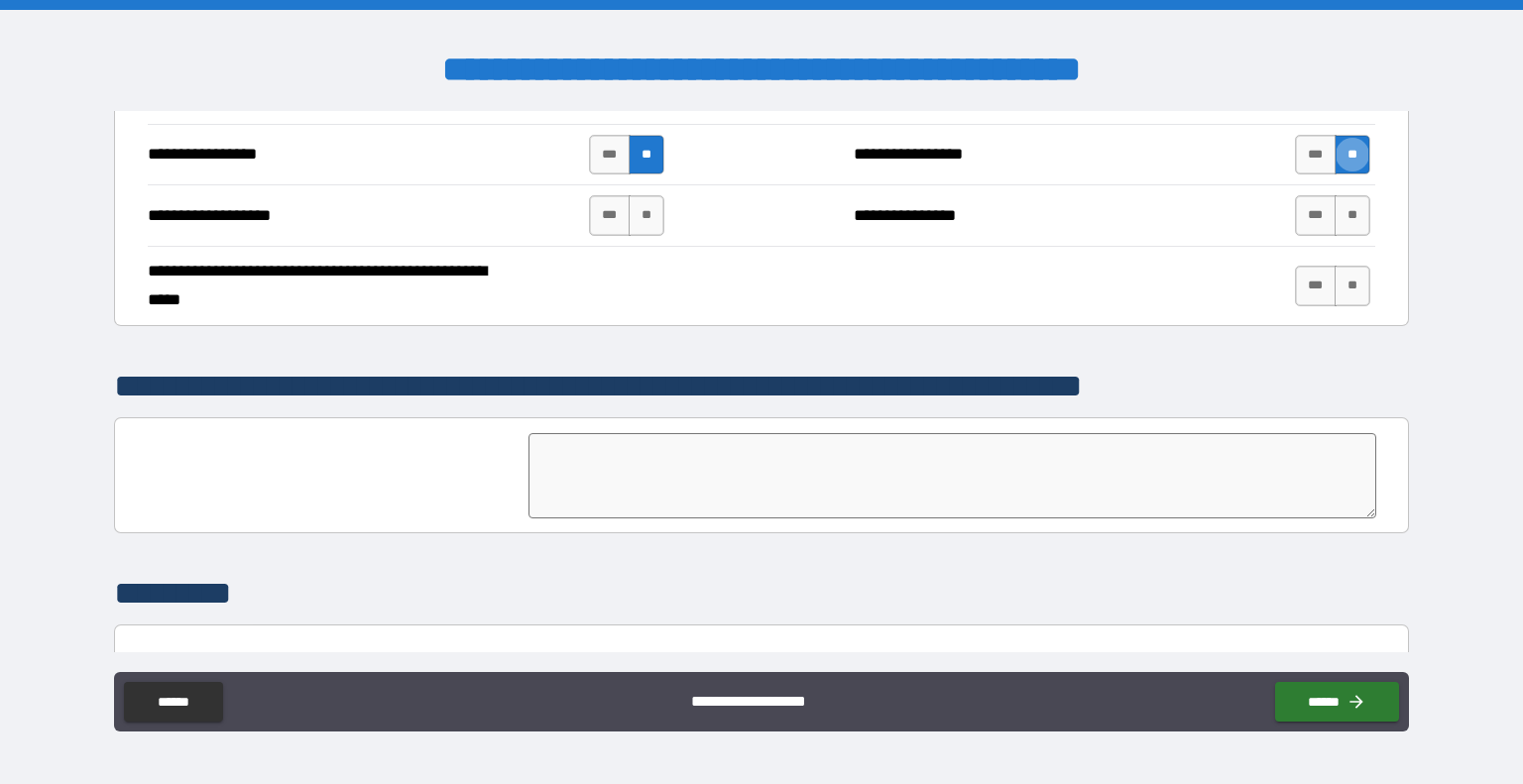 scroll, scrollTop: 7233, scrollLeft: 0, axis: vertical 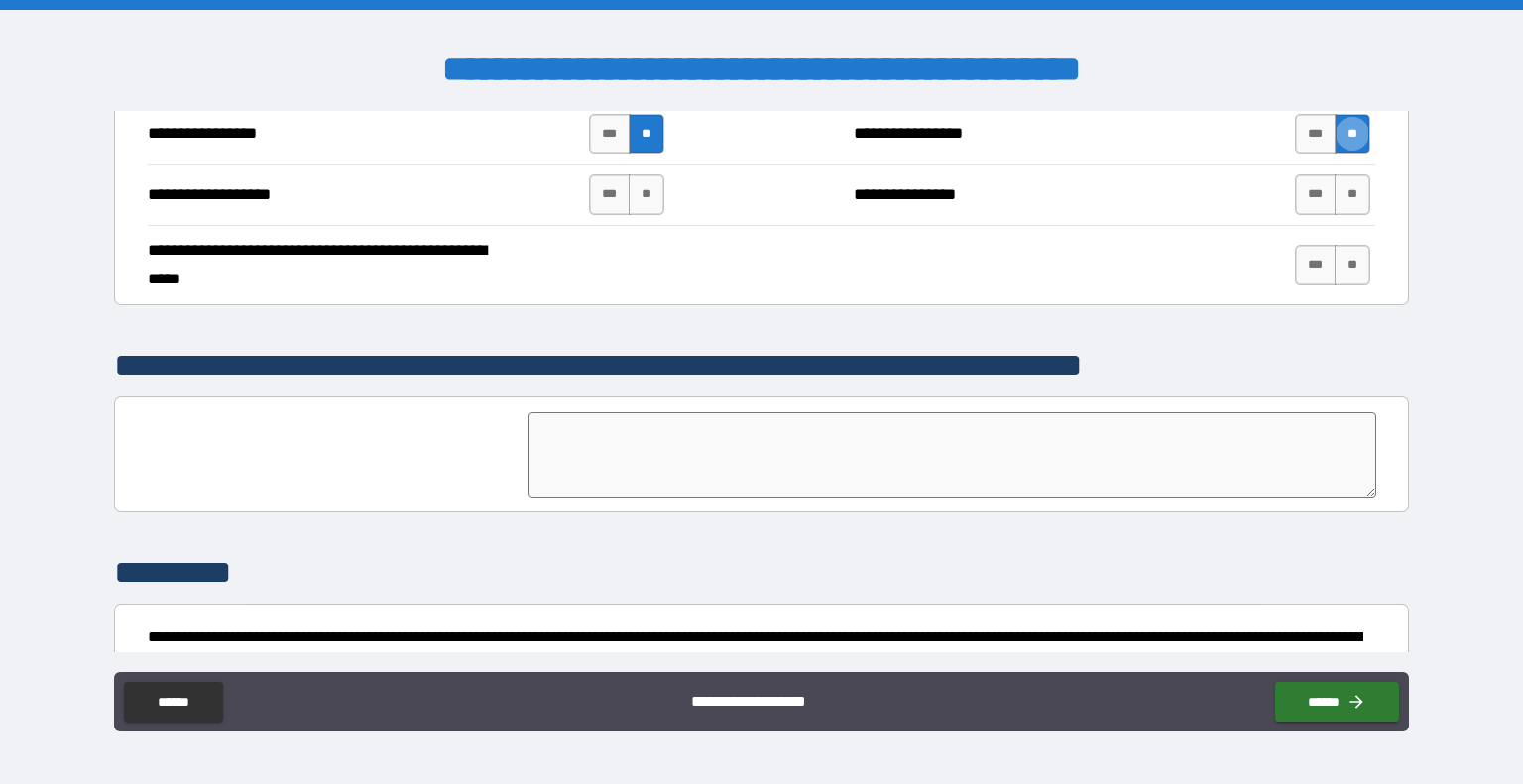 type on "****" 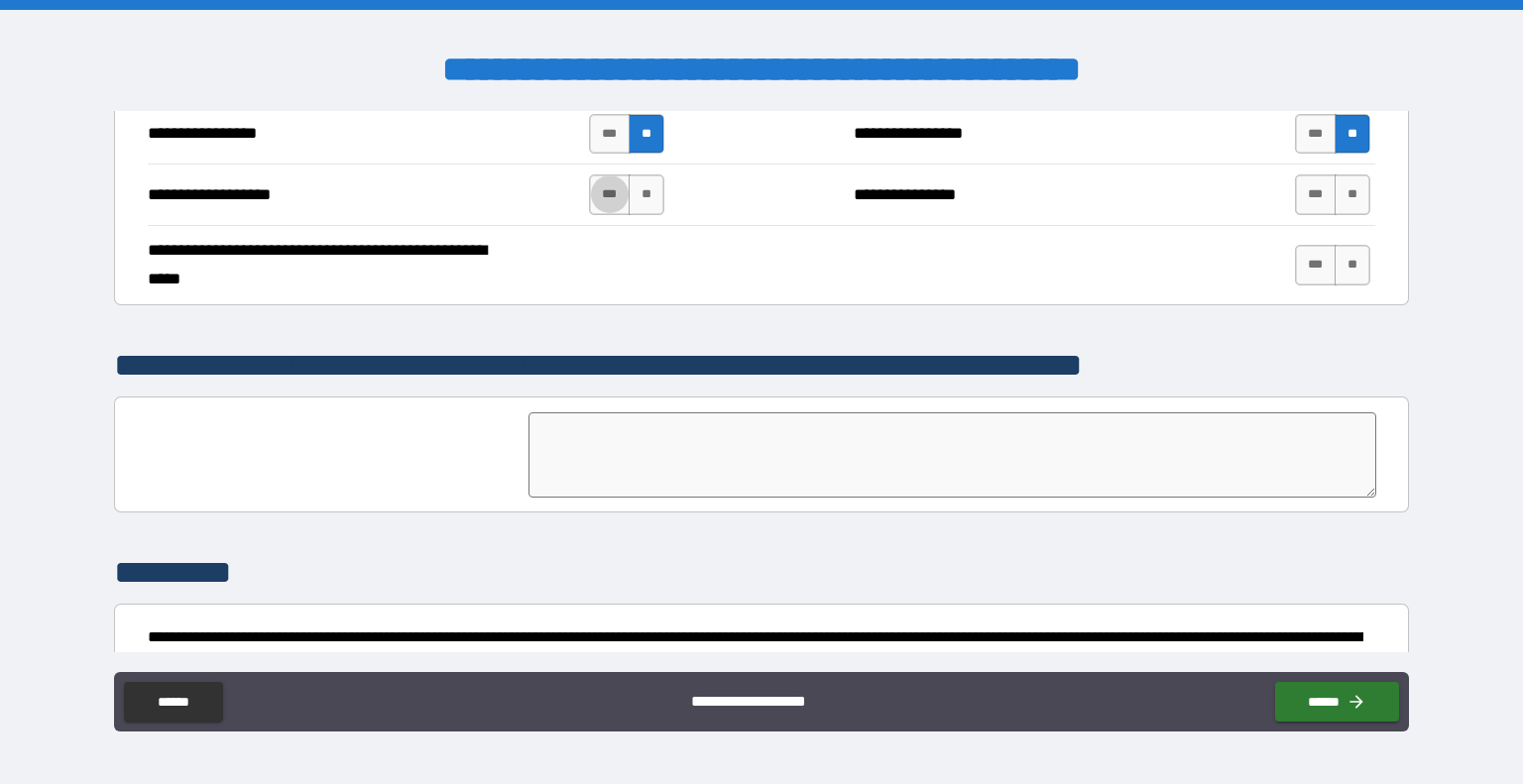 type on "*****" 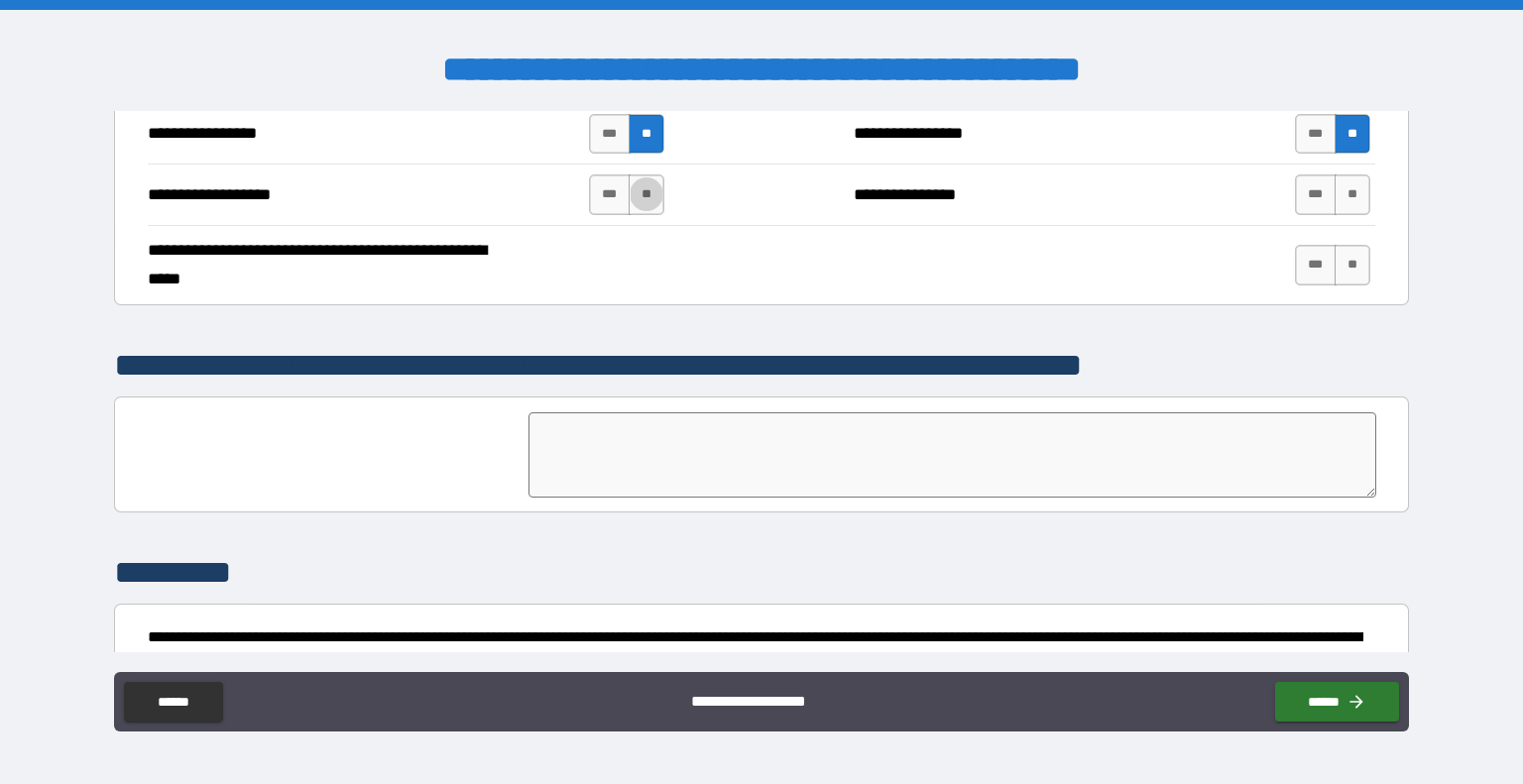 click on "**" at bounding box center (646, 194) 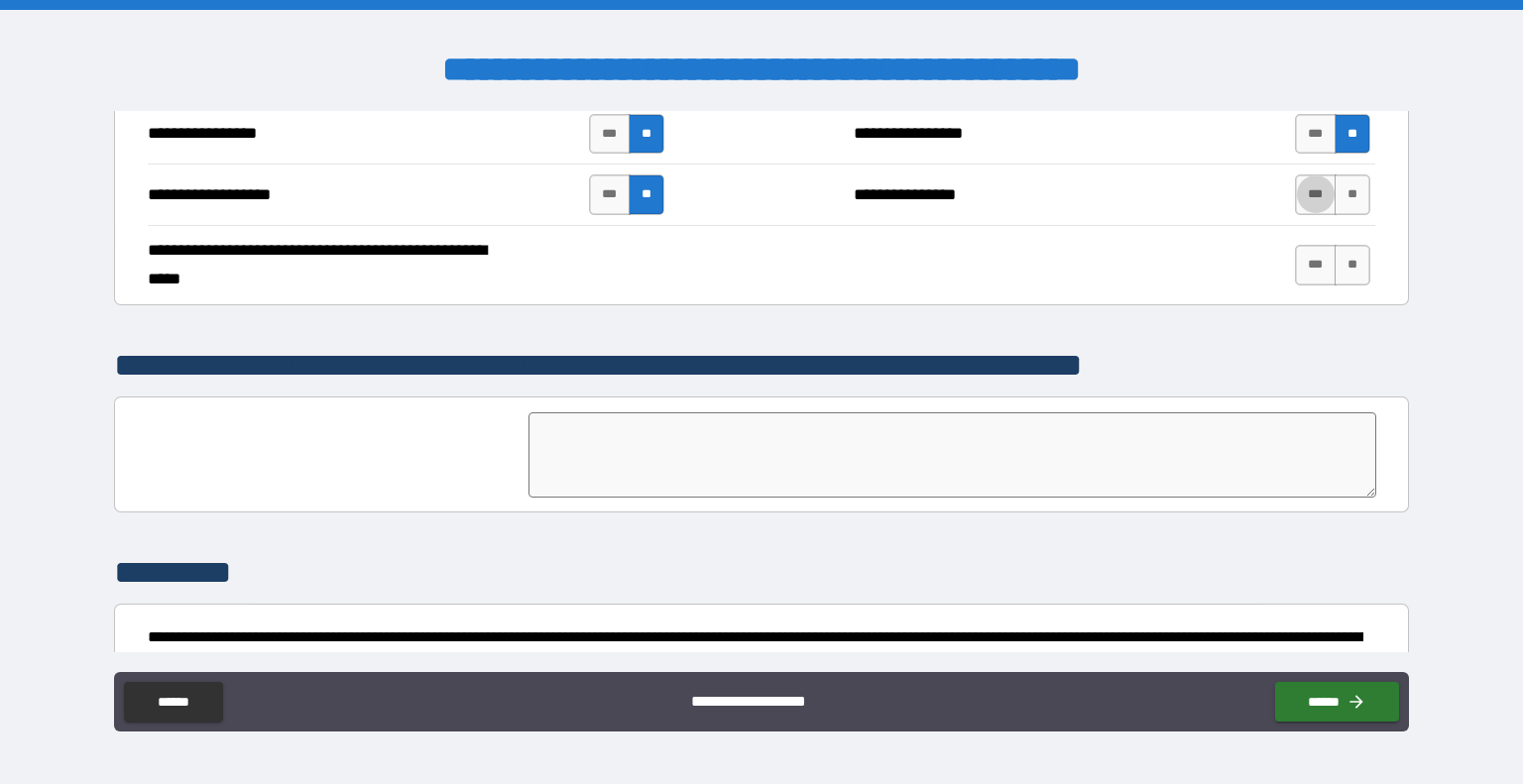 type on "****" 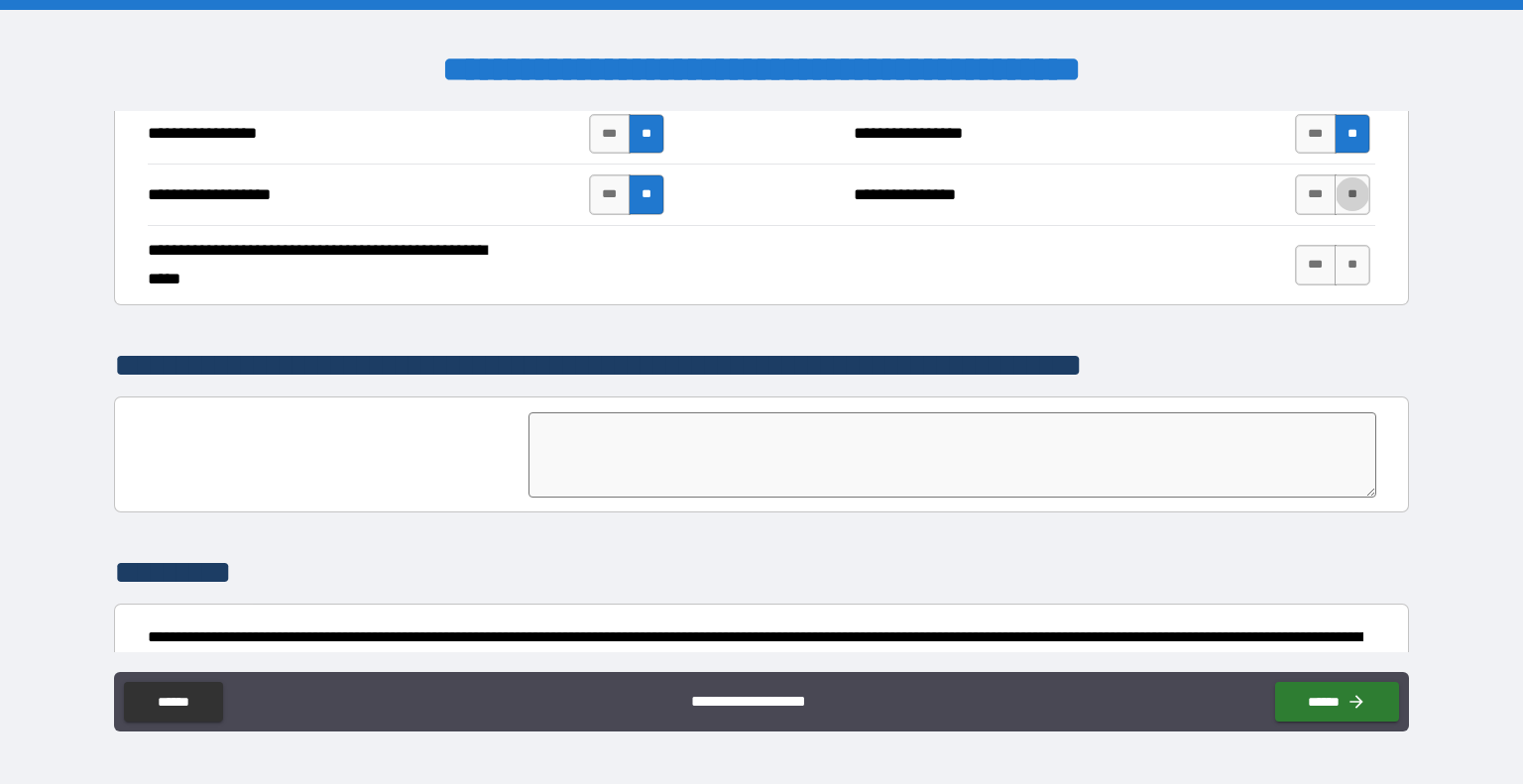 type on "*****" 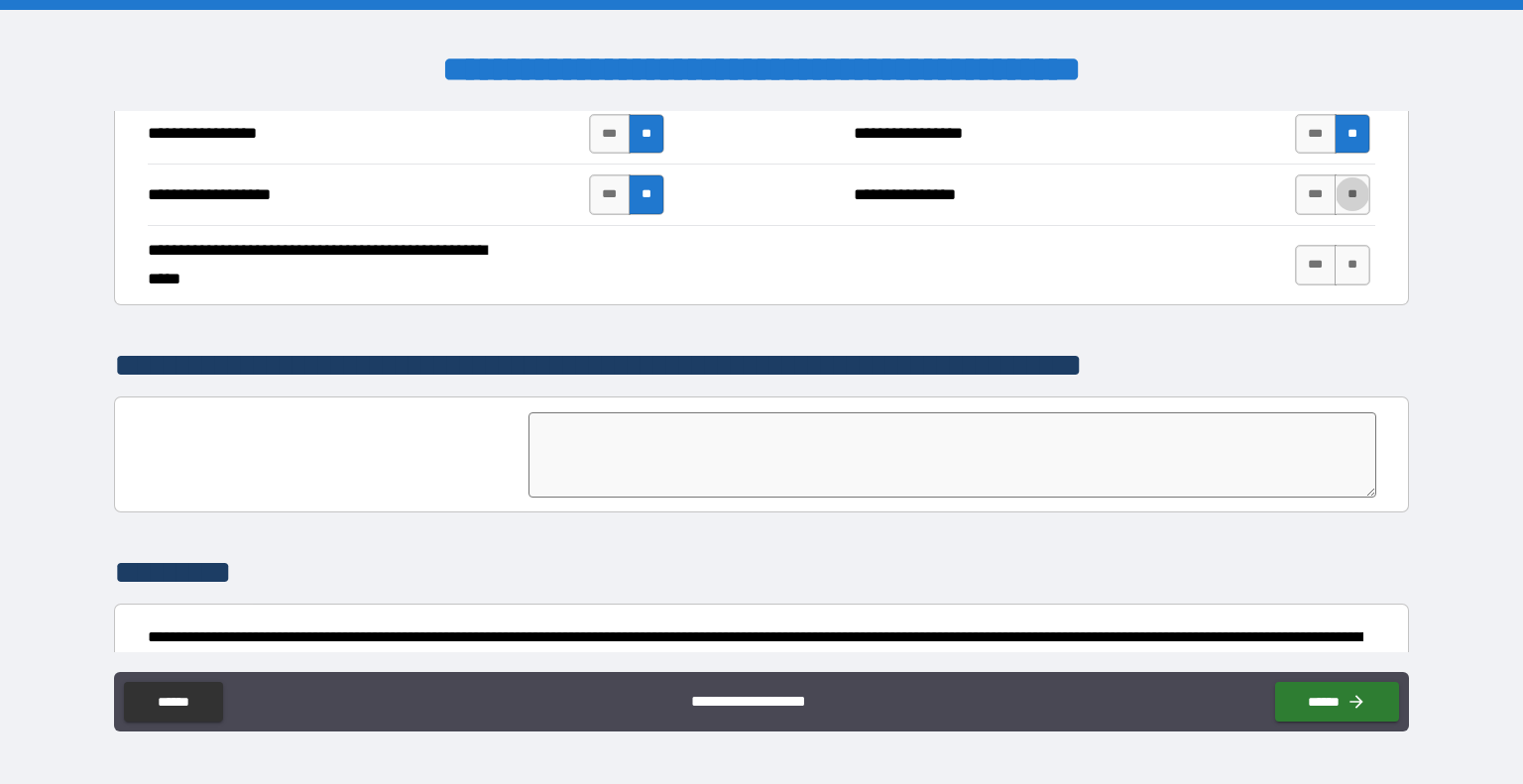 click on "**" at bounding box center (1352, 194) 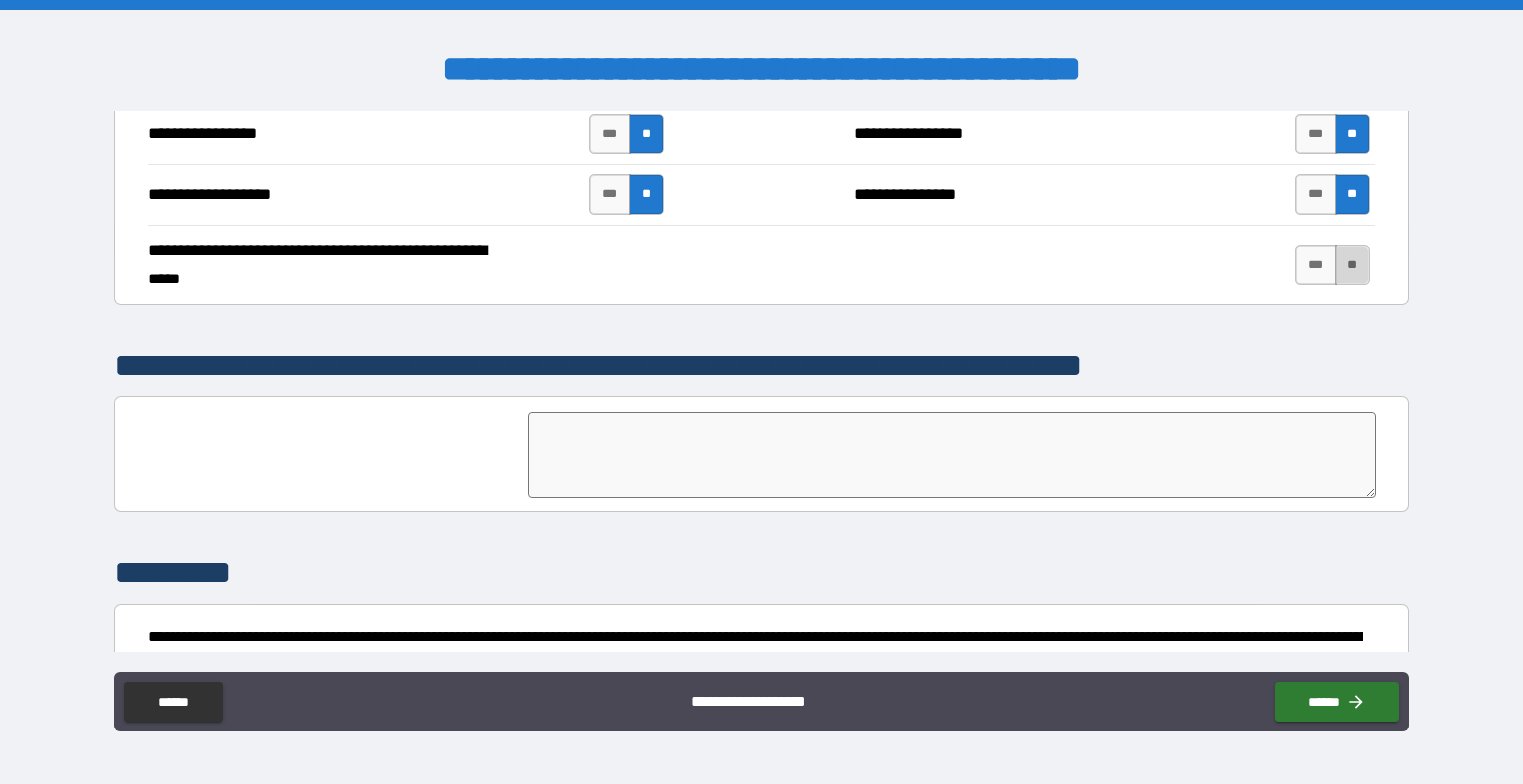 click on "**" at bounding box center [1352, 265] 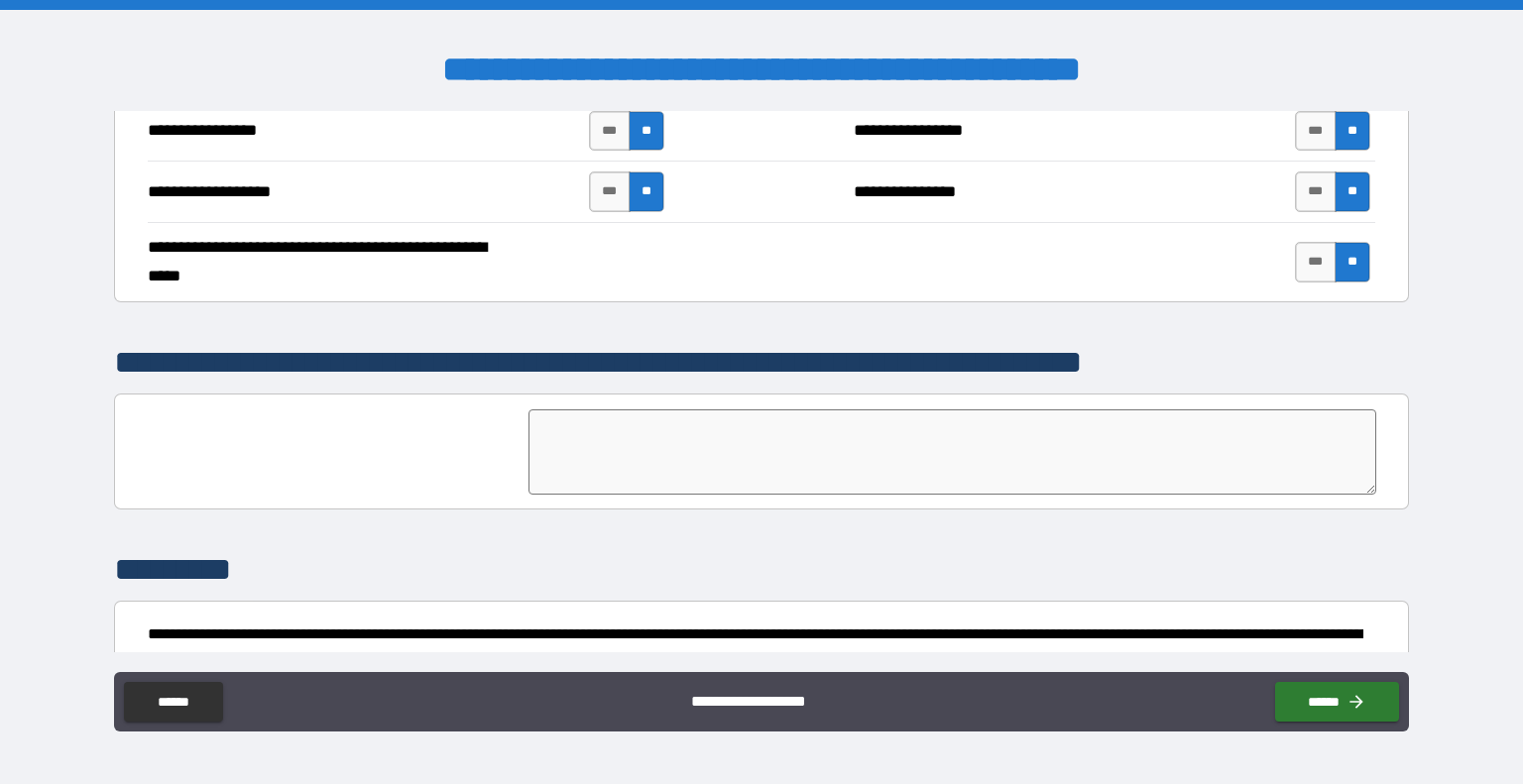 scroll, scrollTop: 7236, scrollLeft: 0, axis: vertical 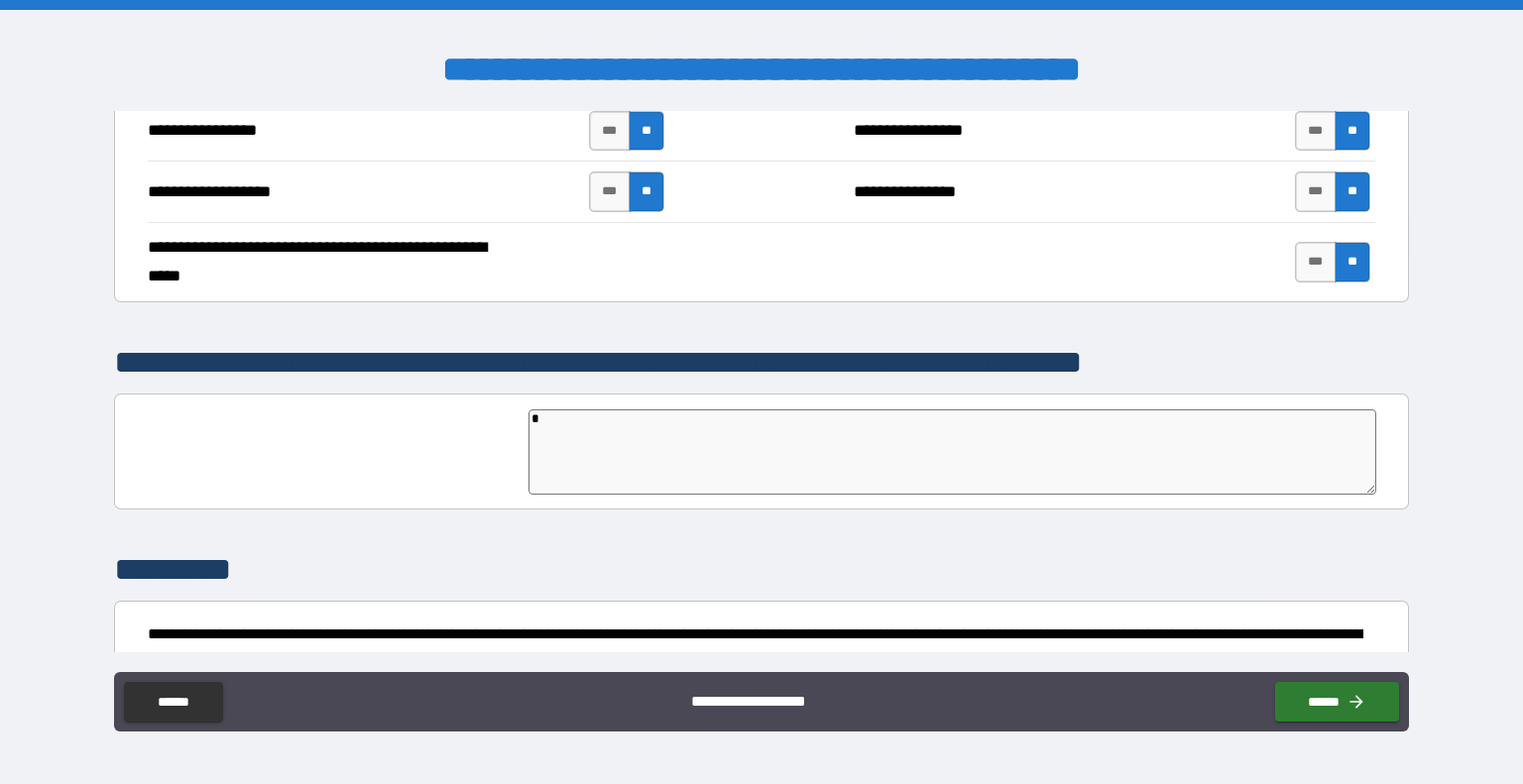 type on "**" 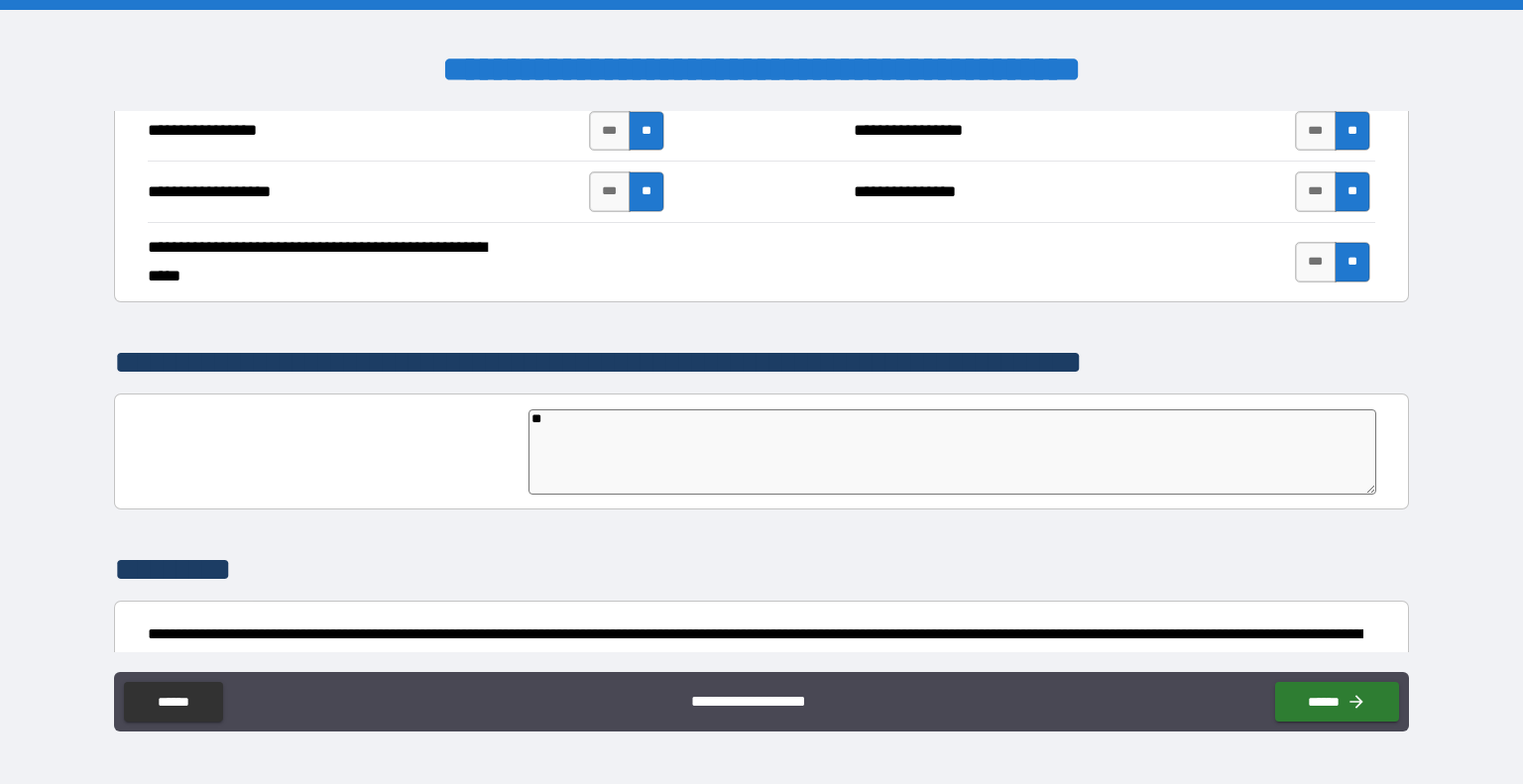 type on "*" 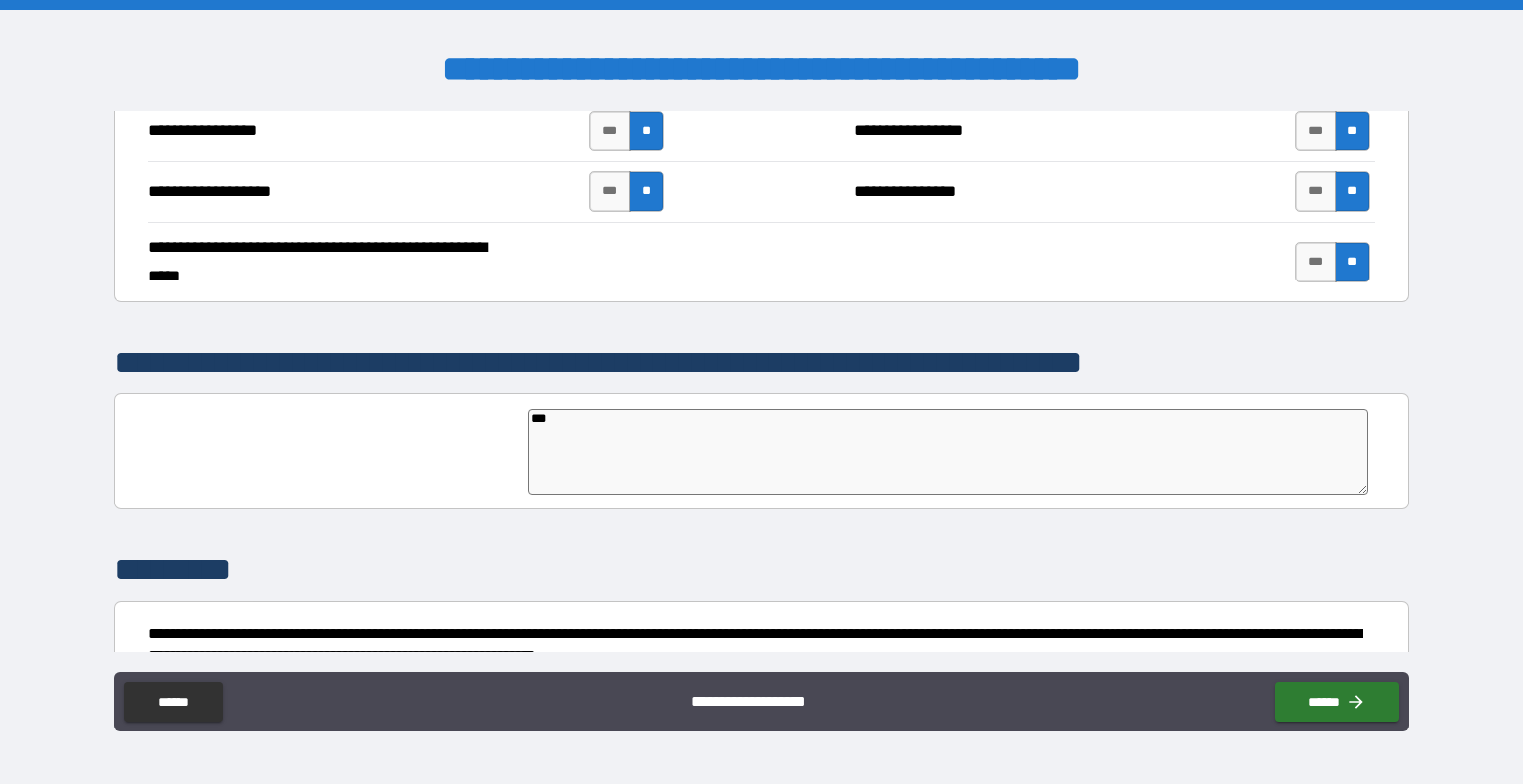 type on "****" 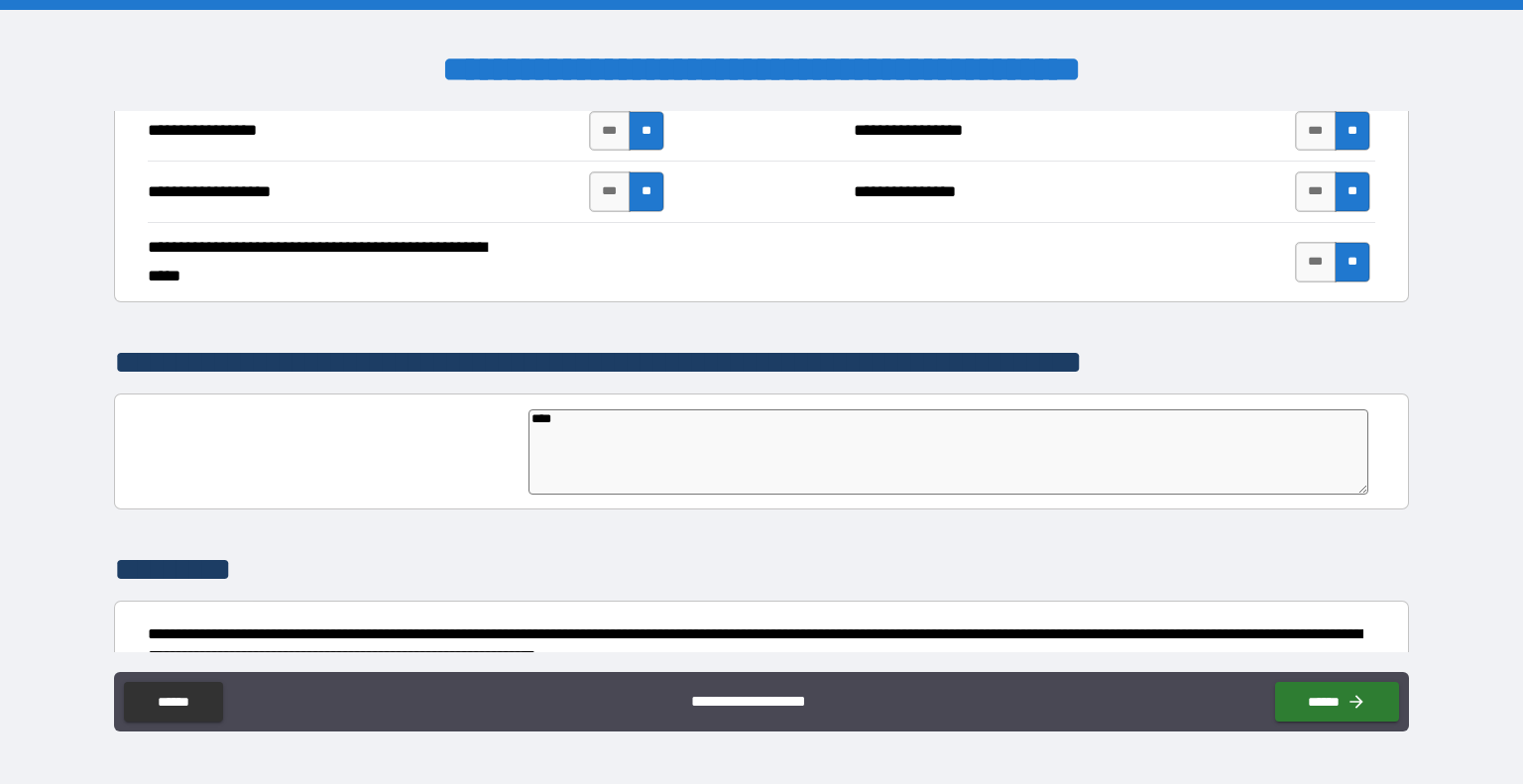 type on "*" 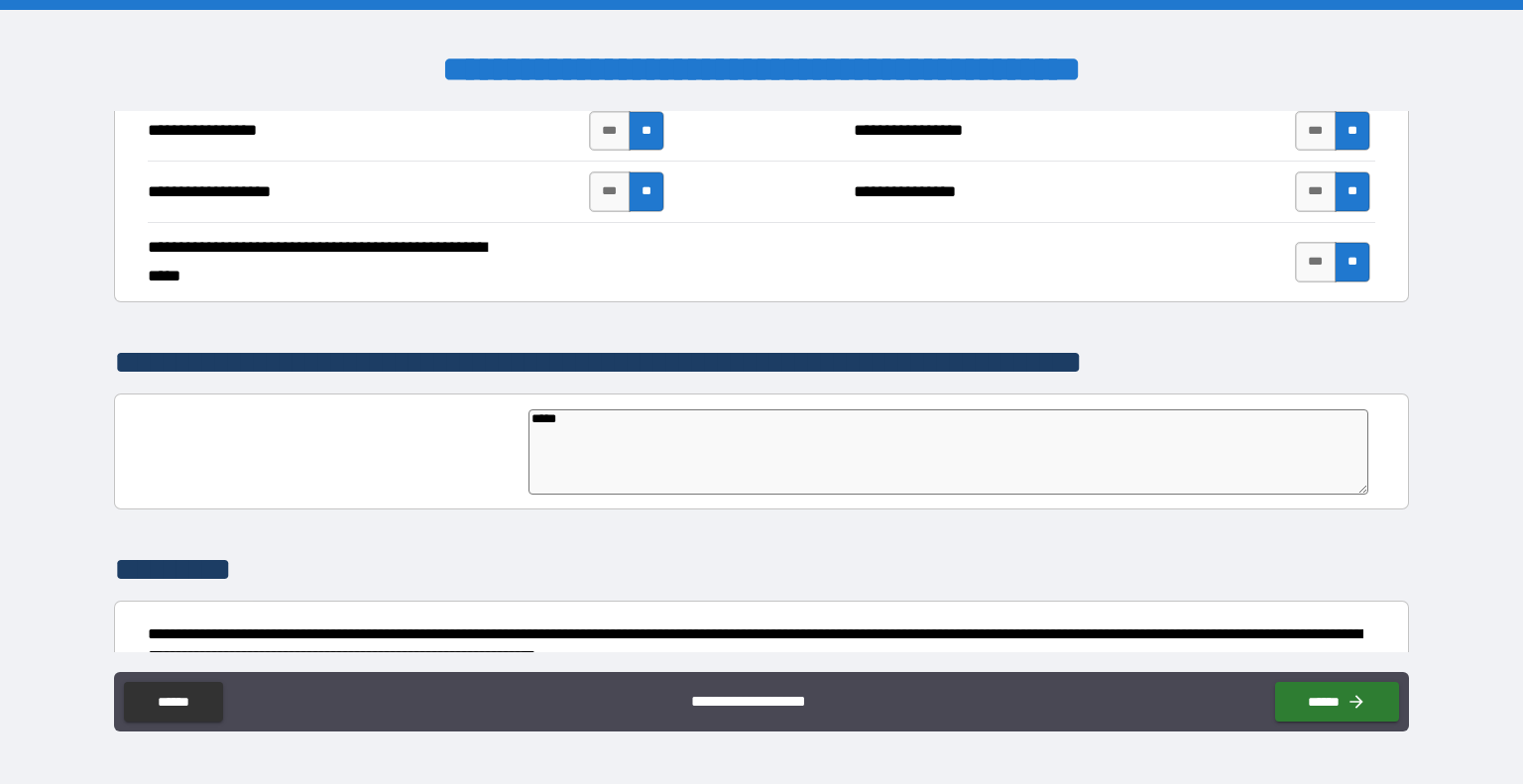 type on "*" 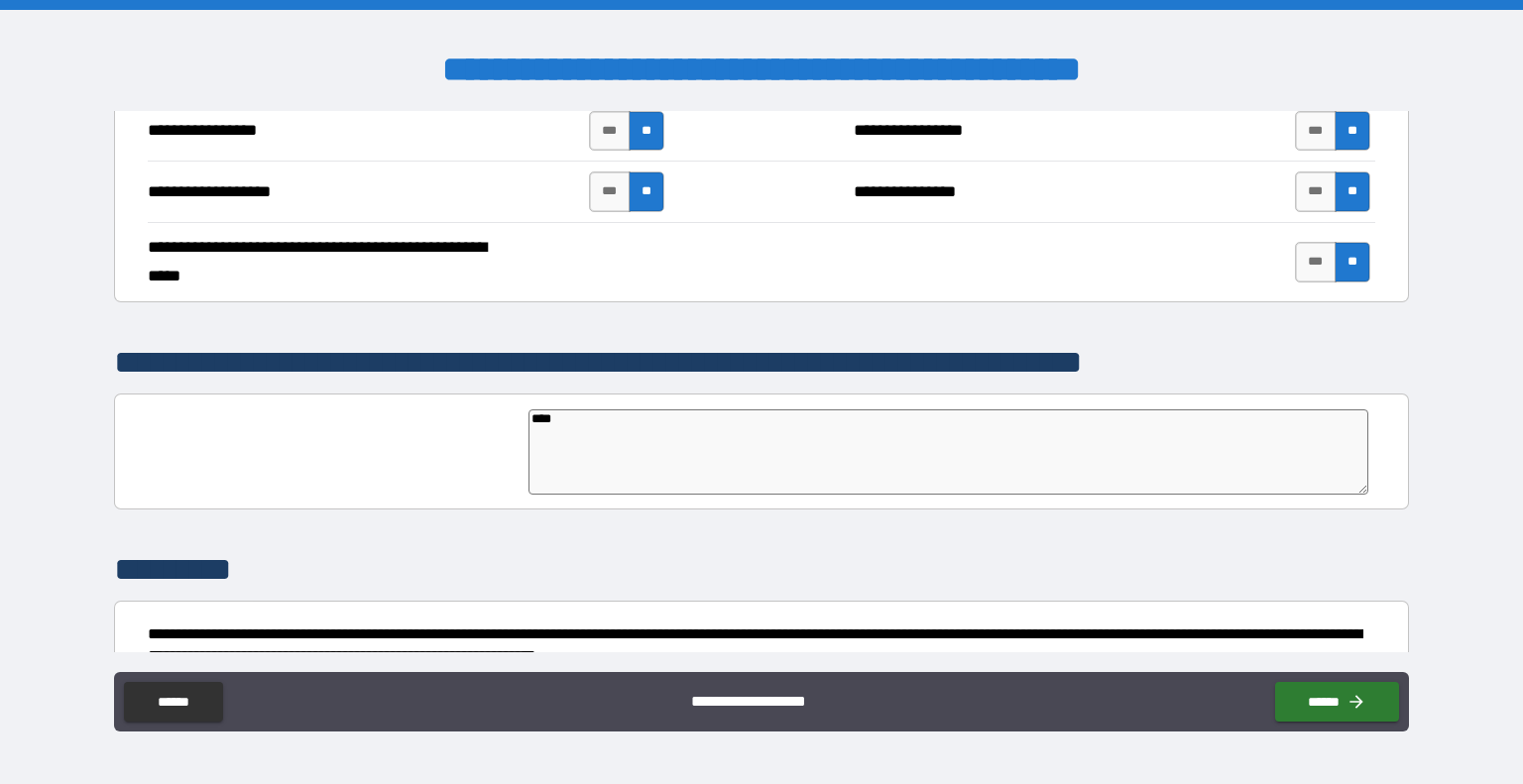 type on "***" 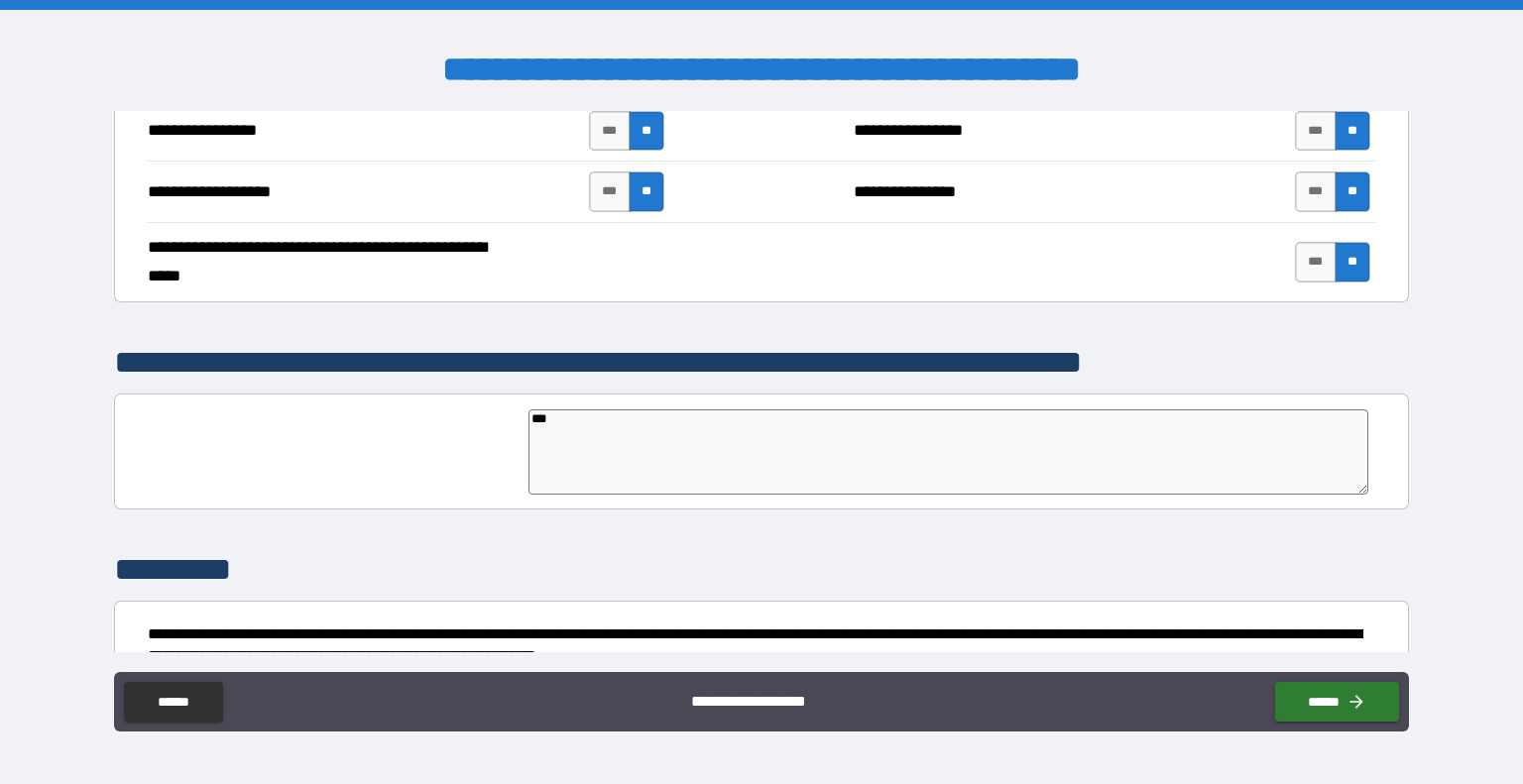 type on "**" 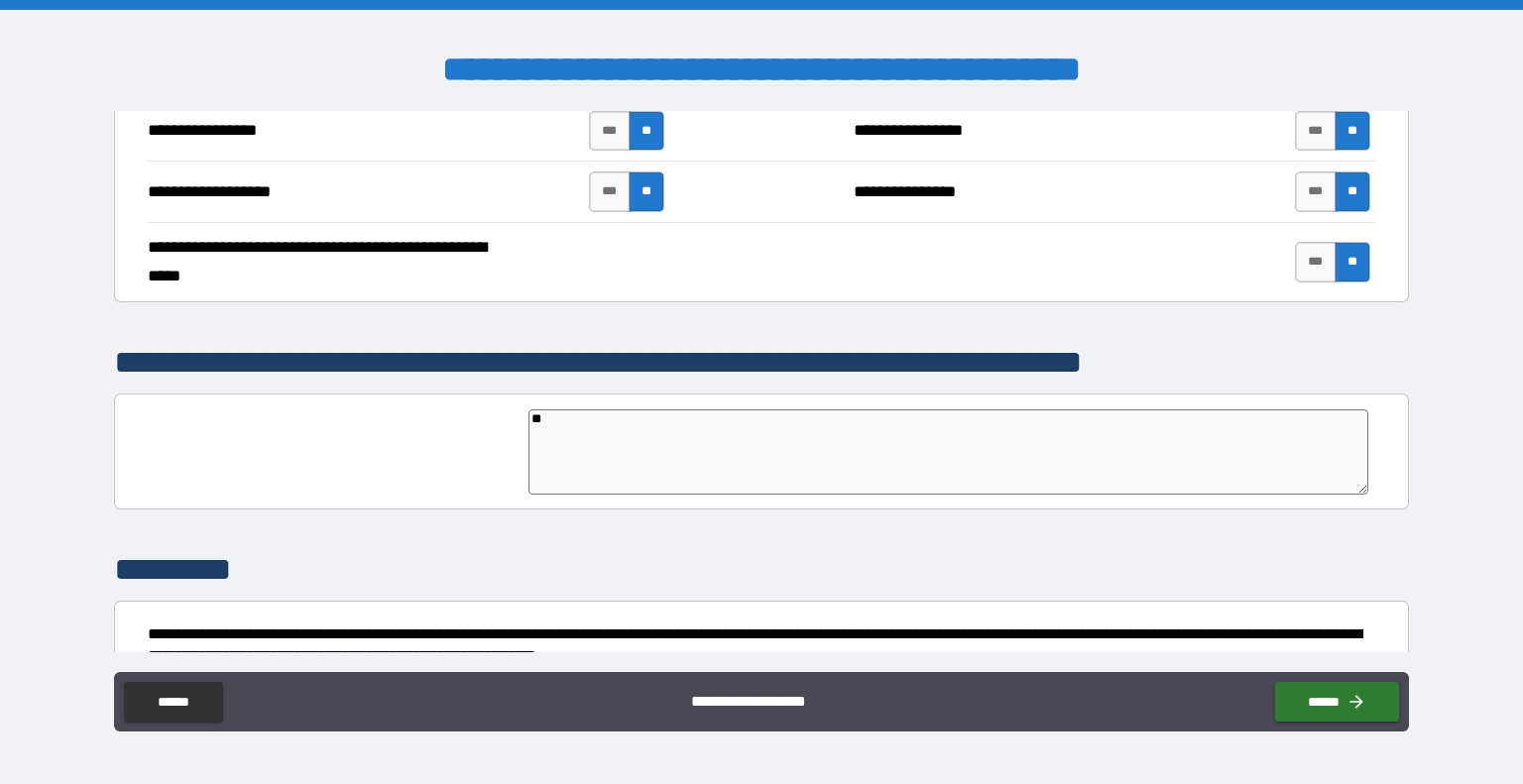type on "***" 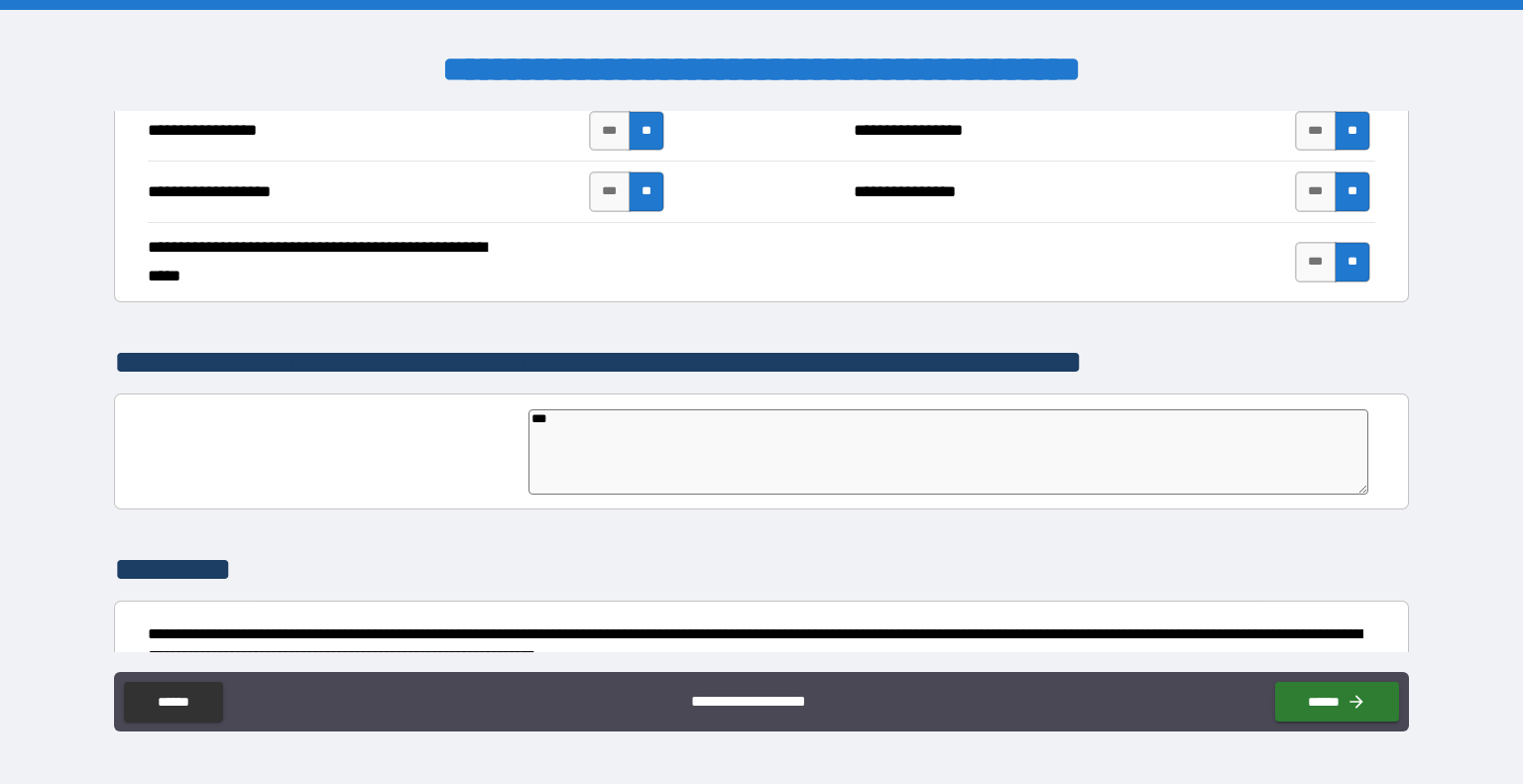 type on "*" 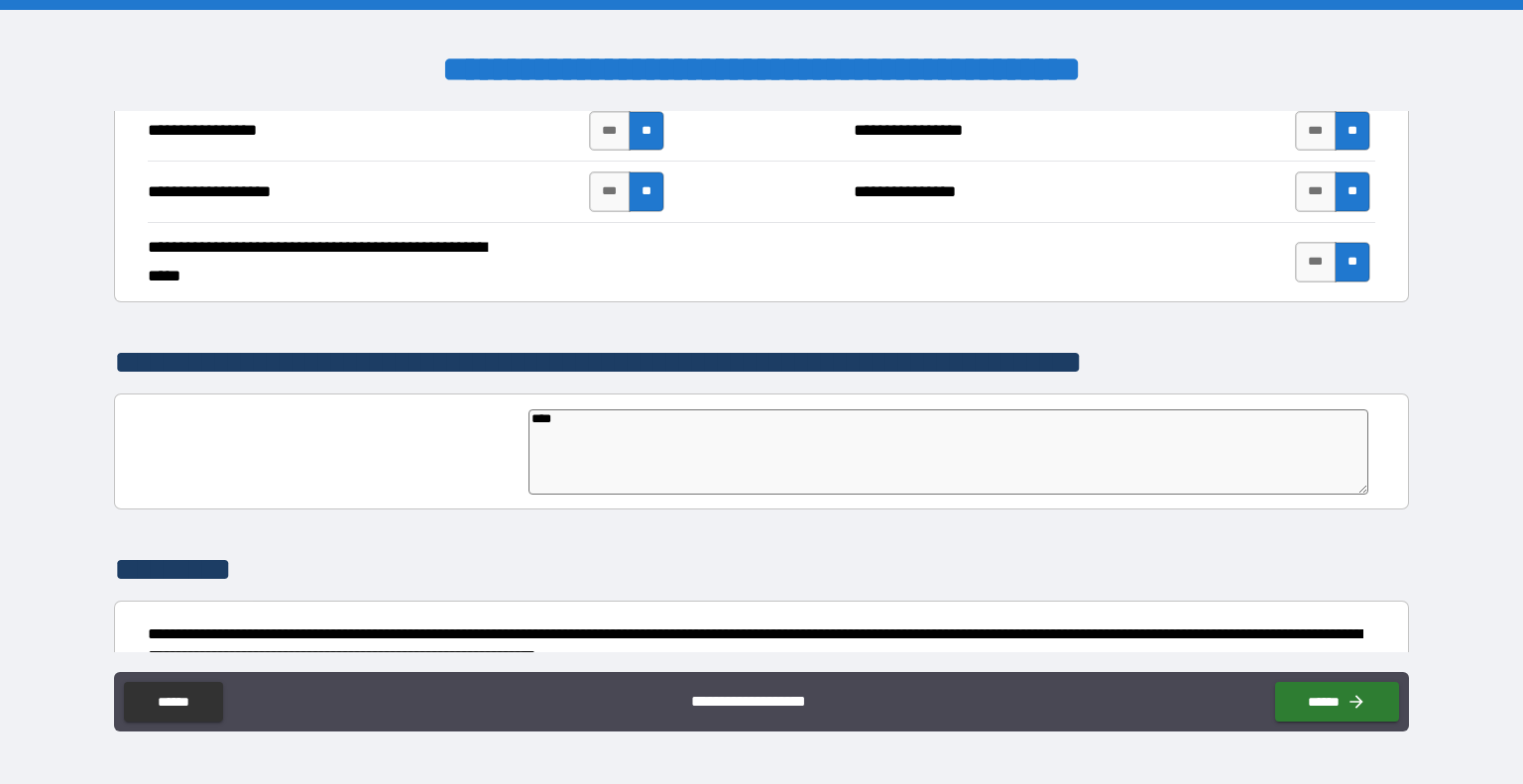 type on "*" 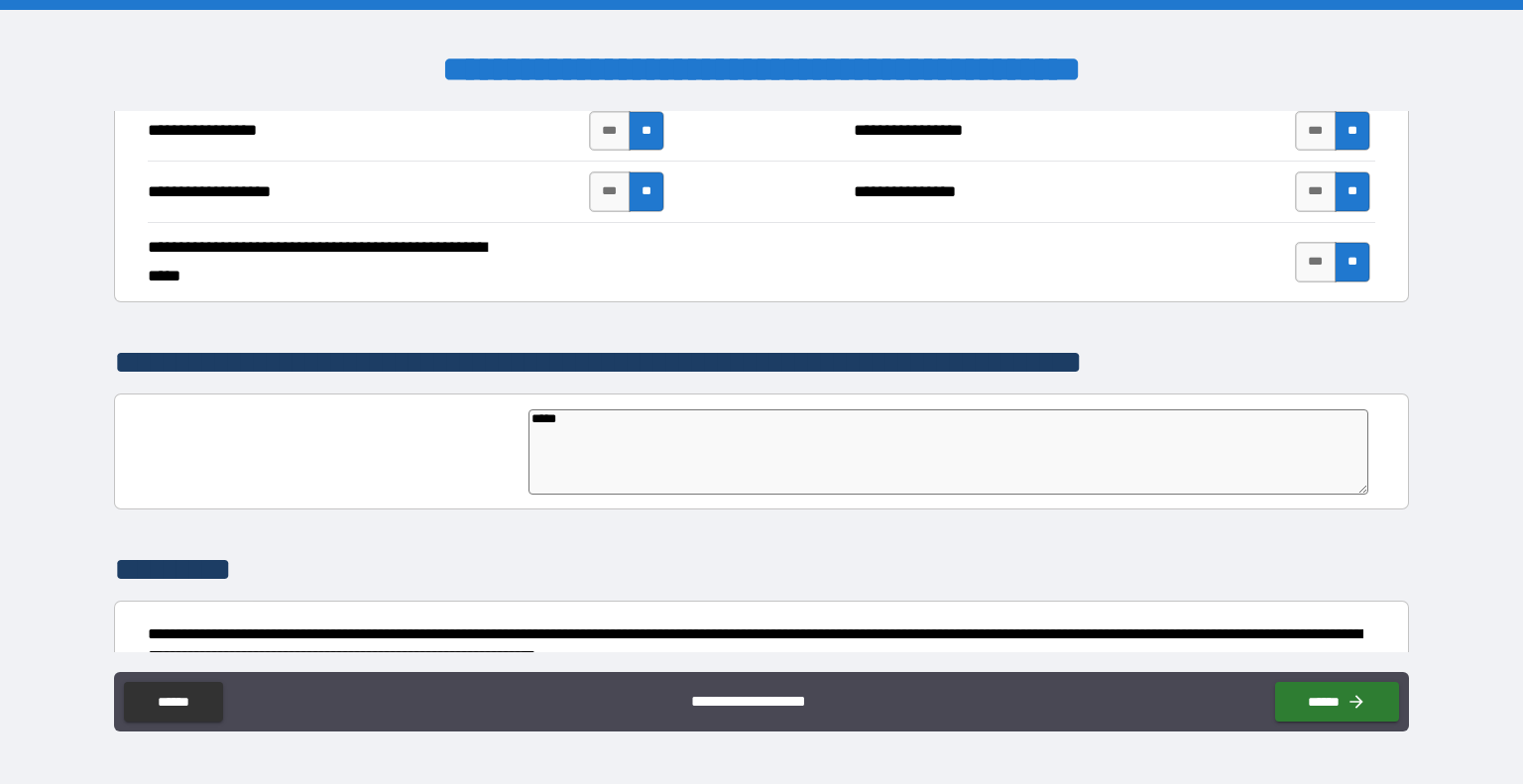 type on "******" 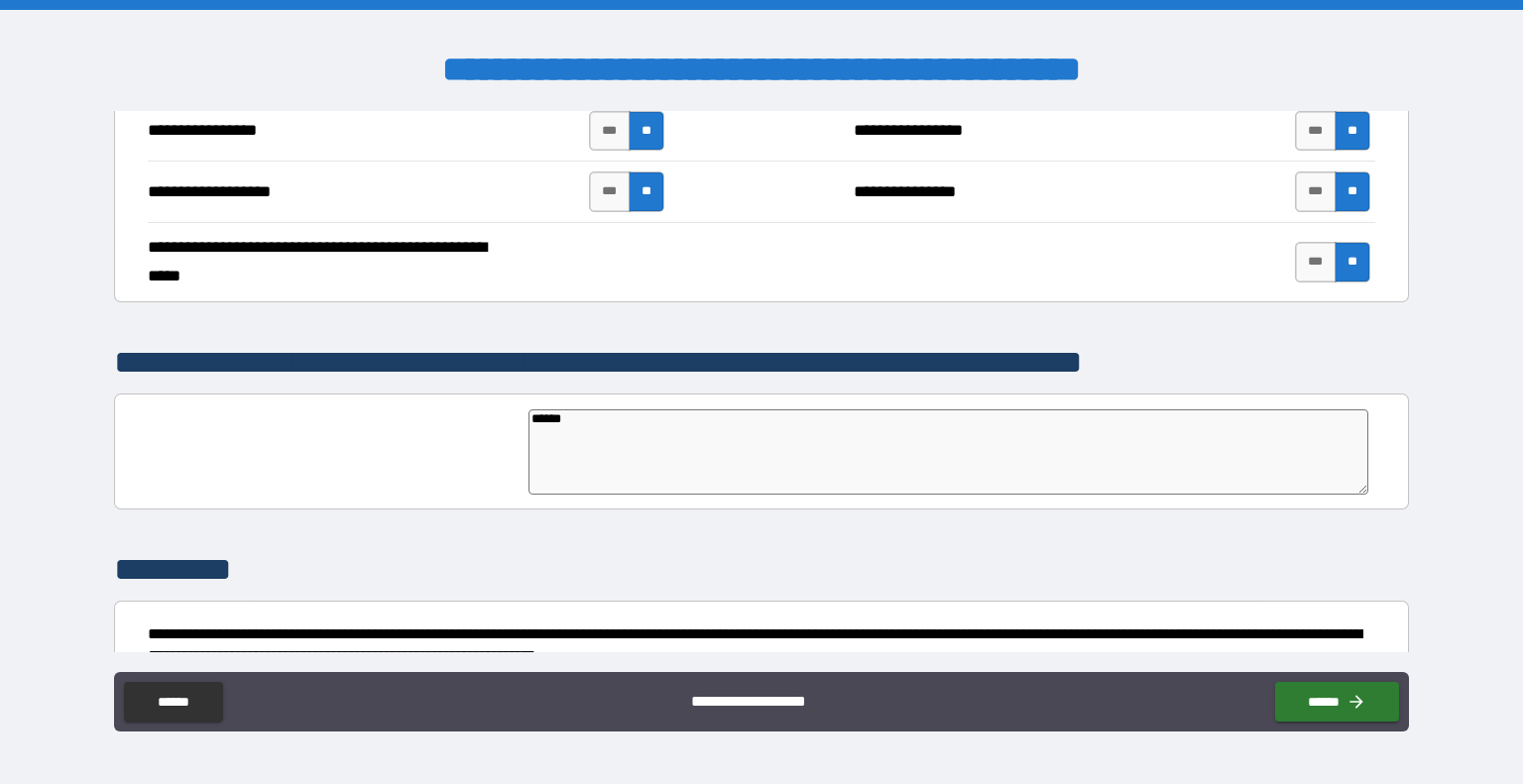 type on "*" 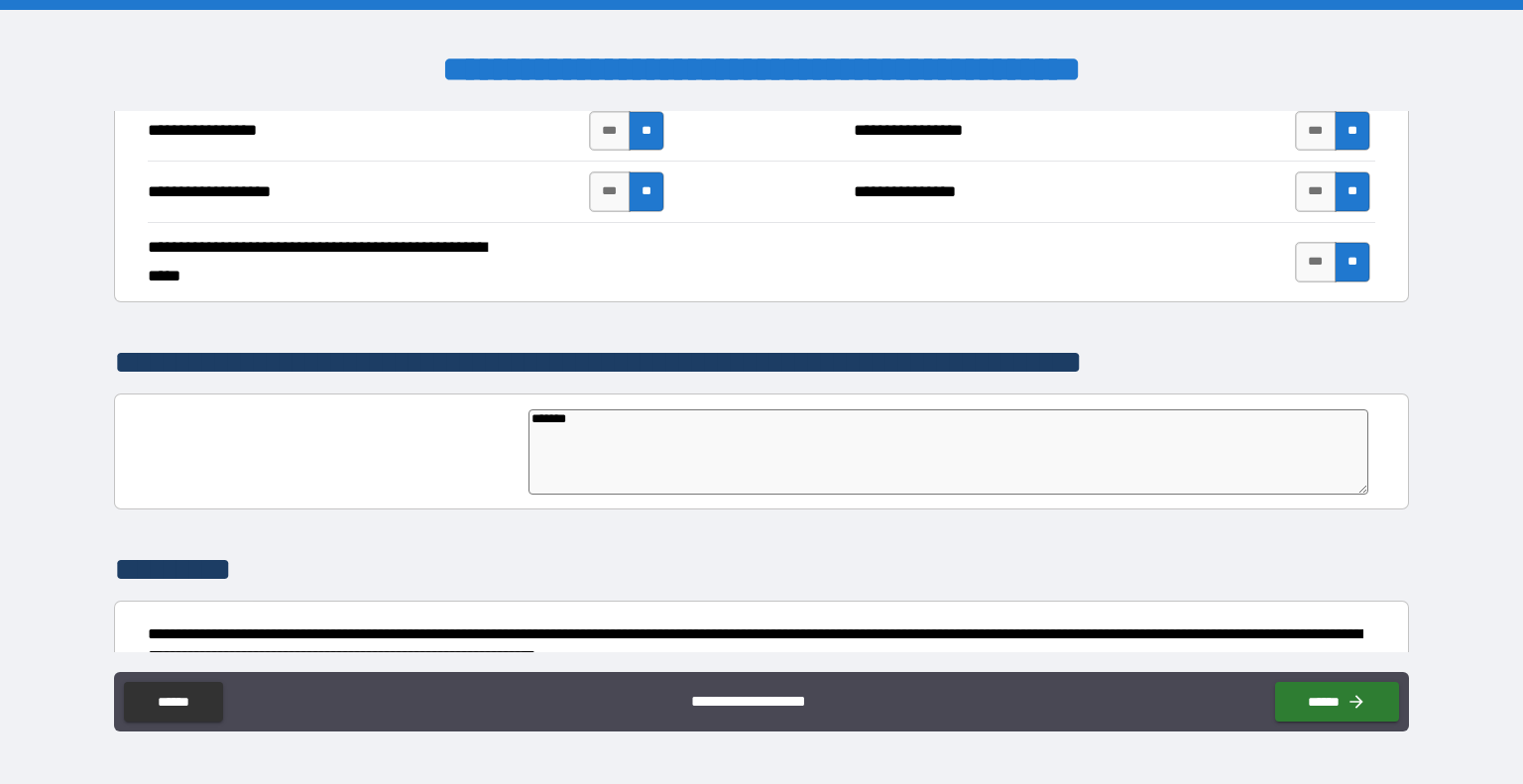 type on "*" 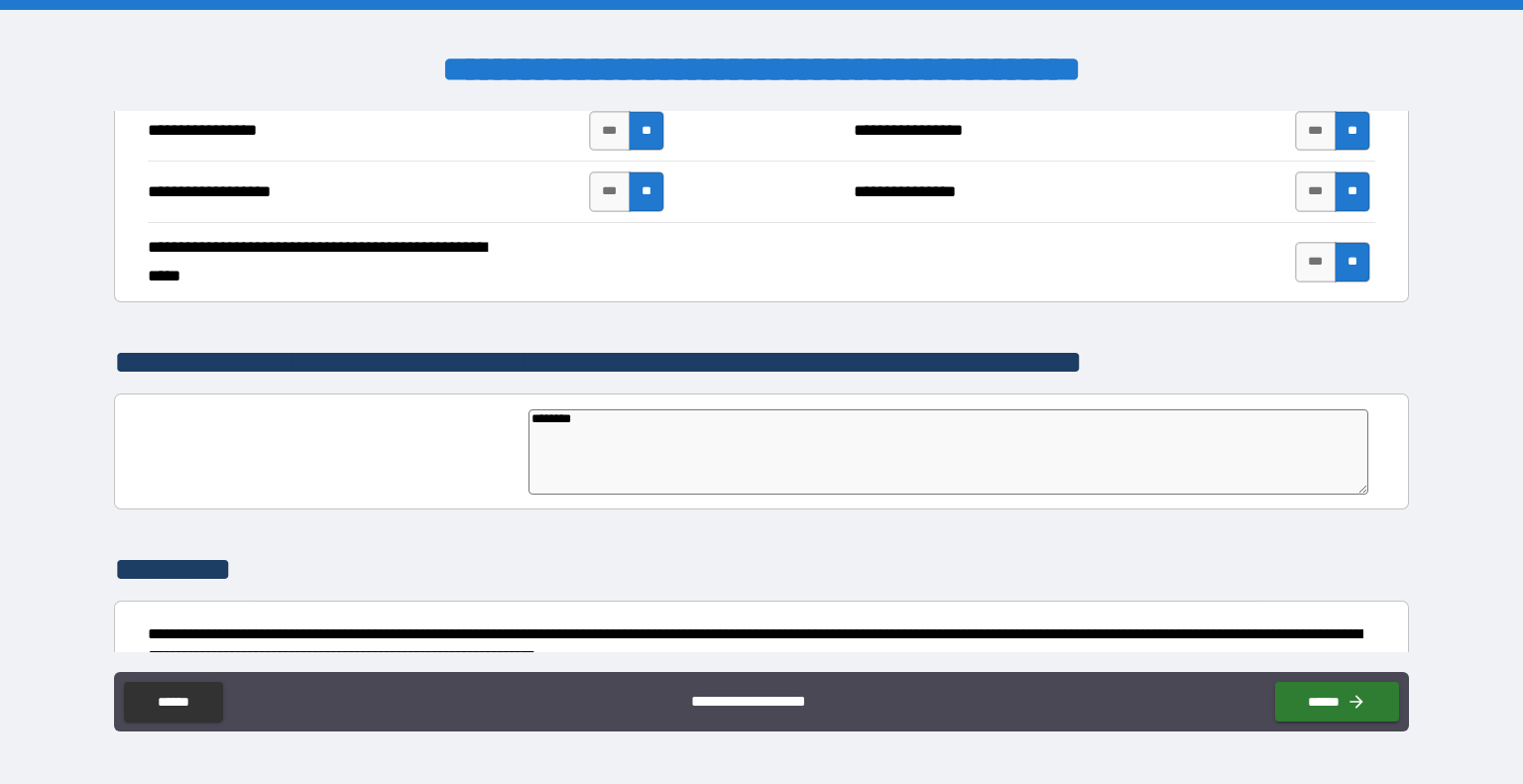 type on "*********" 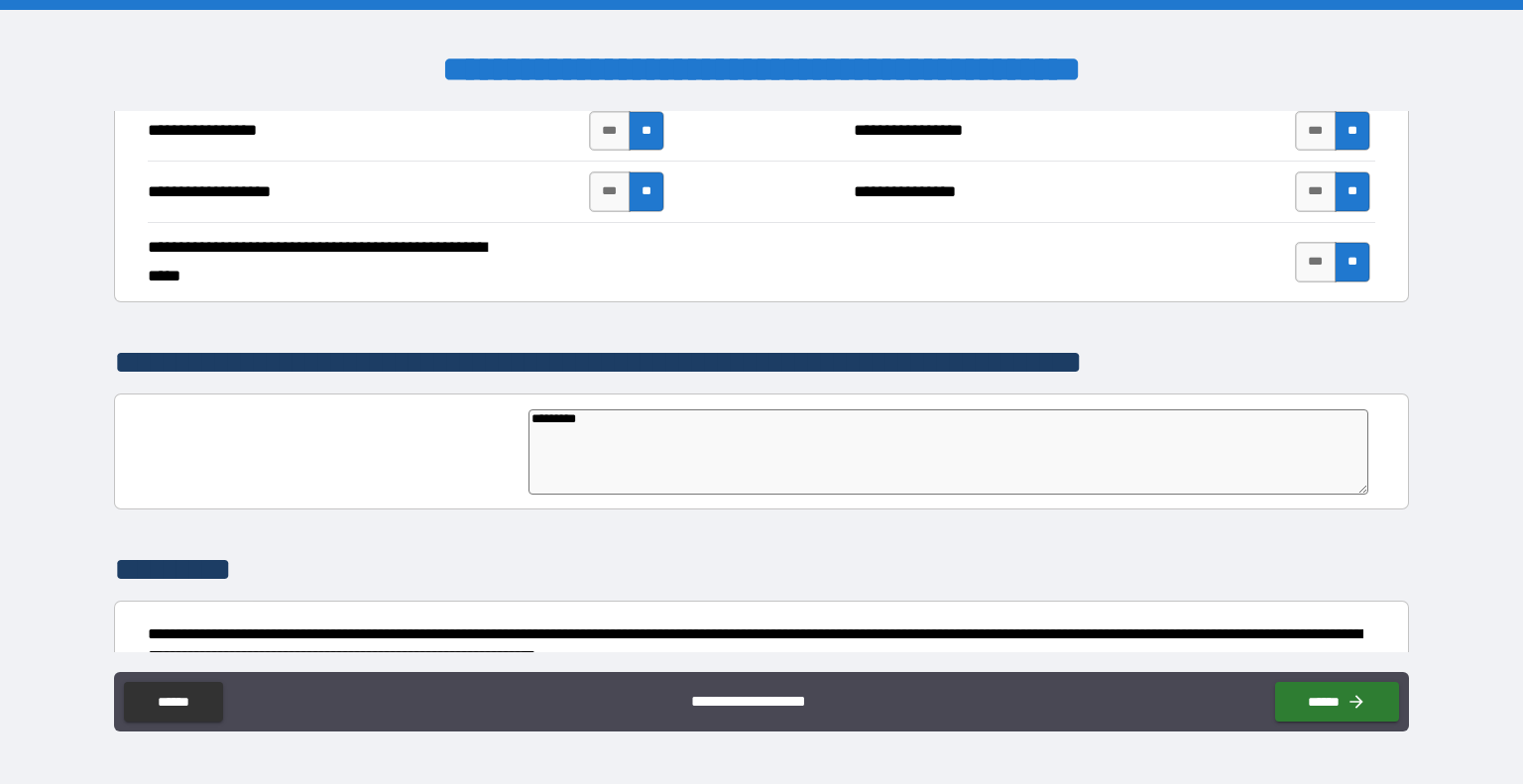 type on "**********" 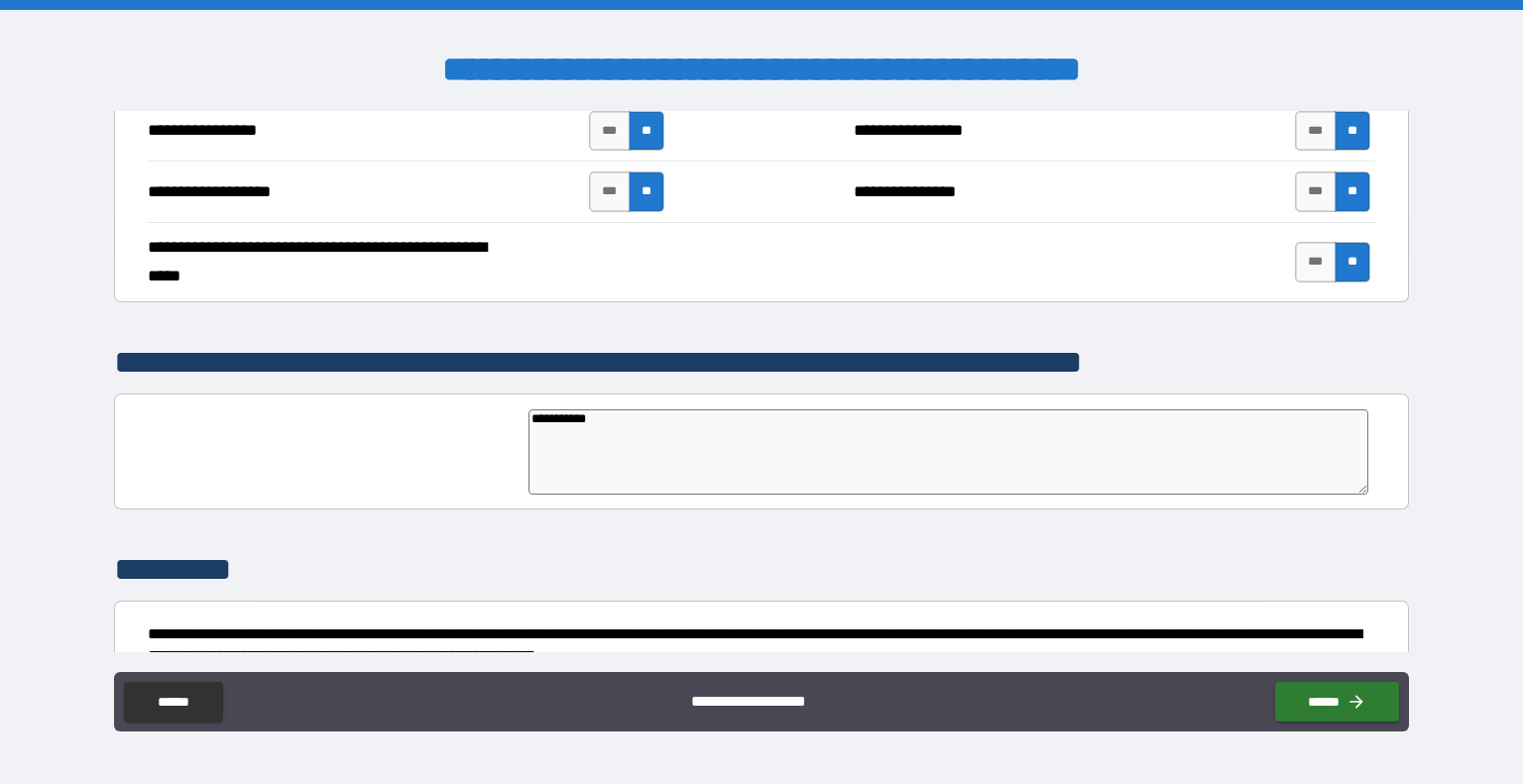 type on "**********" 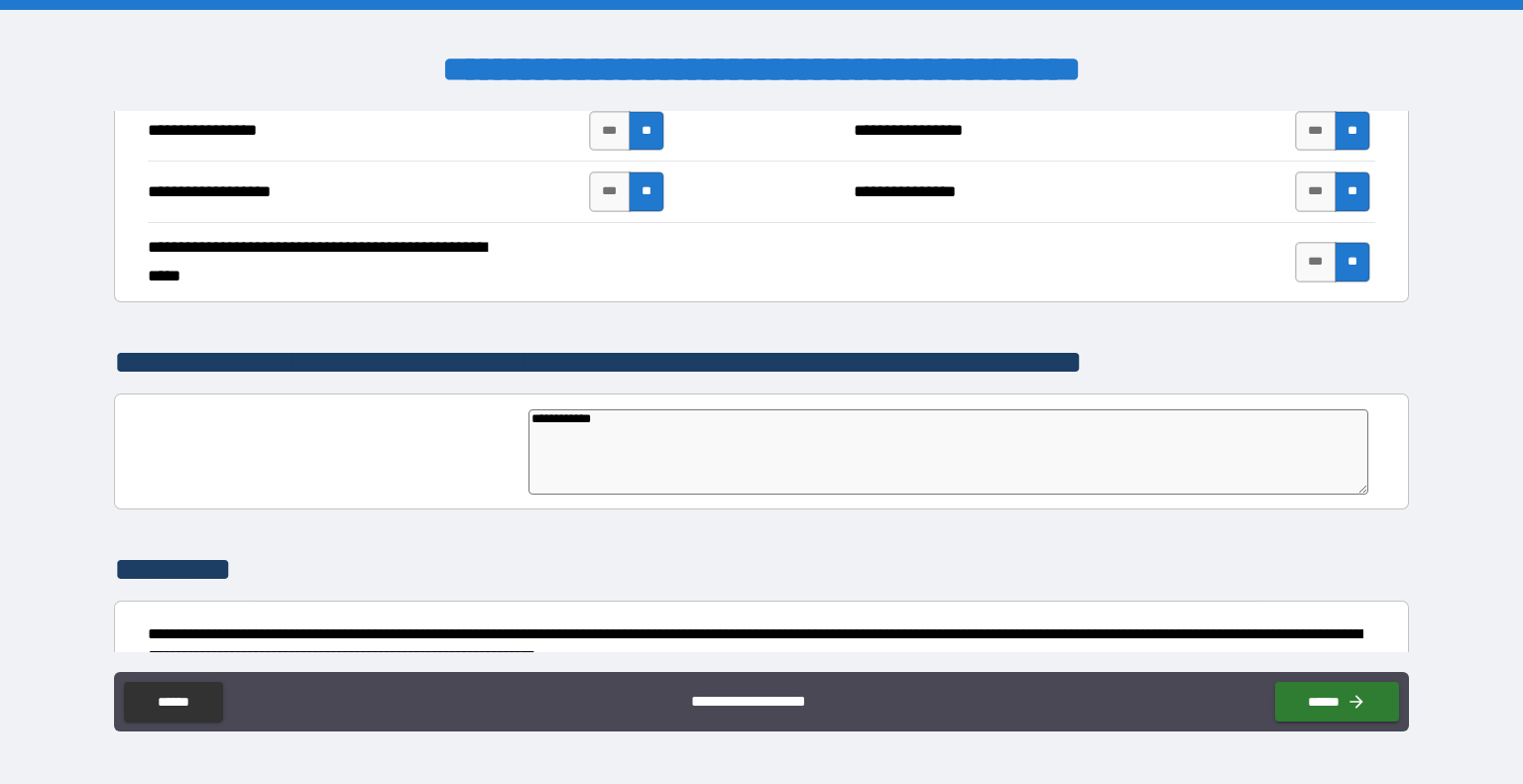 type on "**********" 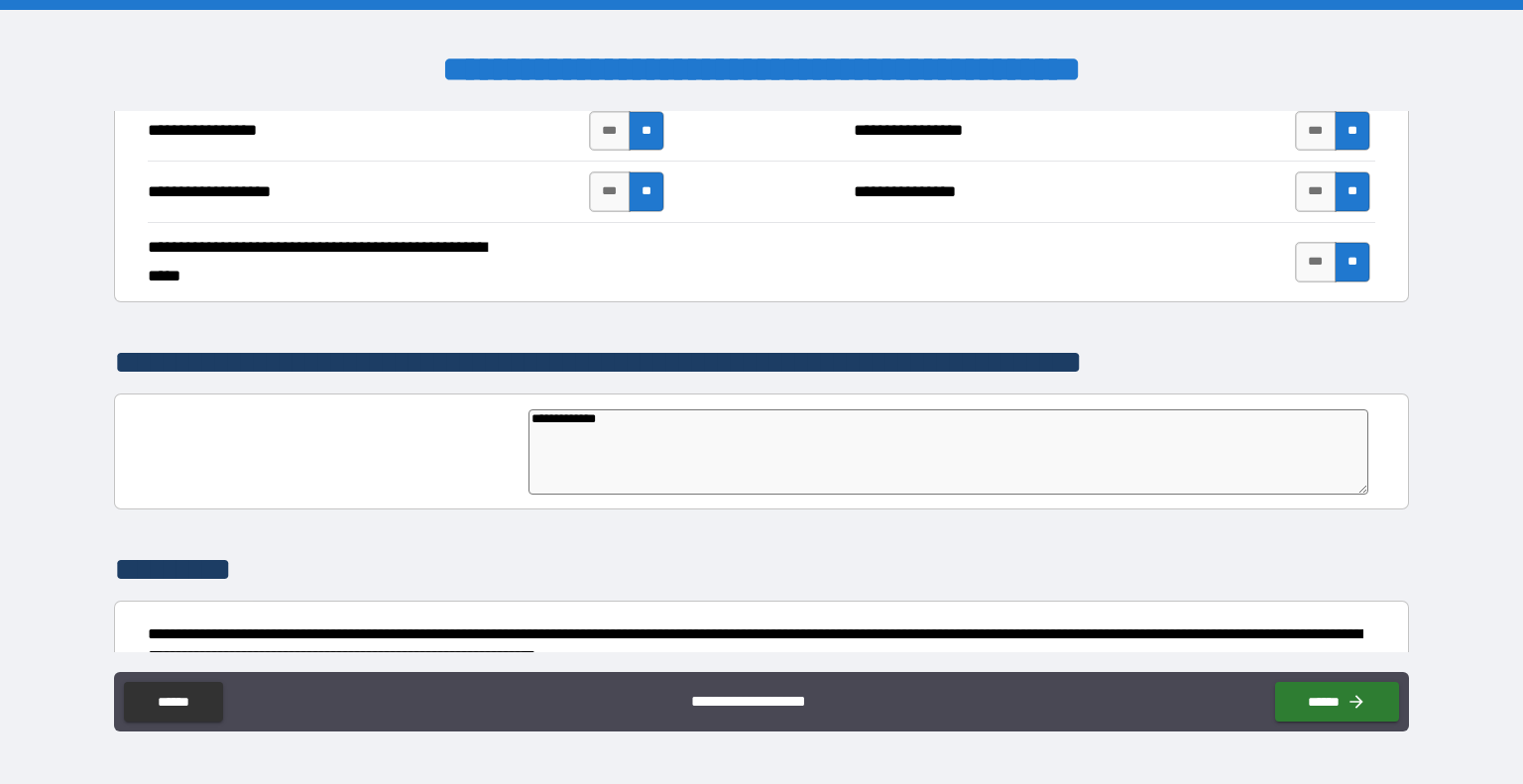 type on "**********" 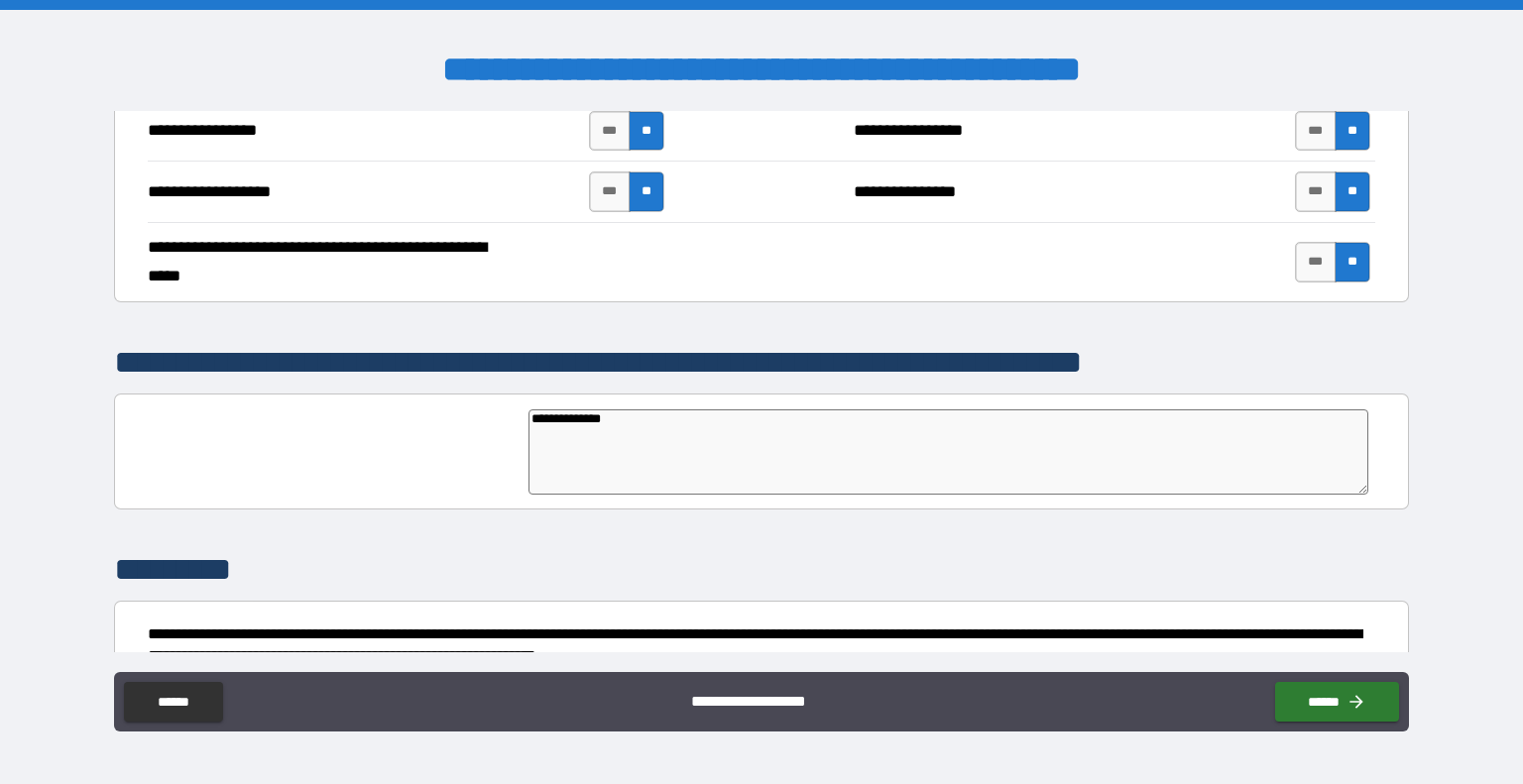 type on "**********" 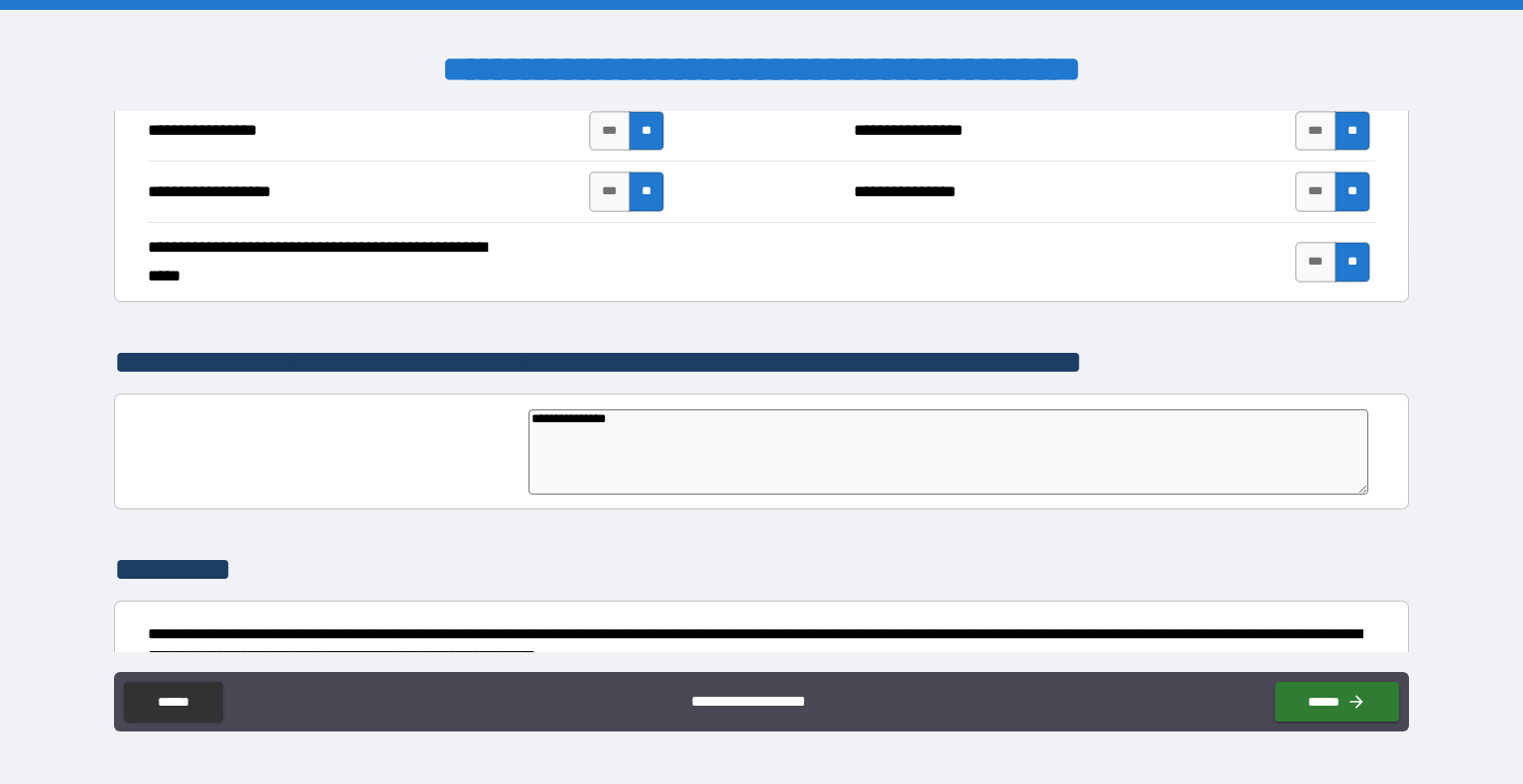 type on "**********" 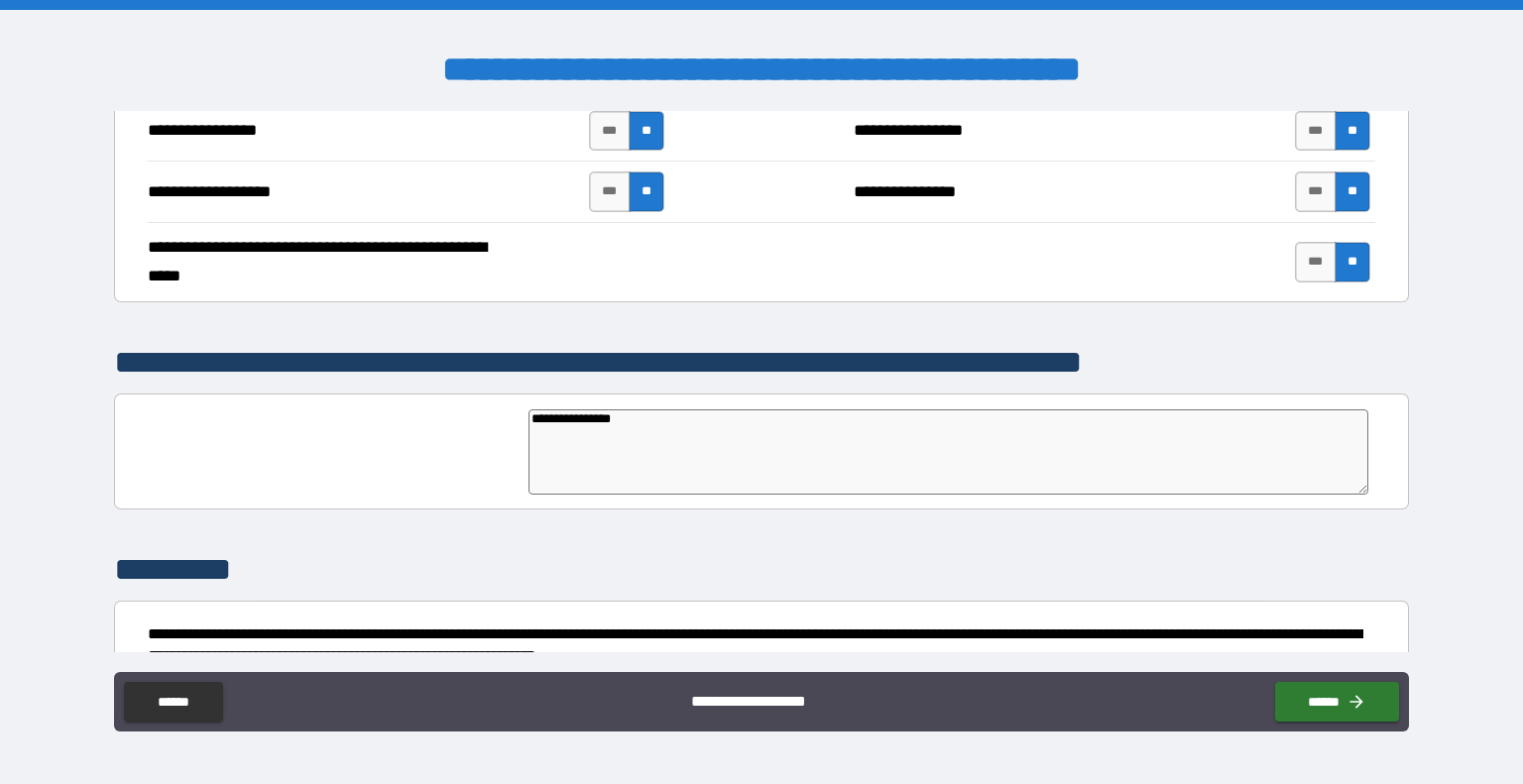type on "**********" 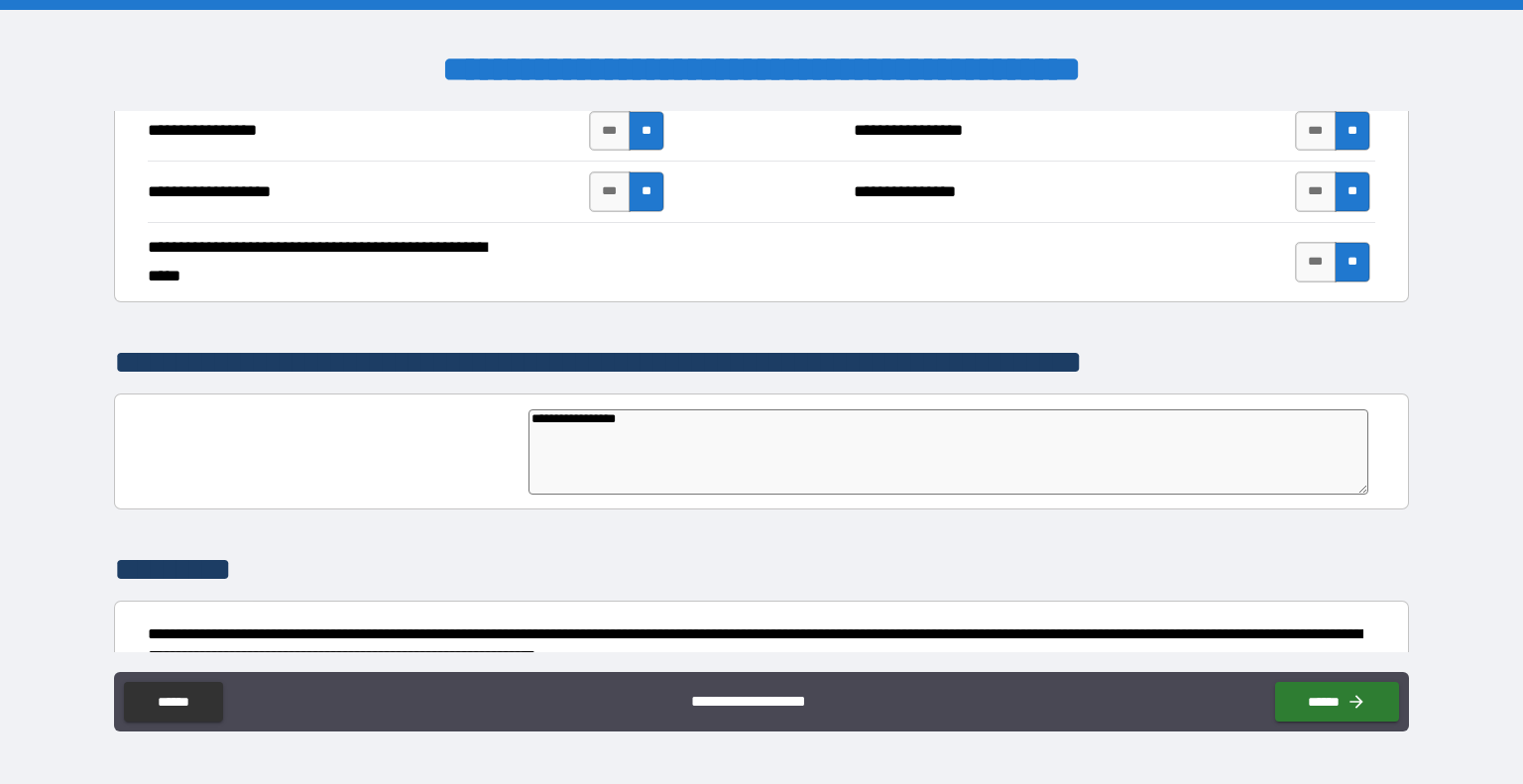 type on "*" 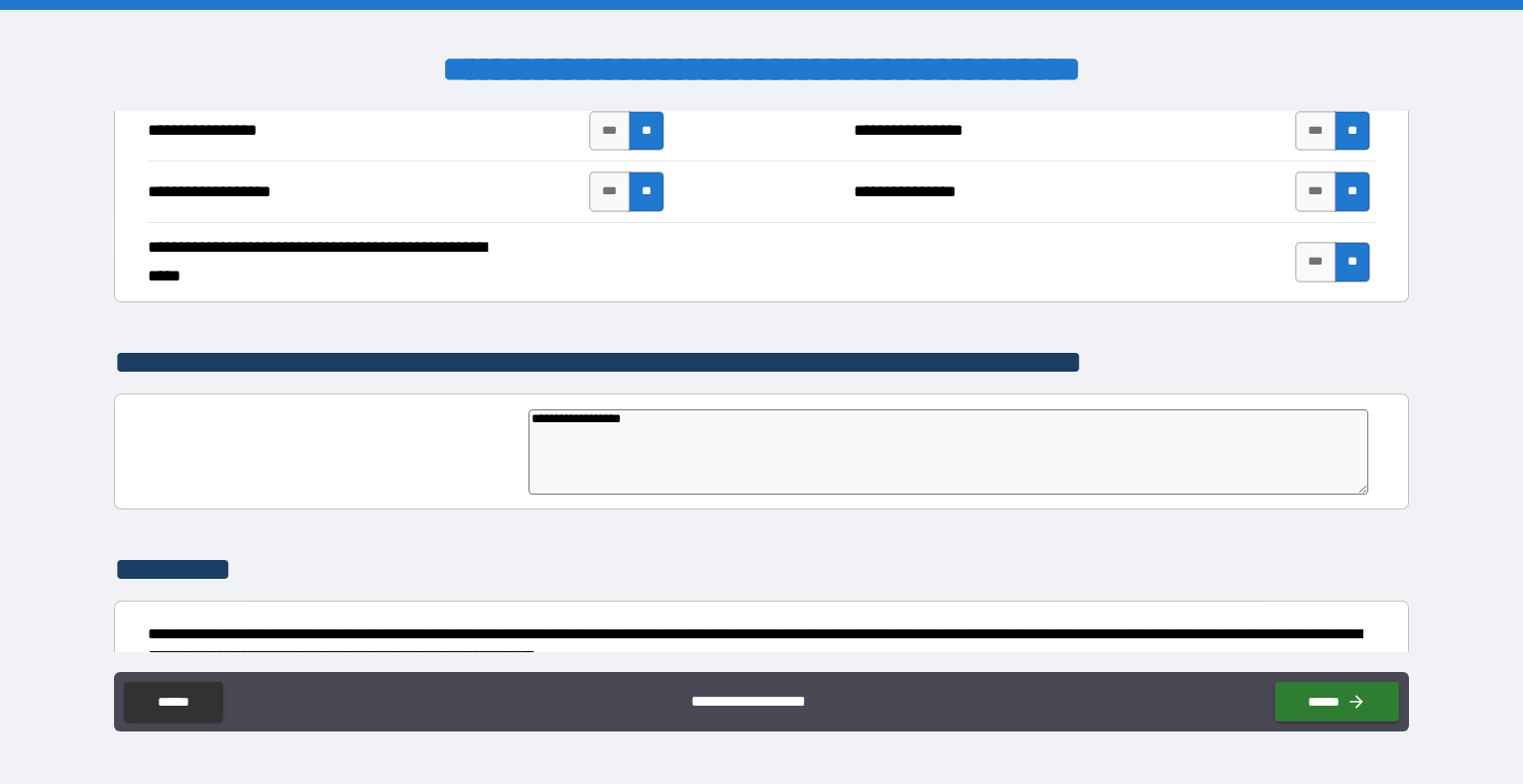 type on "**********" 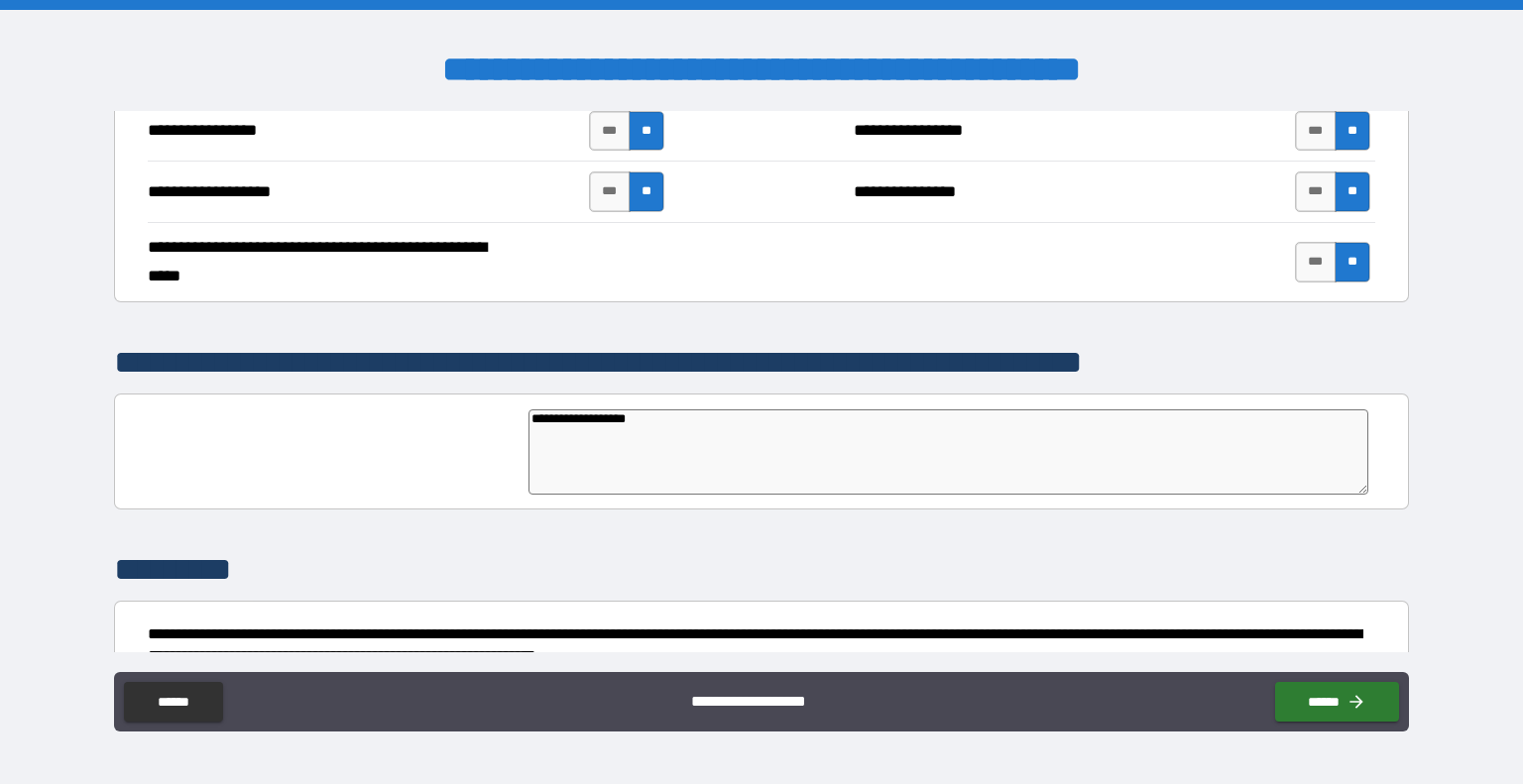 type on "**********" 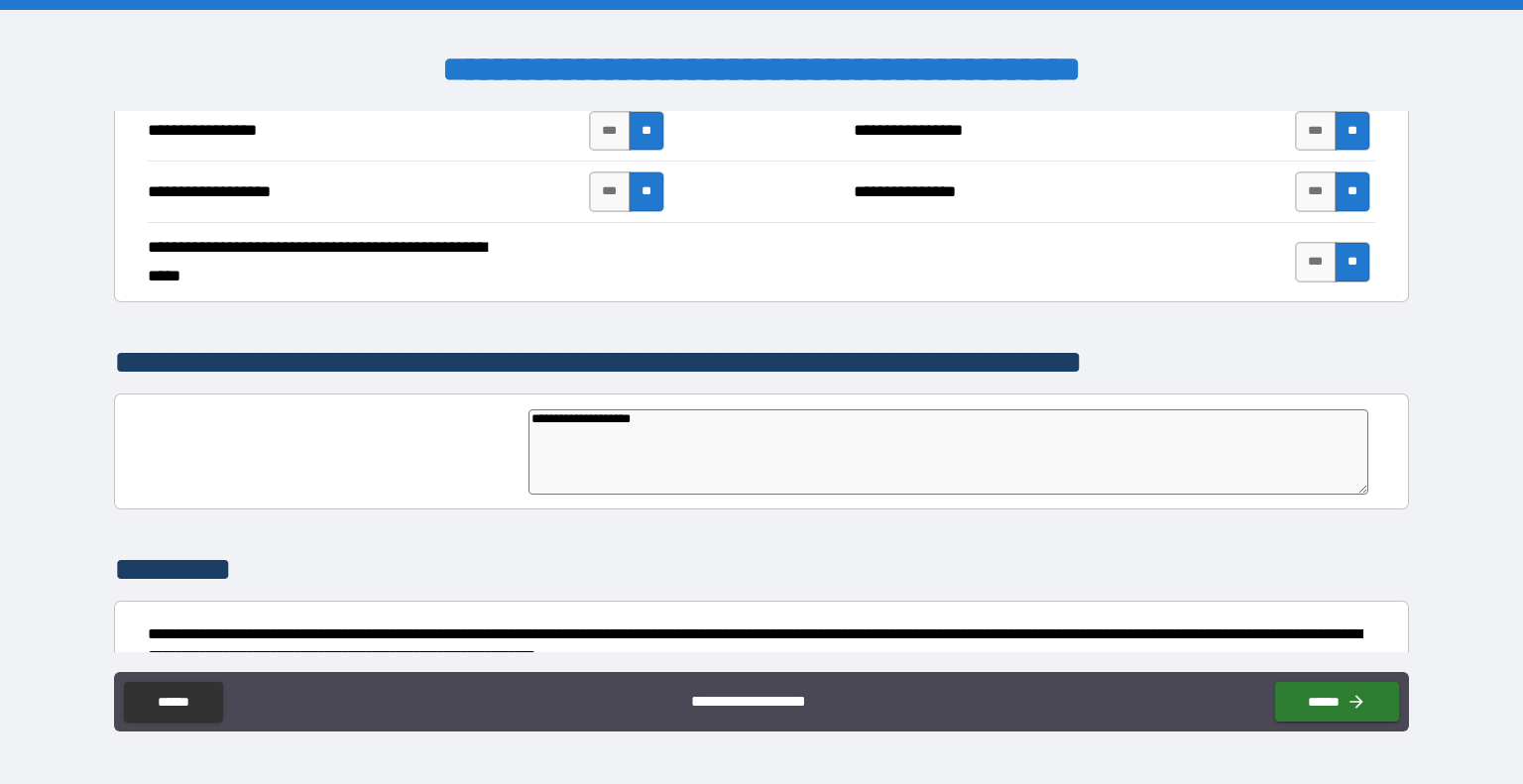 type on "**********" 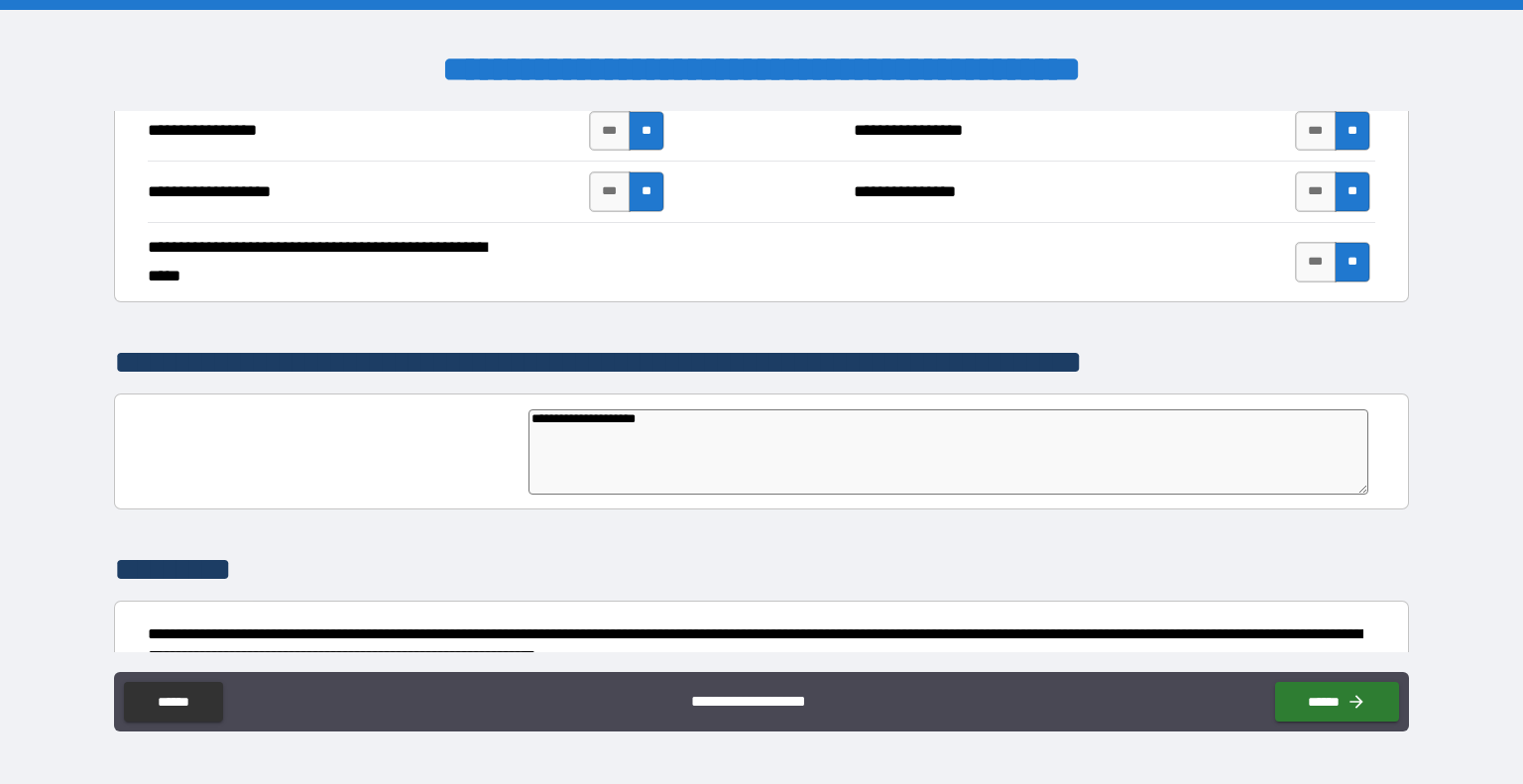 type on "*" 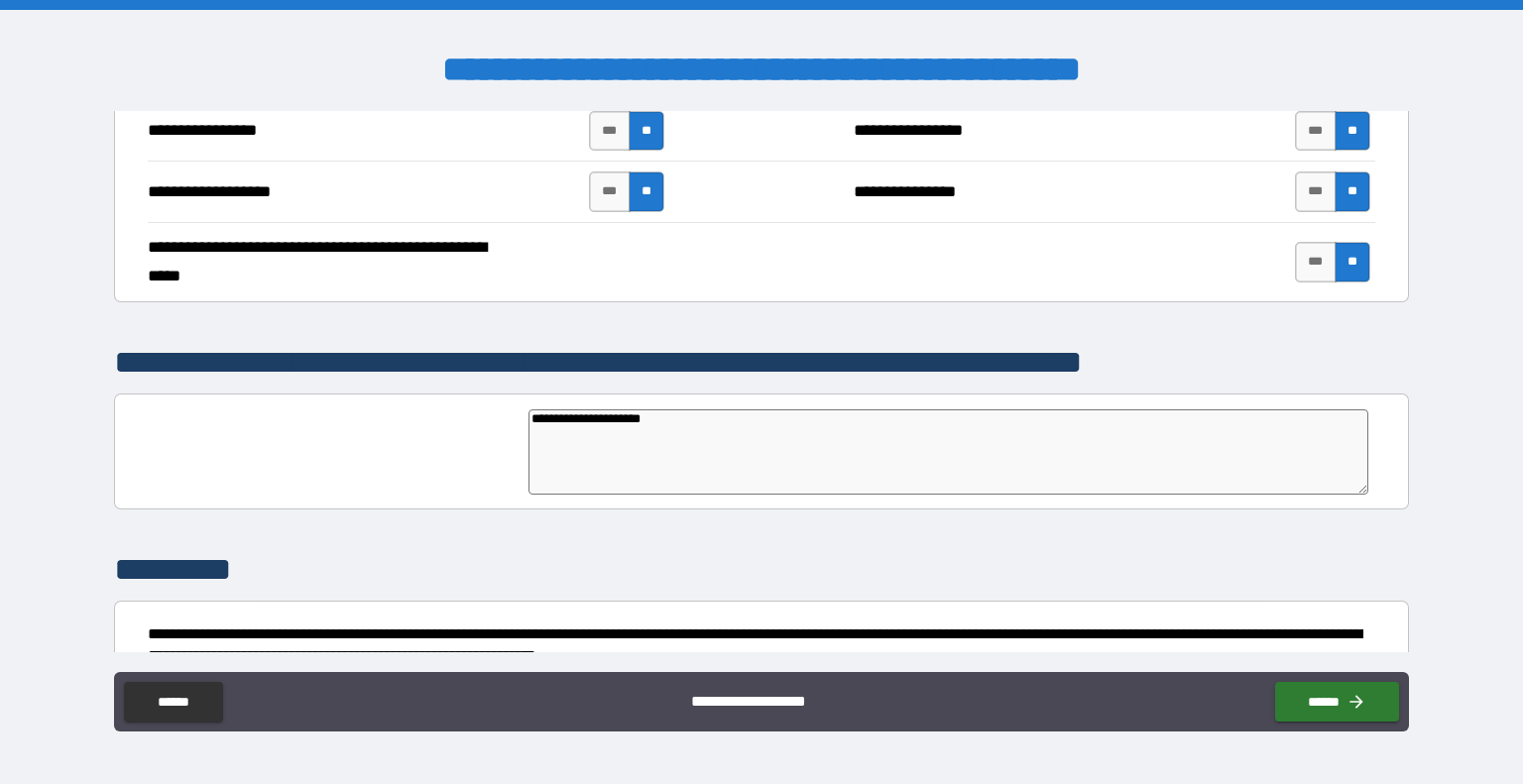type on "**********" 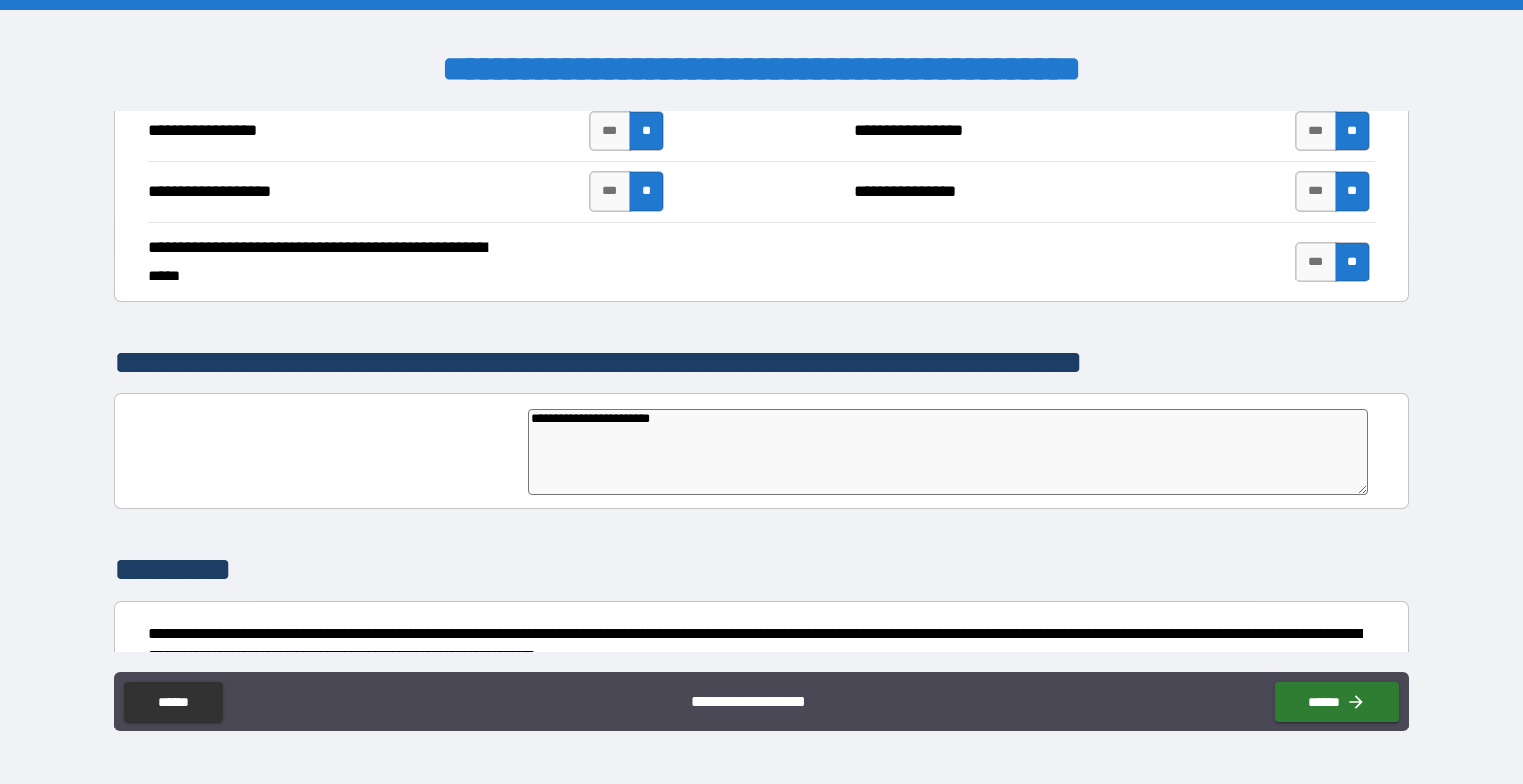 type on "**********" 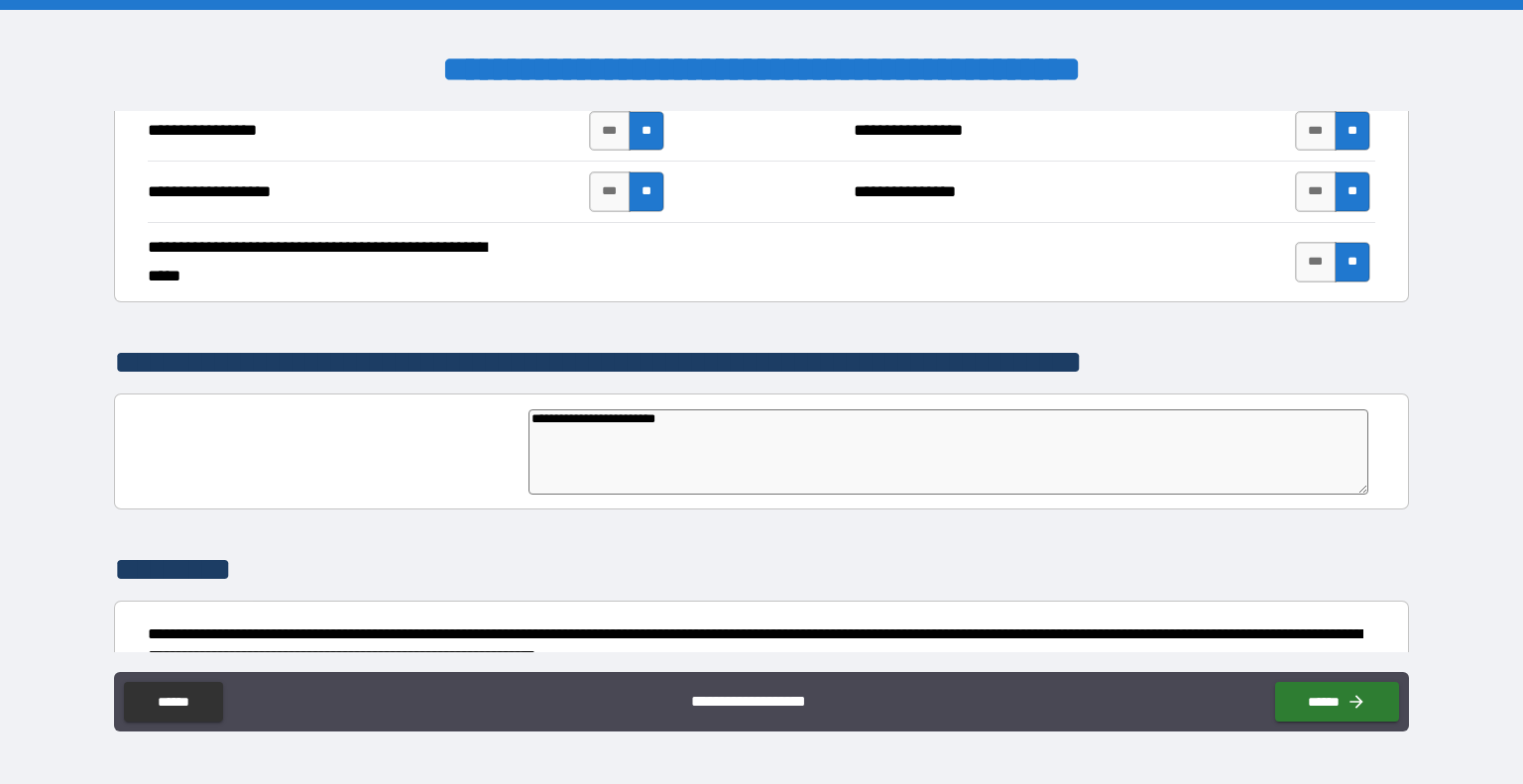 type on "*" 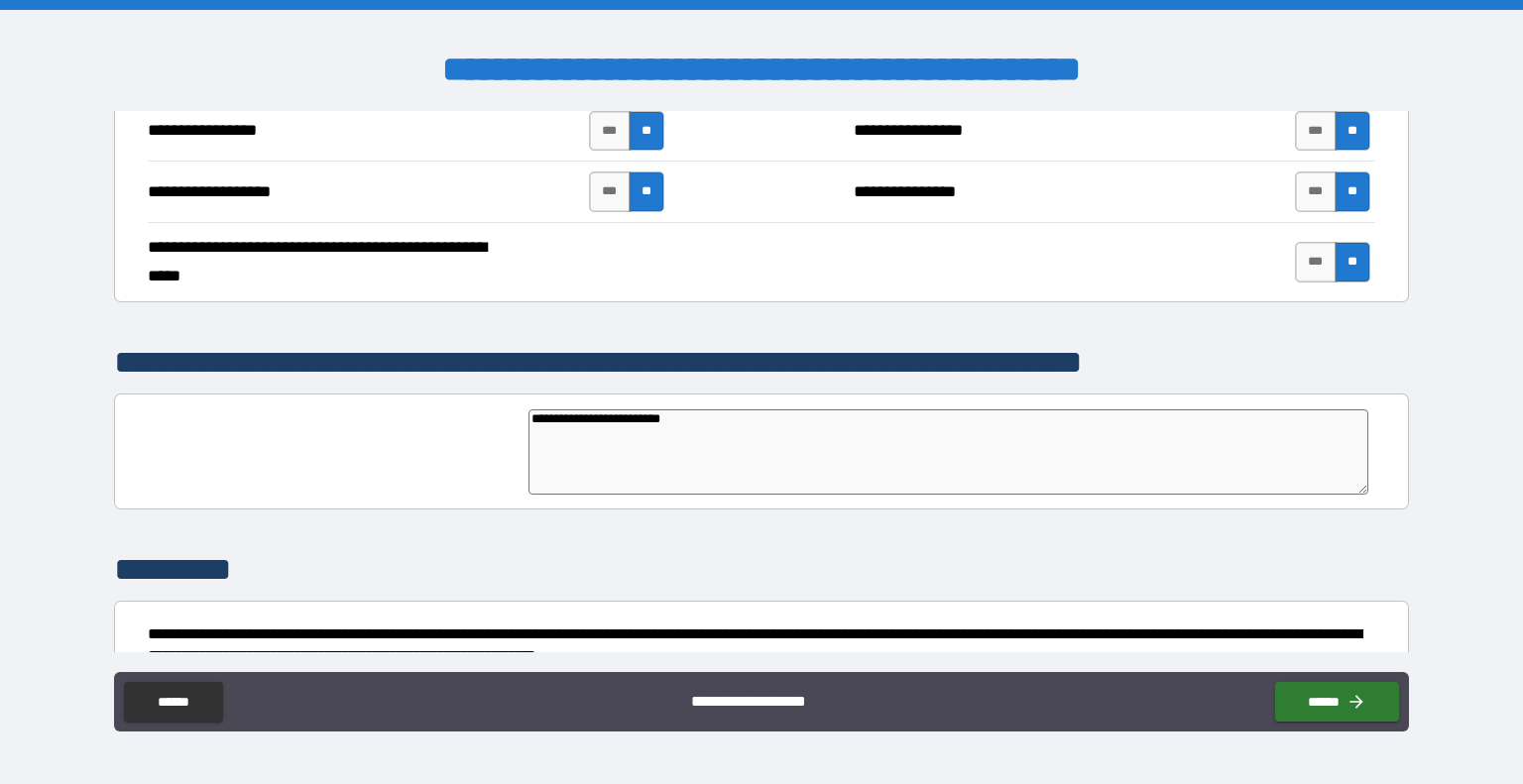 type on "*" 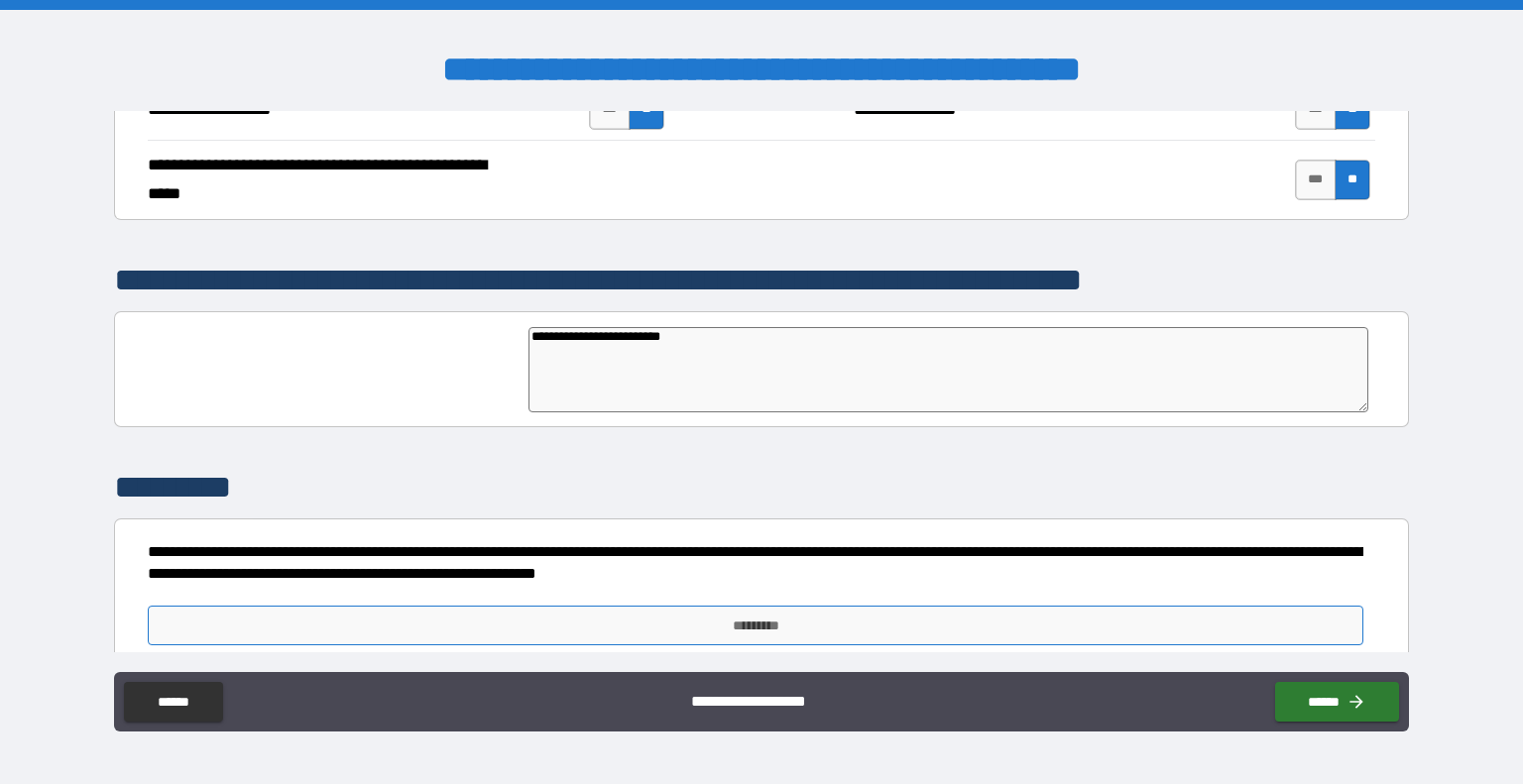 type on "**********" 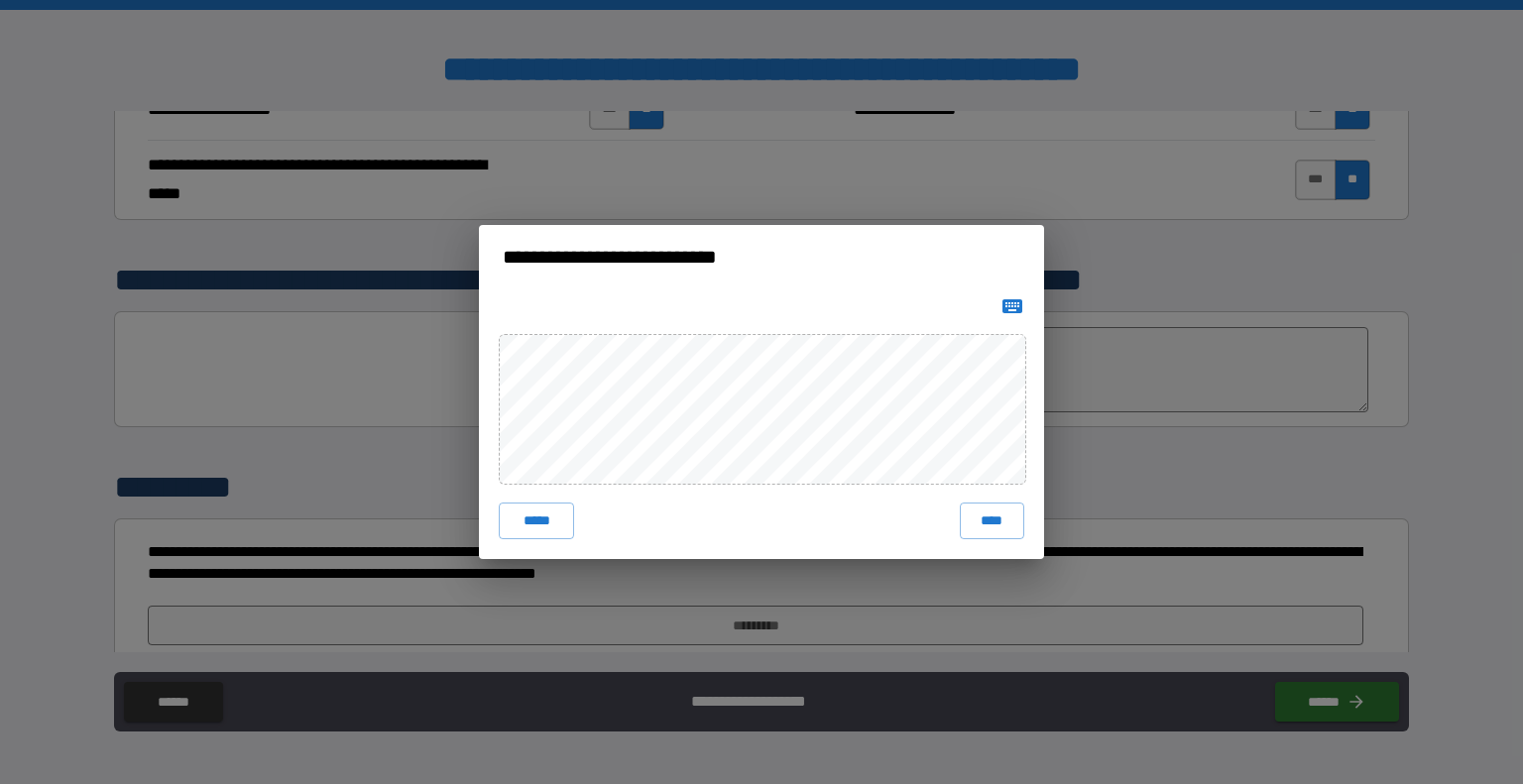 click on "***** ****" at bounding box center (762, 423) 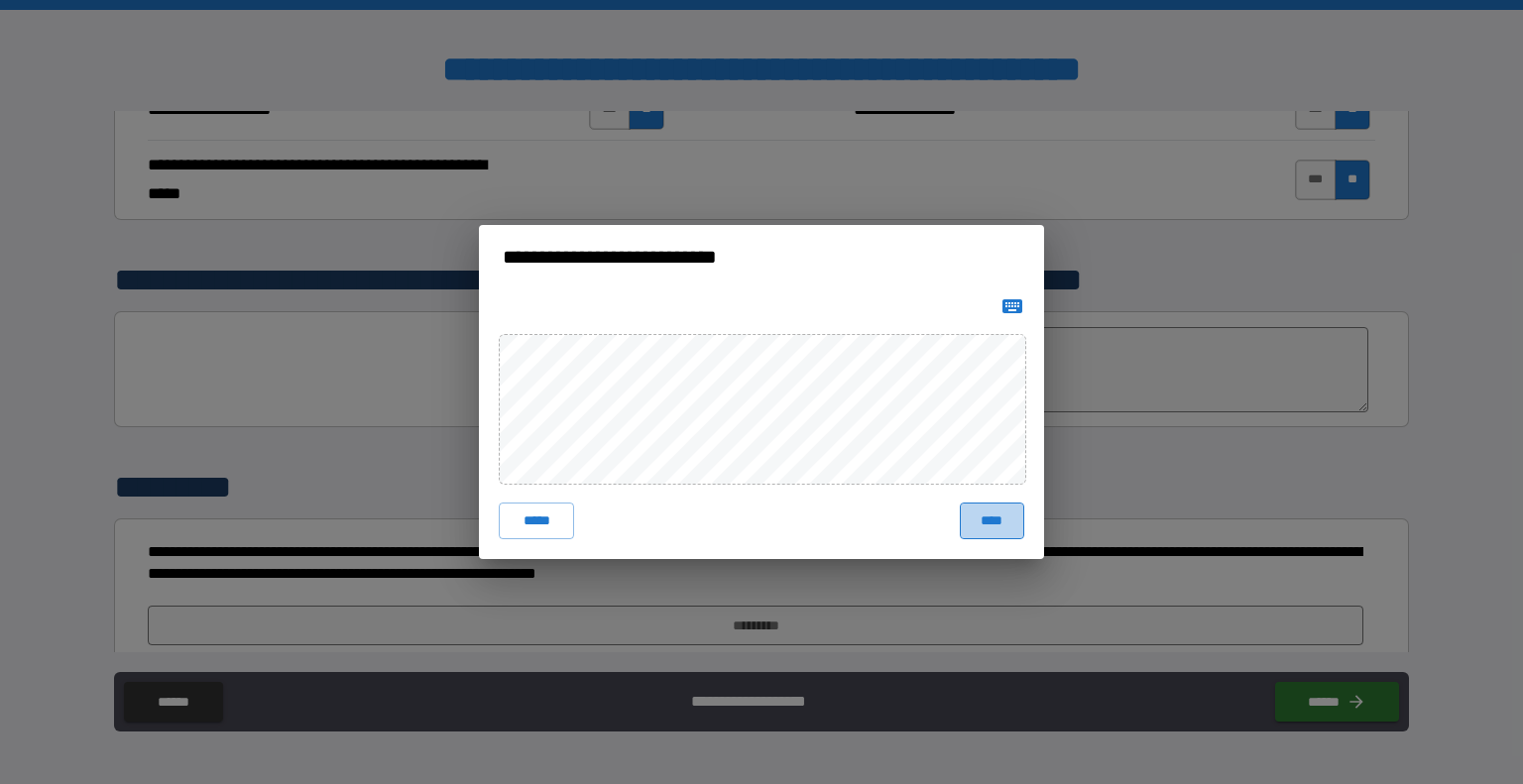 click on "****" at bounding box center (992, 520) 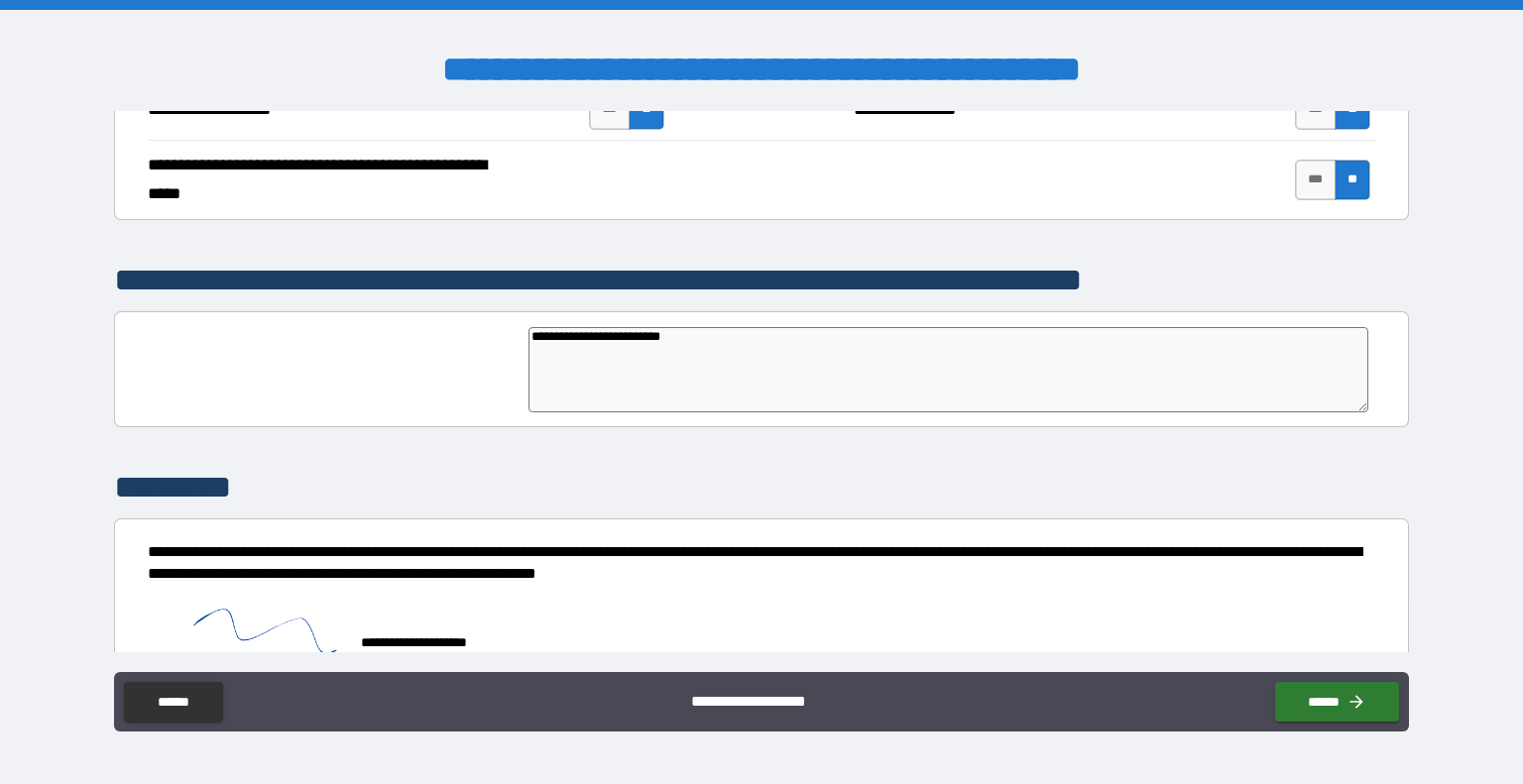 type on "*" 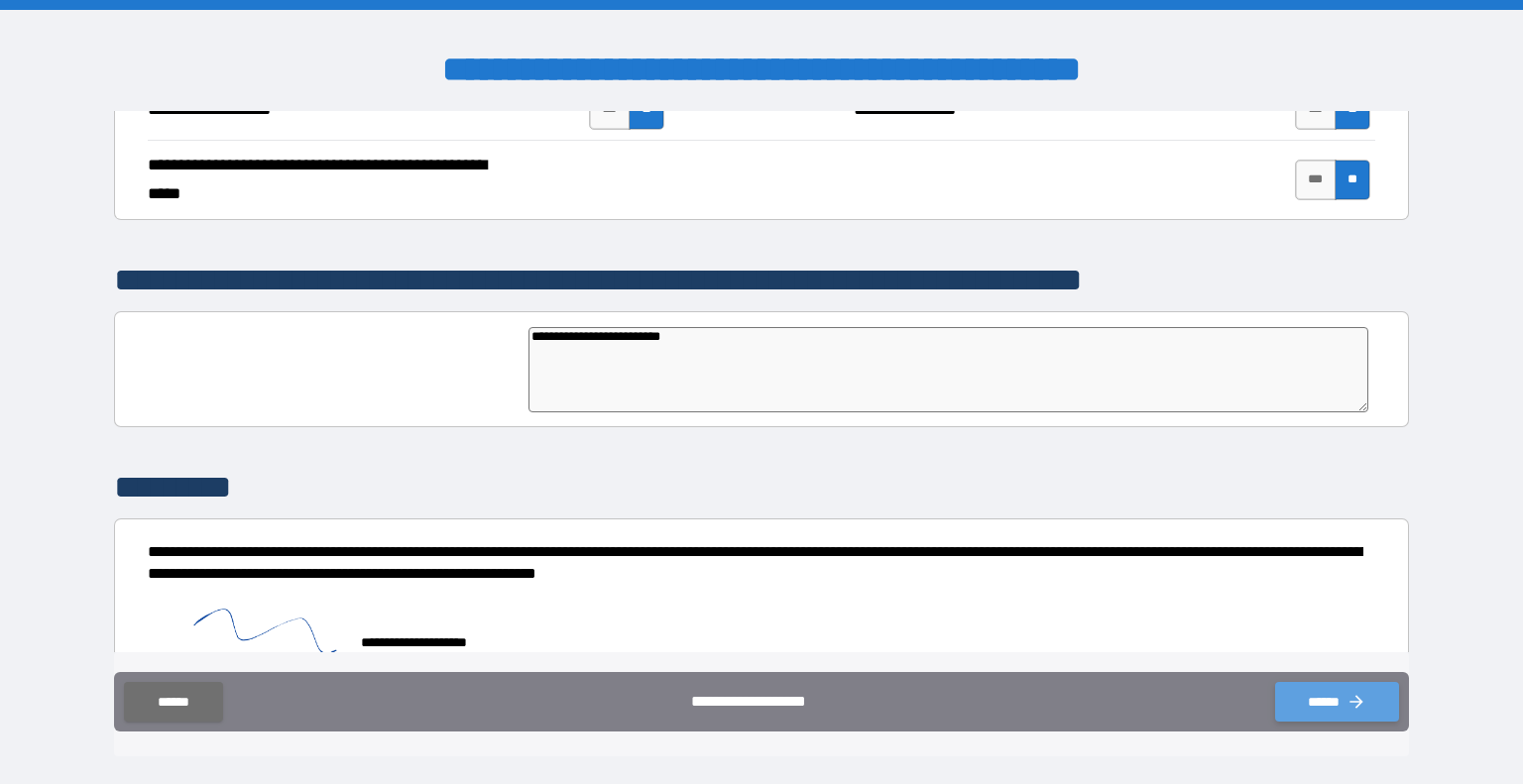 click 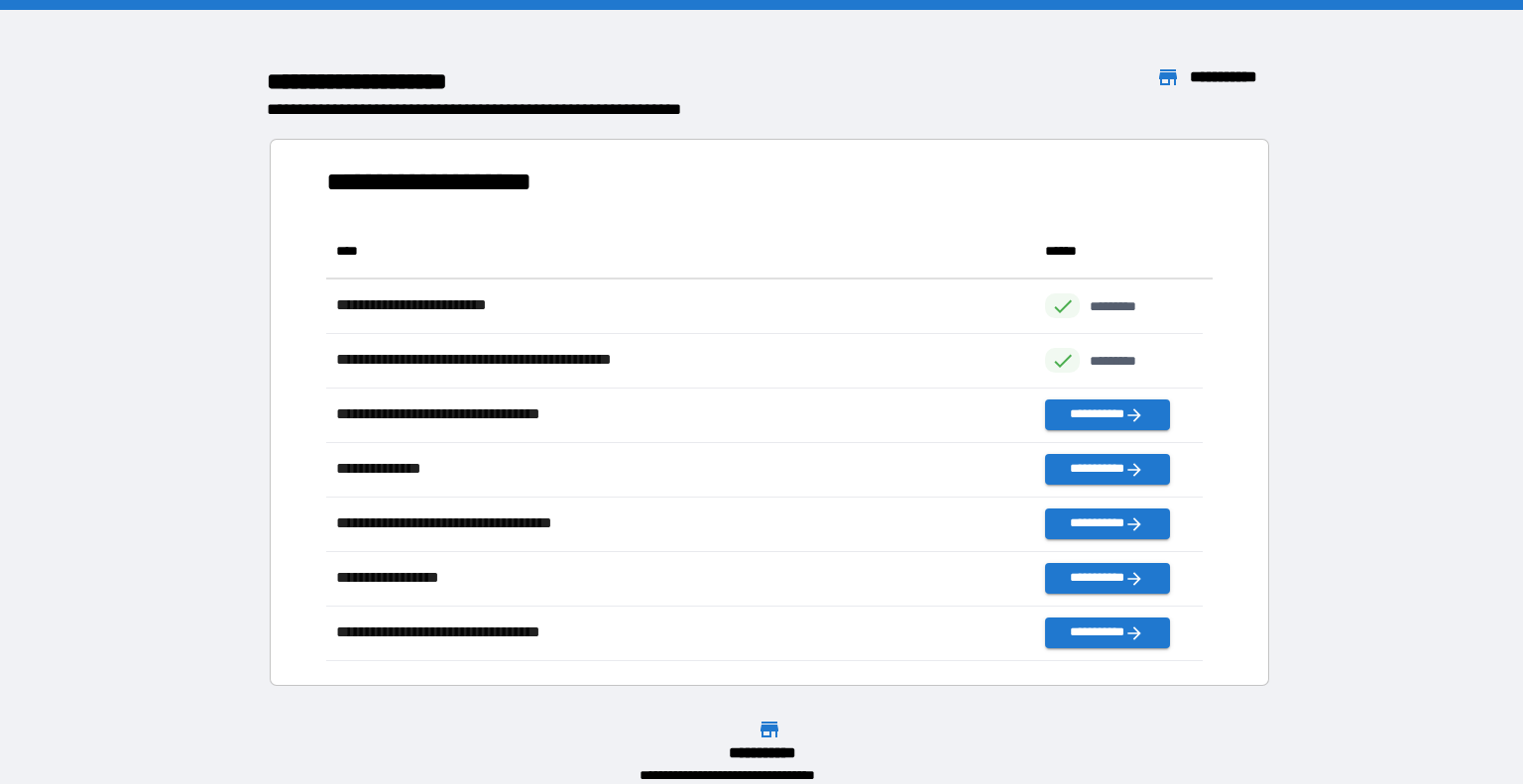 scroll, scrollTop: 422, scrollLeft: 862, axis: both 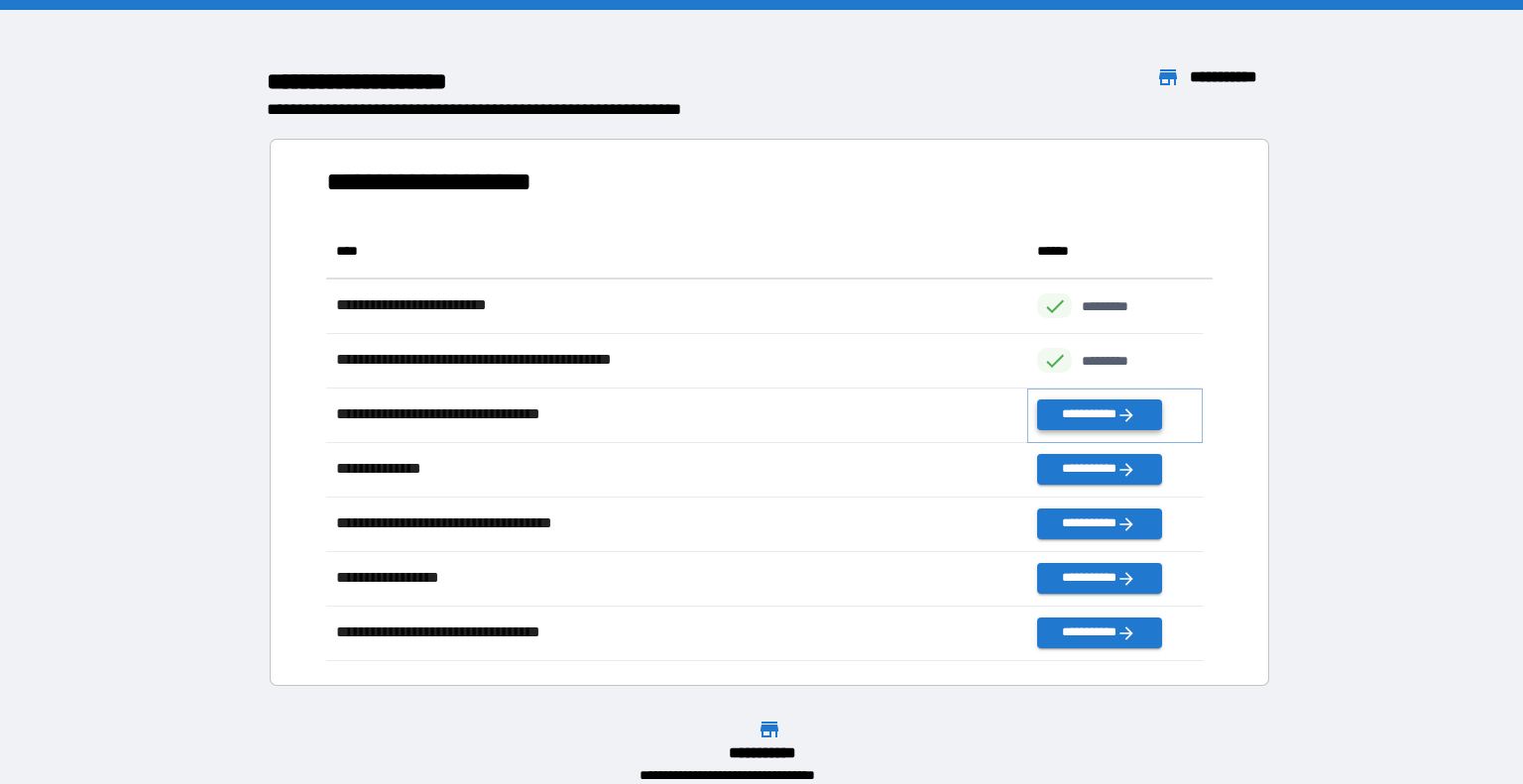 click on "**********" at bounding box center (1099, 414) 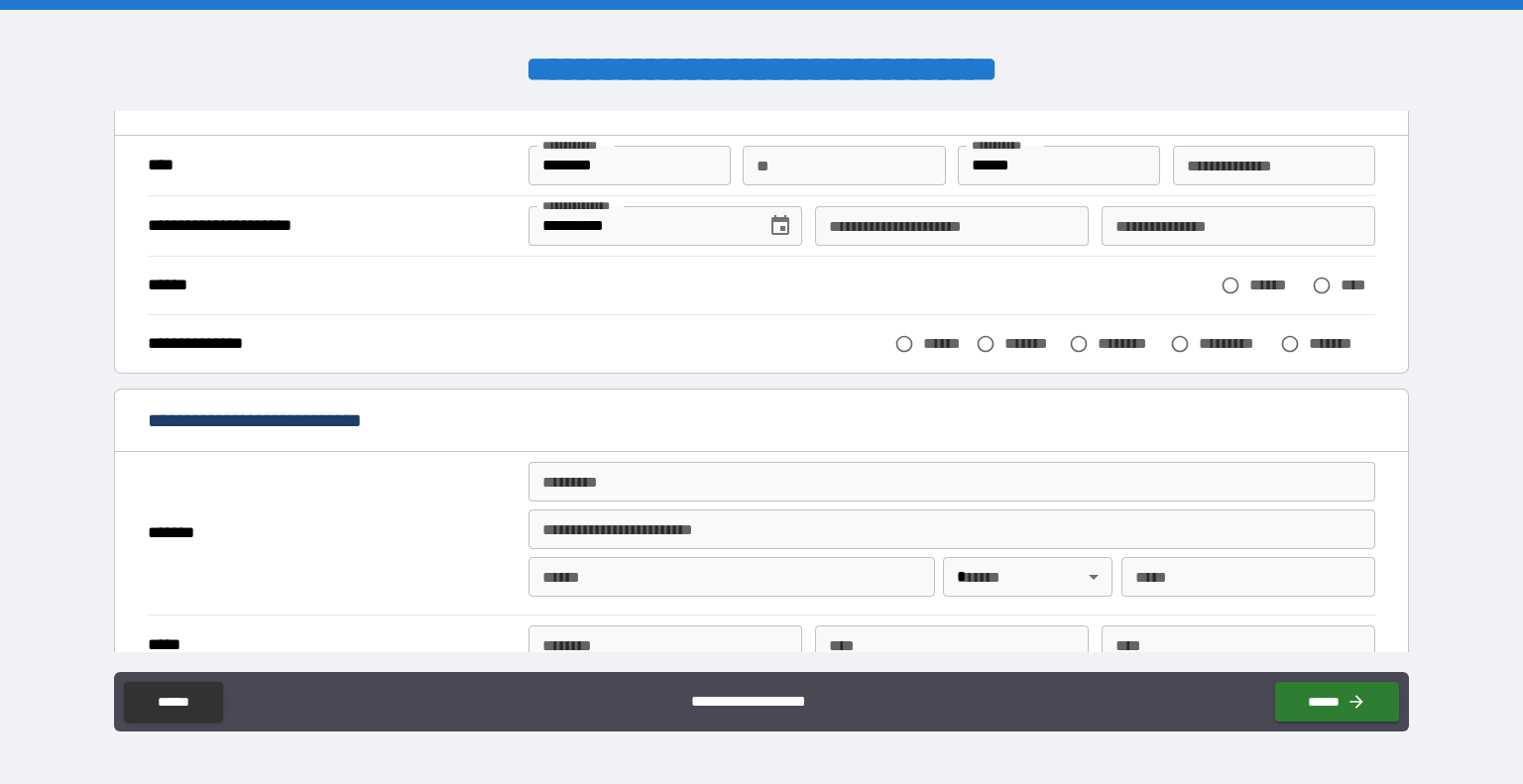 scroll, scrollTop: 0, scrollLeft: 0, axis: both 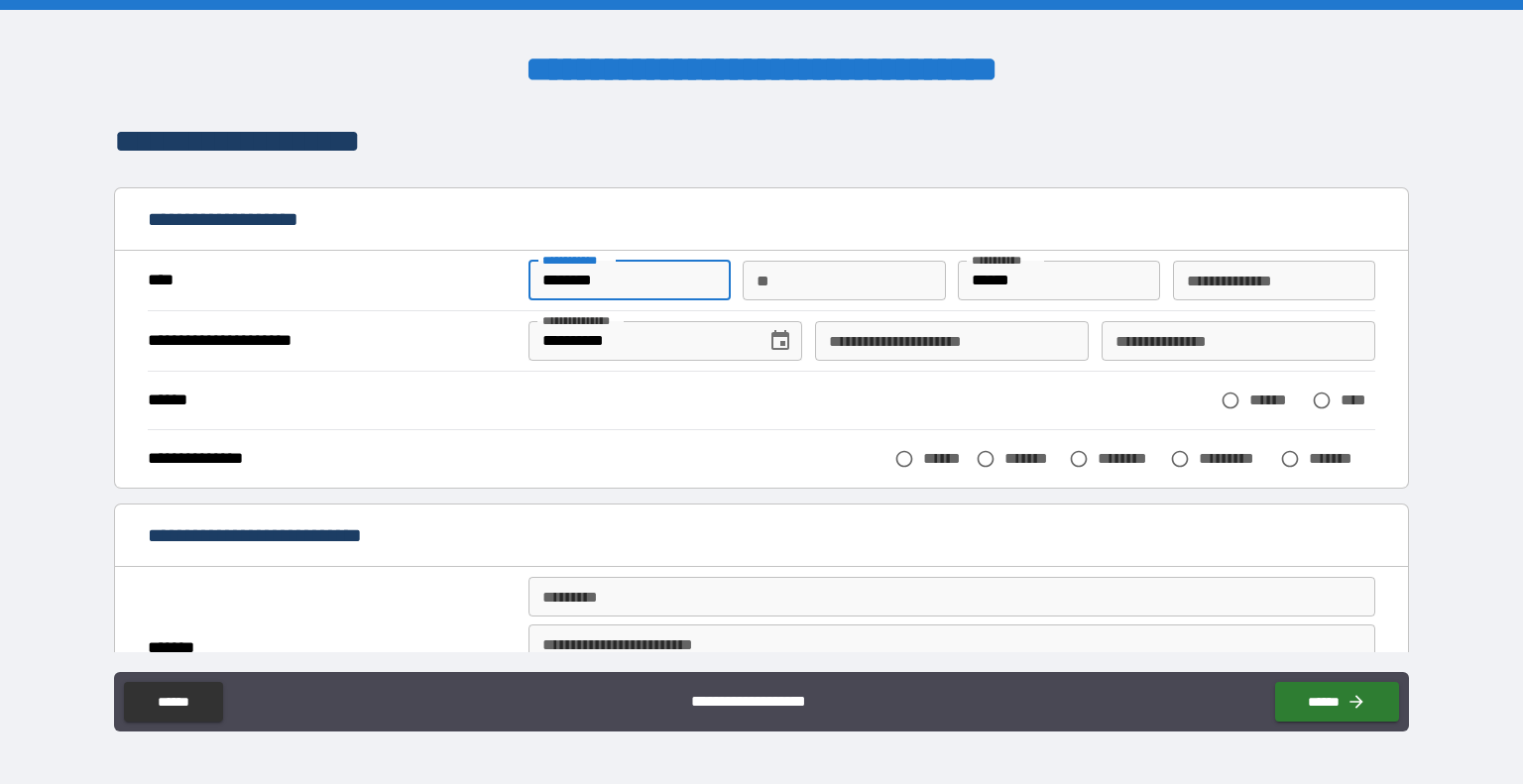 drag, startPoint x: 635, startPoint y: 281, endPoint x: 361, endPoint y: 219, distance: 280.927 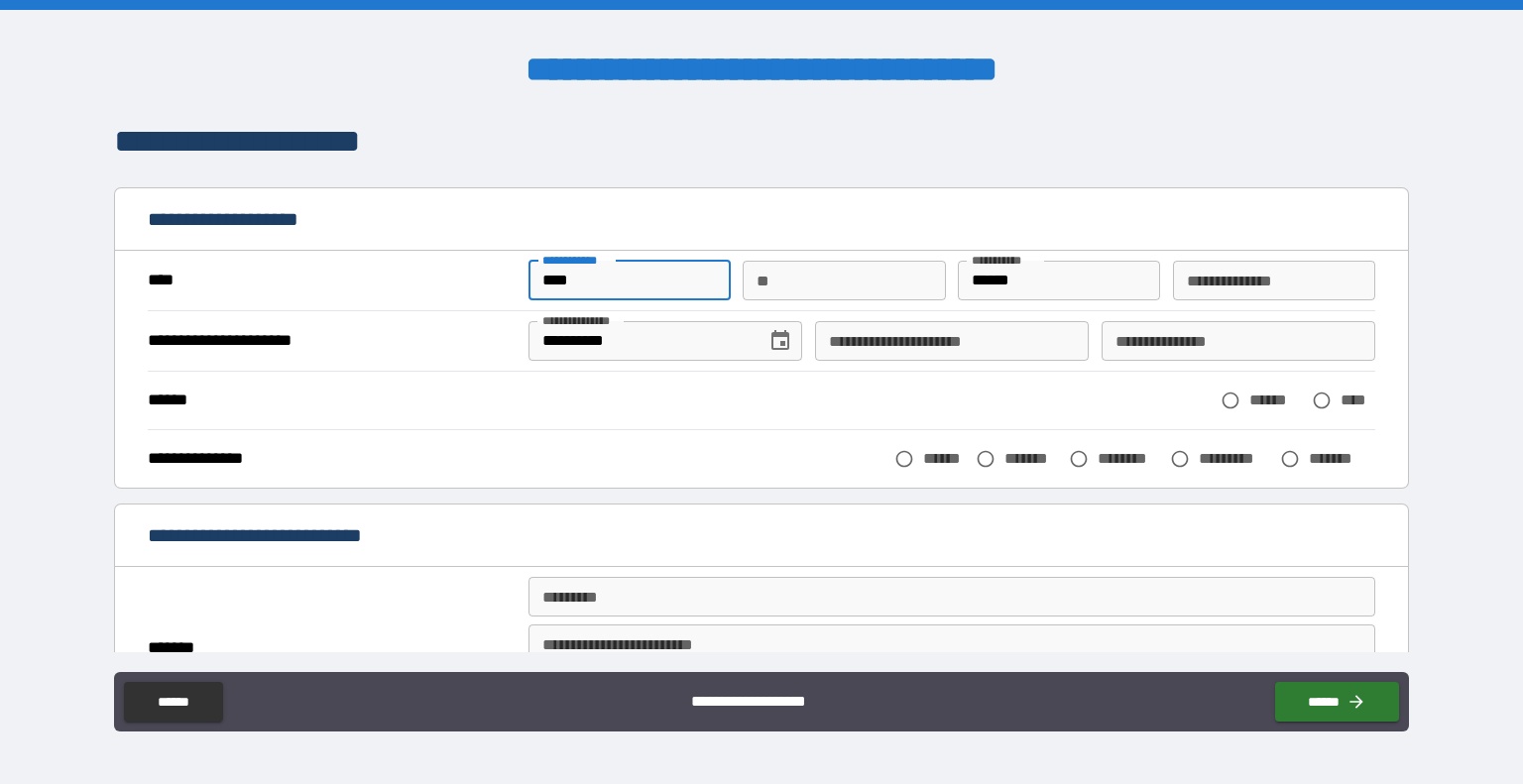 type on "****" 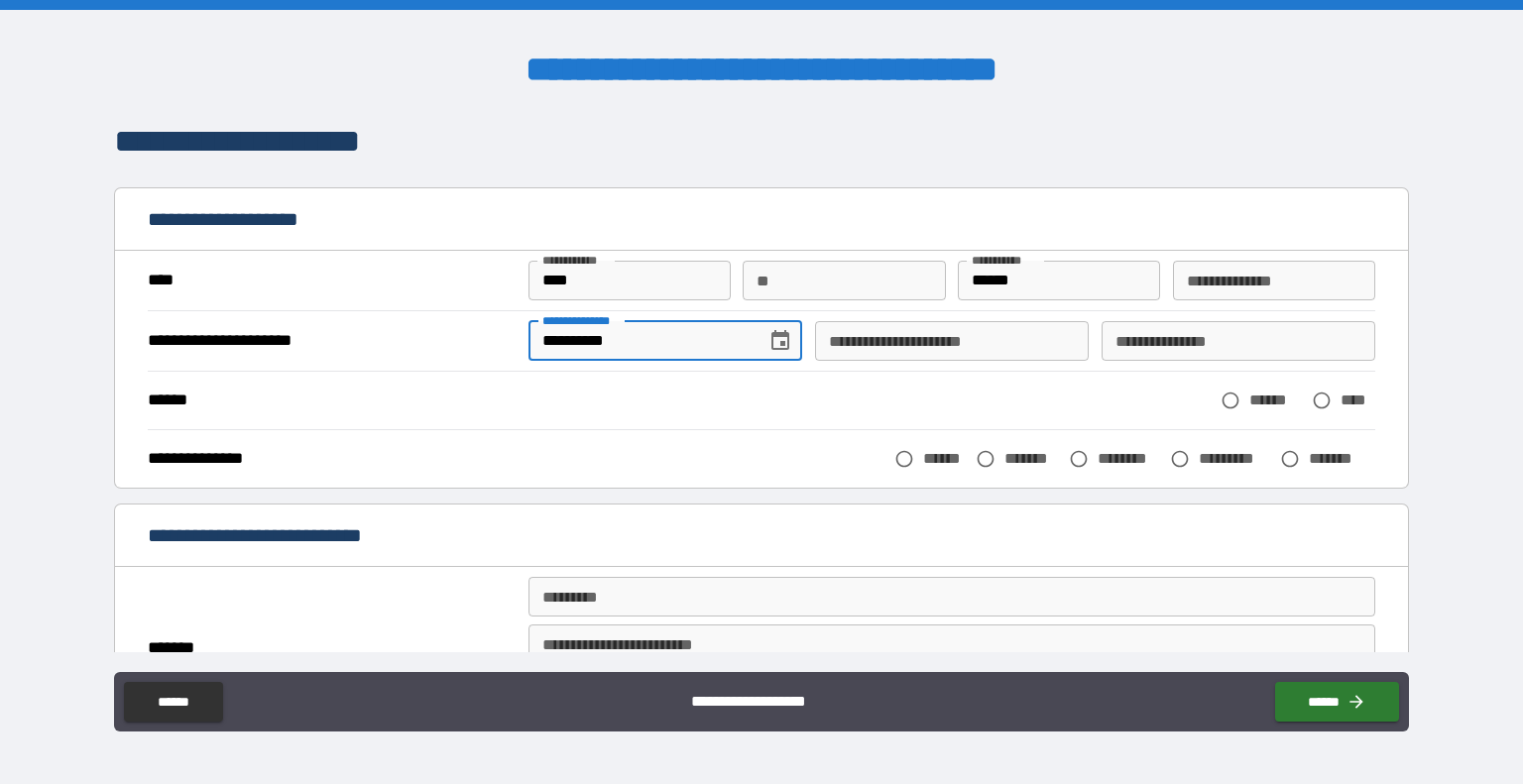 type 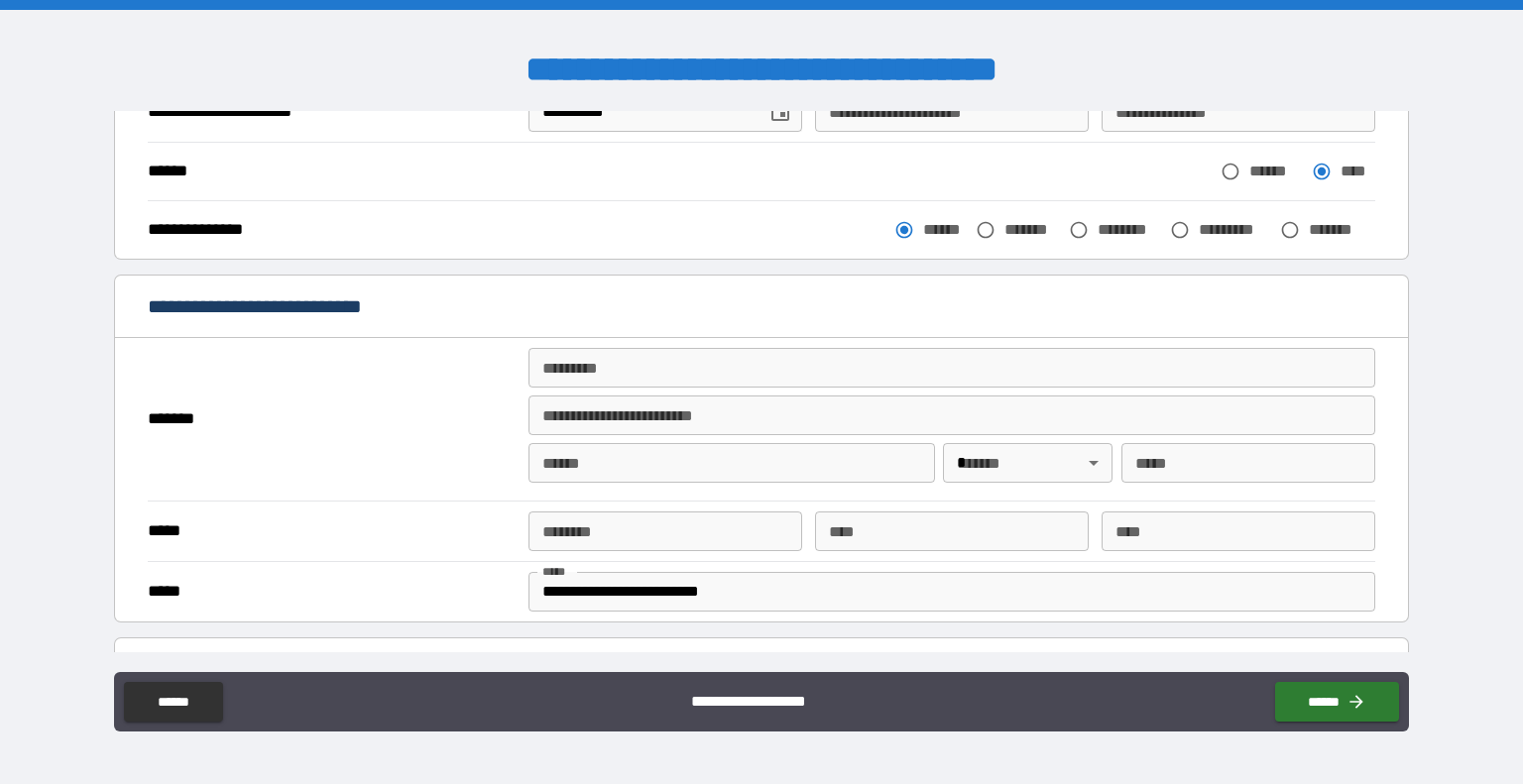 scroll, scrollTop: 230, scrollLeft: 0, axis: vertical 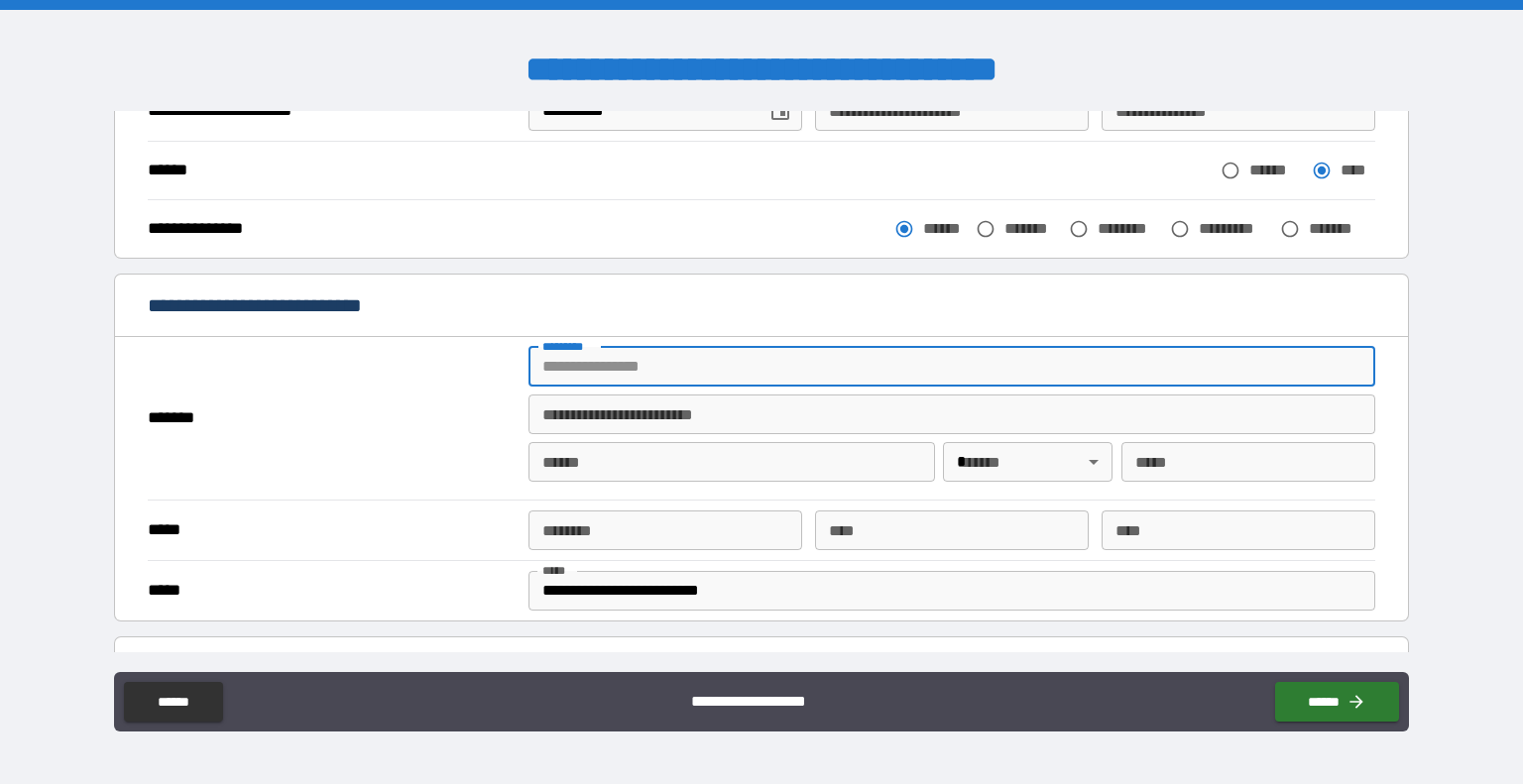 click on "*******   *" at bounding box center (952, 367) 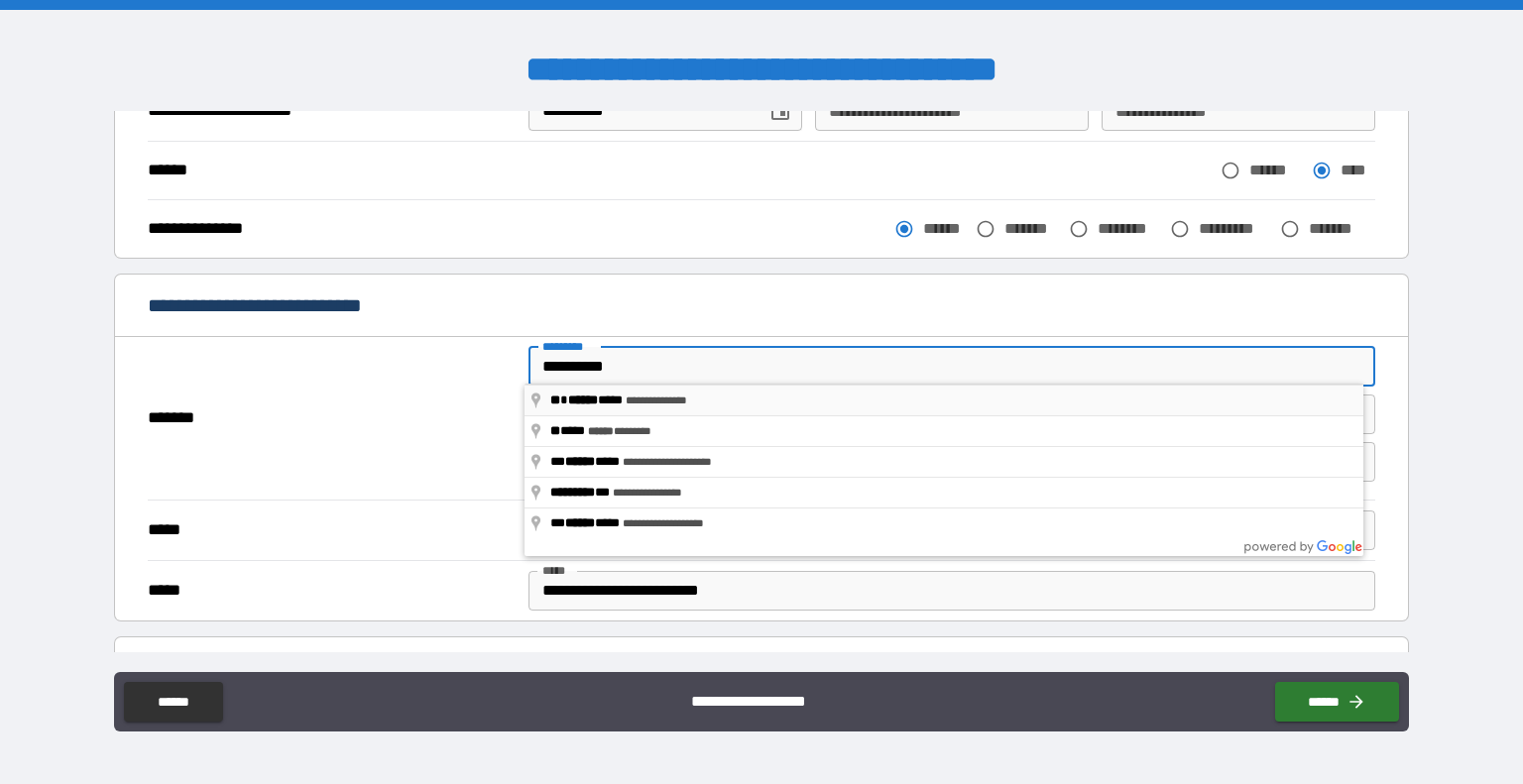 type on "**********" 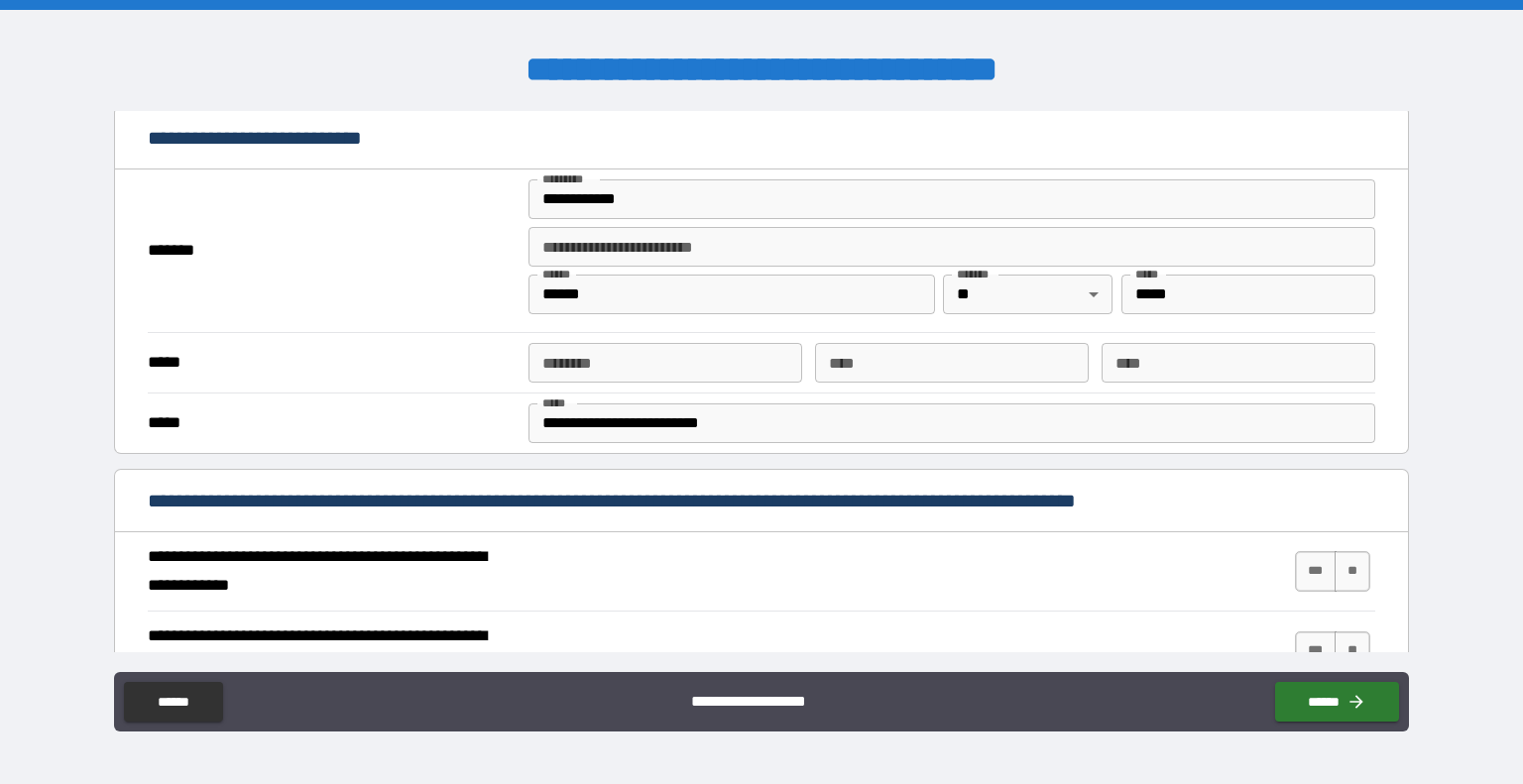 scroll, scrollTop: 528, scrollLeft: 0, axis: vertical 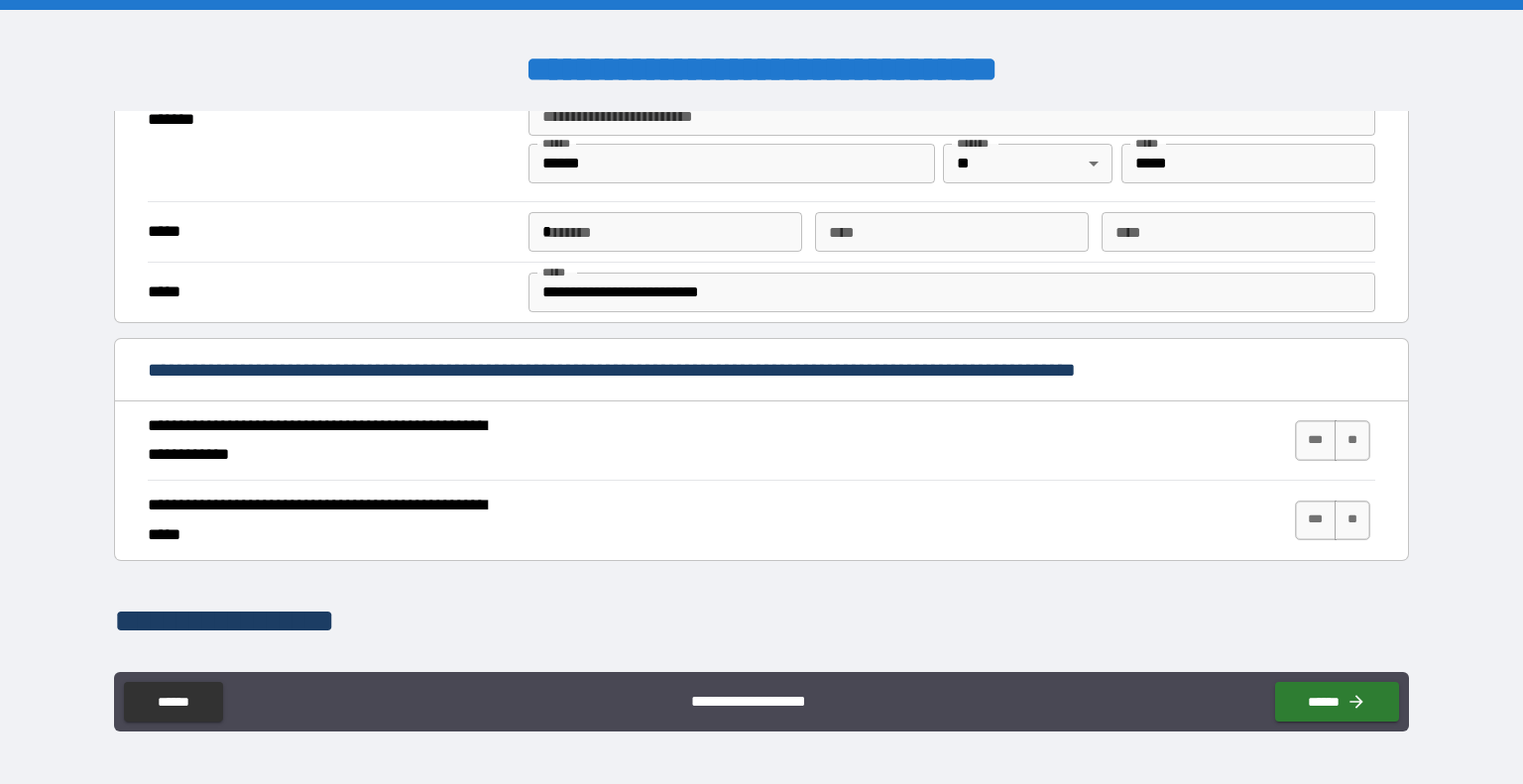 click on "*" at bounding box center [665, 232] 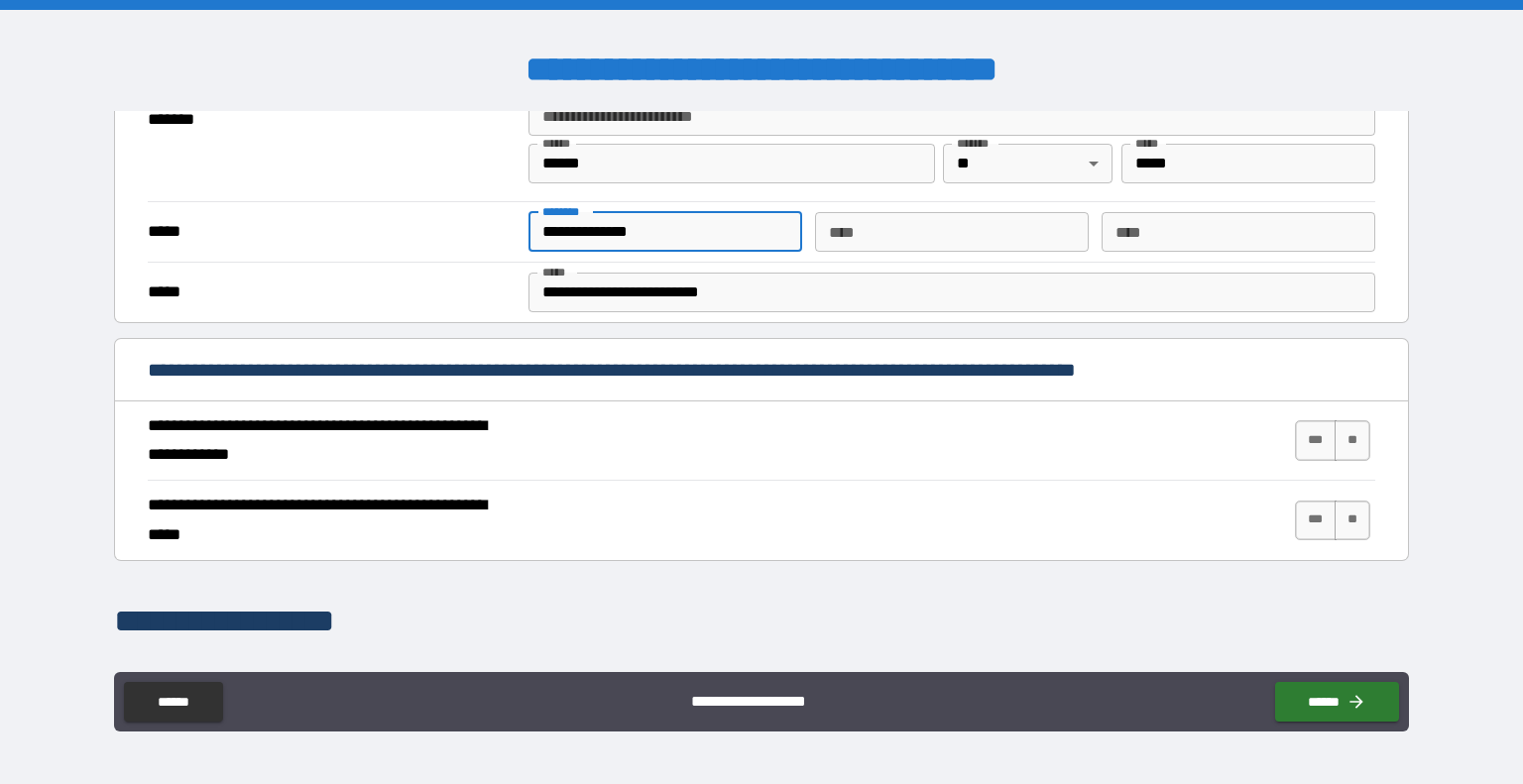type on "**********" 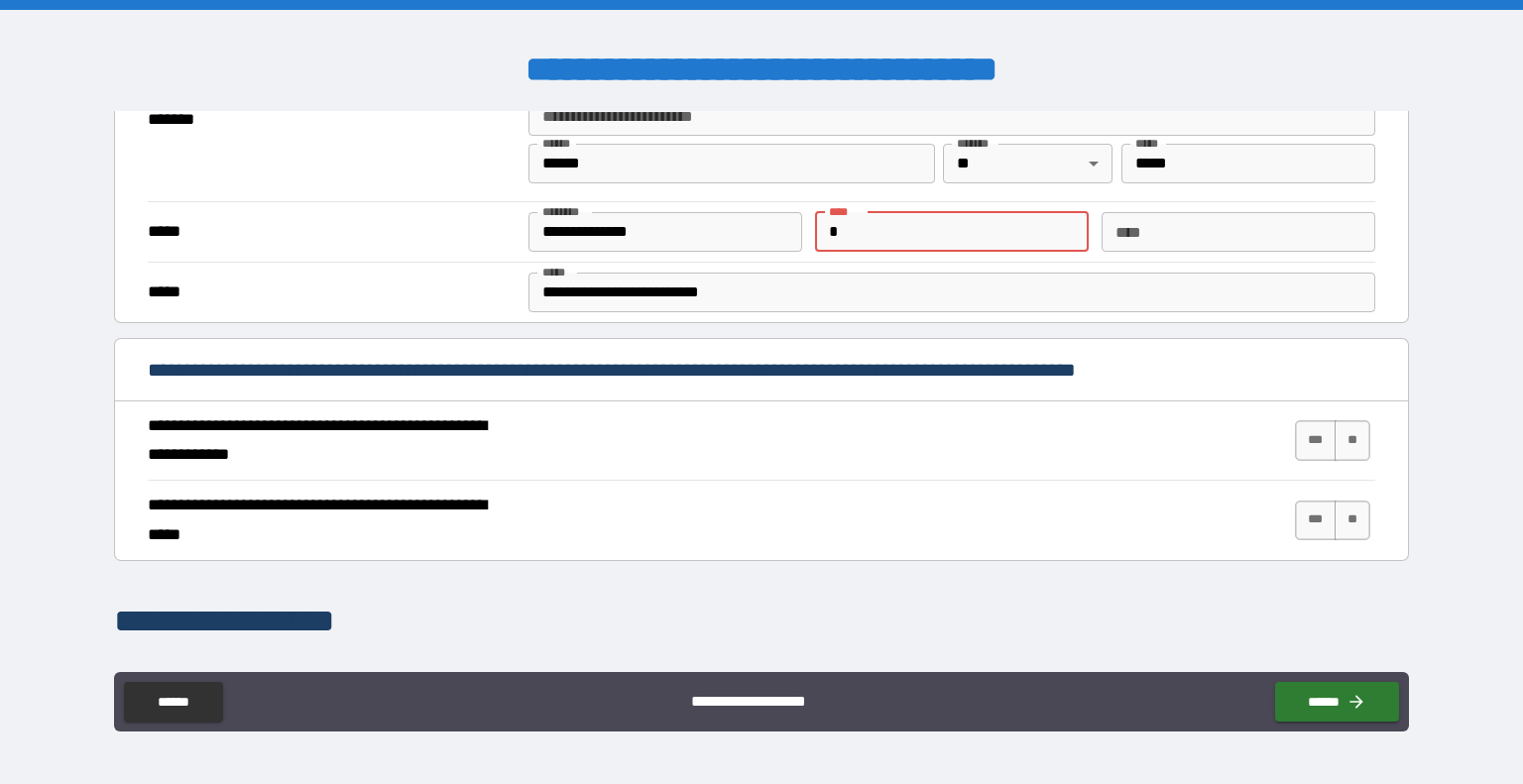 type 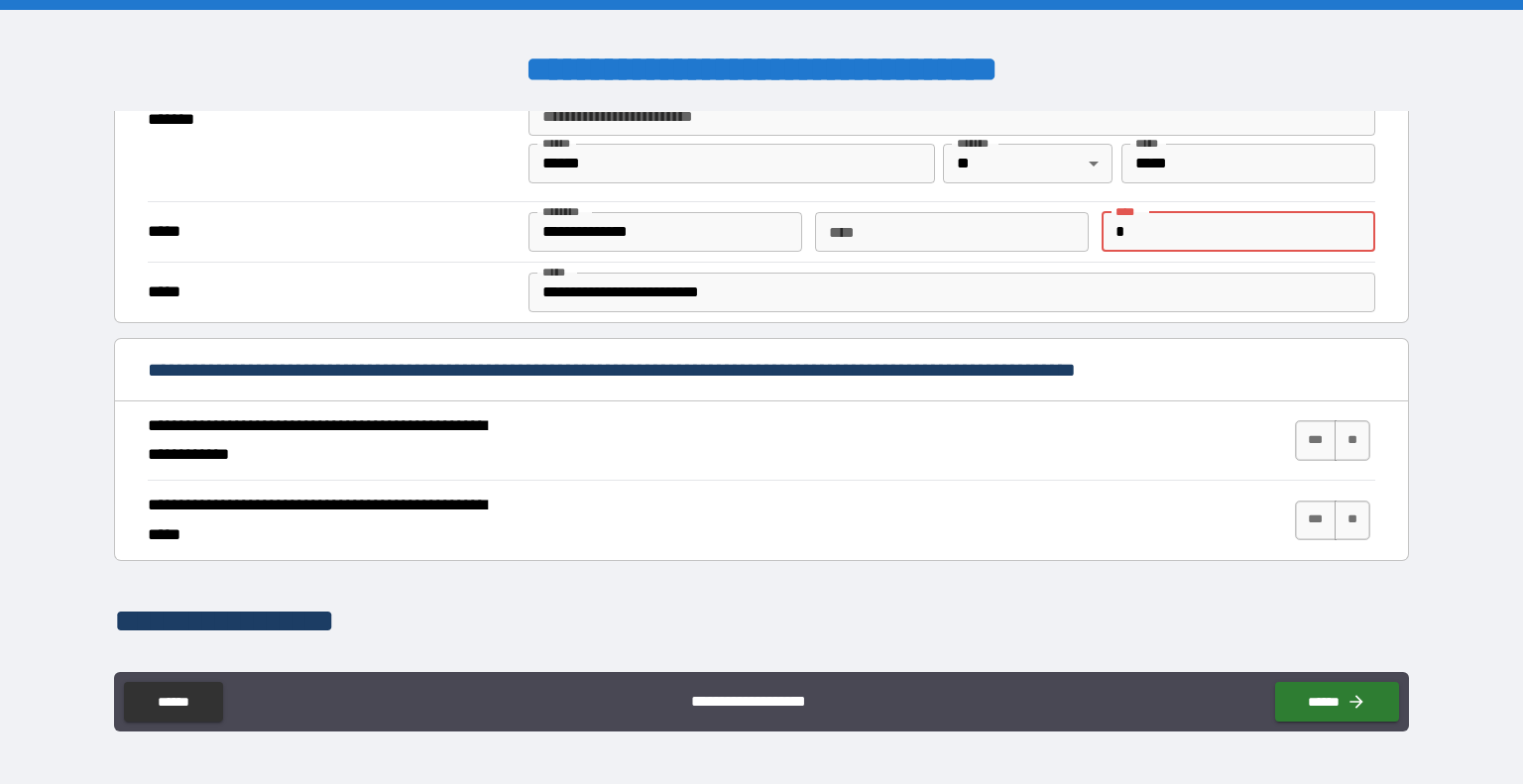 type 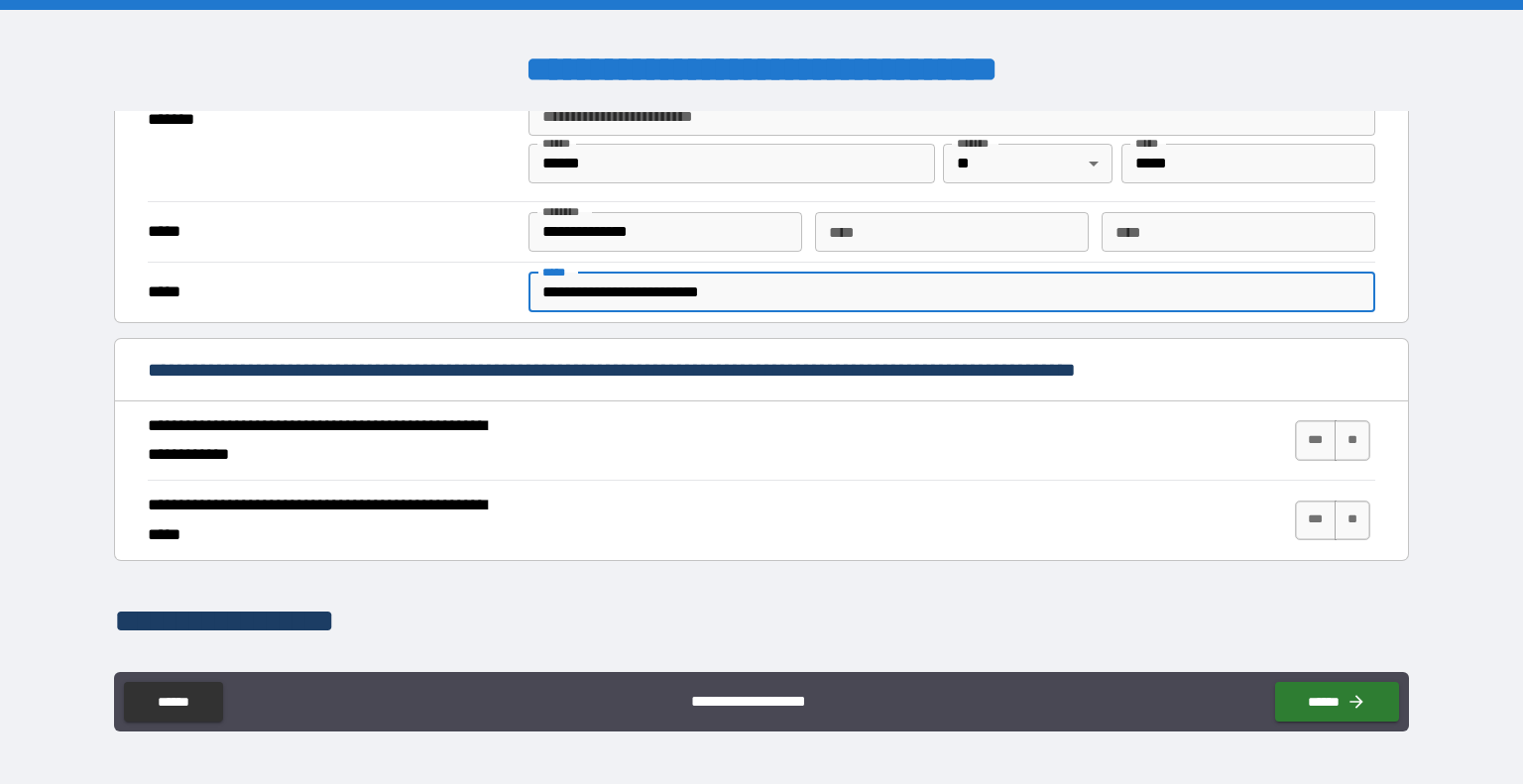 type on "****" 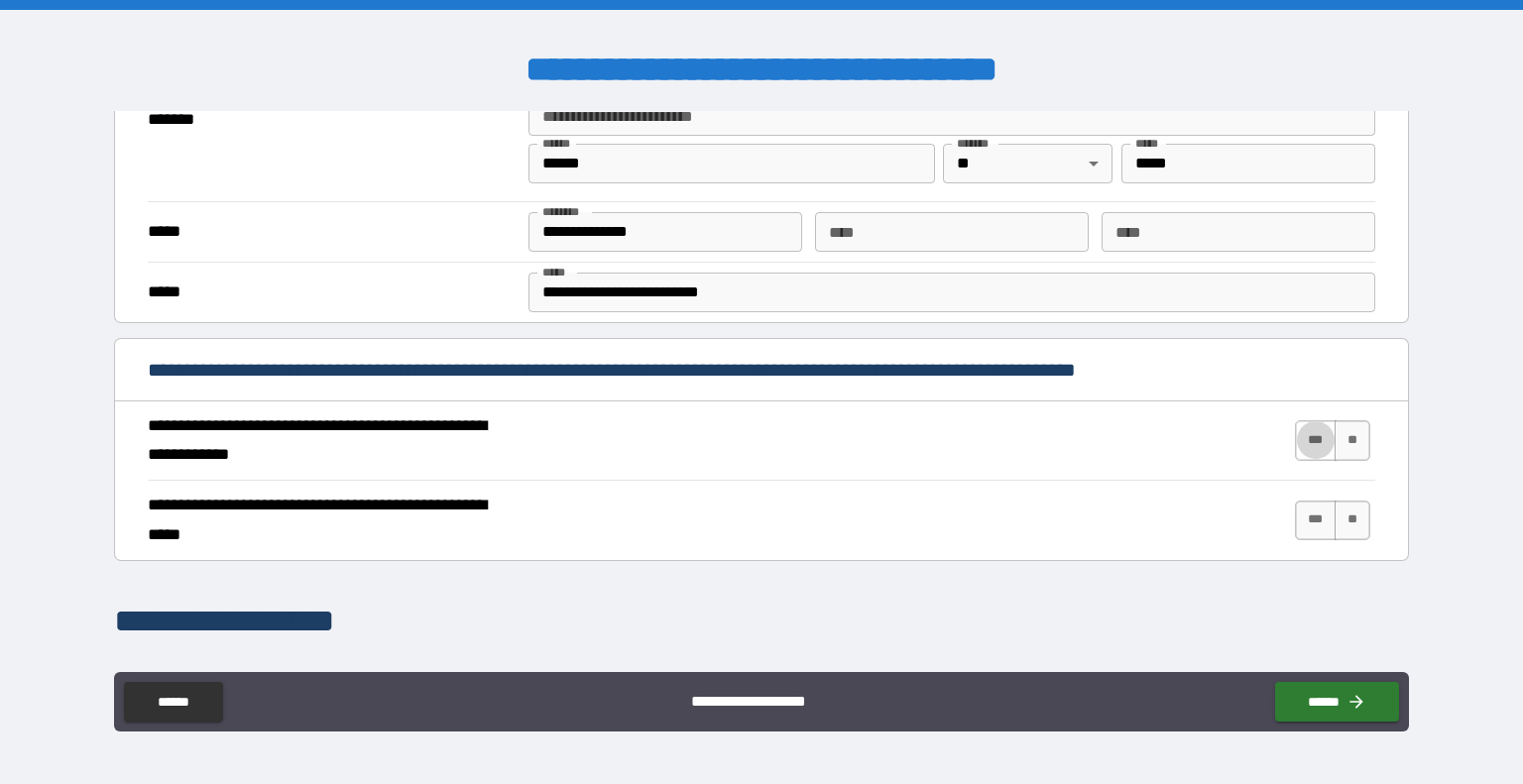 click on "***" at bounding box center [1316, 440] 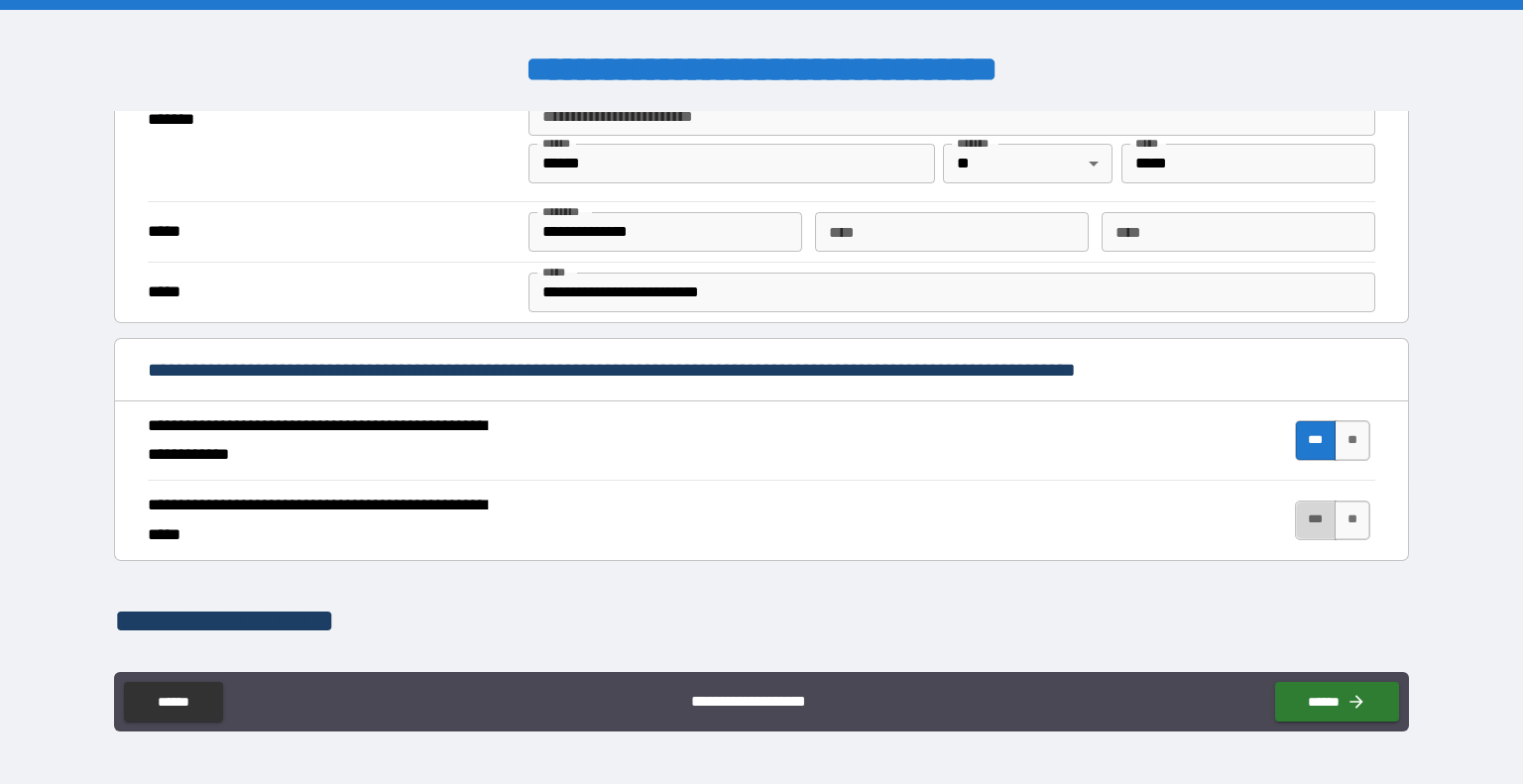 click on "***" at bounding box center [1316, 520] 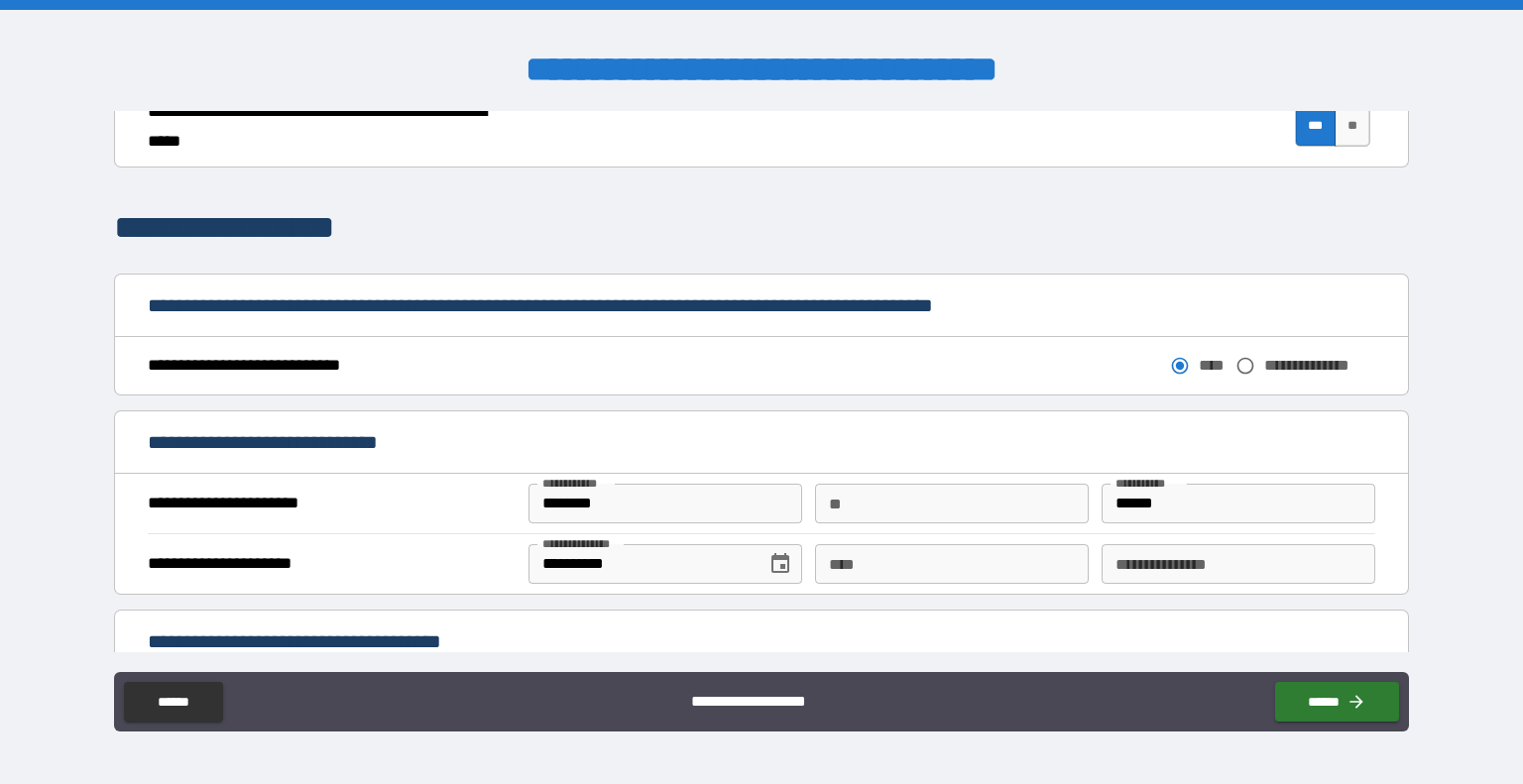 scroll, scrollTop: 923, scrollLeft: 0, axis: vertical 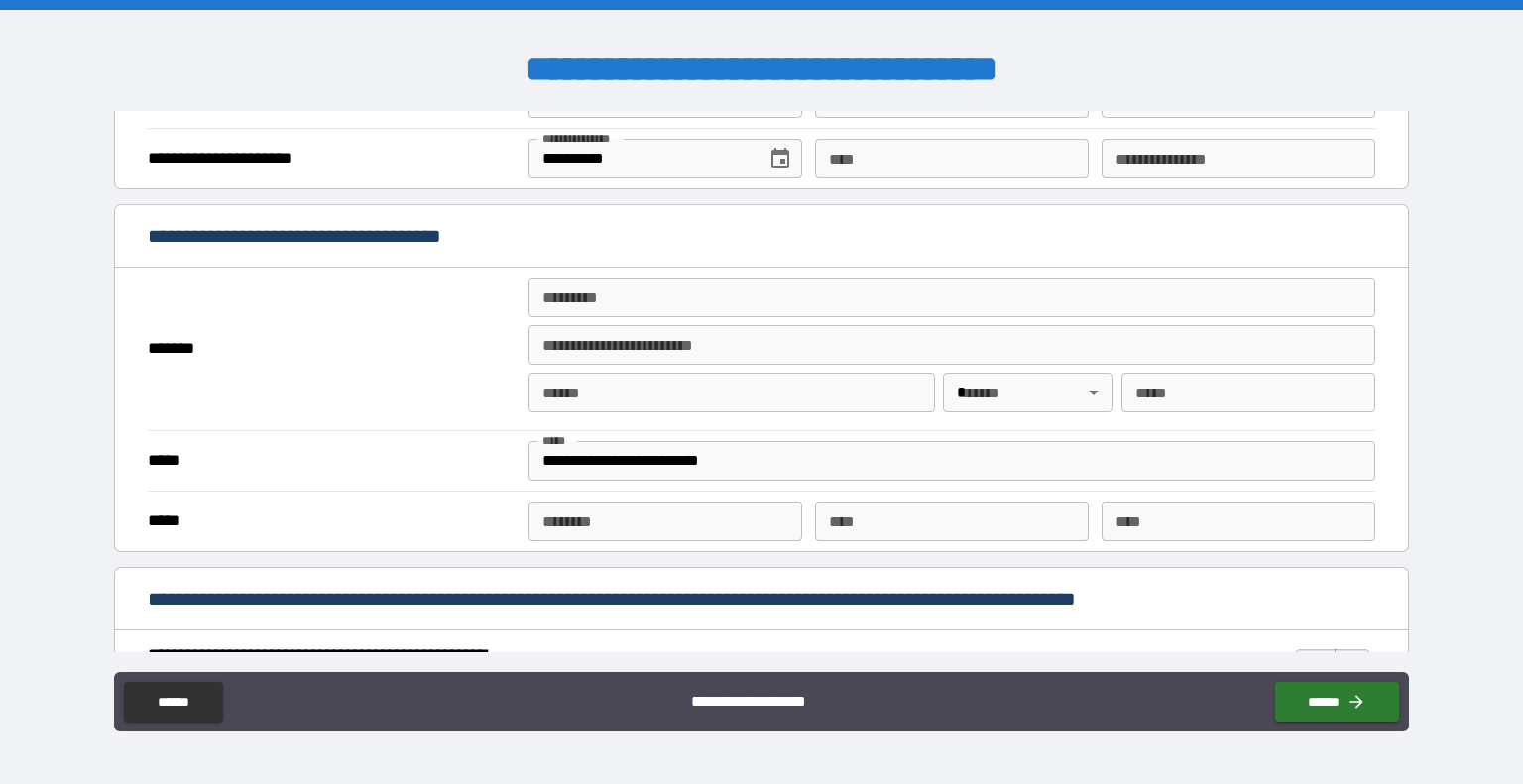 click on "*******   * *******   *" at bounding box center [952, 297] 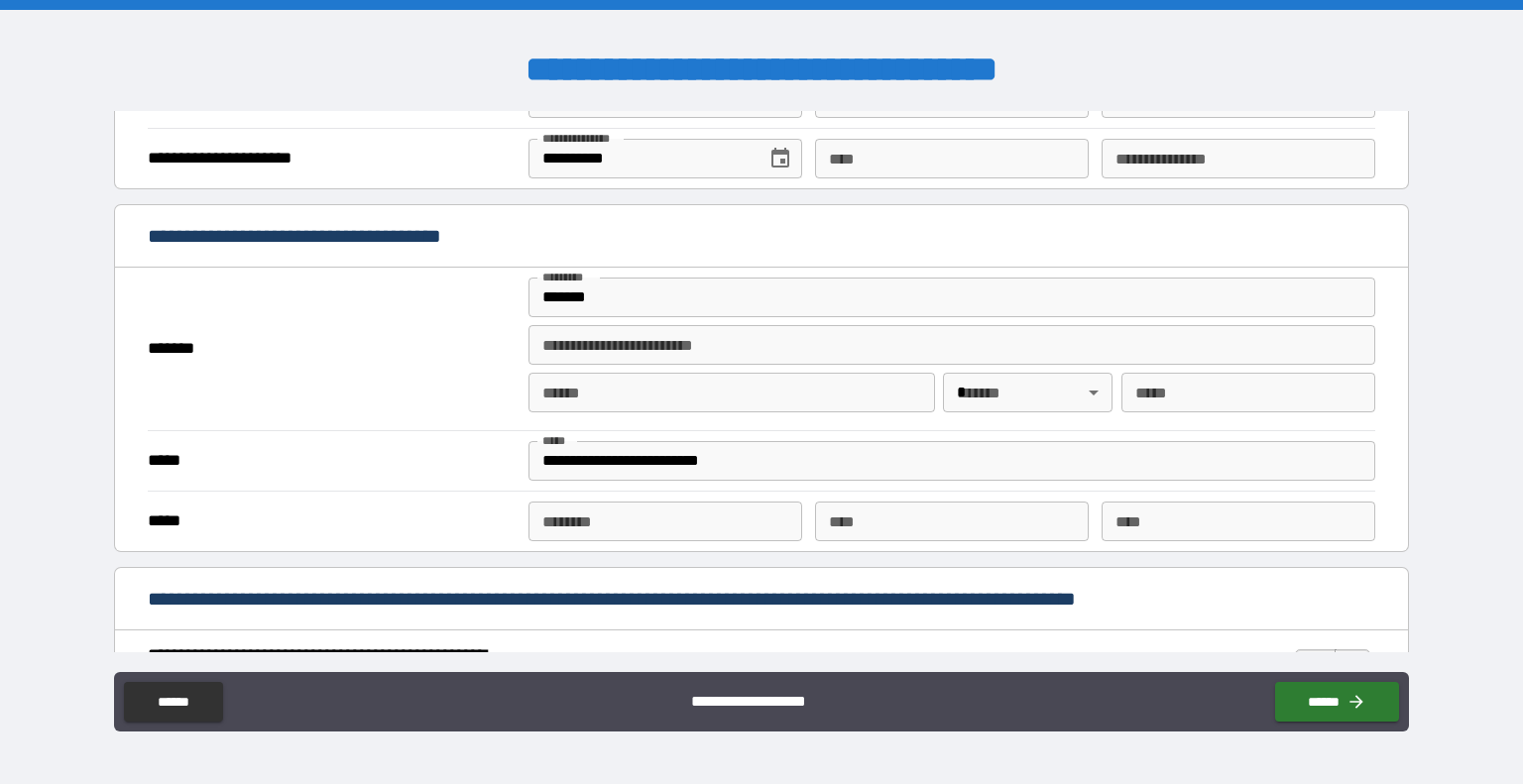 type on "**********" 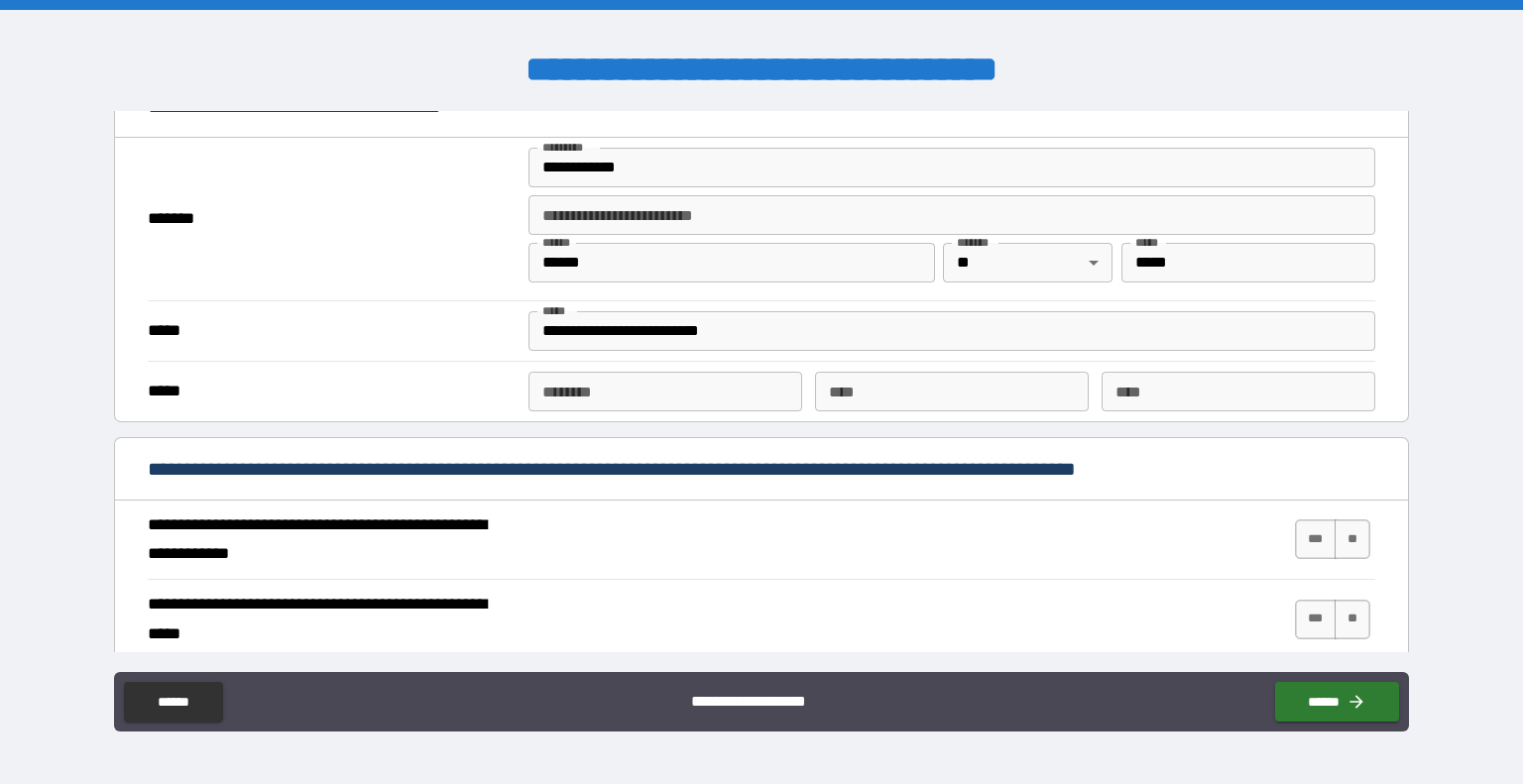 scroll, scrollTop: 1458, scrollLeft: 0, axis: vertical 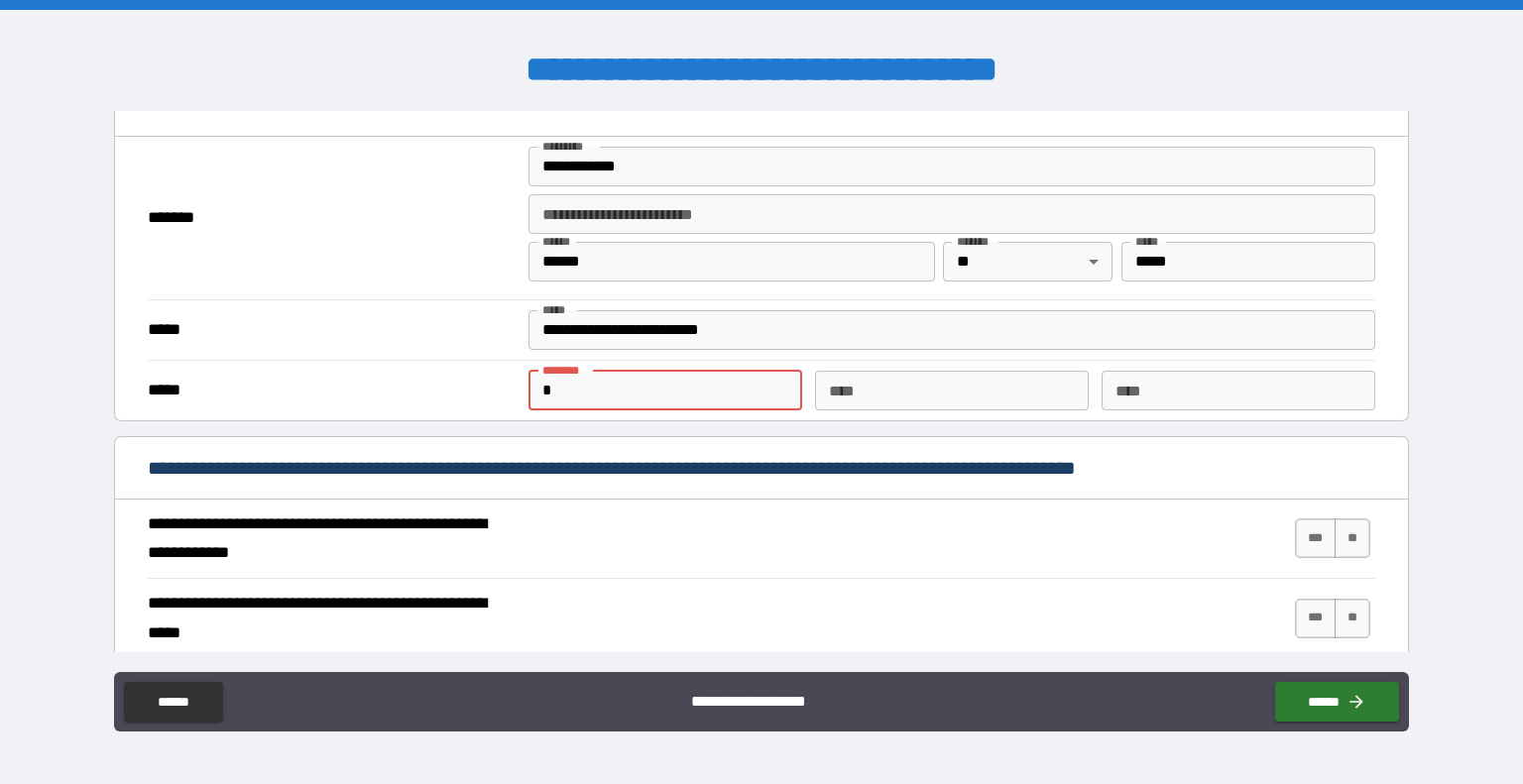 click on "*" at bounding box center (665, 391) 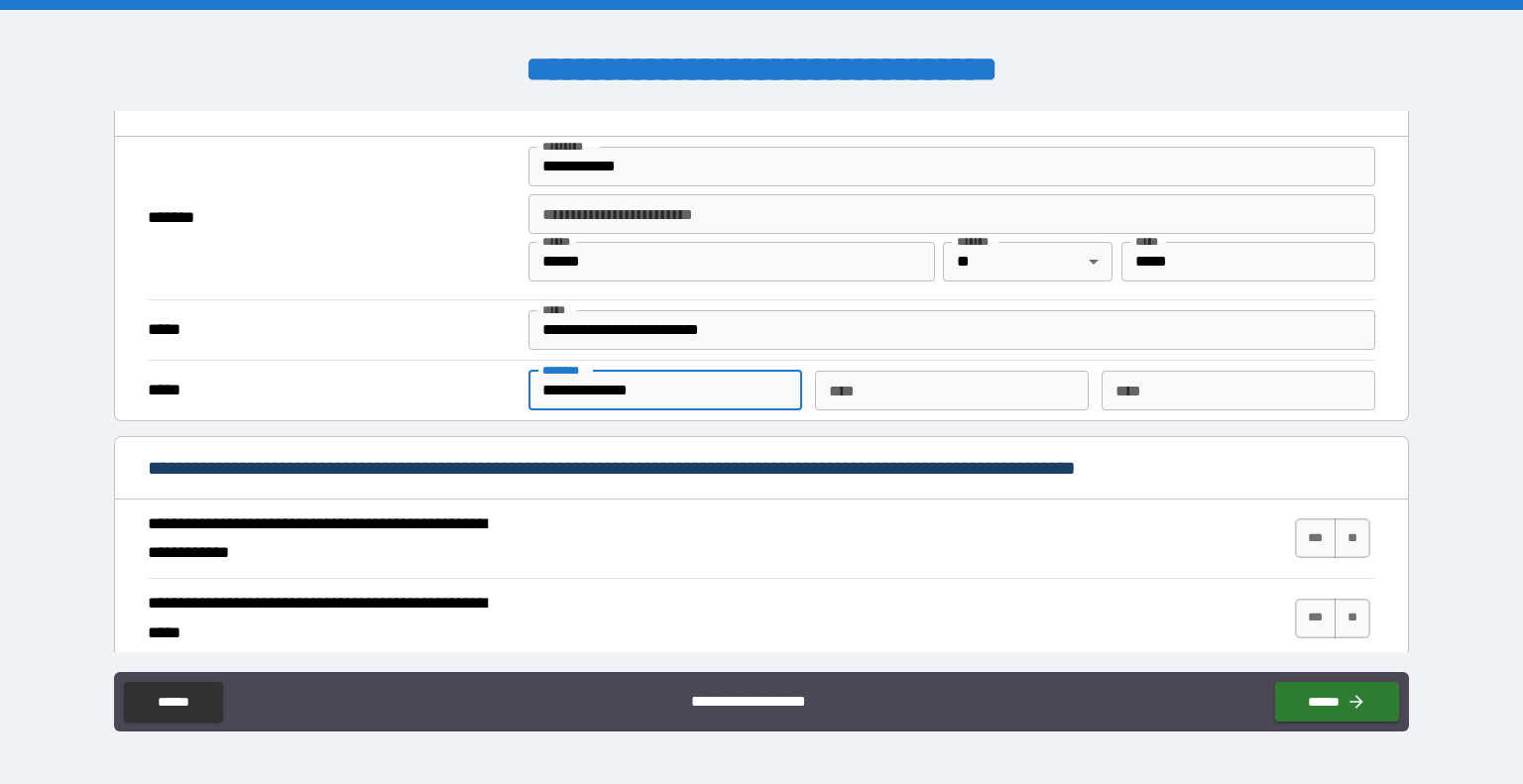 type on "**********" 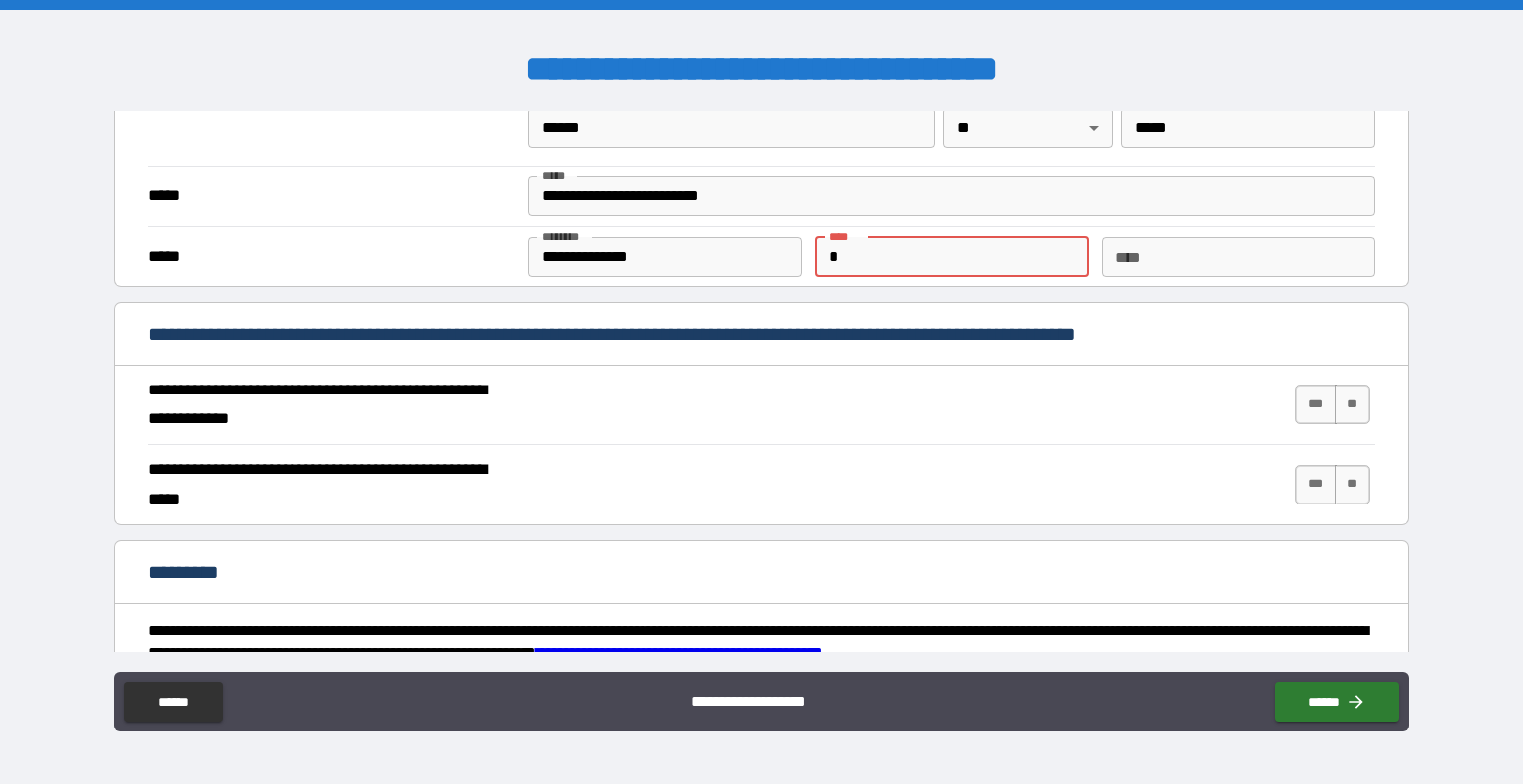 scroll, scrollTop: 1593, scrollLeft: 0, axis: vertical 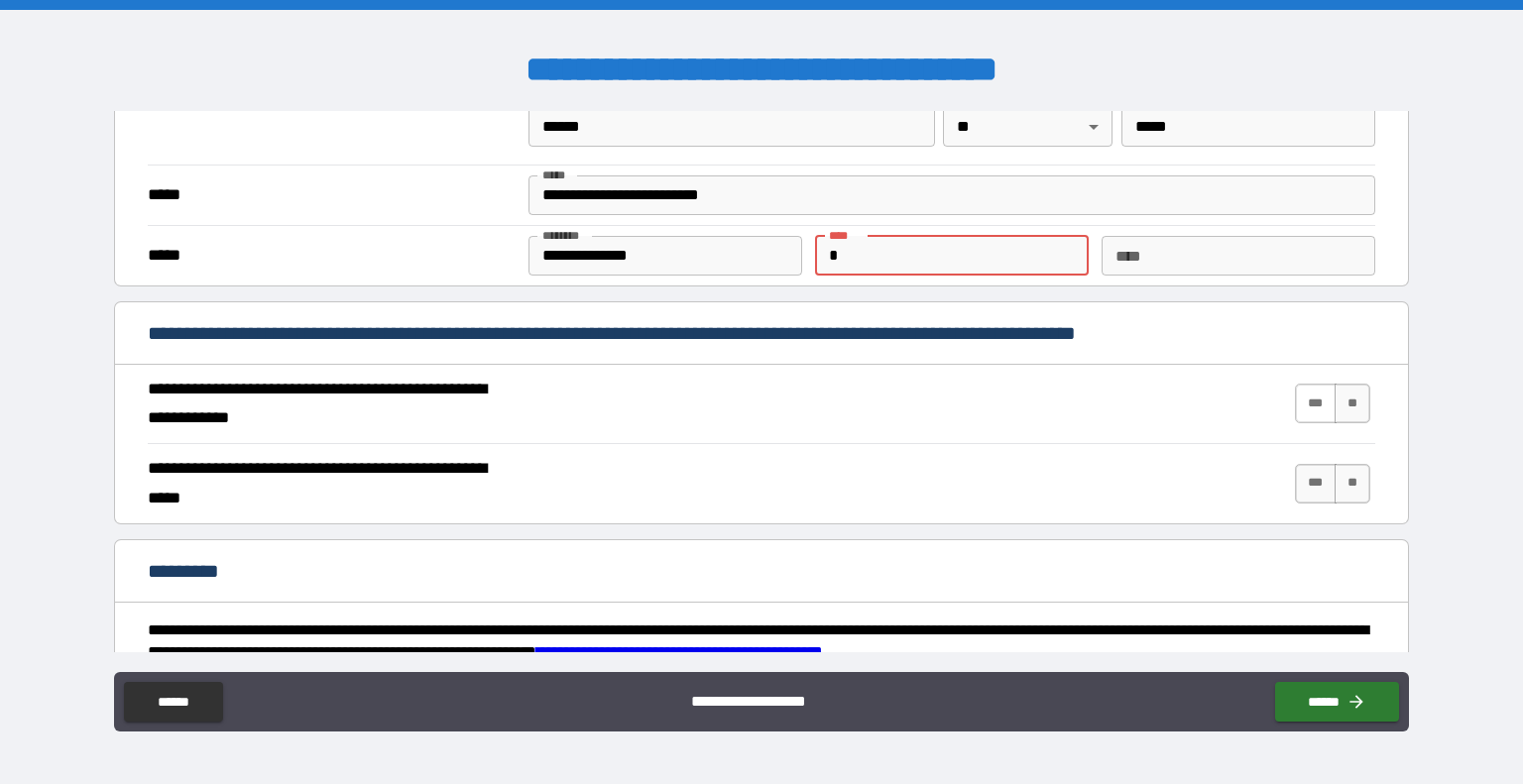 type 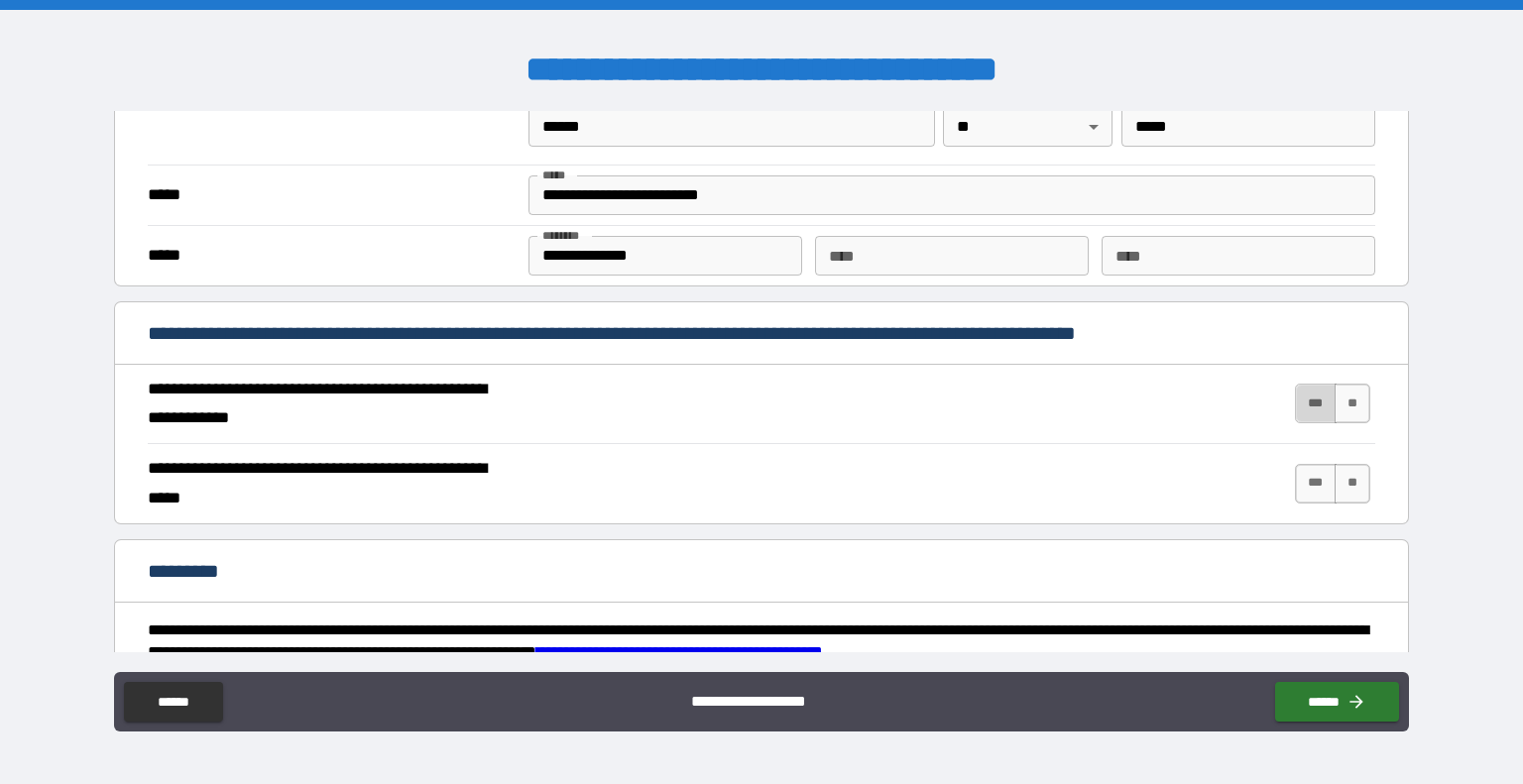 click on "***" at bounding box center (1316, 403) 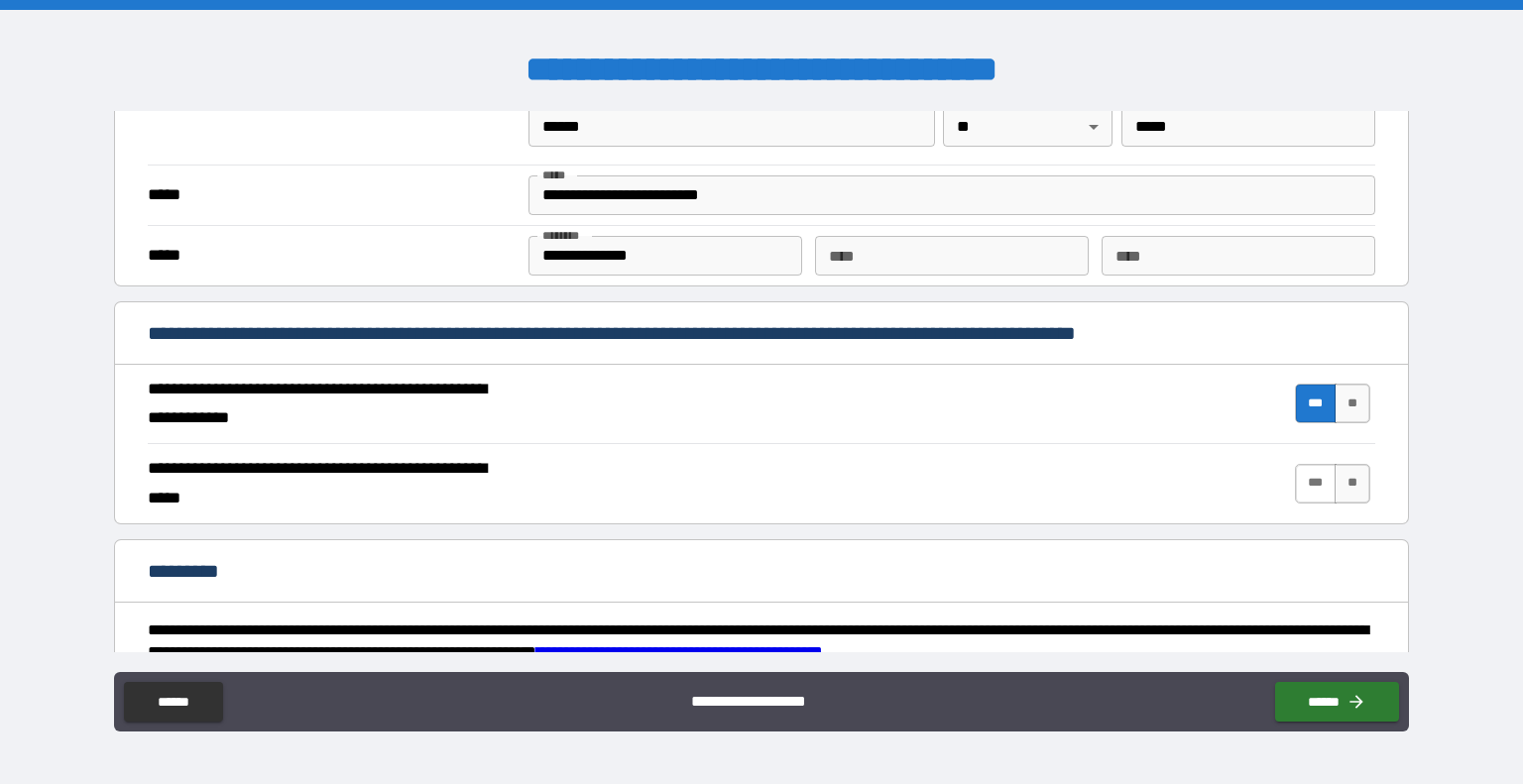click on "***" at bounding box center (1316, 484) 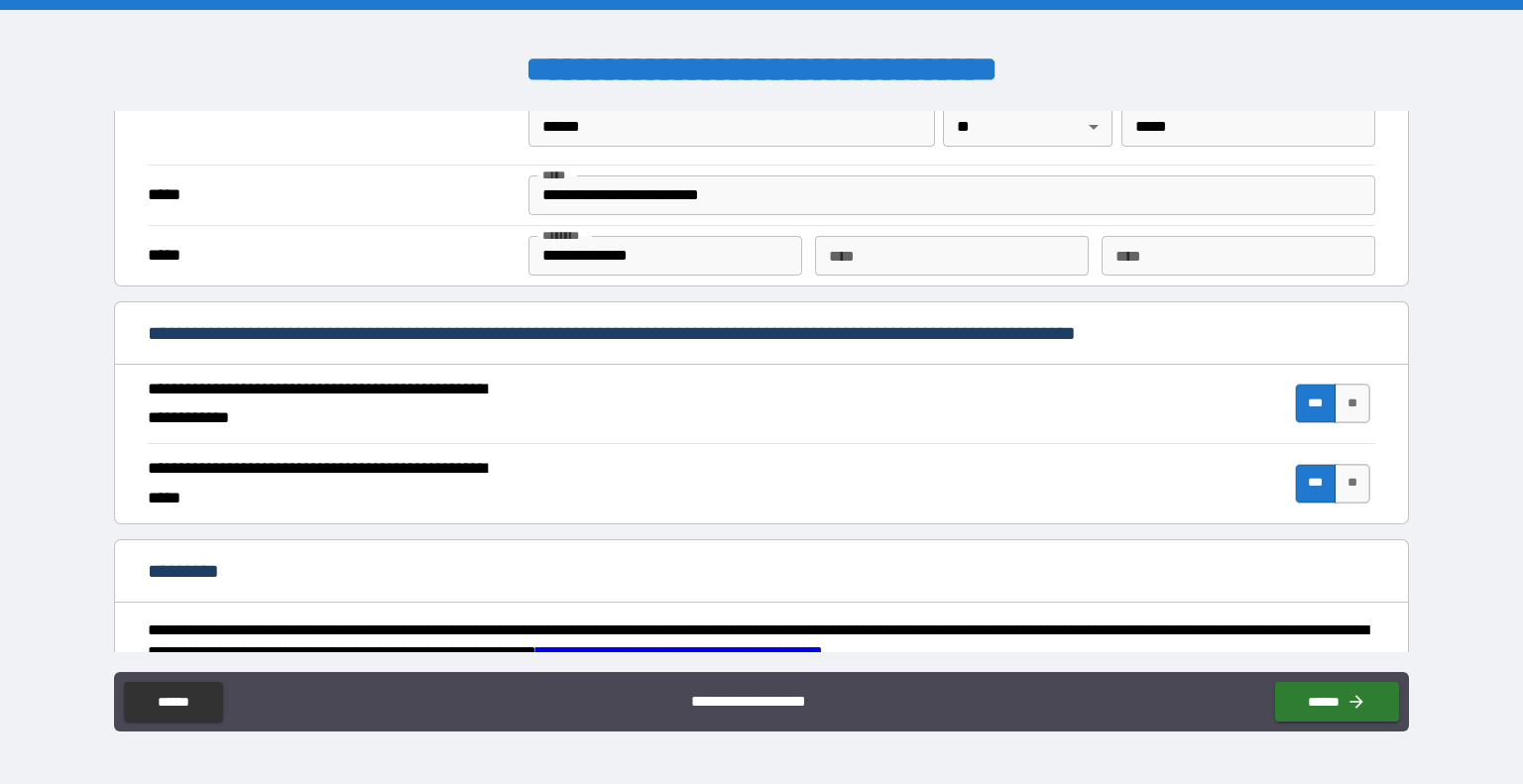 scroll, scrollTop: 1790, scrollLeft: 0, axis: vertical 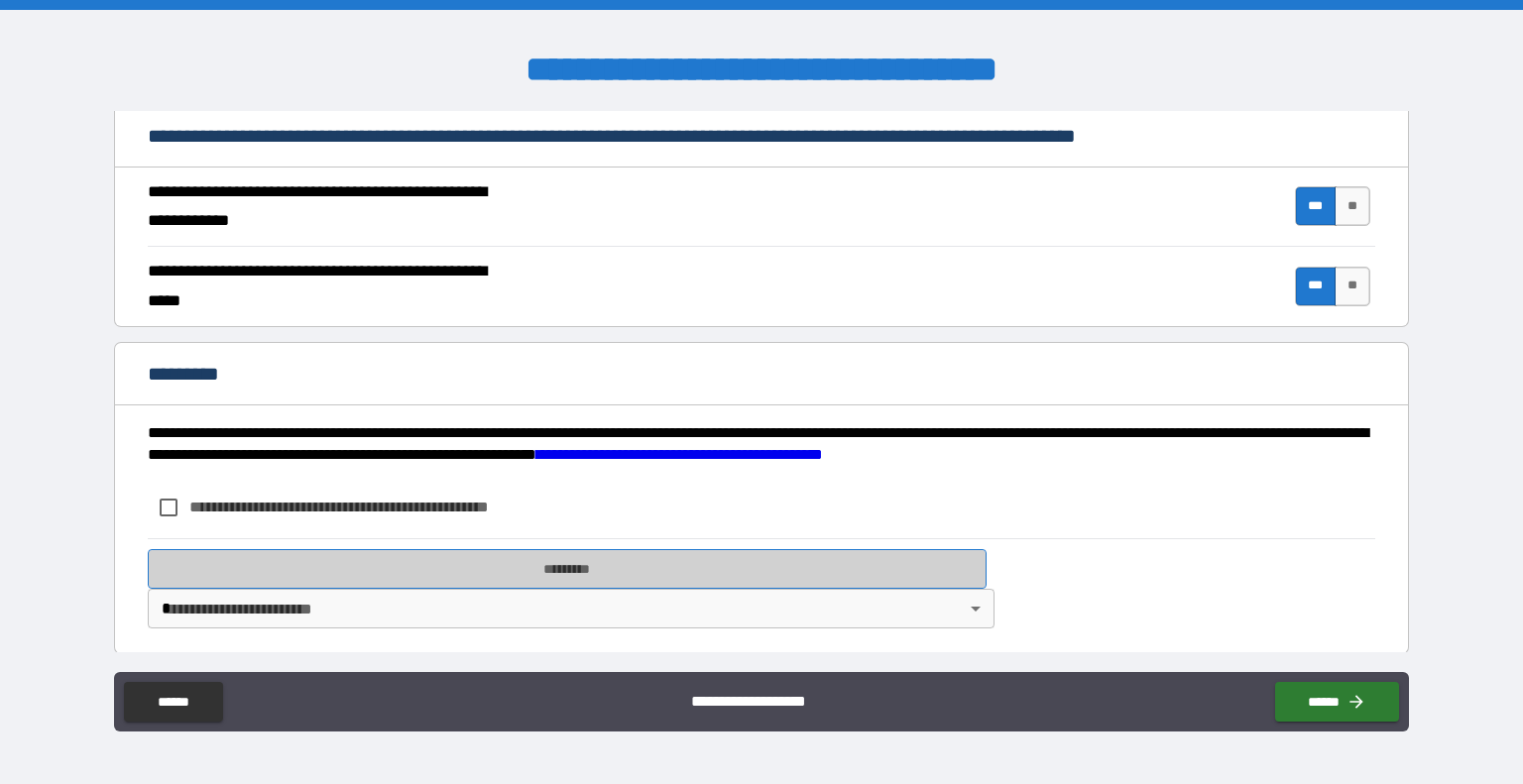 click on "*********" at bounding box center (567, 569) 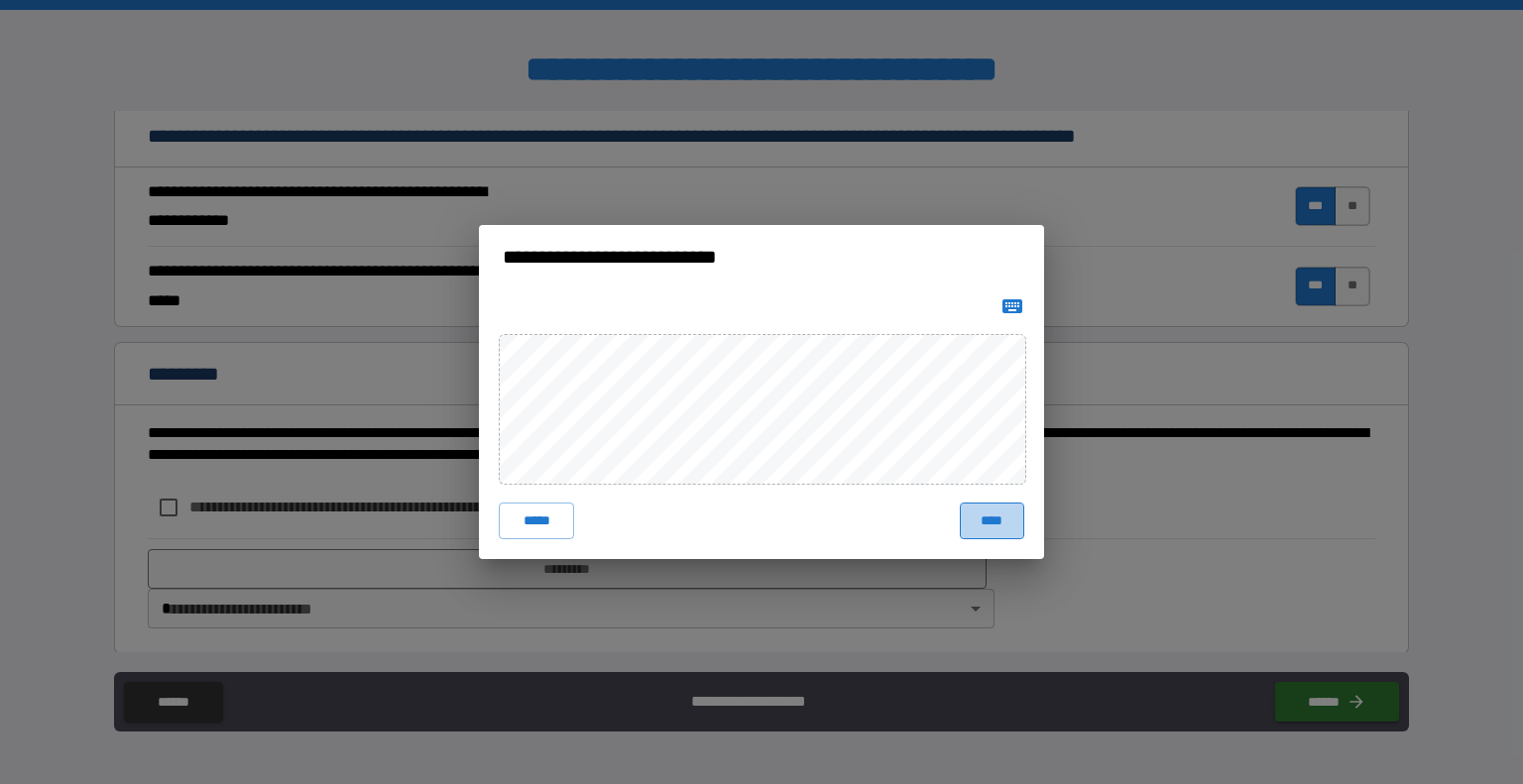 click on "****" at bounding box center (992, 520) 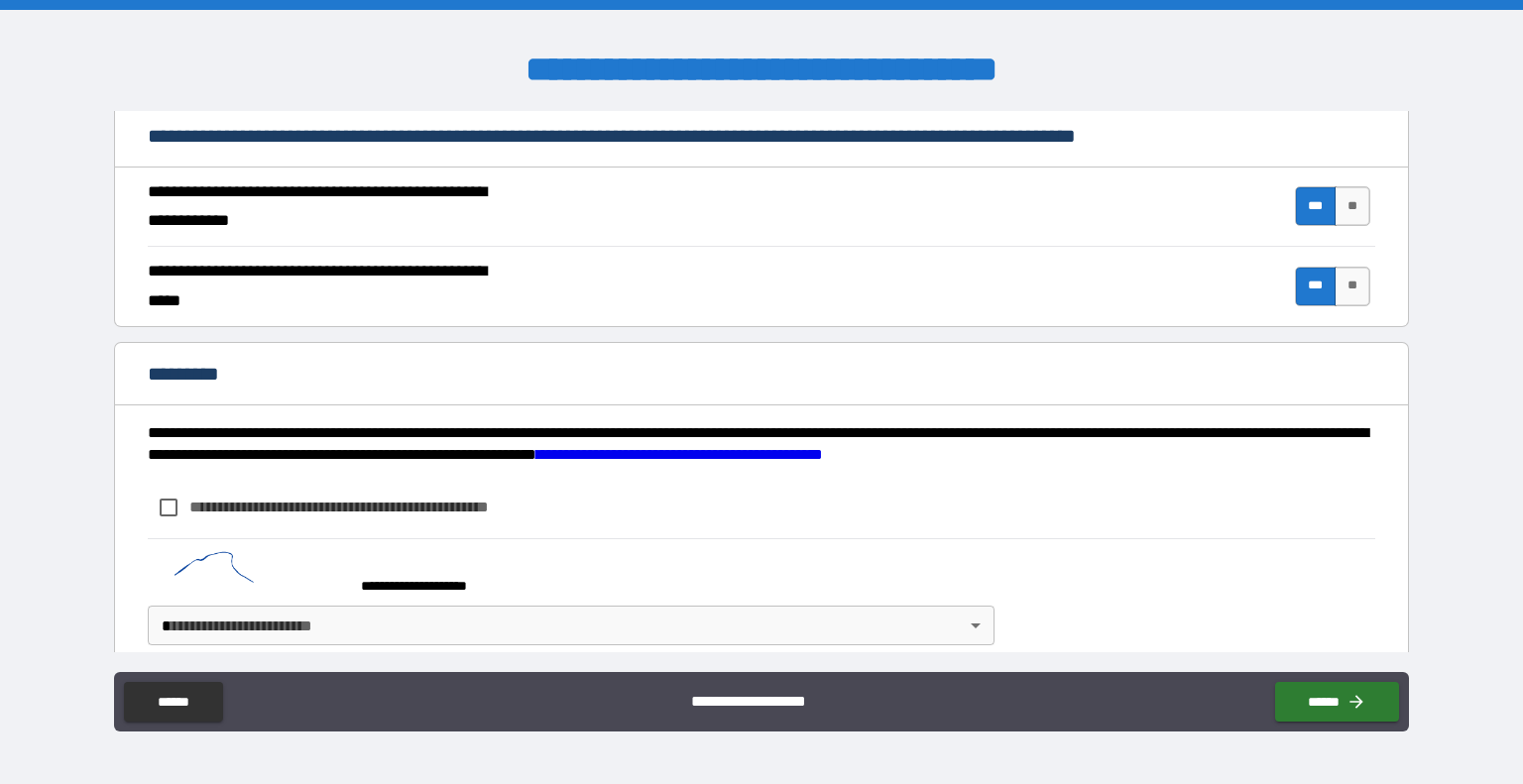 click on "**********" at bounding box center [762, 392] 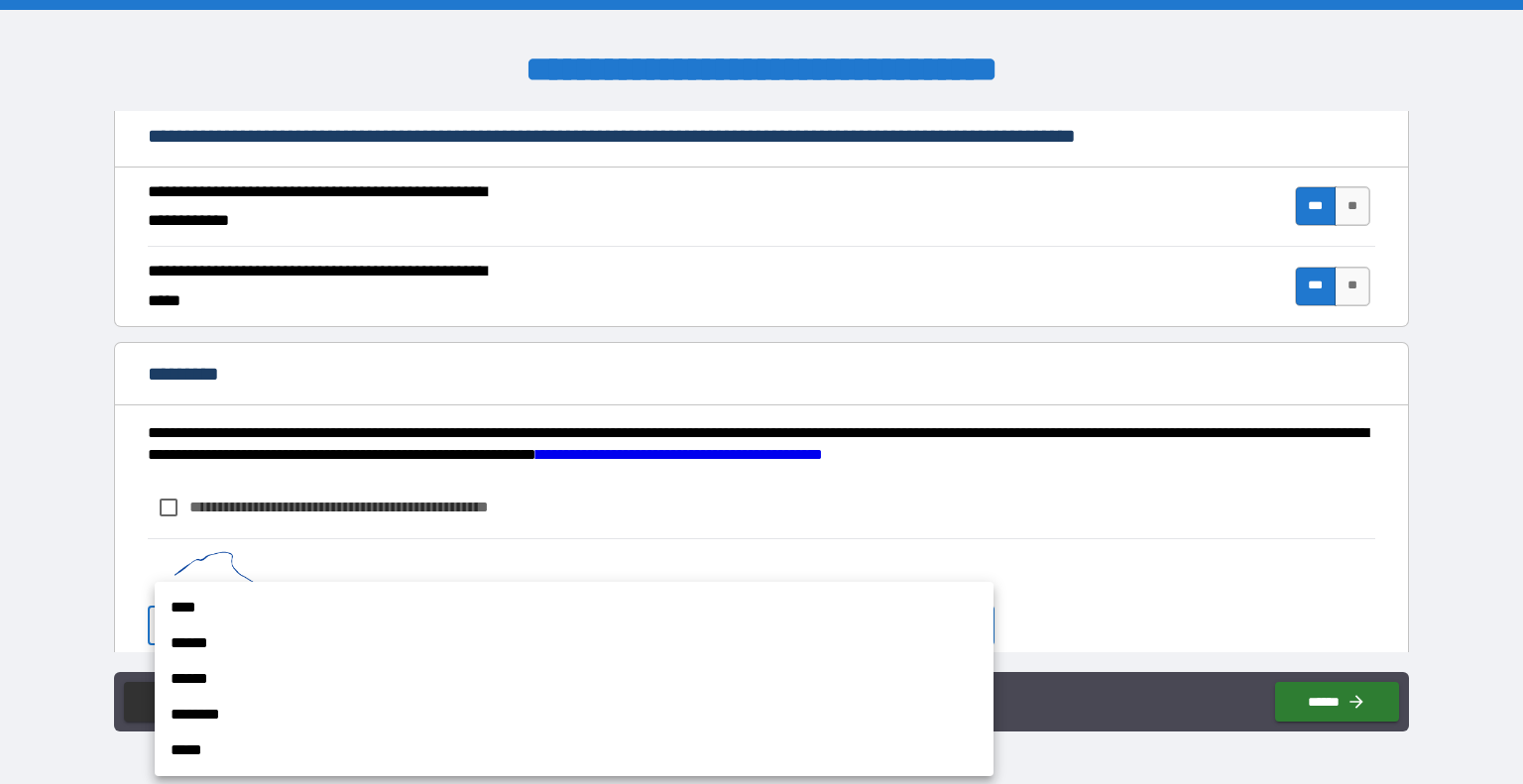 click on "******" at bounding box center [574, 643] 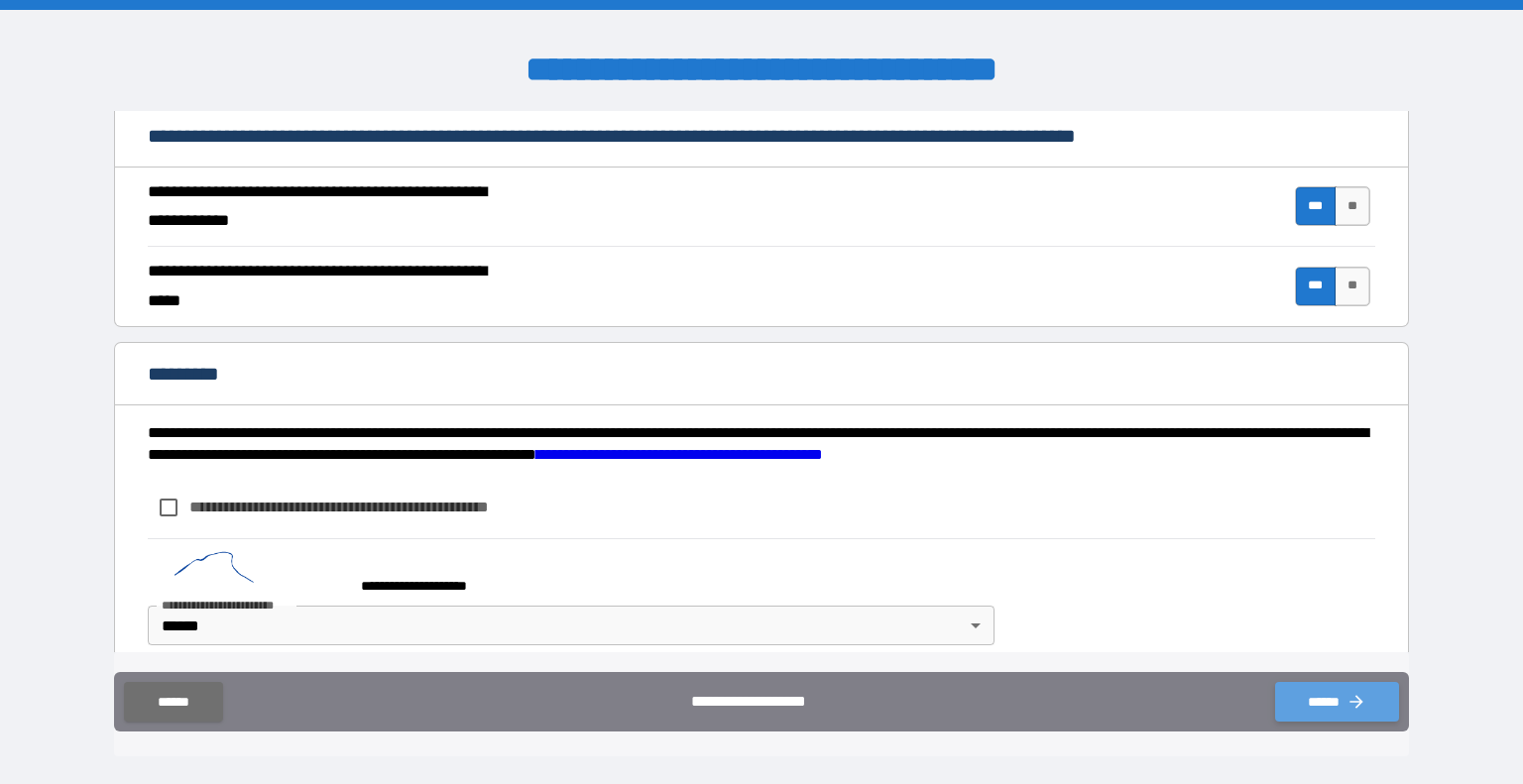 click on "******" at bounding box center (1337, 702) 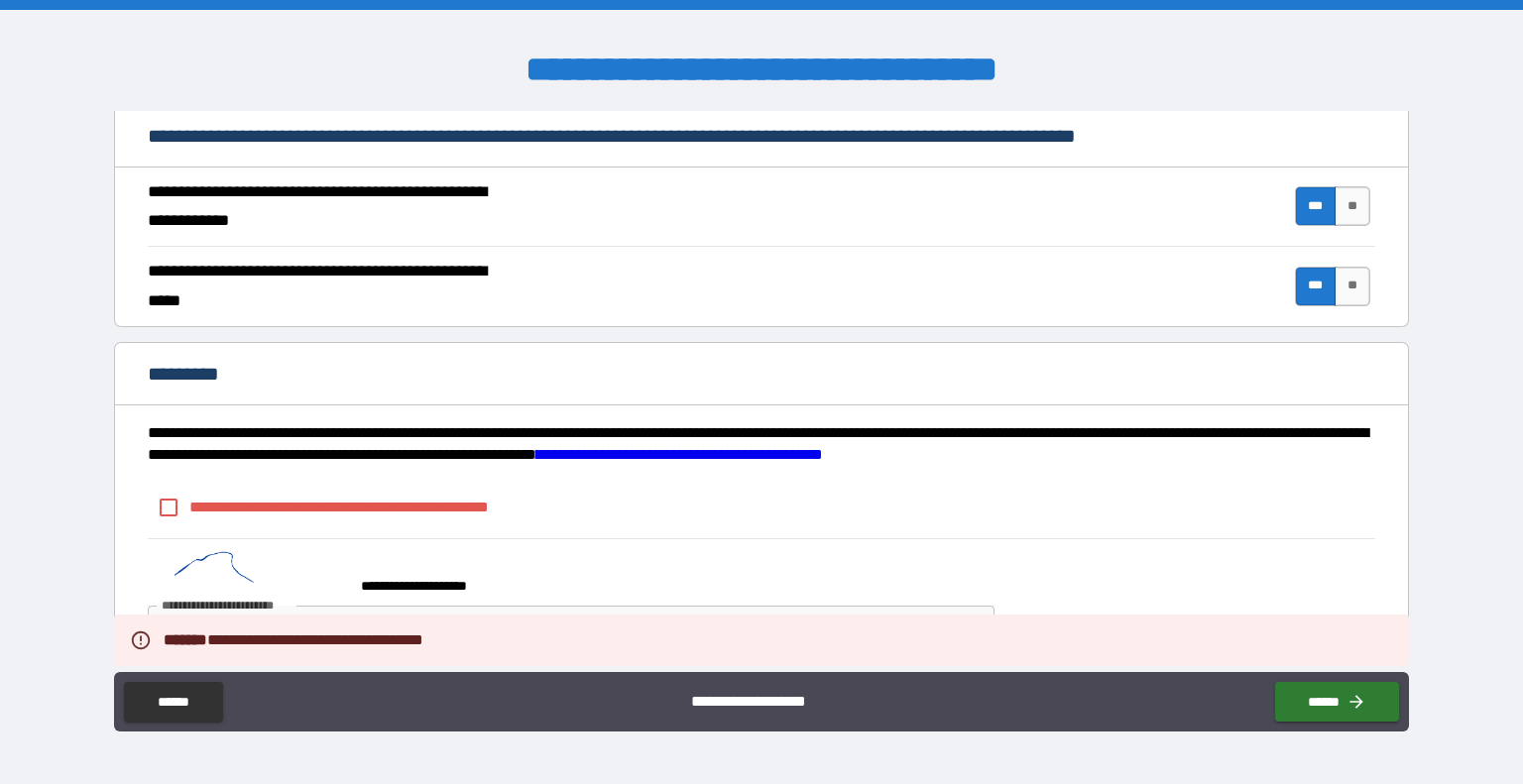 scroll, scrollTop: 1807, scrollLeft: 0, axis: vertical 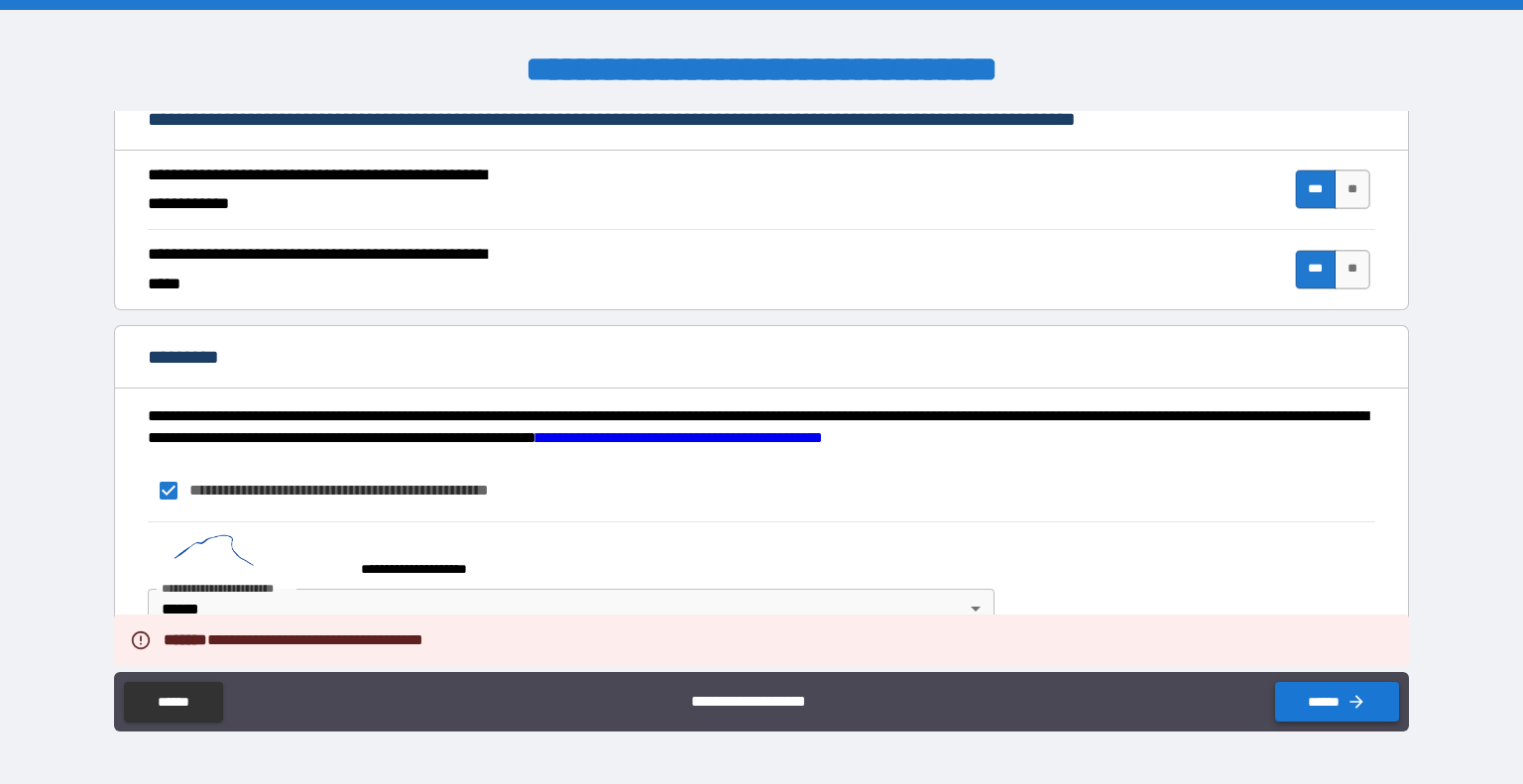 click on "******" at bounding box center (1337, 702) 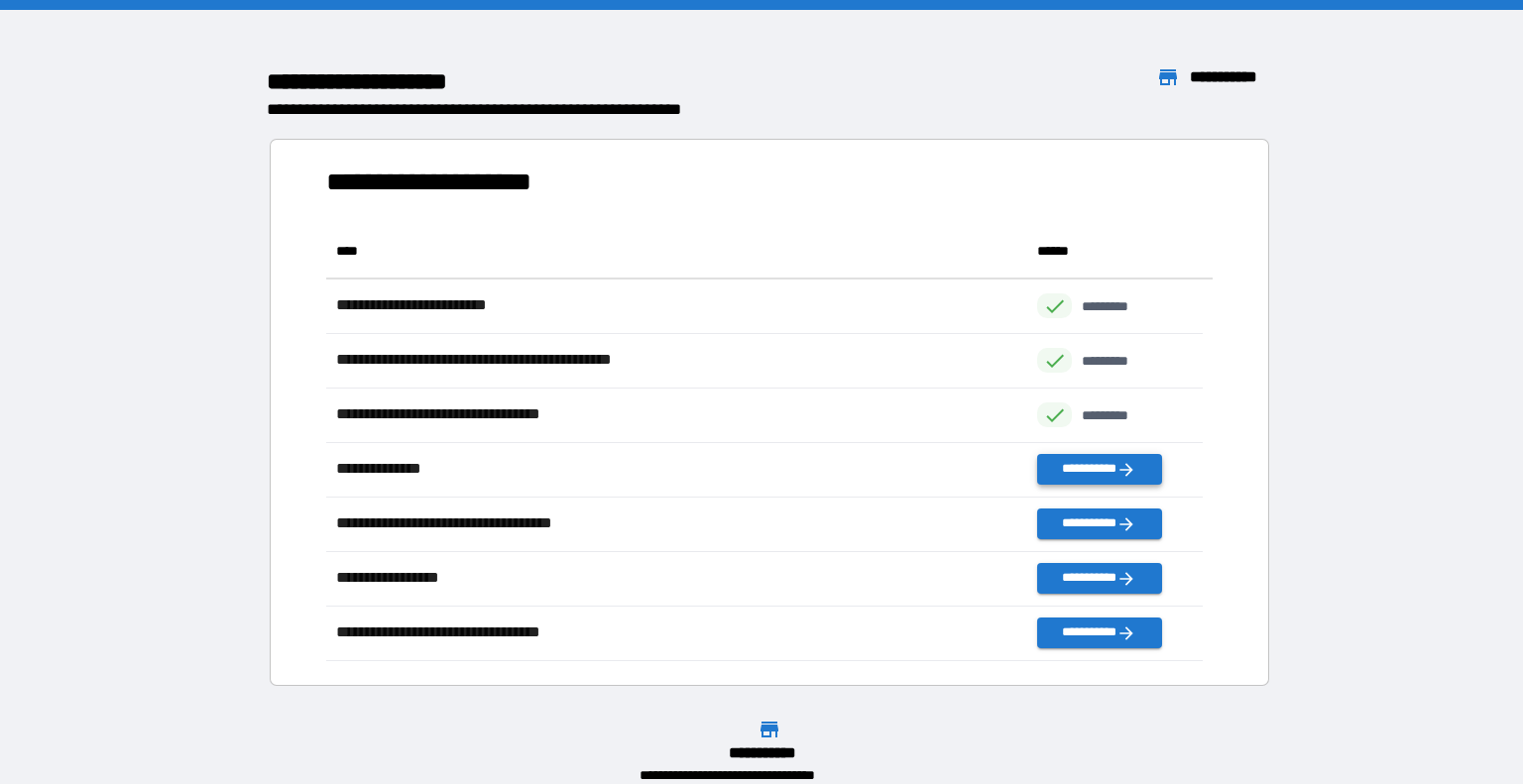 scroll, scrollTop: 16, scrollLeft: 16, axis: both 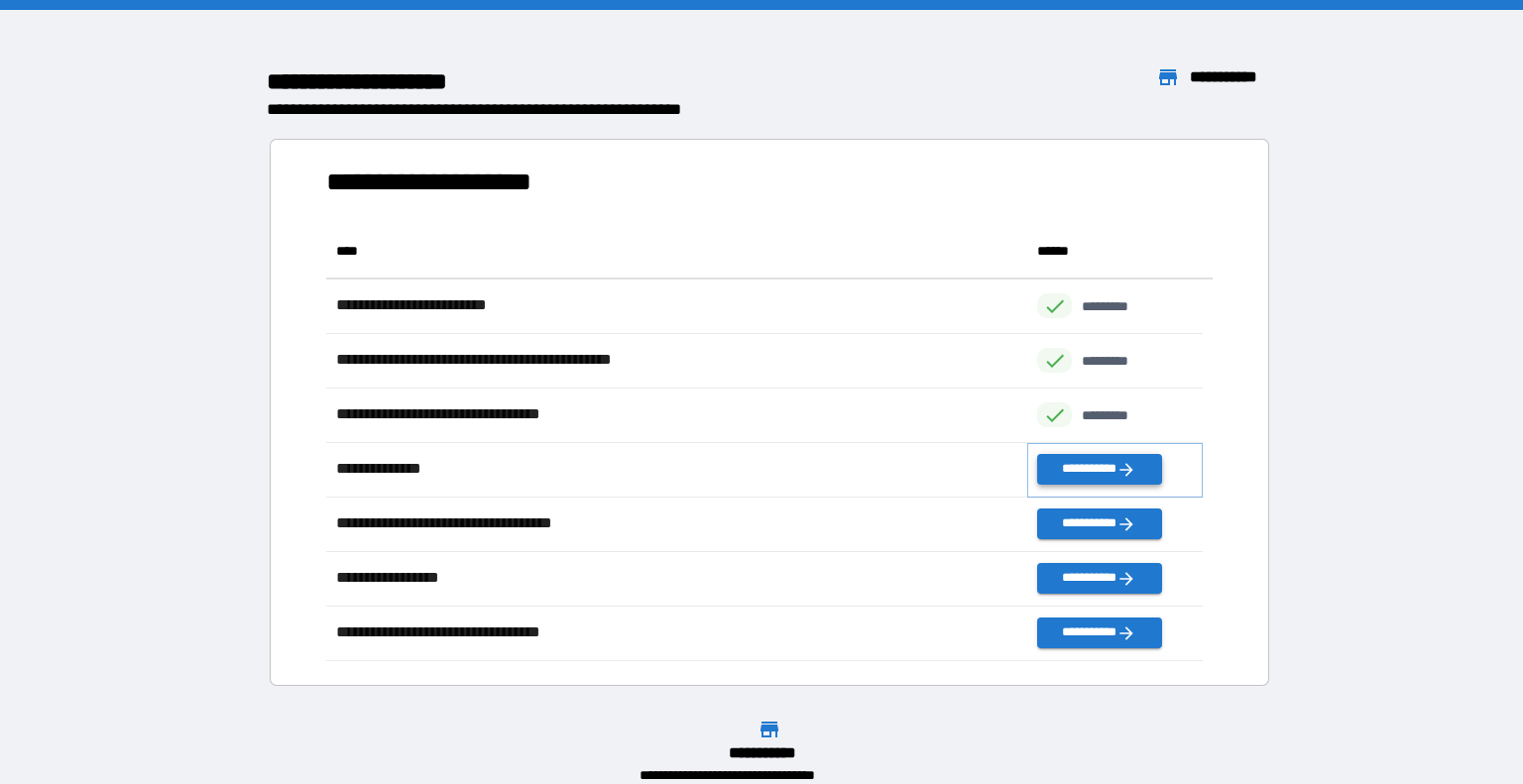 click on "**********" at bounding box center [1099, 469] 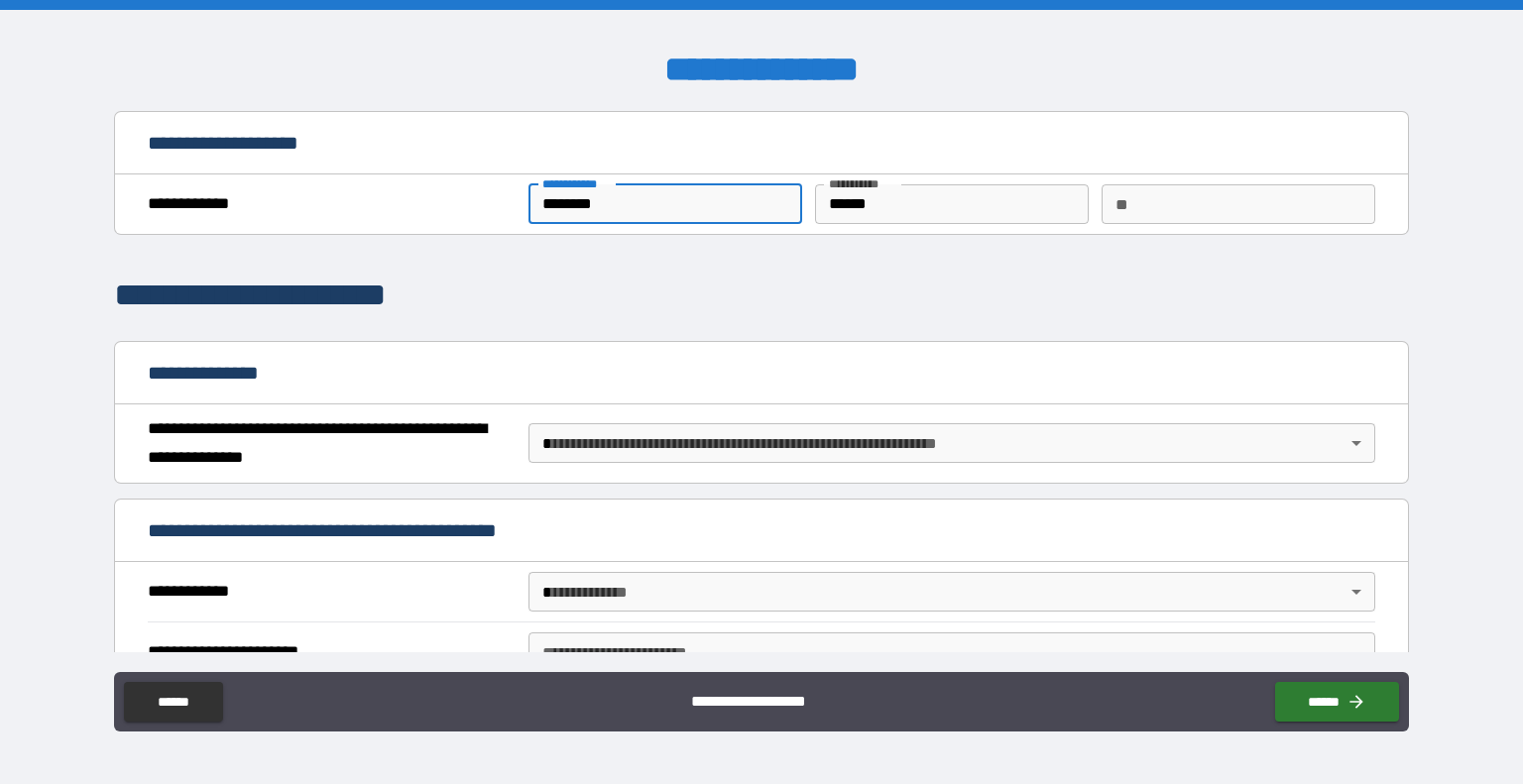 drag, startPoint x: 708, startPoint y: 193, endPoint x: 215, endPoint y: 169, distance: 493.58383 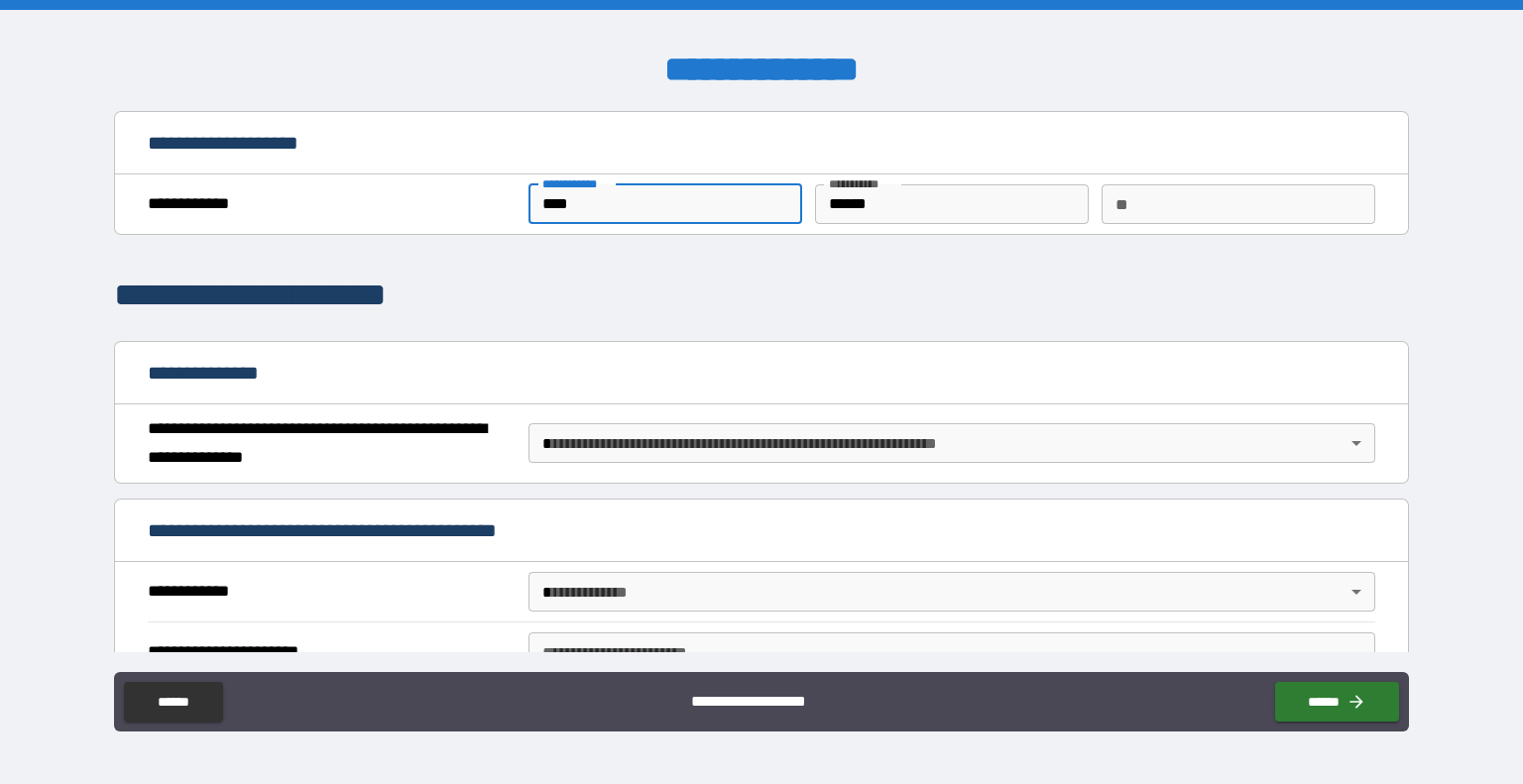 type on "****" 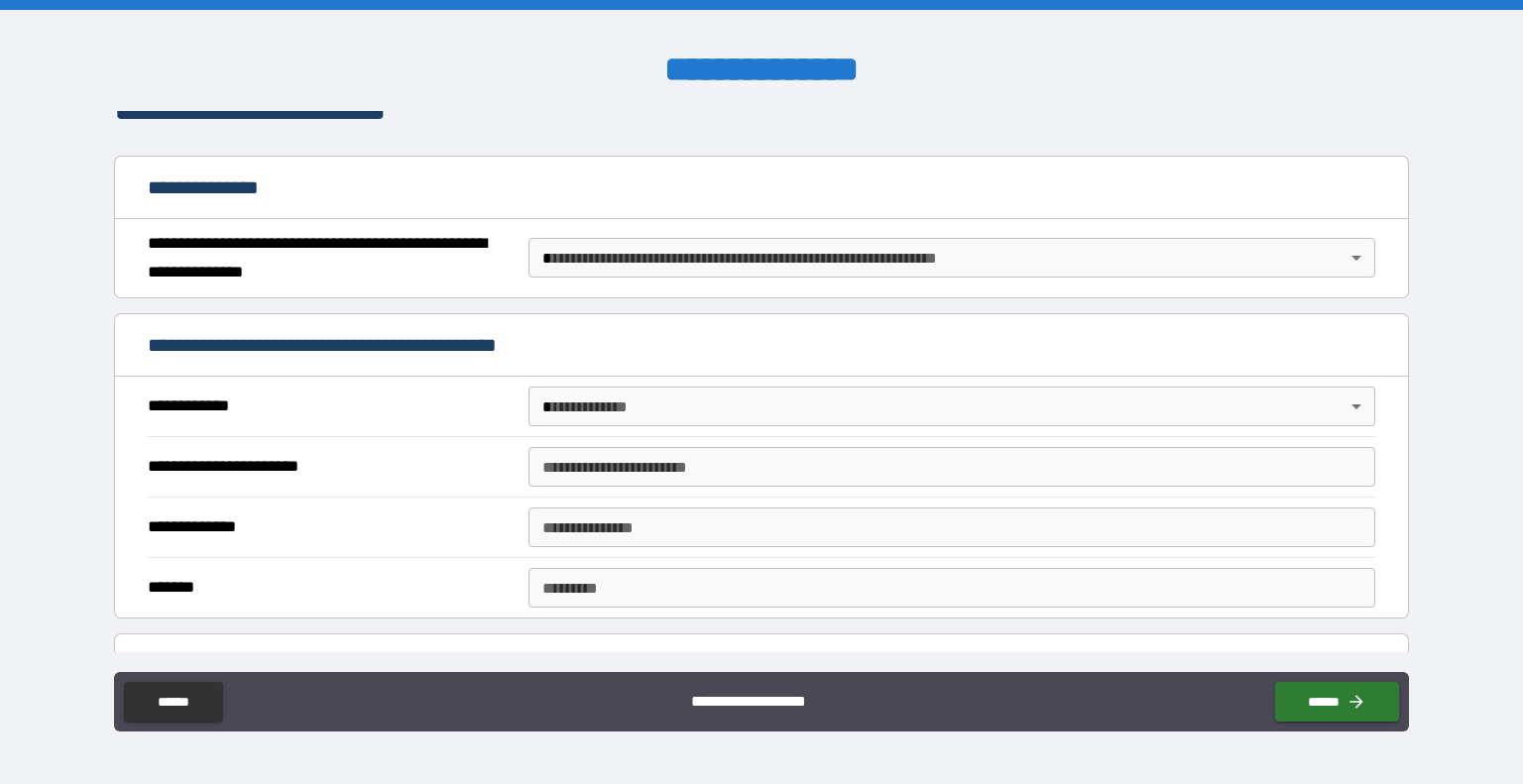 scroll, scrollTop: 186, scrollLeft: 0, axis: vertical 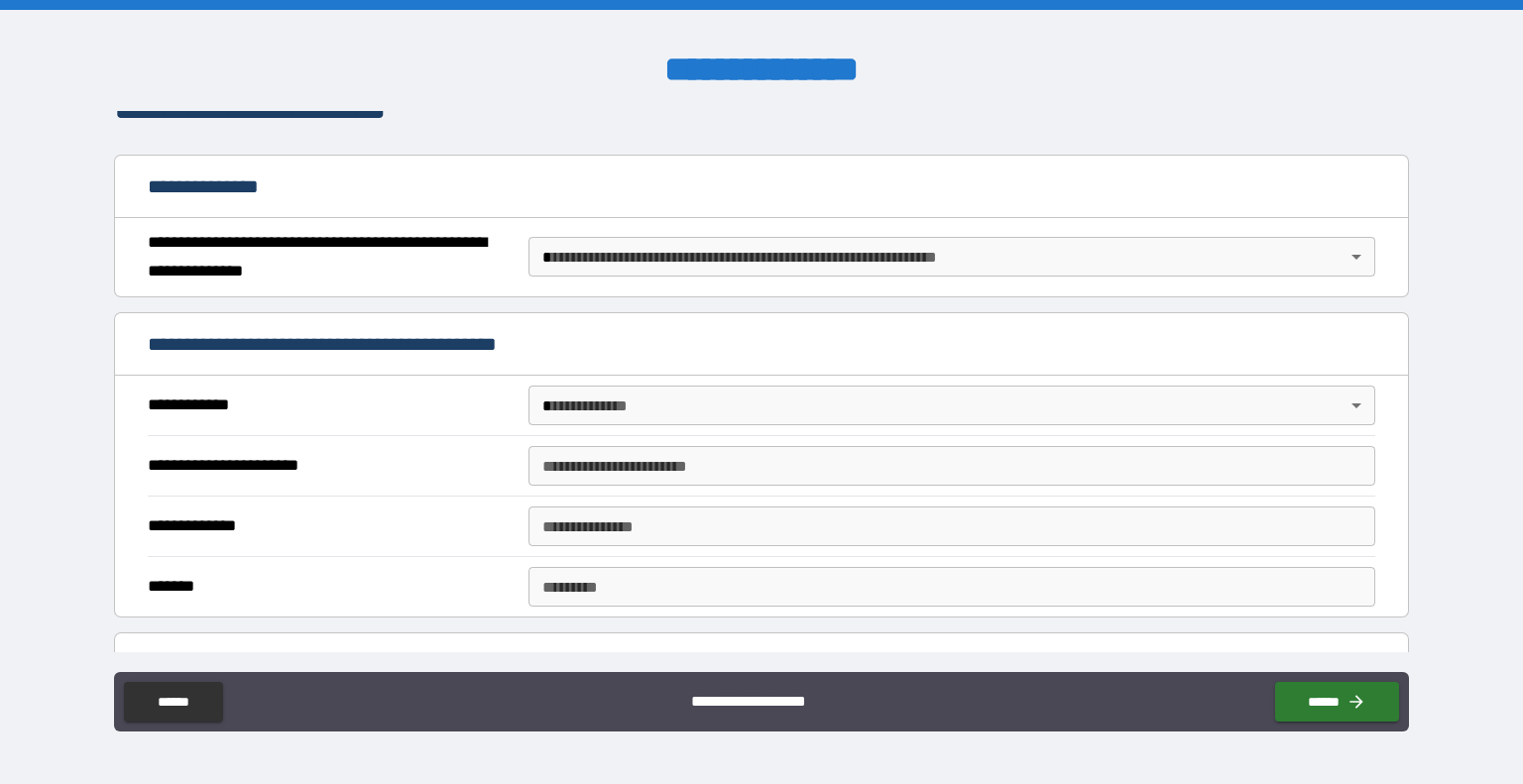 click on "**********" at bounding box center (762, 258) 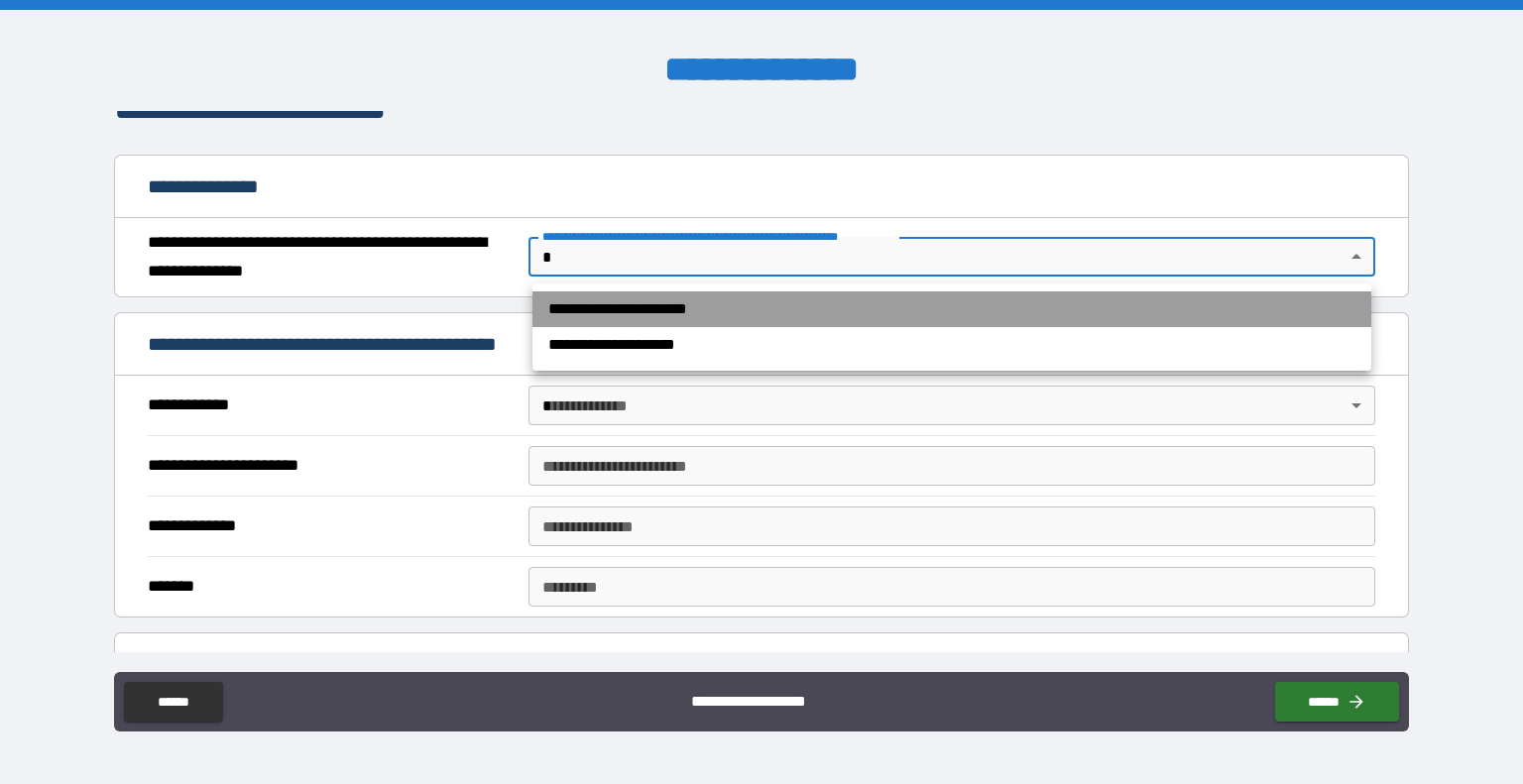 click on "**********" at bounding box center (952, 309) 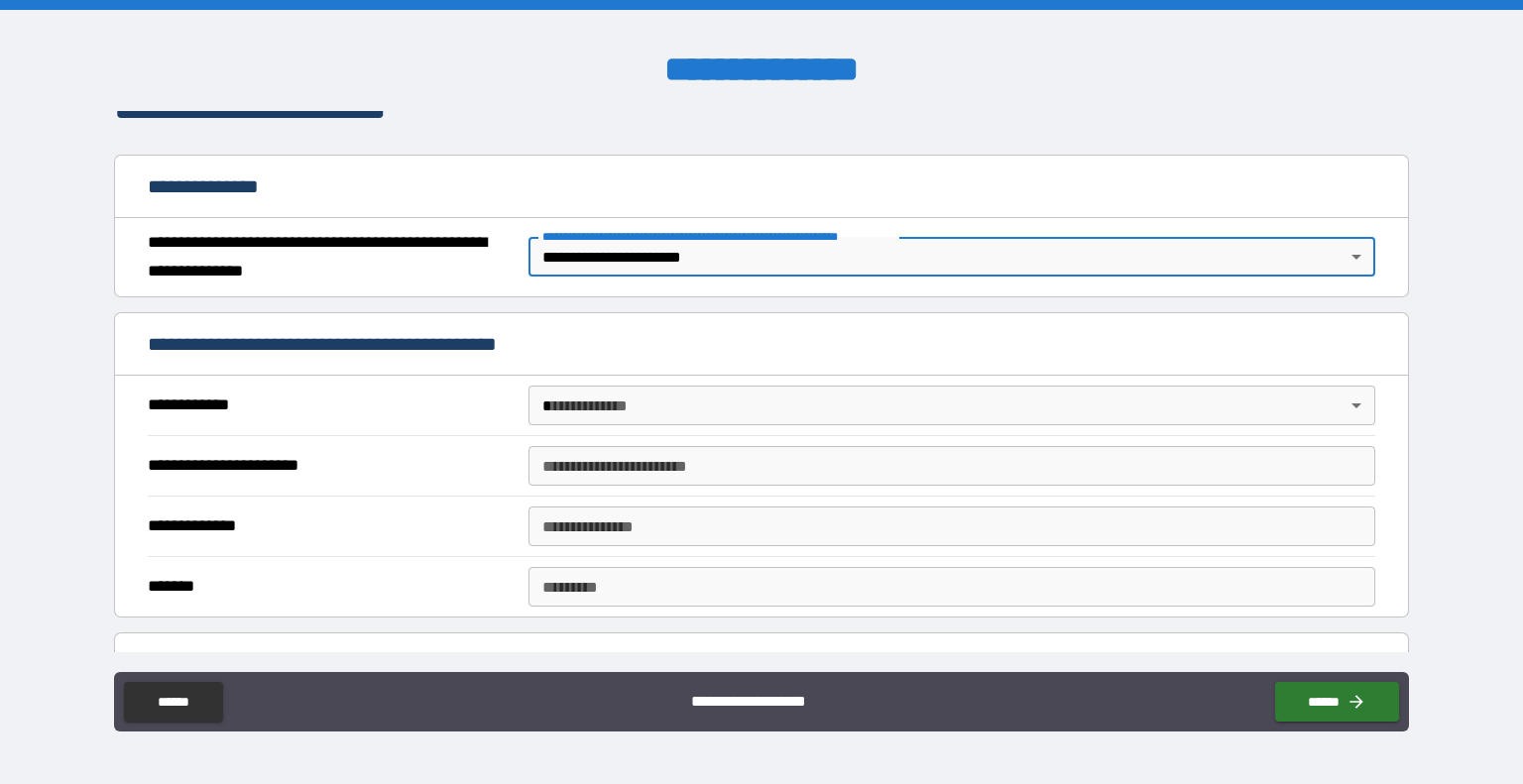 scroll, scrollTop: 270, scrollLeft: 0, axis: vertical 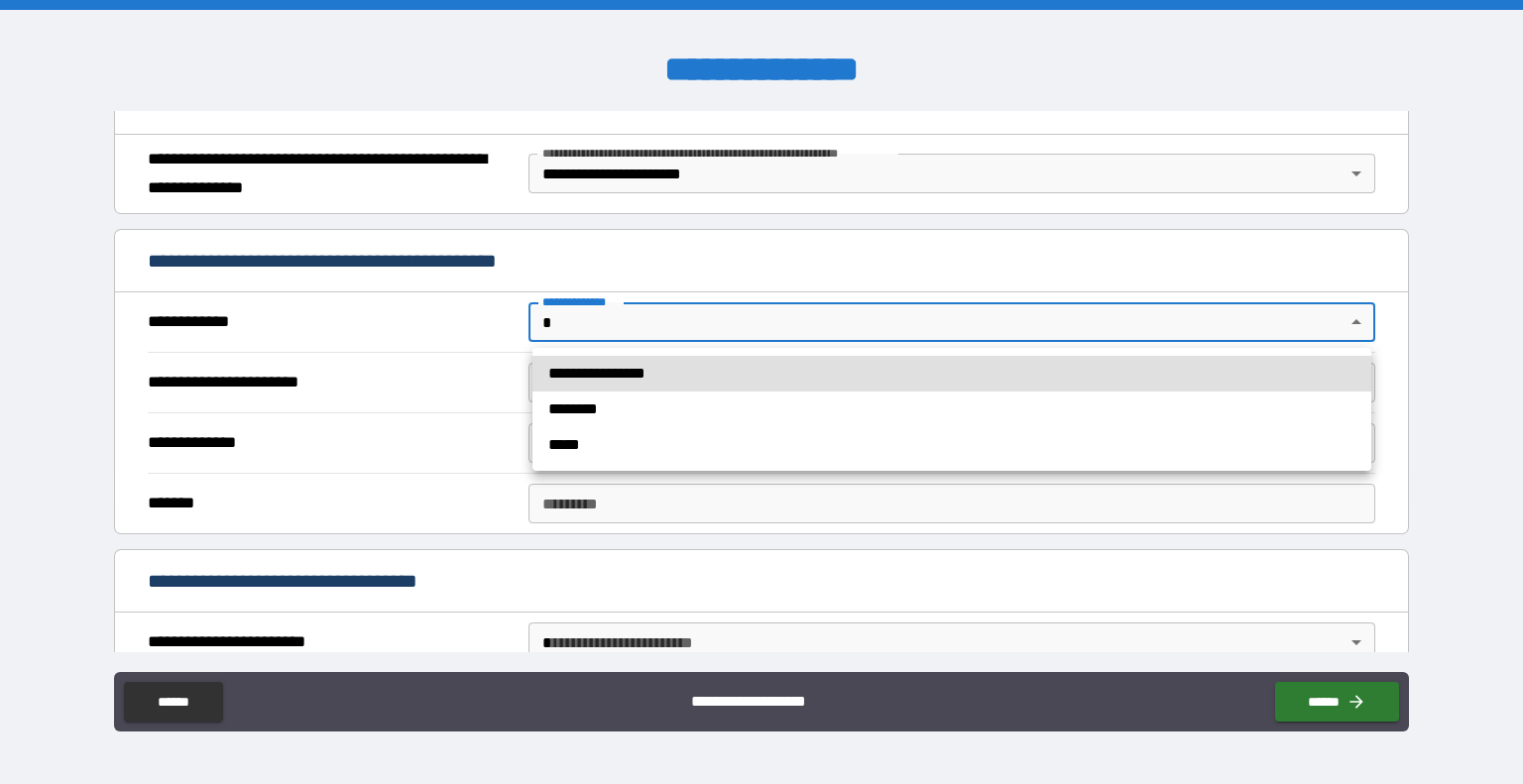 click on "**********" at bounding box center [762, 392] 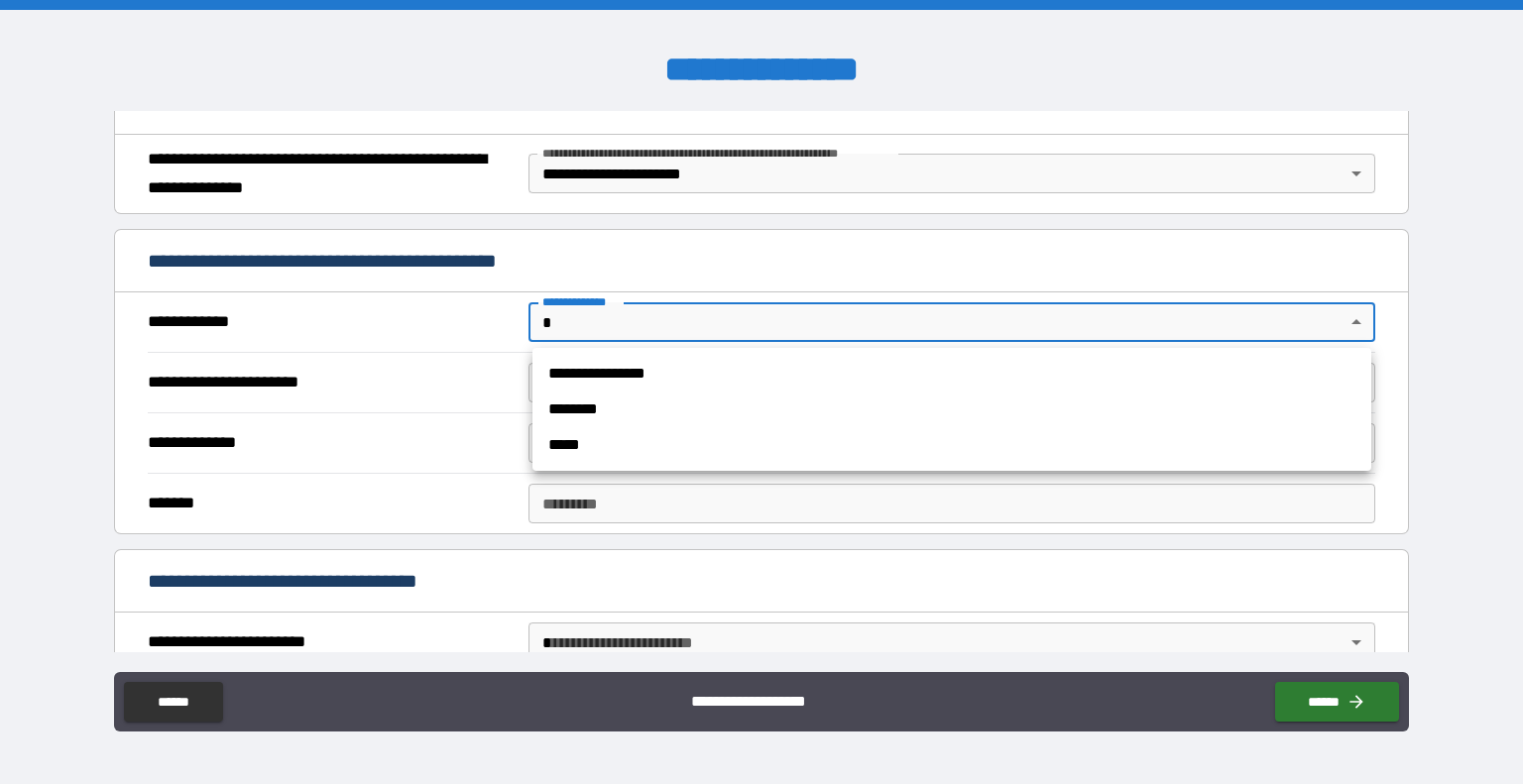 drag, startPoint x: 599, startPoint y: 454, endPoint x: 651, endPoint y: 378, distance: 92.08692 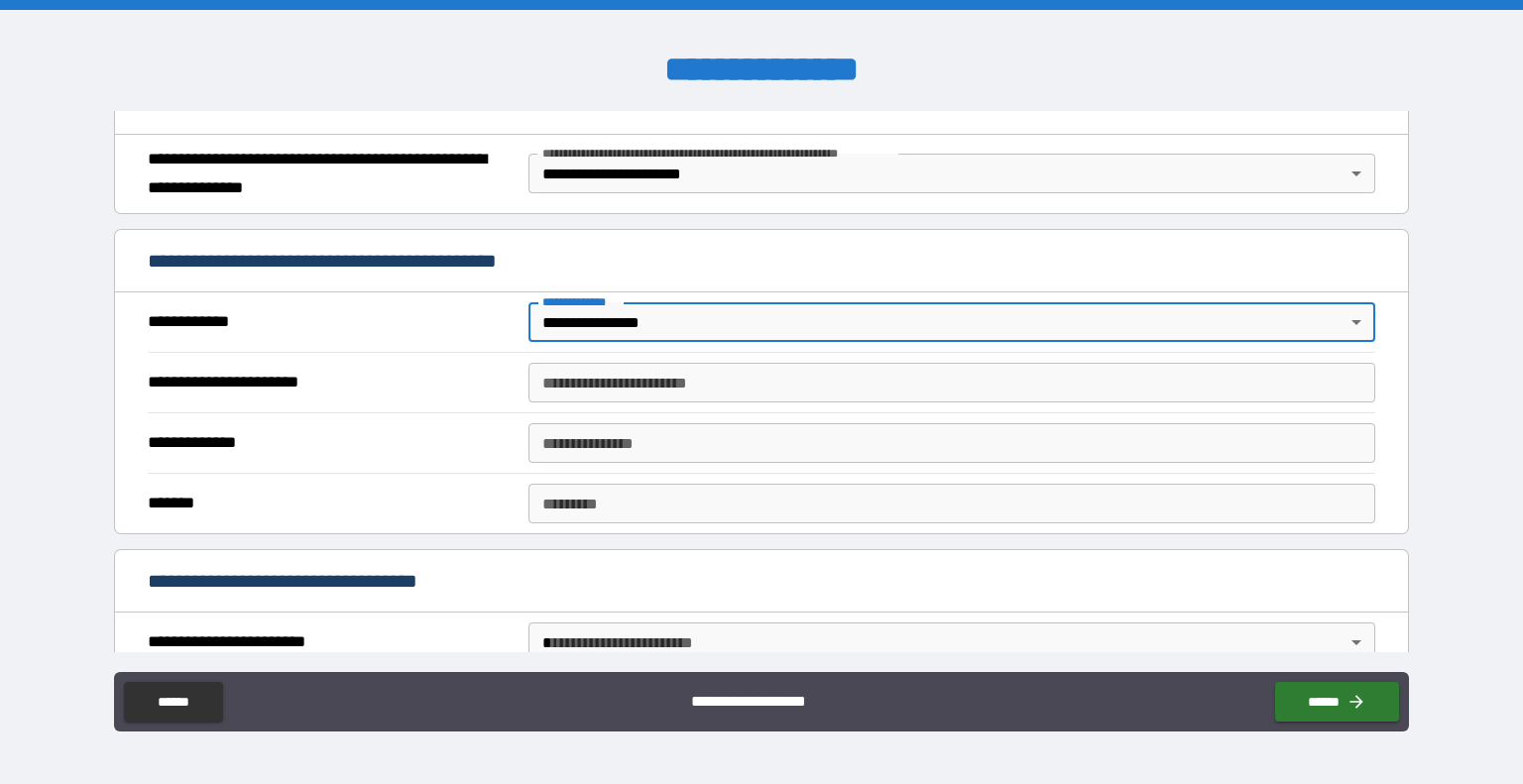 click on "**********" at bounding box center (952, 383) 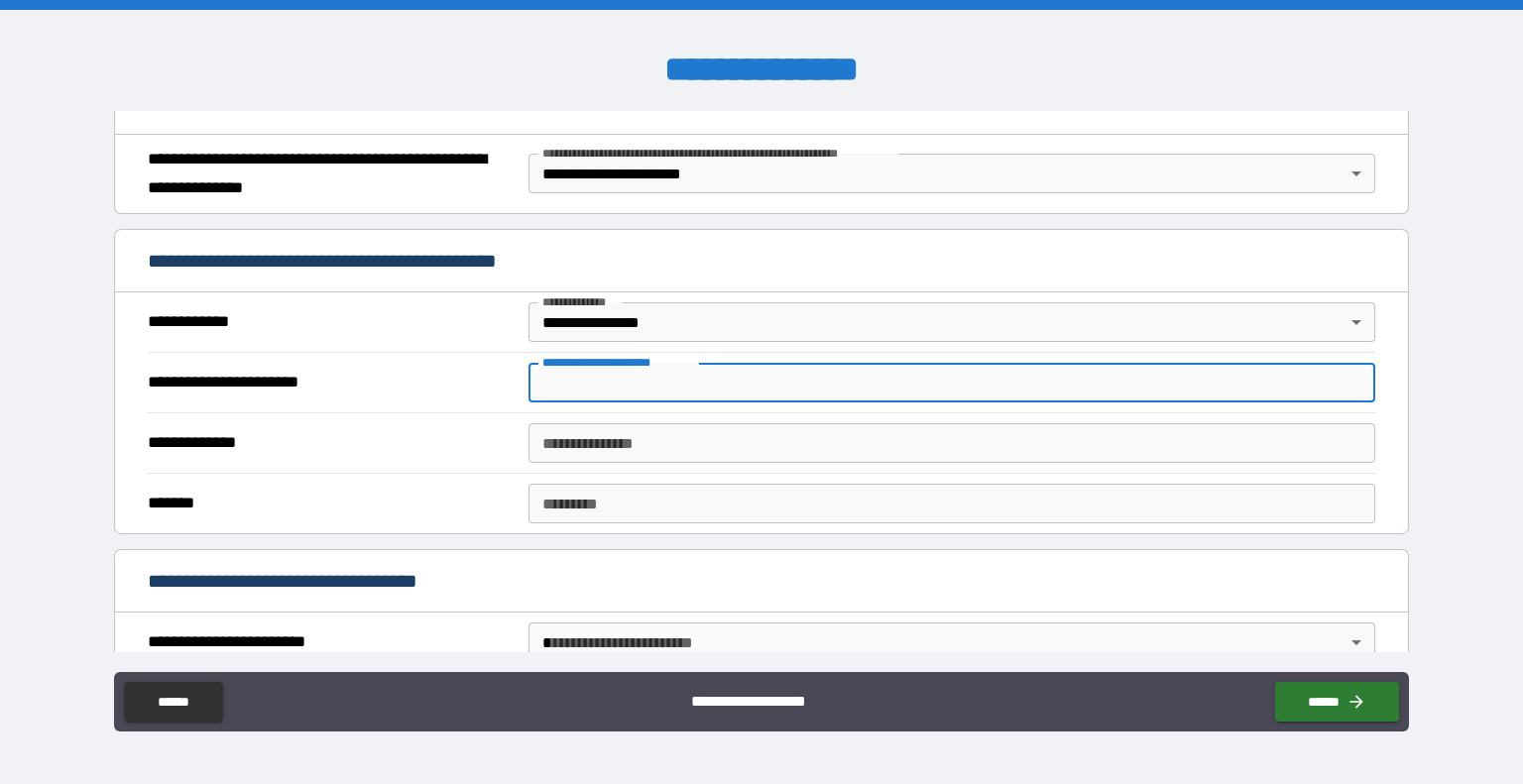 type on "*" 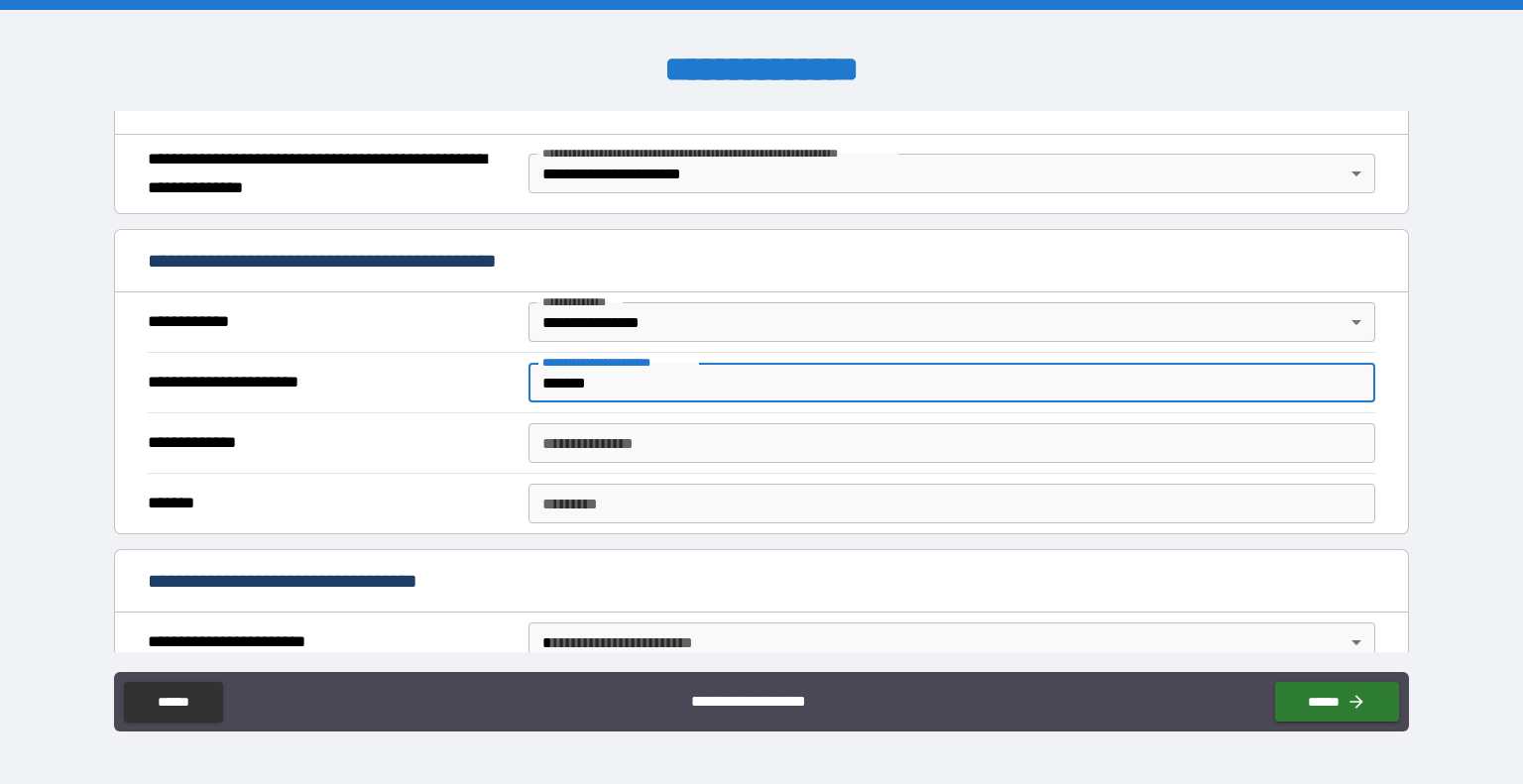 type on "*******" 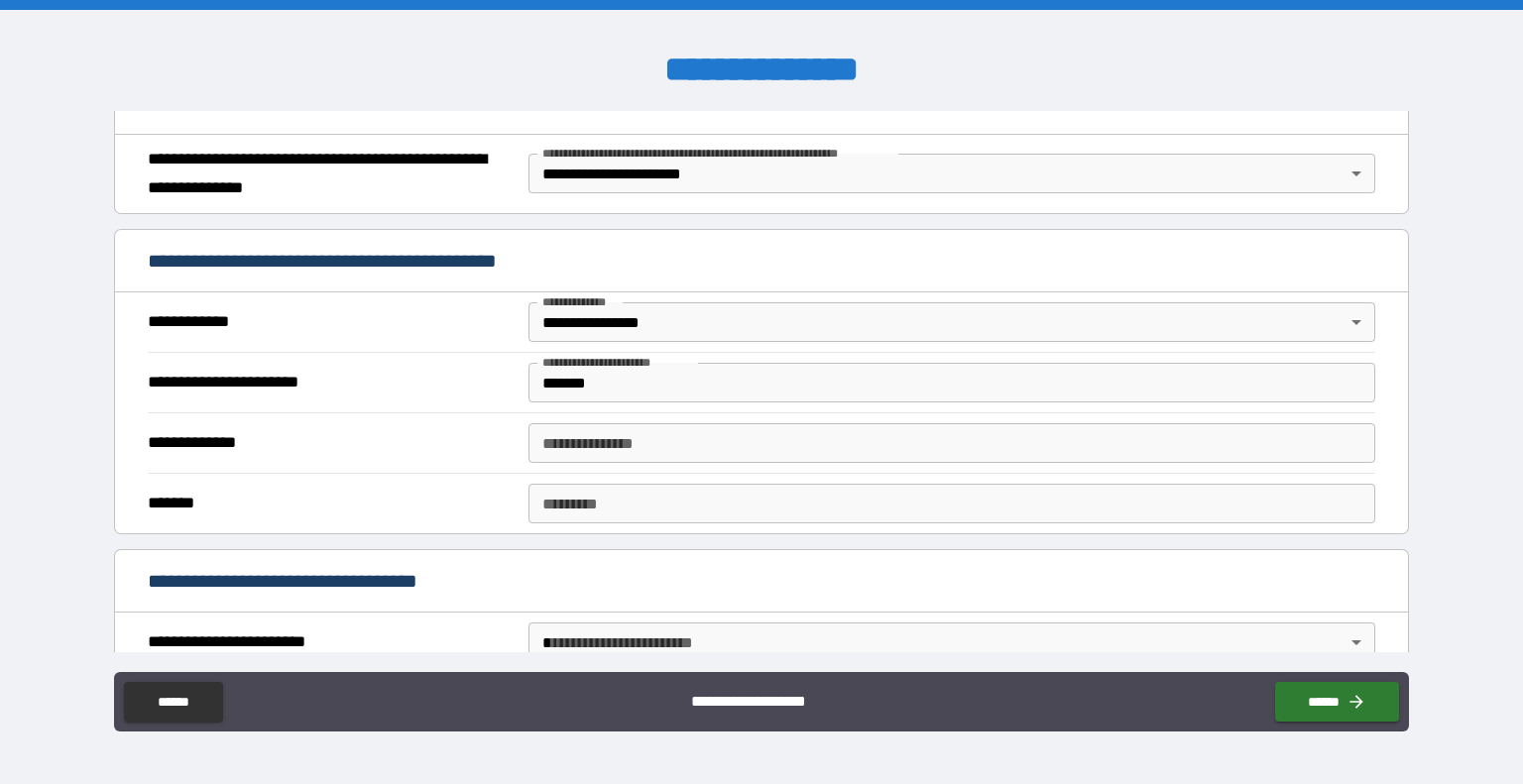 click on "**********" at bounding box center (762, 394) 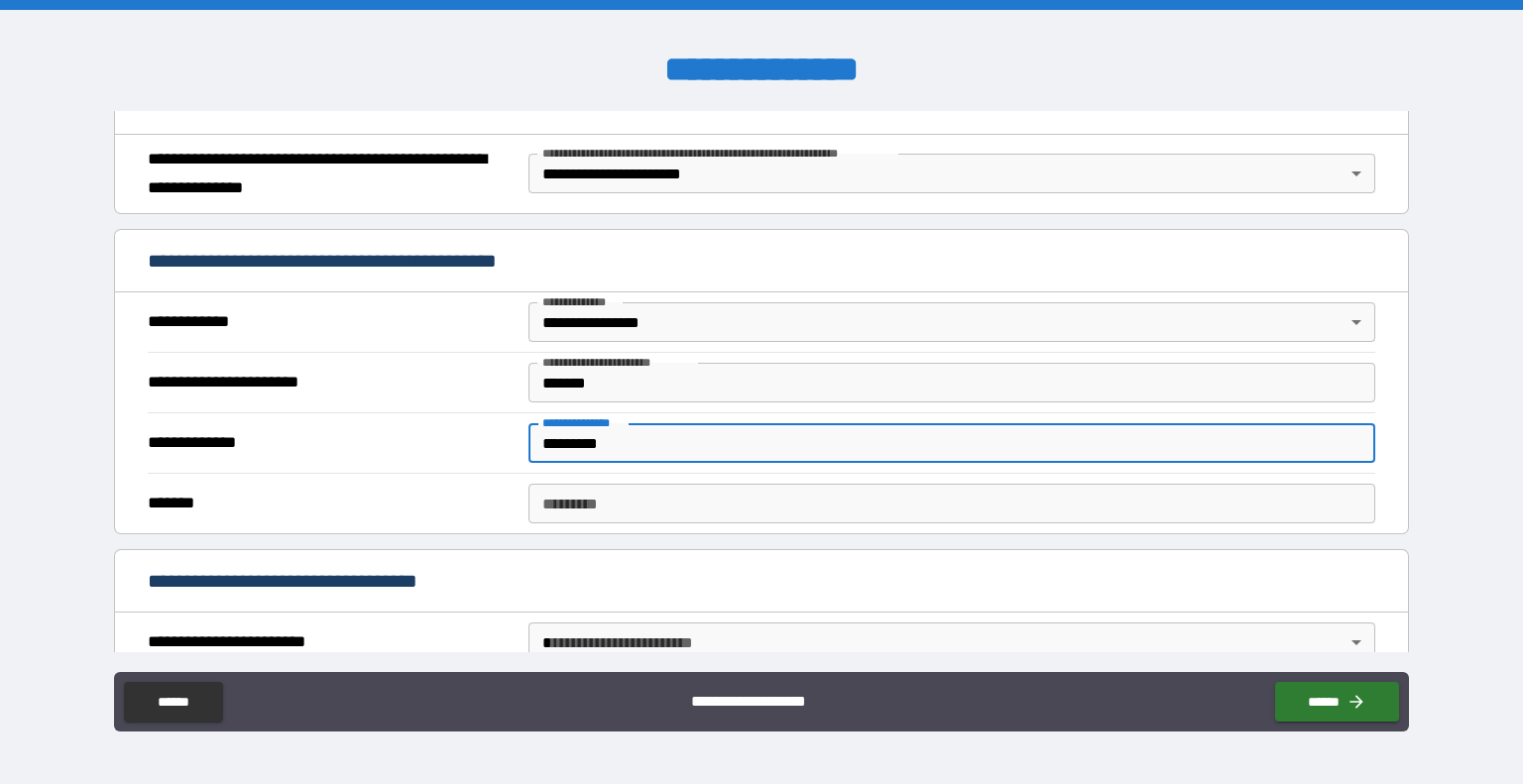 type on "*********" 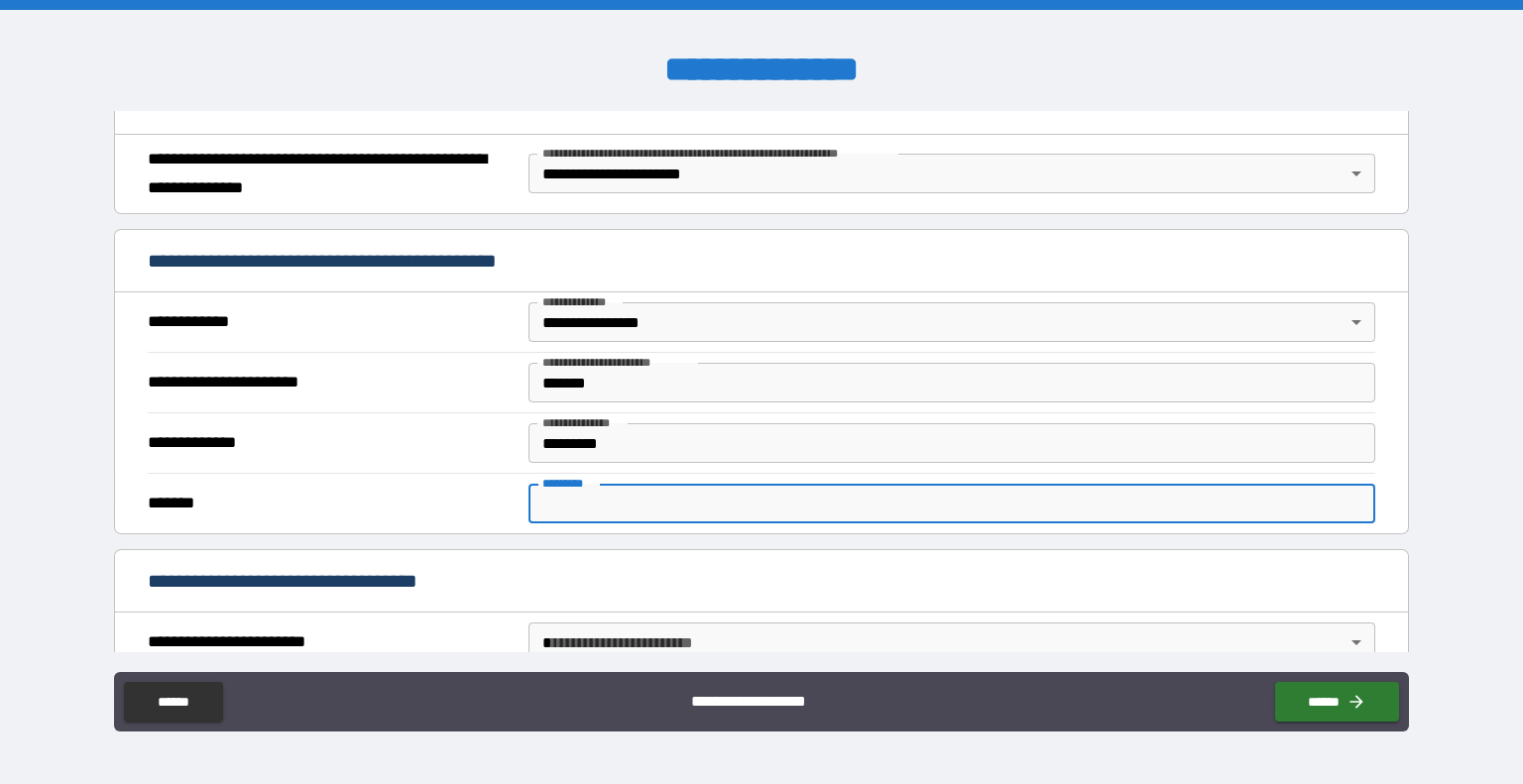 paste on "******" 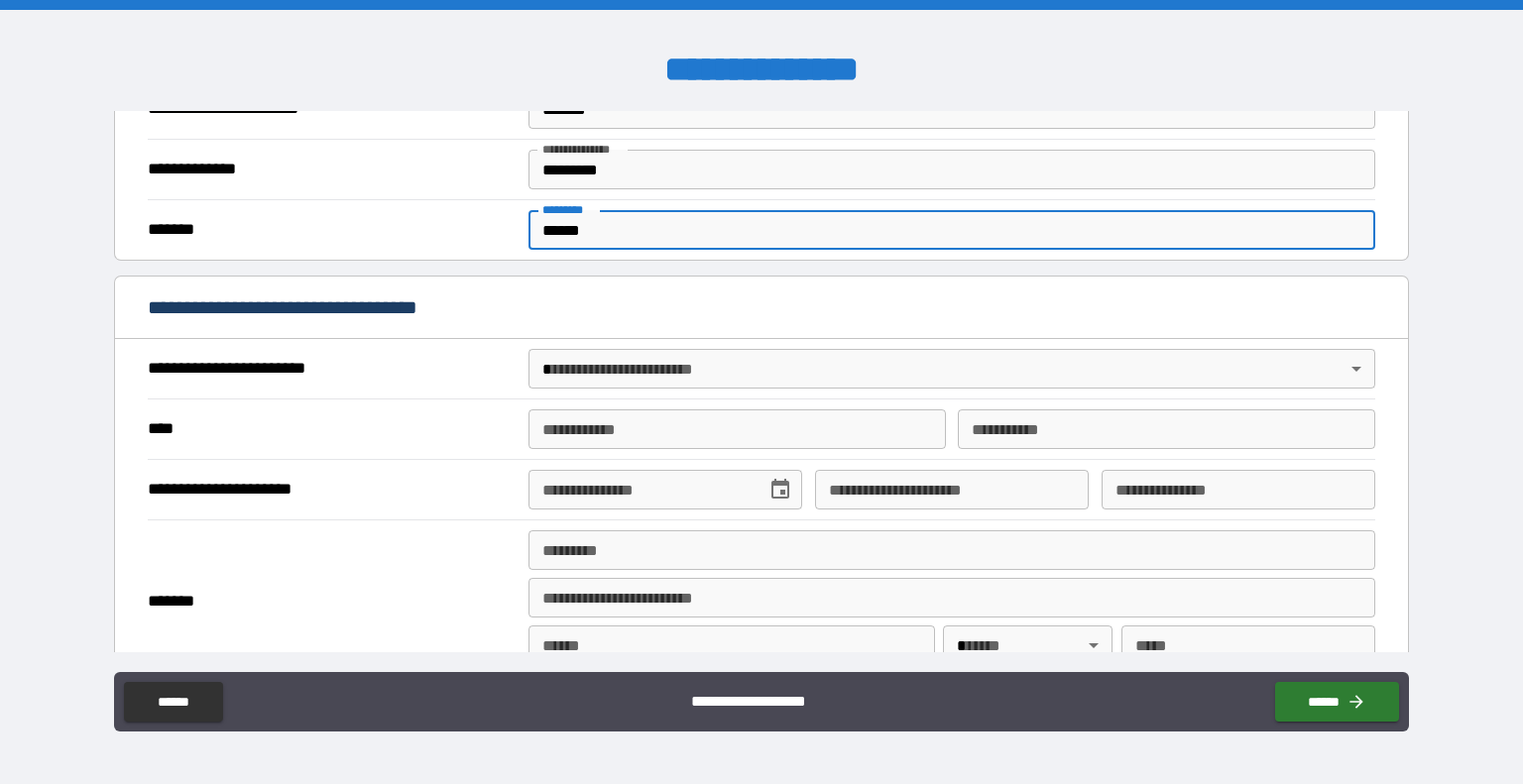 scroll, scrollTop: 543, scrollLeft: 0, axis: vertical 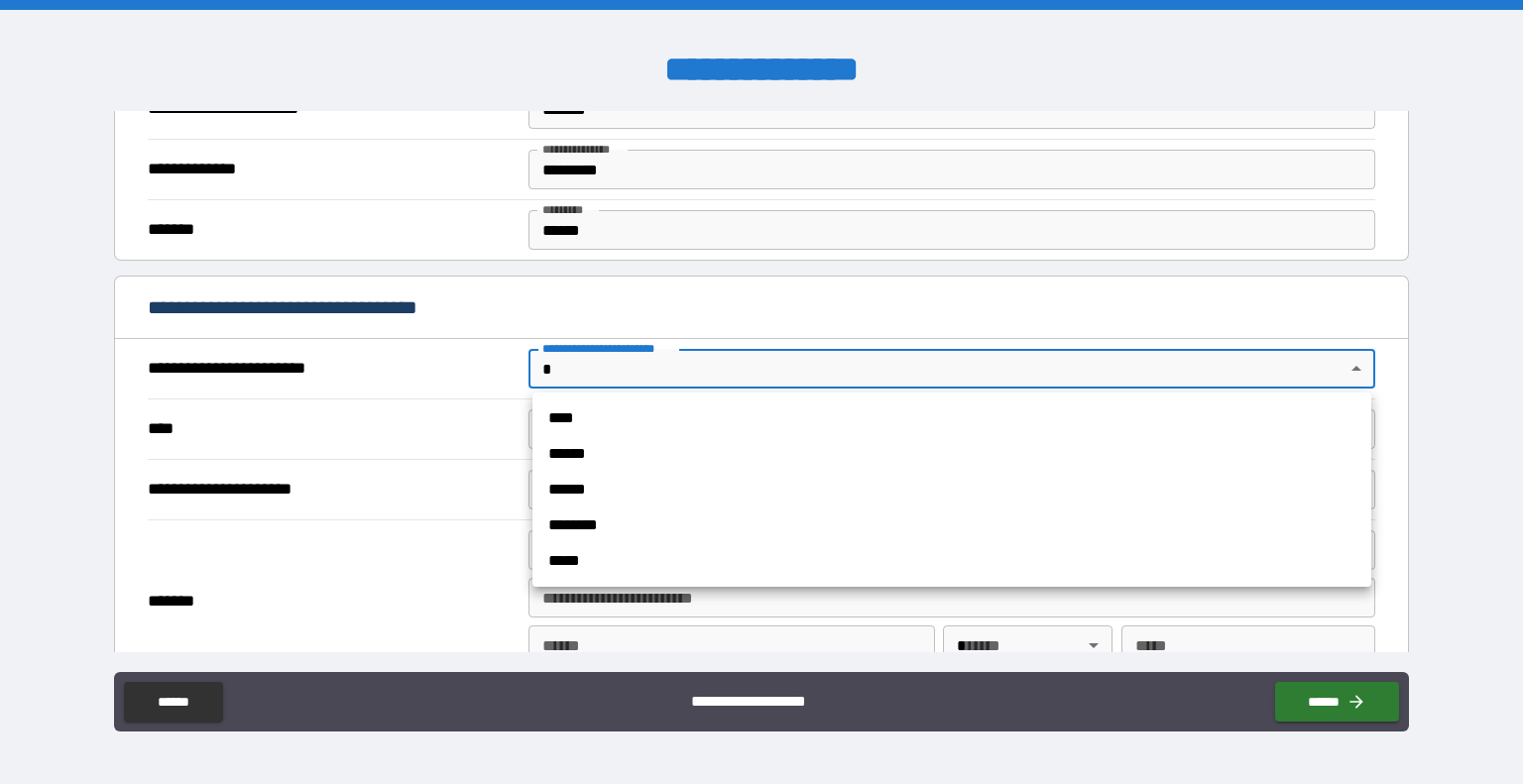 click on "******" at bounding box center [952, 490] 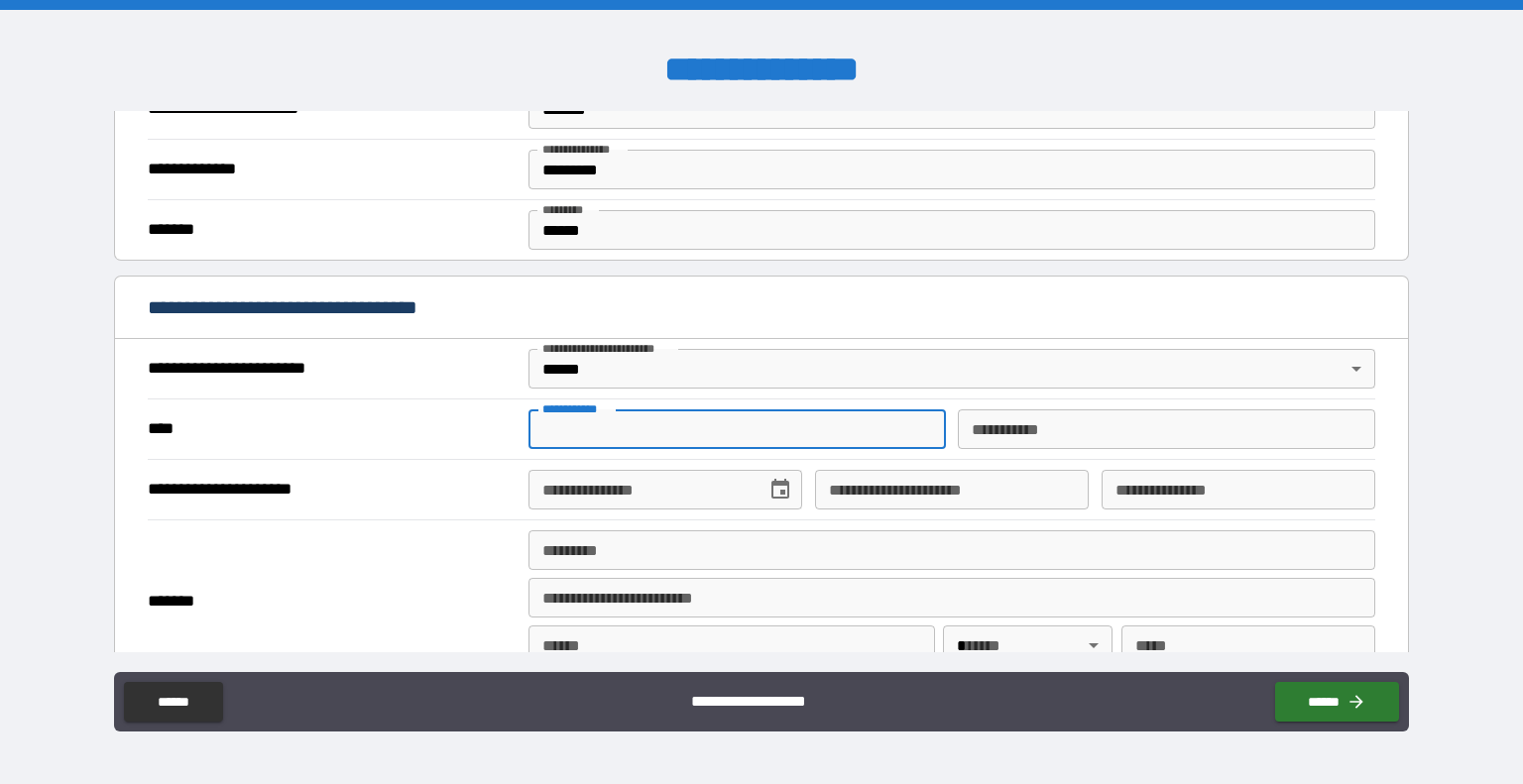 click on "**********" at bounding box center [737, 429] 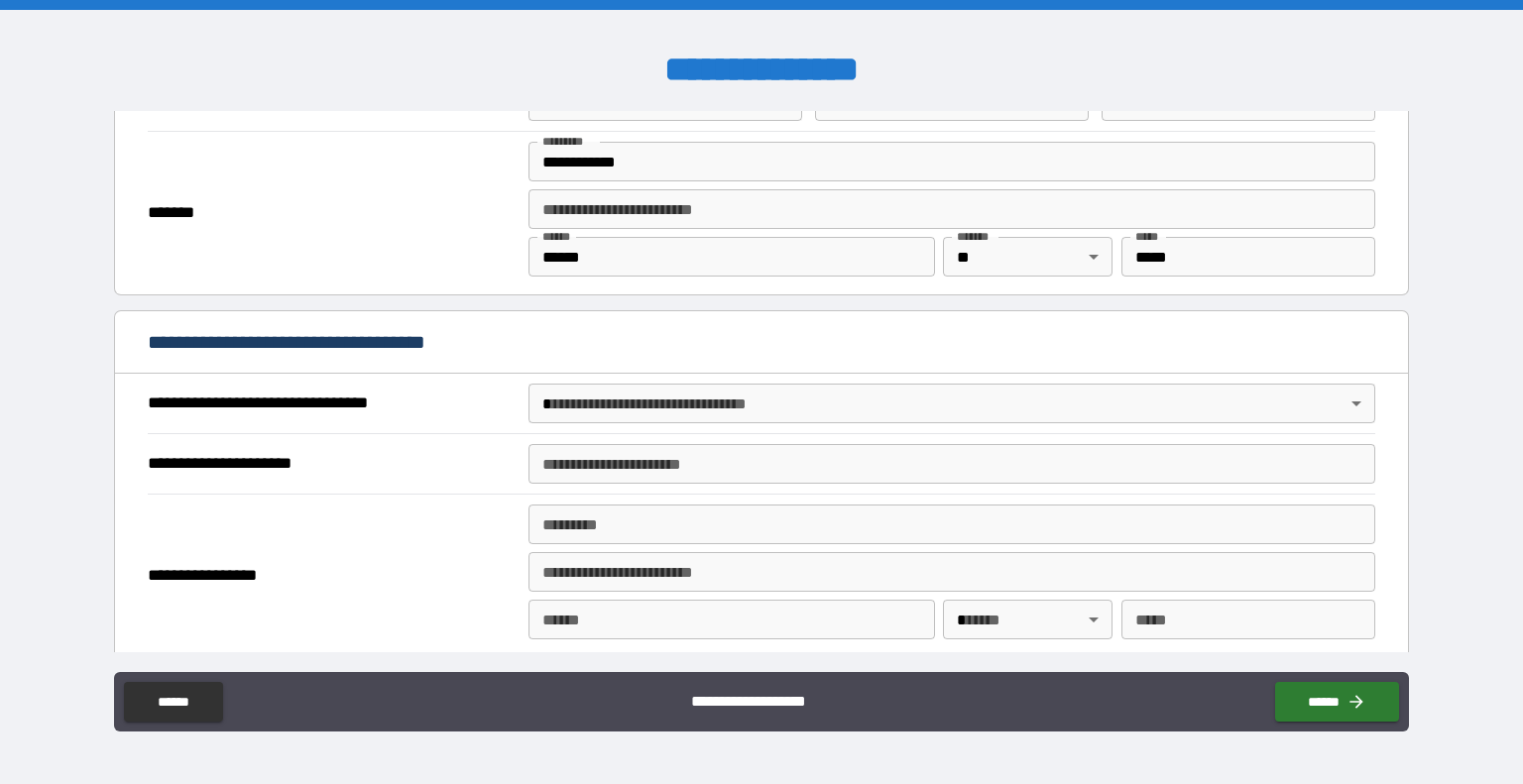 scroll, scrollTop: 932, scrollLeft: 0, axis: vertical 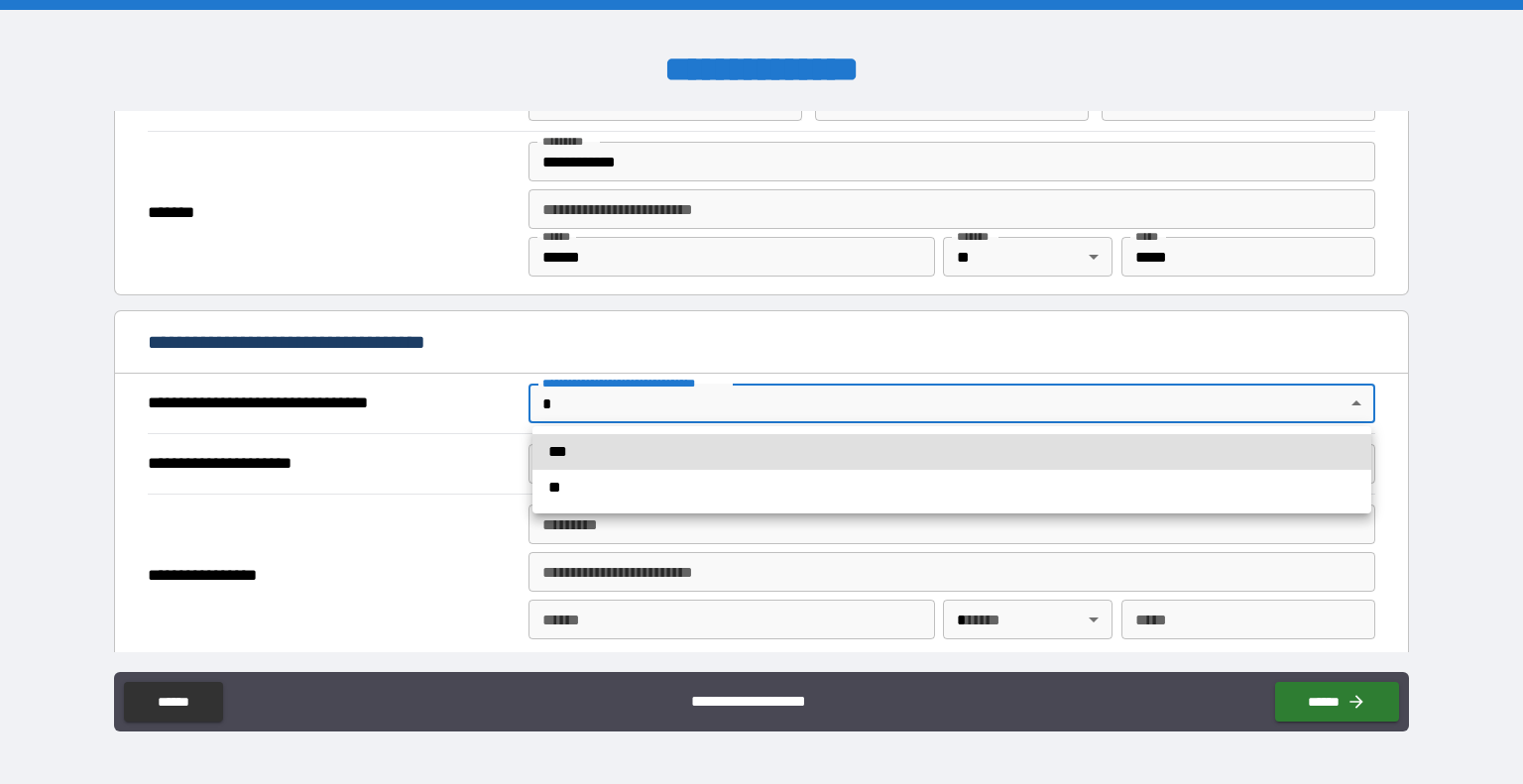 click on "***" at bounding box center [952, 452] 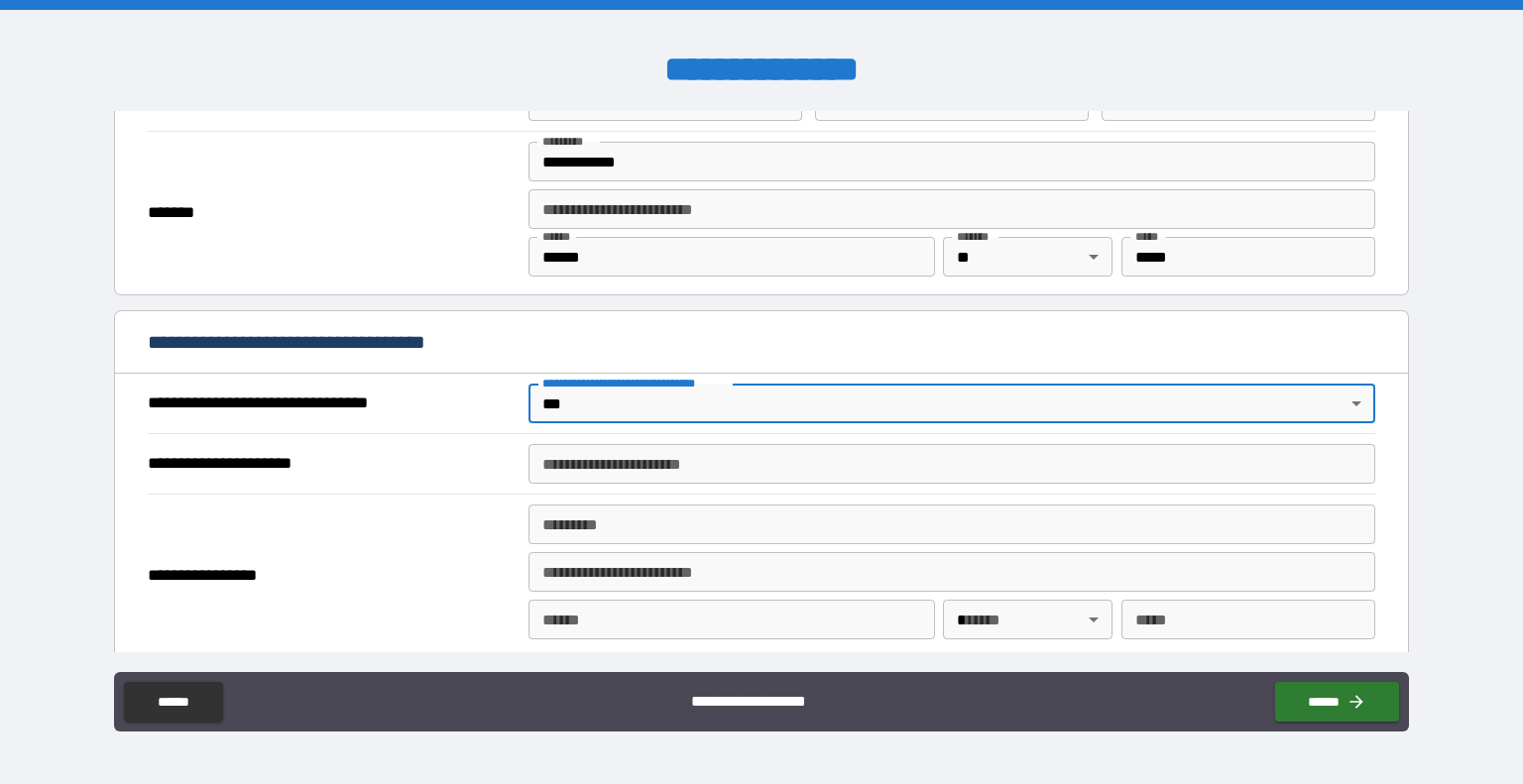 click on "**********" at bounding box center [952, 464] 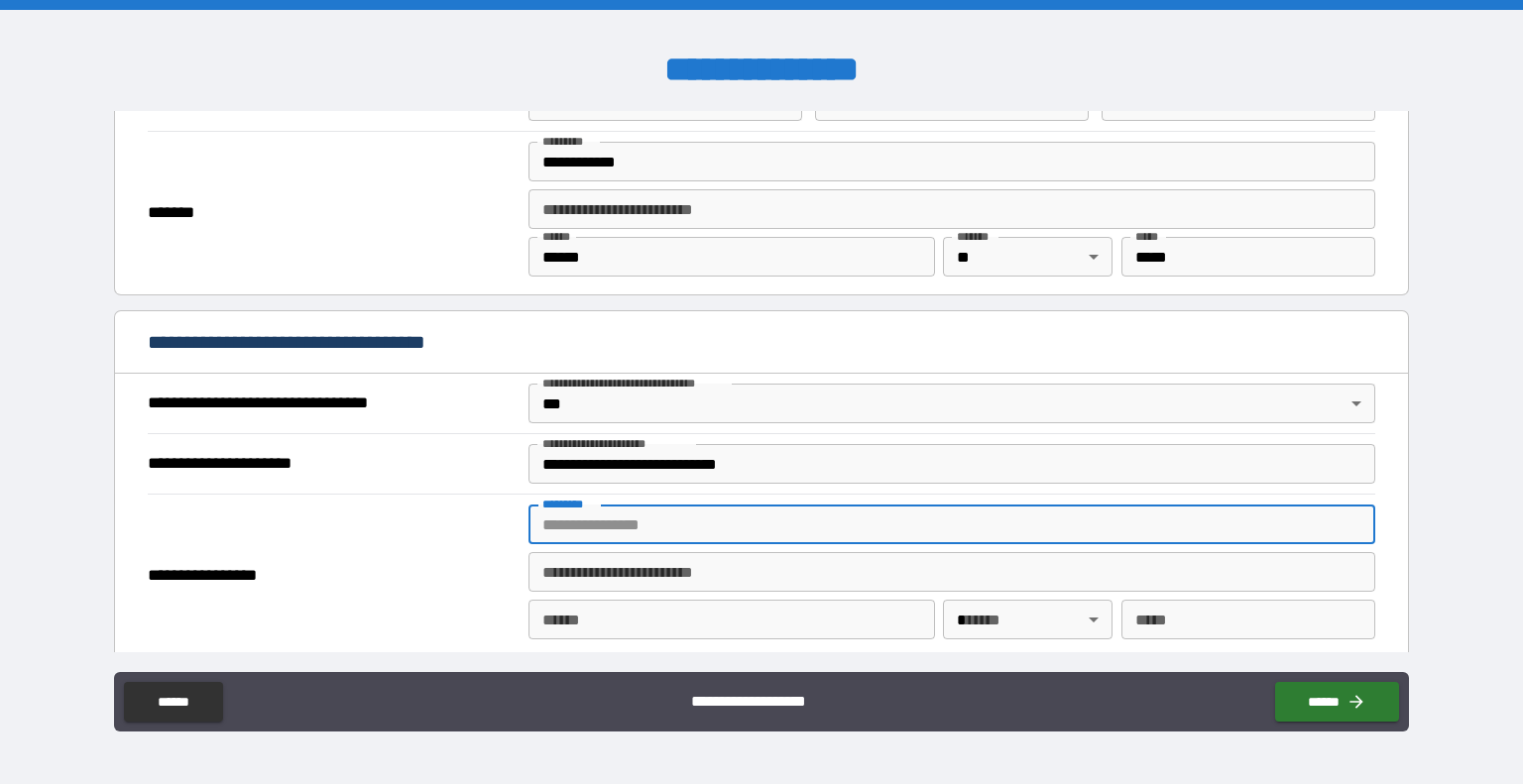 paste on "**********" 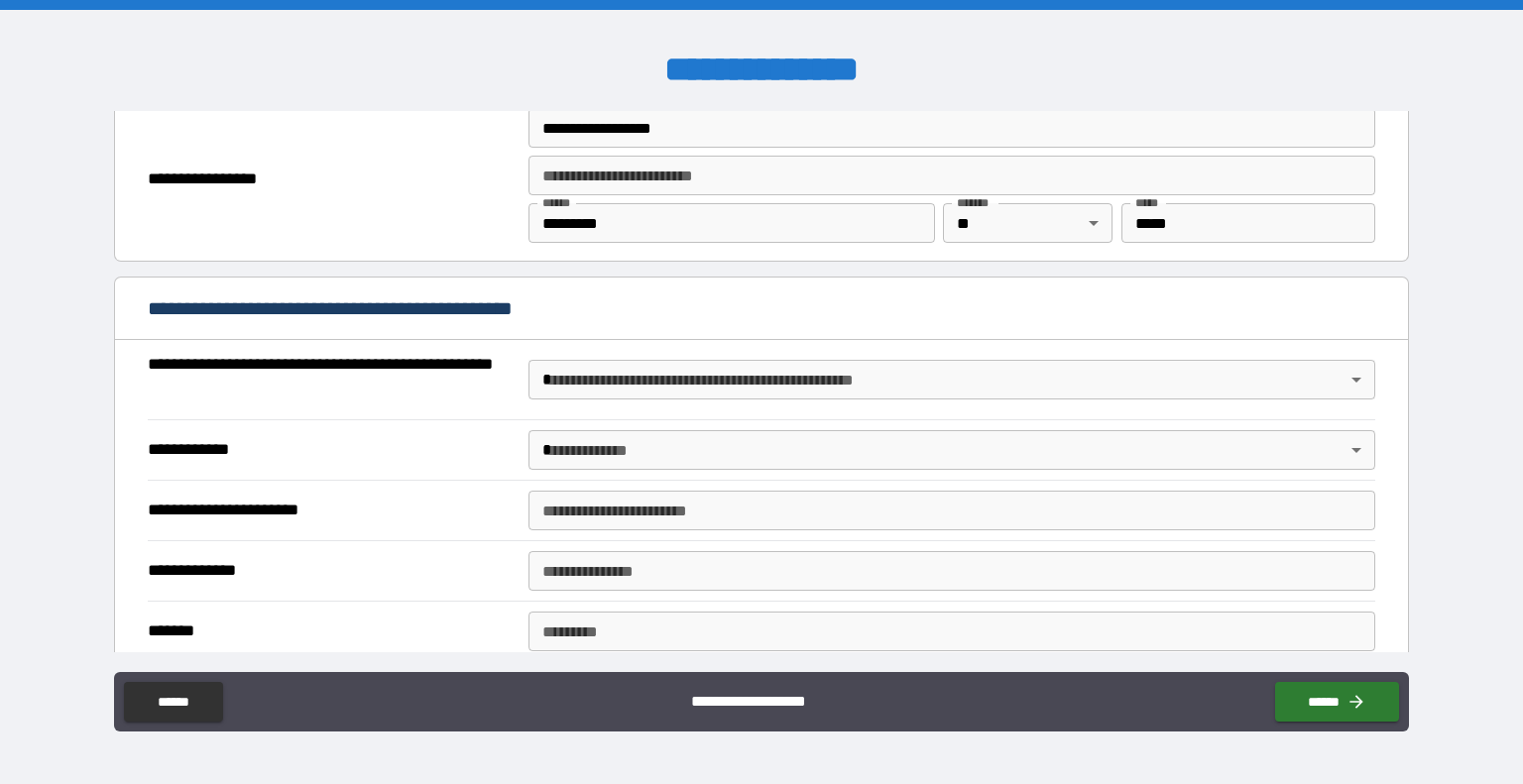 scroll, scrollTop: 1364, scrollLeft: 0, axis: vertical 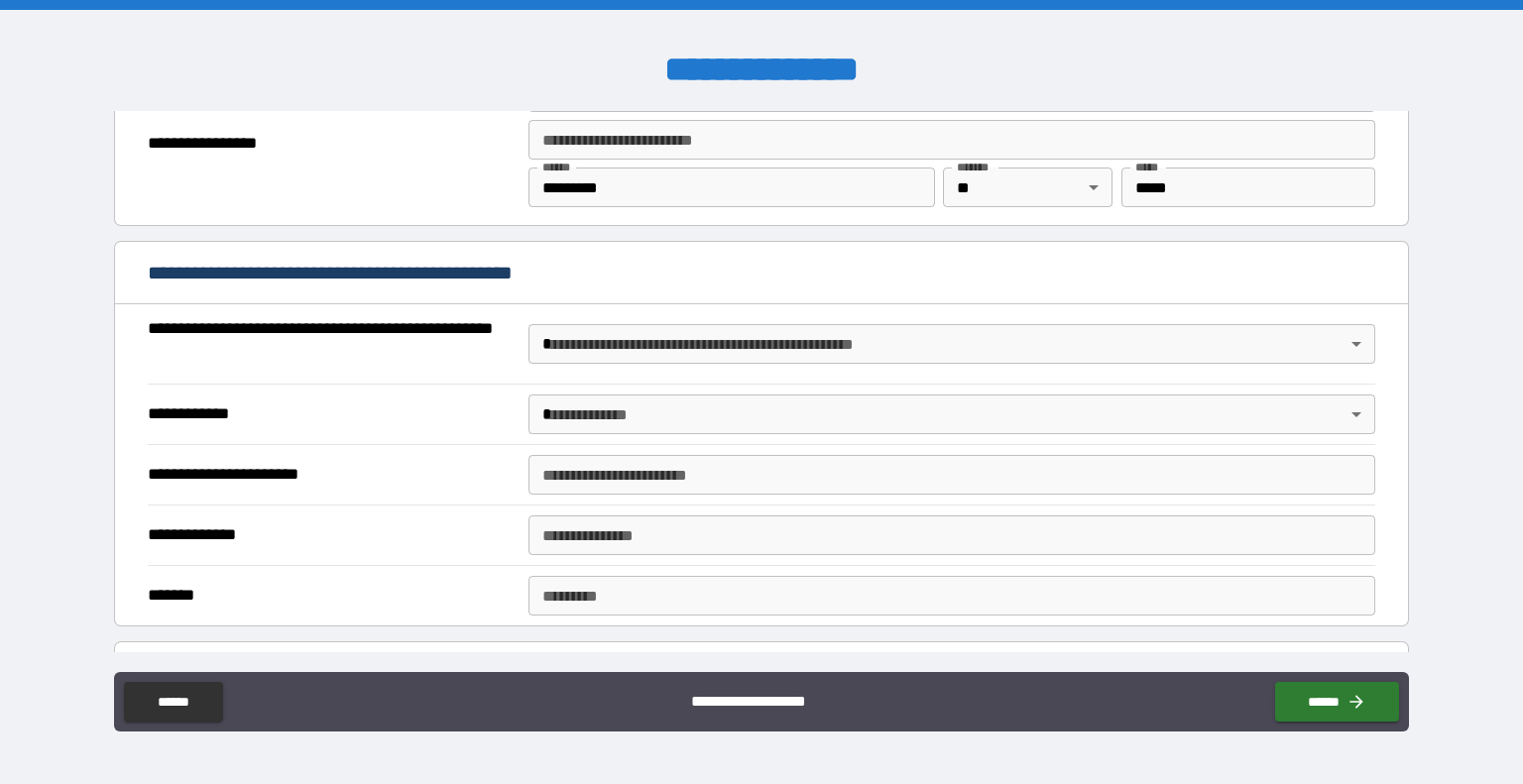 click on "**********" at bounding box center [762, 392] 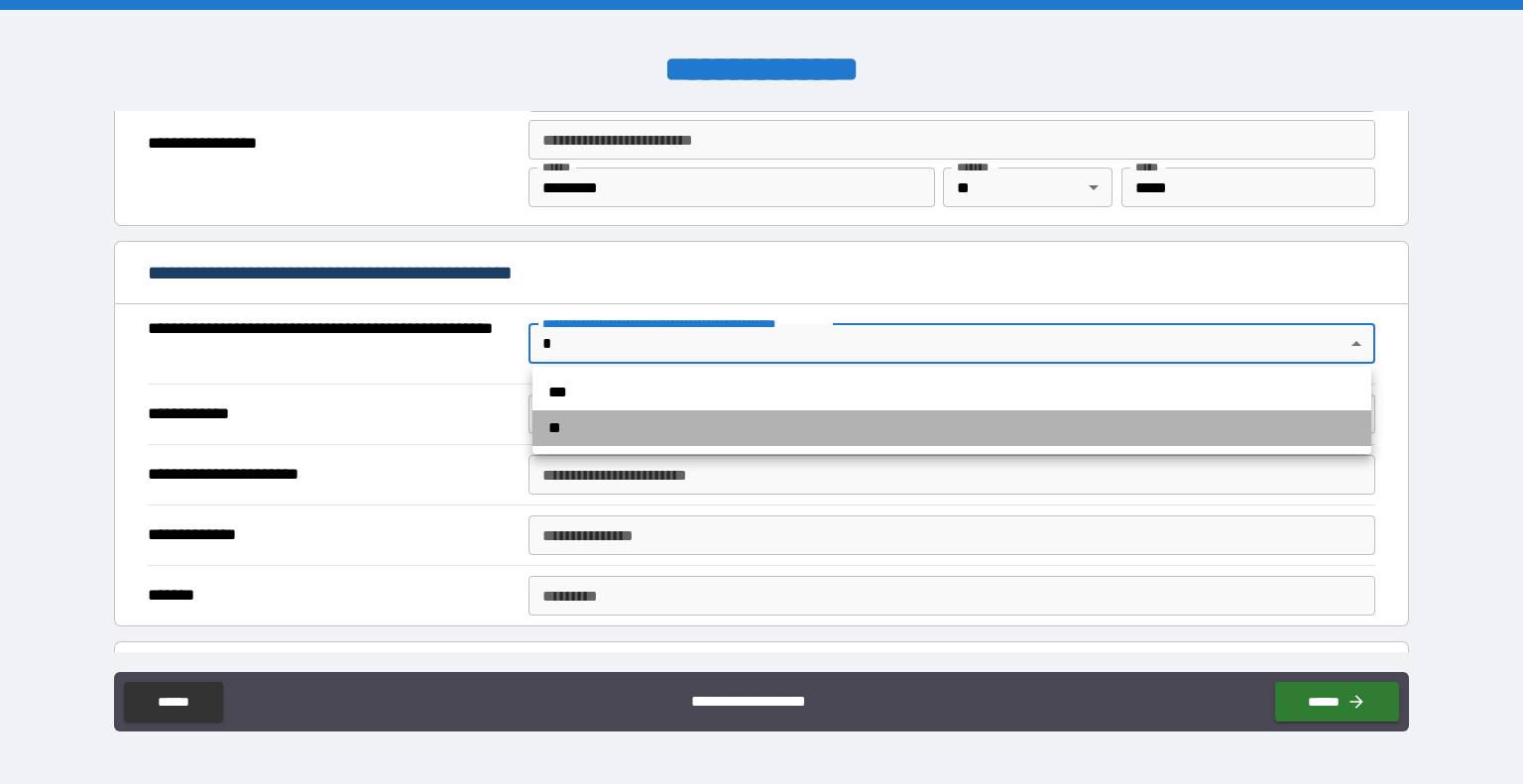 click on "**" at bounding box center [952, 428] 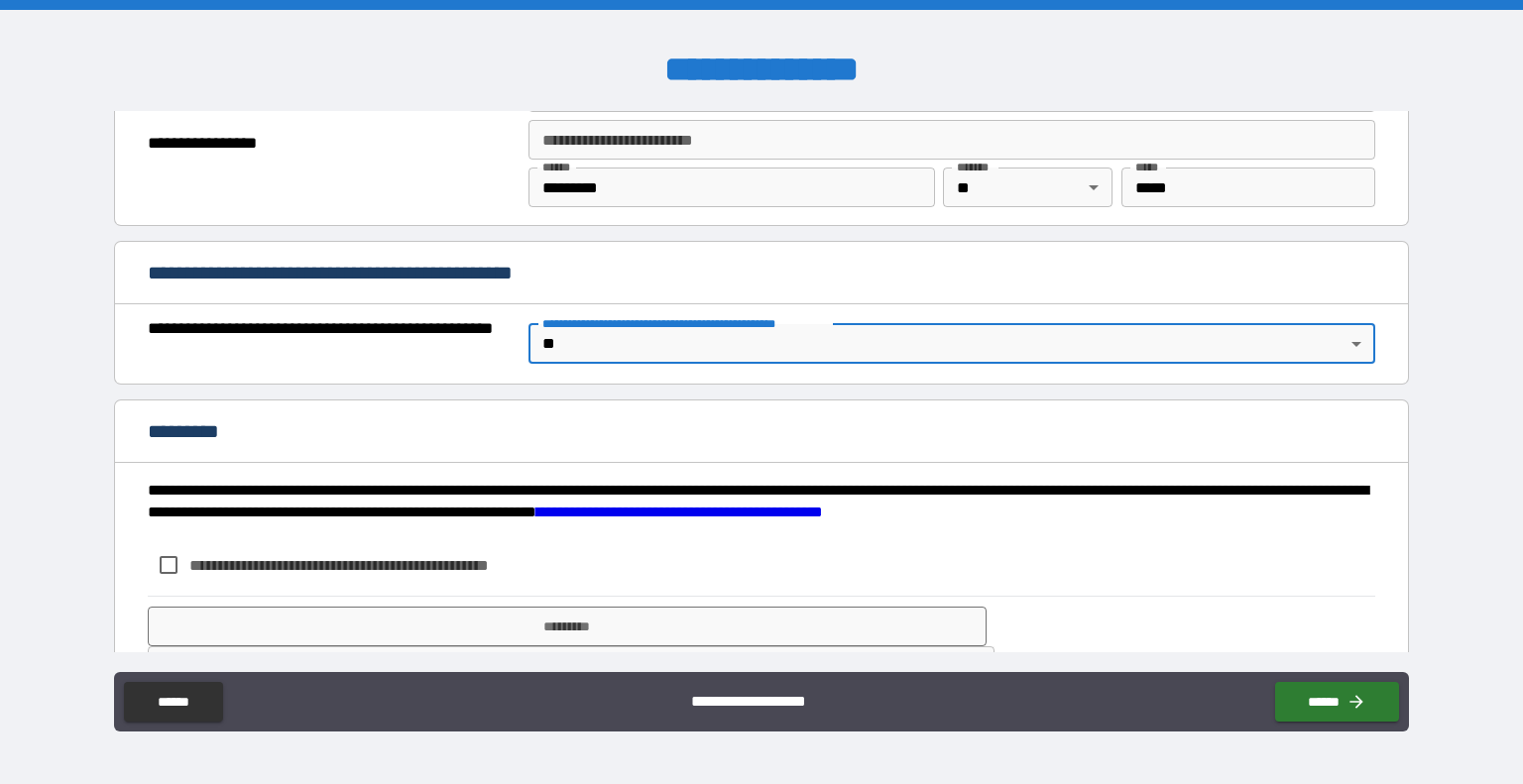 scroll, scrollTop: 1422, scrollLeft: 0, axis: vertical 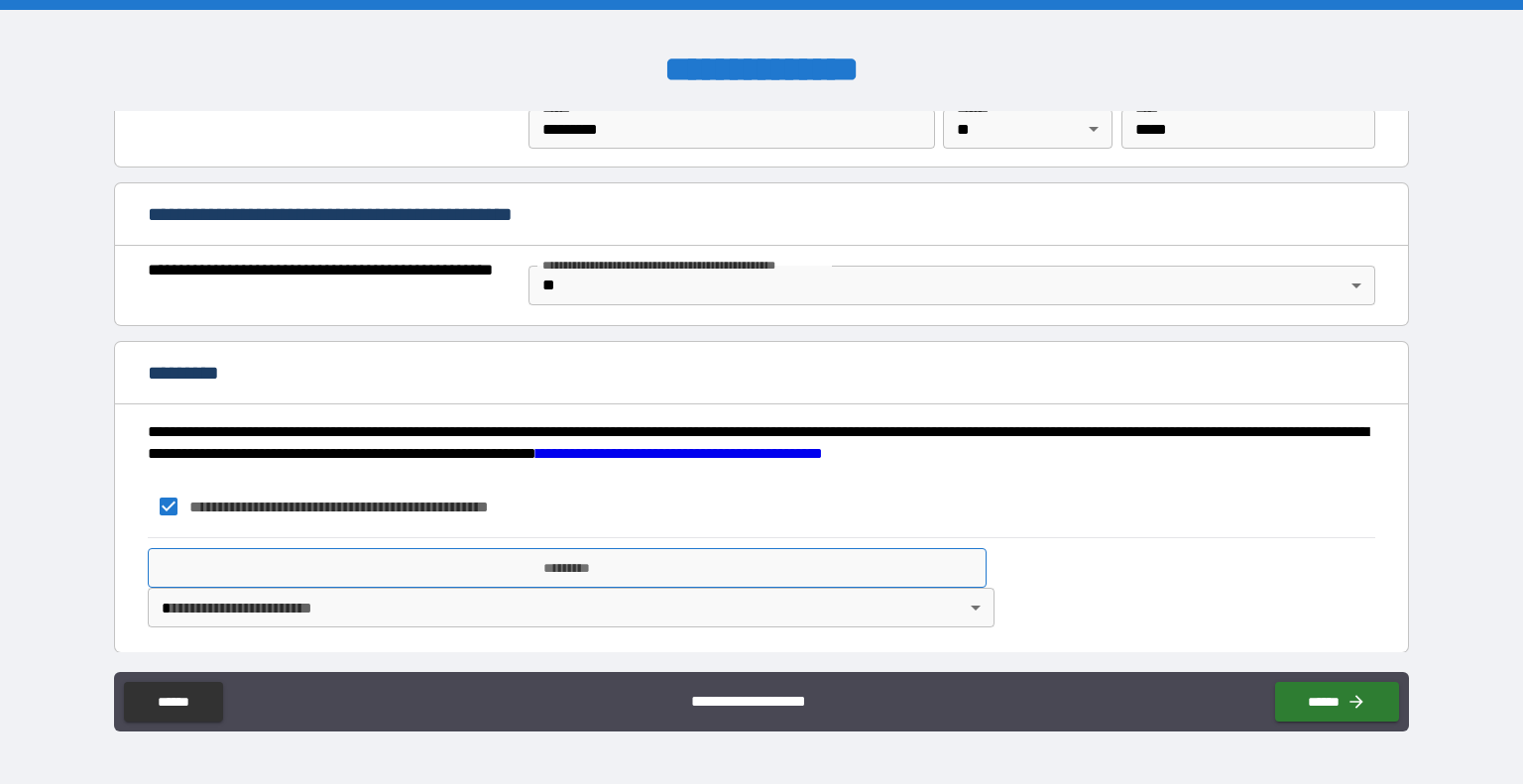 click on "*********" at bounding box center (567, 568) 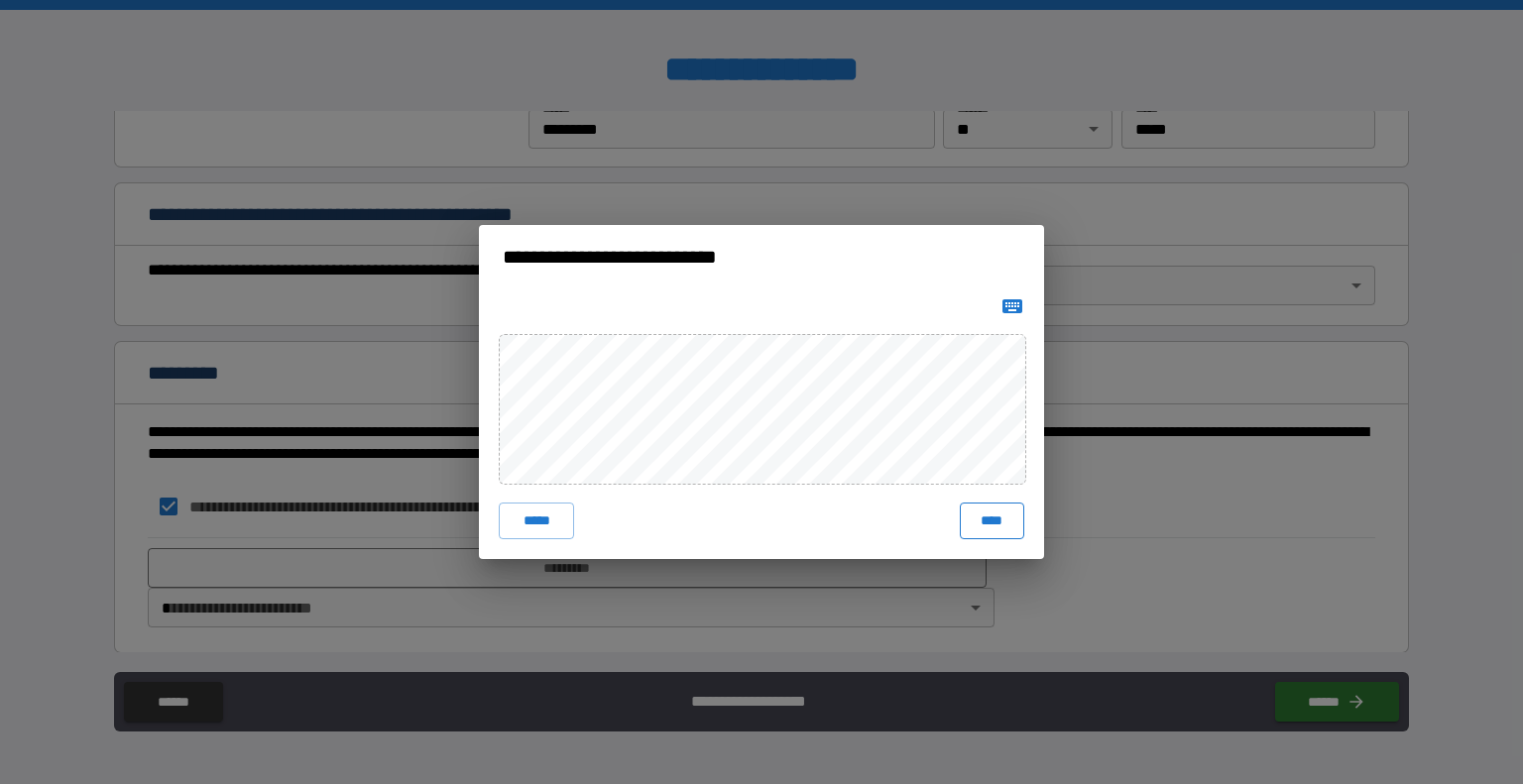 click on "****" at bounding box center (992, 520) 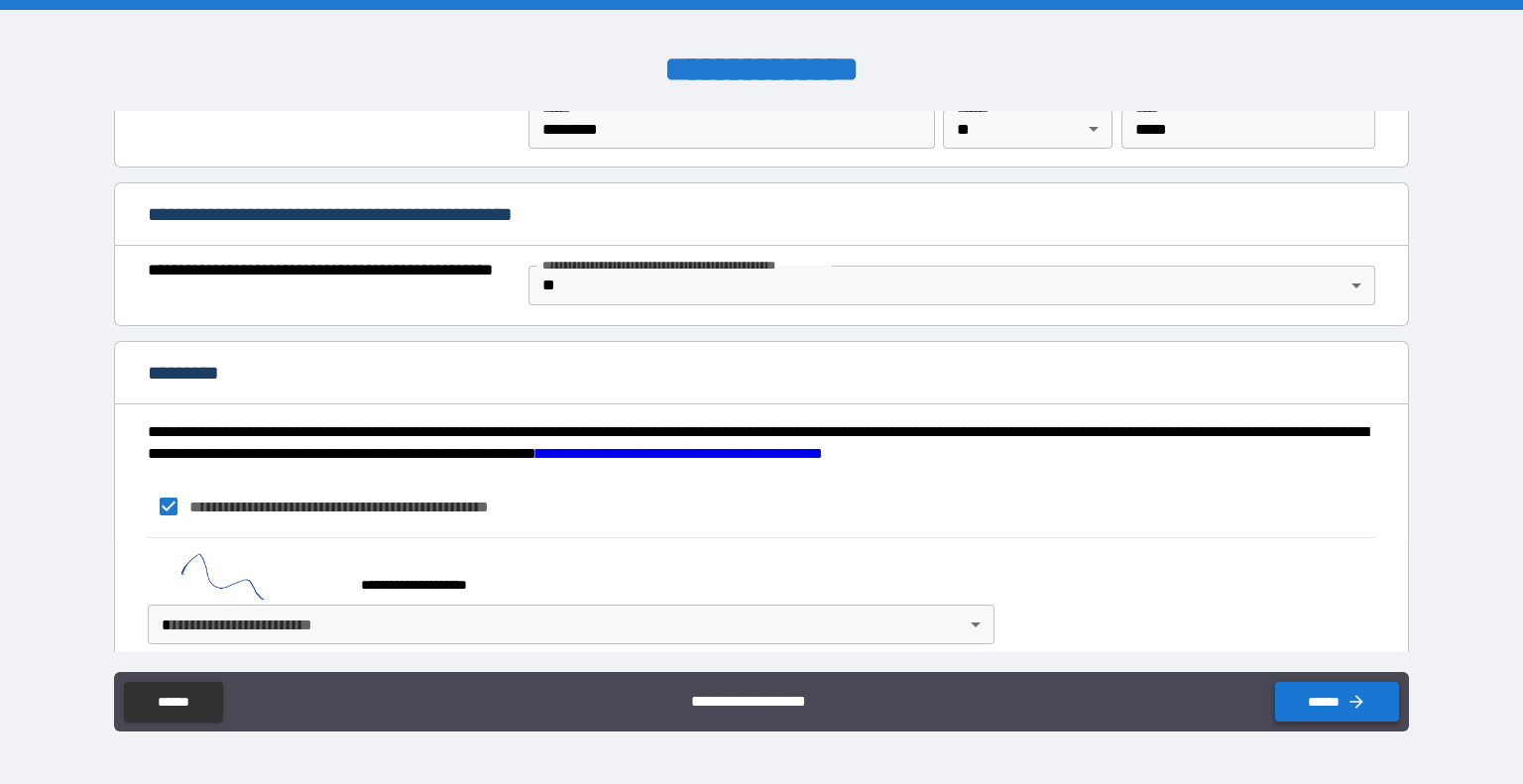 click on "******" at bounding box center (1337, 702) 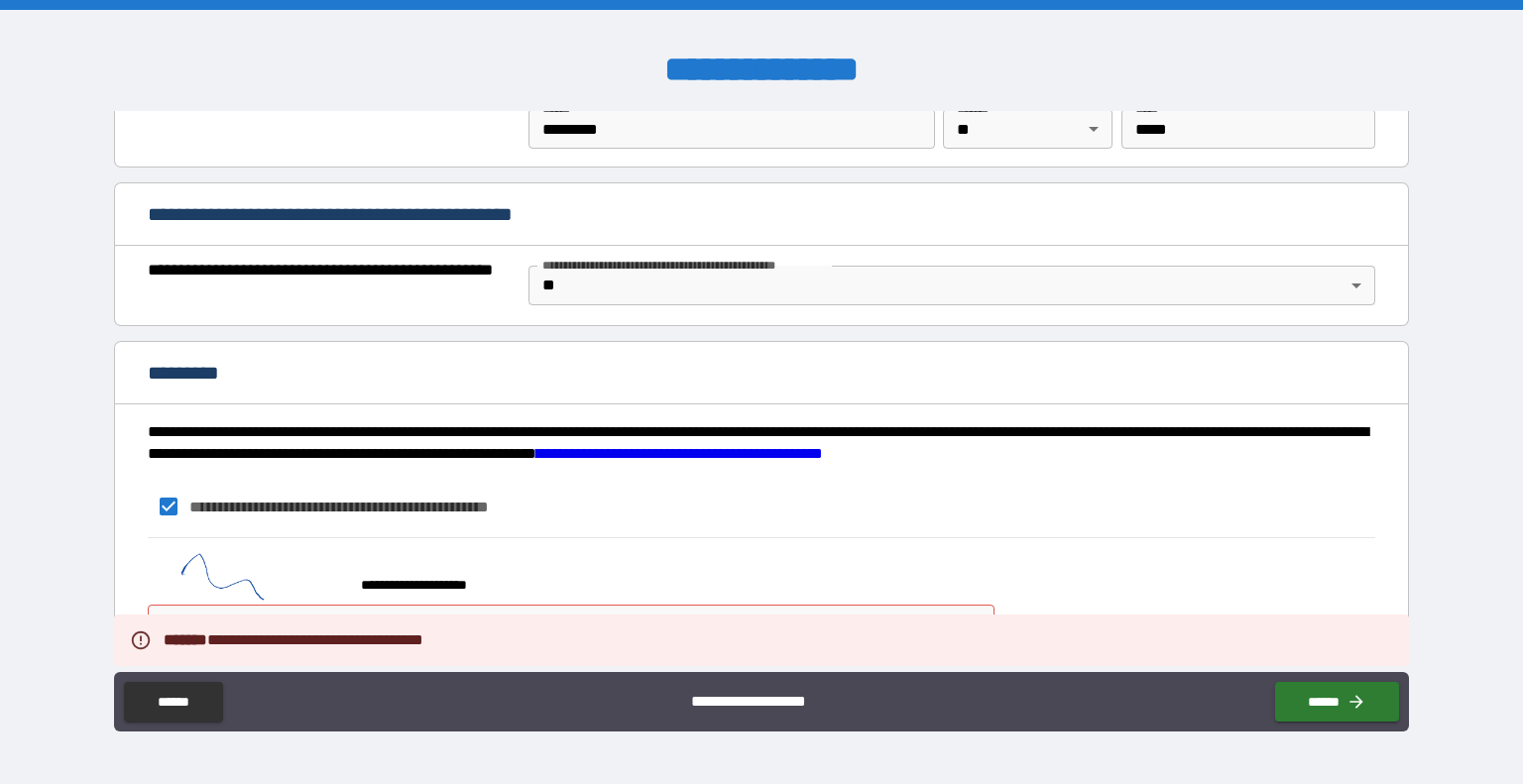 scroll, scrollTop: 1439, scrollLeft: 0, axis: vertical 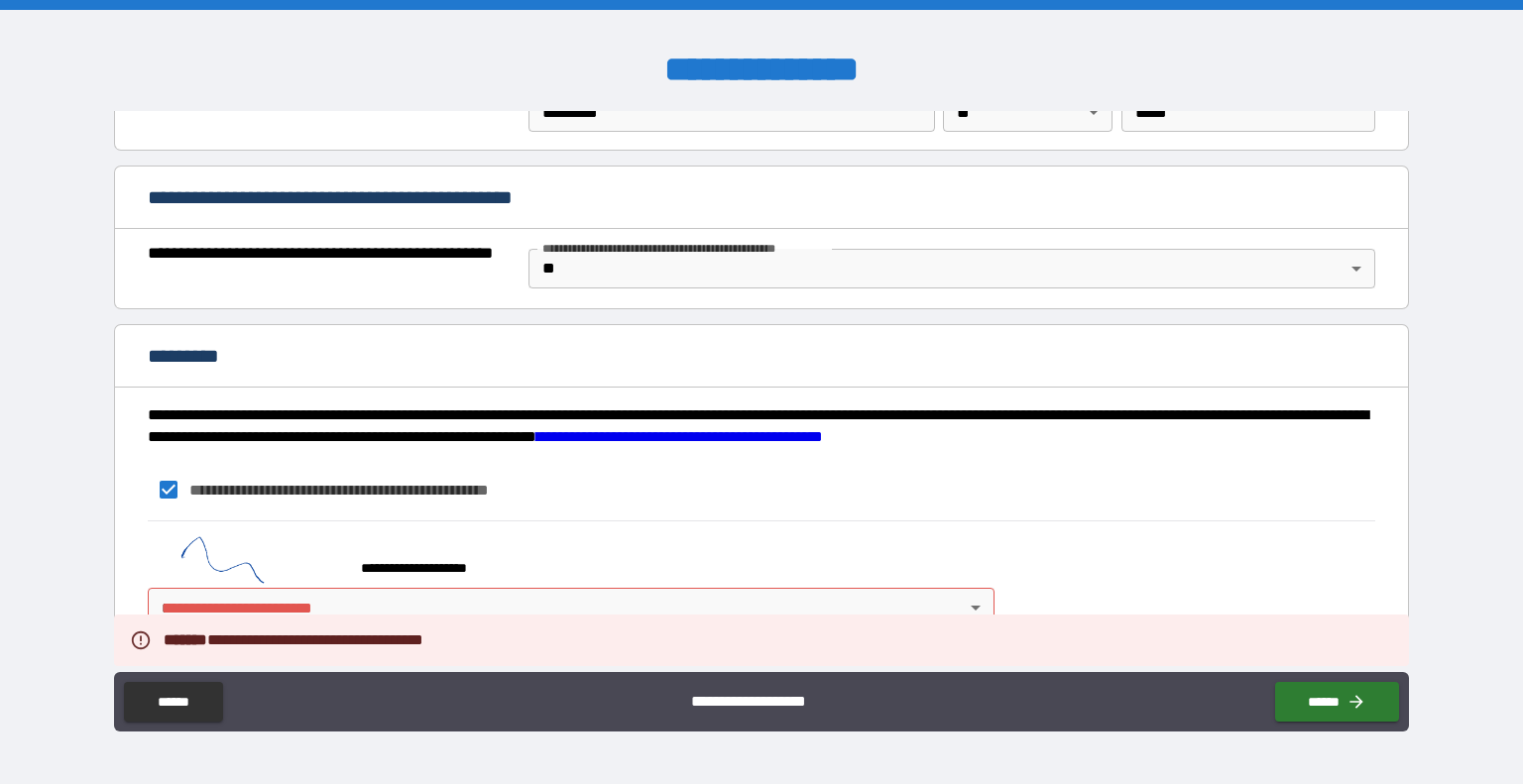 click on "**********" at bounding box center (762, 392) 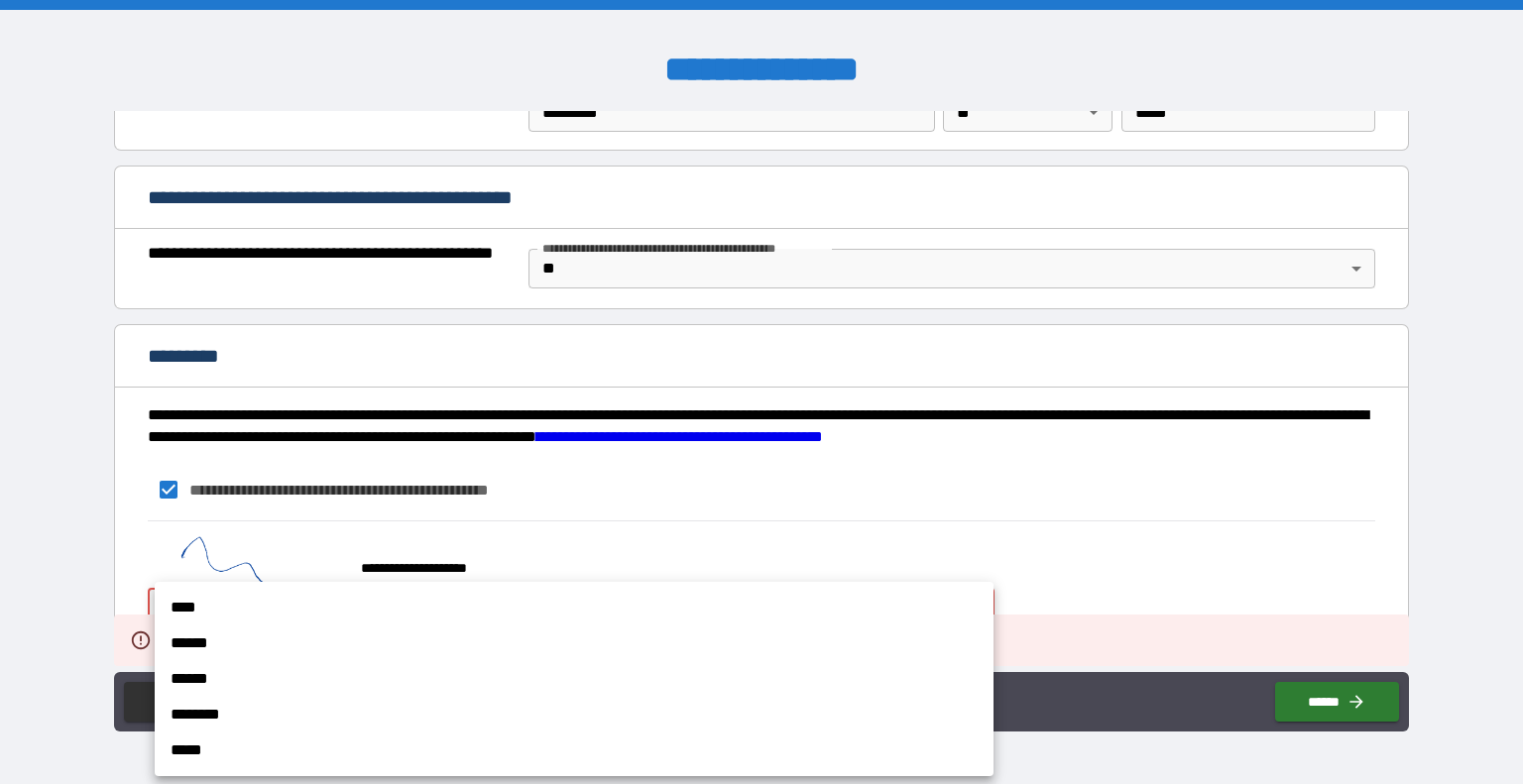 click on "******" at bounding box center (574, 643) 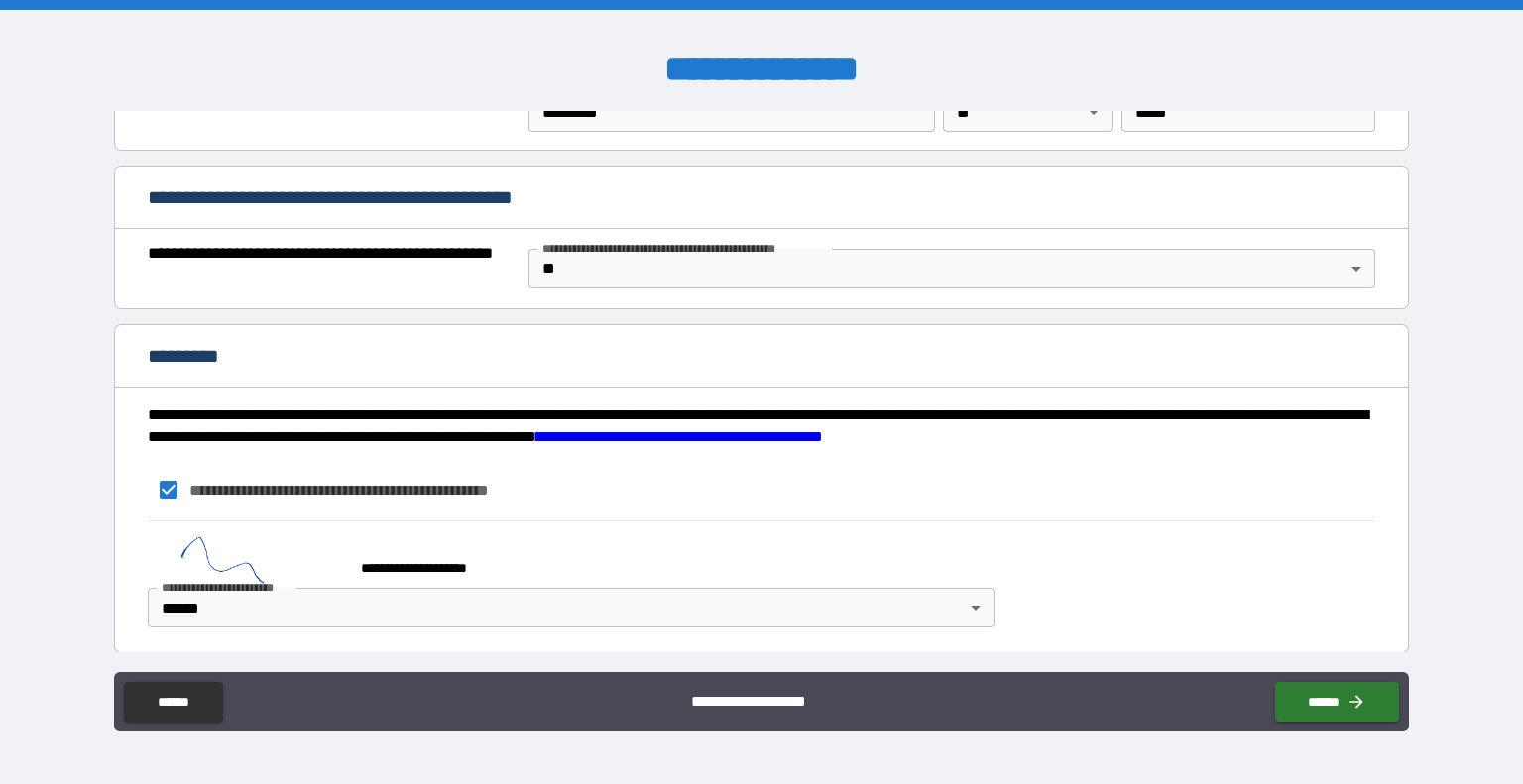 click on "******" at bounding box center (1333, 698) 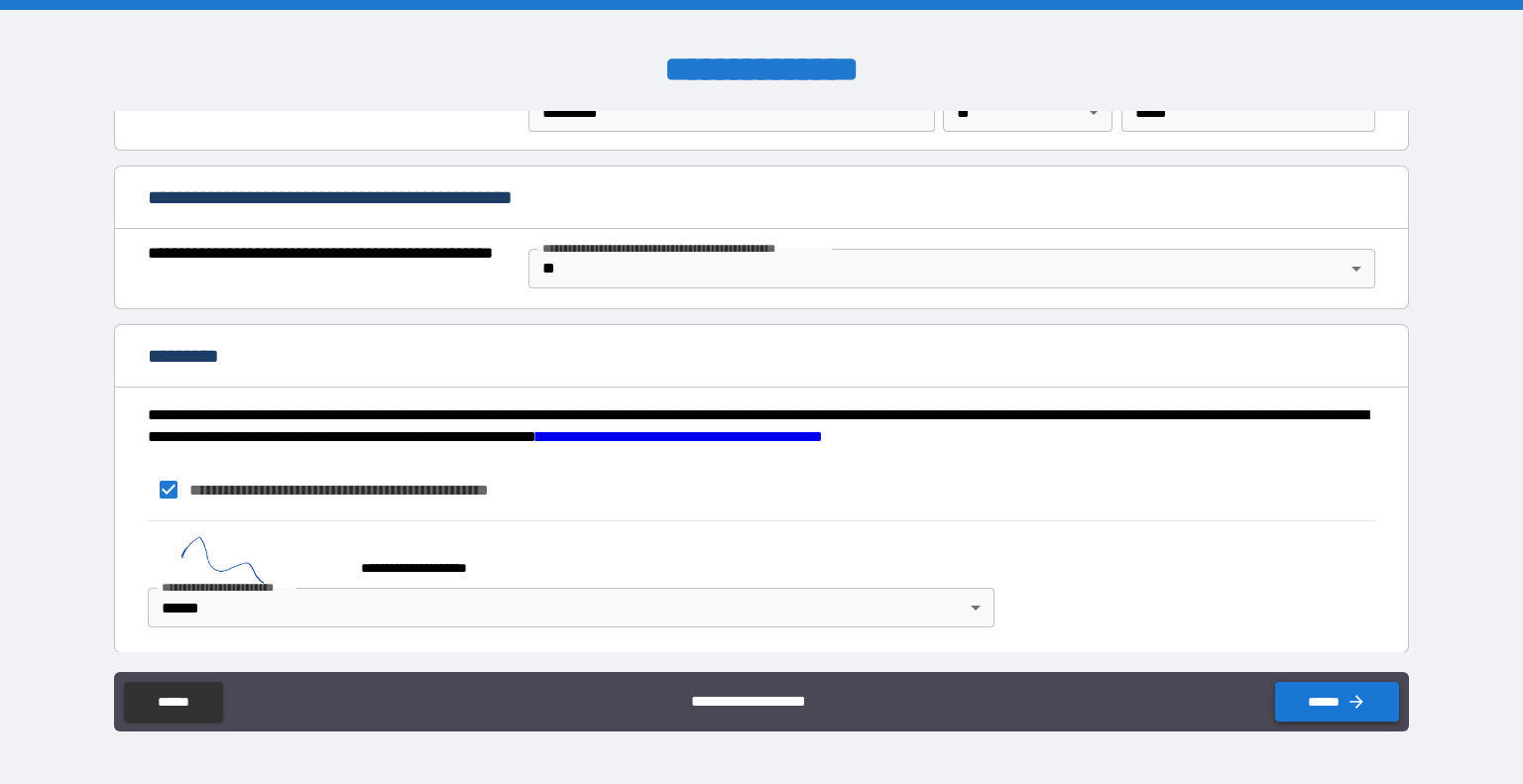 click on "******" at bounding box center (1337, 702) 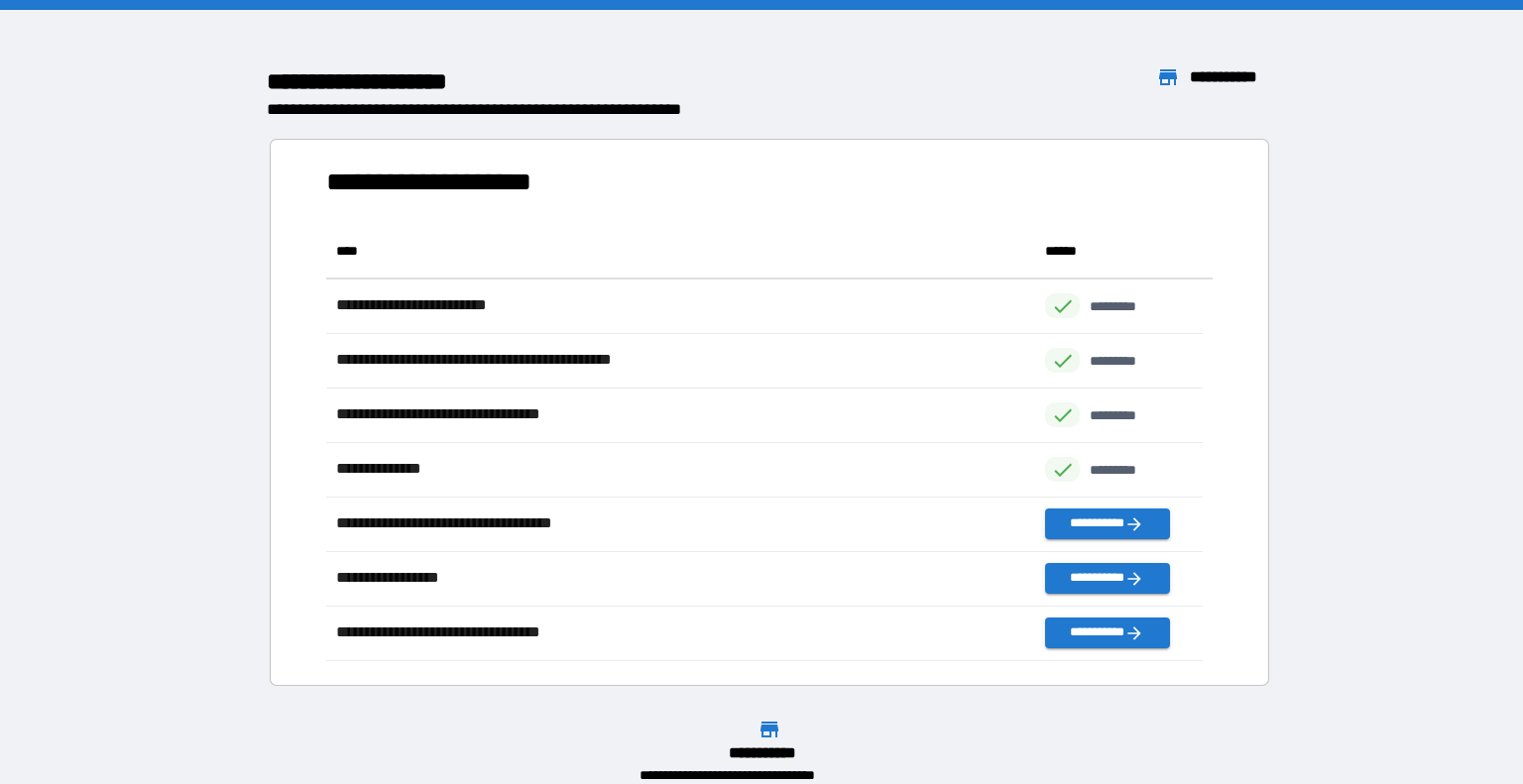 scroll, scrollTop: 422, scrollLeft: 862, axis: both 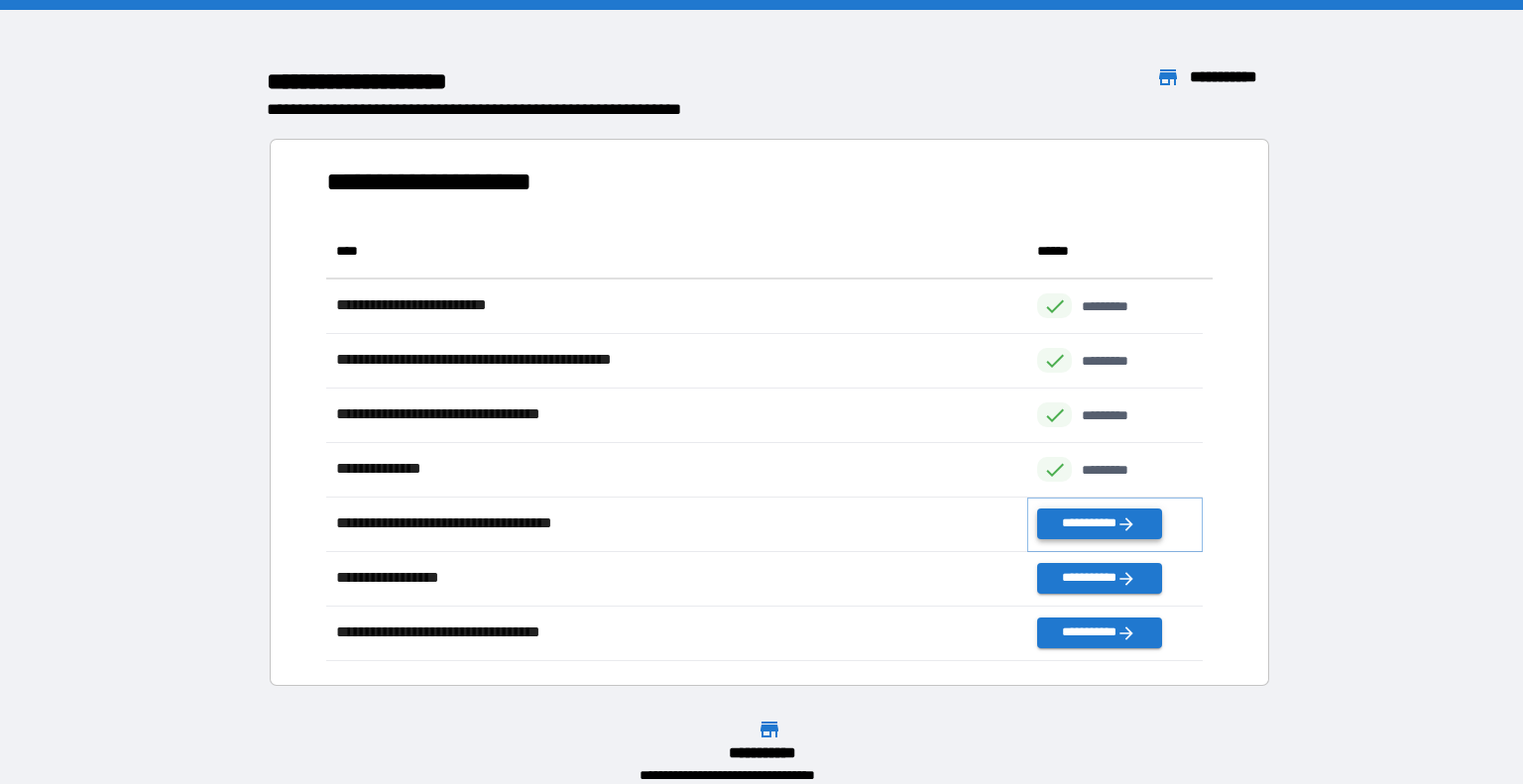 click on "**********" at bounding box center [1099, 523] 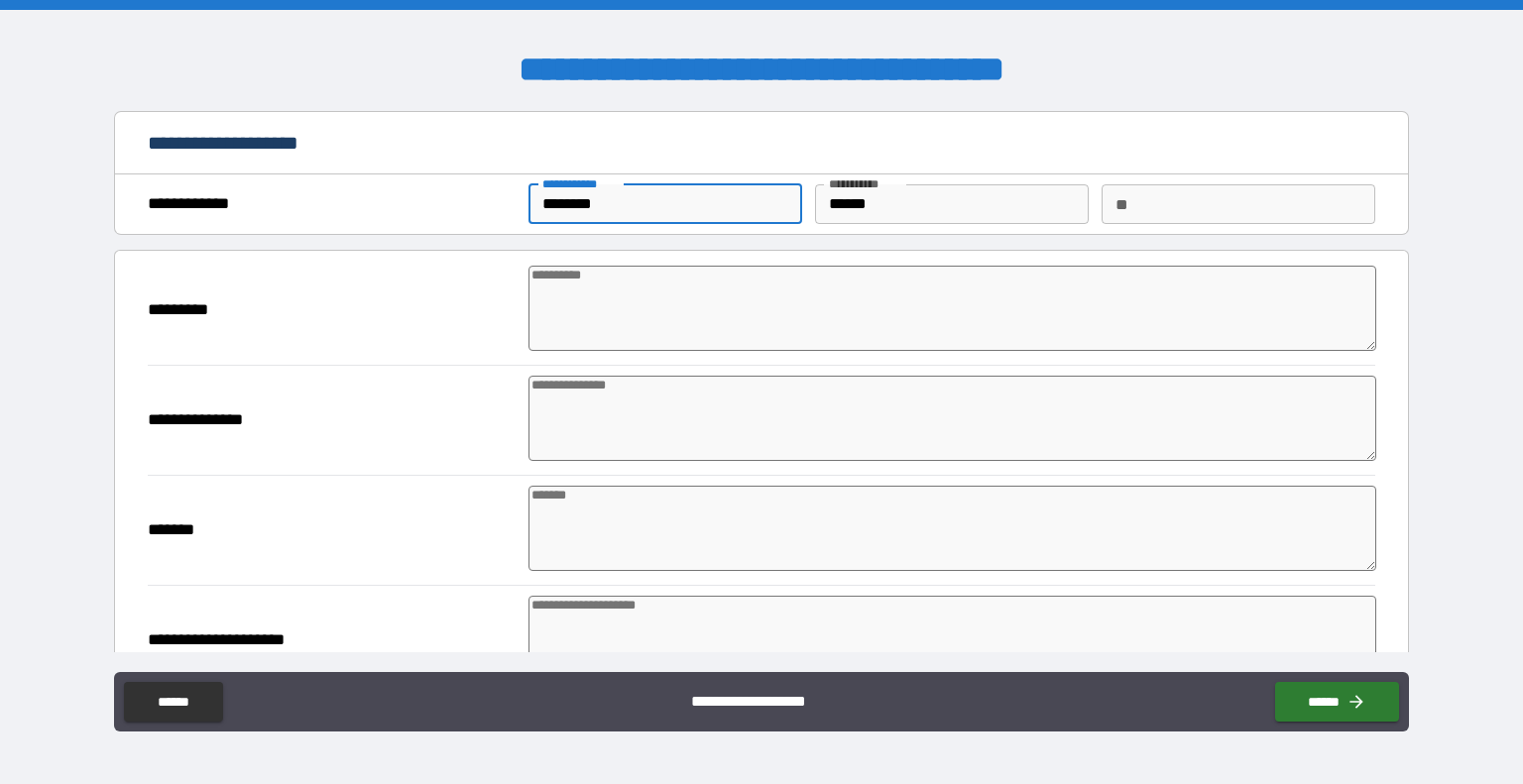 drag, startPoint x: 662, startPoint y: 188, endPoint x: 301, endPoint y: 178, distance: 361.13848 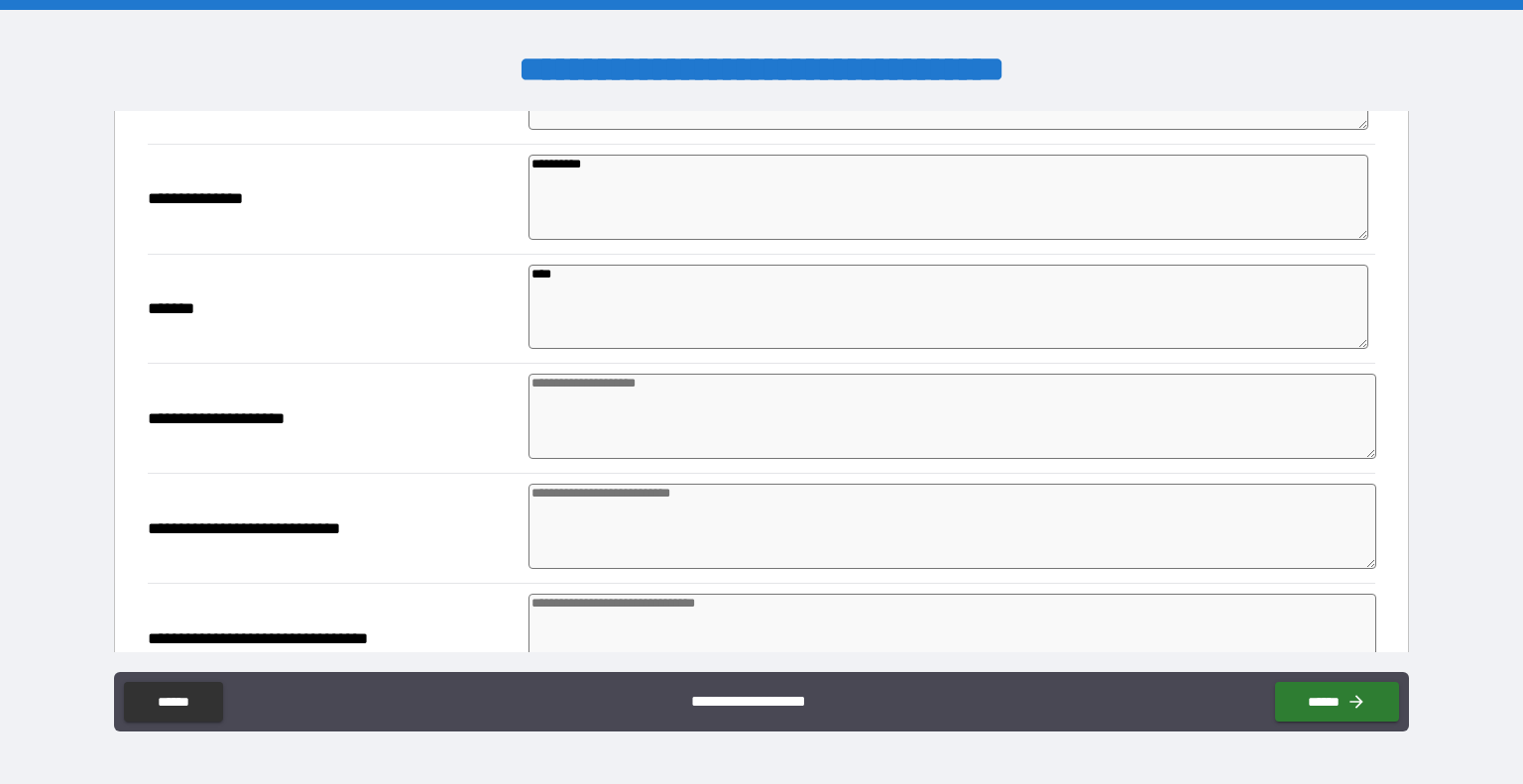 scroll, scrollTop: 222, scrollLeft: 0, axis: vertical 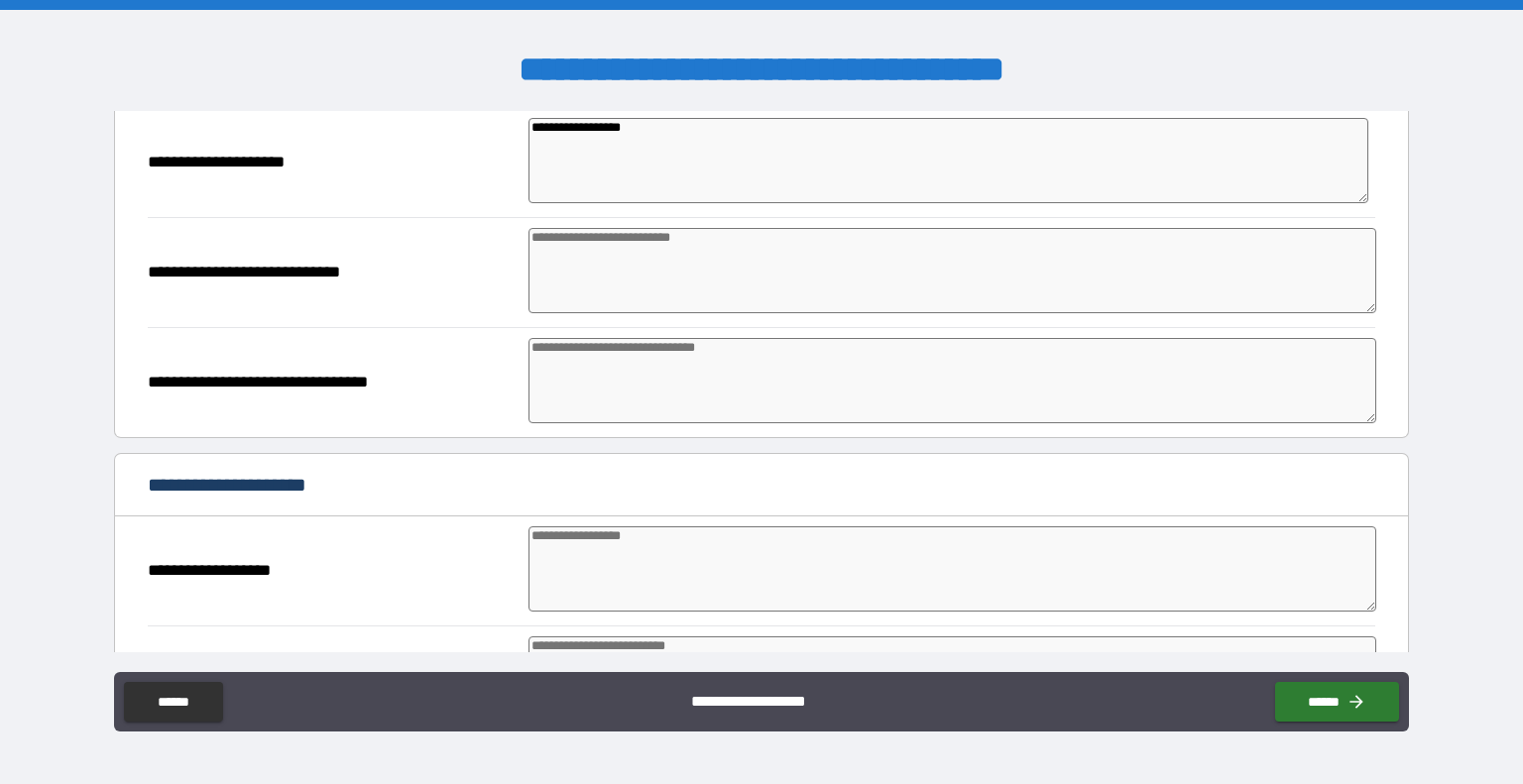 click at bounding box center [953, 271] 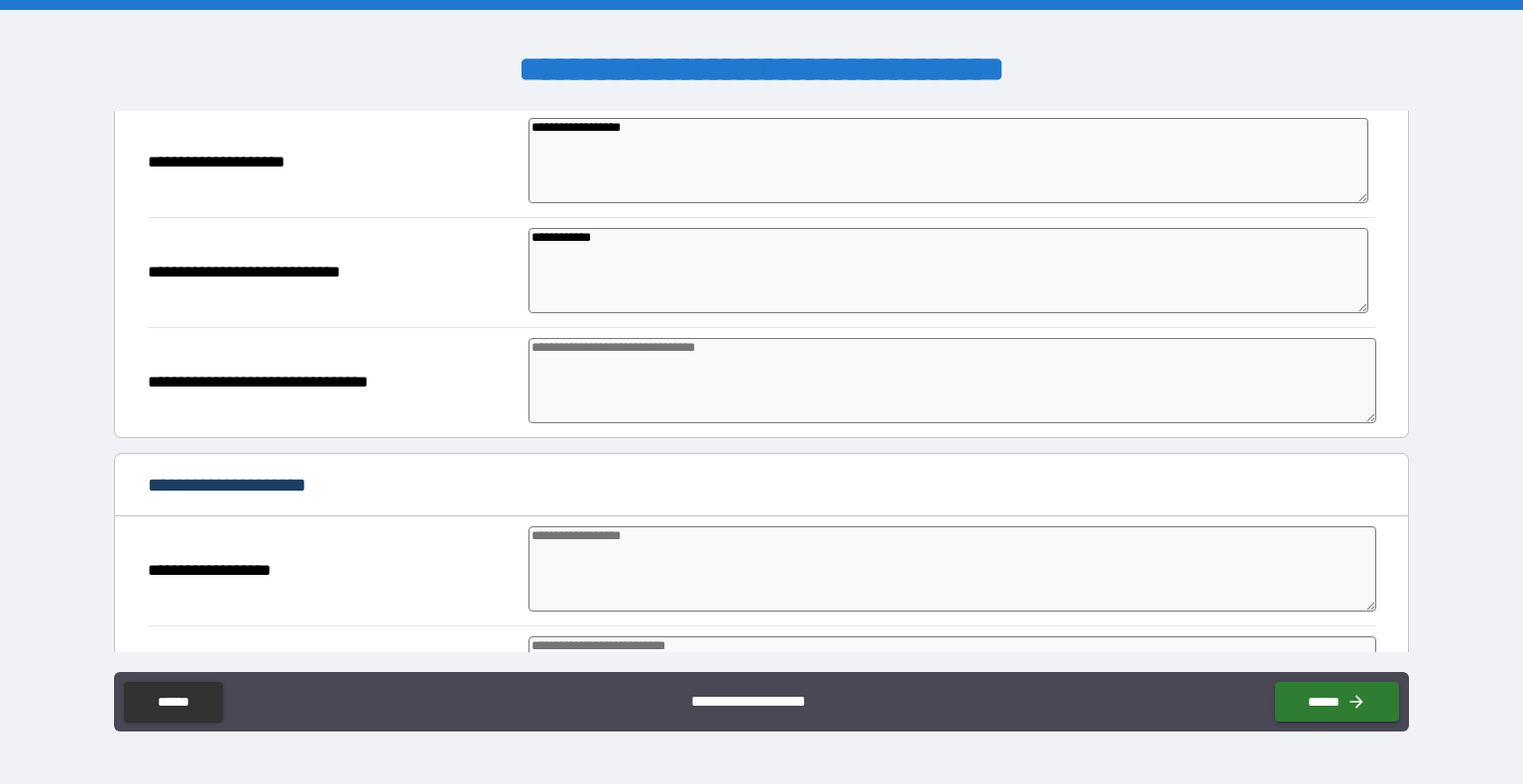 click at bounding box center (953, 381) 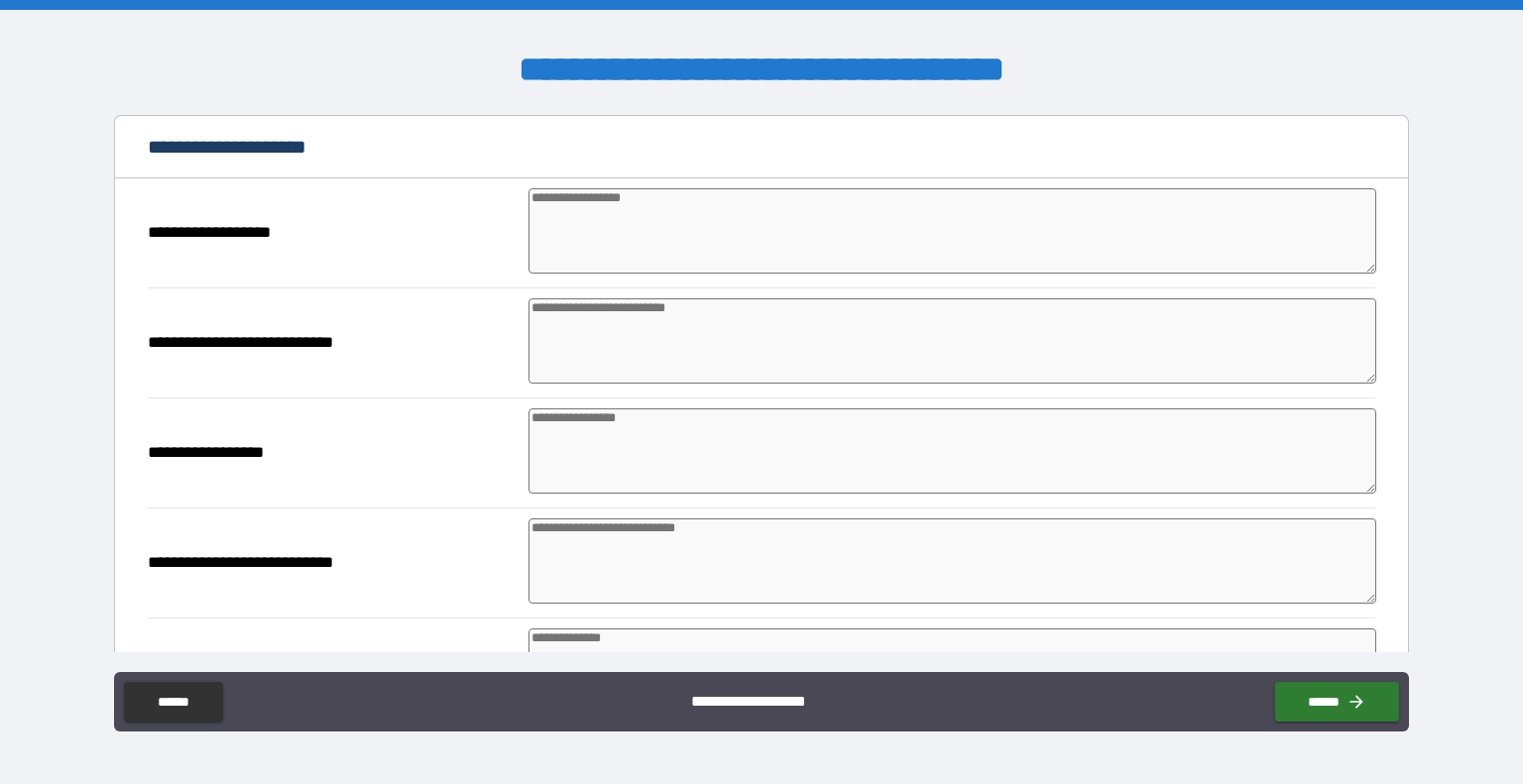 scroll, scrollTop: 815, scrollLeft: 0, axis: vertical 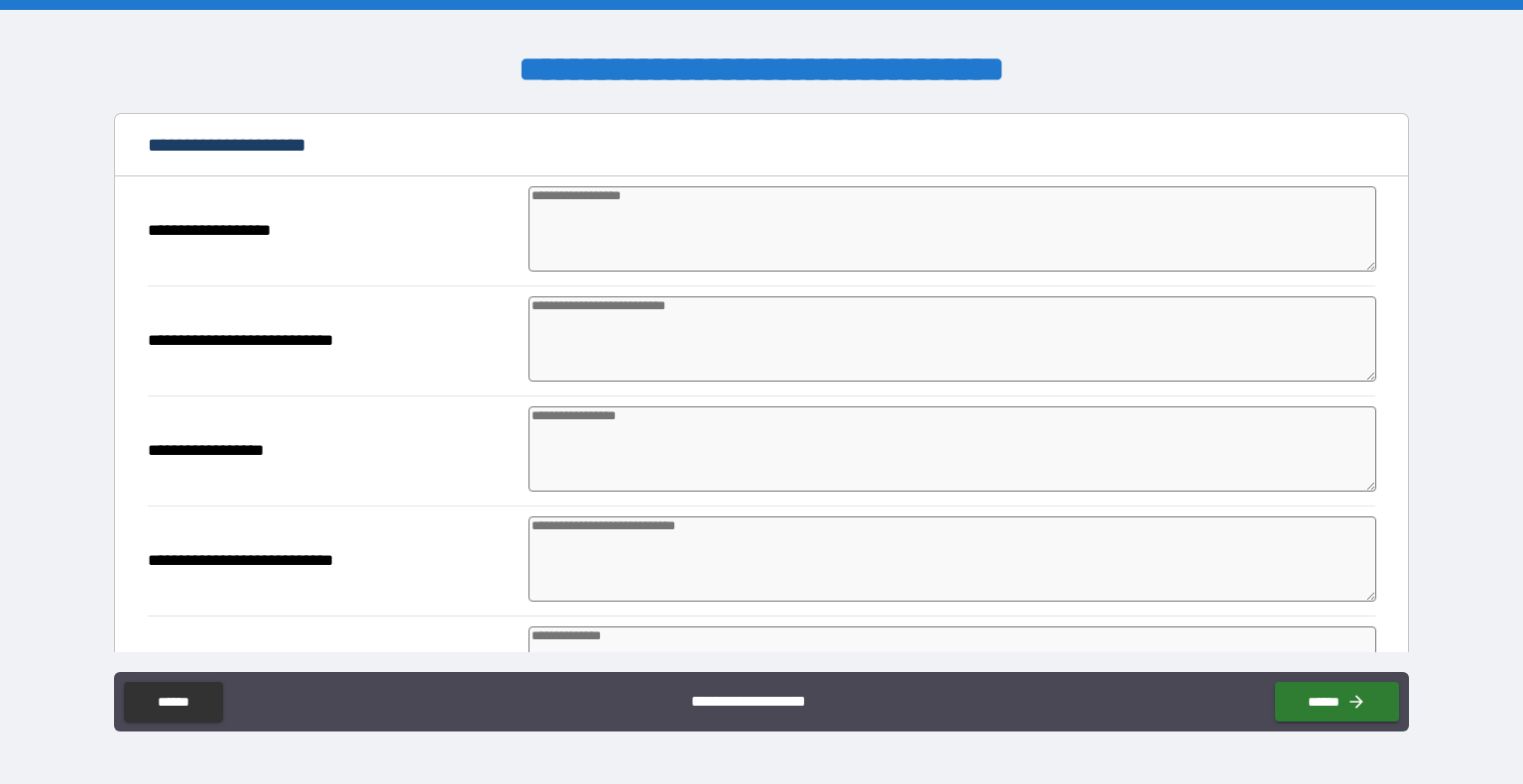 click at bounding box center (953, 229) 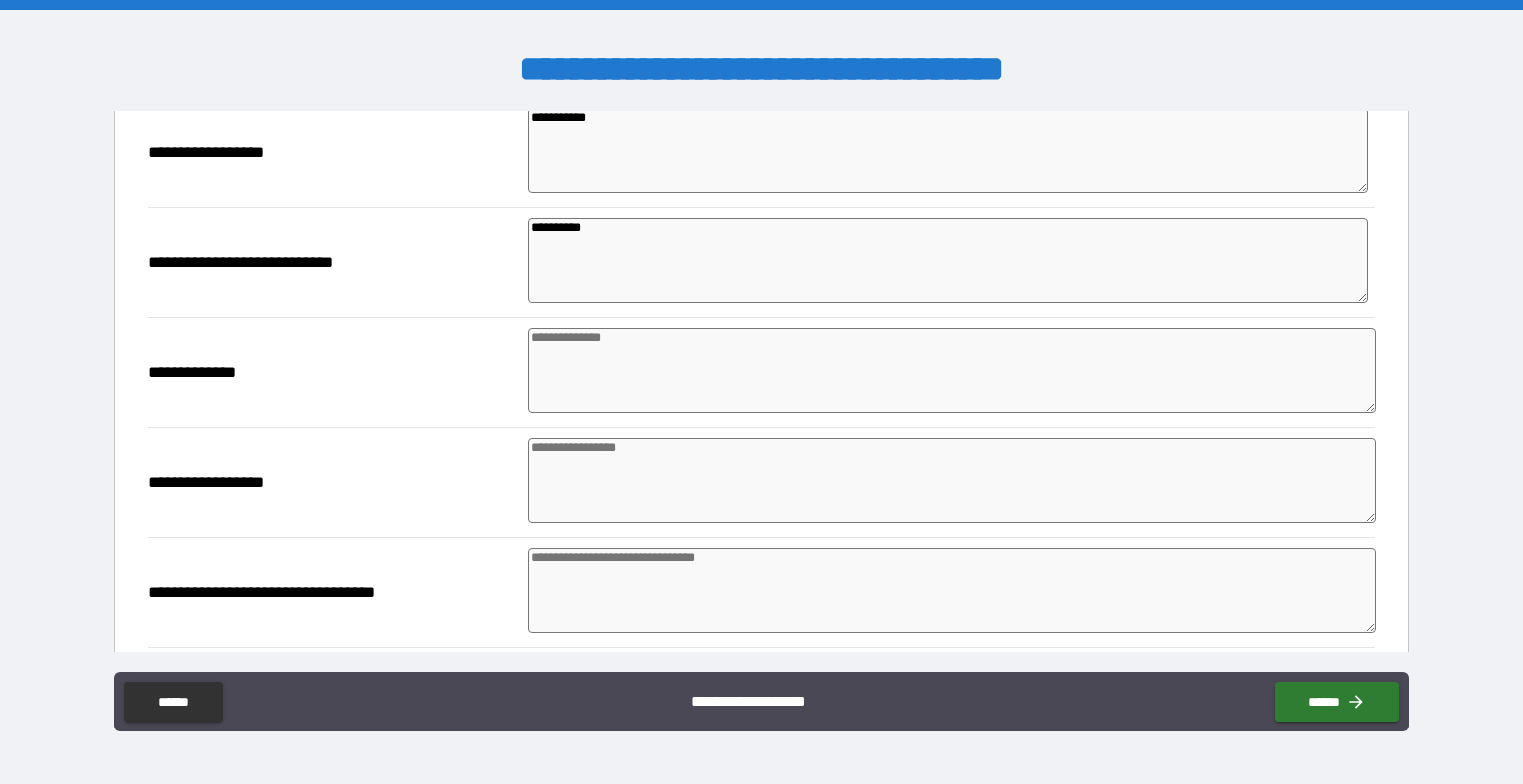 scroll, scrollTop: 1114, scrollLeft: 0, axis: vertical 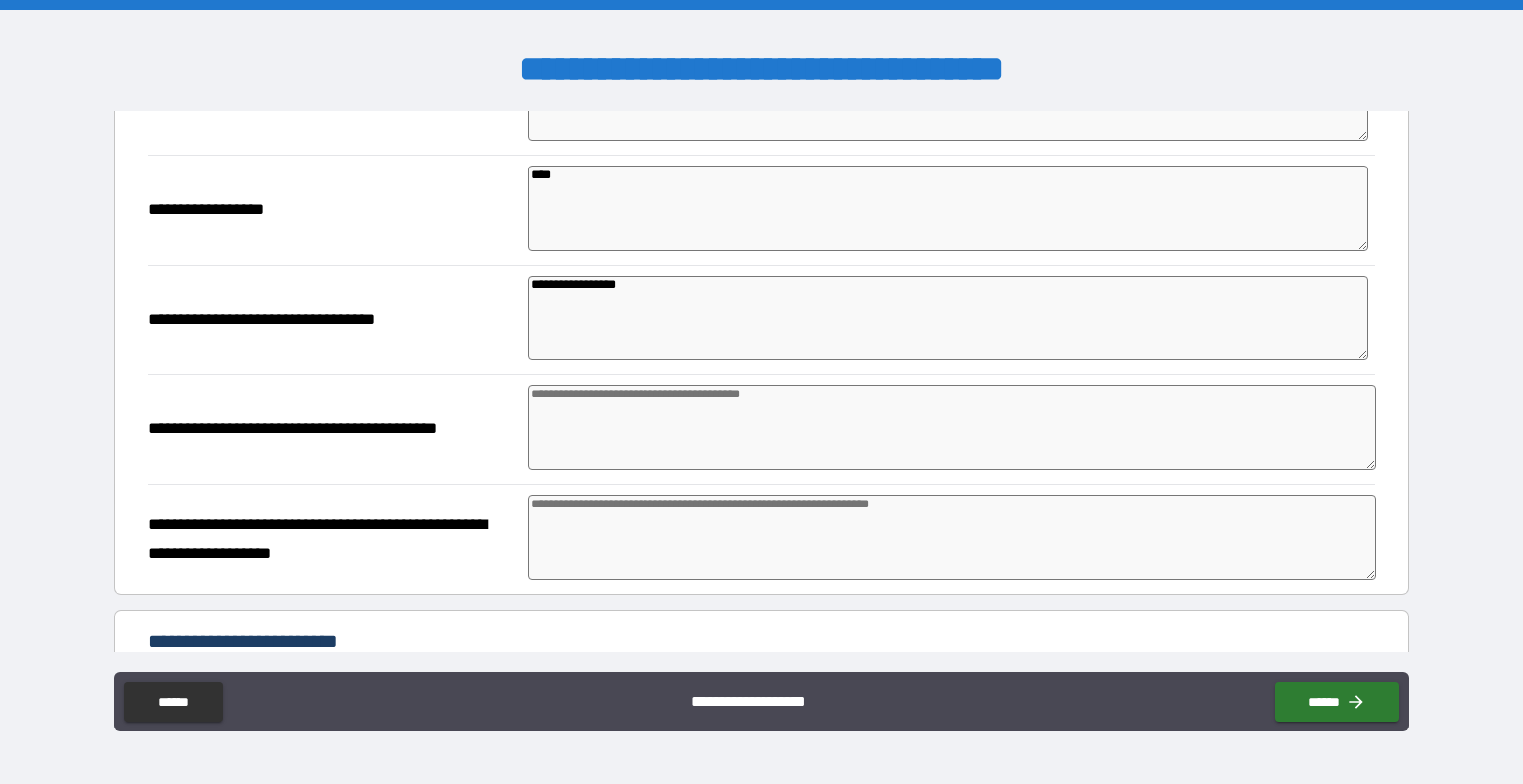 click at bounding box center [953, 427] 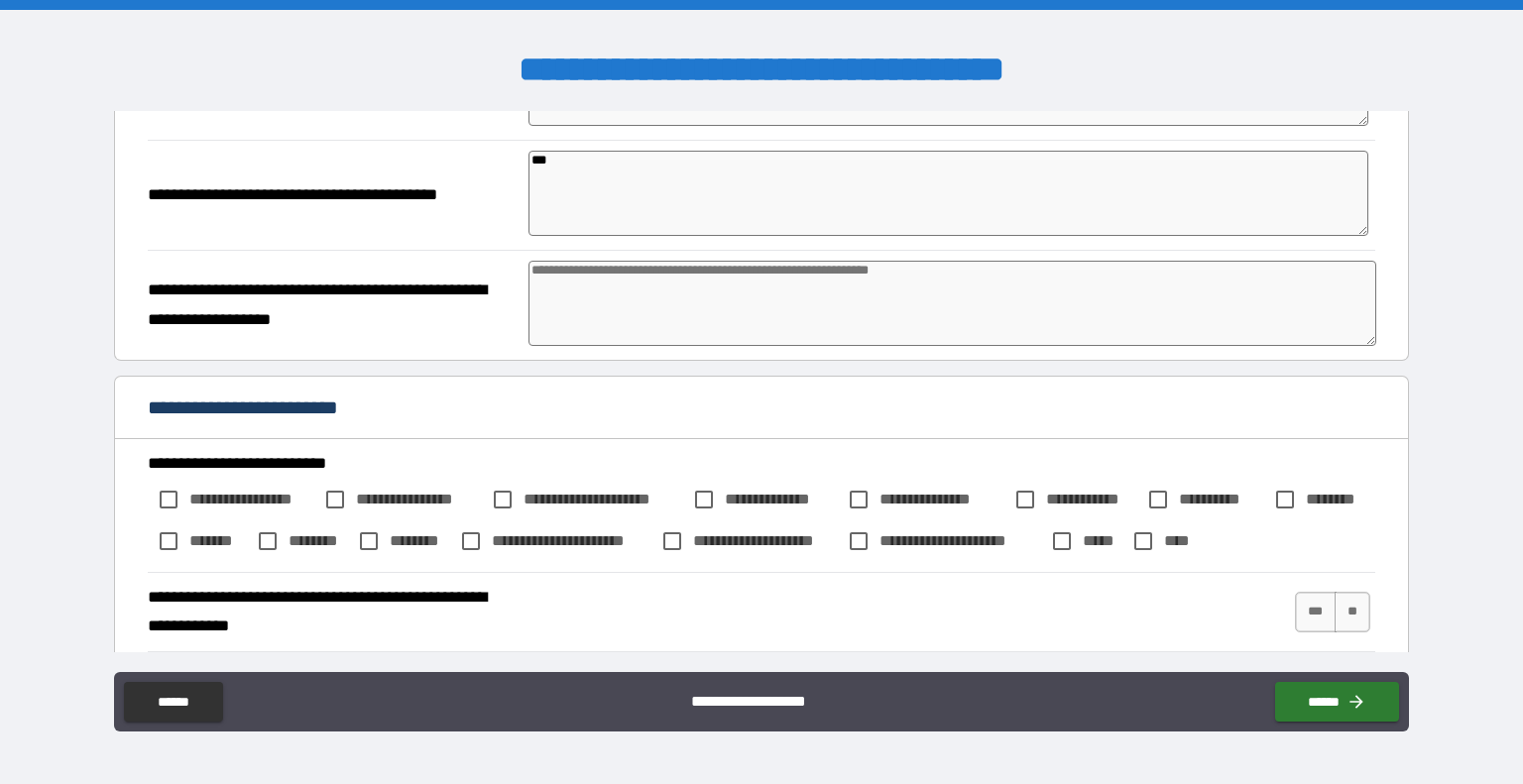 scroll, scrollTop: 1621, scrollLeft: 0, axis: vertical 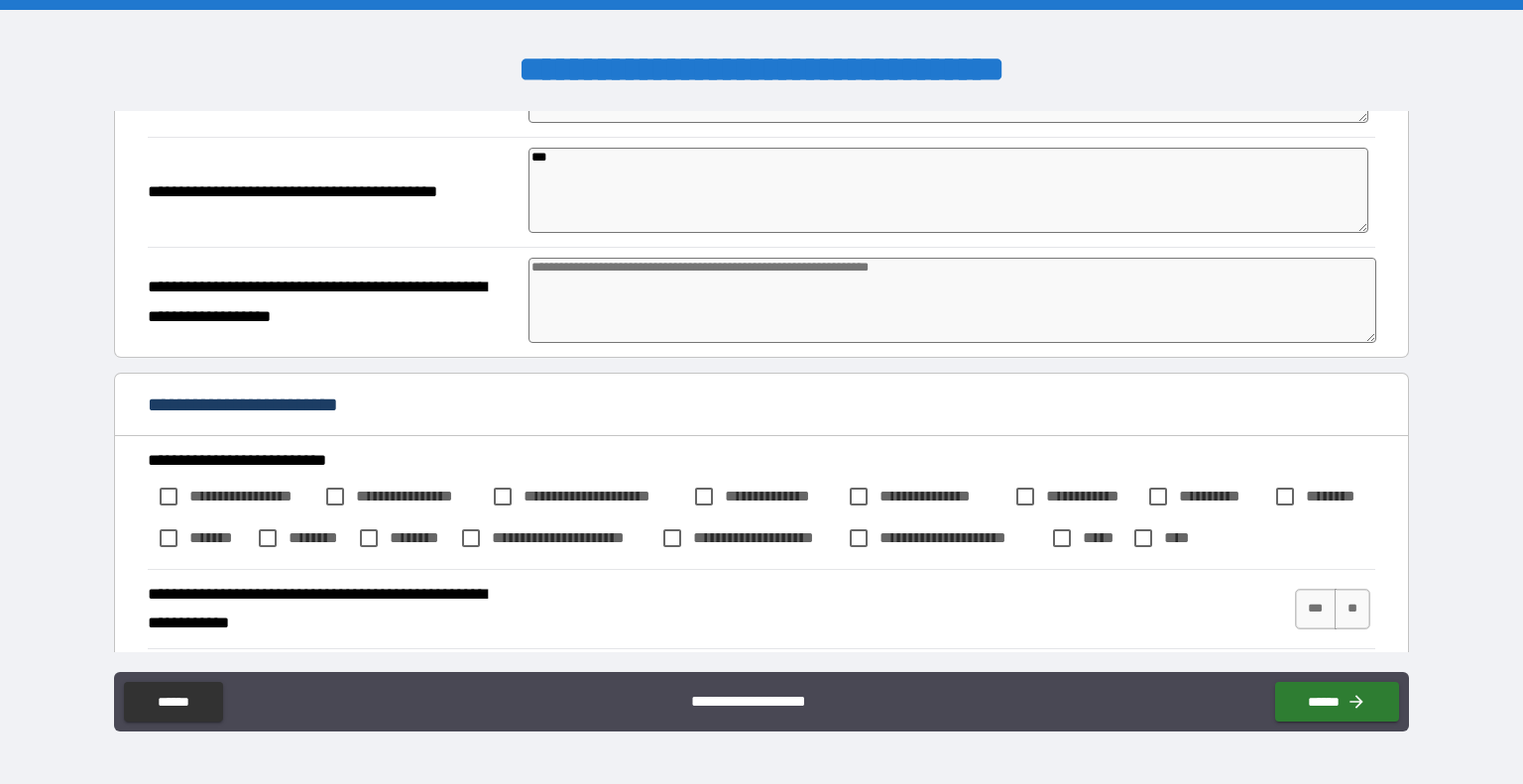 click at bounding box center (953, 300) 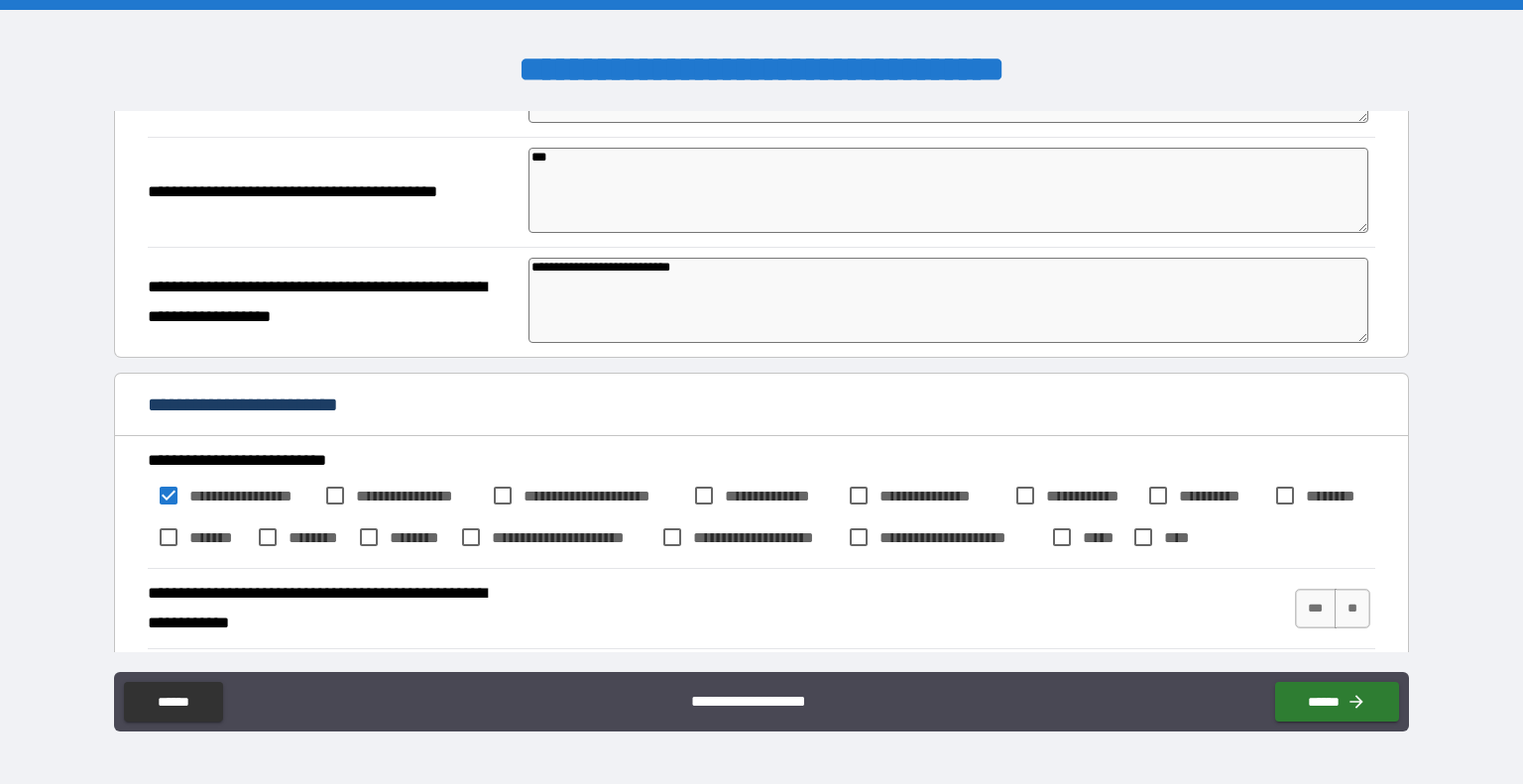 click on "**********" at bounding box center [418, 496] 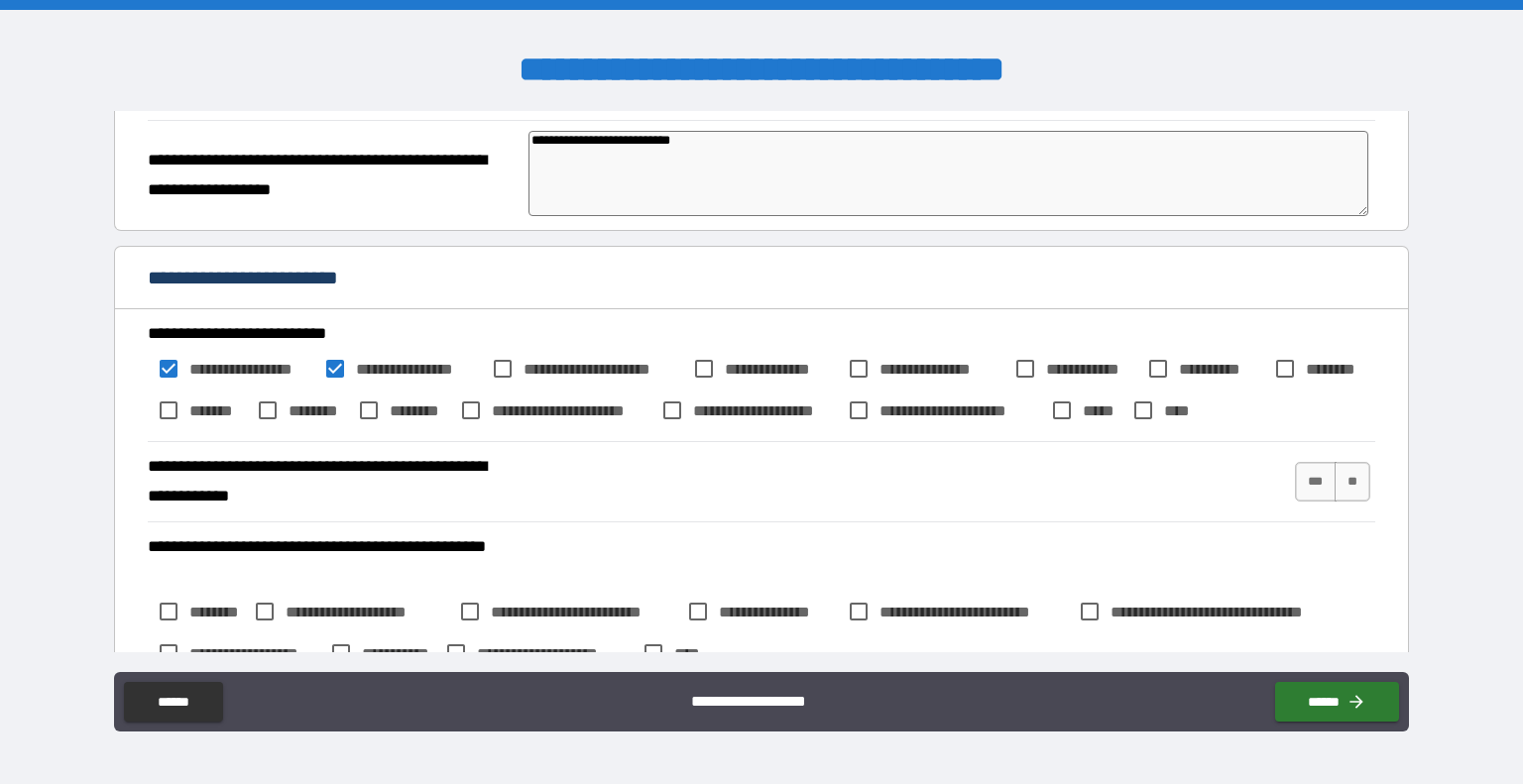 scroll, scrollTop: 1775, scrollLeft: 0, axis: vertical 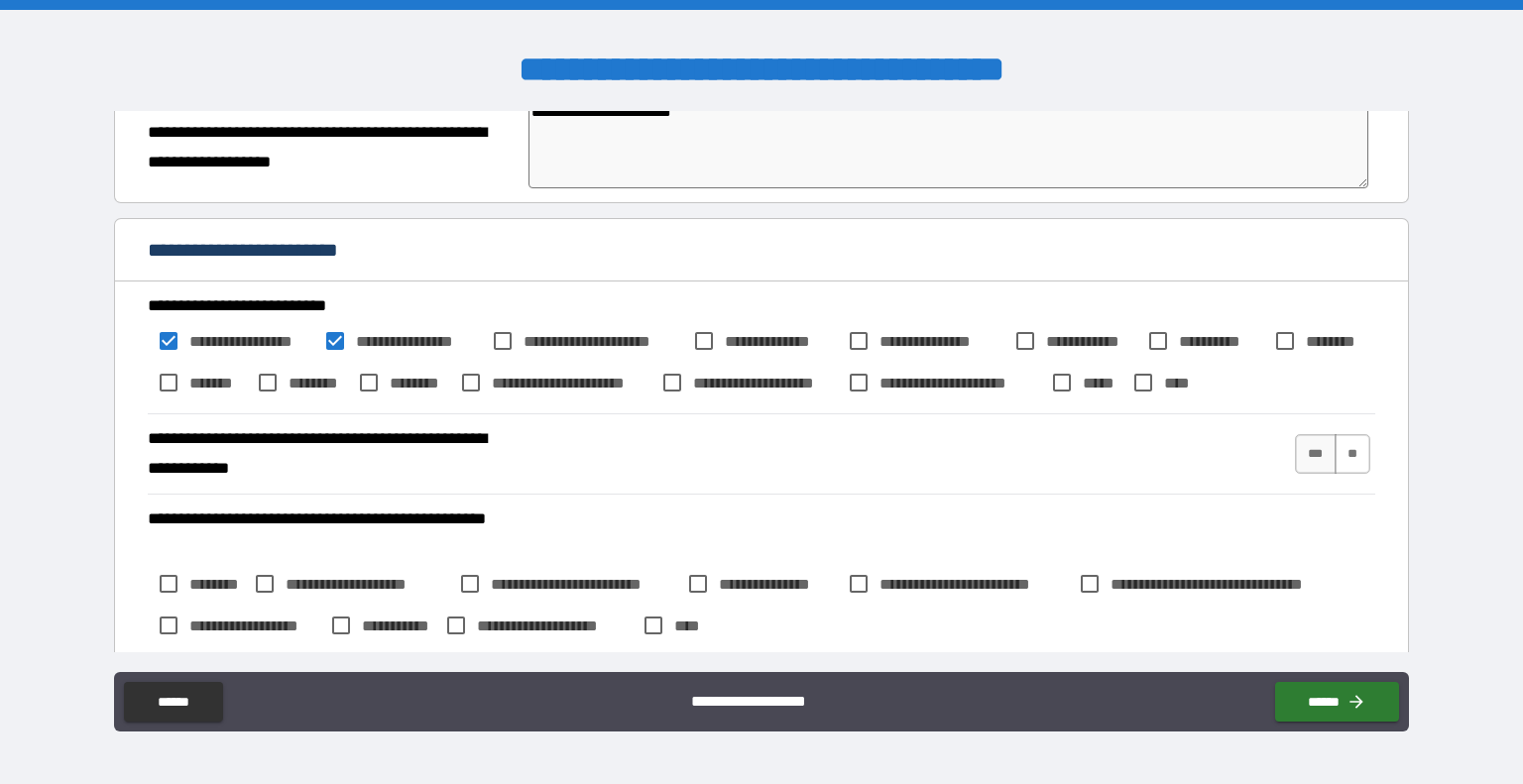 click on "**" at bounding box center (1352, 454) 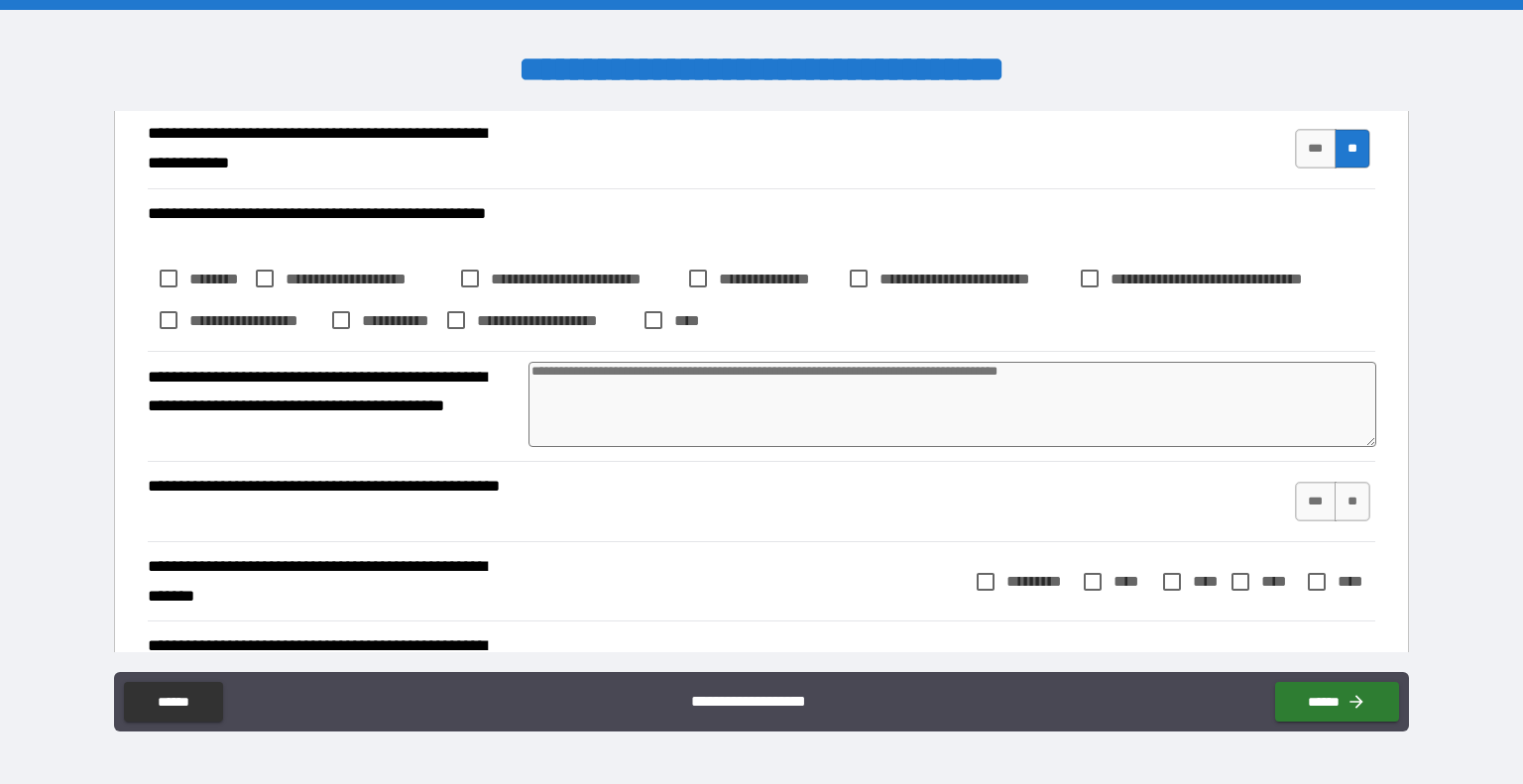 scroll, scrollTop: 2081, scrollLeft: 0, axis: vertical 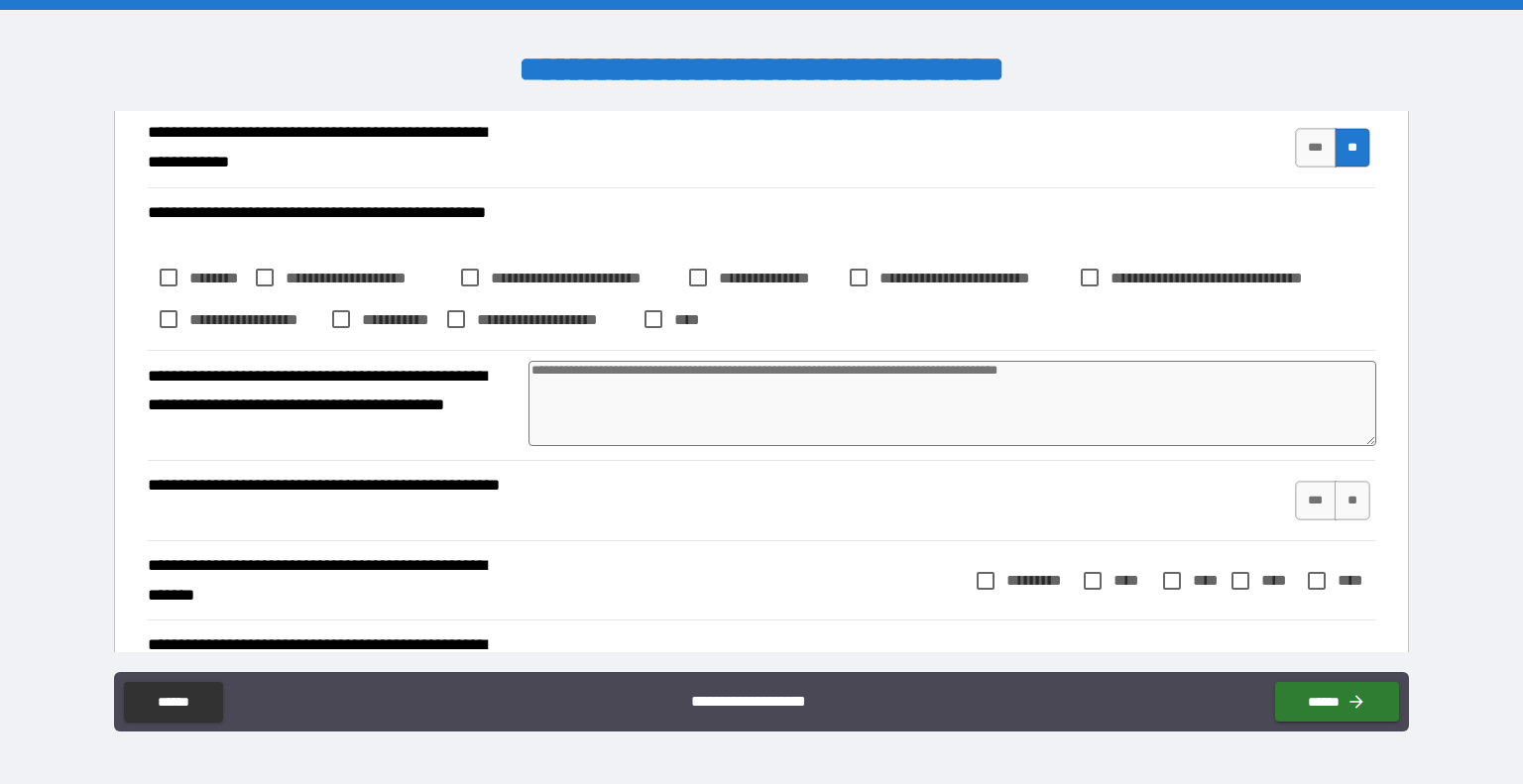 click on "*** **" at bounding box center (1335, 501) 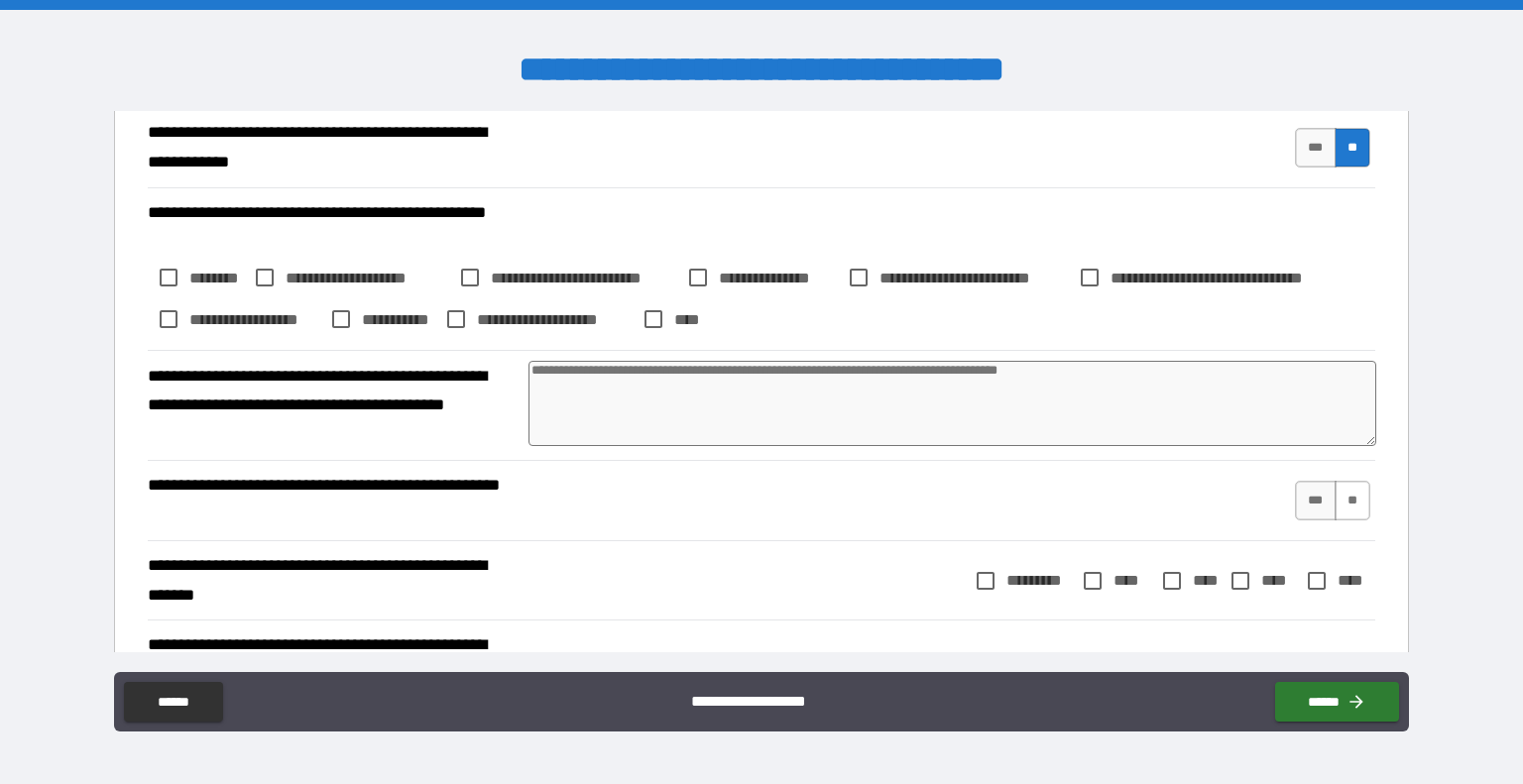 click on "**" at bounding box center (1352, 501) 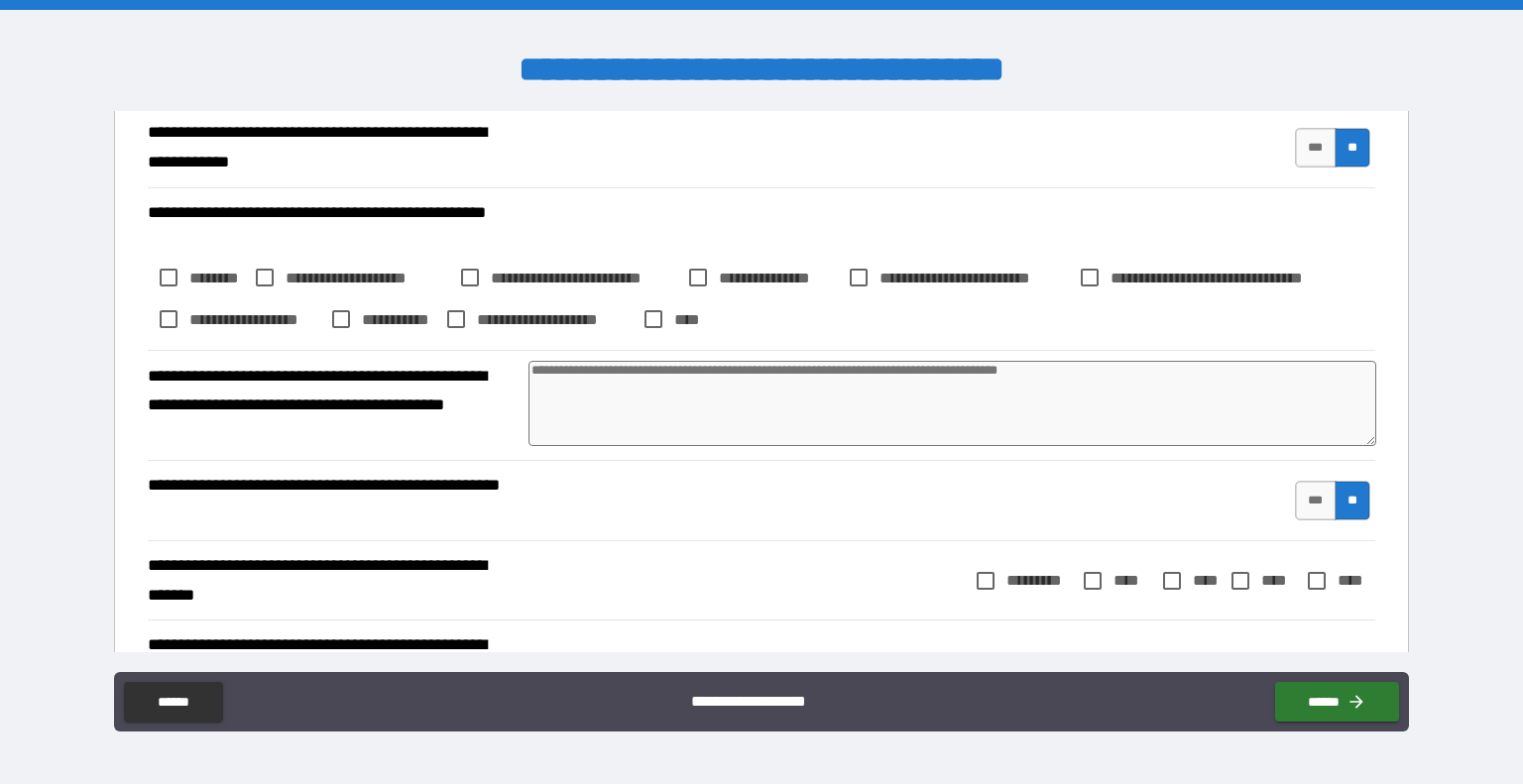click on "****" at bounding box center (1132, 580) 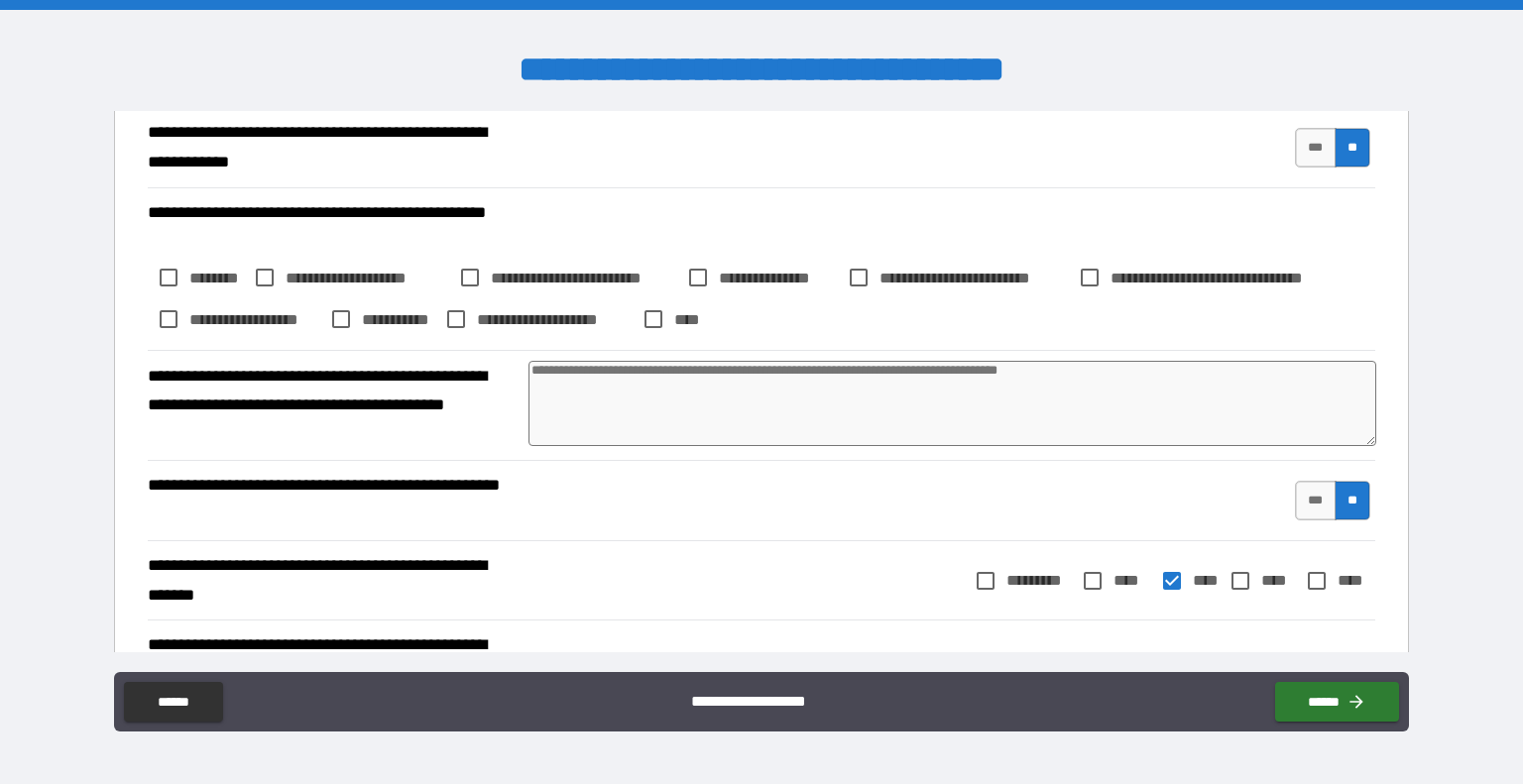 scroll, scrollTop: 2319, scrollLeft: 0, axis: vertical 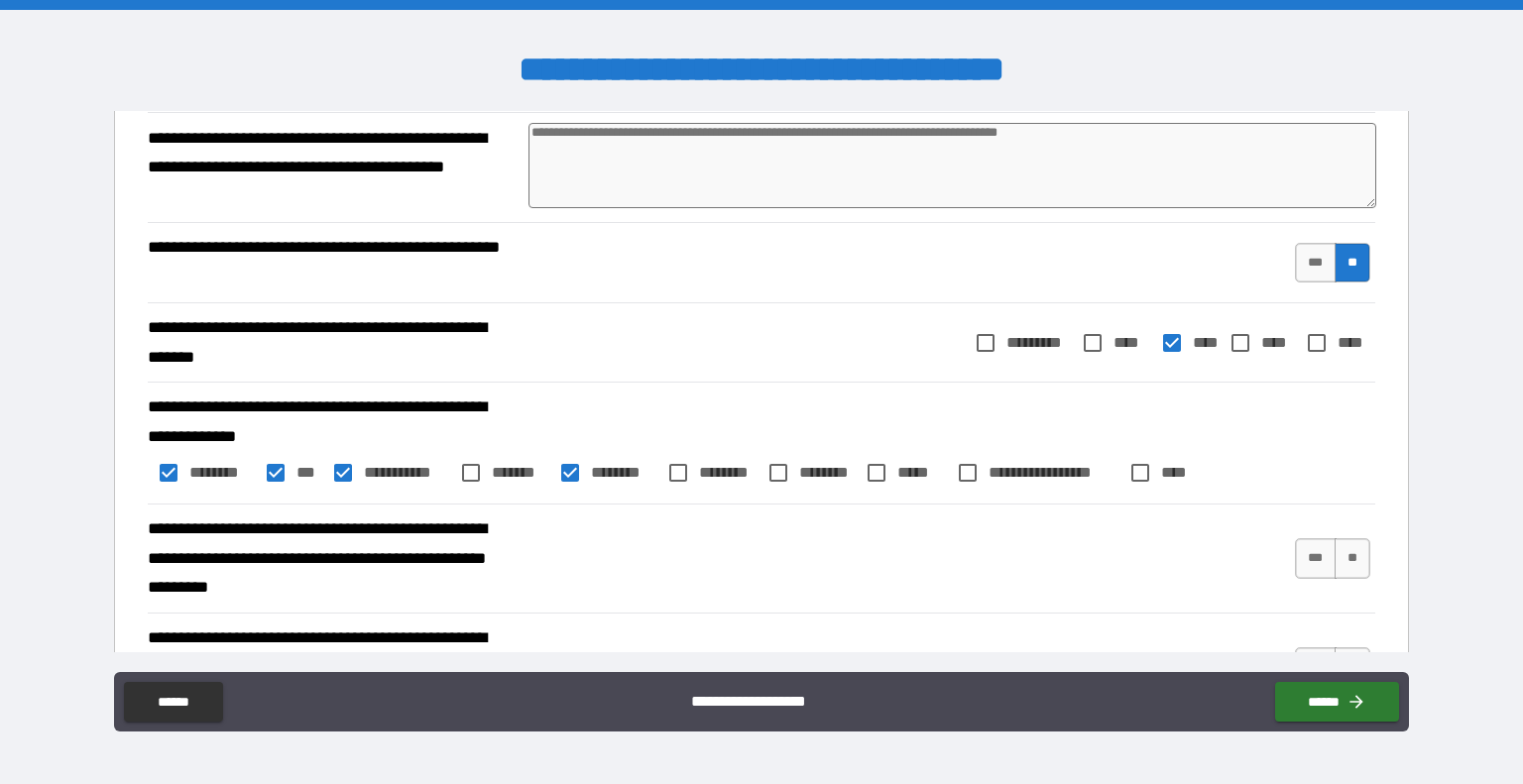 click on "**********" at bounding box center (762, 442) 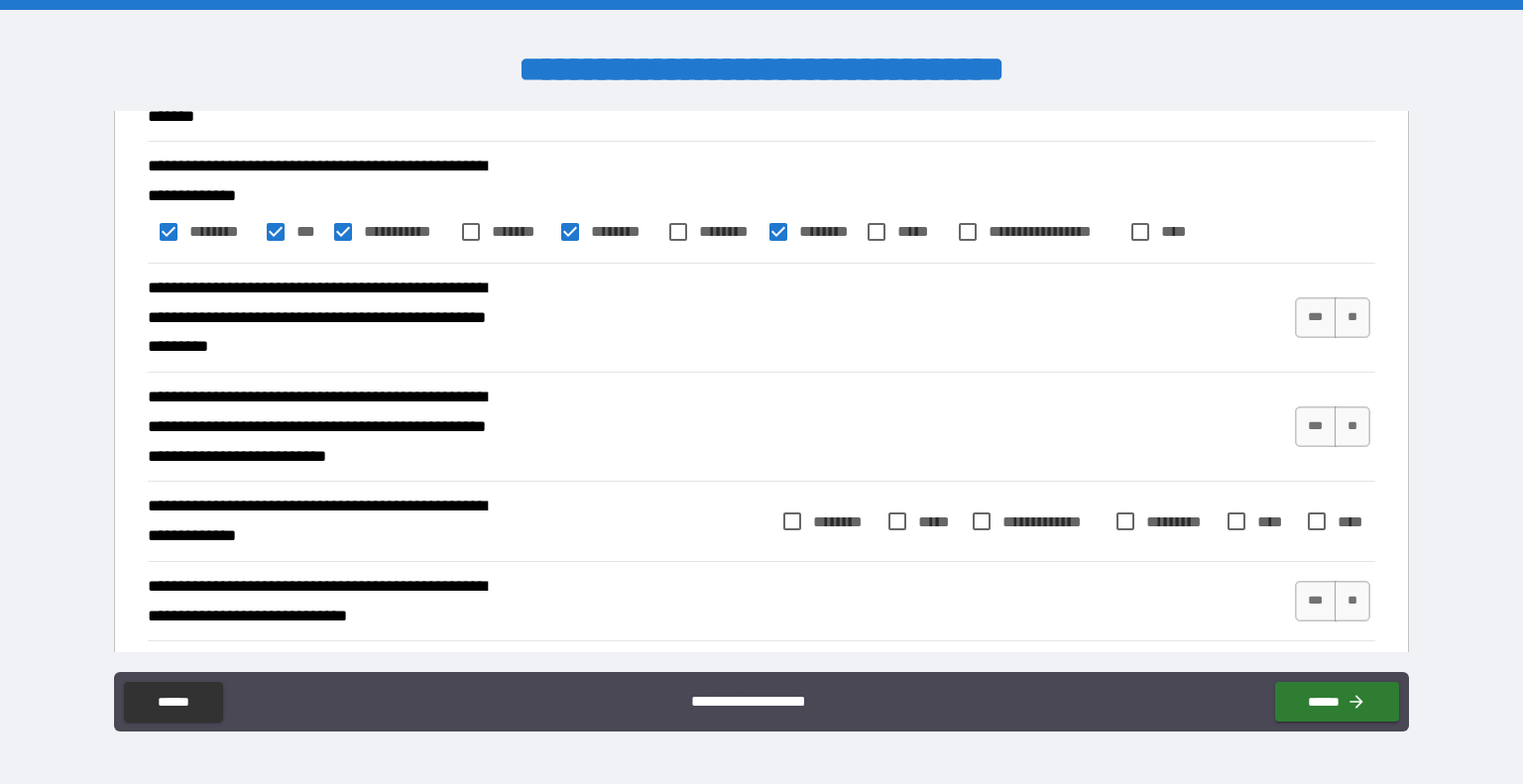 scroll, scrollTop: 2561, scrollLeft: 0, axis: vertical 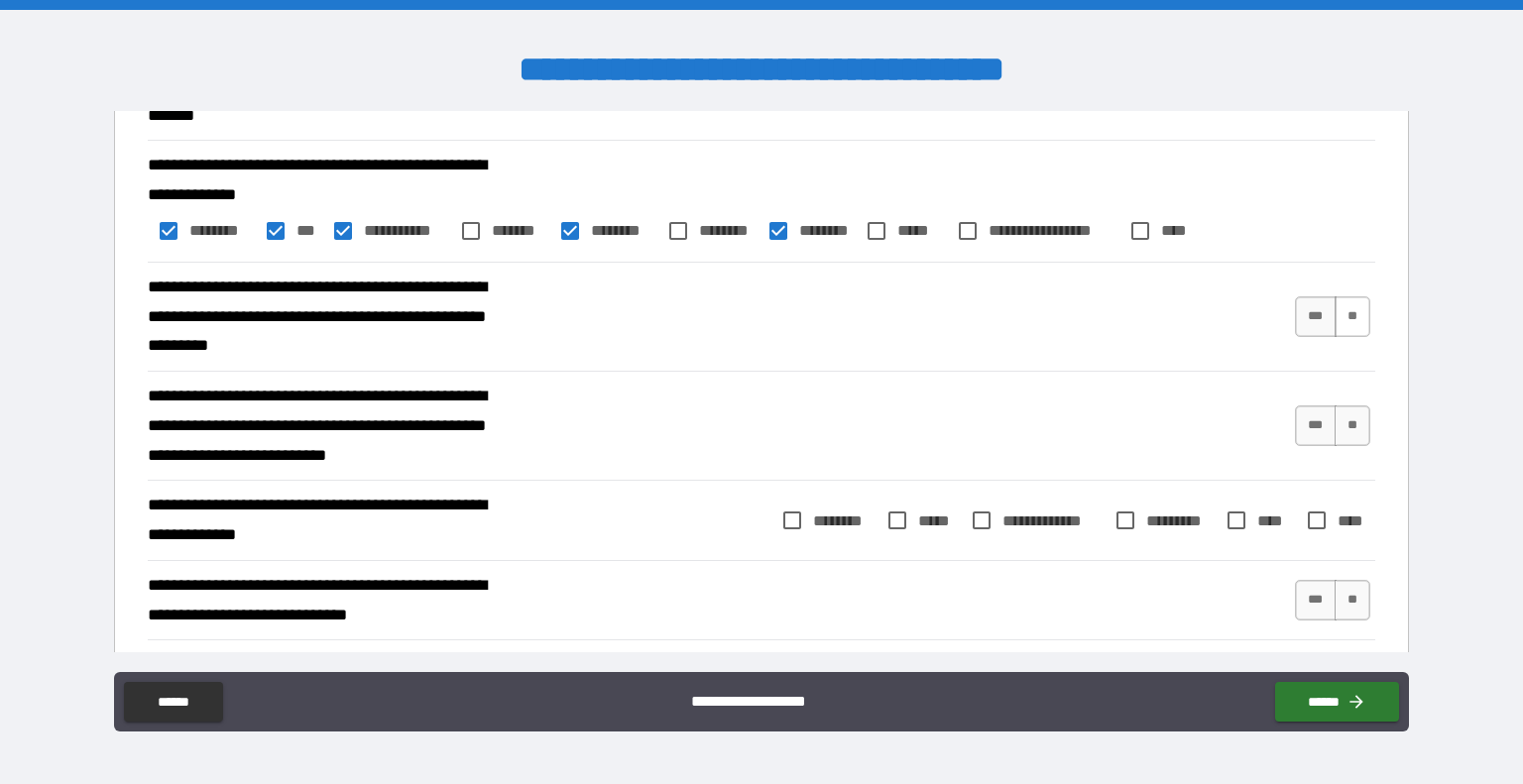 click on "**" at bounding box center [1352, 316] 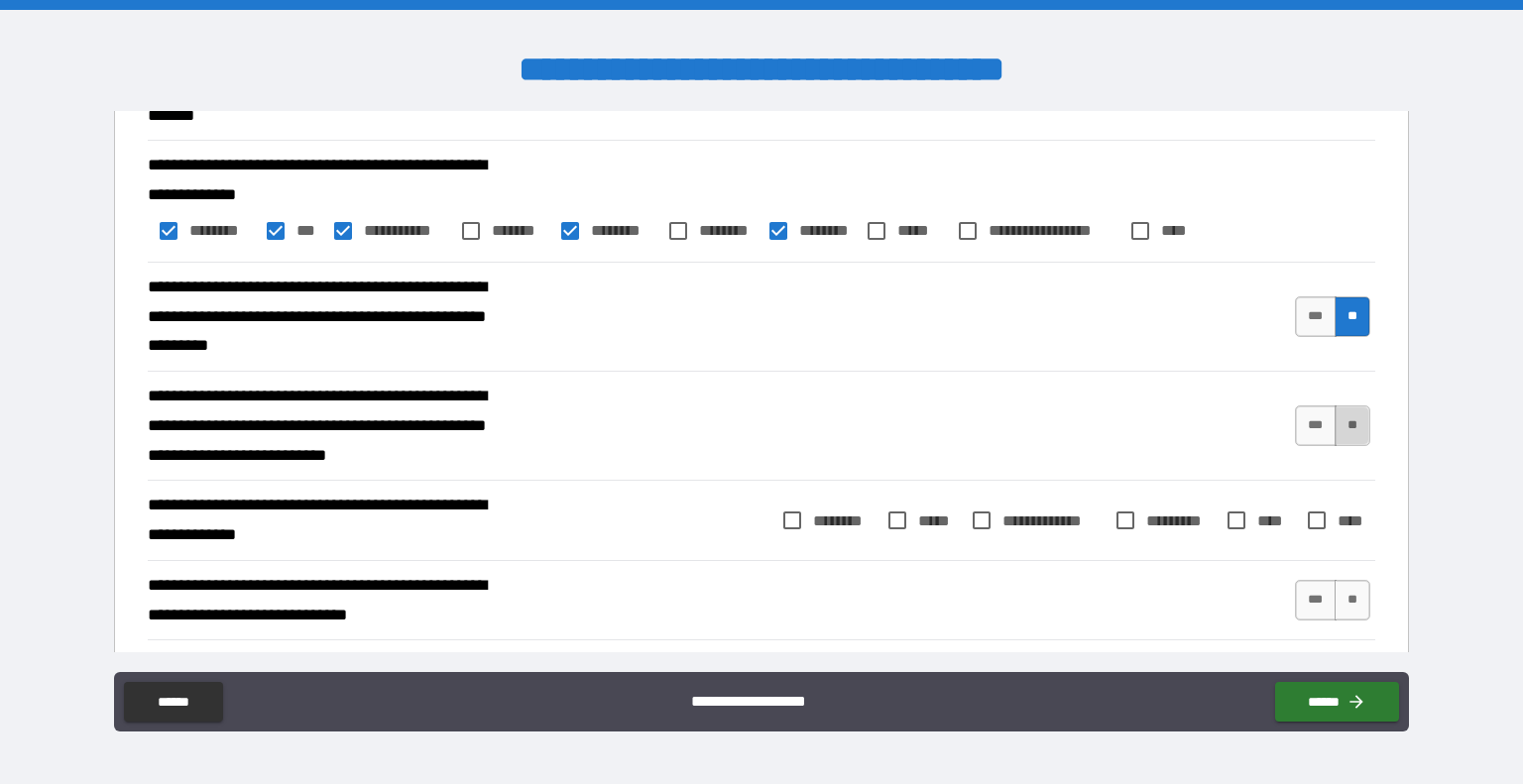 click on "**" at bounding box center (1352, 425) 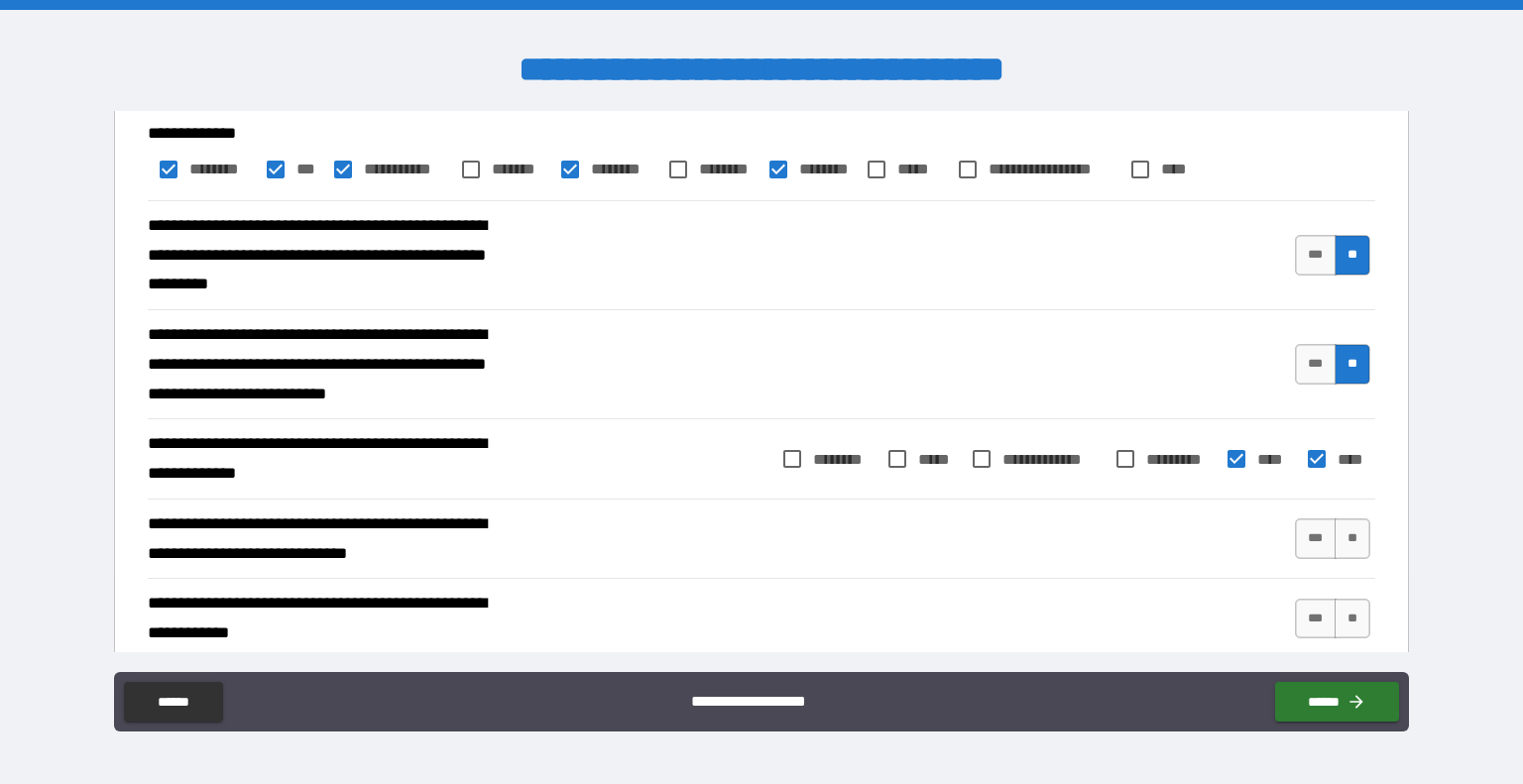 scroll, scrollTop: 2625, scrollLeft: 0, axis: vertical 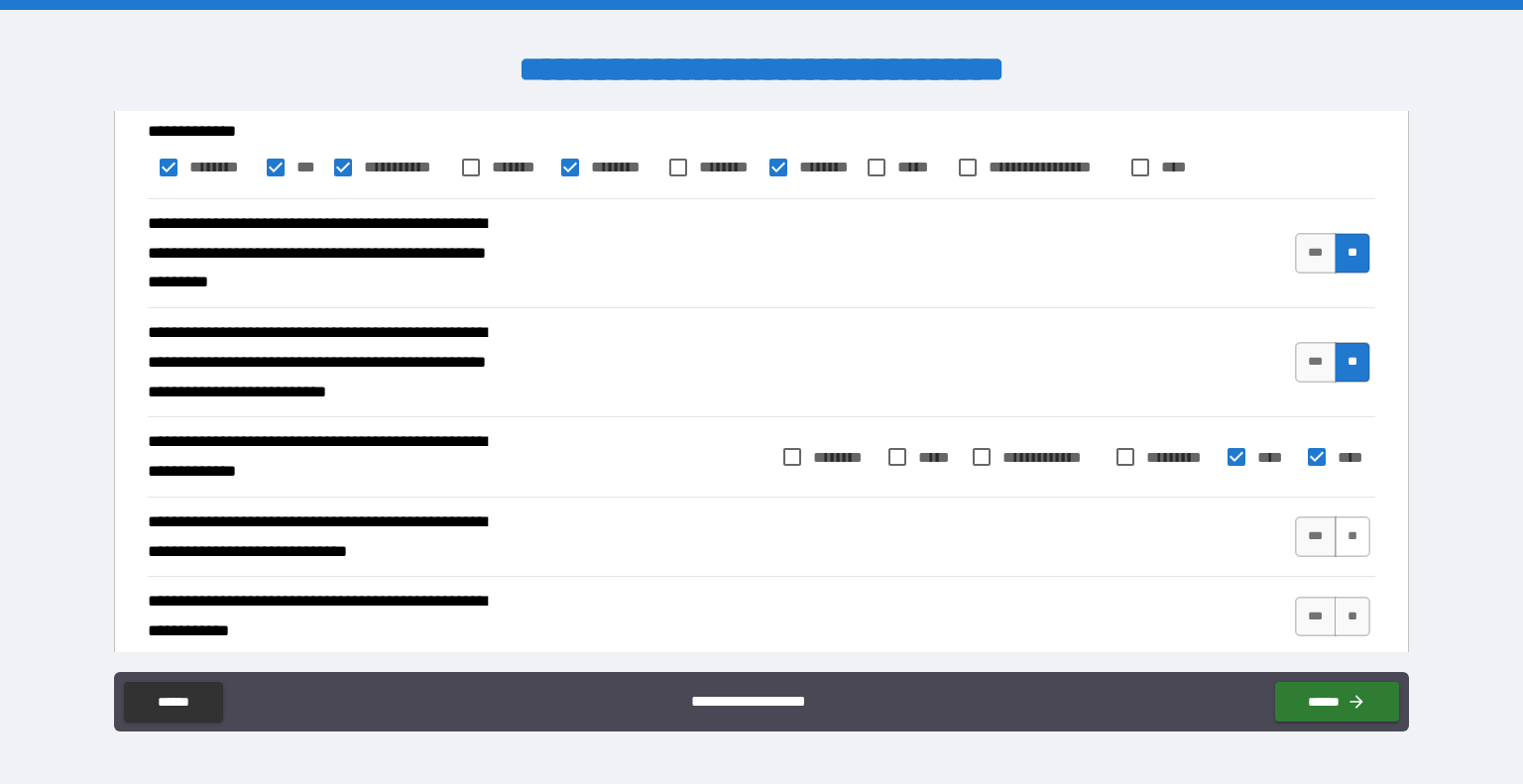 click on "**" at bounding box center (1352, 536) 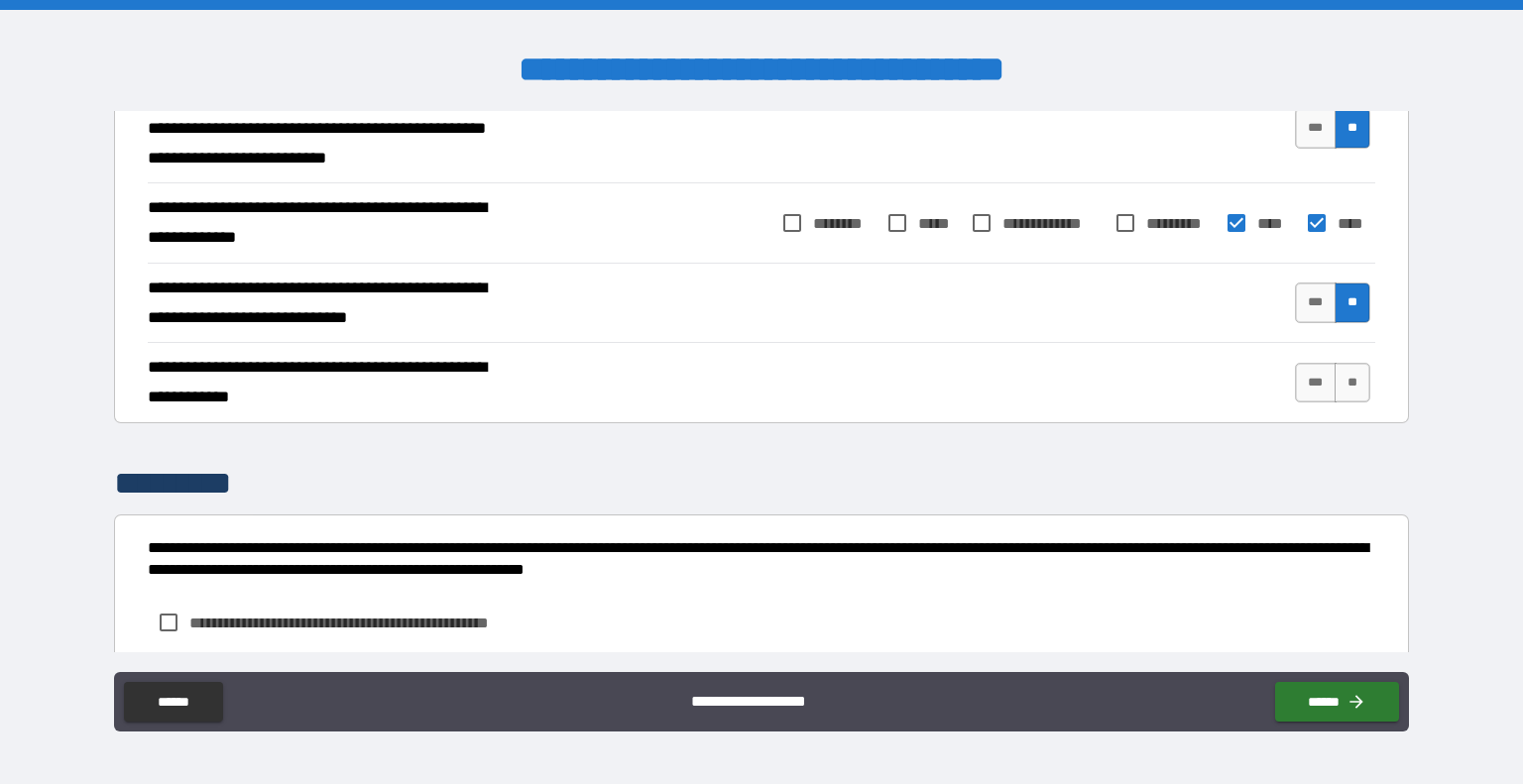 scroll, scrollTop: 2896, scrollLeft: 0, axis: vertical 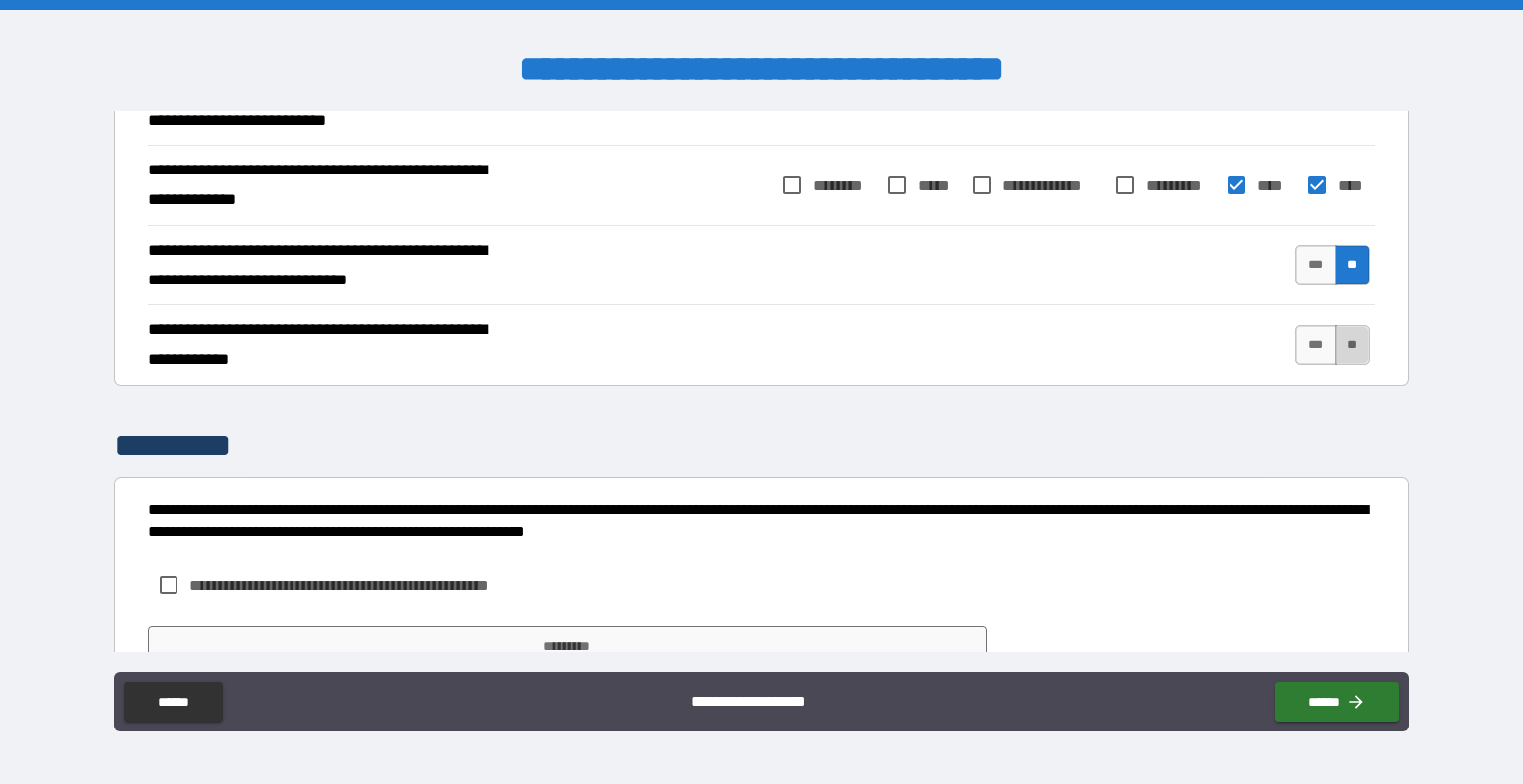 click on "**" at bounding box center (1352, 345) 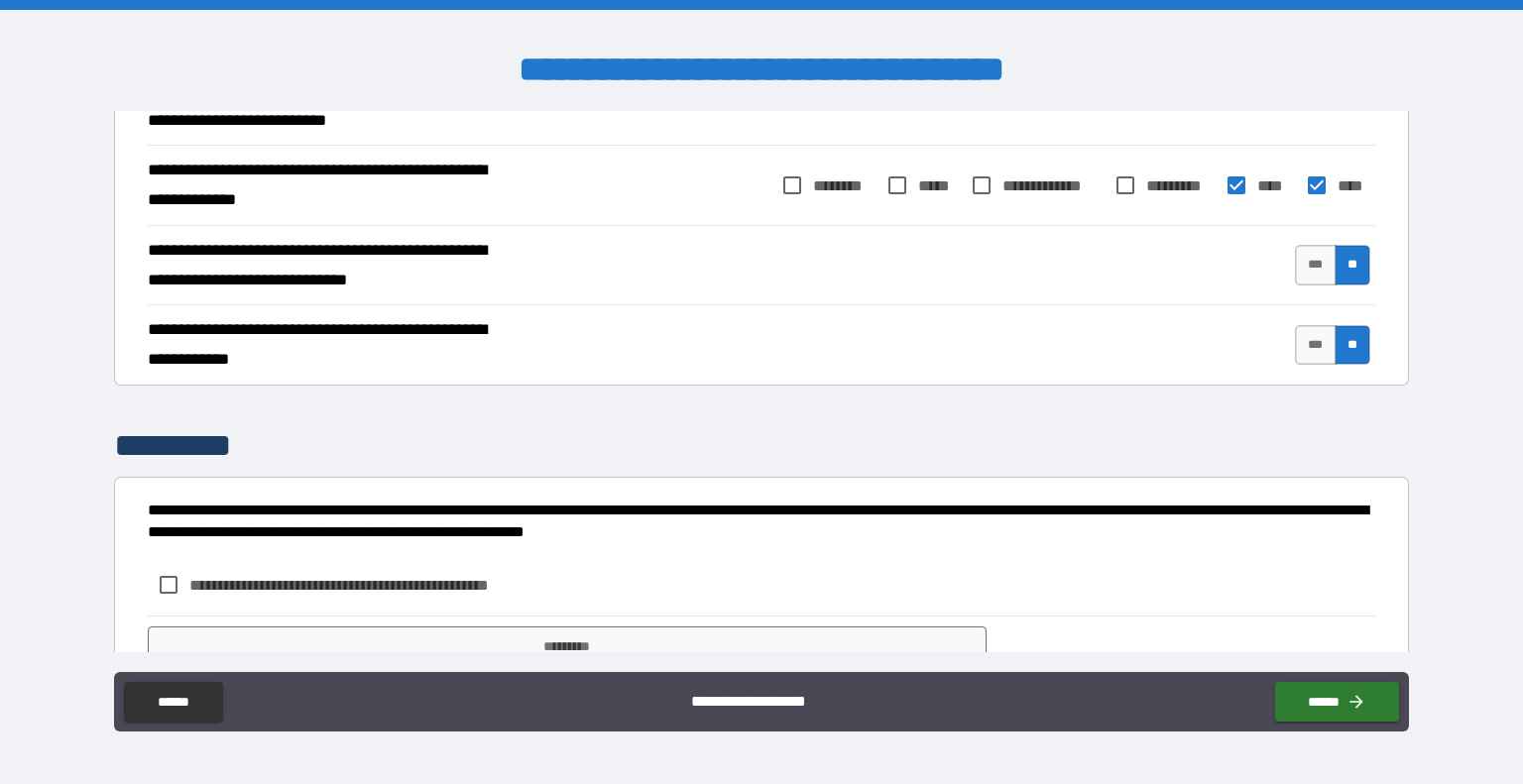scroll, scrollTop: 2972, scrollLeft: 0, axis: vertical 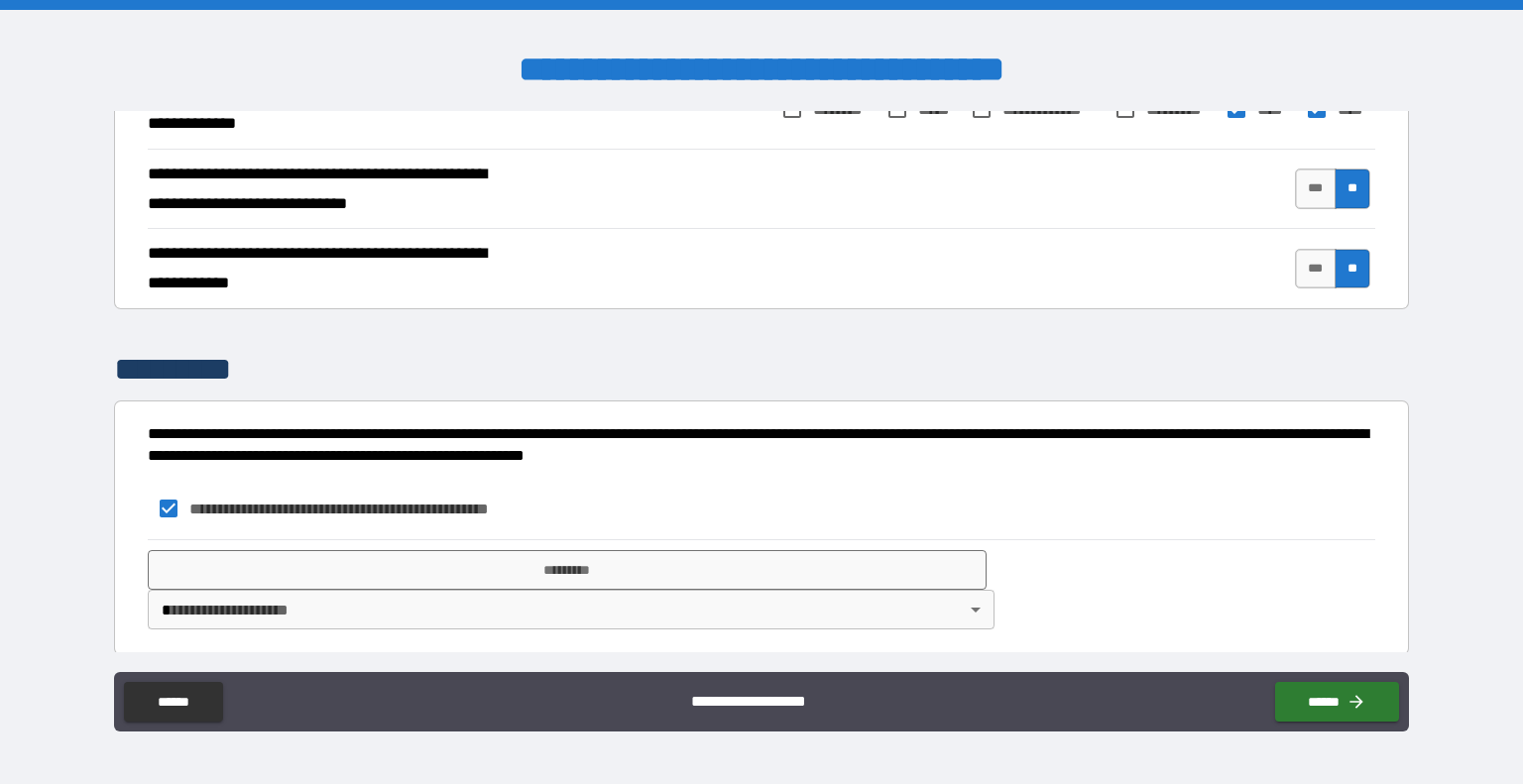 click on "**********" at bounding box center [762, 392] 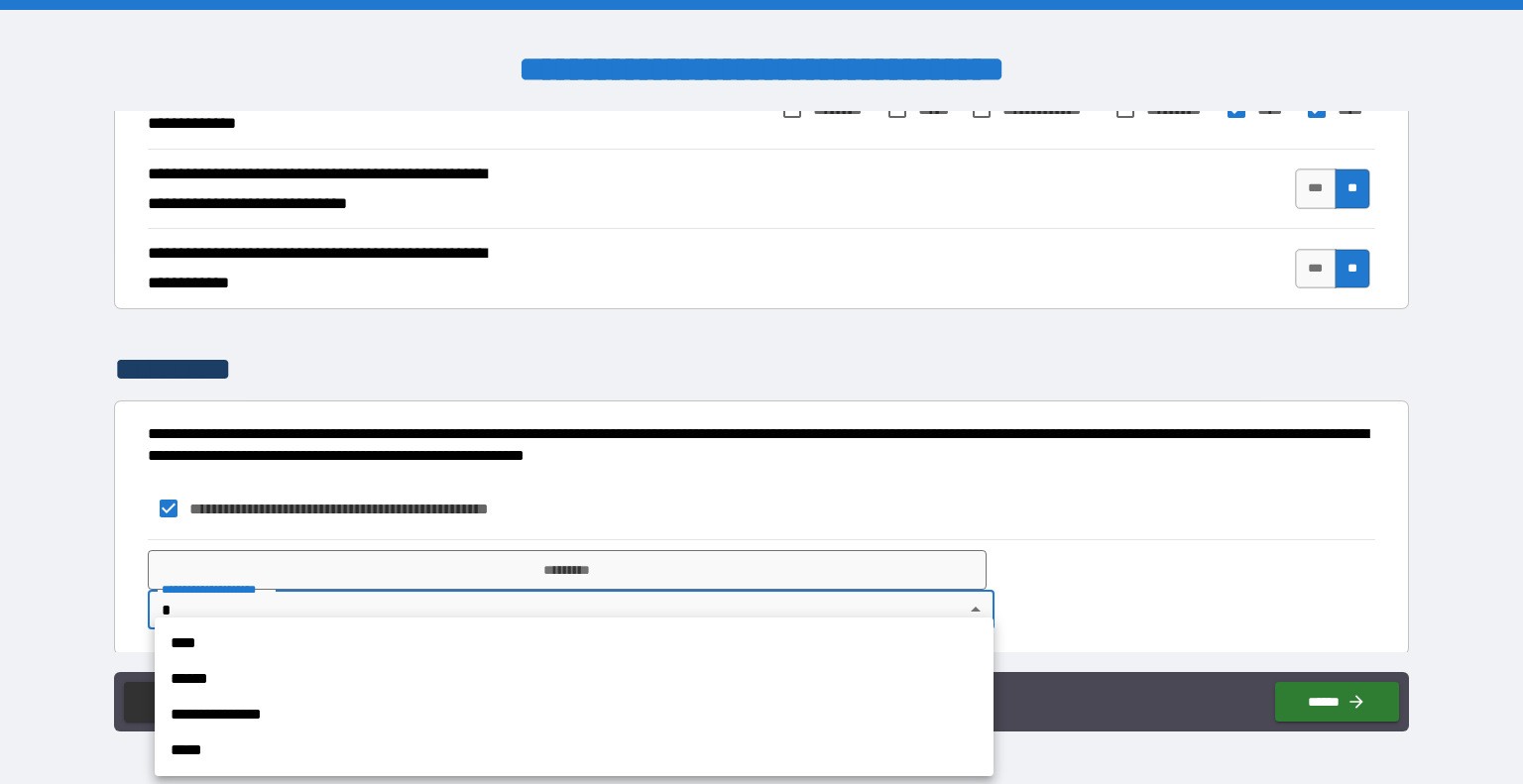 click on "**********" at bounding box center [574, 715] 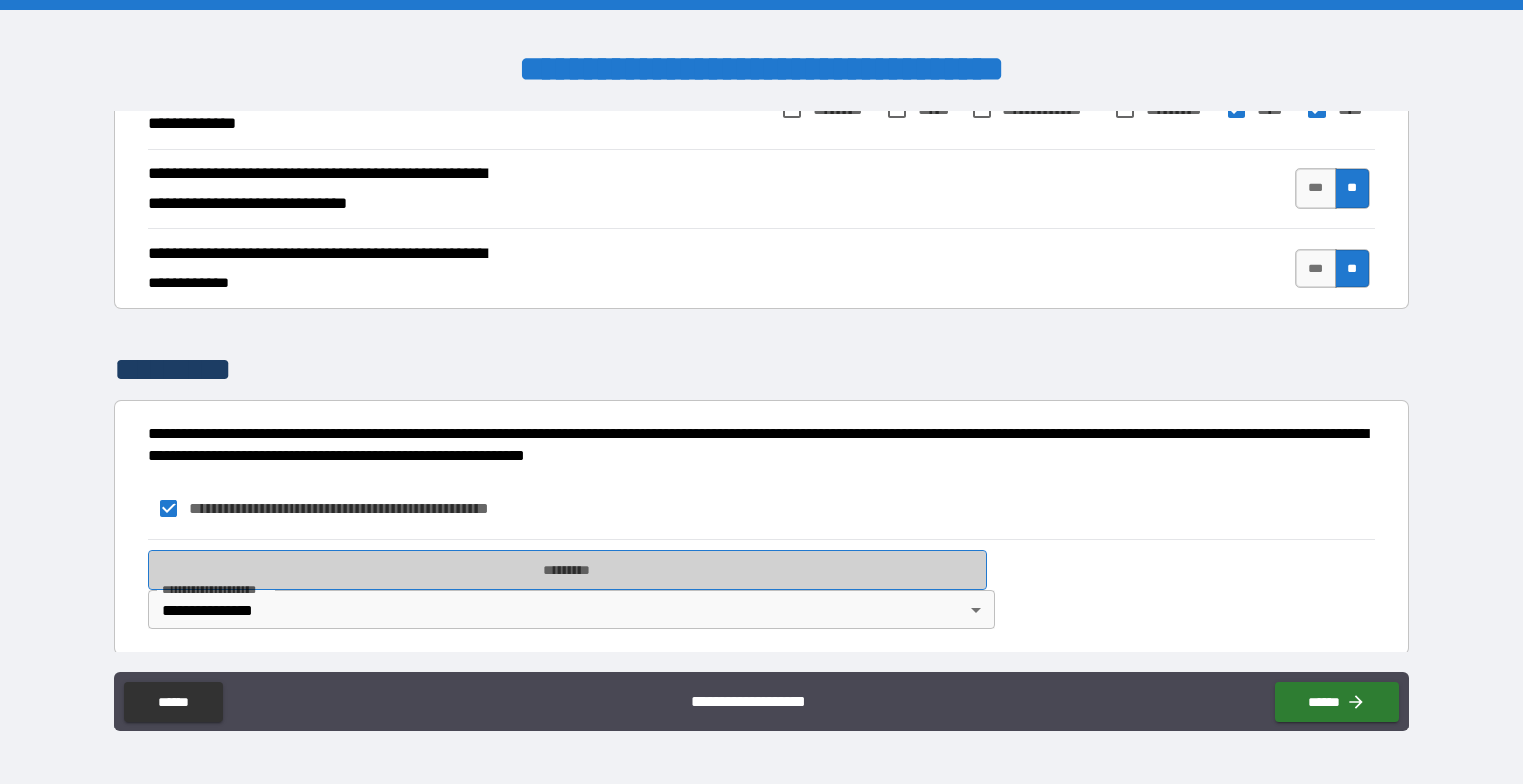 click on "*********" at bounding box center [567, 570] 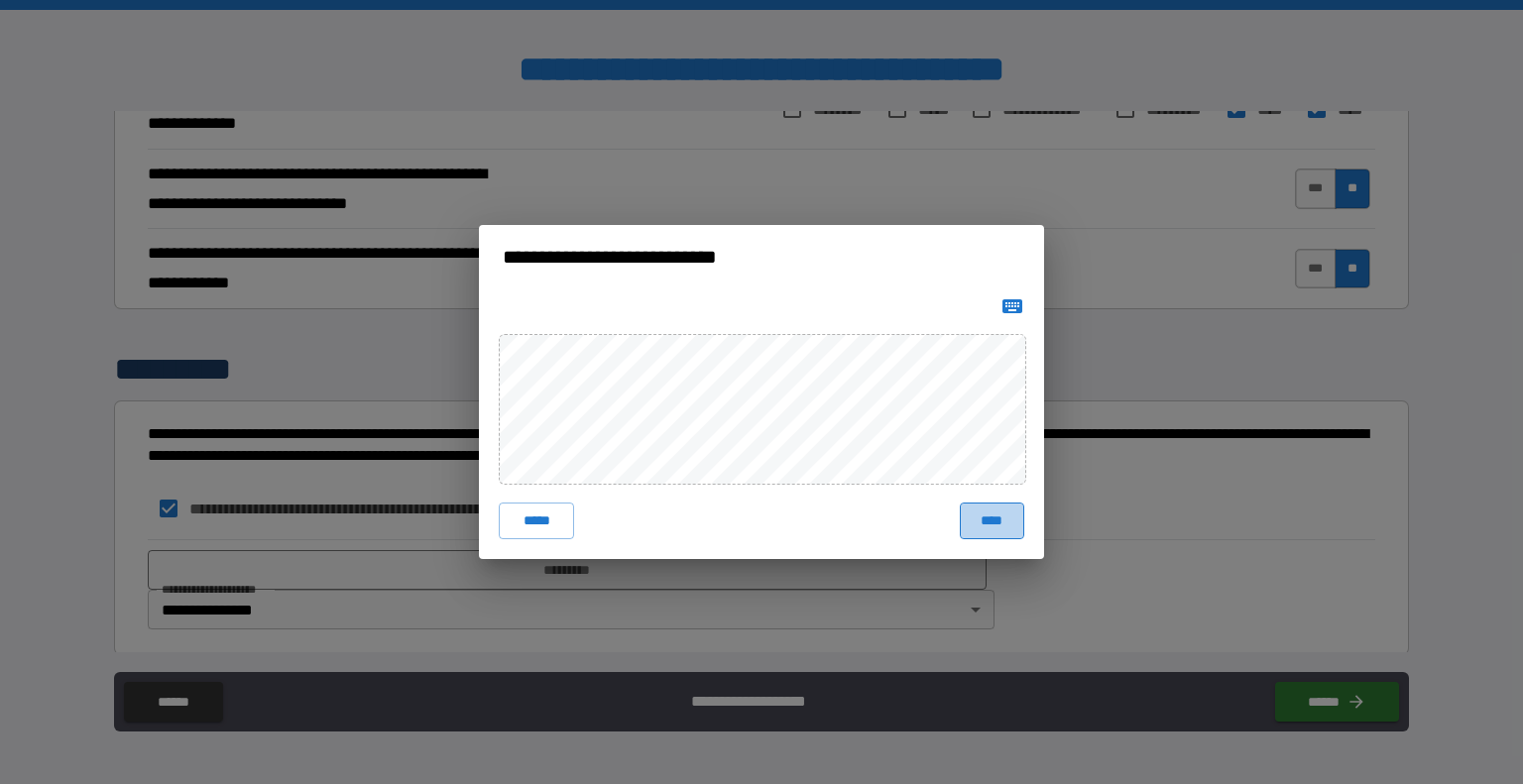 click on "****" at bounding box center (992, 520) 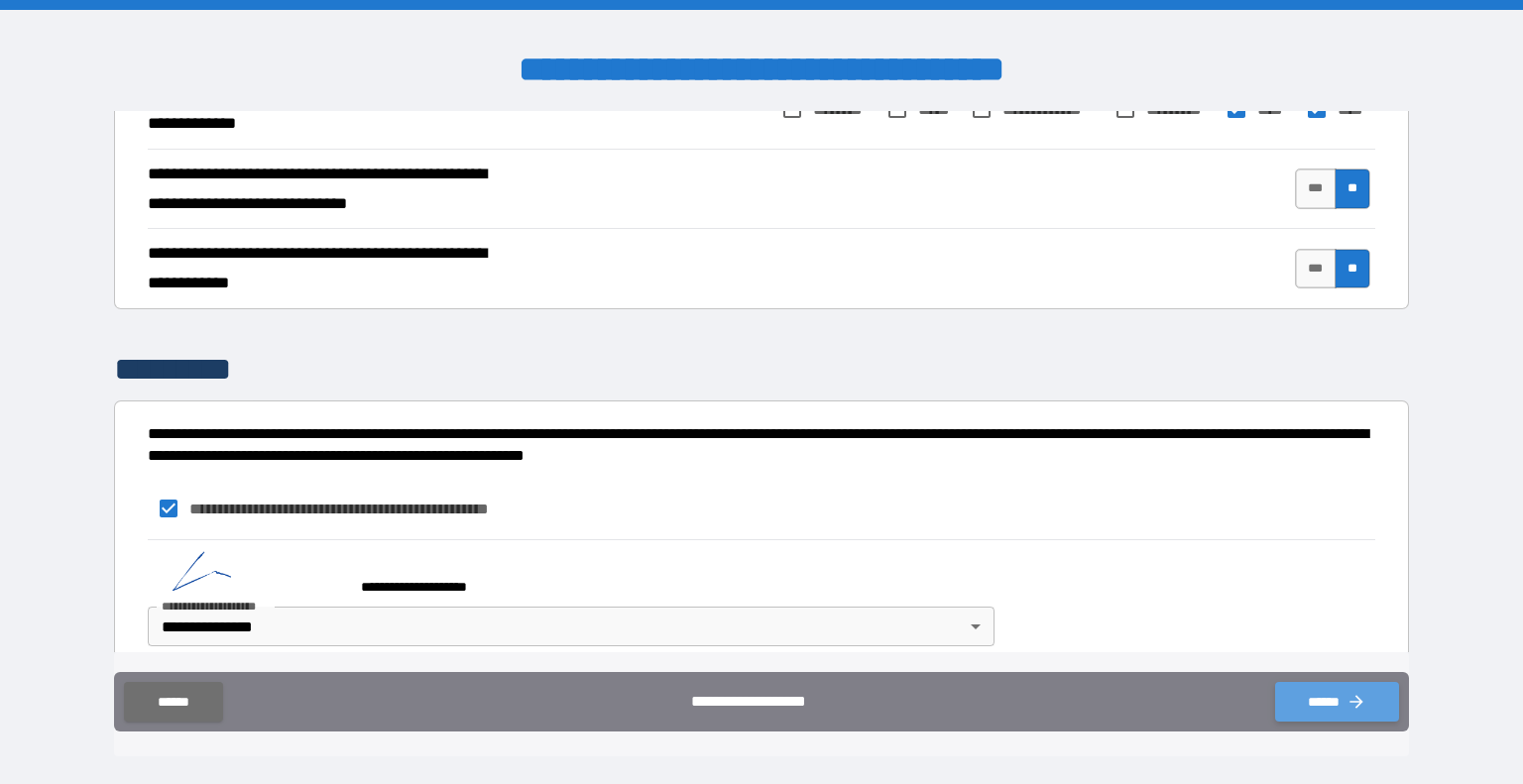 click on "******" at bounding box center (1337, 702) 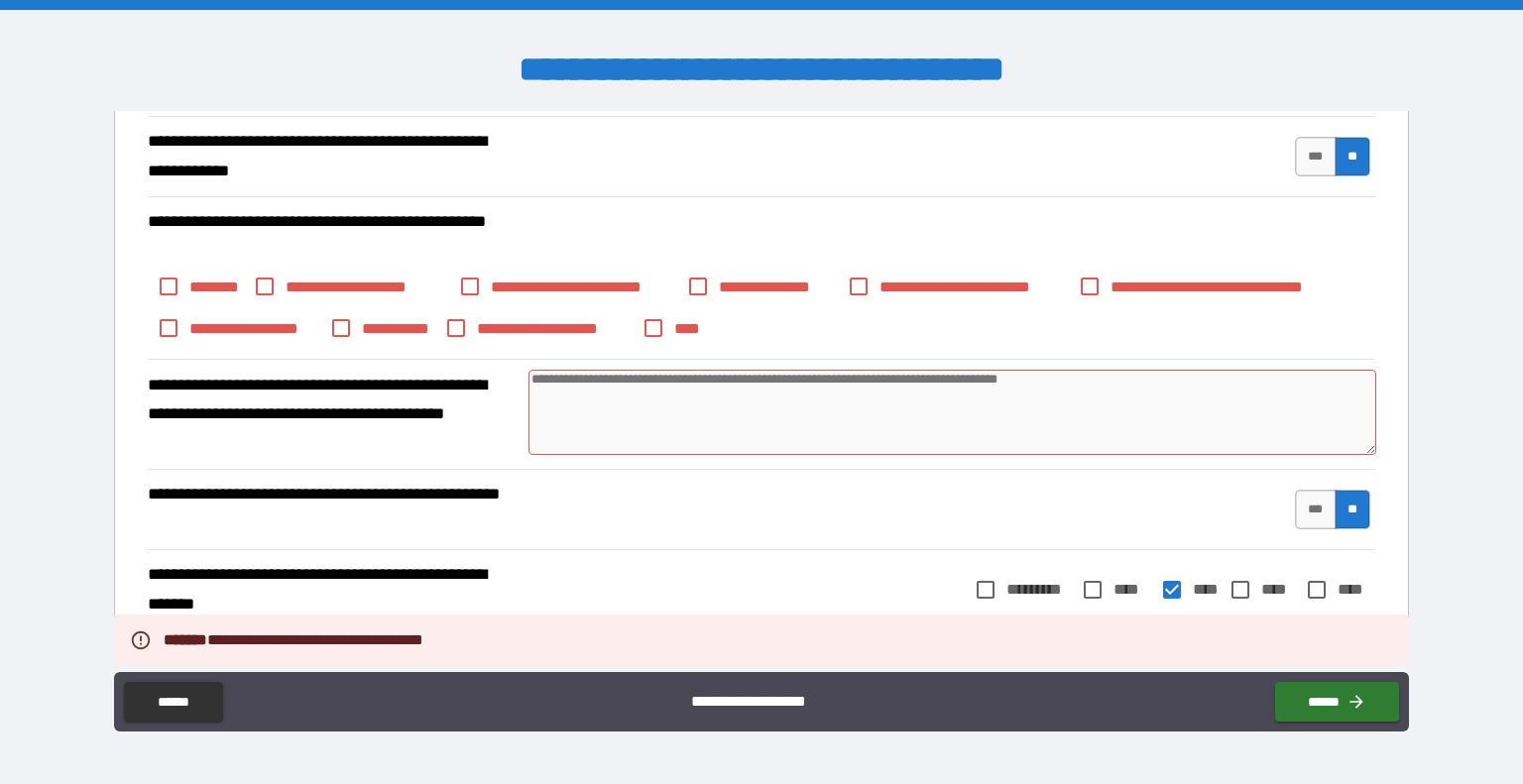 scroll, scrollTop: 2071, scrollLeft: 0, axis: vertical 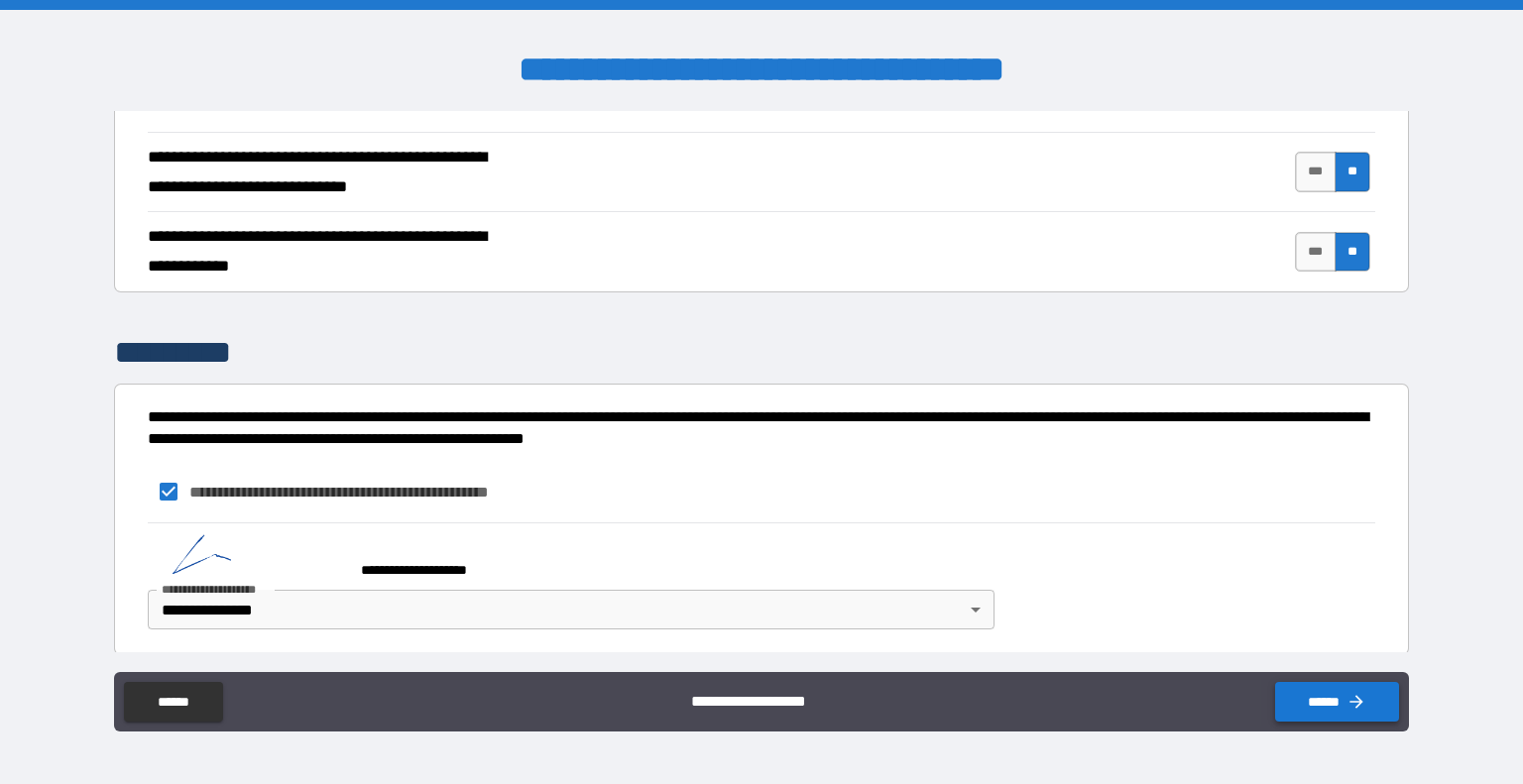 click on "******" at bounding box center (1337, 702) 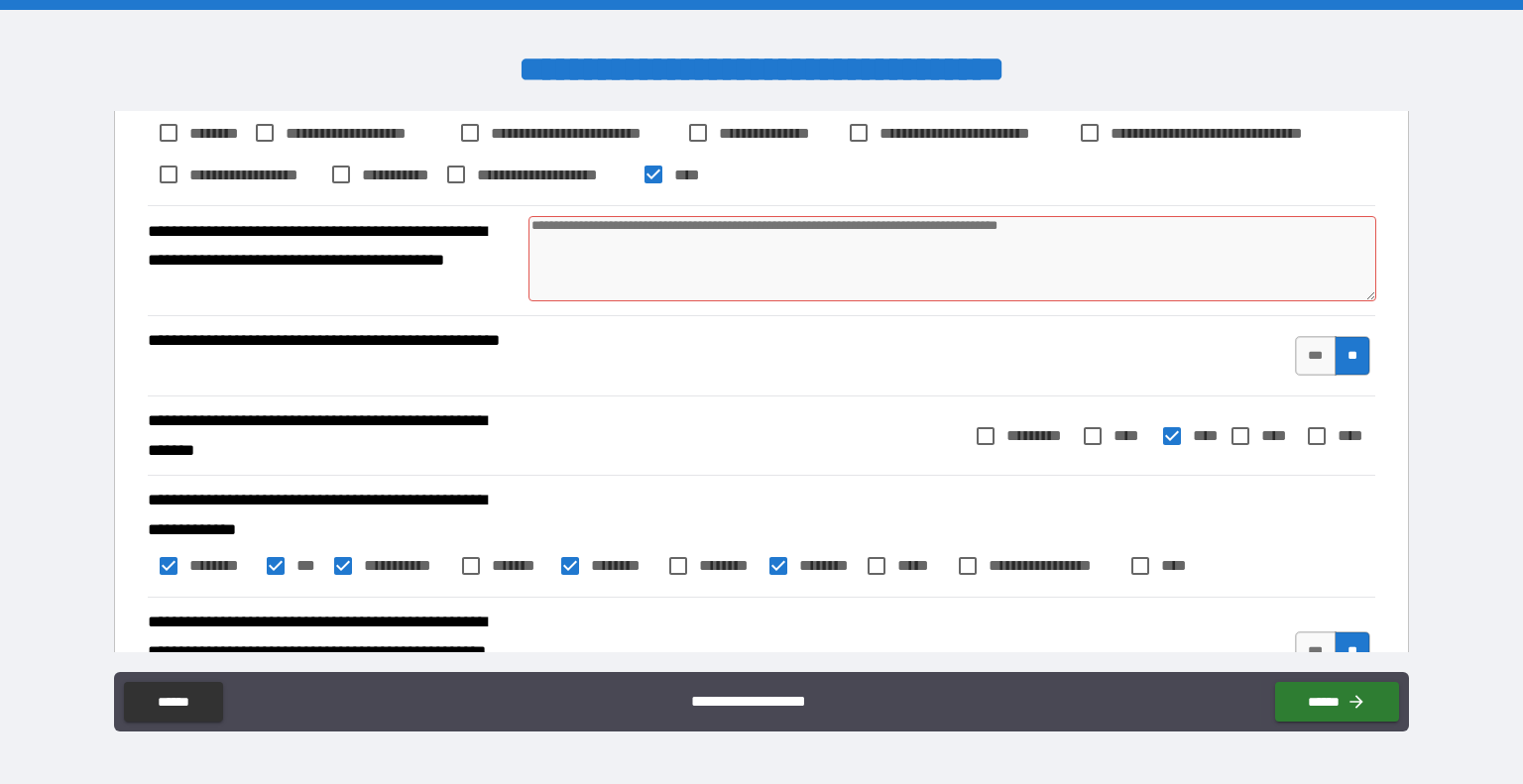 scroll, scrollTop: 2212, scrollLeft: 0, axis: vertical 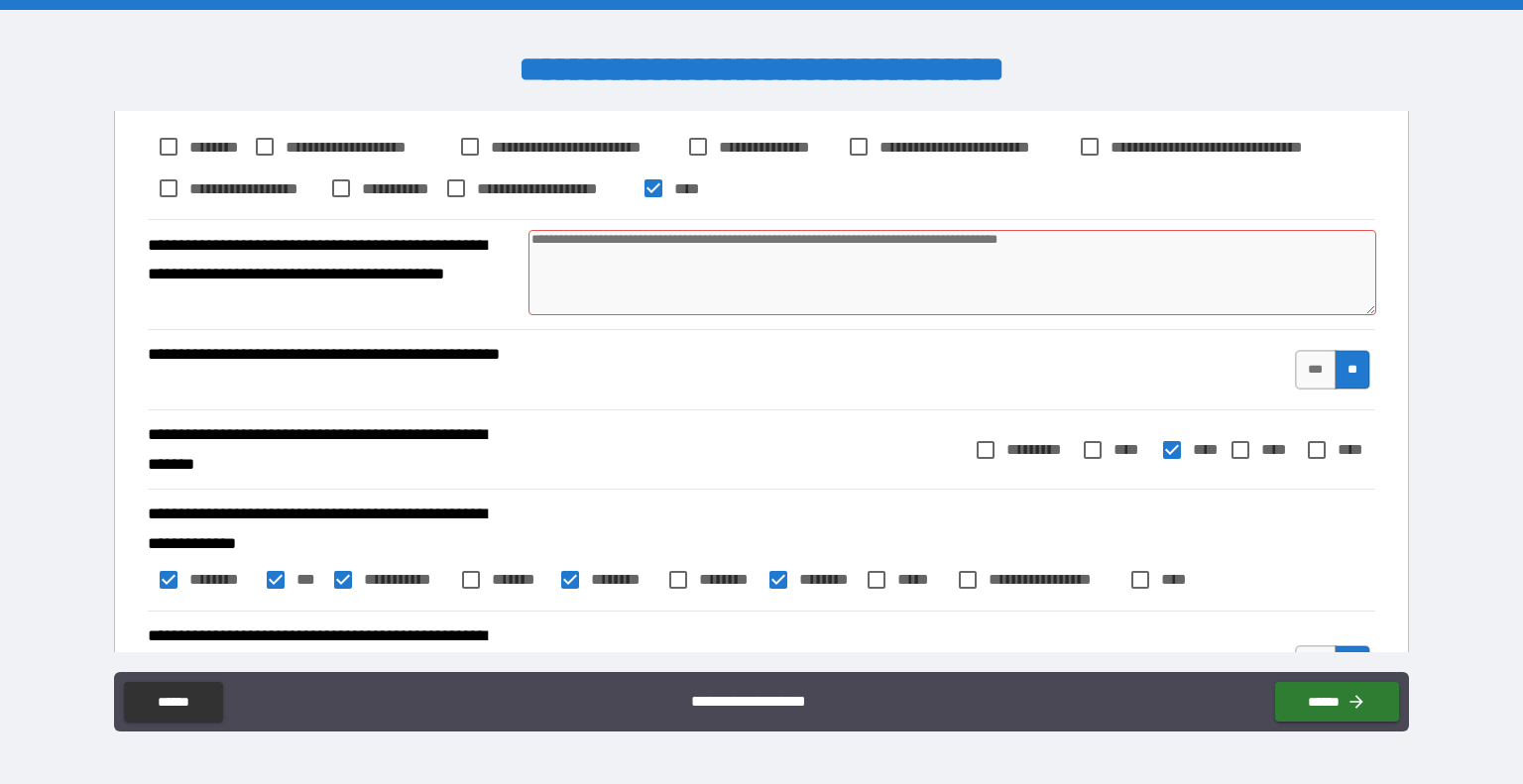 click at bounding box center (953, 273) 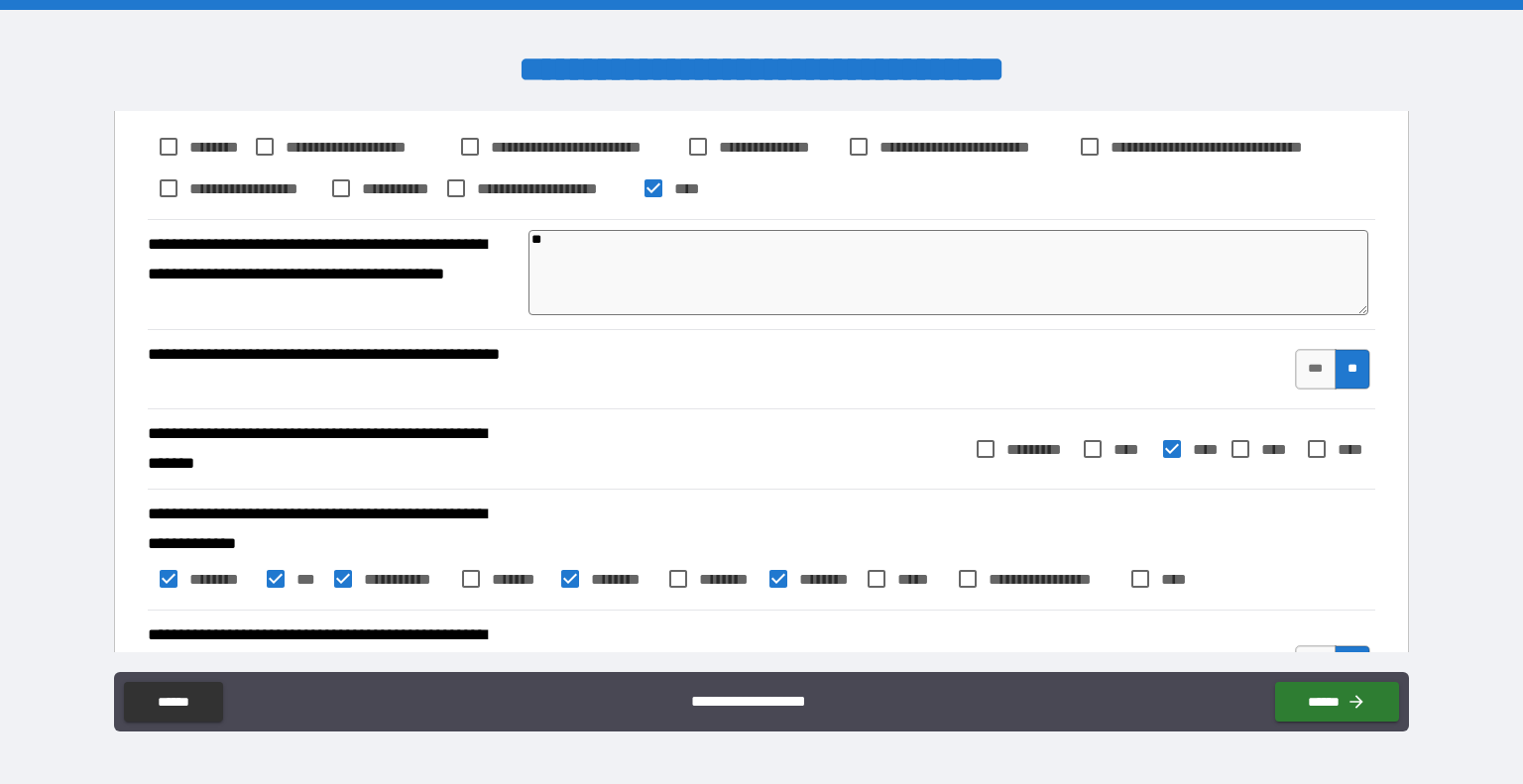 scroll, scrollTop: 2989, scrollLeft: 0, axis: vertical 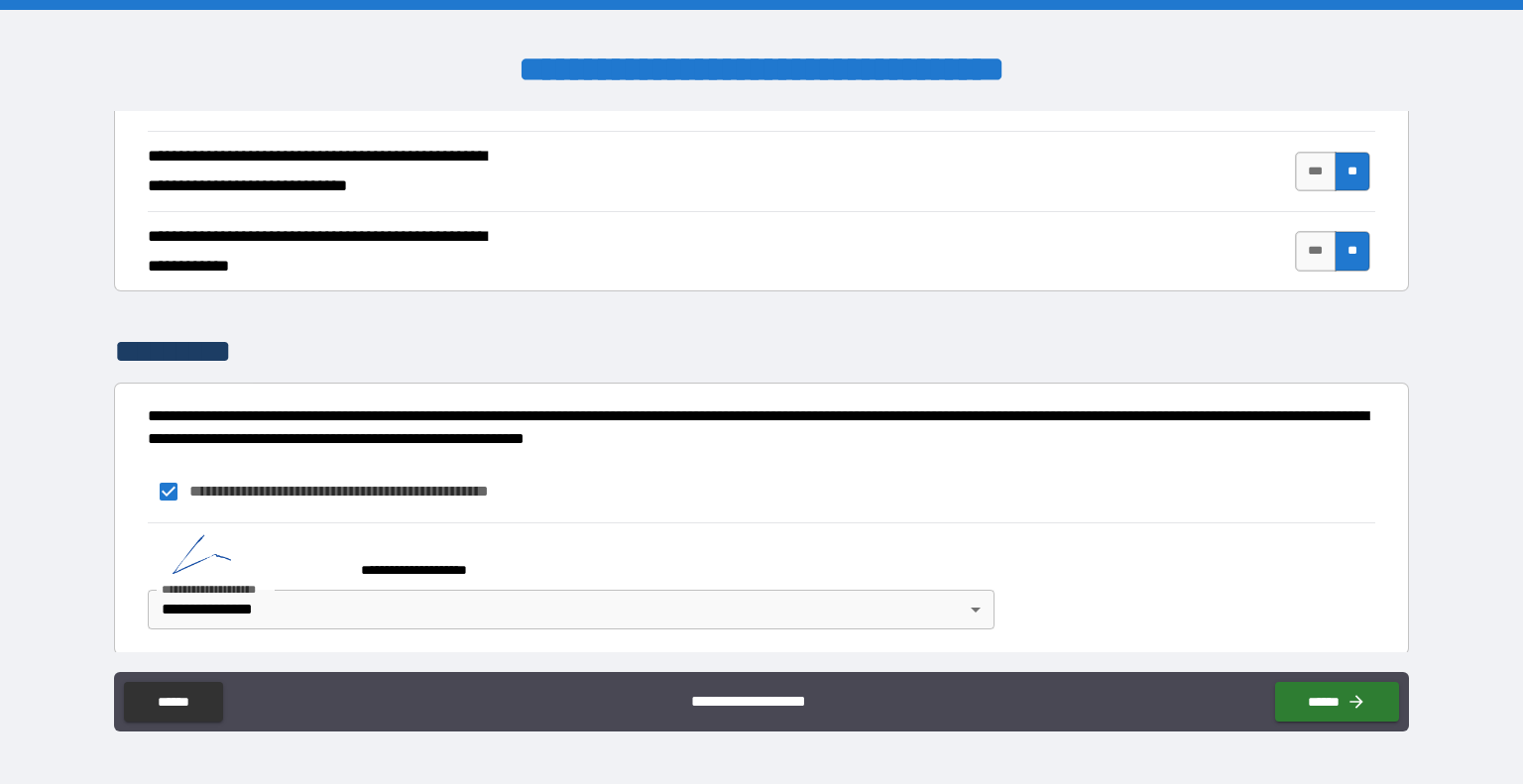 click on "**********" at bounding box center (762, 702) 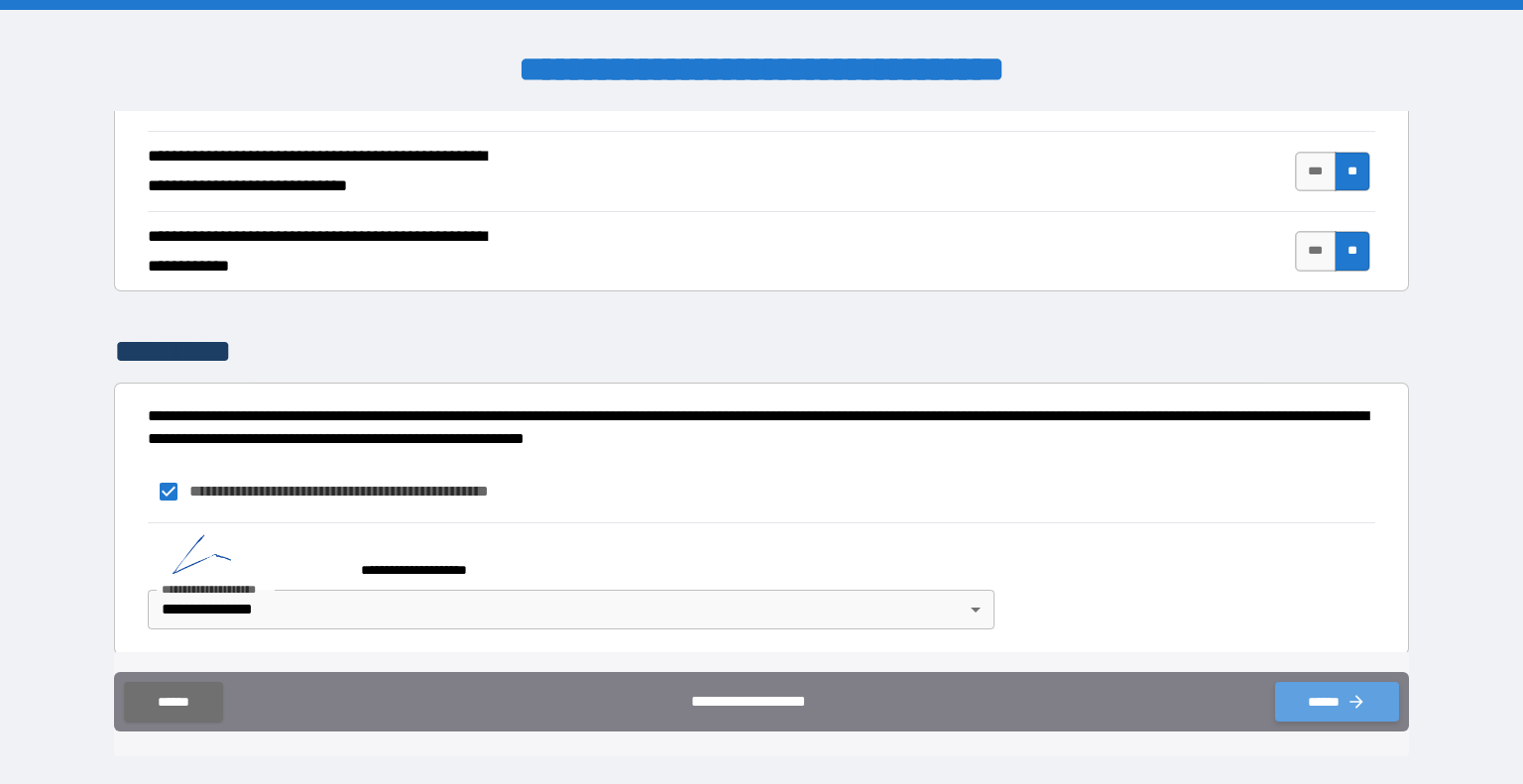 click on "******" at bounding box center [1337, 702] 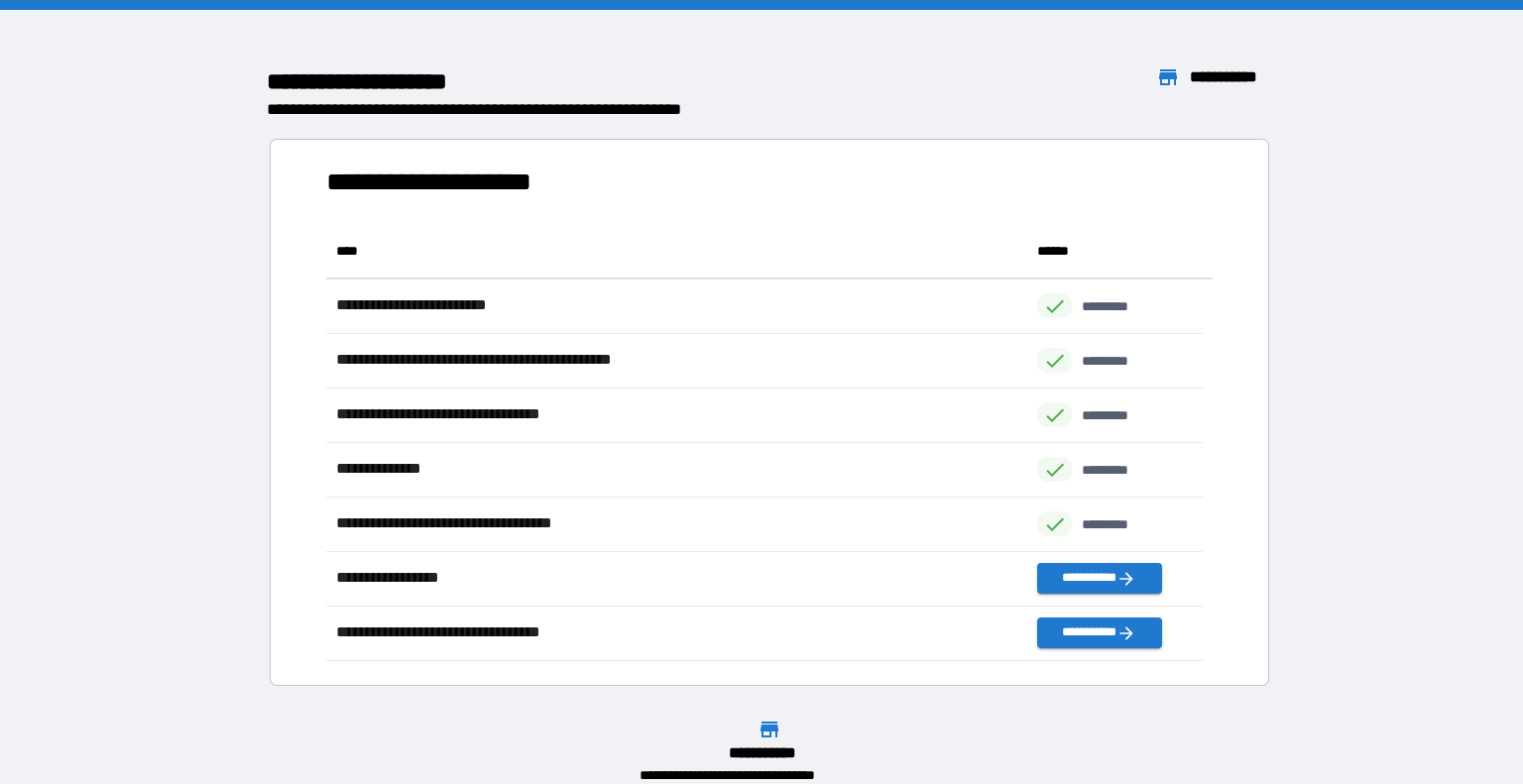 scroll, scrollTop: 422, scrollLeft: 862, axis: both 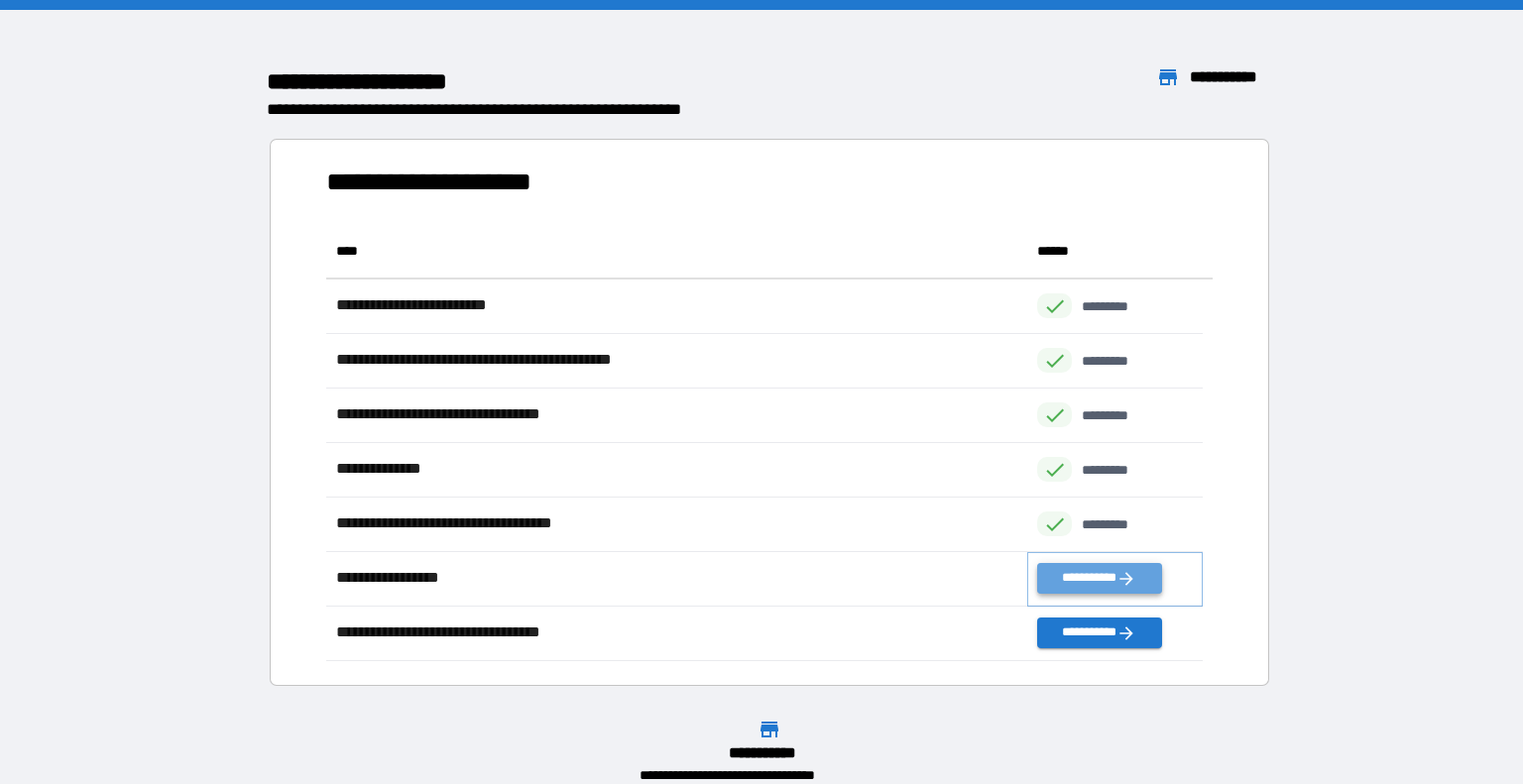 click 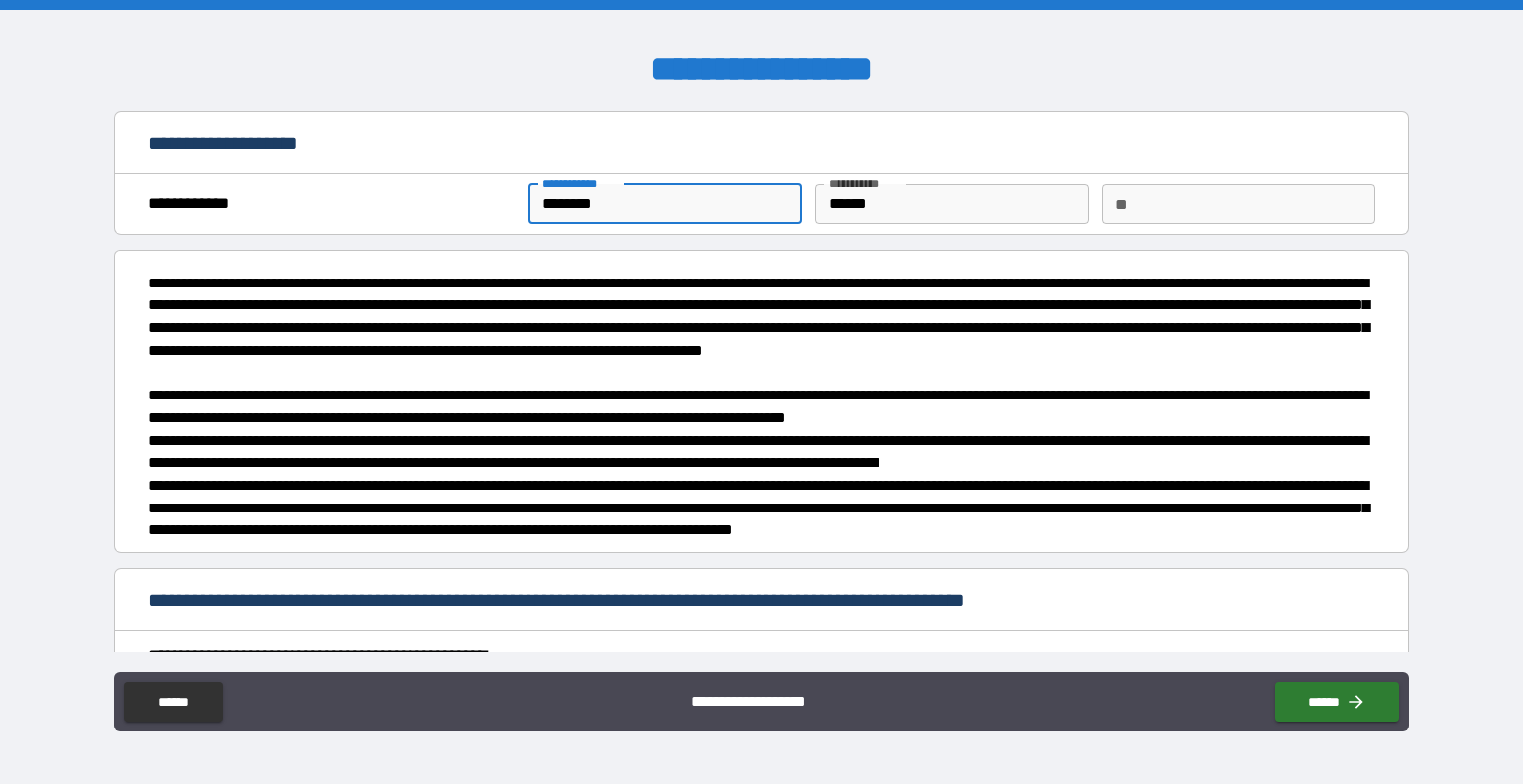 drag, startPoint x: 637, startPoint y: 213, endPoint x: 280, endPoint y: 189, distance: 357.8058 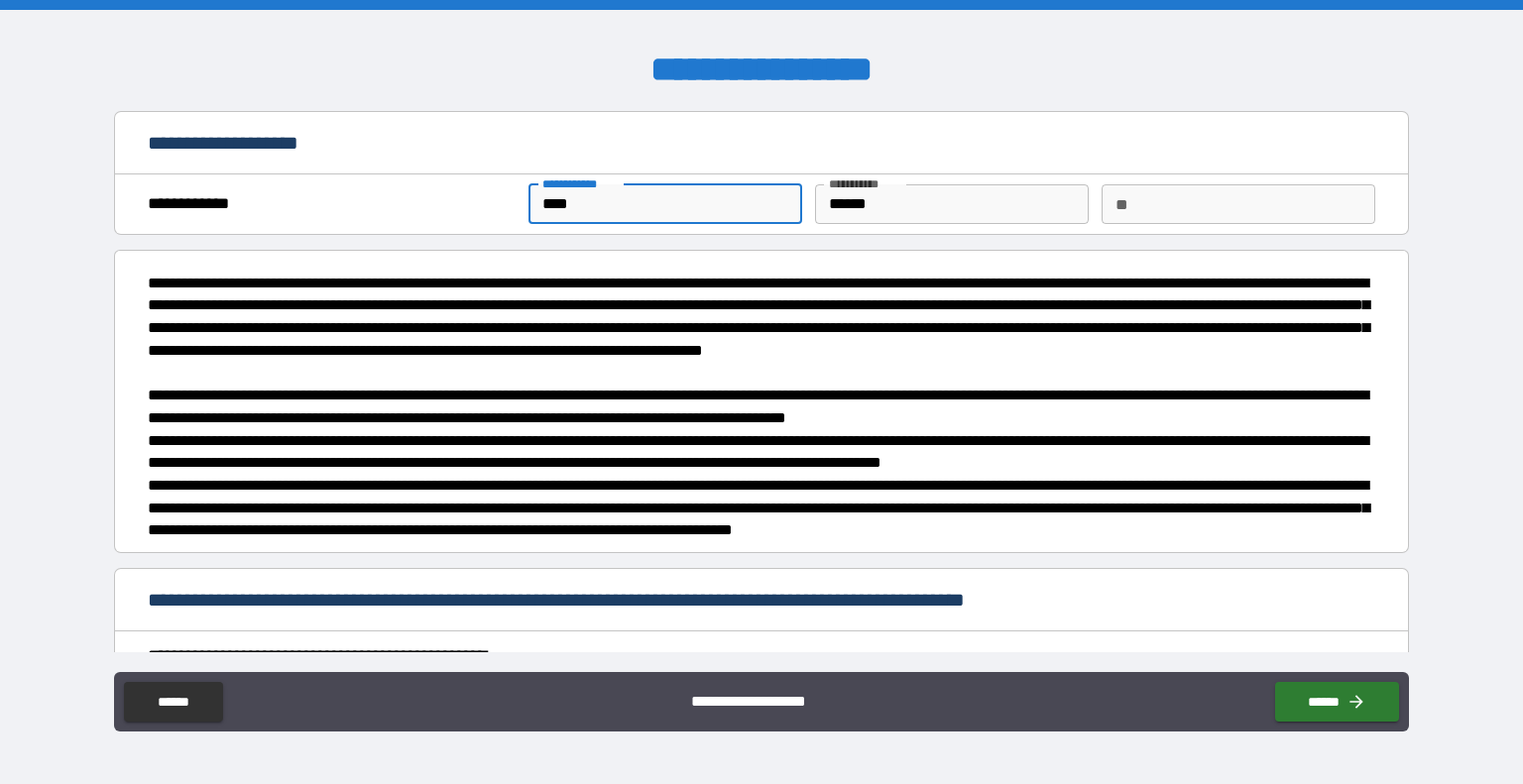 scroll, scrollTop: 194, scrollLeft: 0, axis: vertical 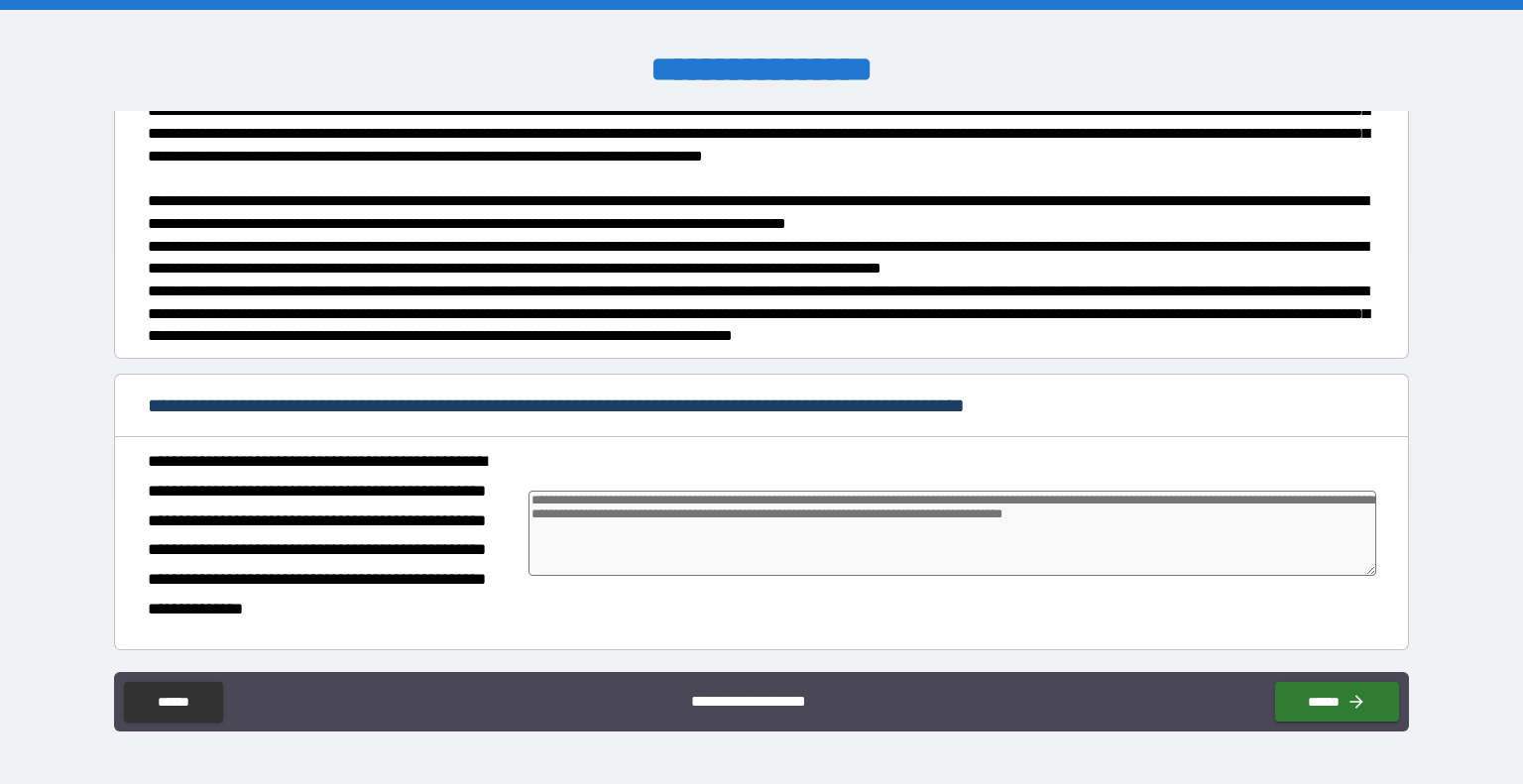 click at bounding box center (953, 533) 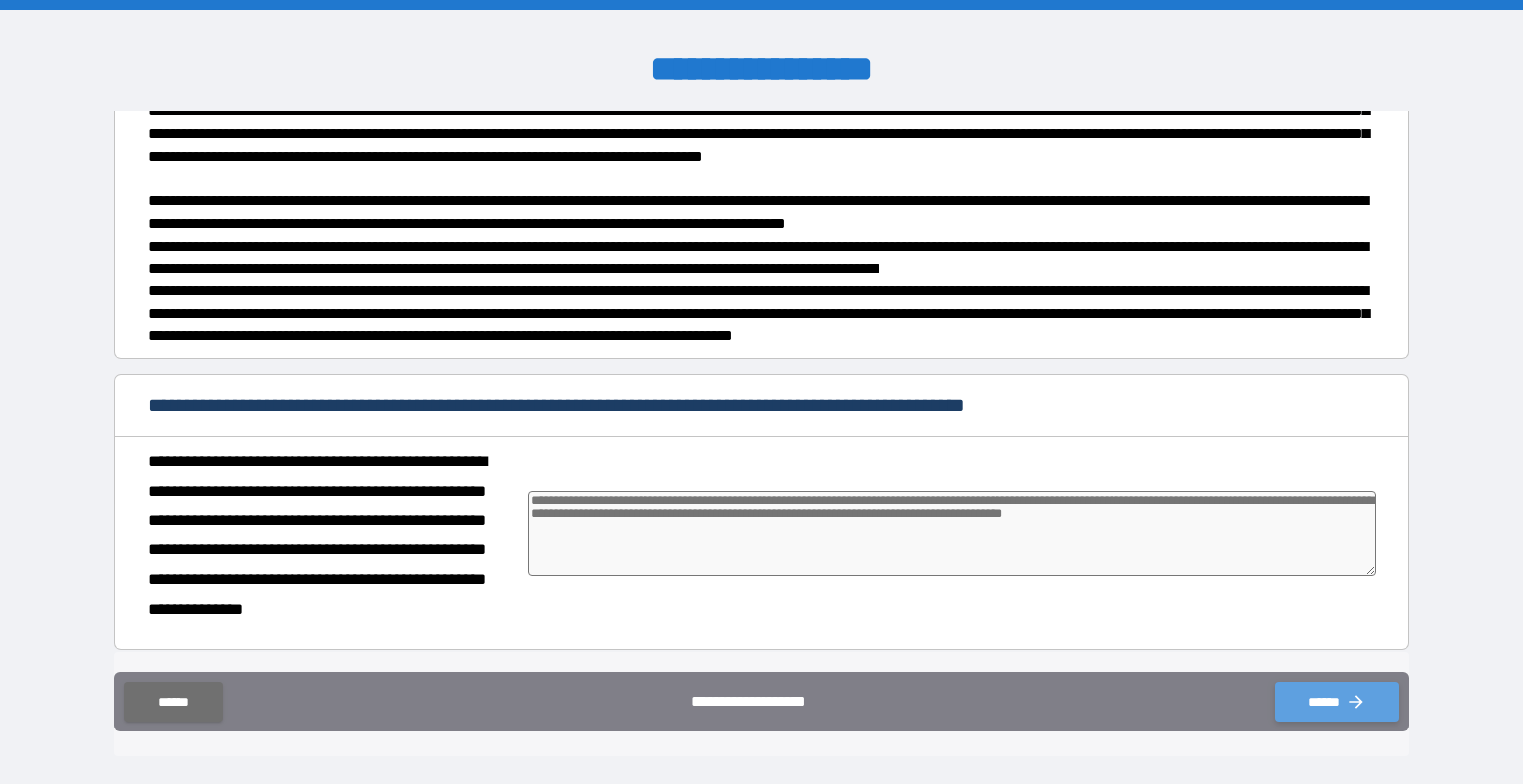 click on "******" at bounding box center (1337, 702) 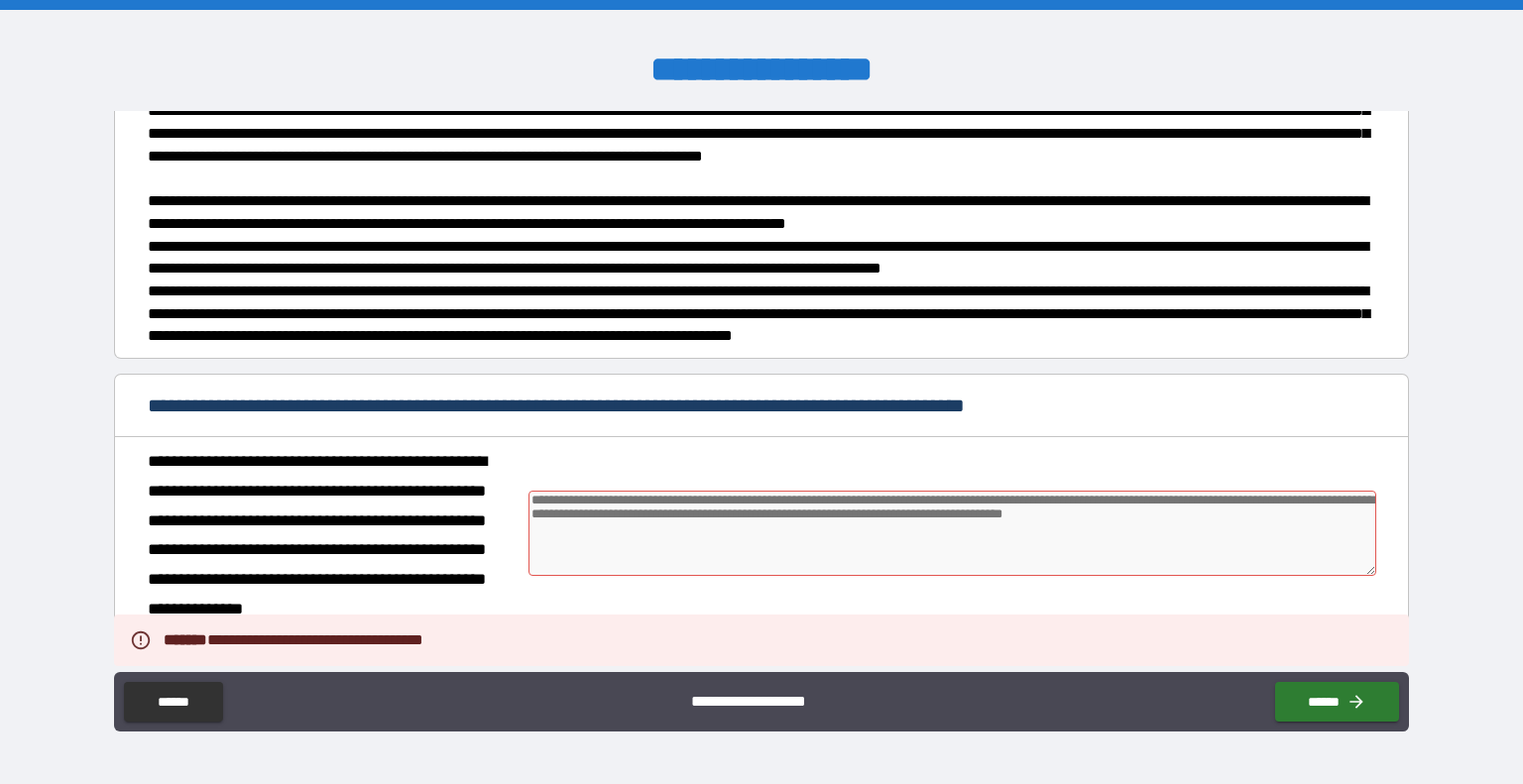 click at bounding box center [953, 533] 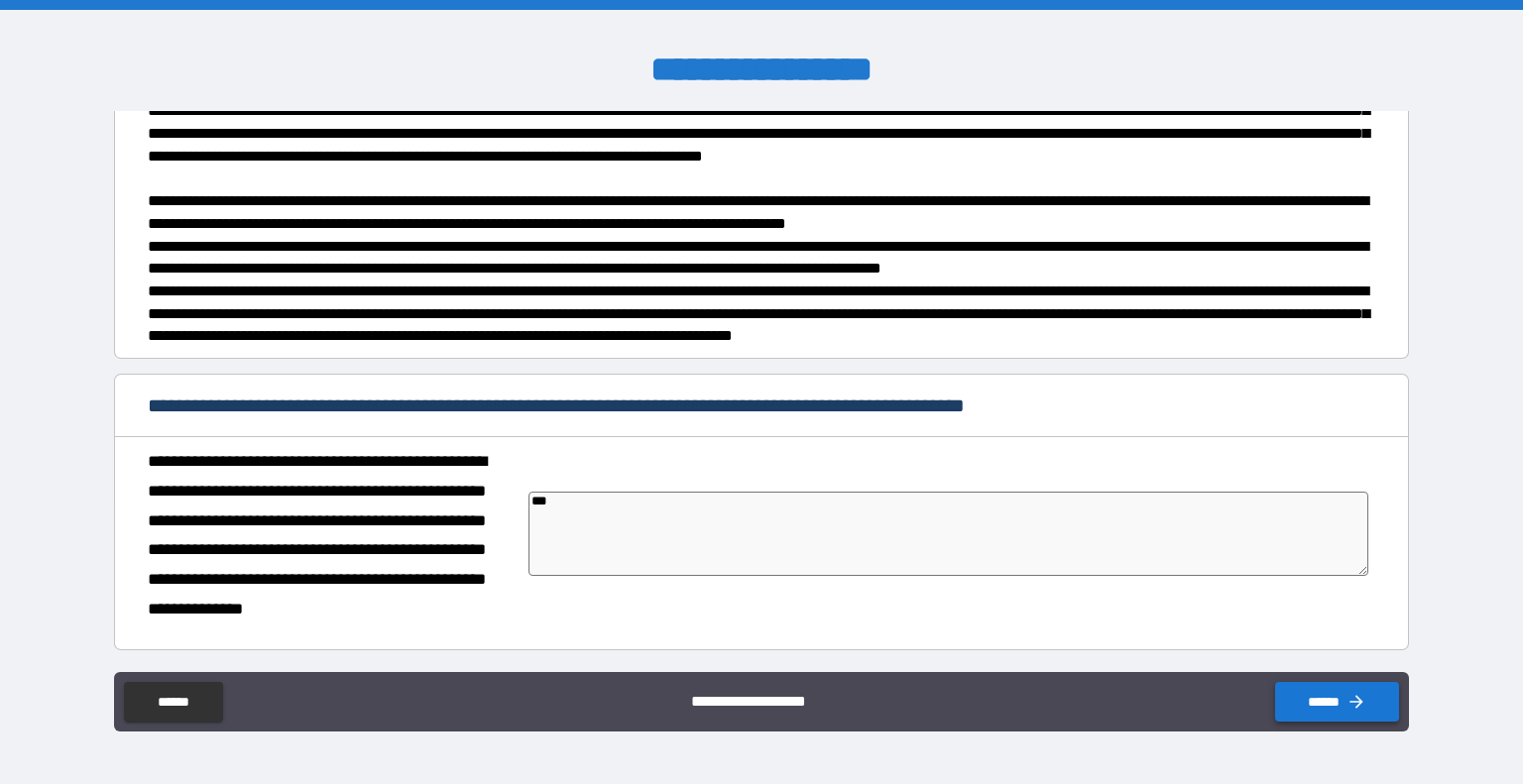 click on "******" at bounding box center (1337, 702) 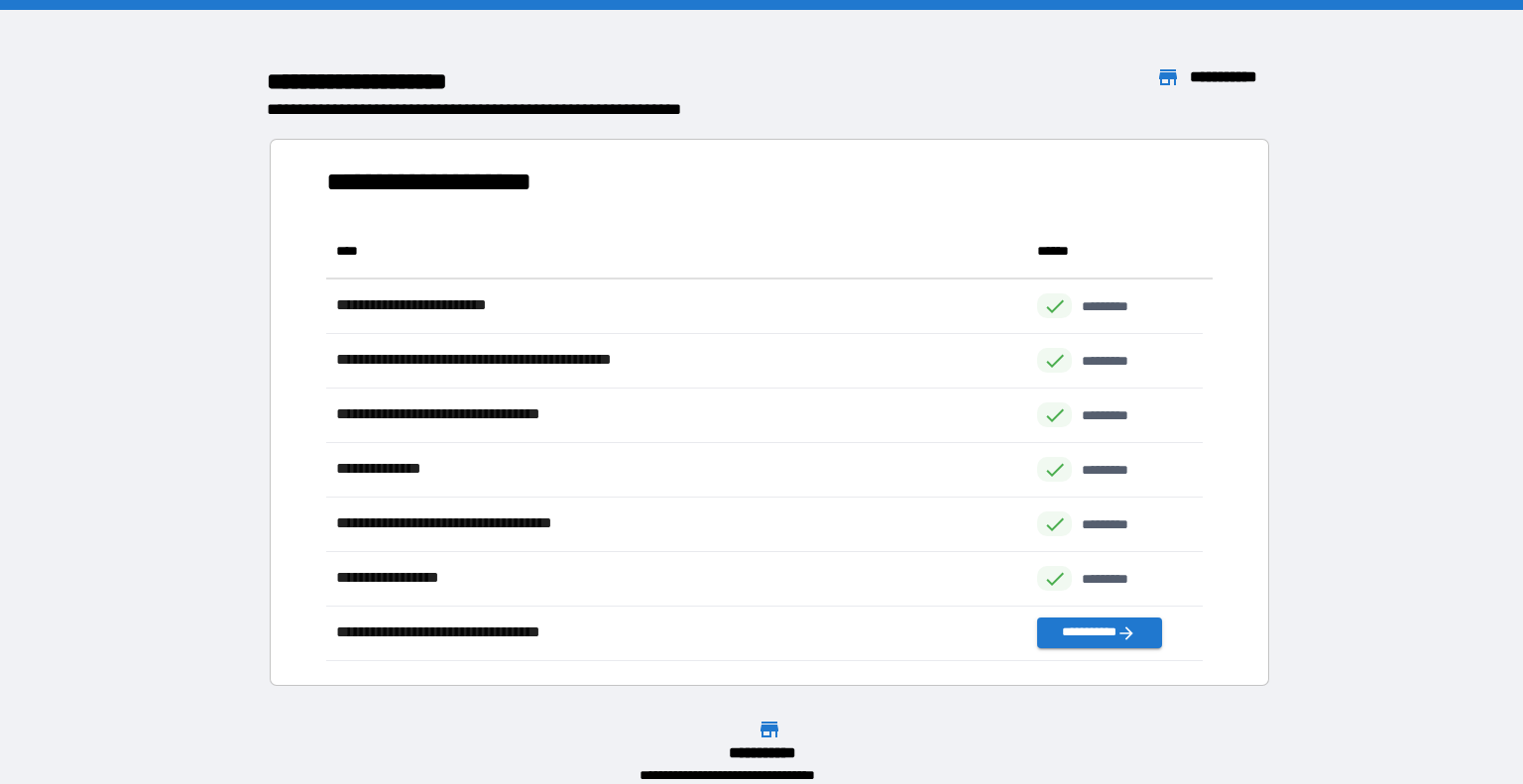 scroll, scrollTop: 16, scrollLeft: 16, axis: both 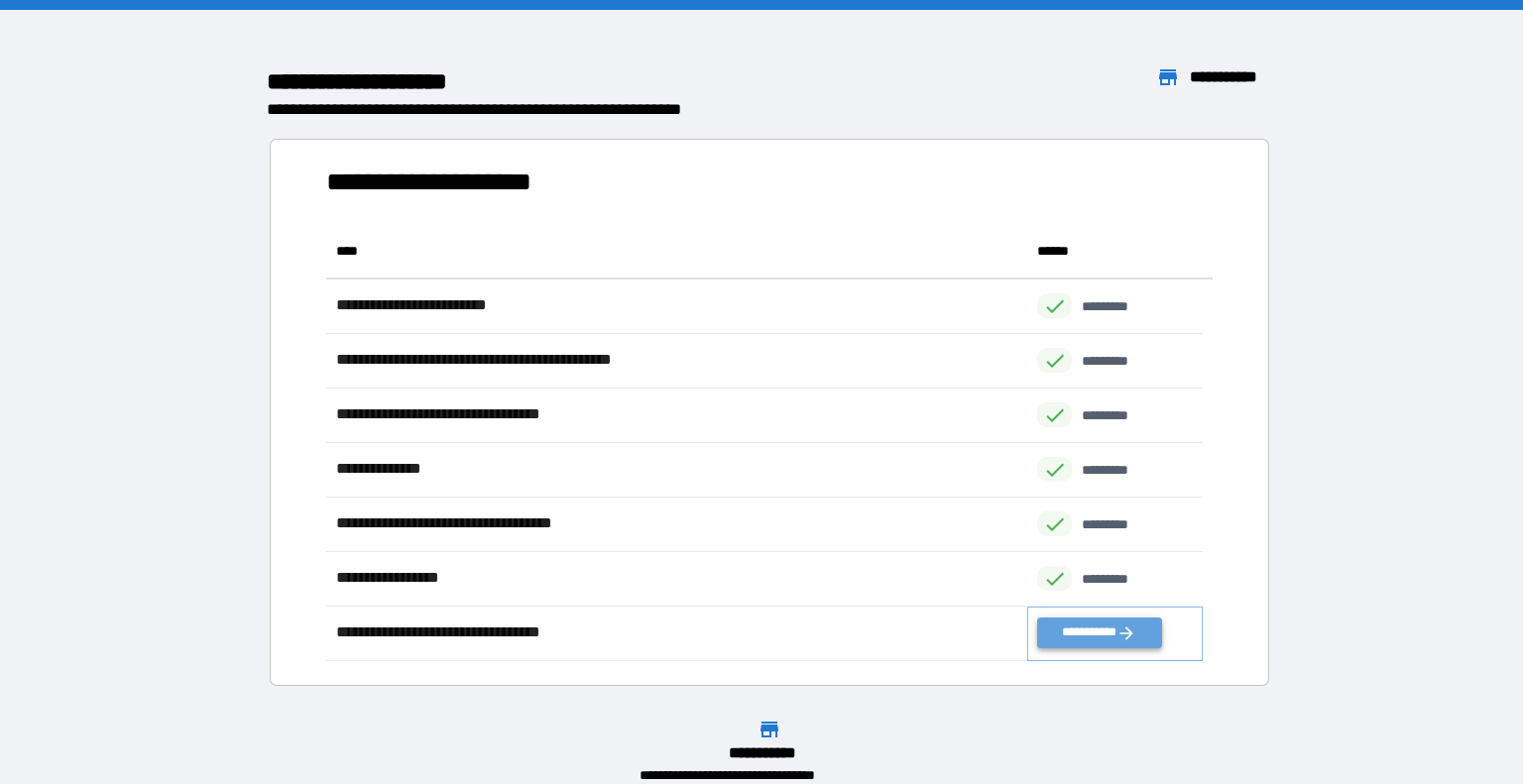 click on "**********" at bounding box center [1099, 632] 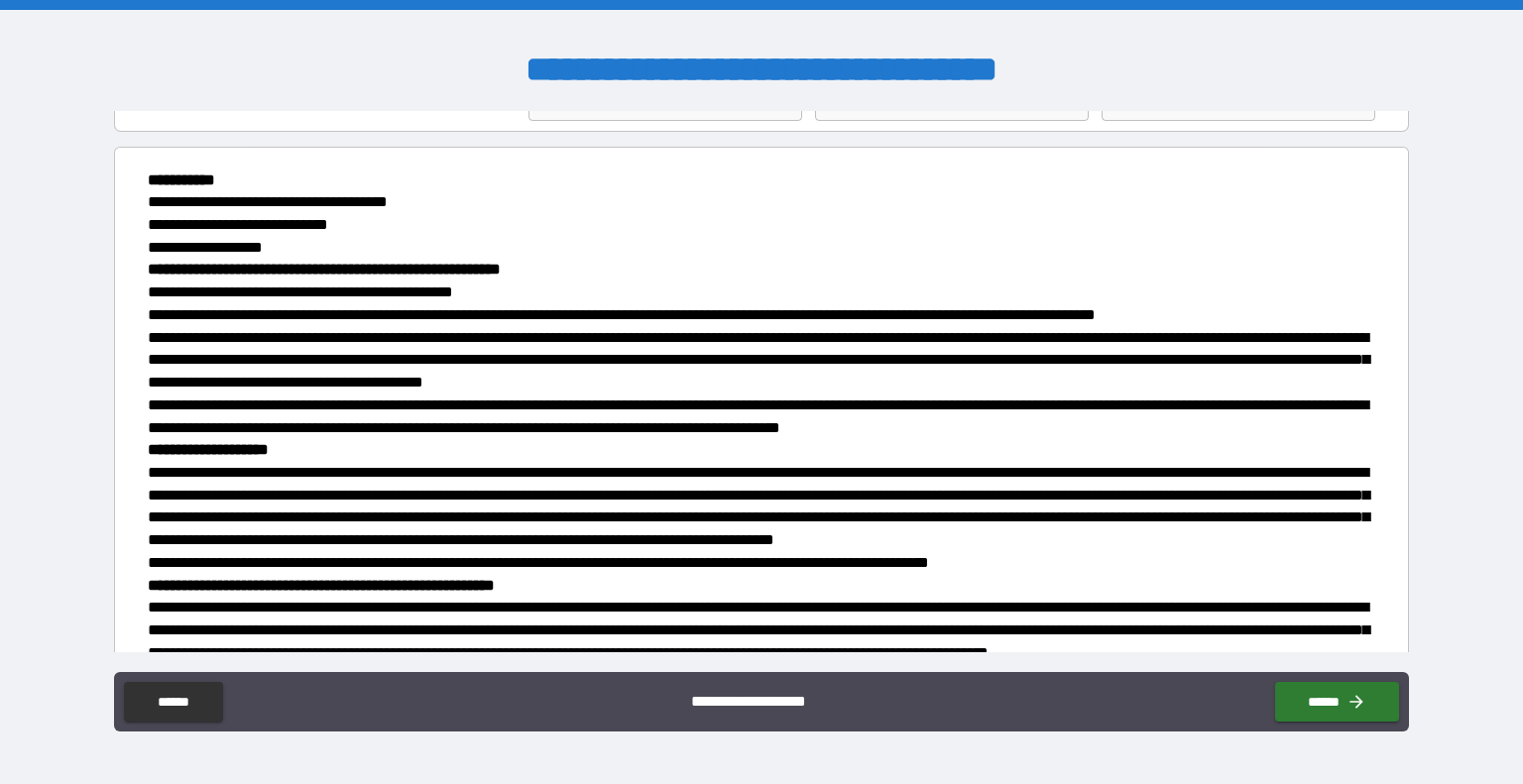 scroll, scrollTop: 0, scrollLeft: 0, axis: both 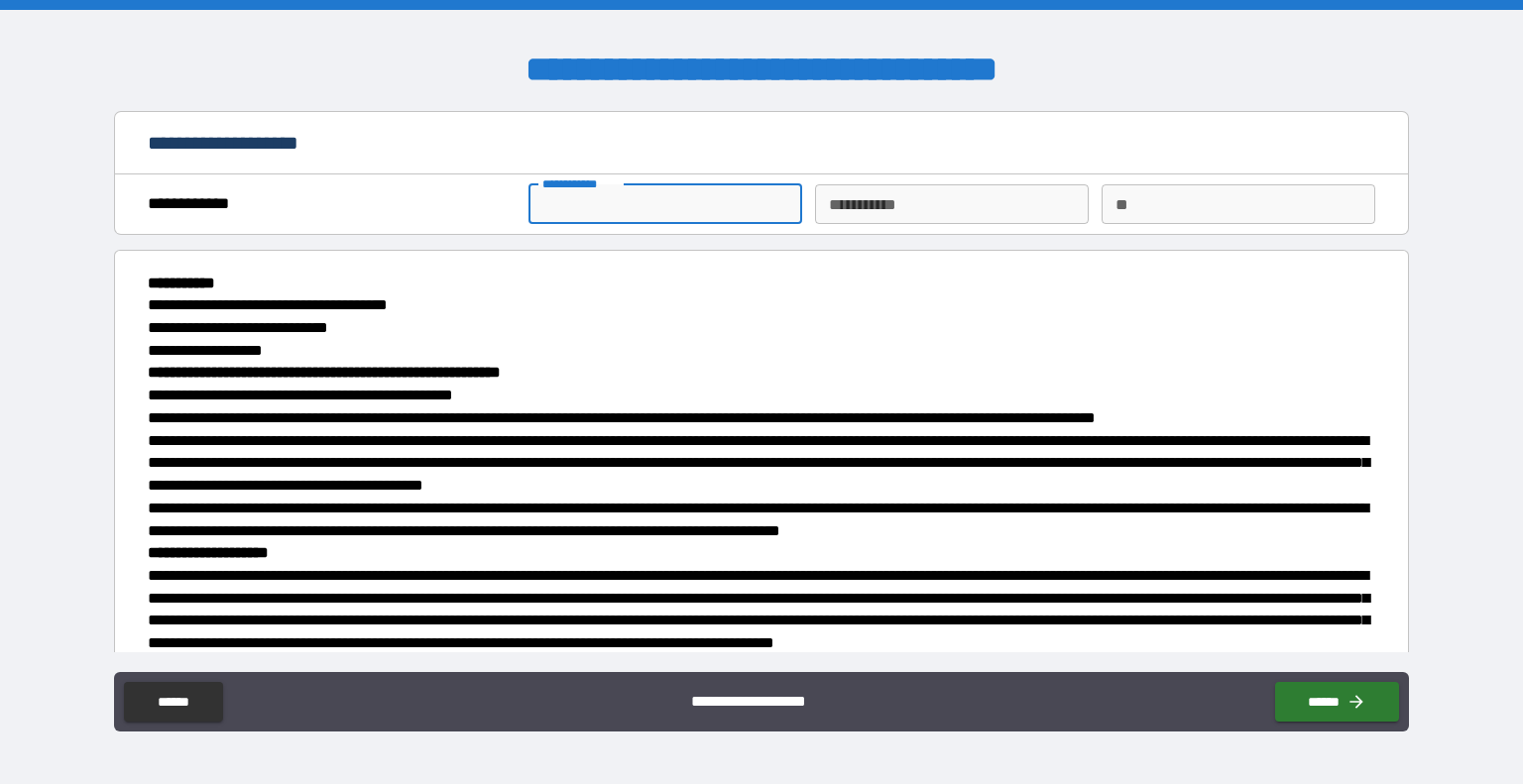 click on "**********" at bounding box center (665, 204) 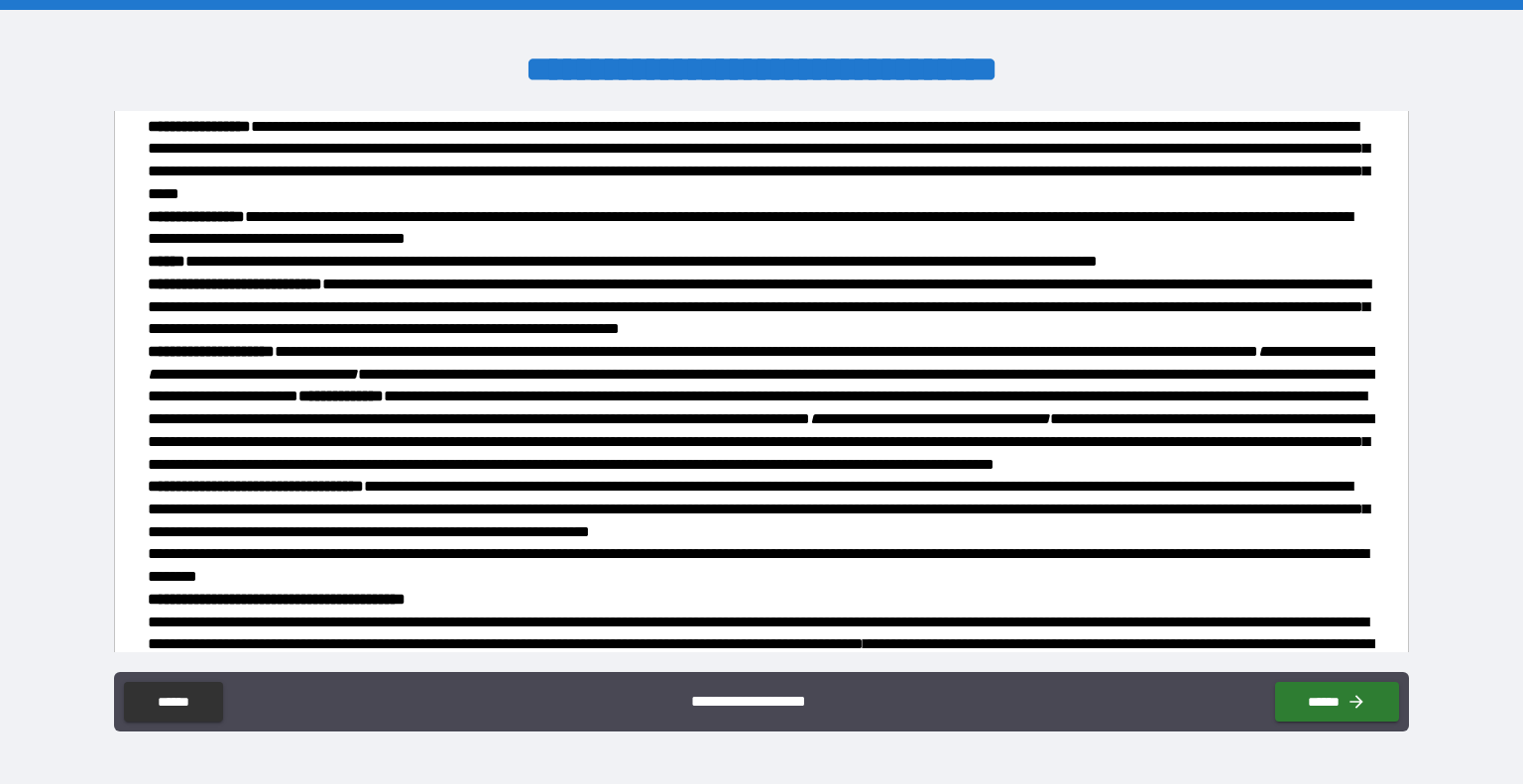 scroll, scrollTop: 2406, scrollLeft: 0, axis: vertical 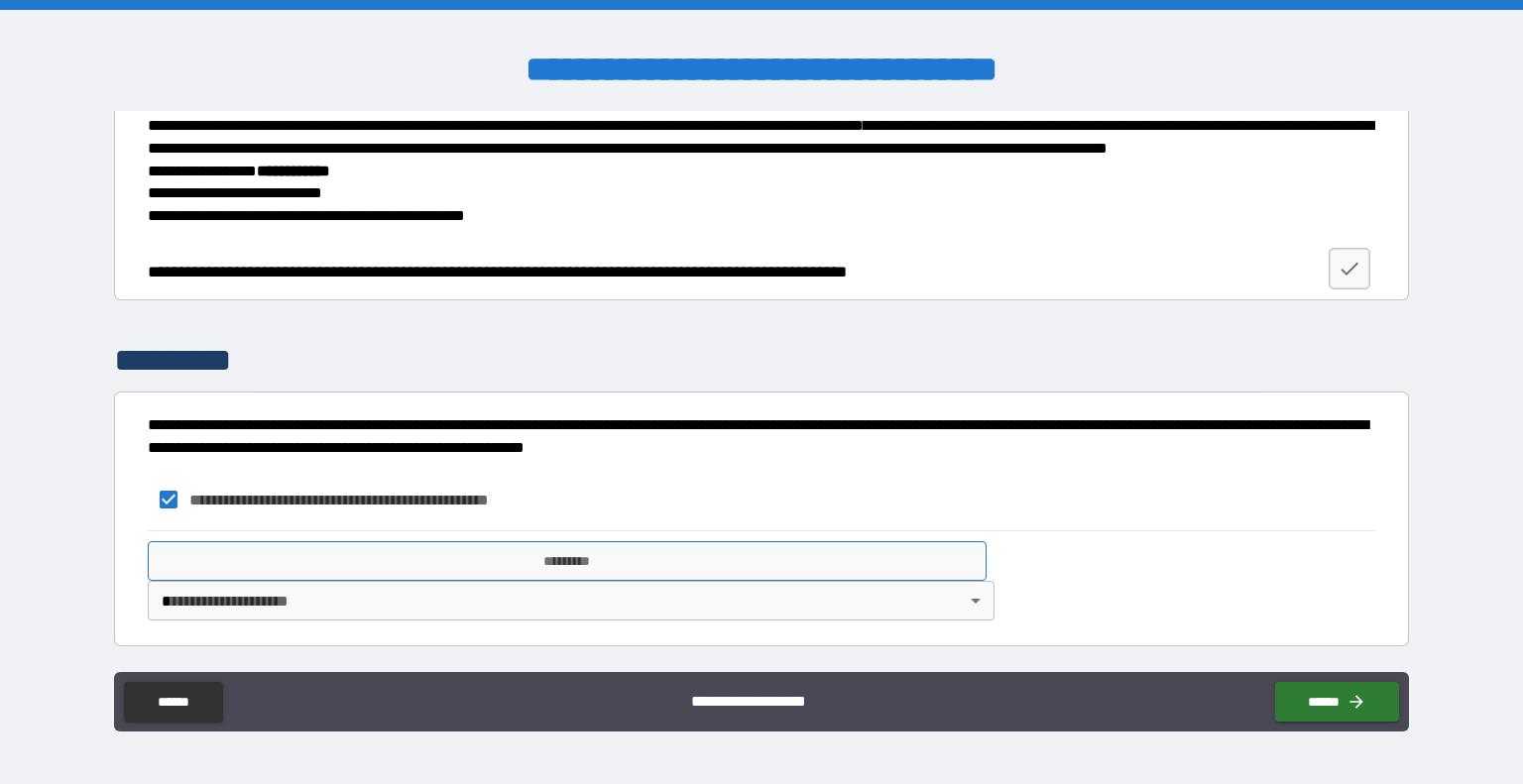 click on "*********" at bounding box center [567, 561] 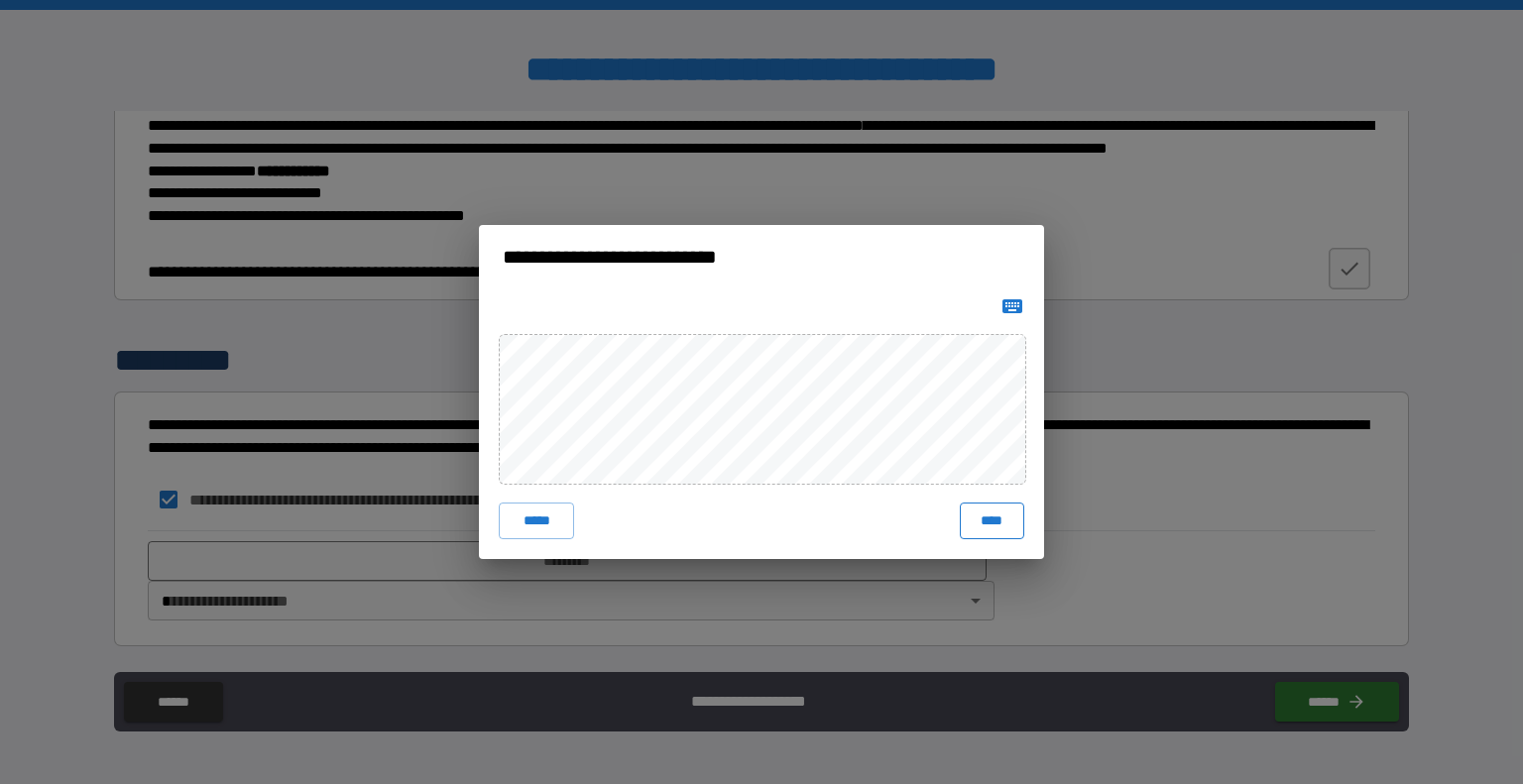 click on "****" at bounding box center (992, 520) 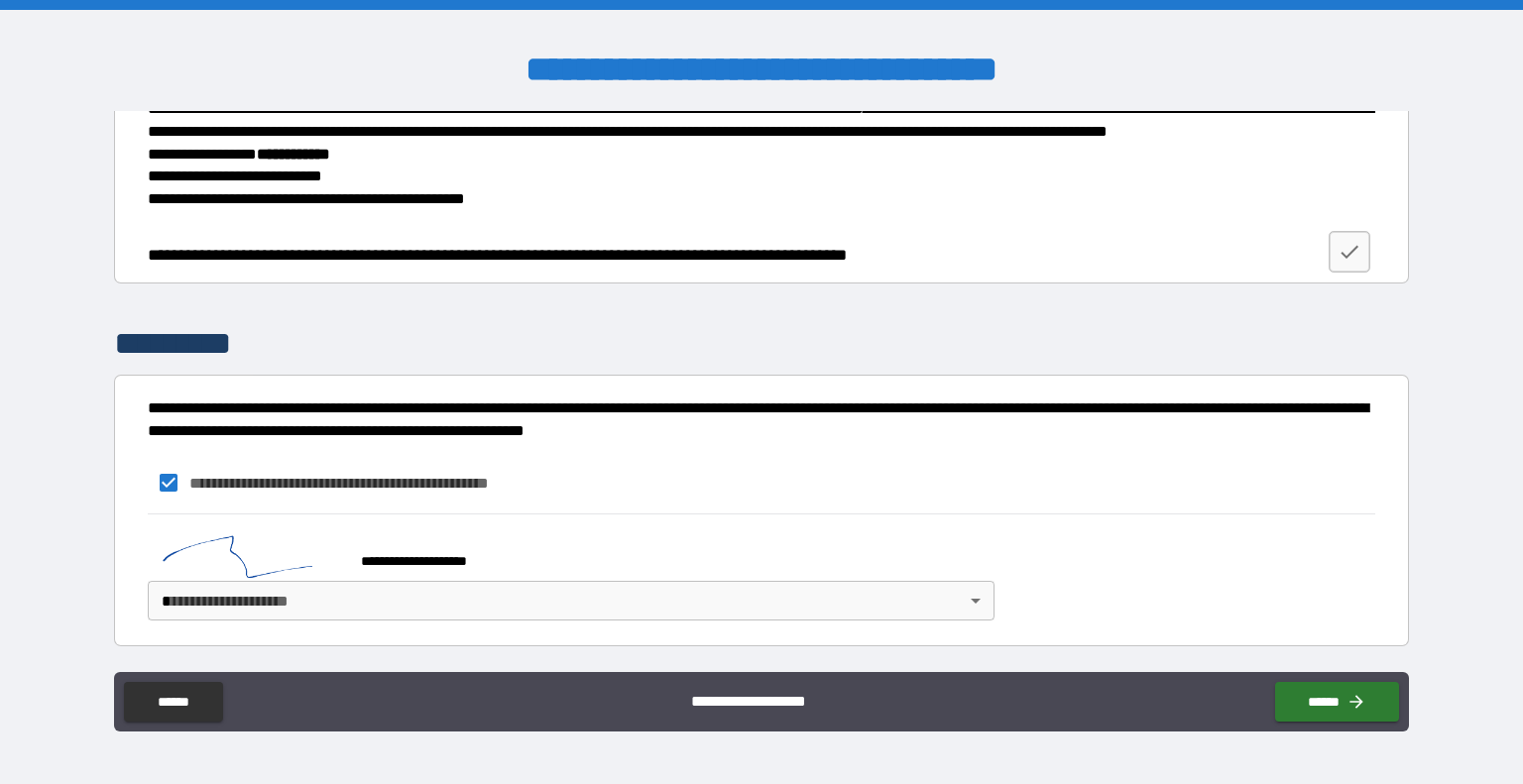 click on "**********" at bounding box center (762, 392) 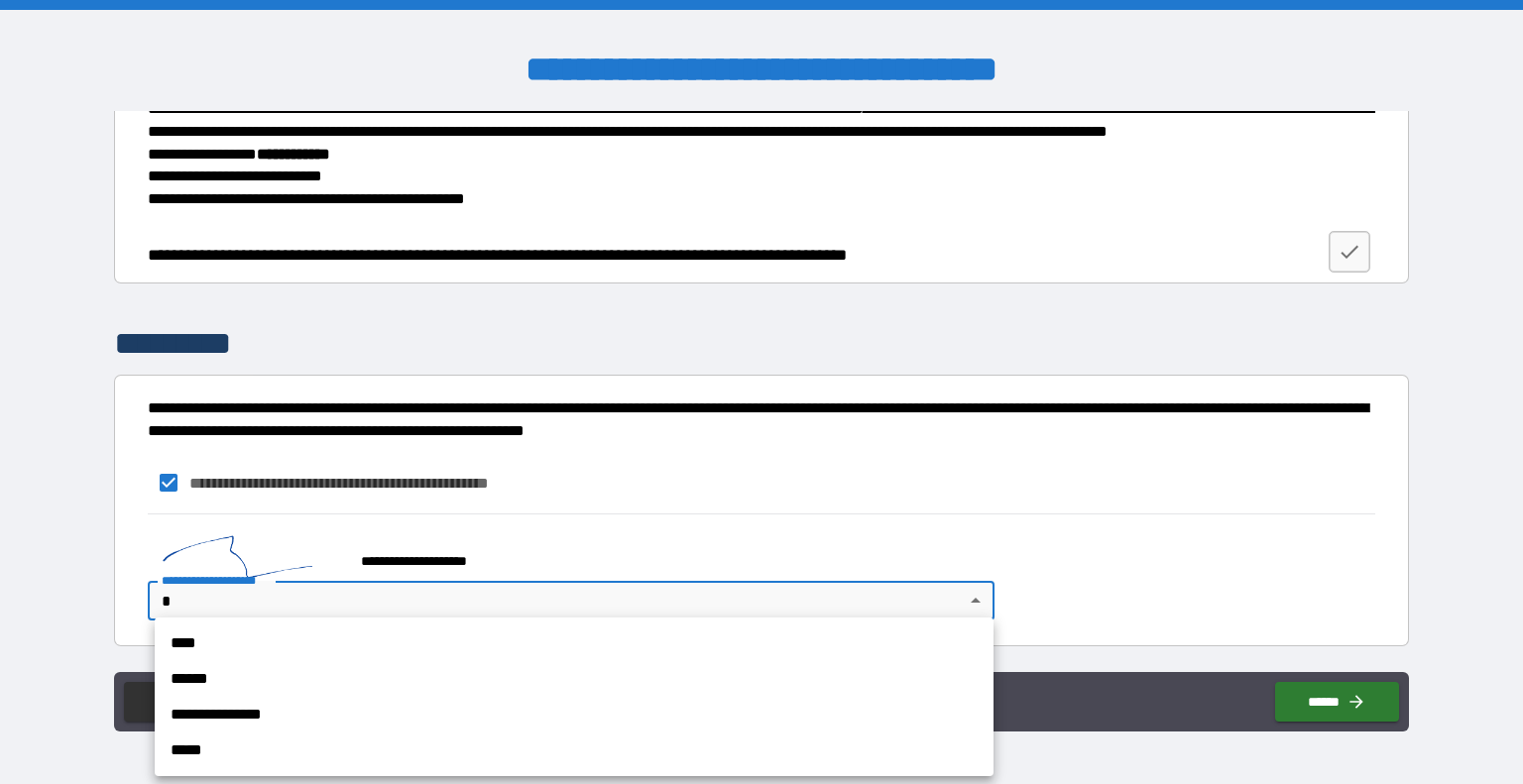 click on "**********" at bounding box center (574, 715) 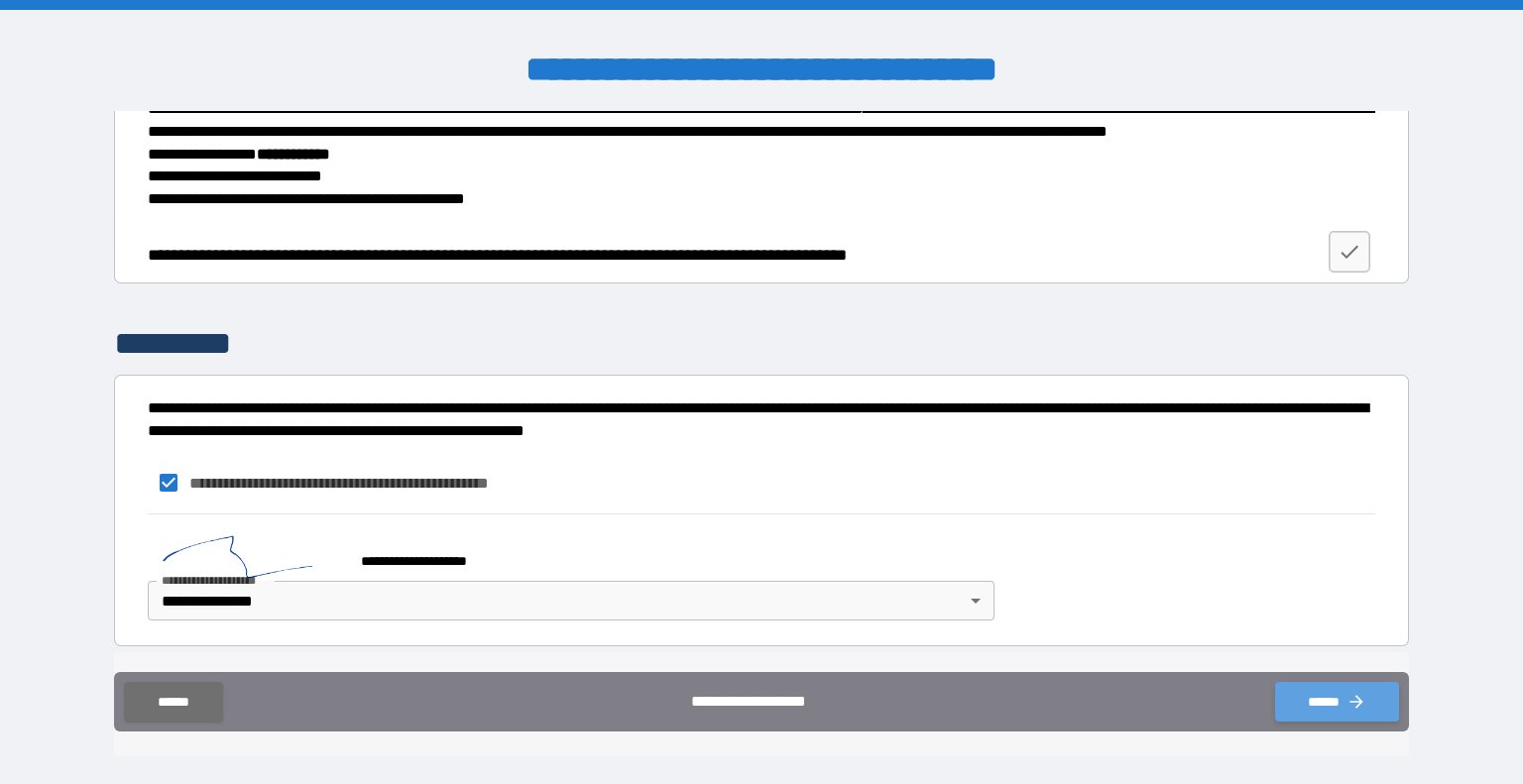 click on "******" at bounding box center (1337, 702) 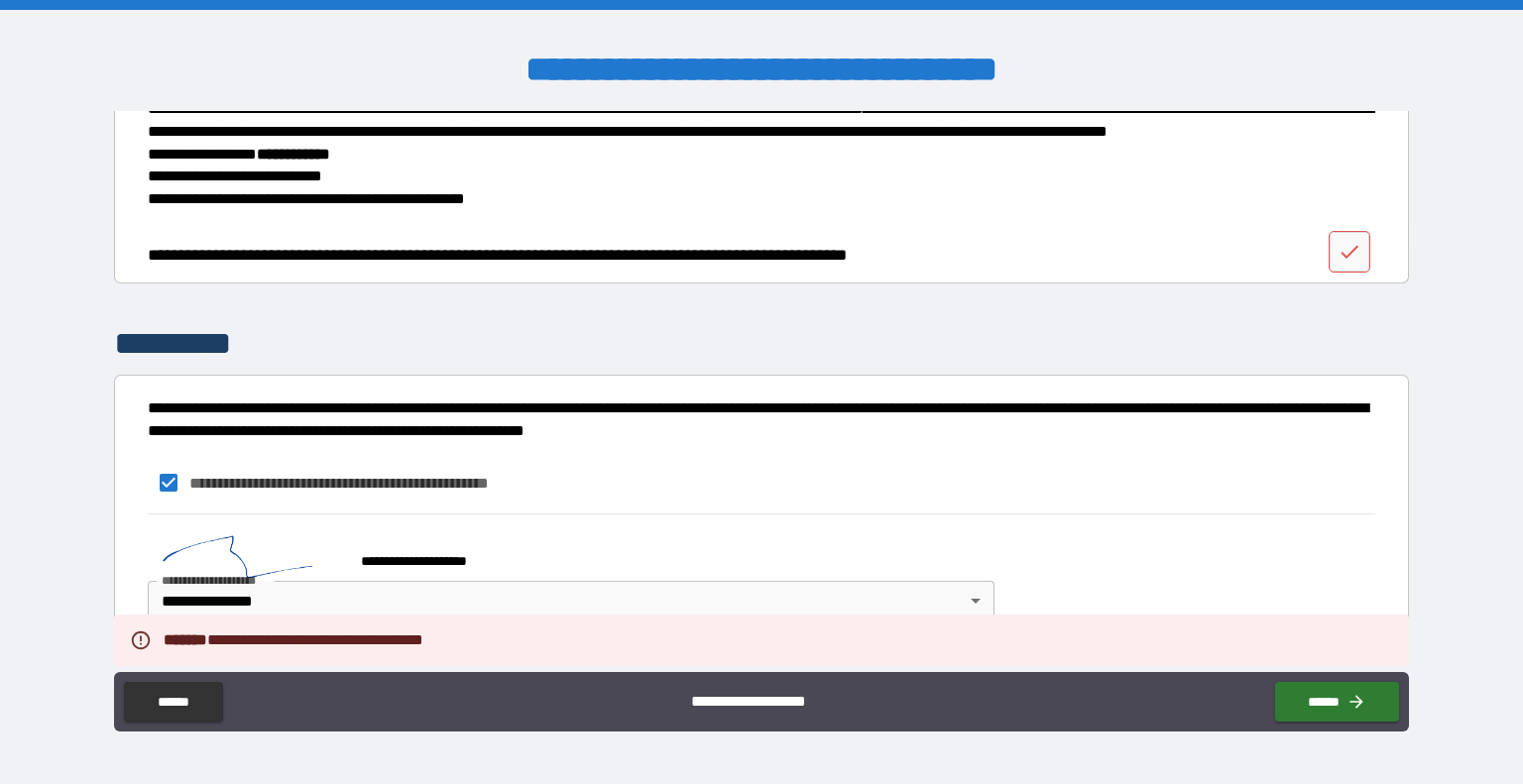 scroll, scrollTop: 2422, scrollLeft: 0, axis: vertical 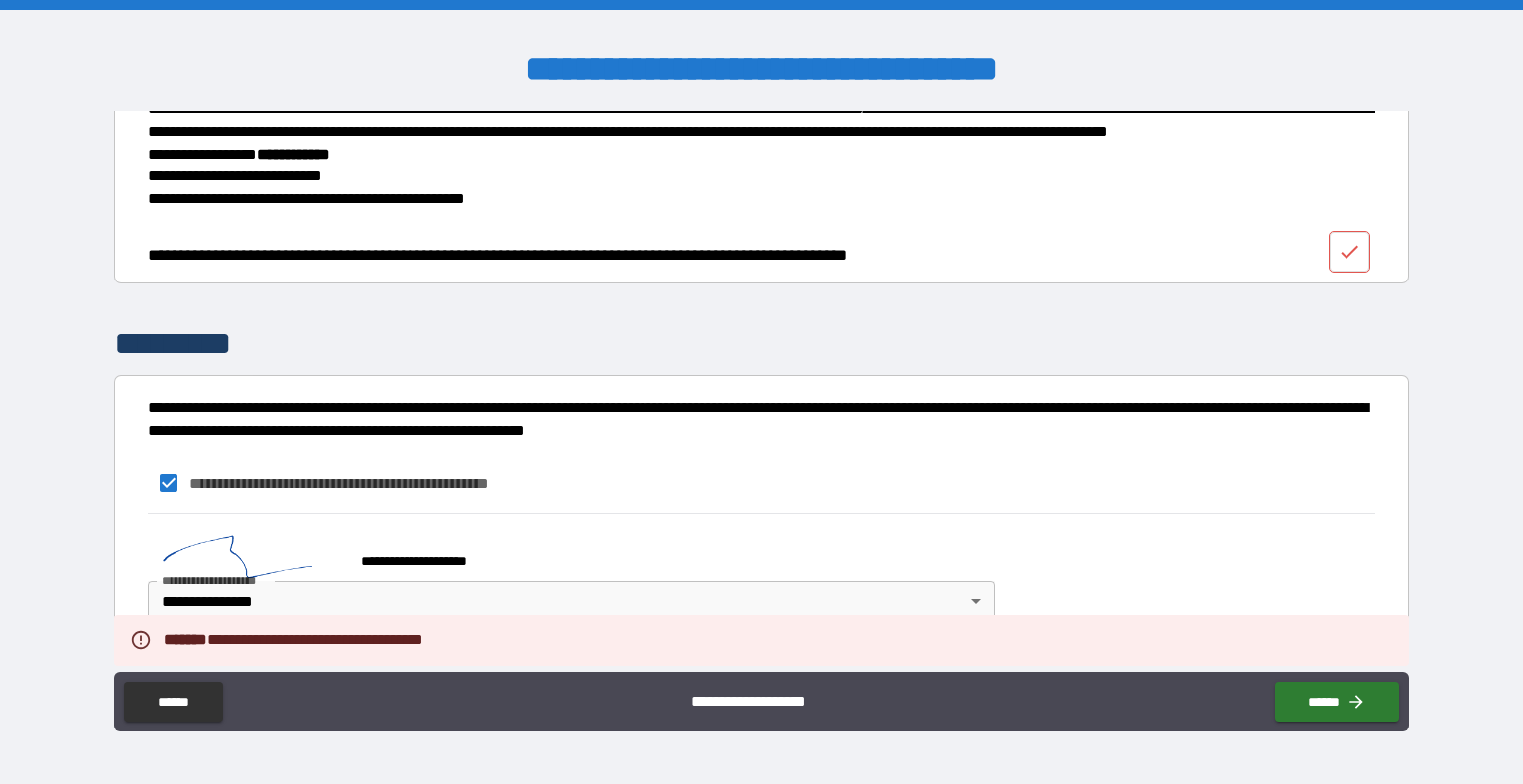 click 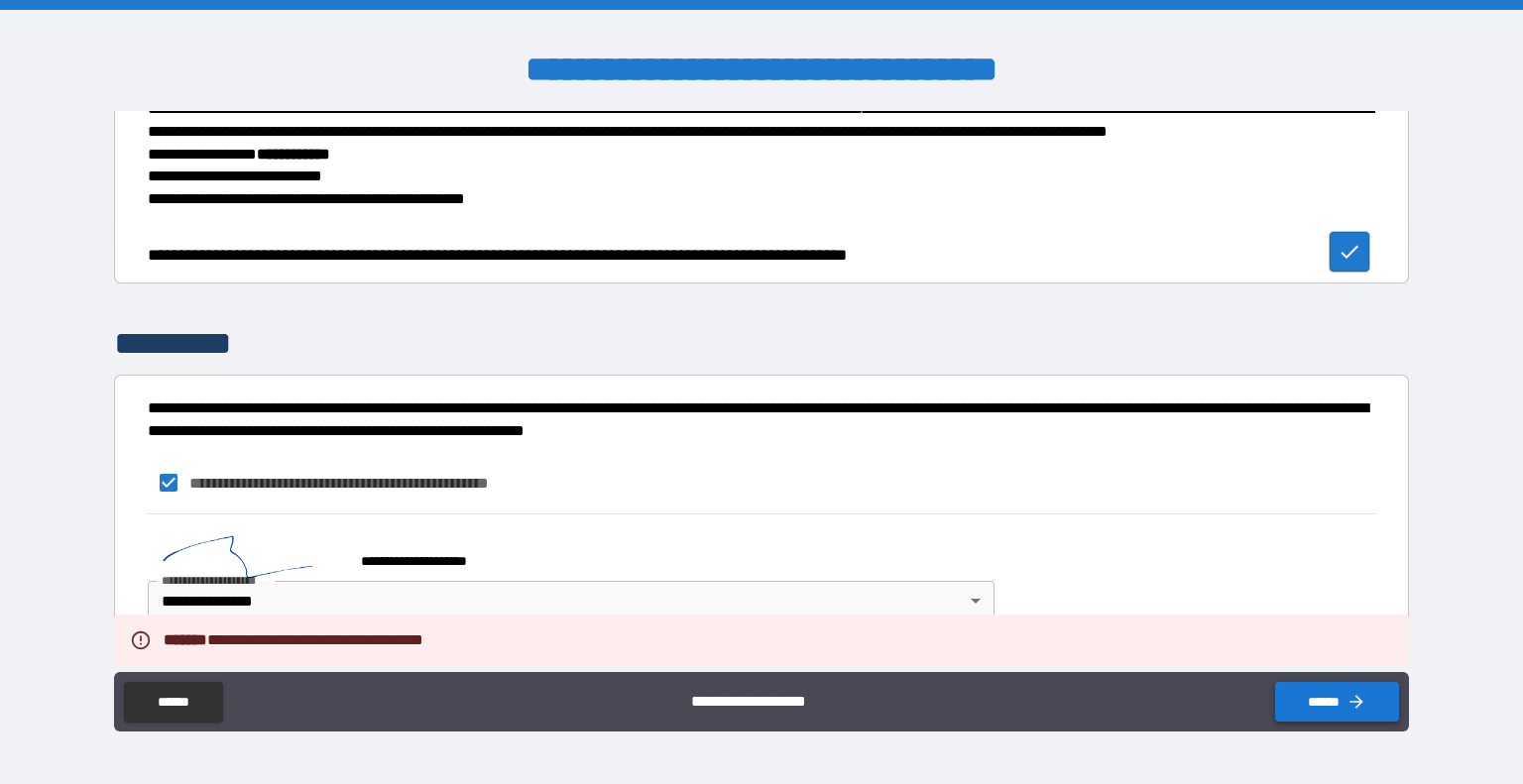 click on "******" at bounding box center [1337, 702] 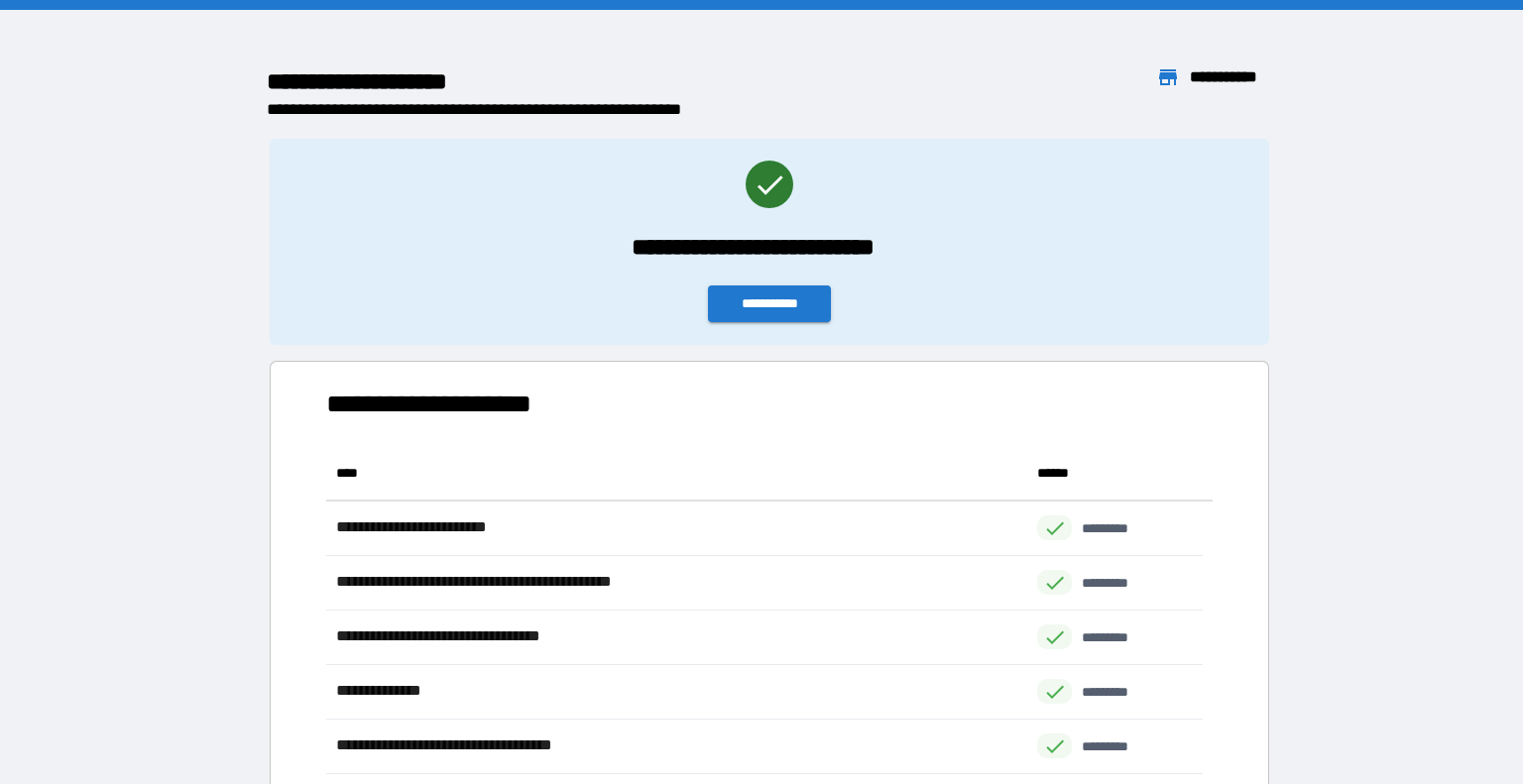 scroll, scrollTop: 16, scrollLeft: 16, axis: both 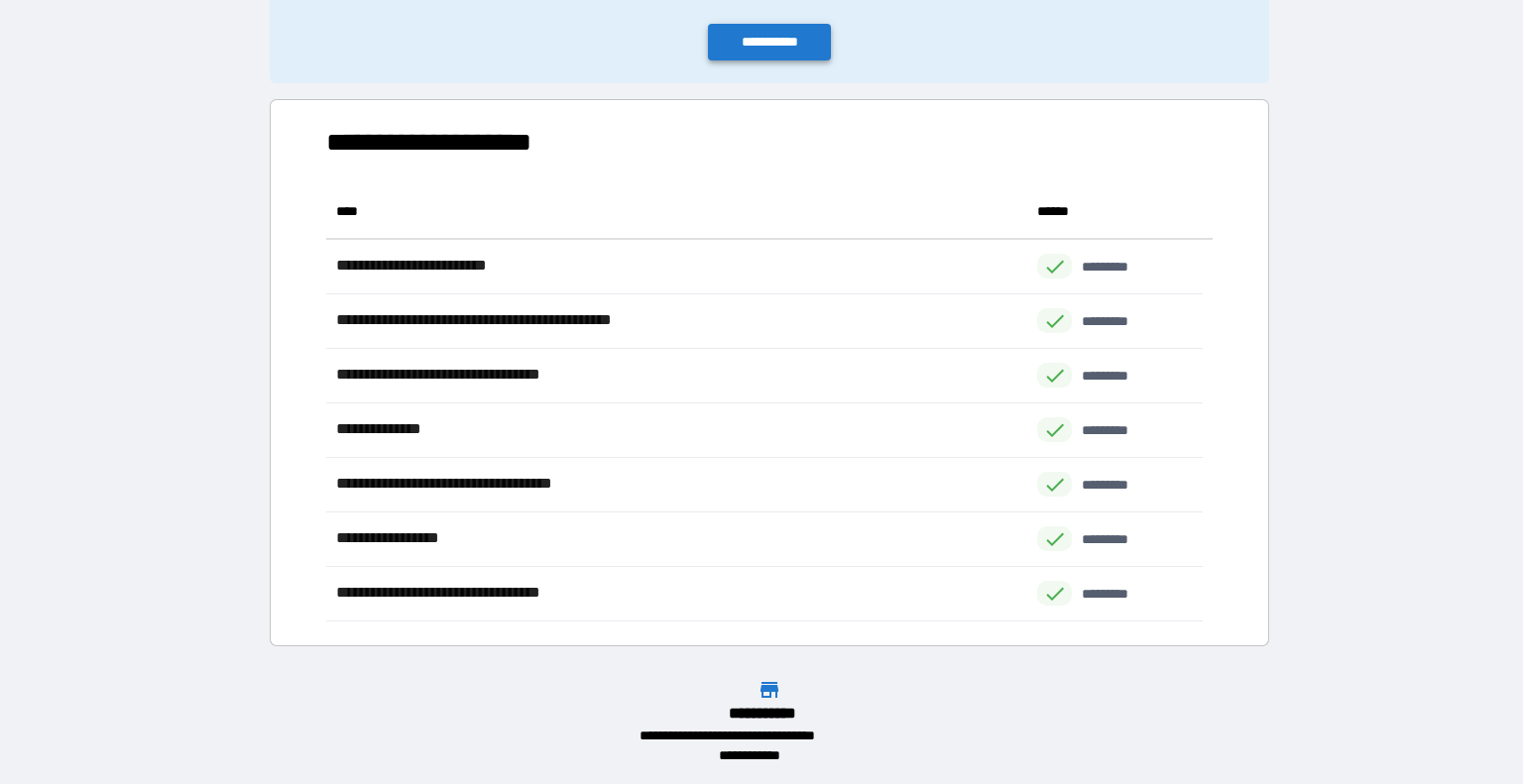 click on "**********" at bounding box center [769, 42] 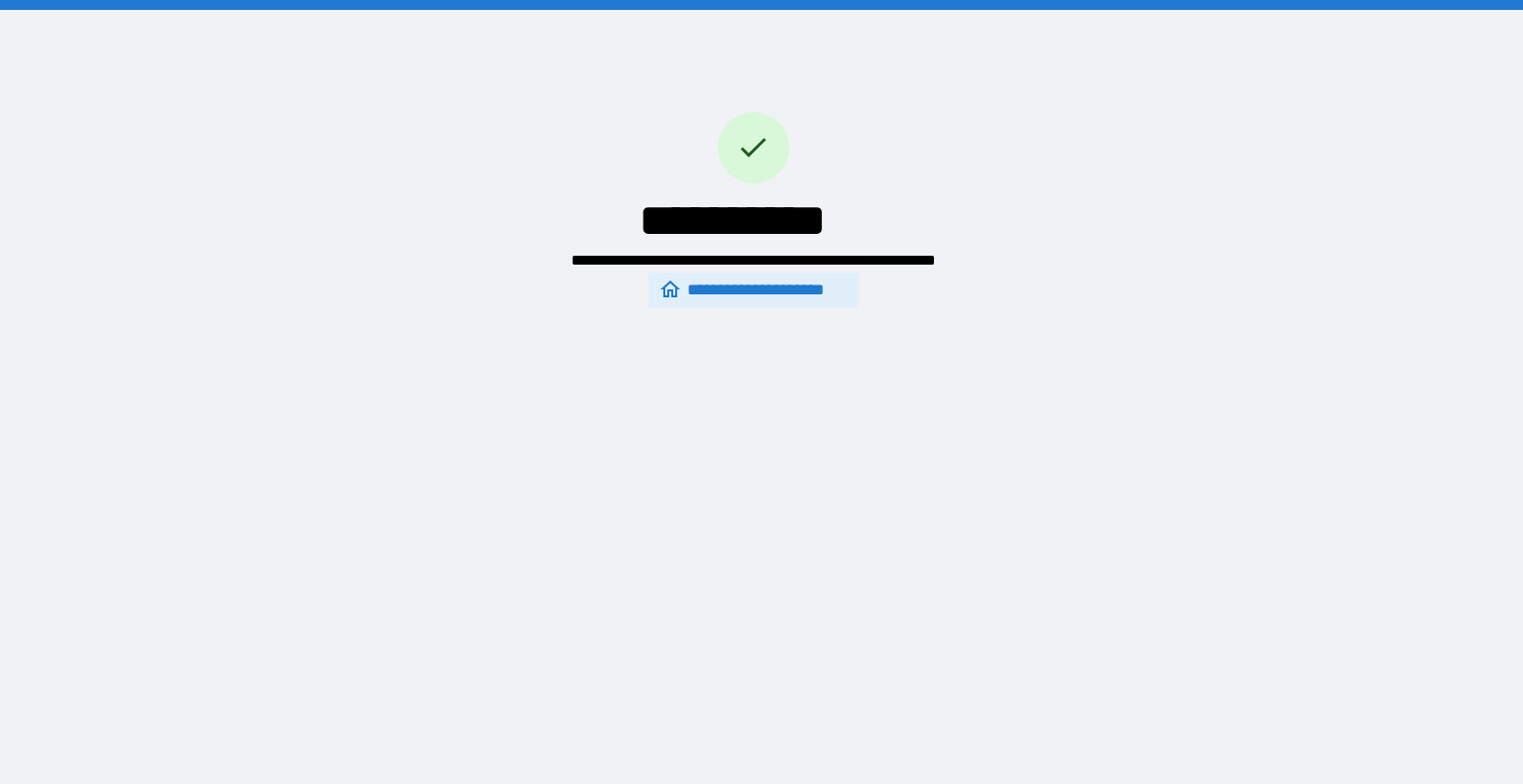 scroll, scrollTop: 0, scrollLeft: 0, axis: both 